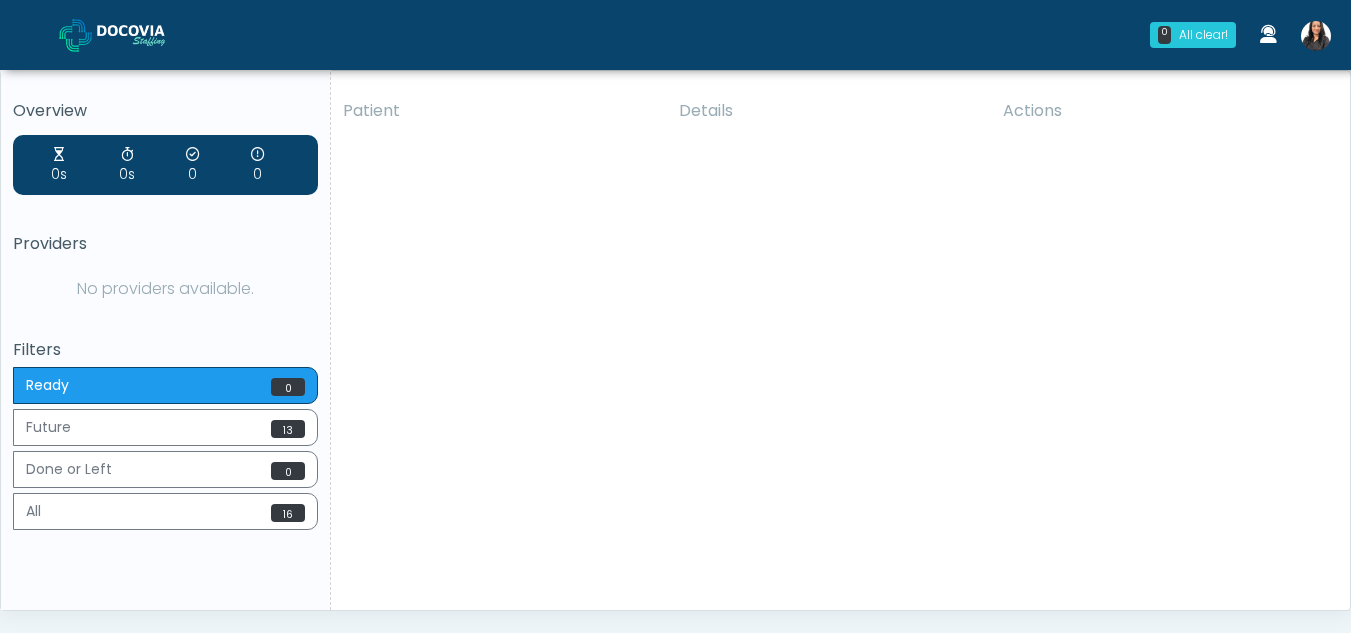 scroll, scrollTop: 0, scrollLeft: 0, axis: both 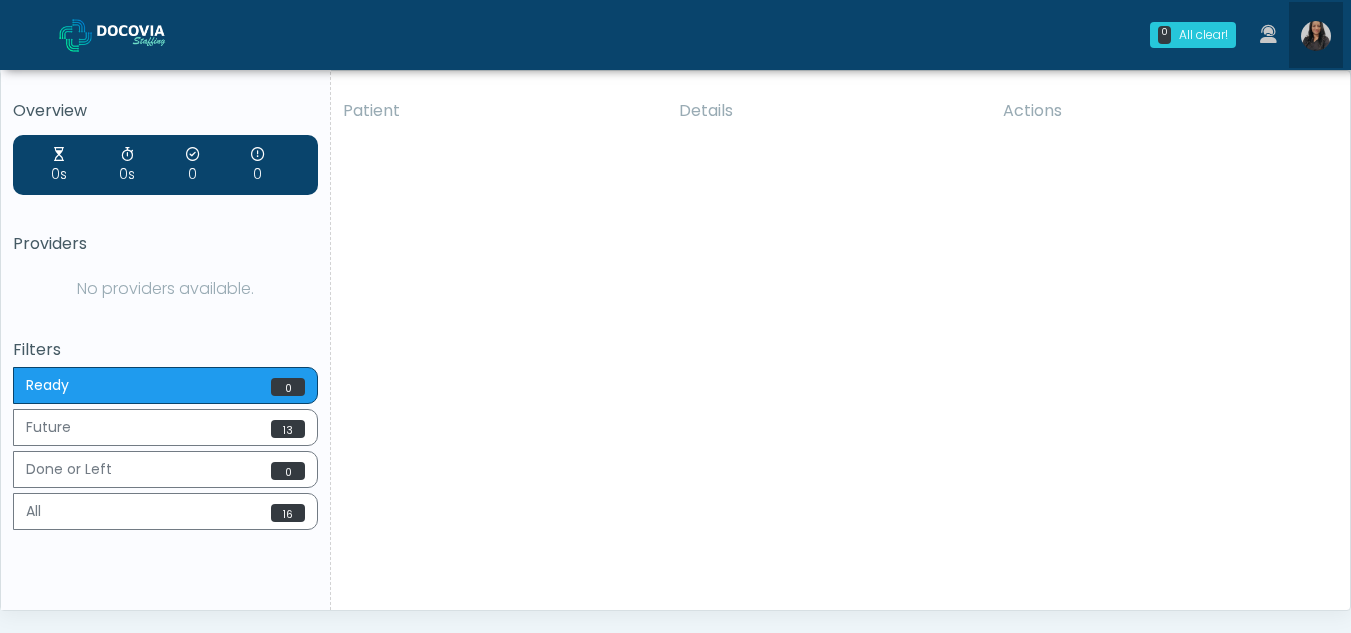 click at bounding box center [1316, 36] 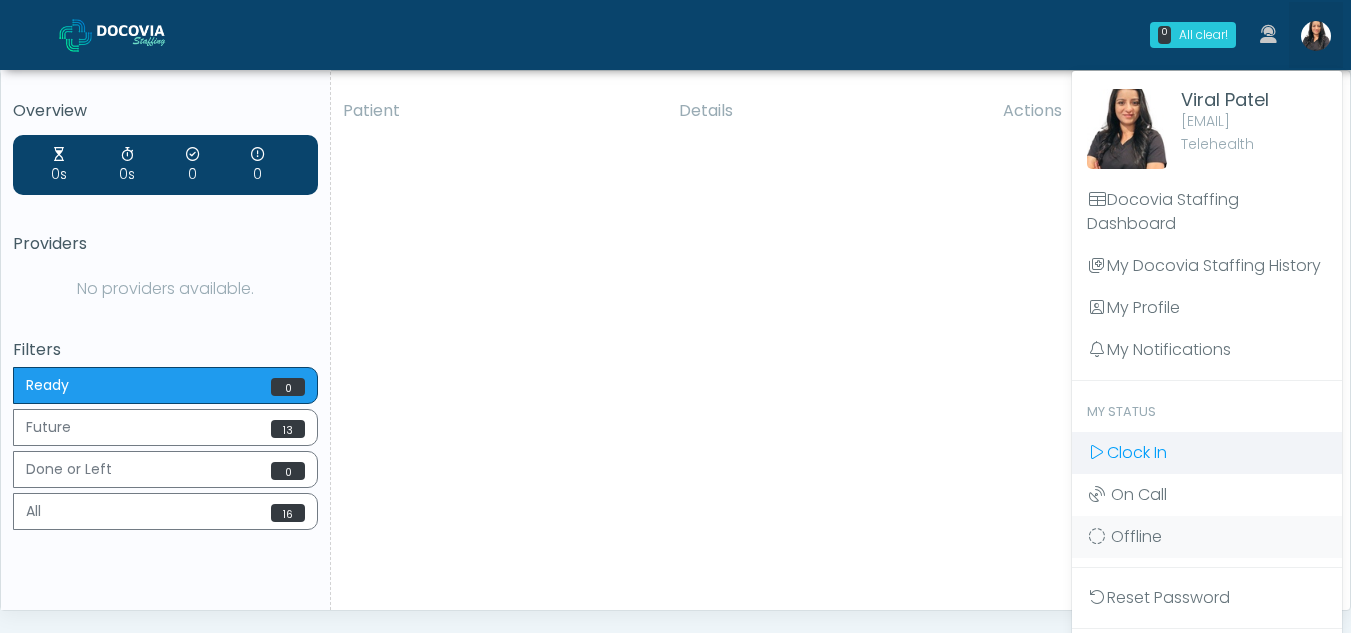 click on "Clock In" at bounding box center [1137, 452] 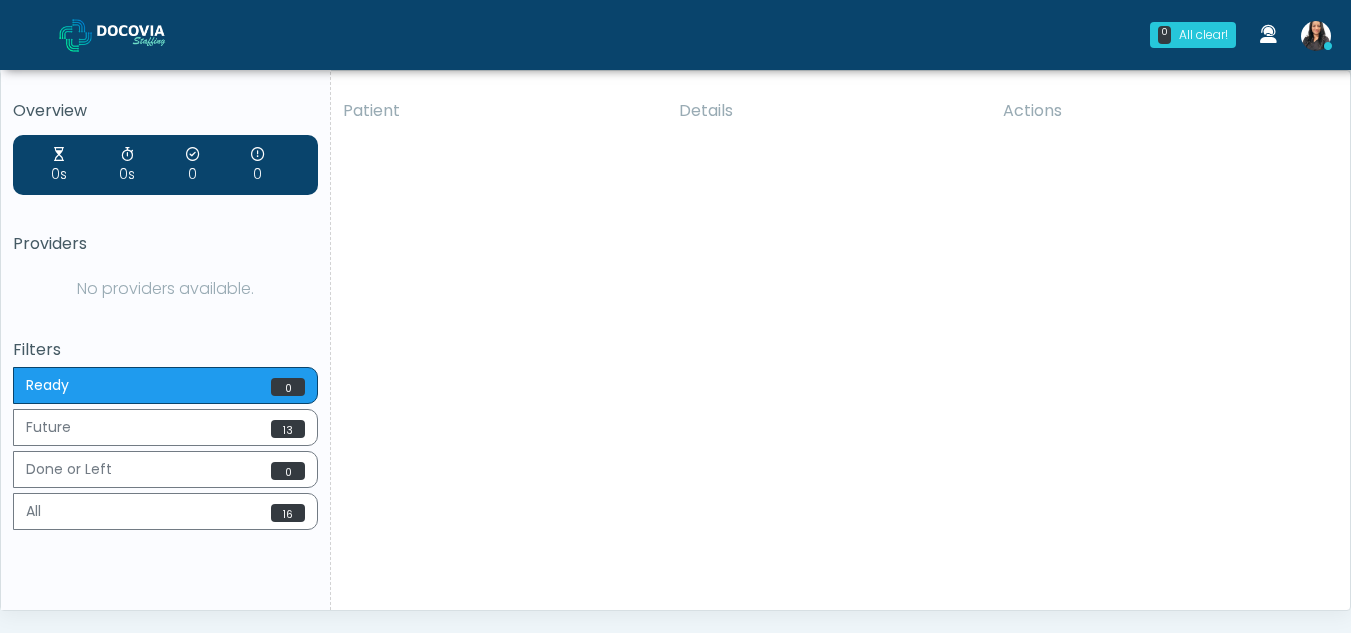 scroll, scrollTop: 0, scrollLeft: 0, axis: both 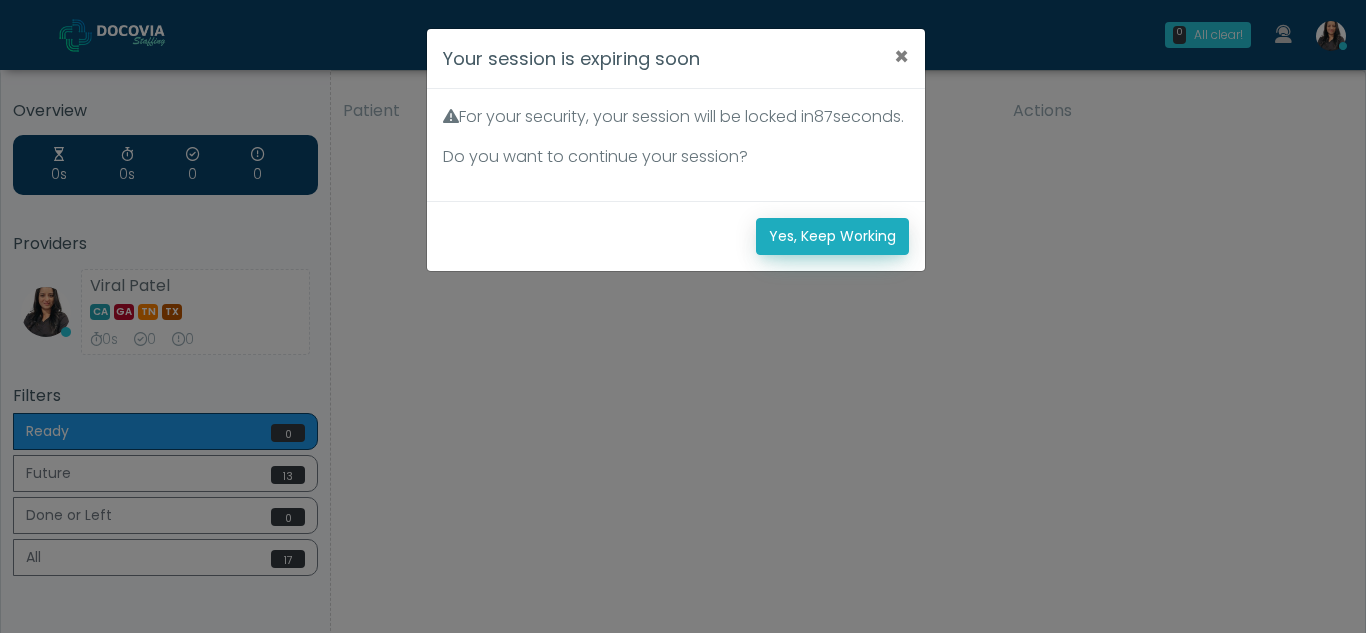 click on "Yes, Keep Working" at bounding box center [832, 236] 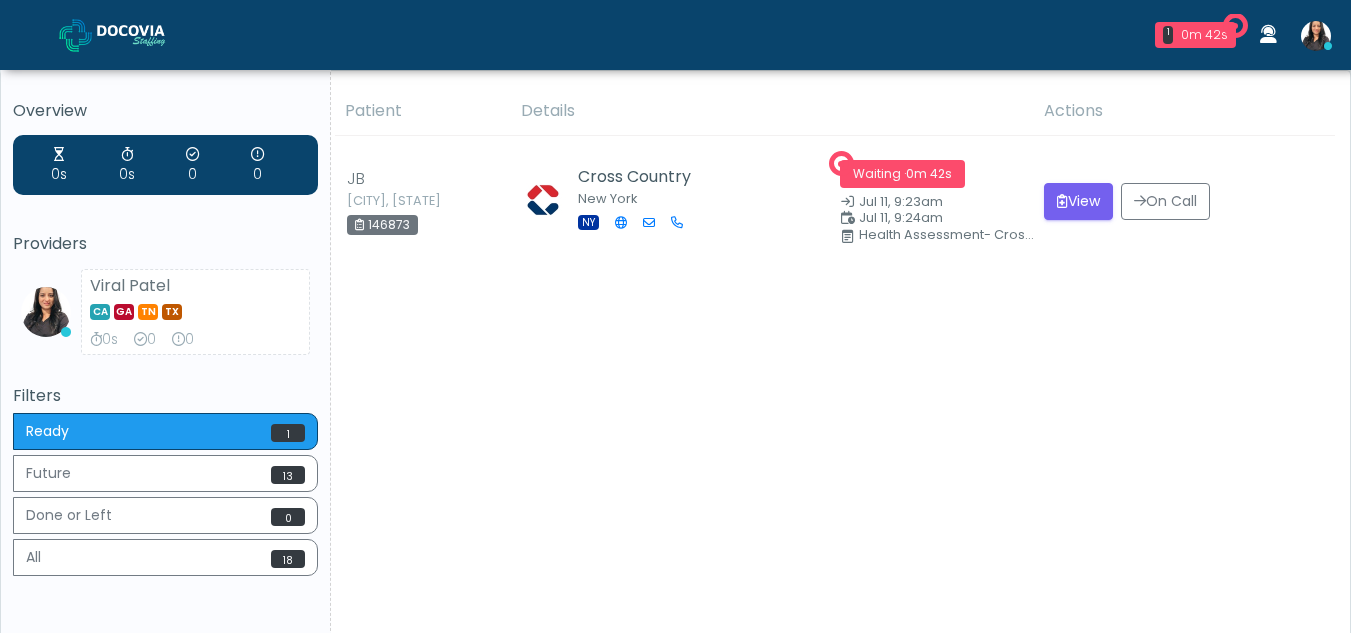 scroll, scrollTop: 0, scrollLeft: 0, axis: both 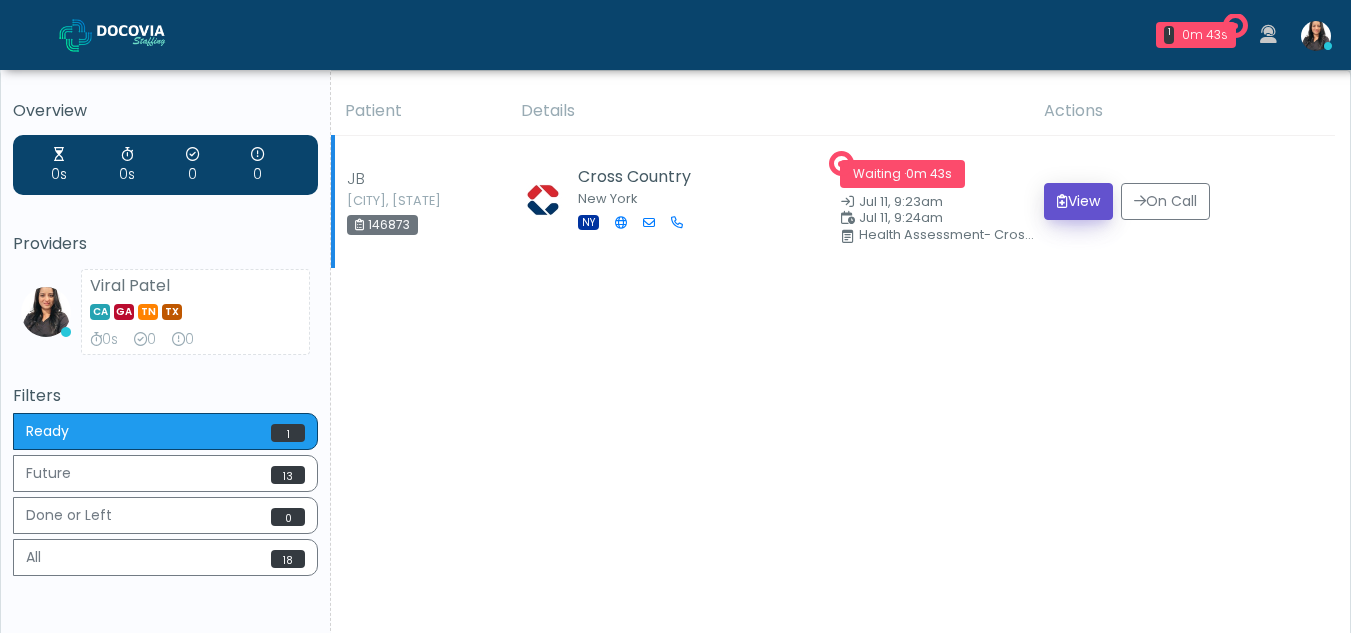 click on "View" at bounding box center [1078, 201] 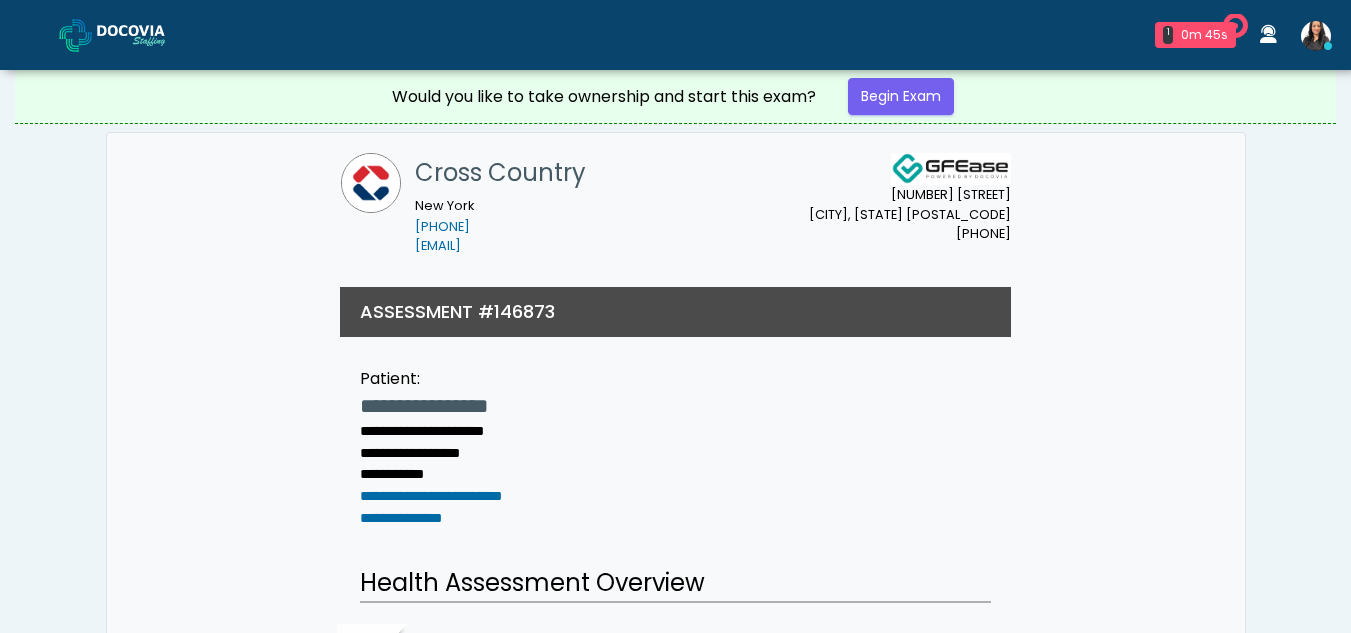 scroll, scrollTop: 0, scrollLeft: 0, axis: both 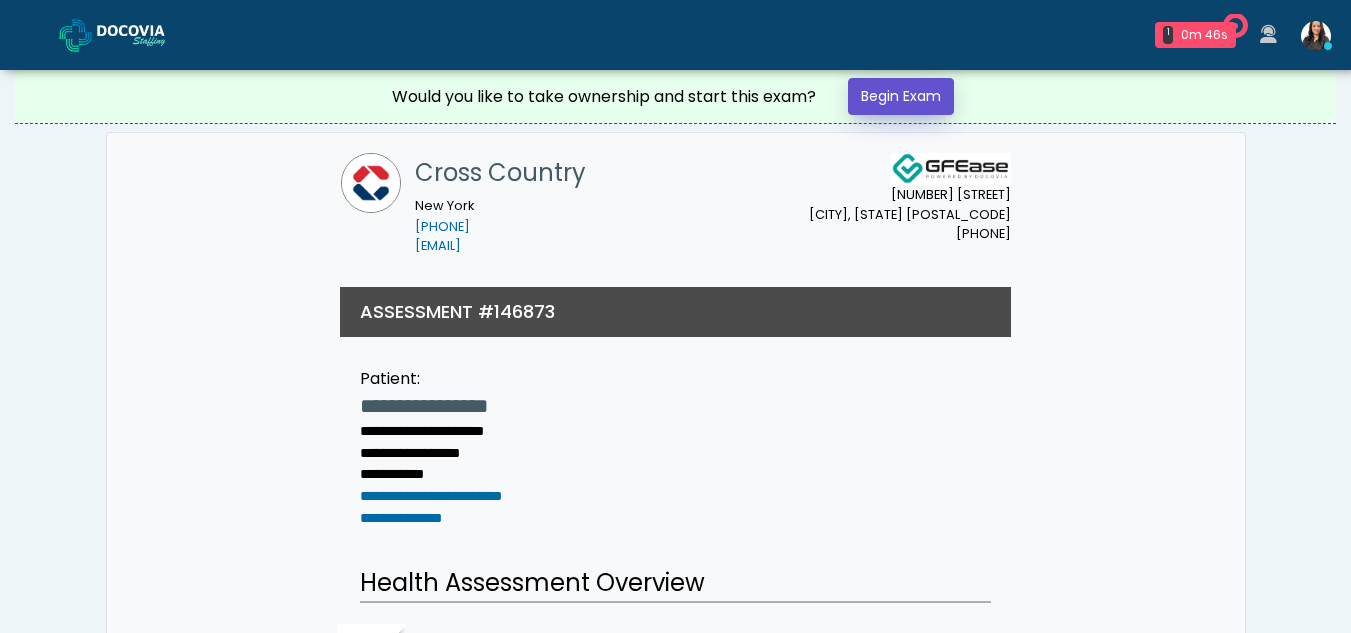 click on "Begin Exam" at bounding box center [901, 96] 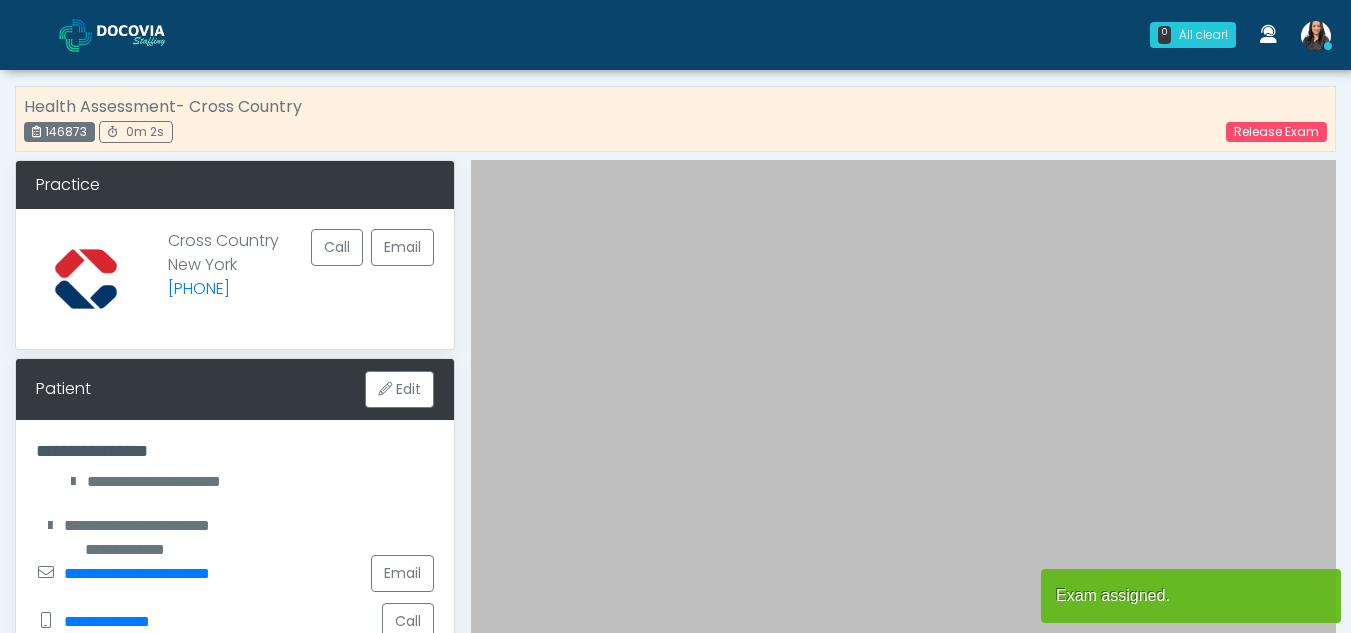 scroll, scrollTop: 0, scrollLeft: 0, axis: both 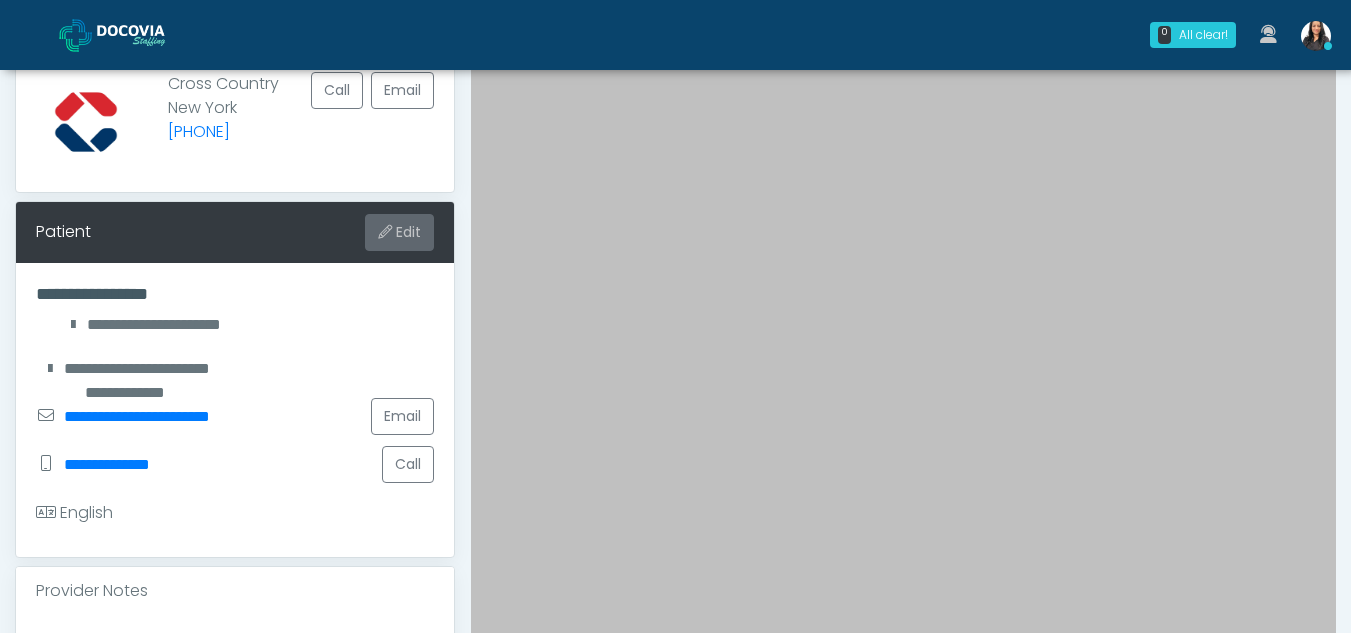 click on "Edit" at bounding box center [399, 232] 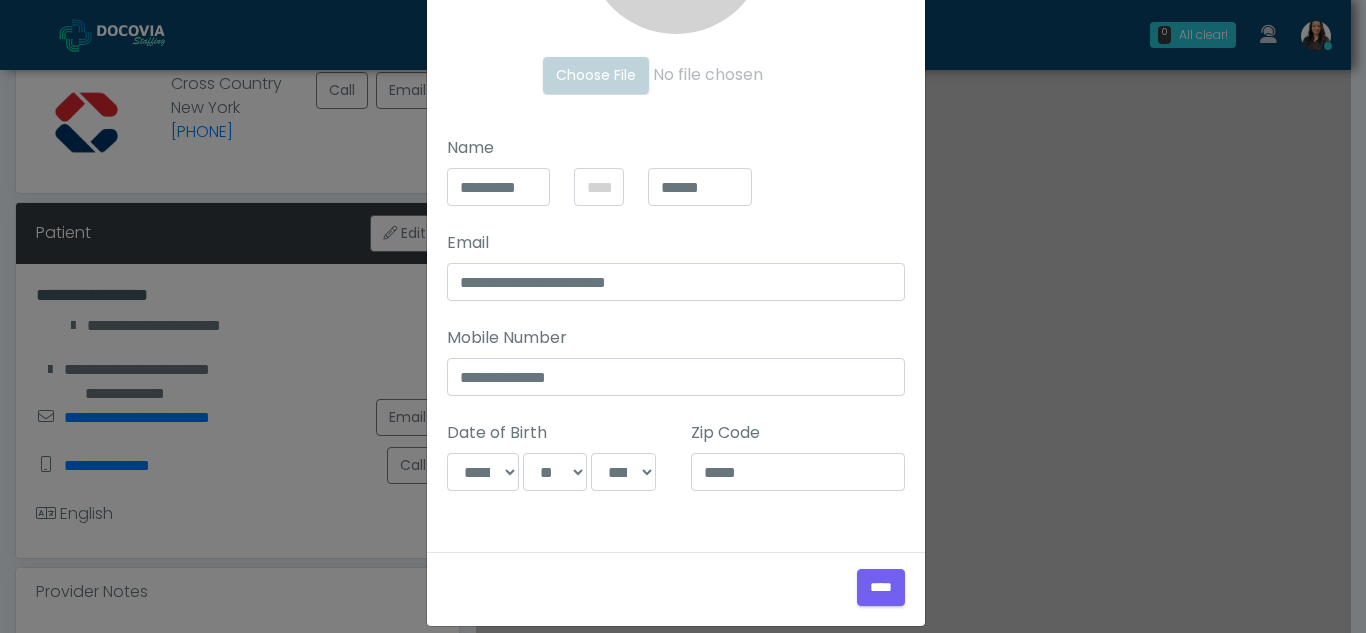 scroll, scrollTop: 298, scrollLeft: 0, axis: vertical 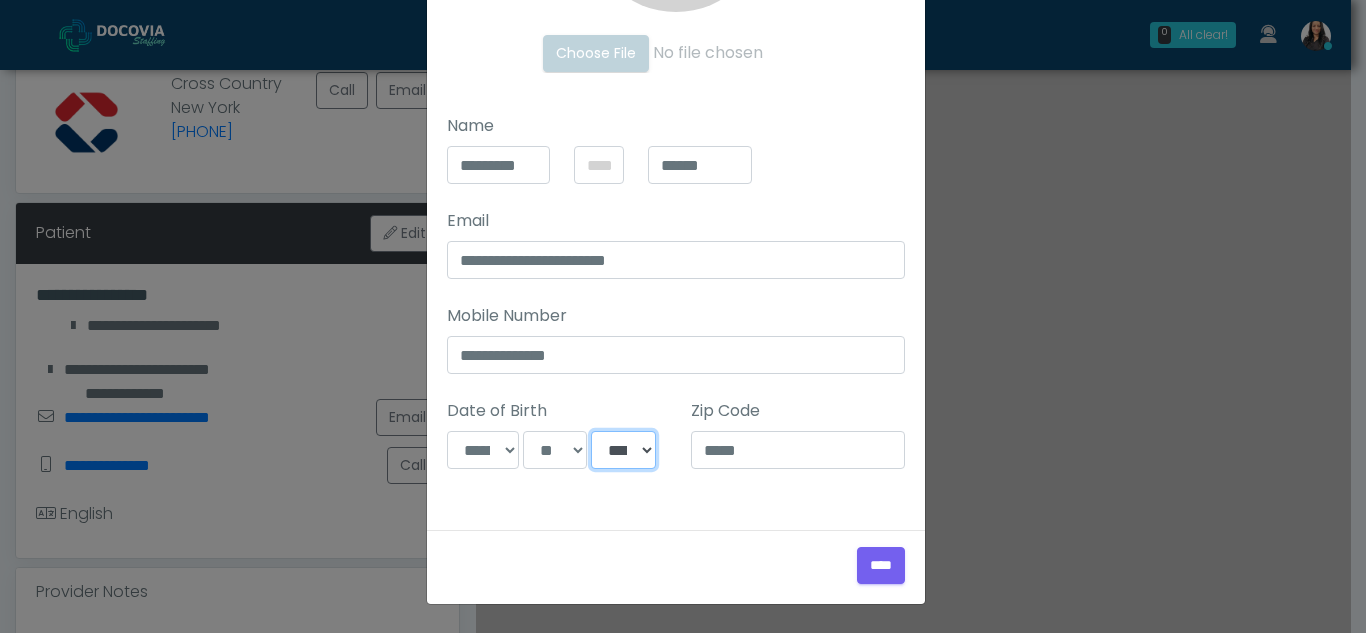 click on "****
****
****
****
****
****
****
****
****
****
****
****
****
****
****
****
****
****
****
****
****
****
****
****
****
****
****
****
****
****
****
****
****
****
****
****
****
****
****
****
****
****
****
****
****
****
****
****
****
****
****
****
****
****
****
****
****
****
****
****
****
****
****
****
****
****
****
****
****
****
****
****
****
****
****
****
****
****
****
****
****
****
****
****
****
****
****
****
****
****
****
****
****
****
****
****
****
****
****
****
****
****" at bounding box center (623, 450) 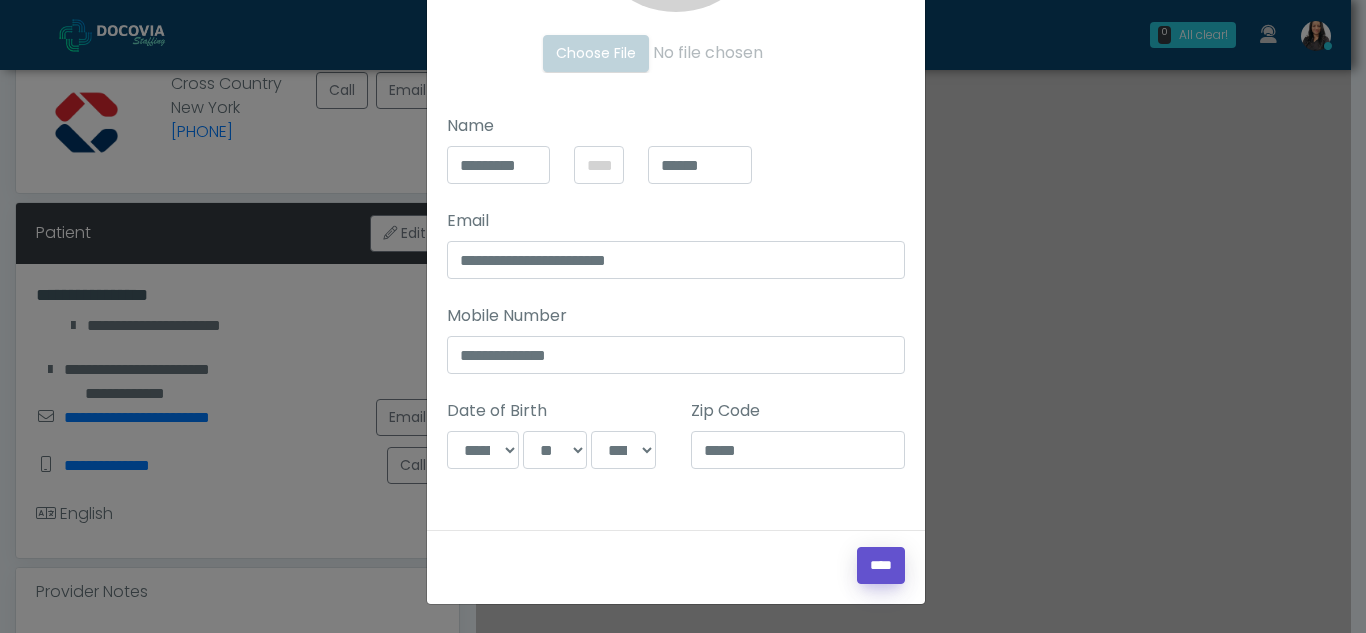 click on "****" at bounding box center [881, 565] 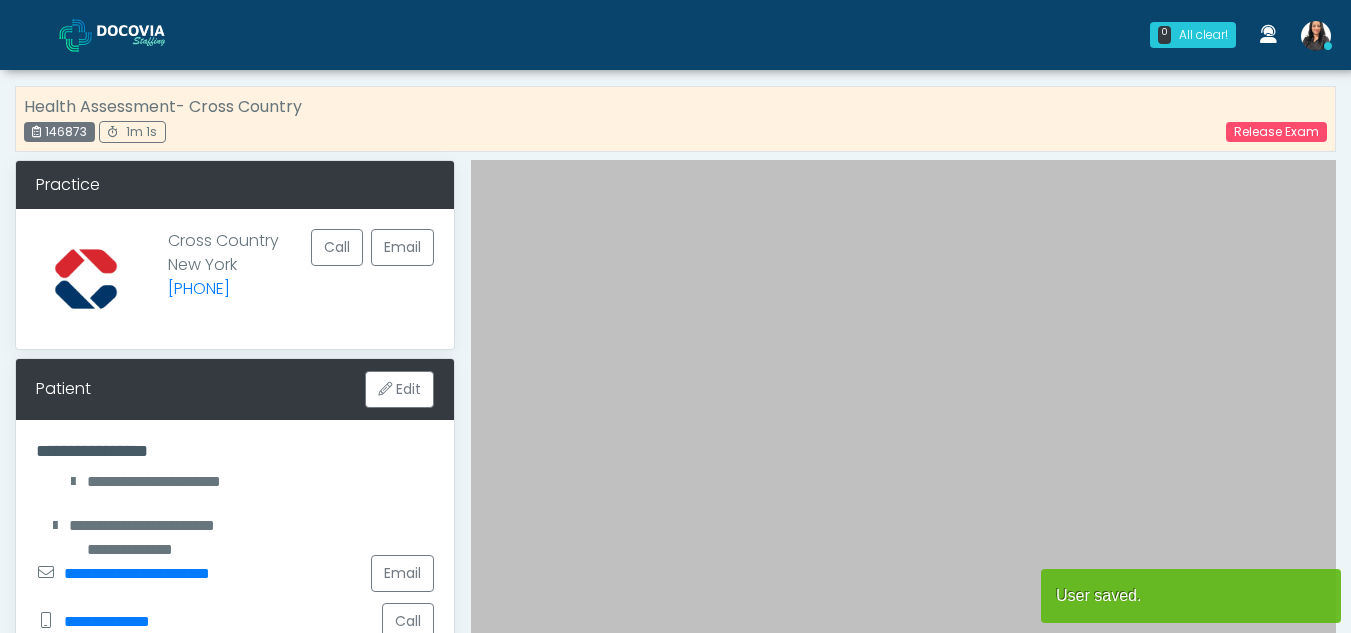 scroll, scrollTop: 0, scrollLeft: 0, axis: both 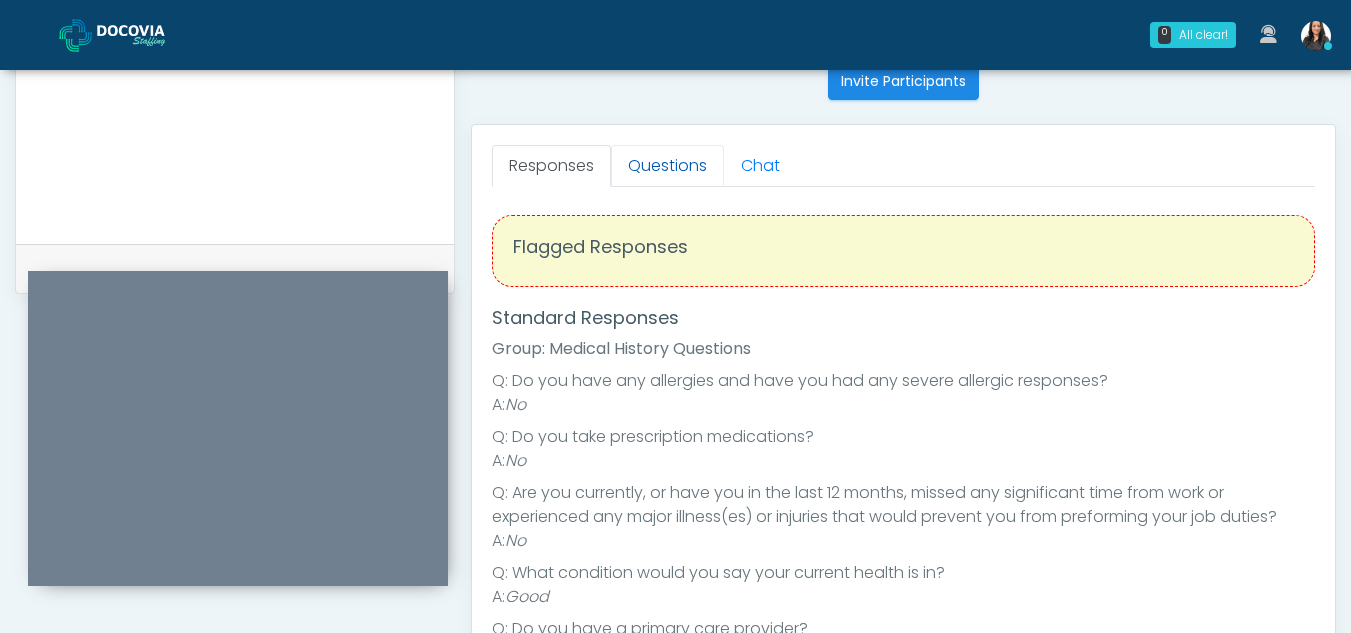 click on "Questions" at bounding box center [667, 166] 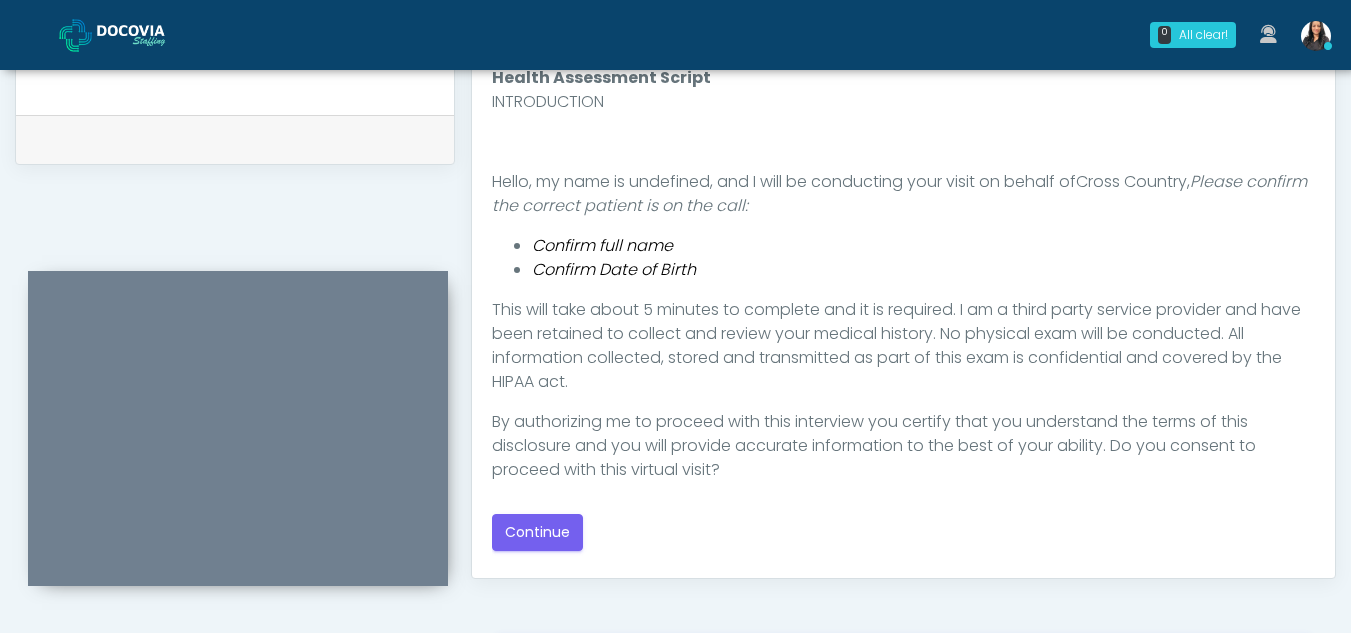 scroll, scrollTop: 954, scrollLeft: 0, axis: vertical 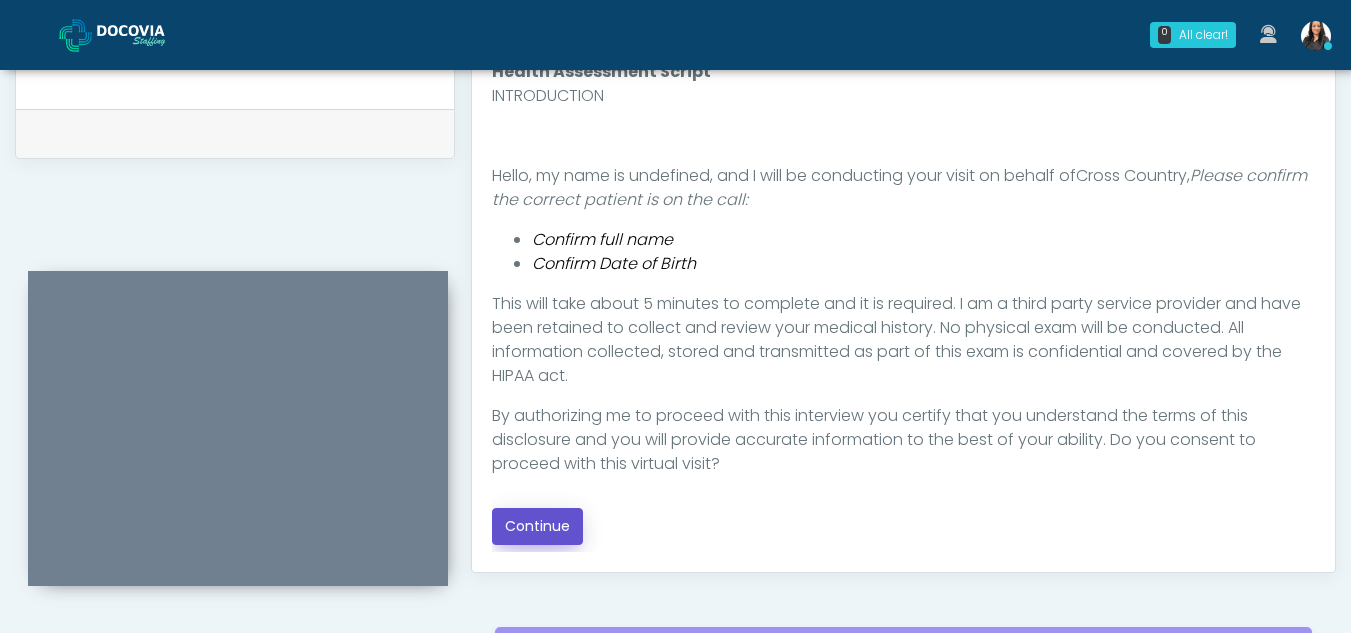 click on "Continue" at bounding box center (537, 526) 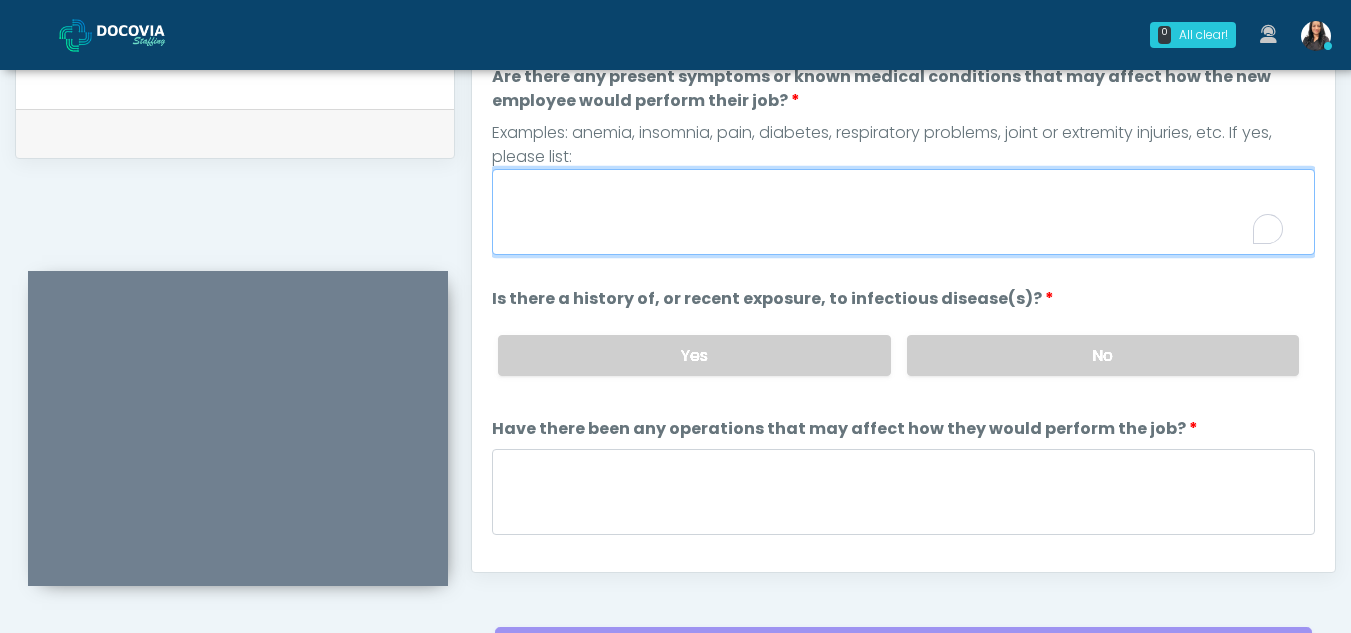 click on "Are there any present symptoms or known medical conditions that may affect how the new employee would perform their job?" at bounding box center [903, 212] 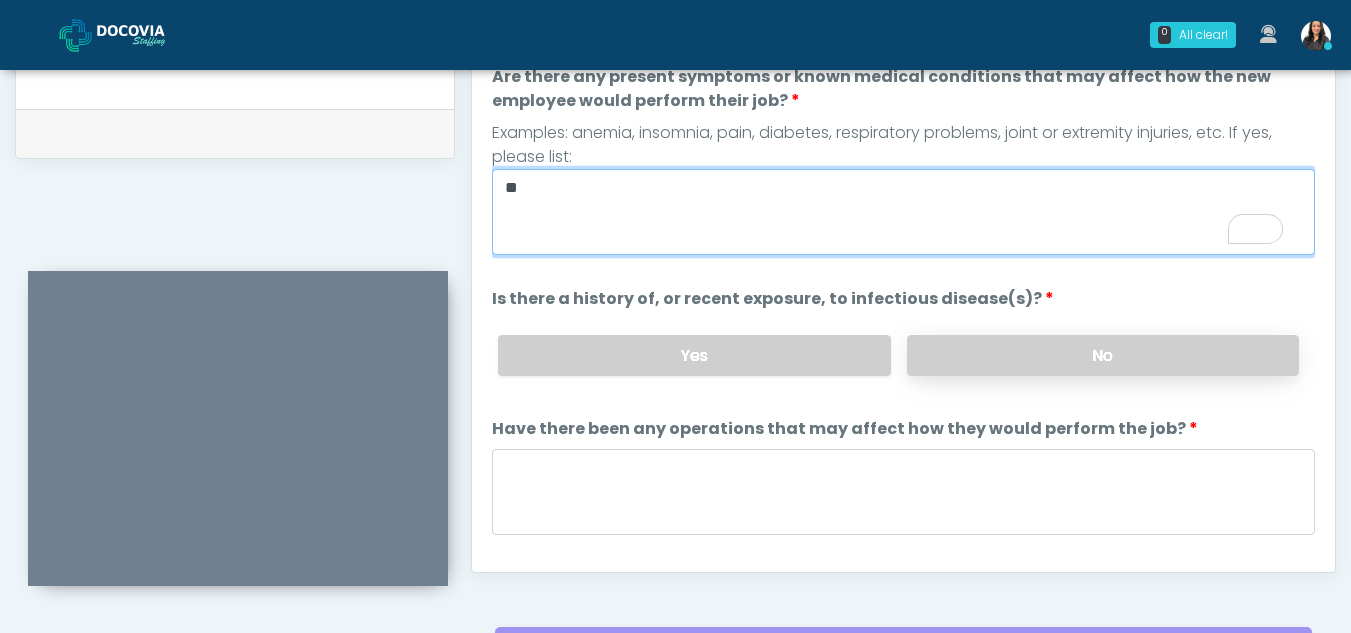 type on "**" 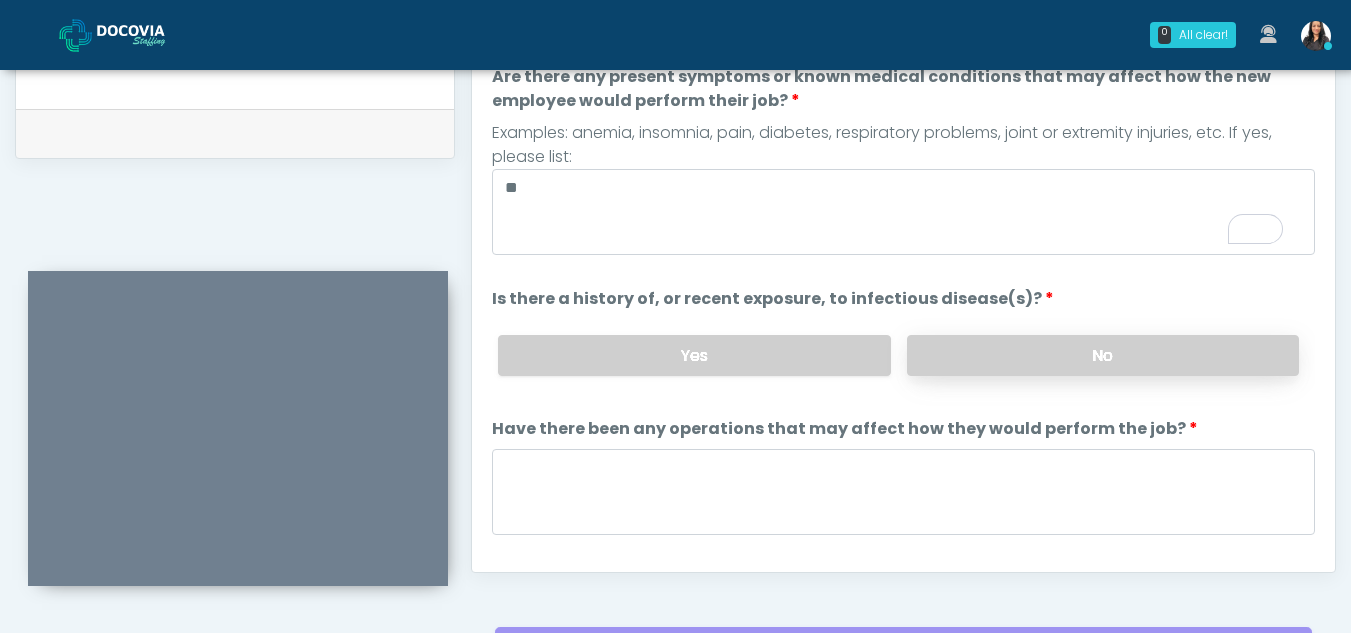 click on "No" at bounding box center (1103, 355) 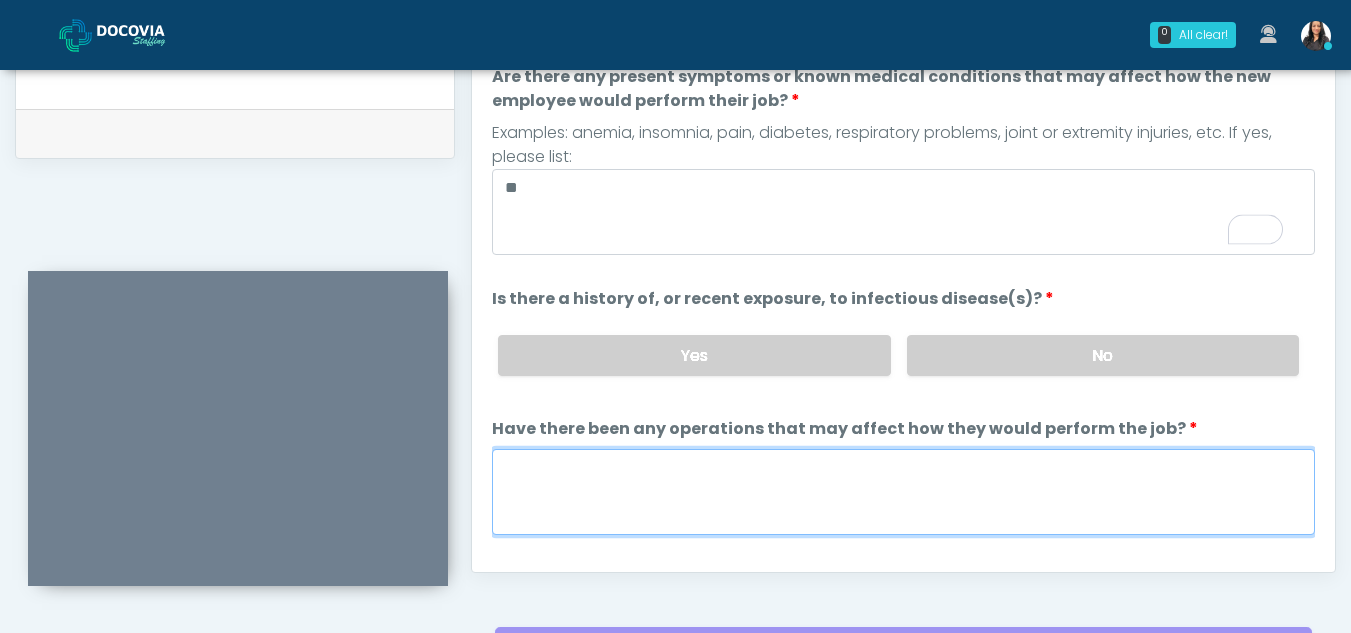 click on "Have there been any operations that may affect how they would perform the job?" at bounding box center [903, 492] 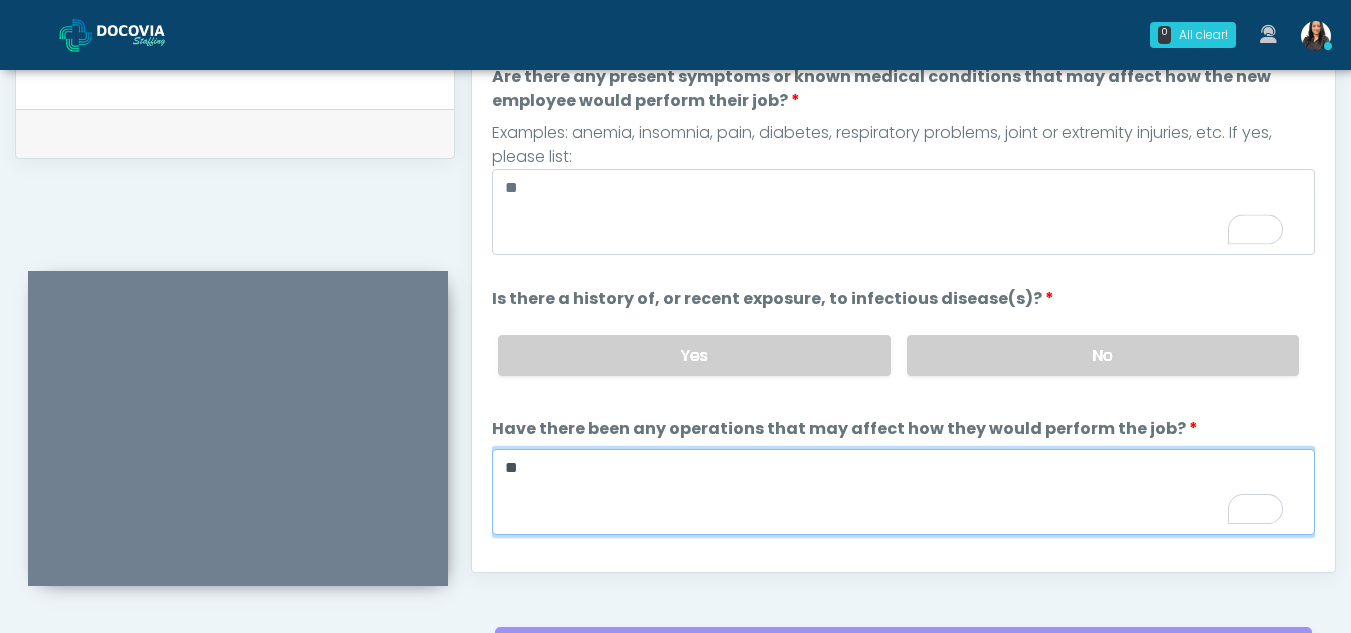 type on "**" 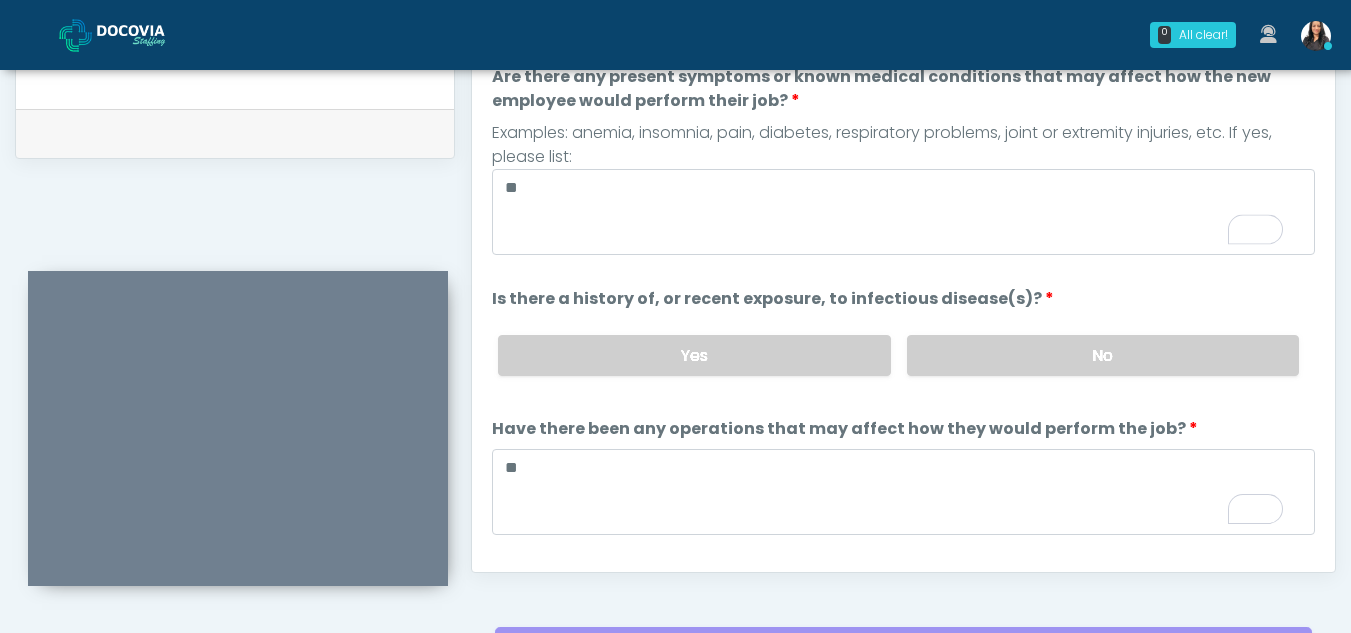 scroll, scrollTop: 133, scrollLeft: 0, axis: vertical 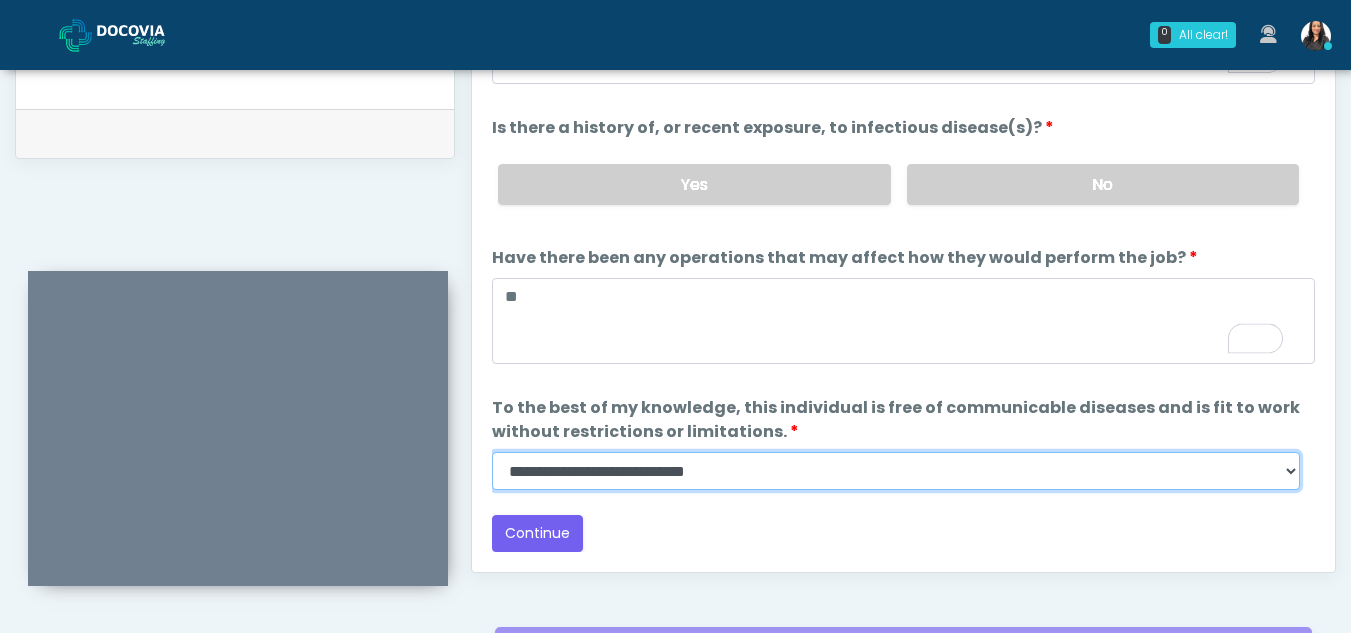 click on "**********" at bounding box center [896, 471] 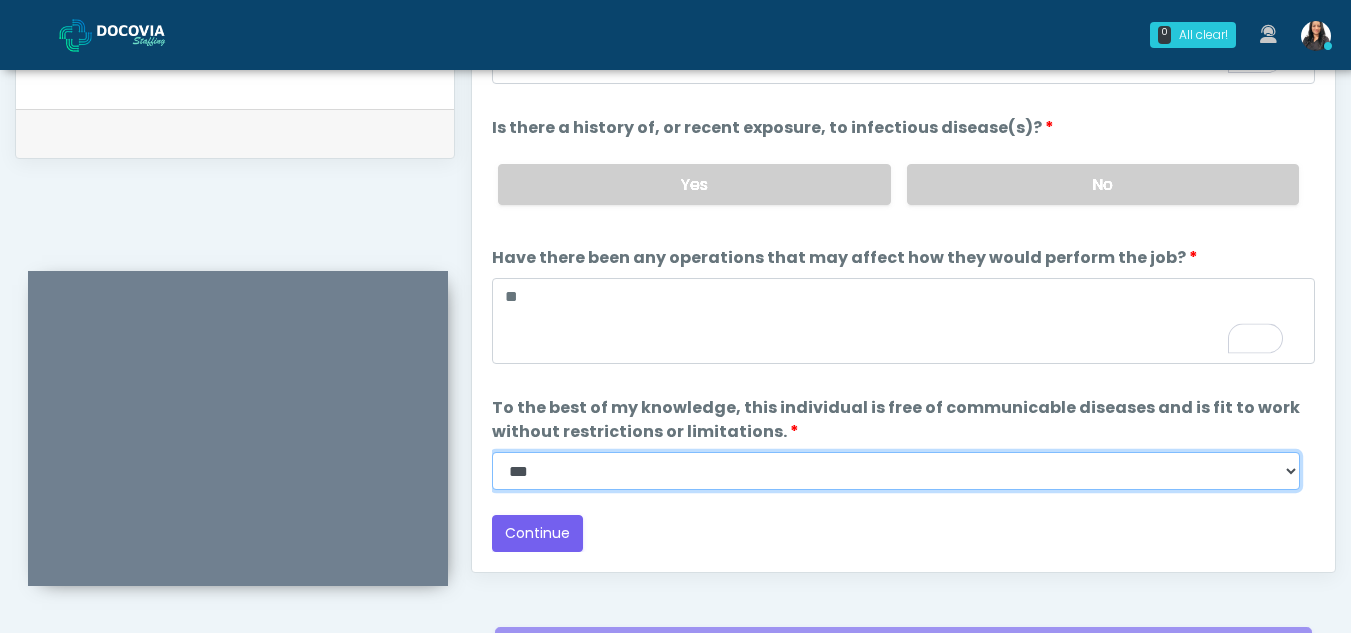 click on "**********" at bounding box center [896, 471] 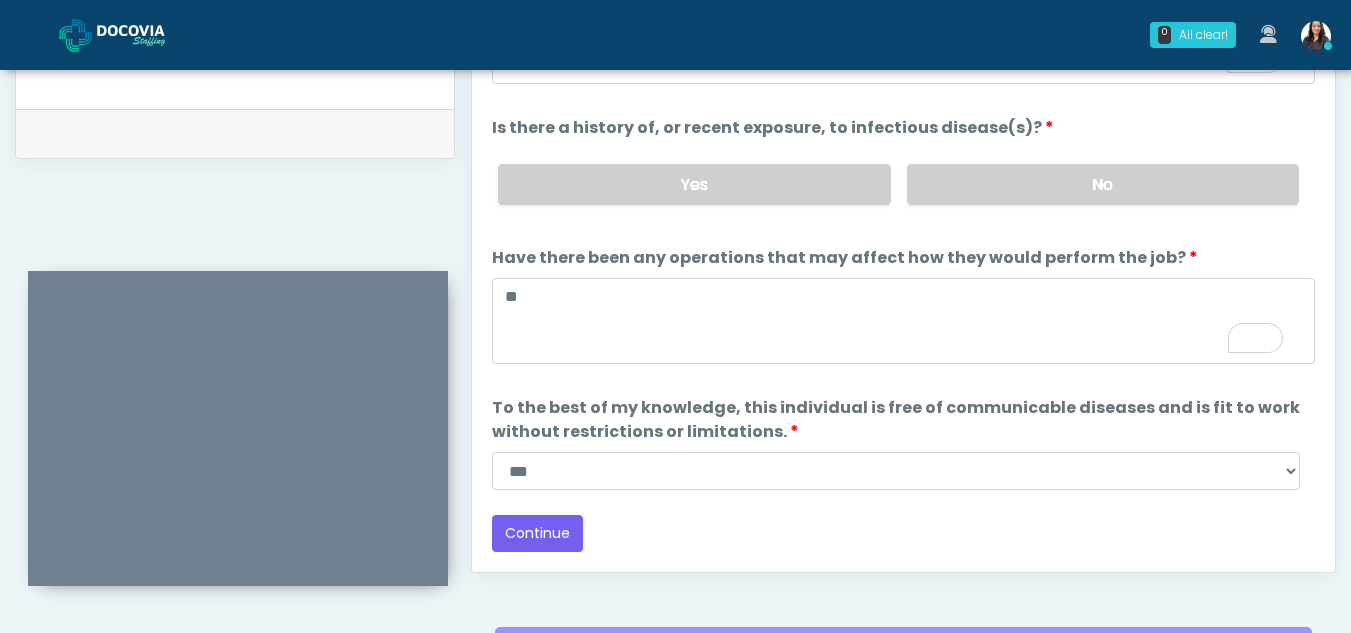 scroll, scrollTop: 157, scrollLeft: 0, axis: vertical 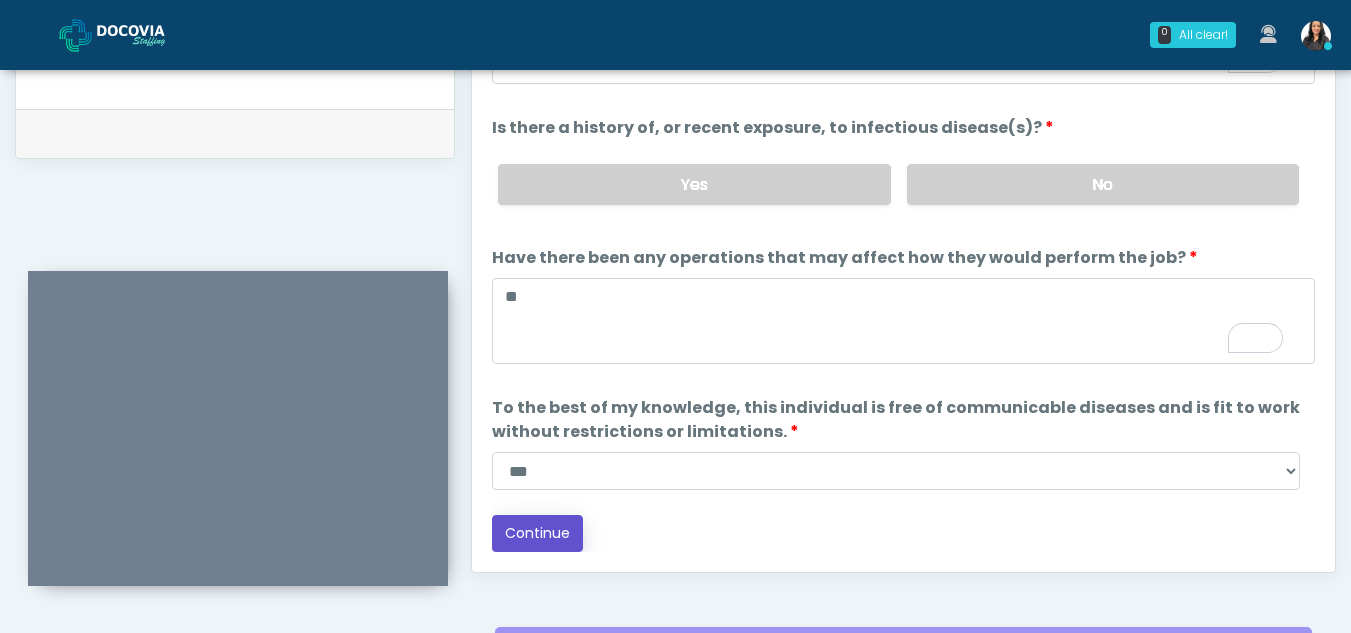 click on "Continue" at bounding box center [537, 533] 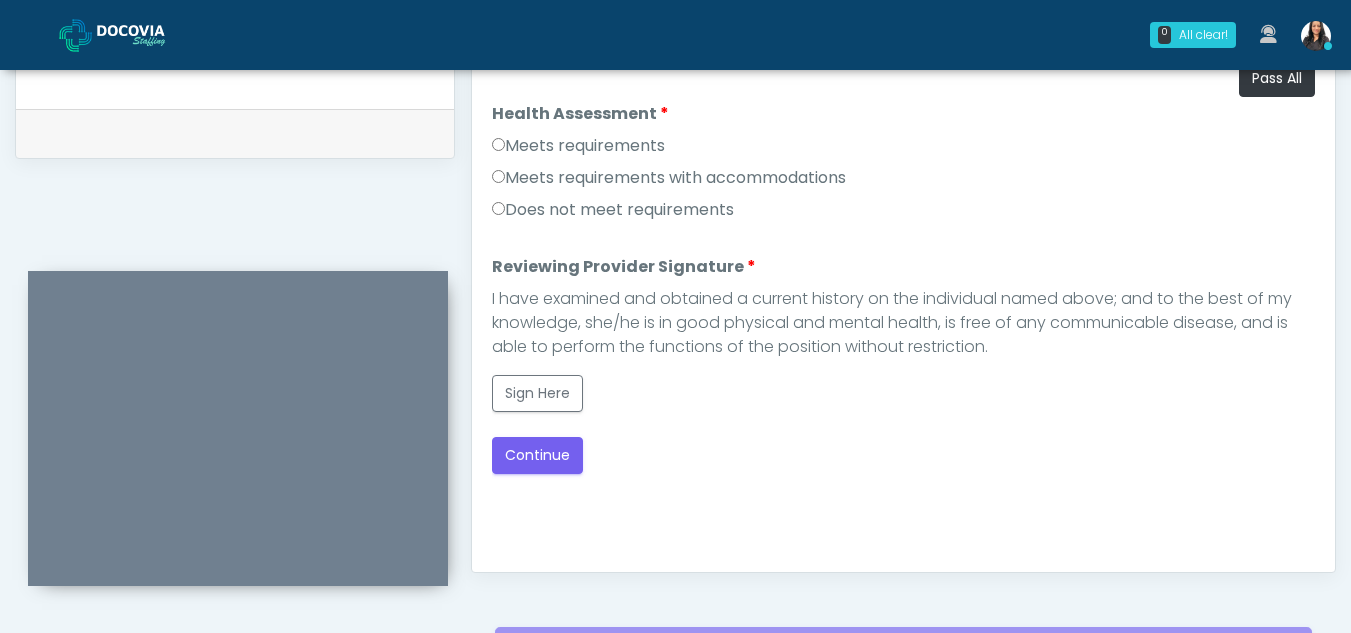 scroll, scrollTop: 0, scrollLeft: 0, axis: both 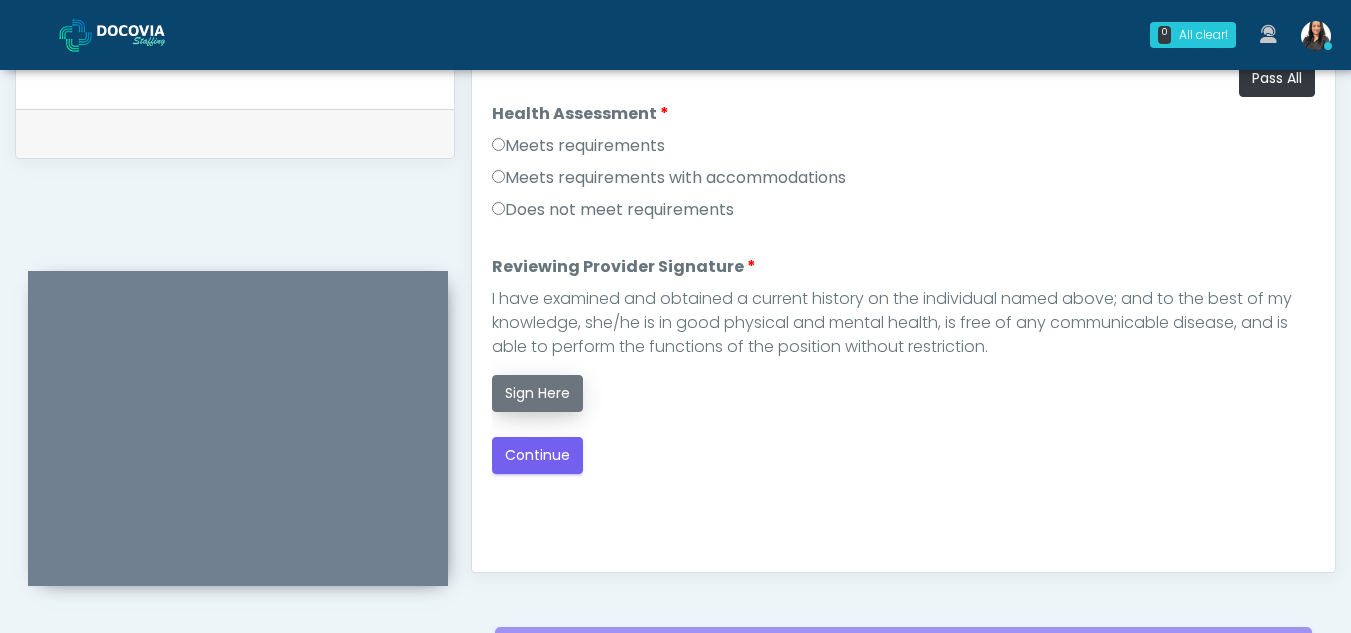 click on "Sign Here" at bounding box center [537, 393] 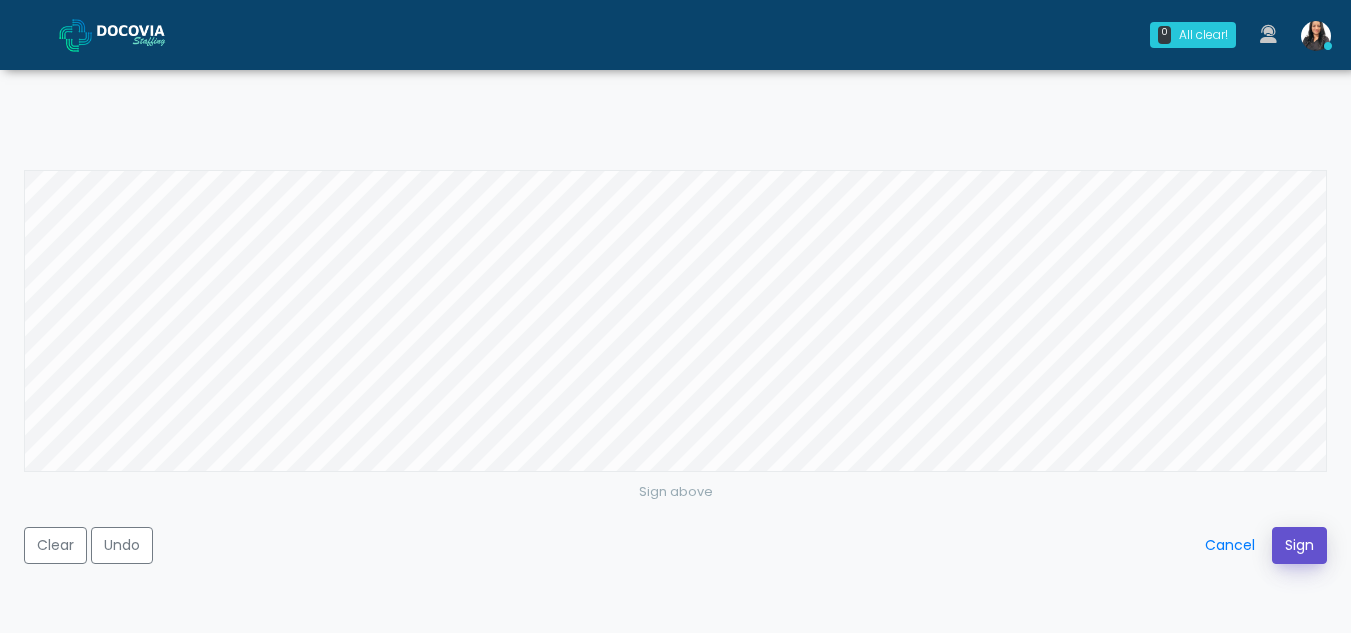click on "Sign" at bounding box center (1299, 545) 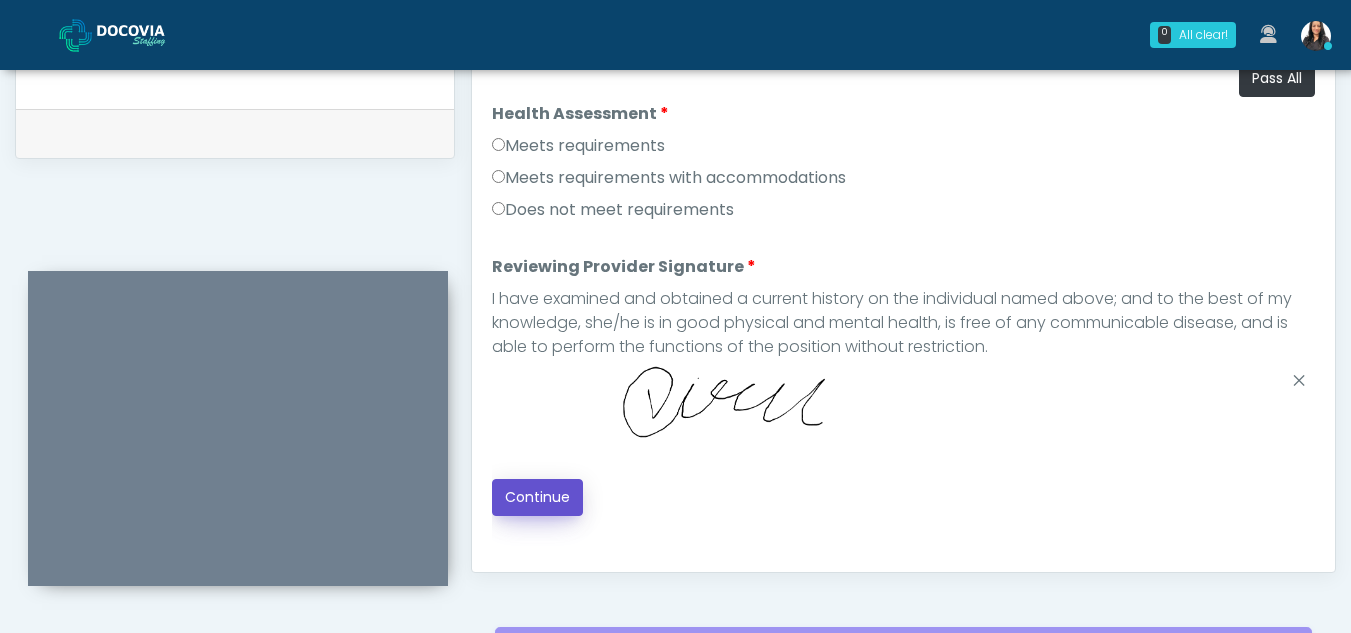 click on "Continue" at bounding box center [537, 497] 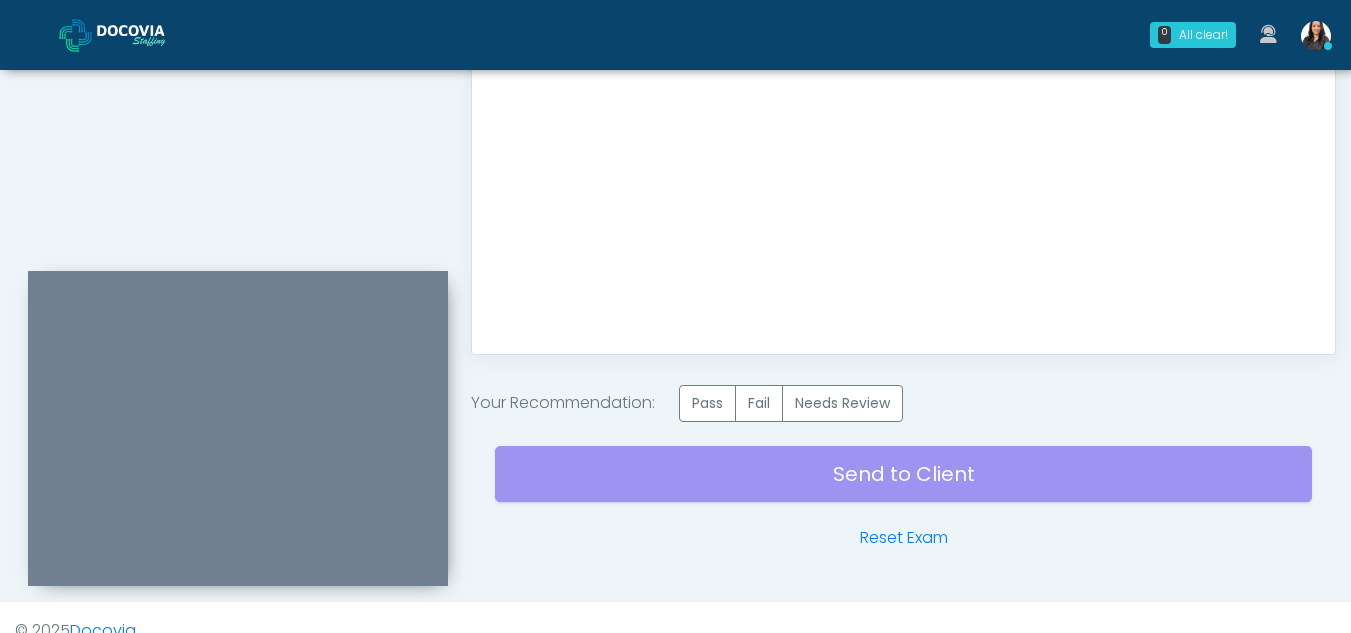 scroll, scrollTop: 1175, scrollLeft: 0, axis: vertical 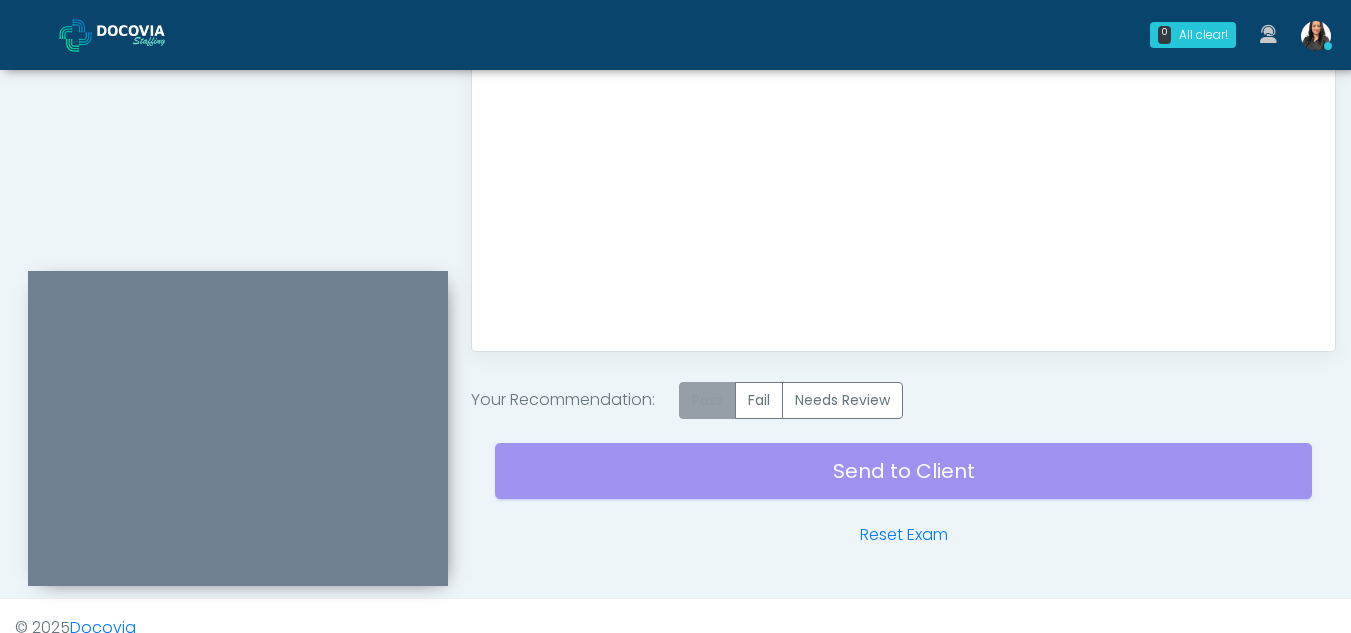 click on "Pass" at bounding box center [707, 400] 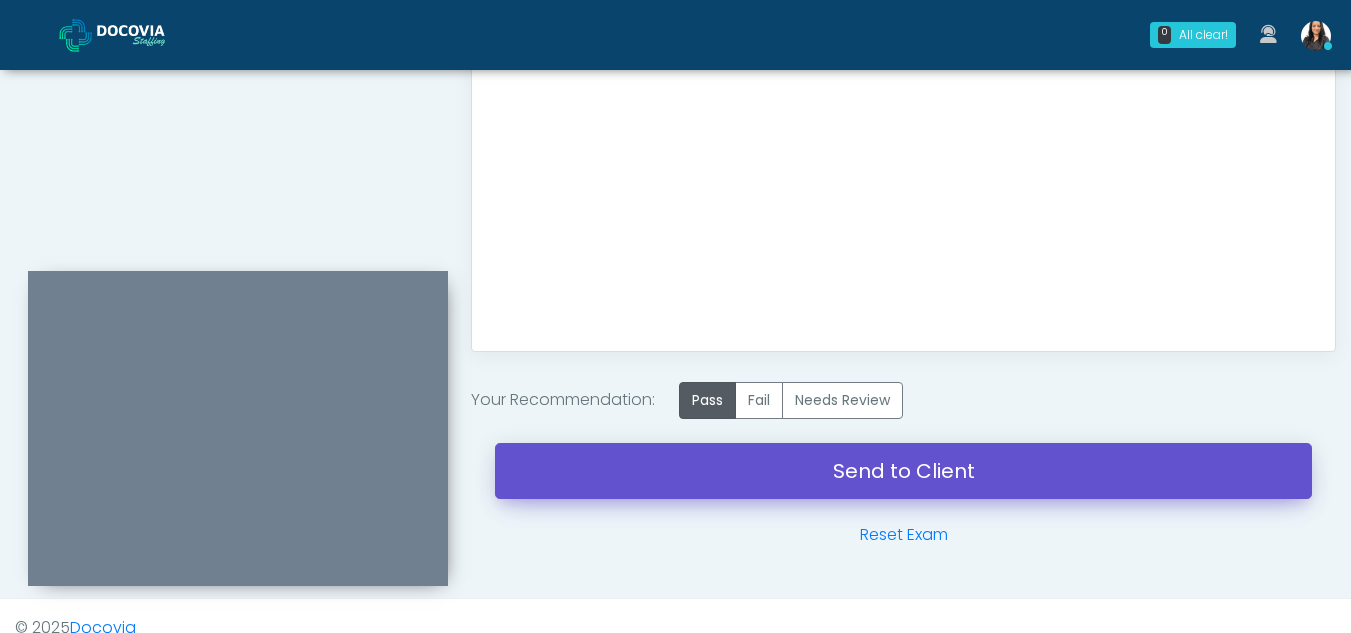 click on "Send to Client" at bounding box center [903, 471] 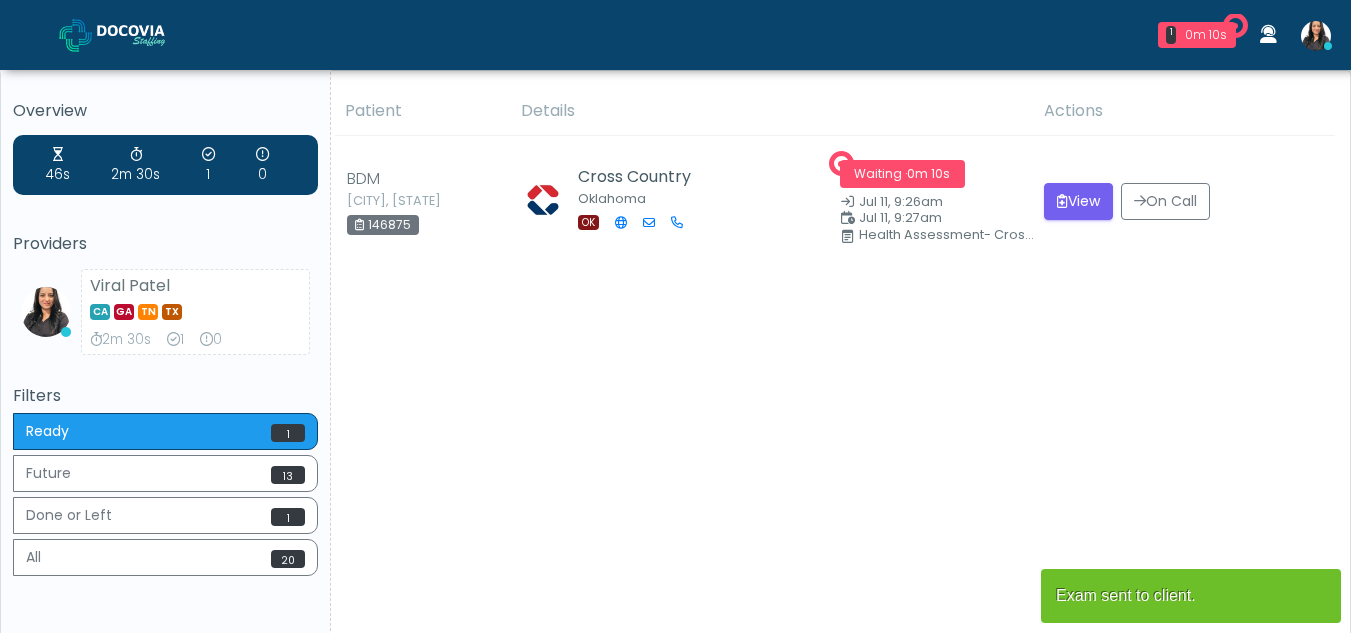 scroll, scrollTop: 0, scrollLeft: 0, axis: both 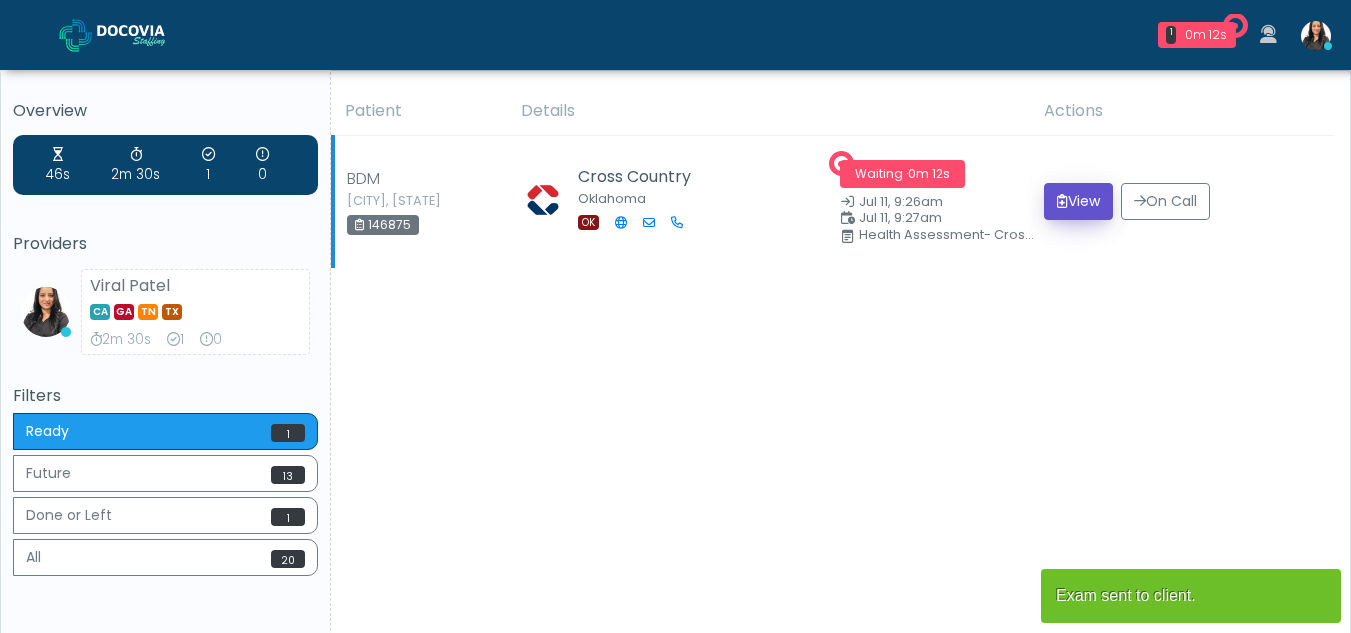 click on "View" at bounding box center (1078, 201) 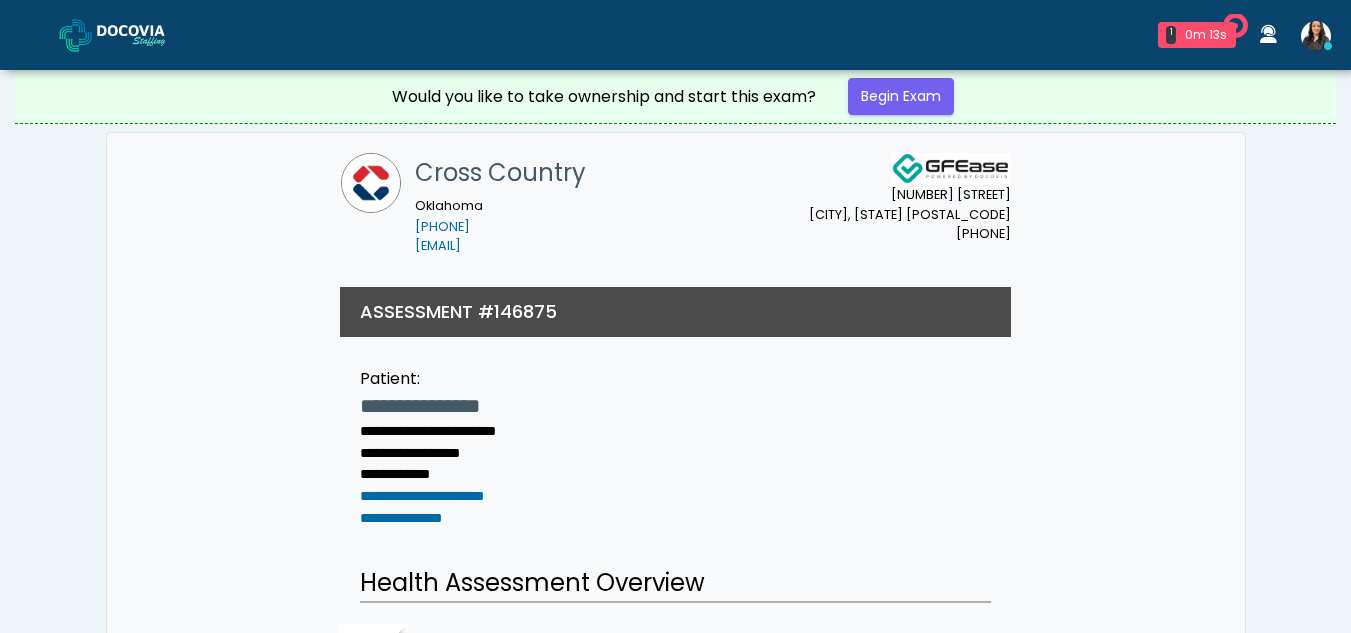 scroll, scrollTop: 0, scrollLeft: 0, axis: both 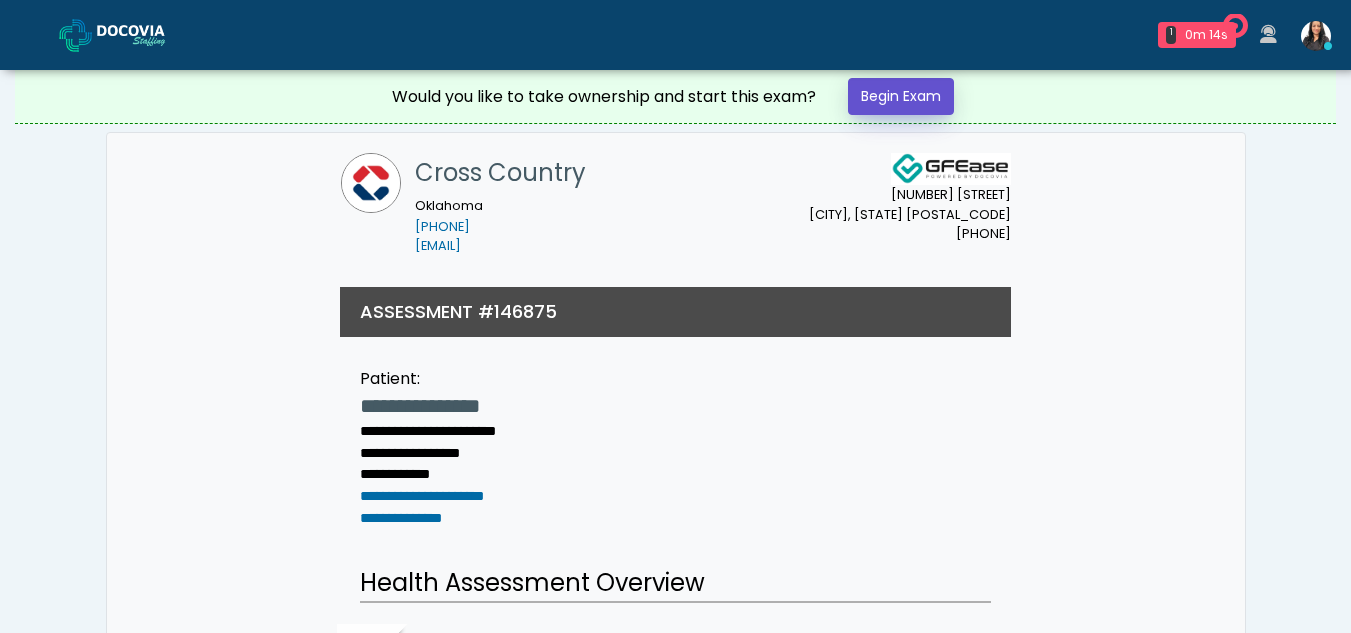 click on "Begin Exam" at bounding box center [901, 96] 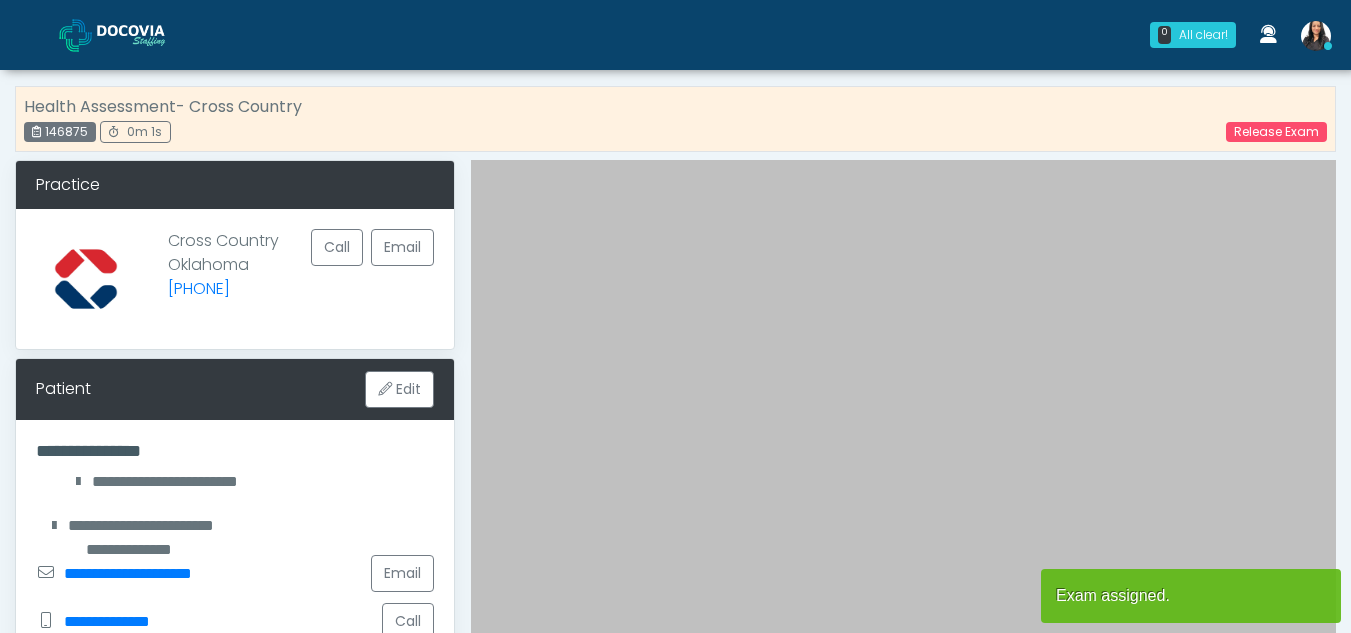 scroll, scrollTop: 0, scrollLeft: 0, axis: both 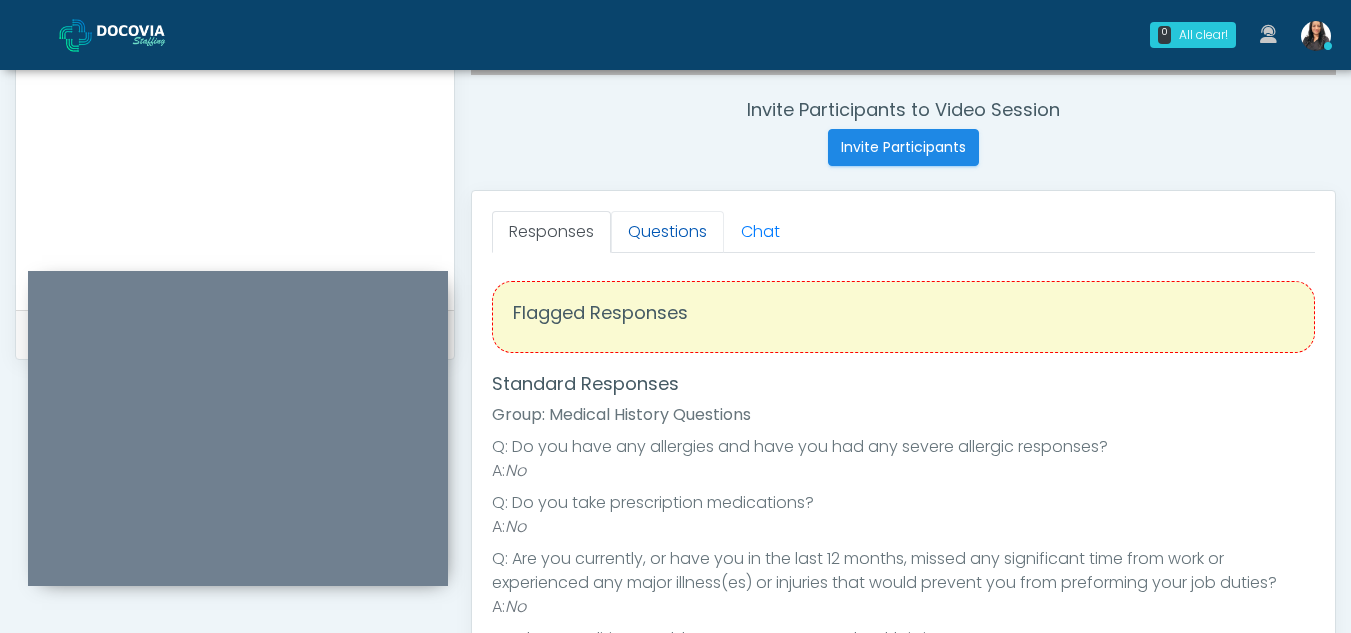 click on "Questions" at bounding box center (667, 232) 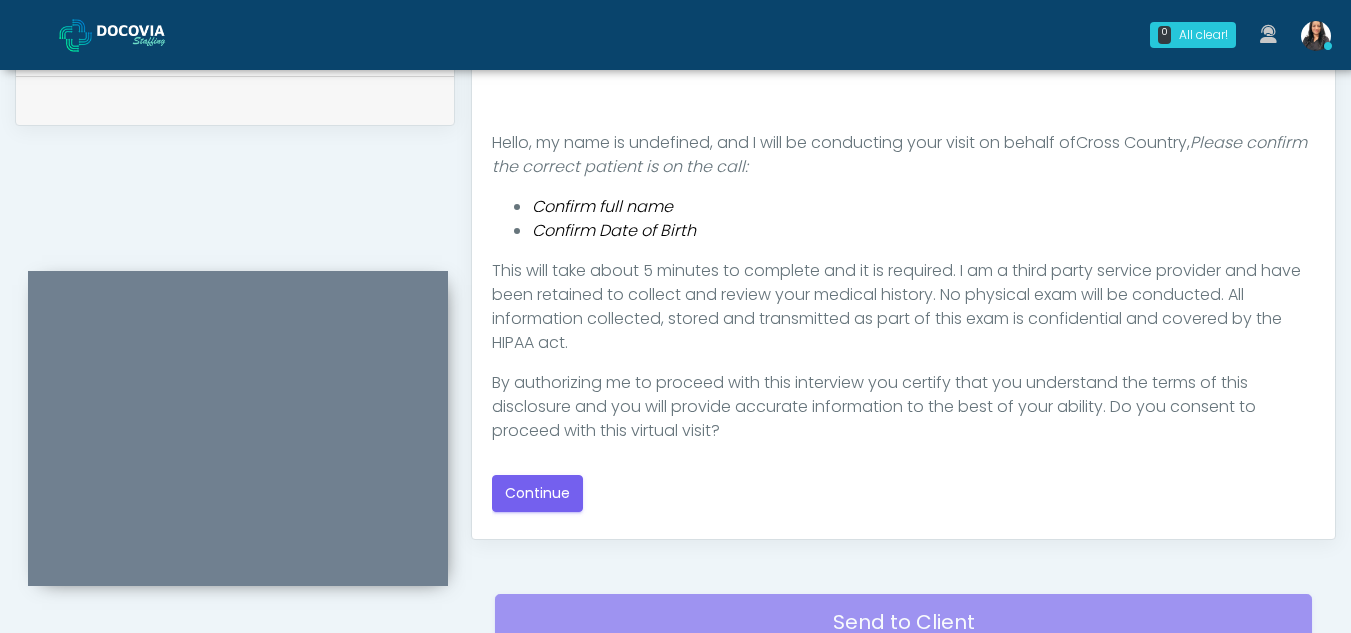 scroll, scrollTop: 993, scrollLeft: 0, axis: vertical 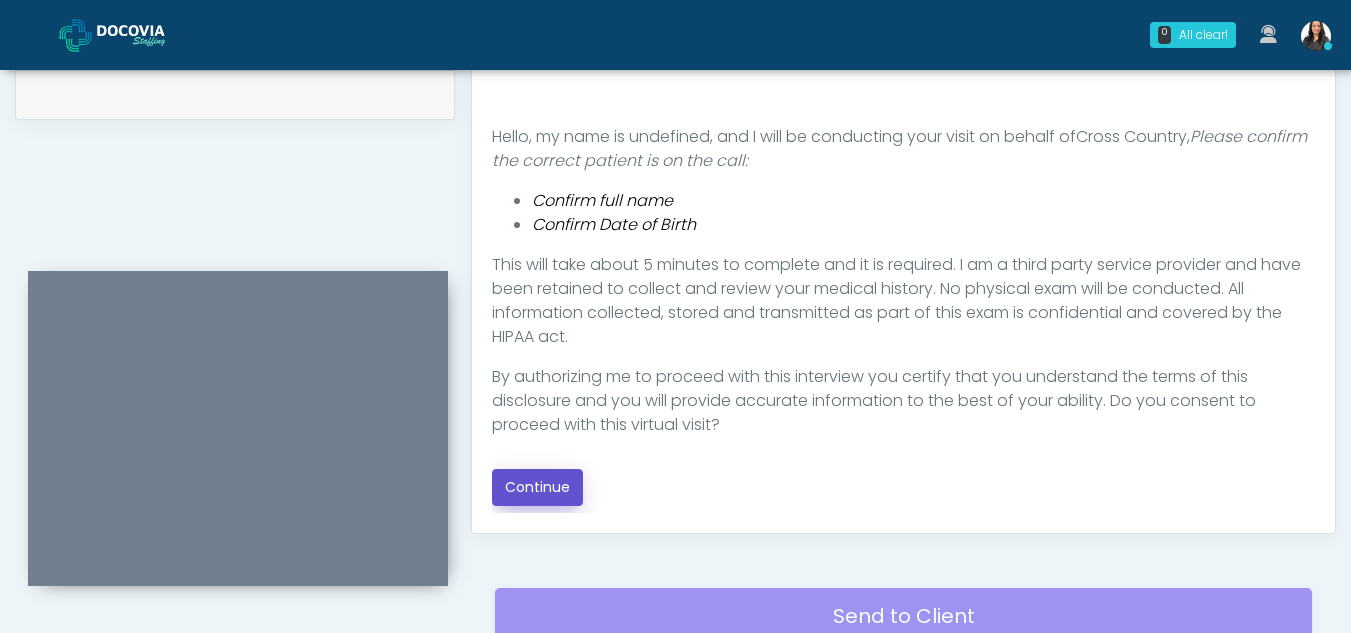 click on "Continue" at bounding box center (537, 487) 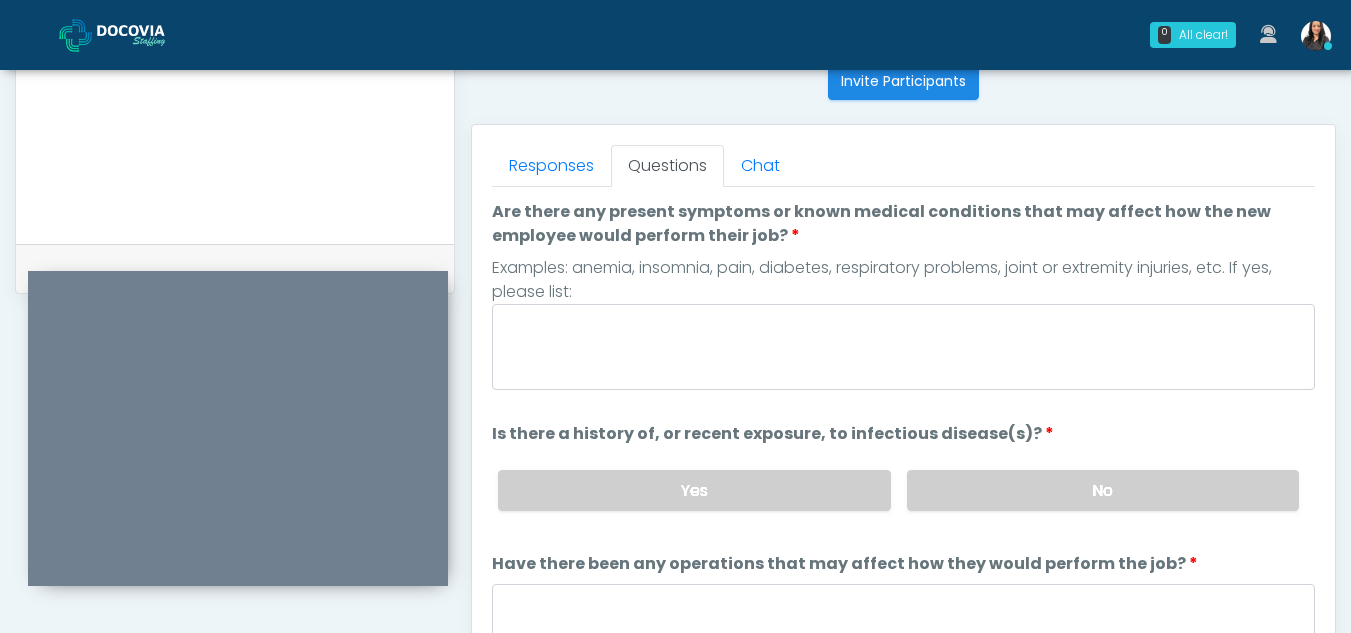 scroll, scrollTop: 765, scrollLeft: 0, axis: vertical 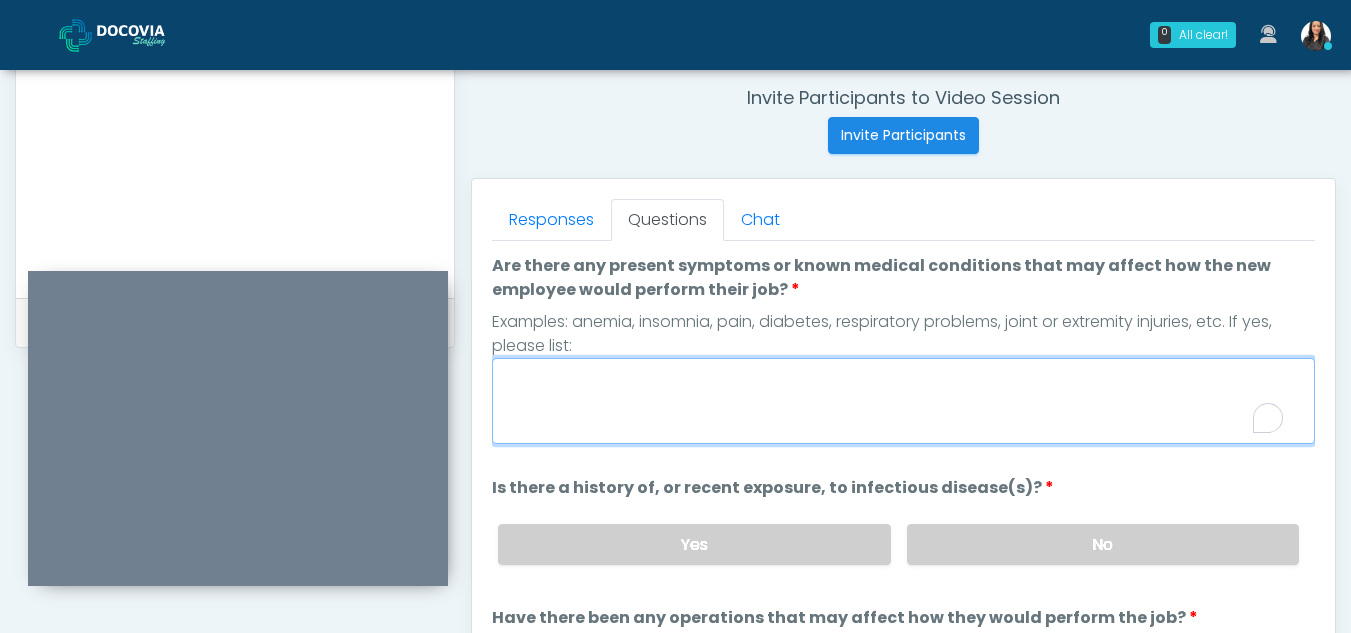 click on "Are there any present symptoms or known medical conditions that may affect how the new employee would perform their job?" at bounding box center [903, 401] 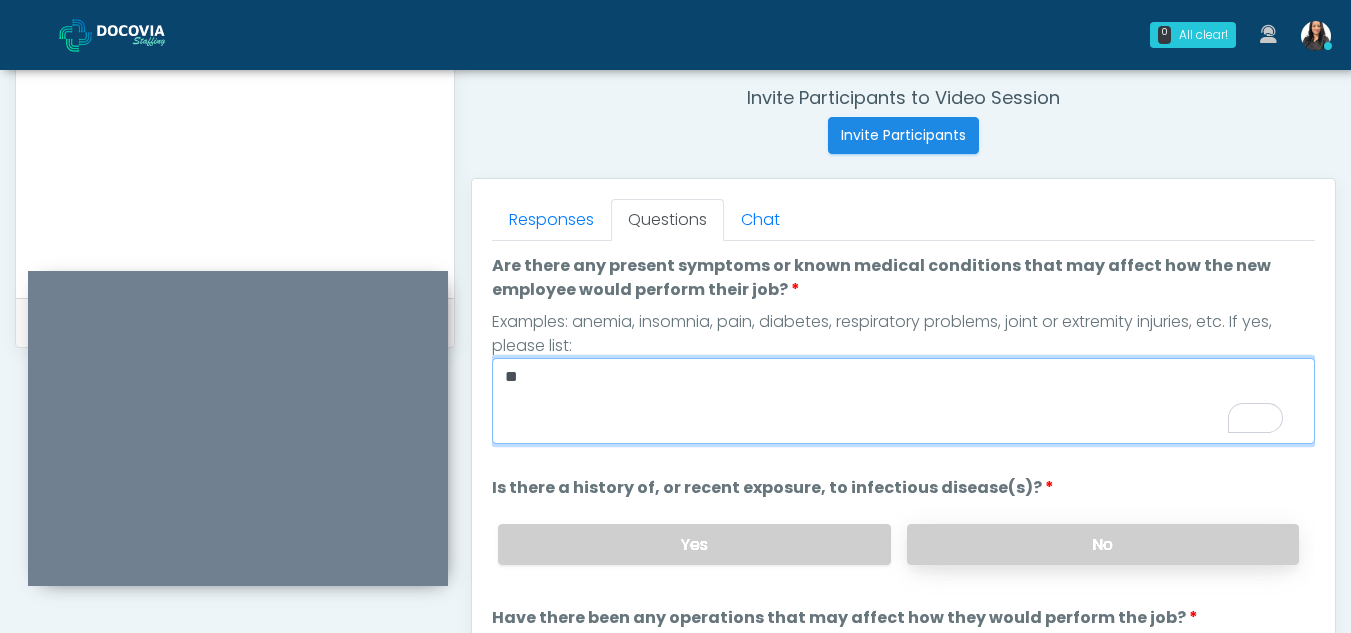 type on "**" 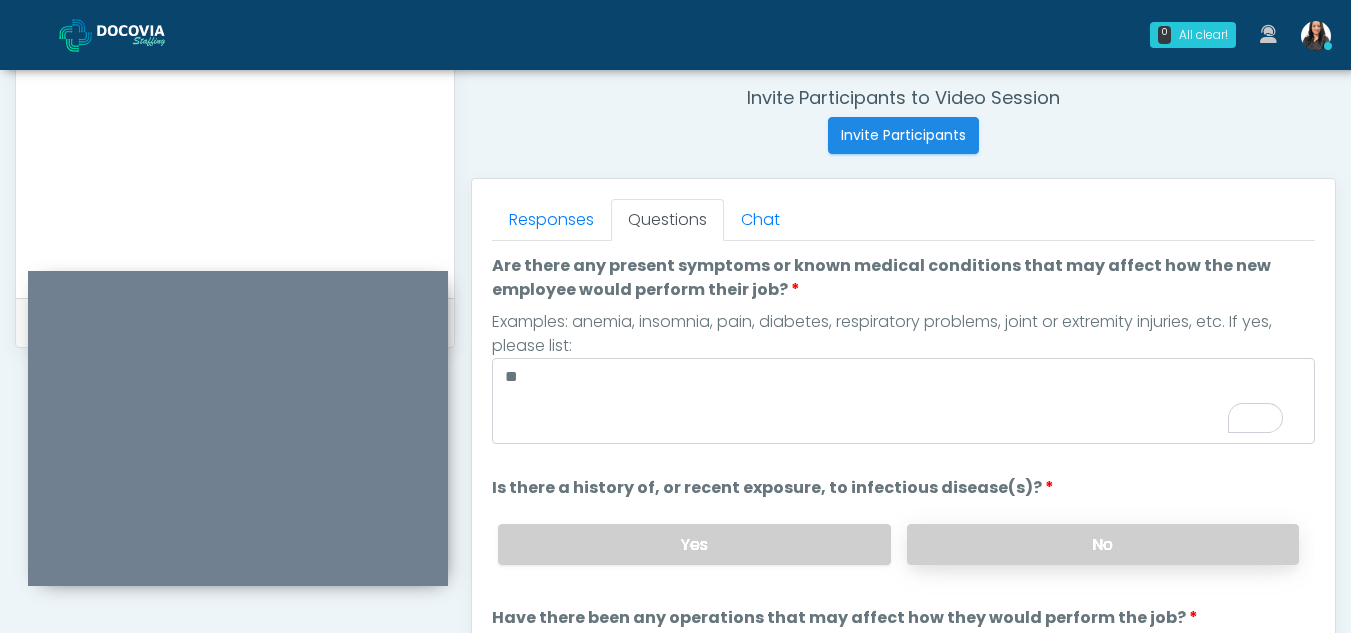 click on "No" at bounding box center [1103, 544] 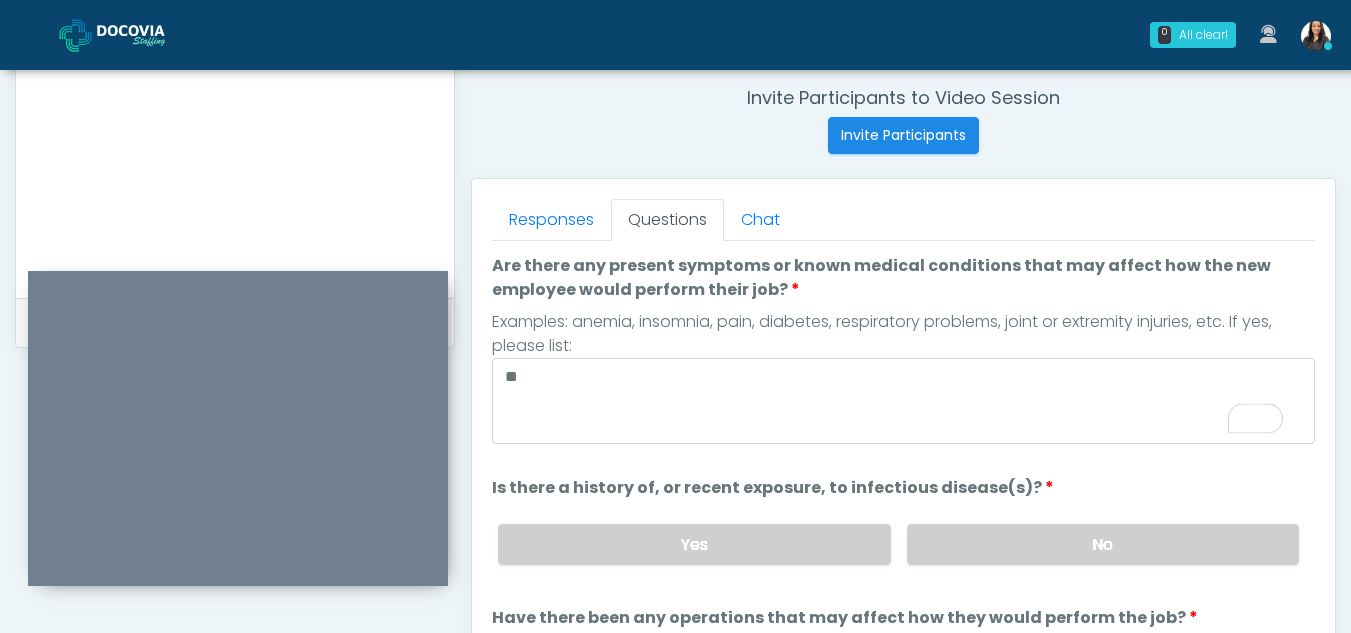 scroll, scrollTop: 101, scrollLeft: 0, axis: vertical 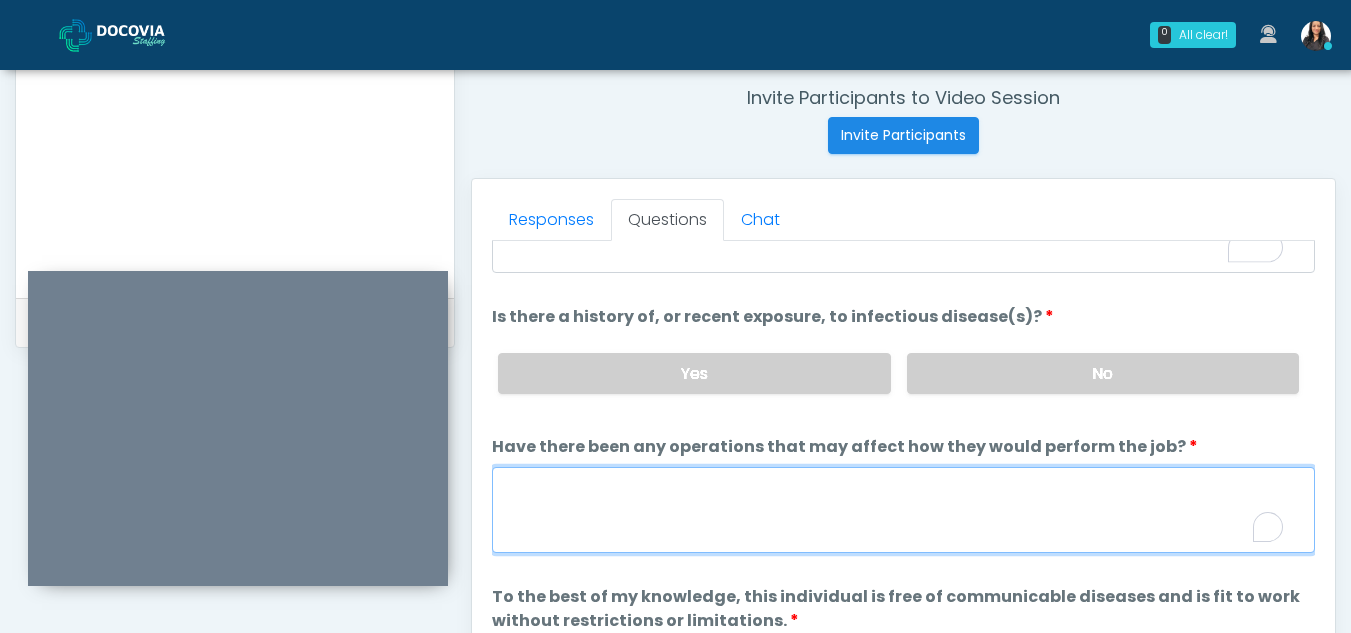 click on "Have there been any operations that may affect how they would perform the job?" at bounding box center (903, 510) 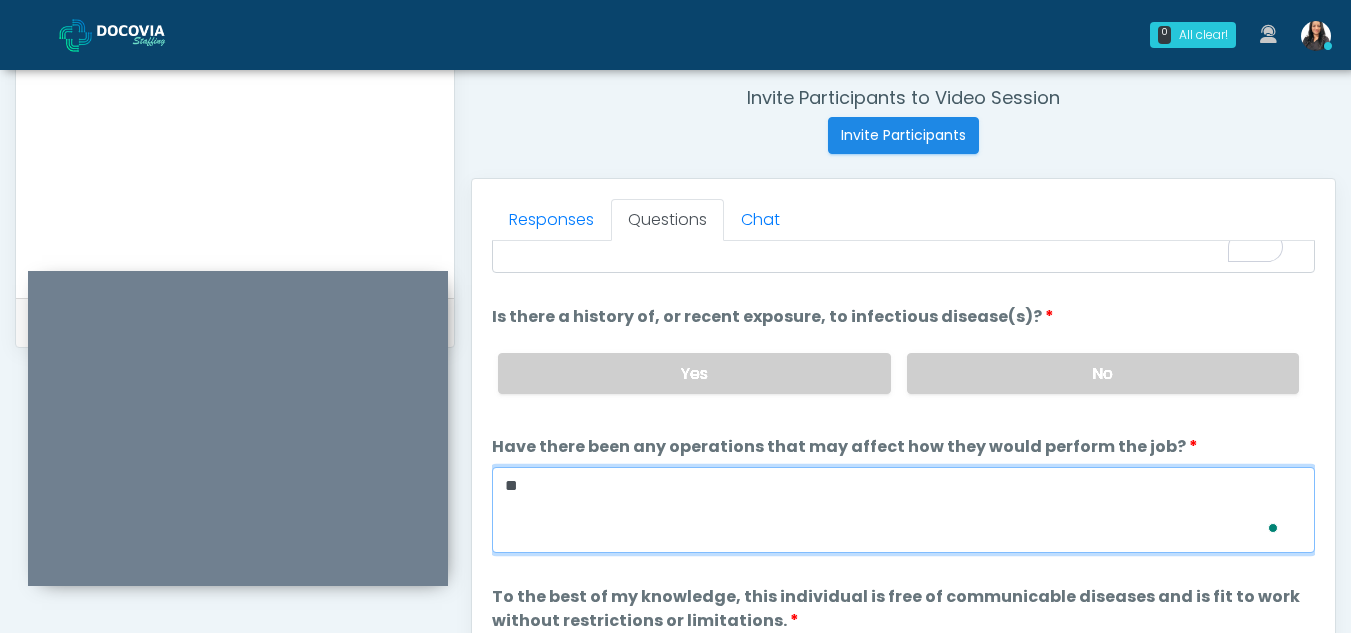 scroll, scrollTop: 171, scrollLeft: 0, axis: vertical 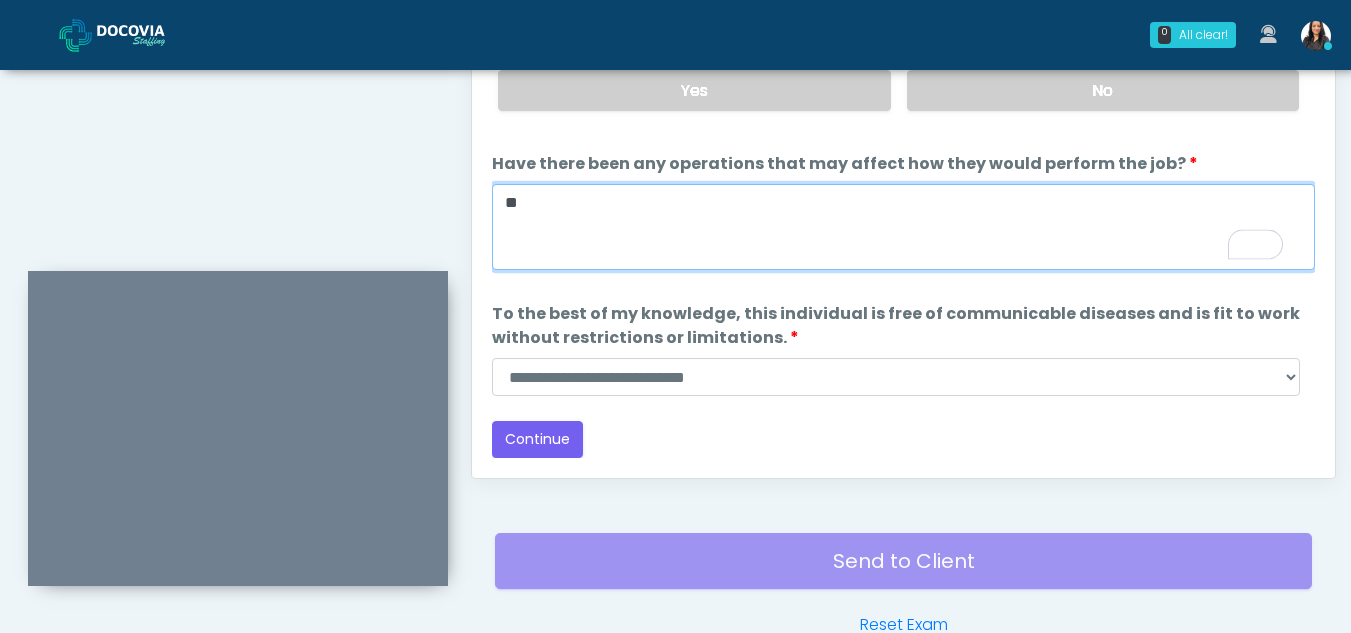 type on "**" 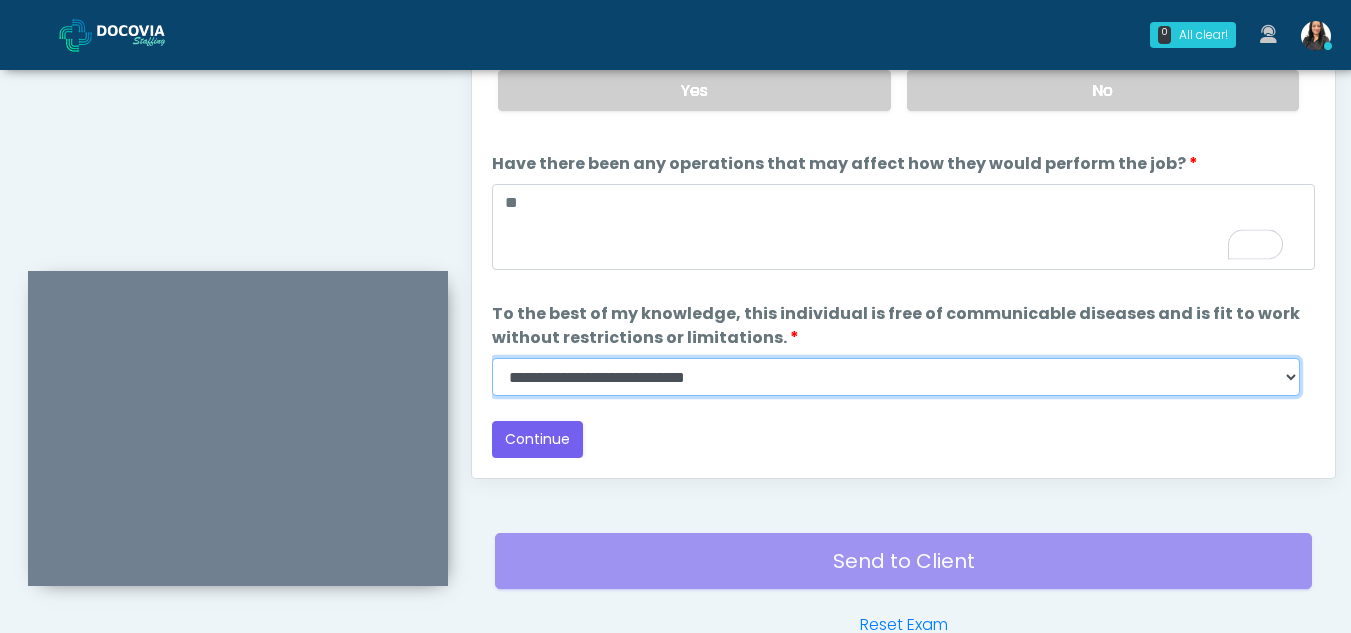 click on "**********" at bounding box center [896, 377] 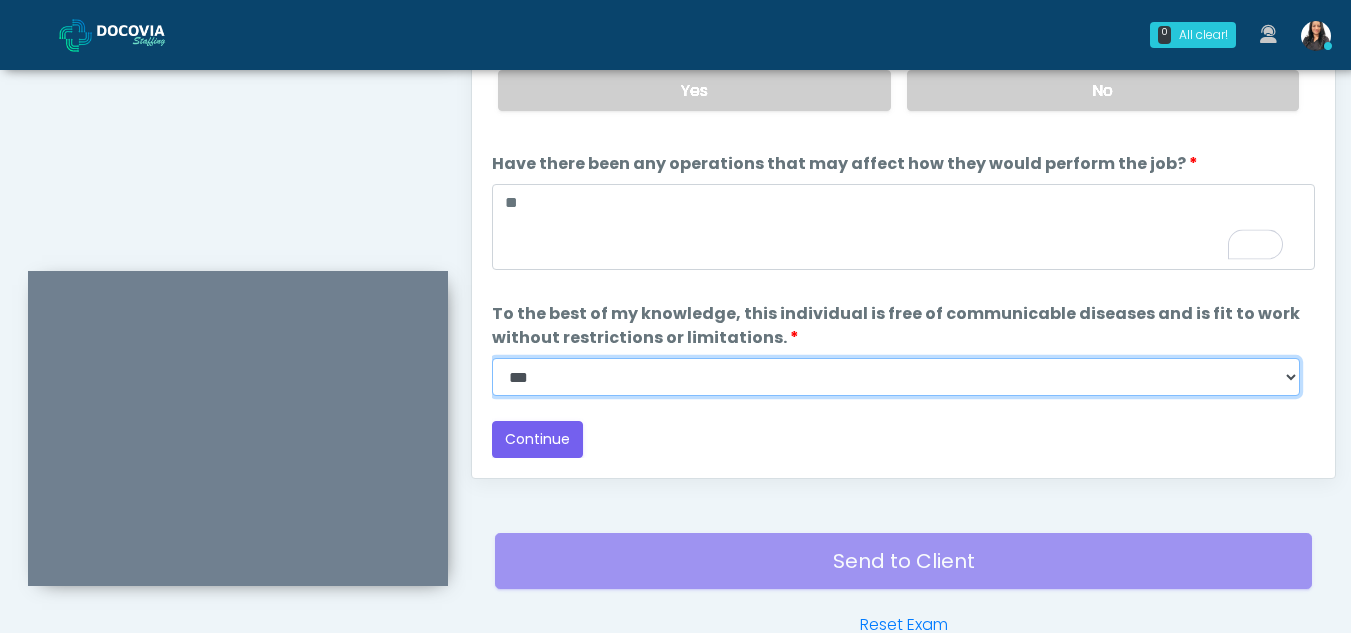 click on "**********" at bounding box center (896, 377) 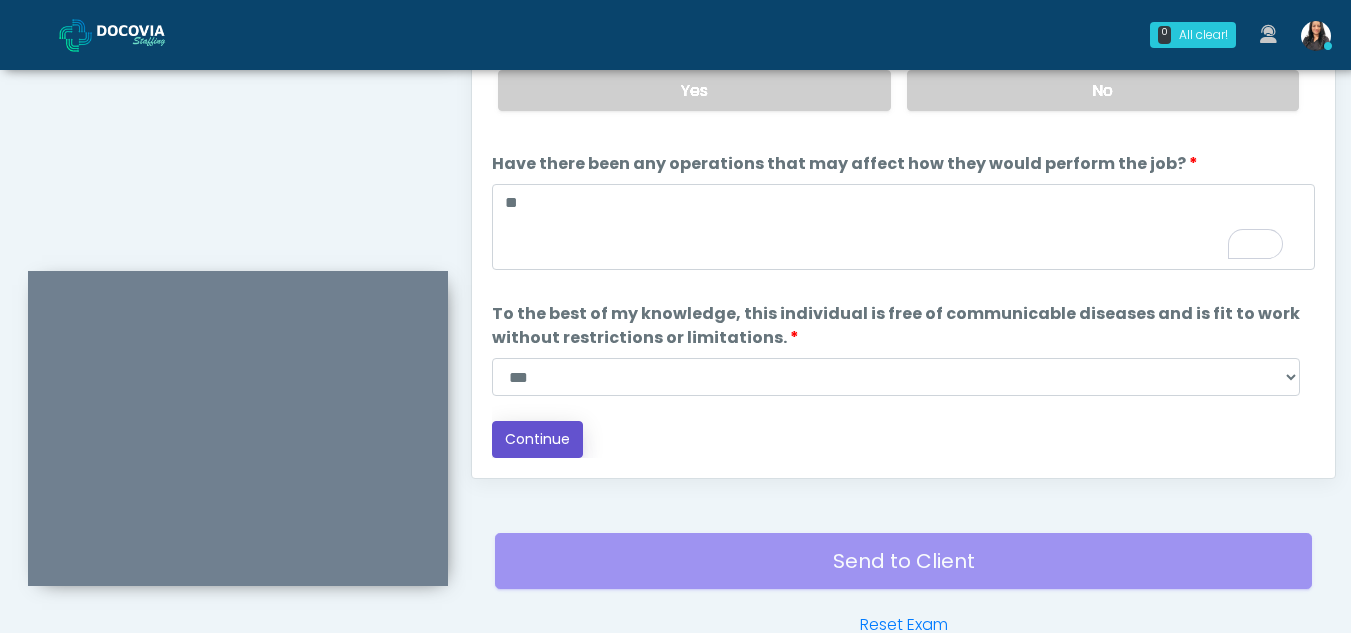 click on "Continue" at bounding box center [537, 439] 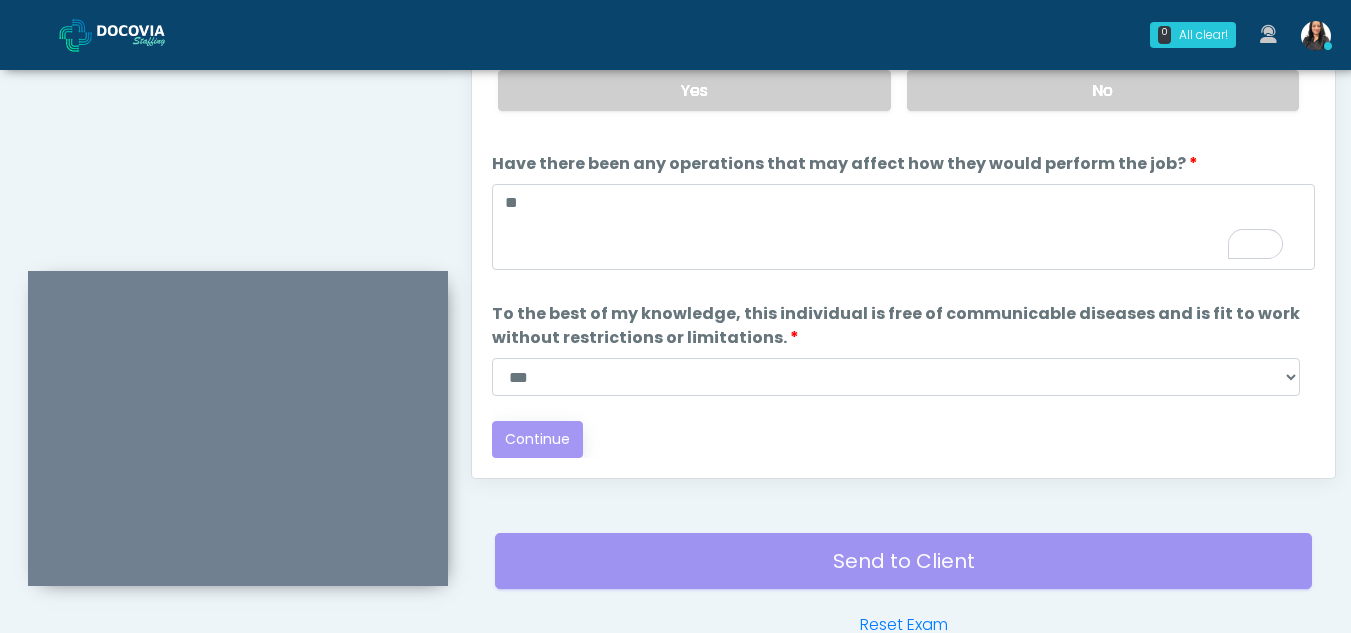 scroll, scrollTop: 0, scrollLeft: 0, axis: both 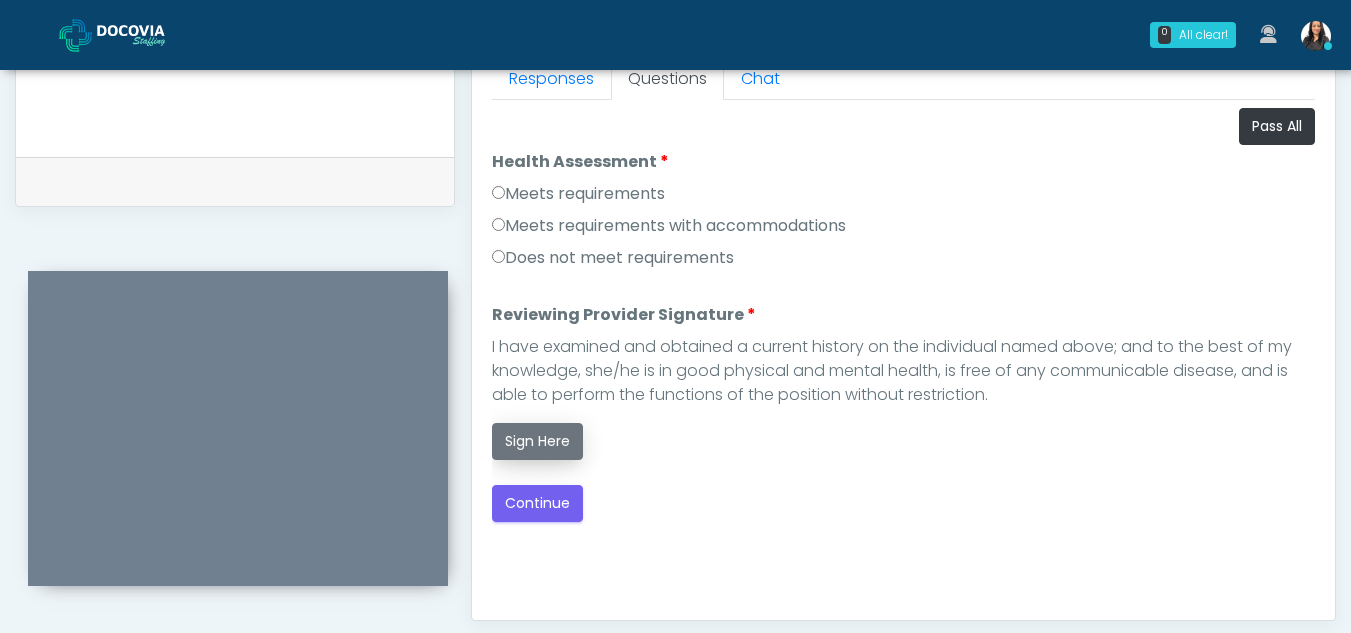 click on "Sign Here" at bounding box center (537, 441) 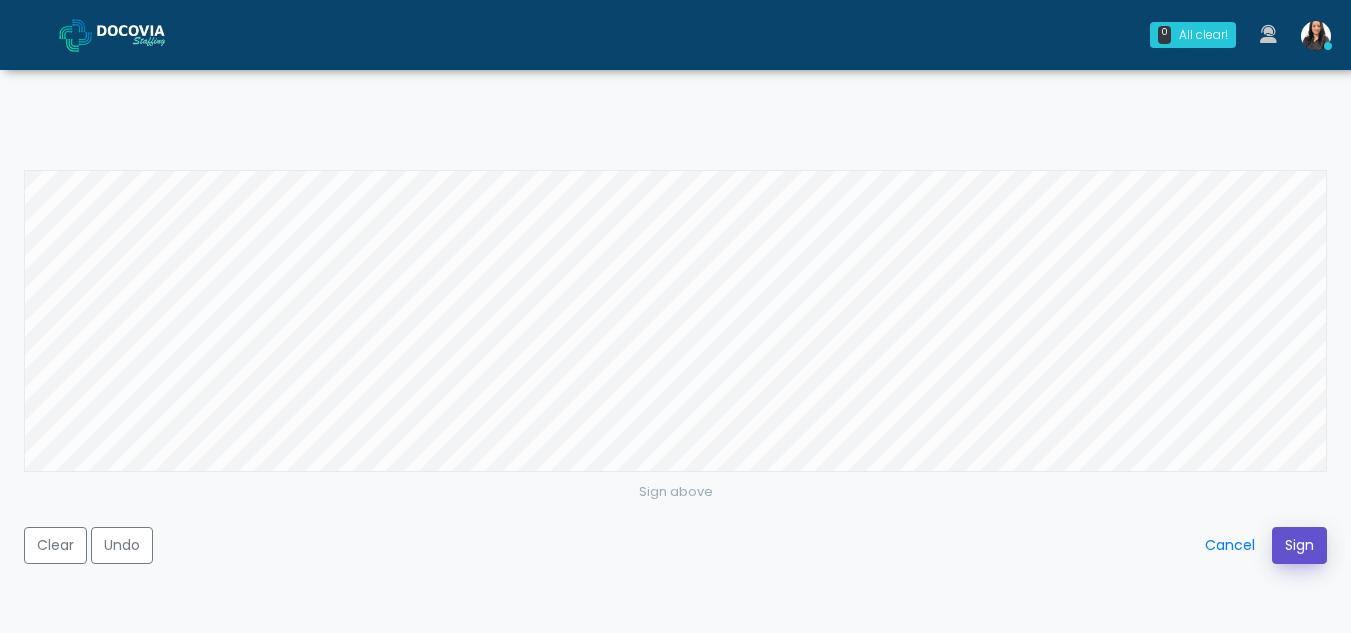 click on "Sign" at bounding box center [1299, 545] 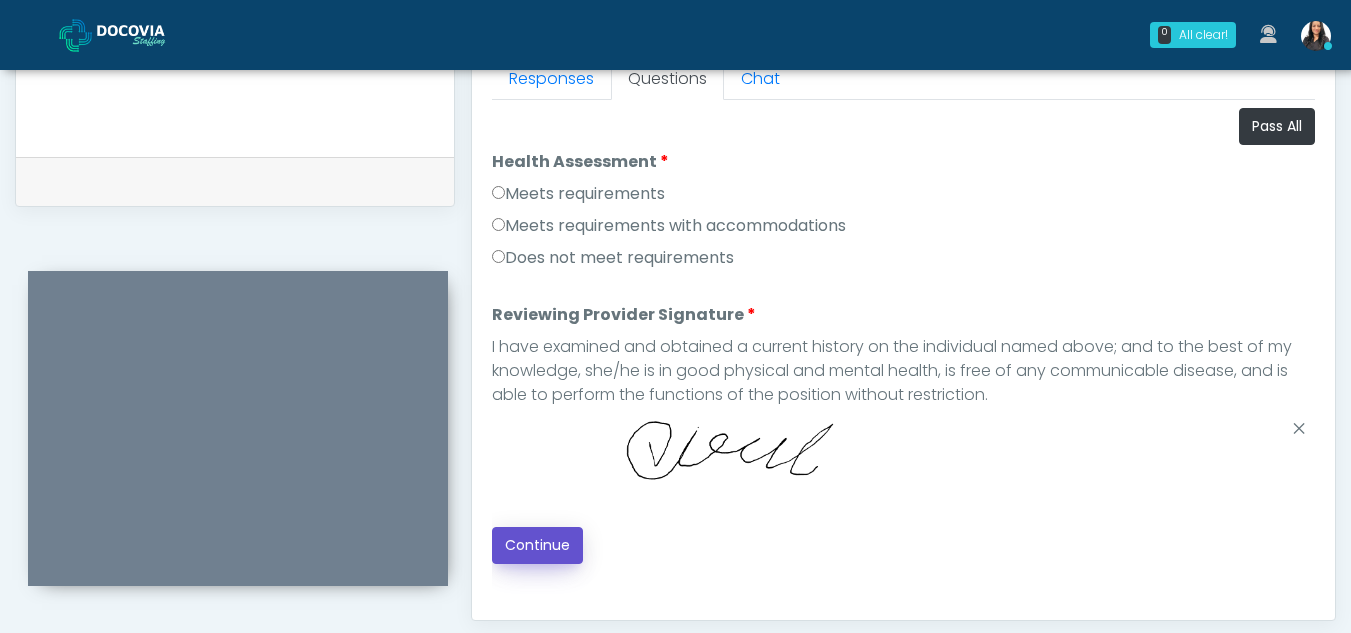 click on "Continue" at bounding box center [537, 545] 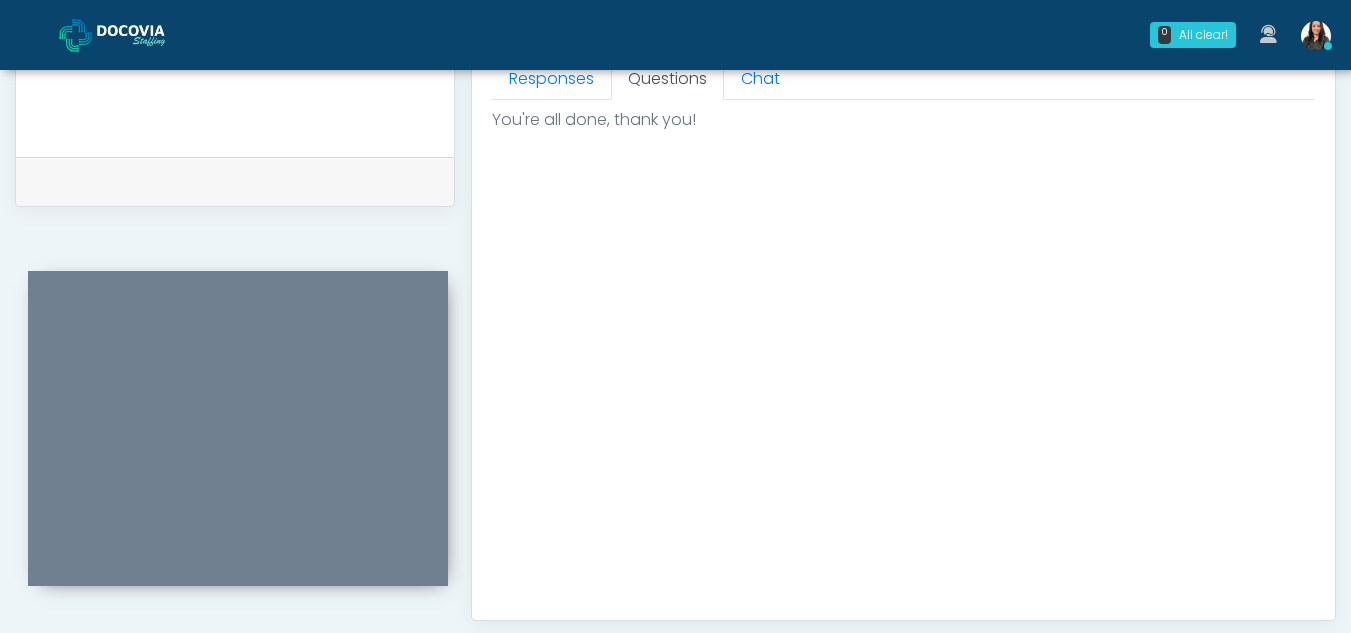 scroll, scrollTop: 1199, scrollLeft: 0, axis: vertical 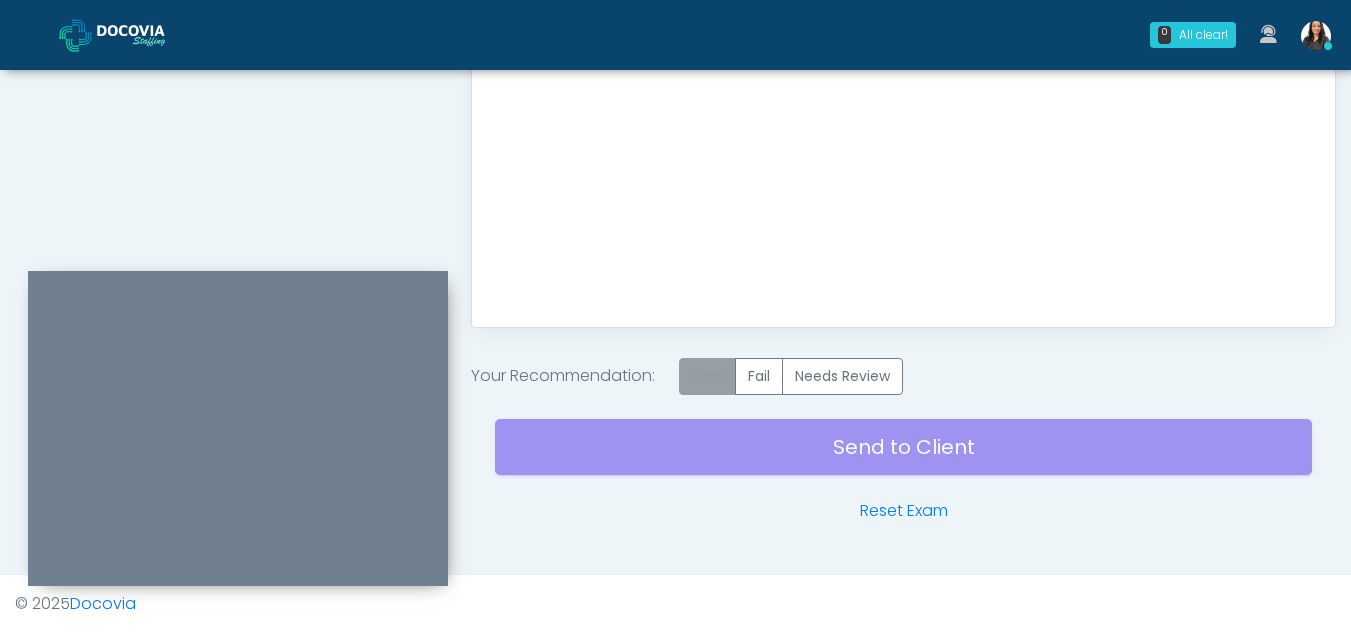 click on "Pass" at bounding box center [707, 376] 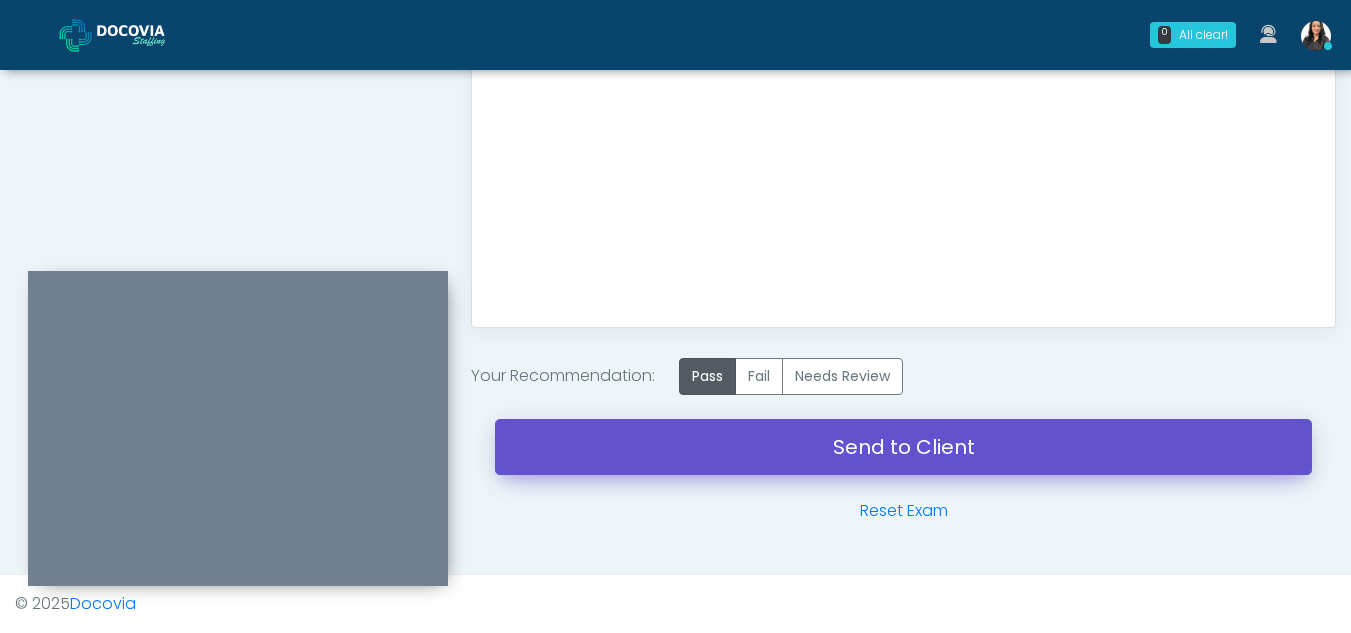 click on "Send to Client" at bounding box center (903, 447) 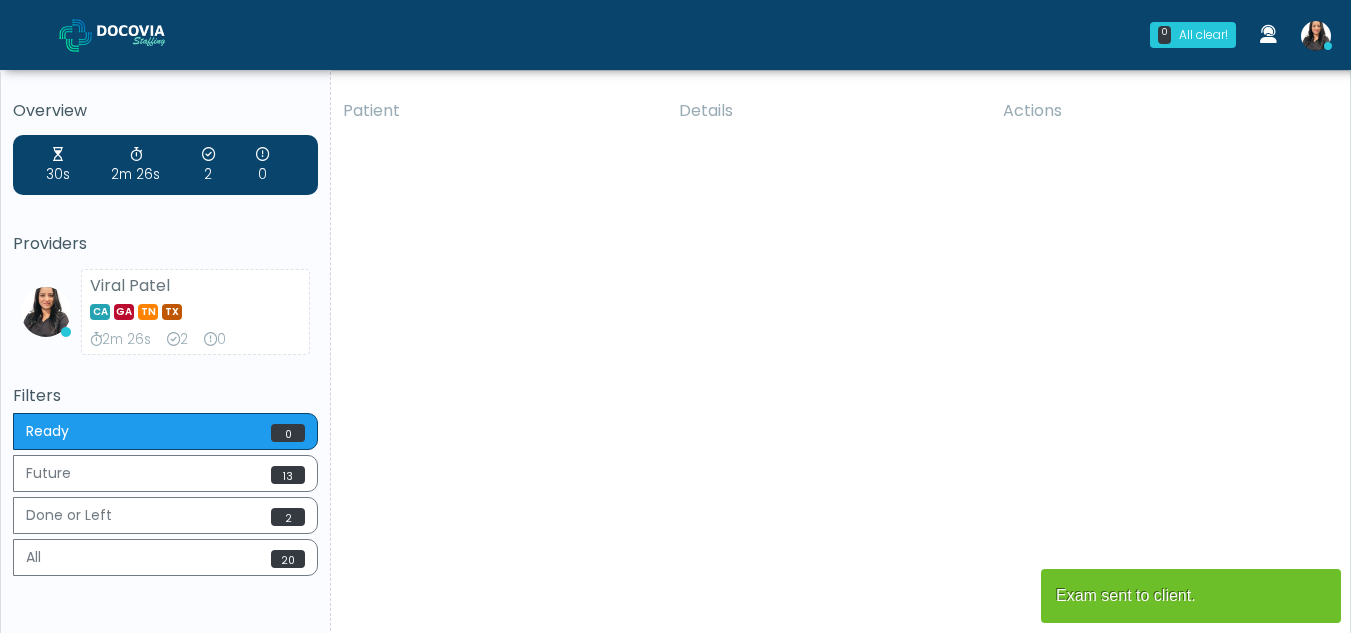 scroll, scrollTop: 0, scrollLeft: 0, axis: both 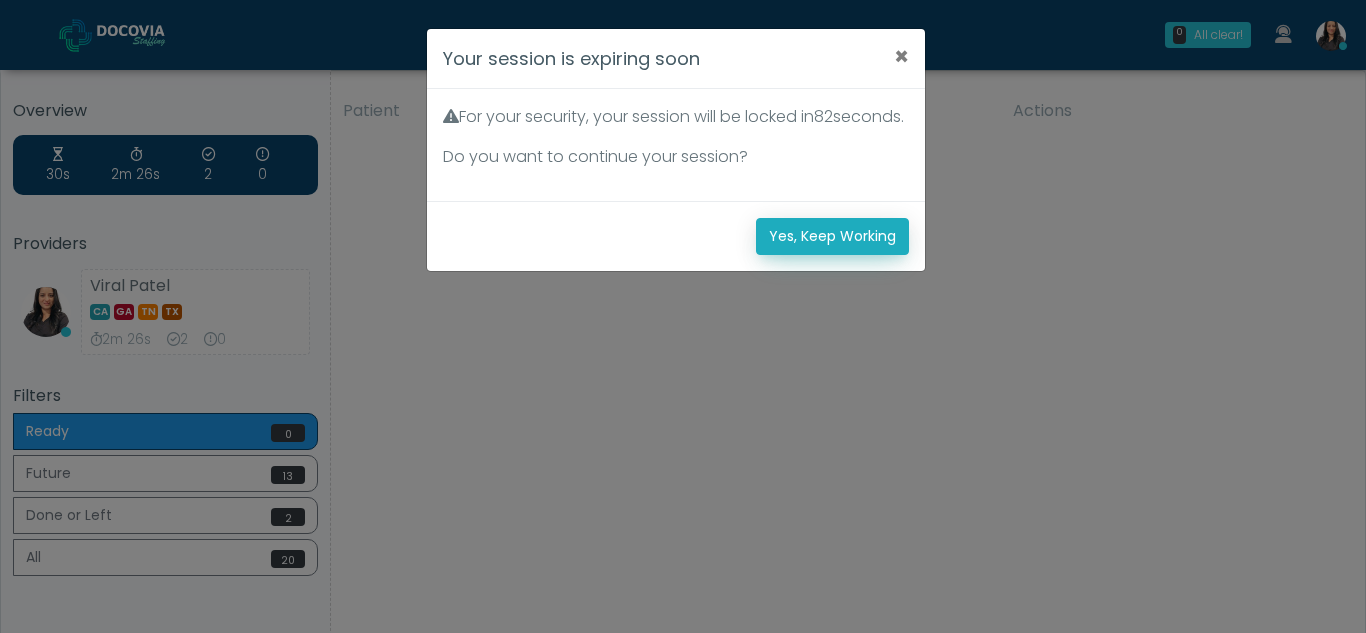 click on "Yes, Keep Working" at bounding box center [832, 236] 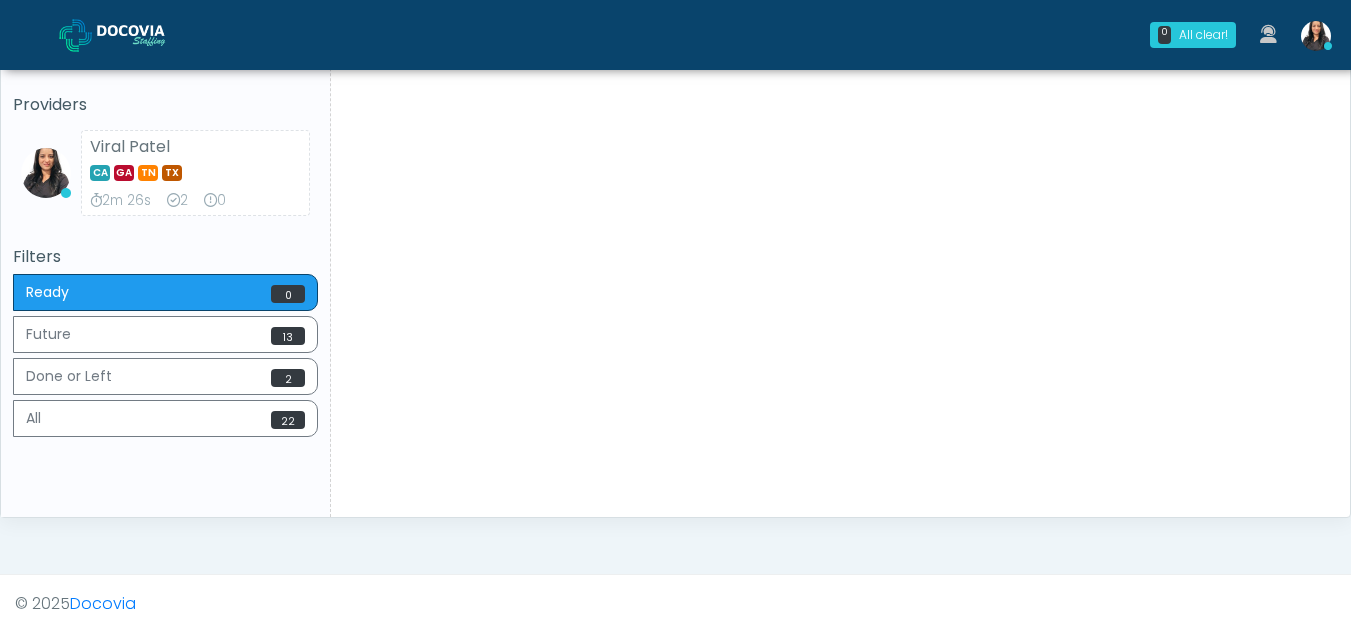 scroll, scrollTop: 139, scrollLeft: 0, axis: vertical 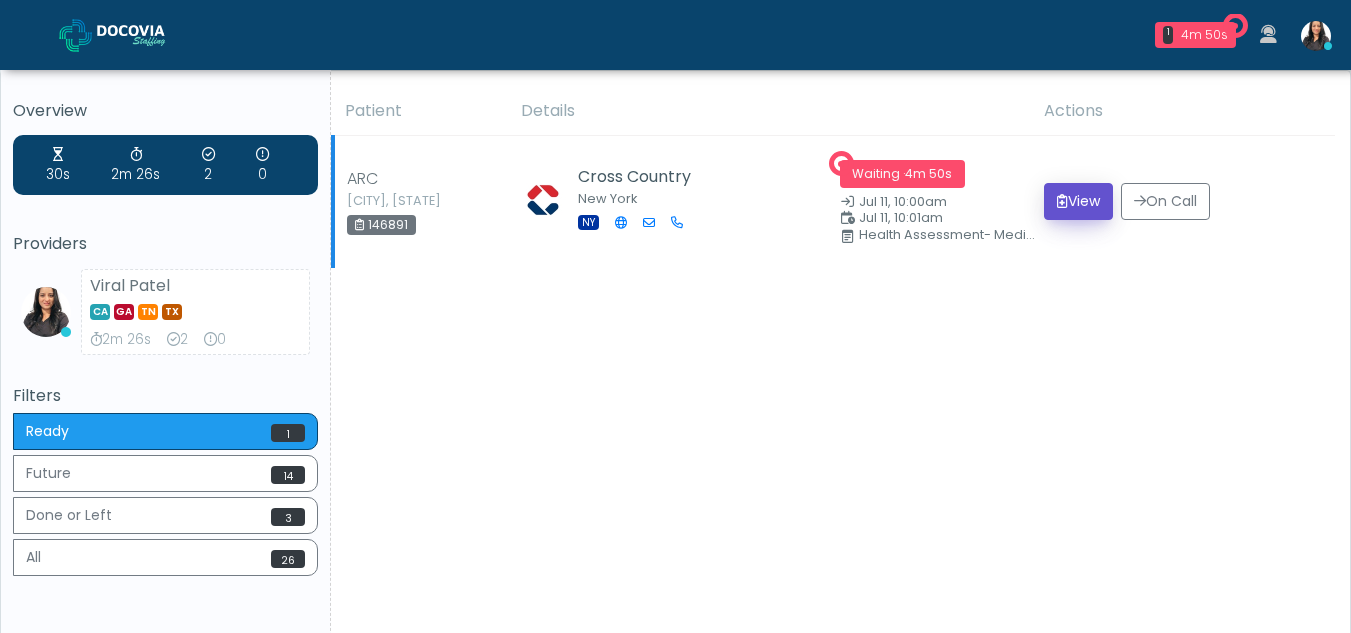 click on "View" at bounding box center [1078, 201] 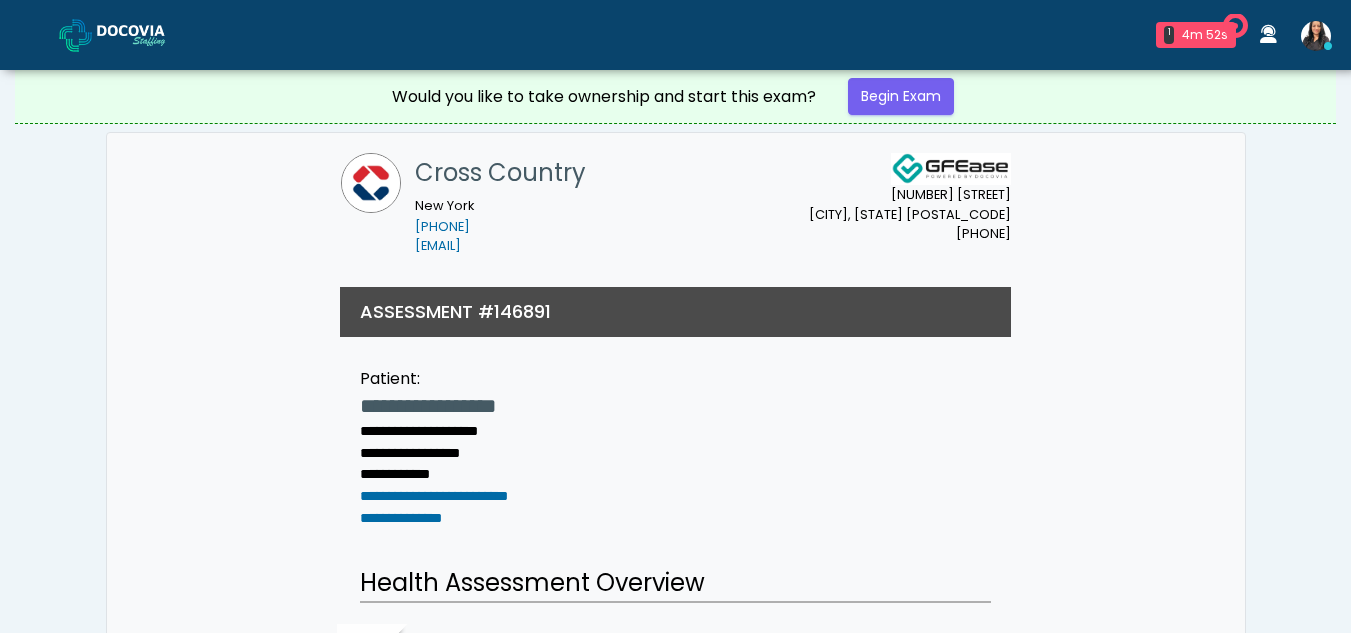 scroll, scrollTop: 0, scrollLeft: 0, axis: both 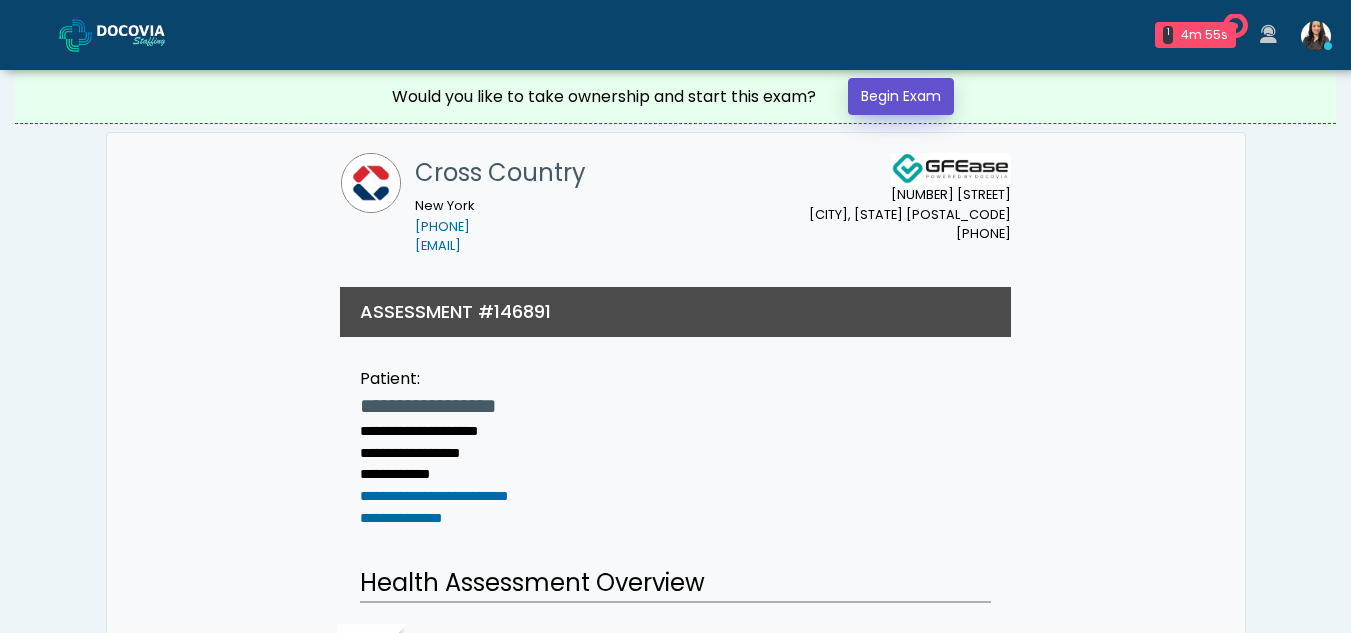 click on "Begin Exam" at bounding box center (901, 96) 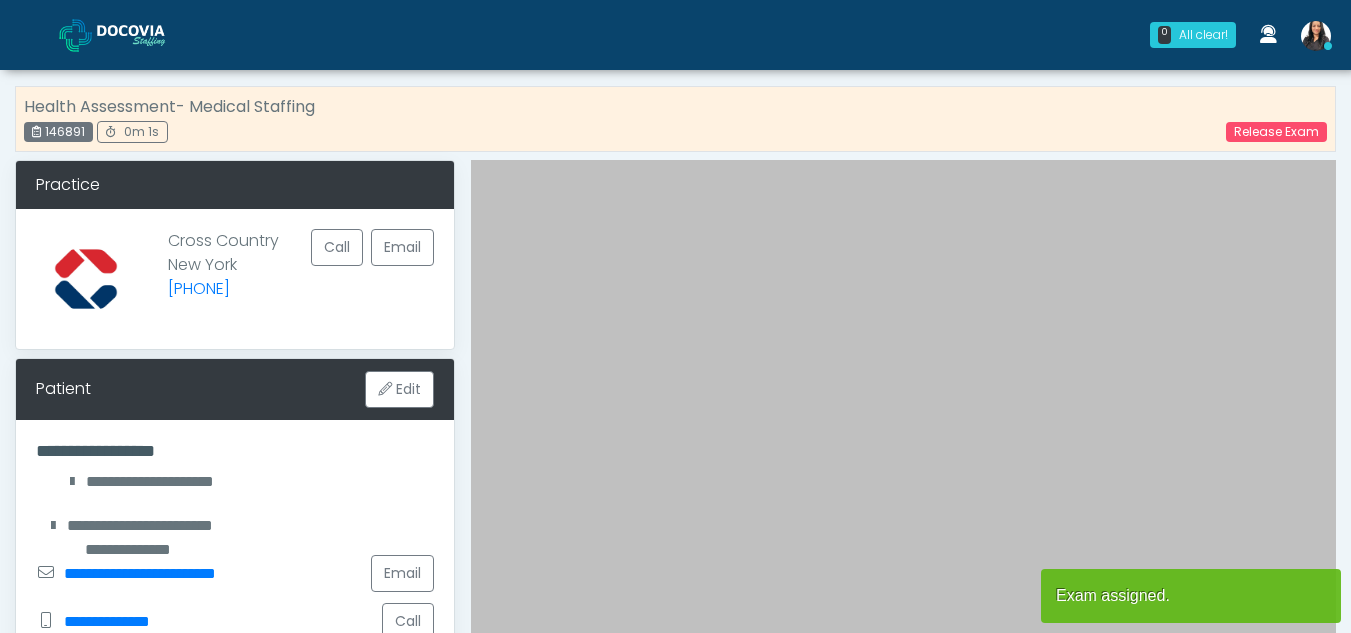 scroll, scrollTop: 0, scrollLeft: 0, axis: both 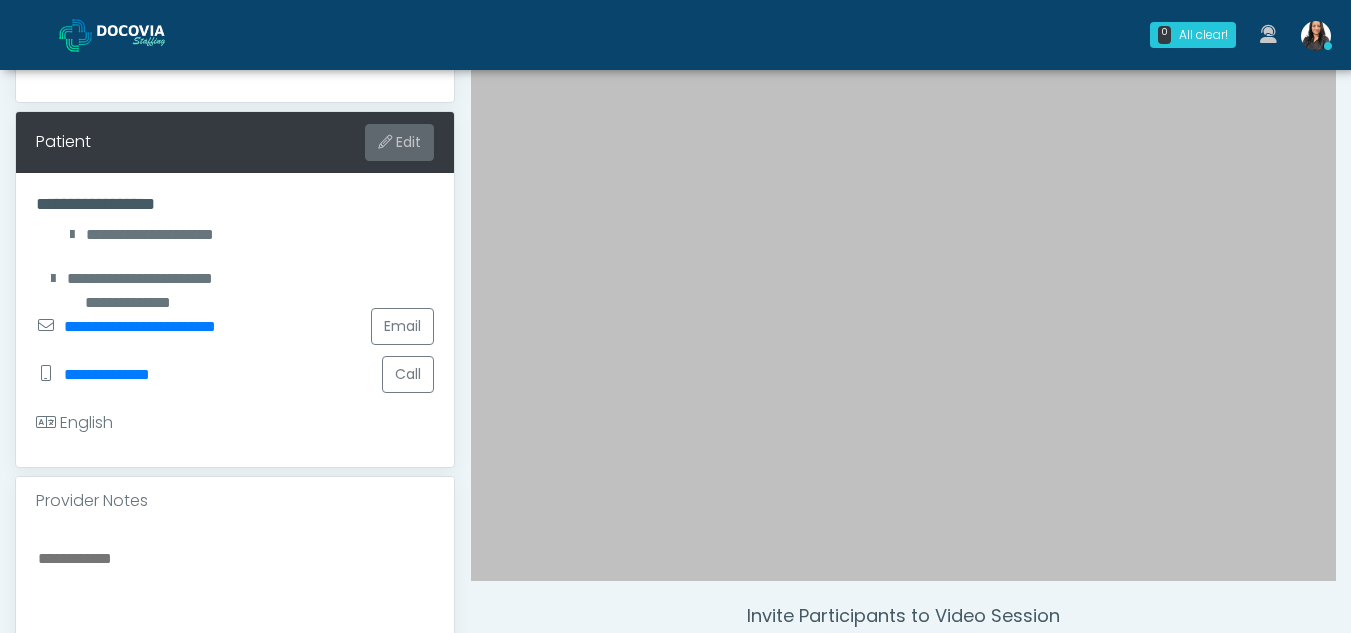 click on "Edit" at bounding box center [399, 142] 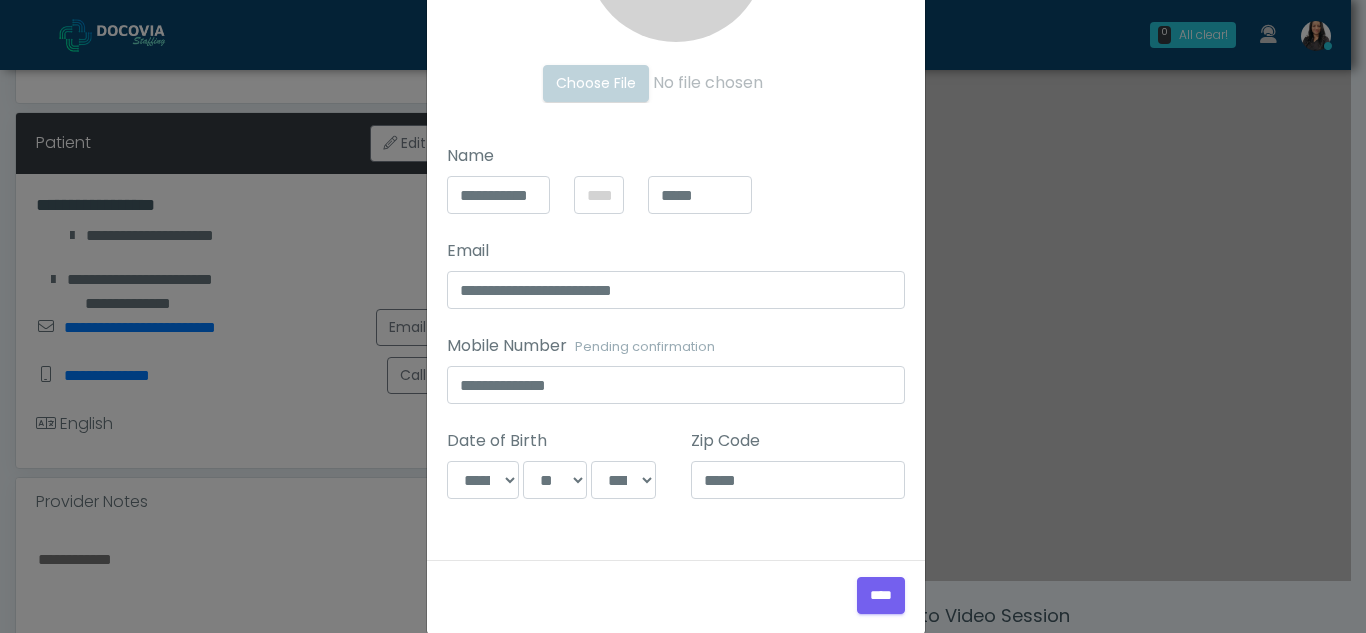 scroll, scrollTop: 293, scrollLeft: 0, axis: vertical 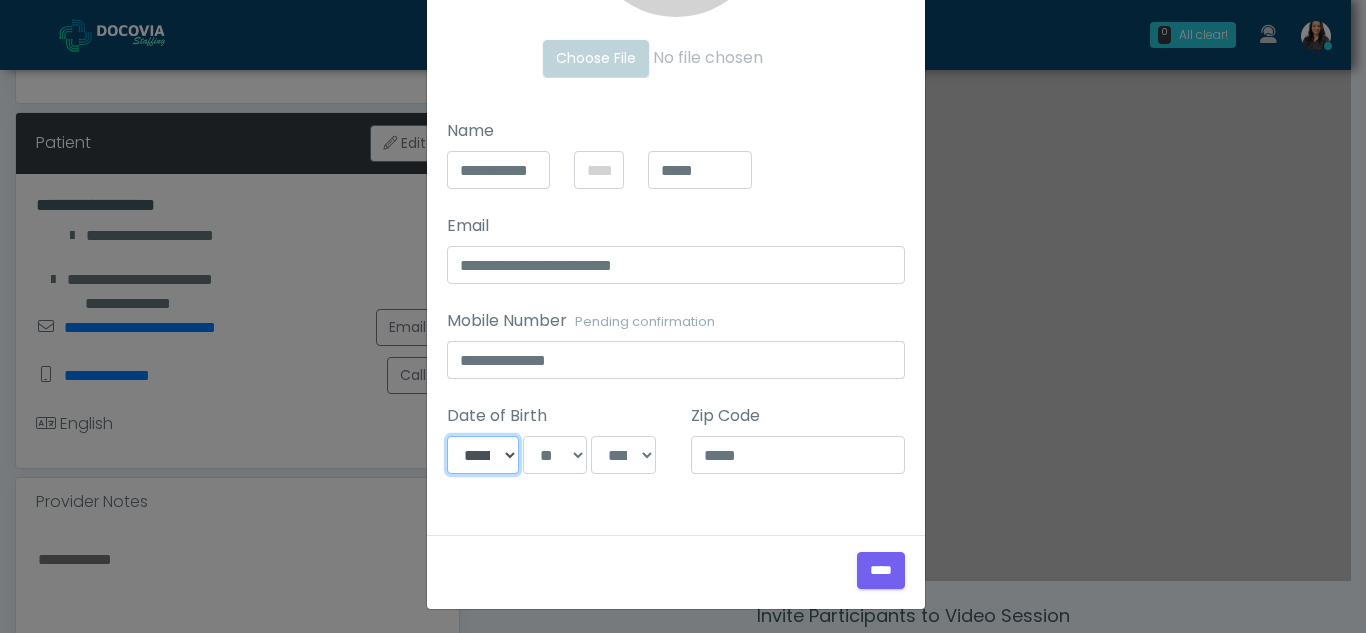 click on "**********" at bounding box center [483, 455] 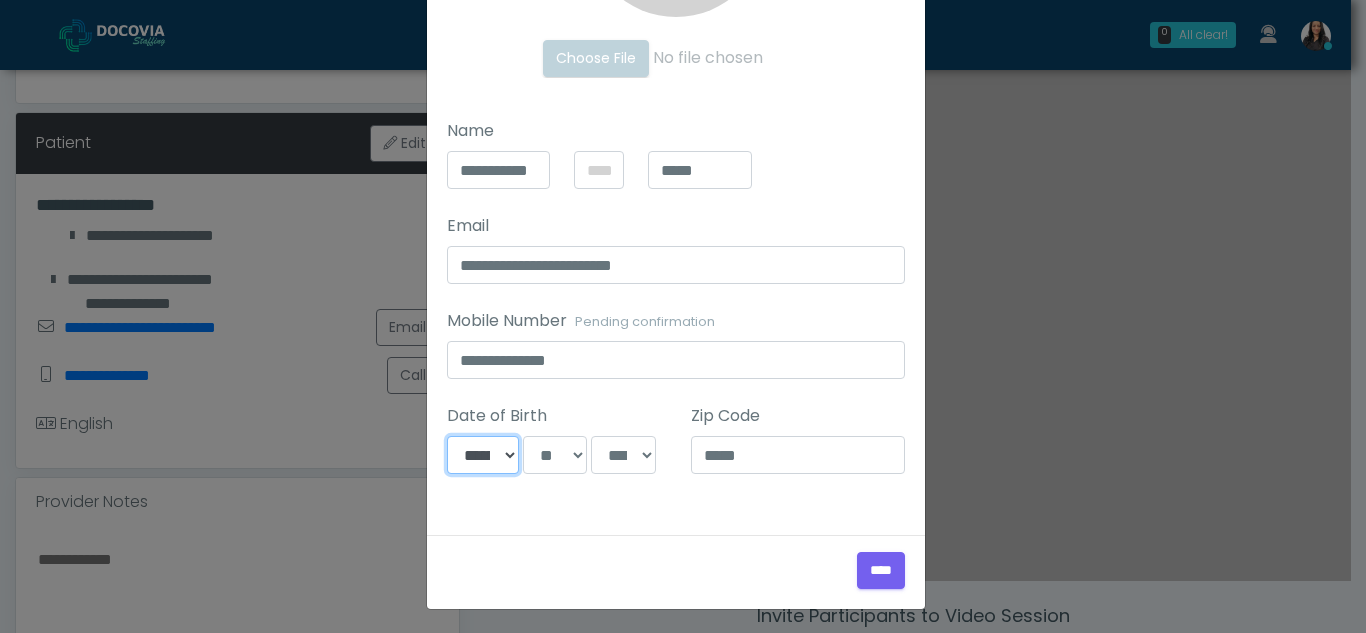 select on "*" 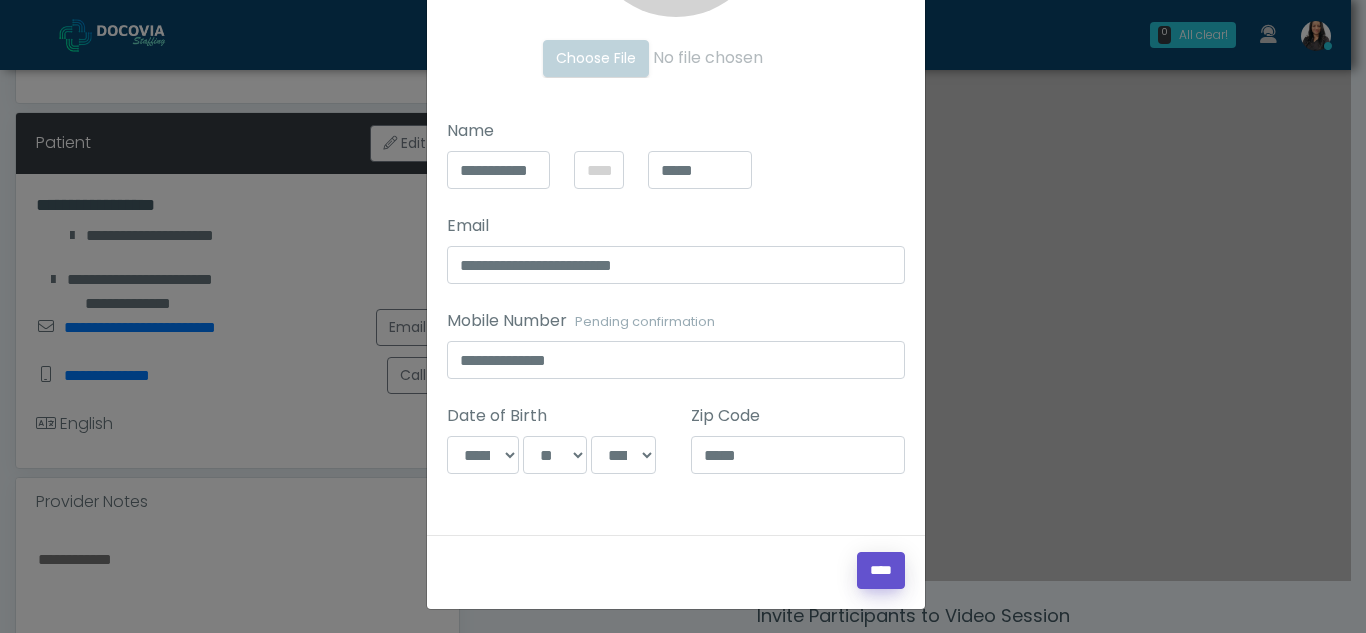 click on "****" at bounding box center (881, 570) 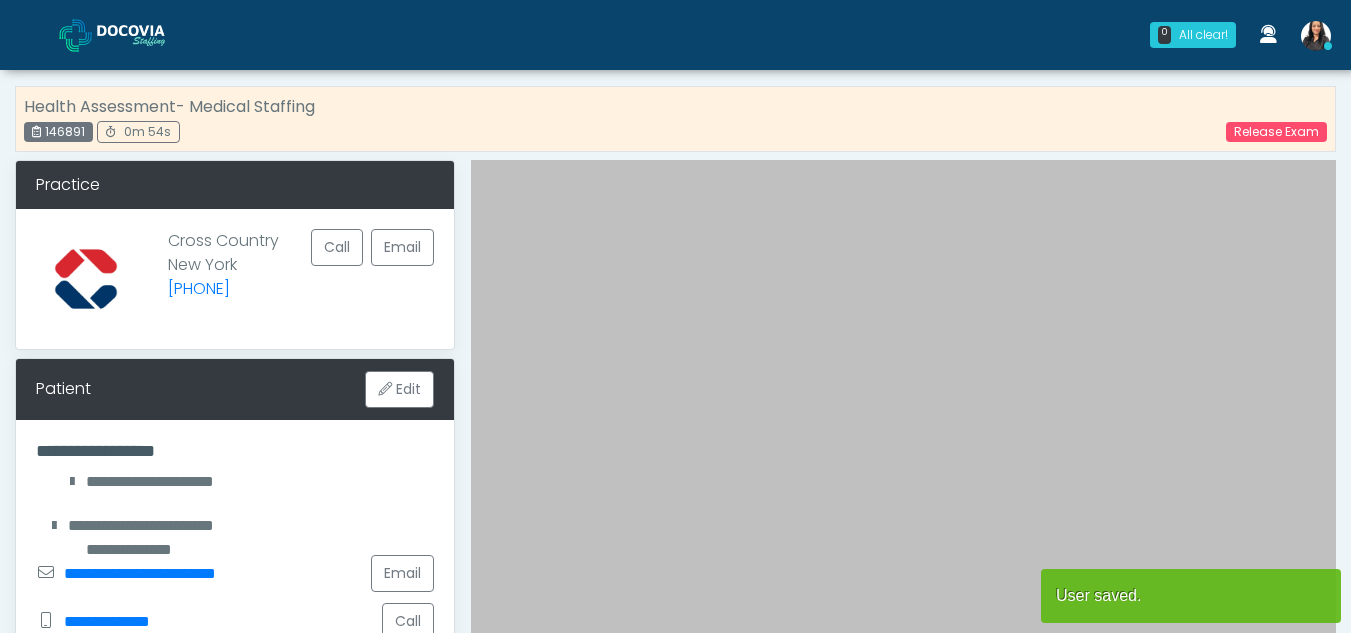 scroll, scrollTop: 0, scrollLeft: 0, axis: both 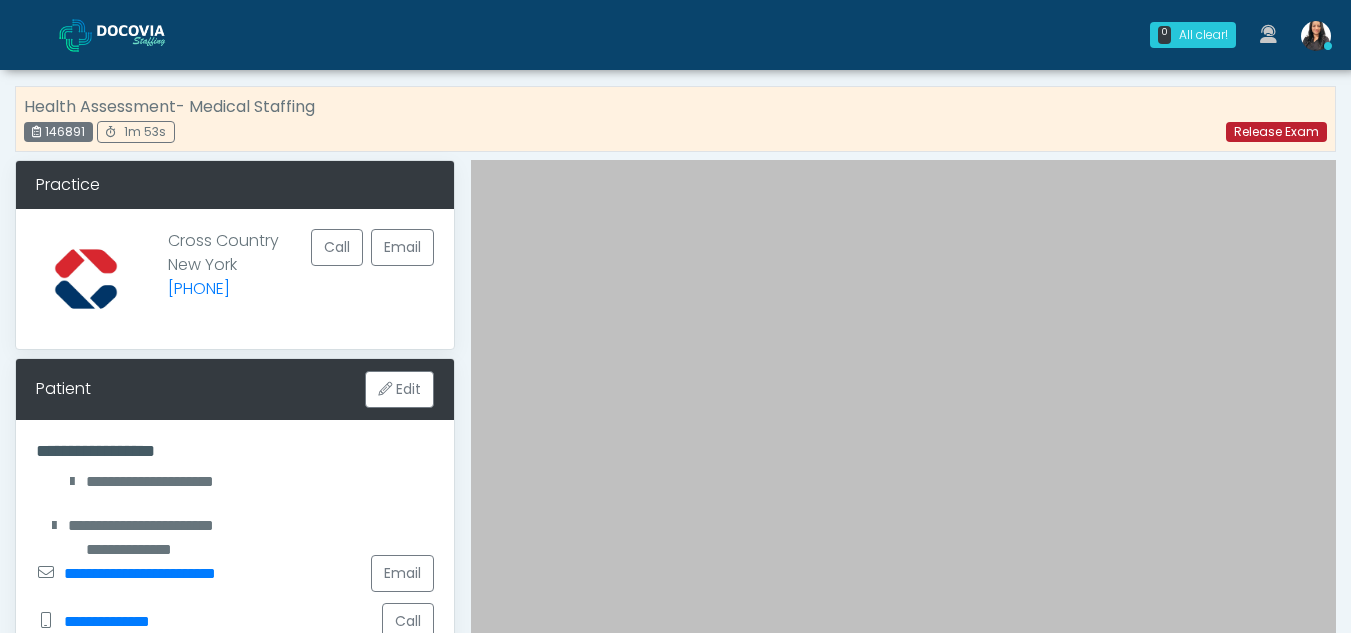 click on "Release Exam" at bounding box center [1276, 132] 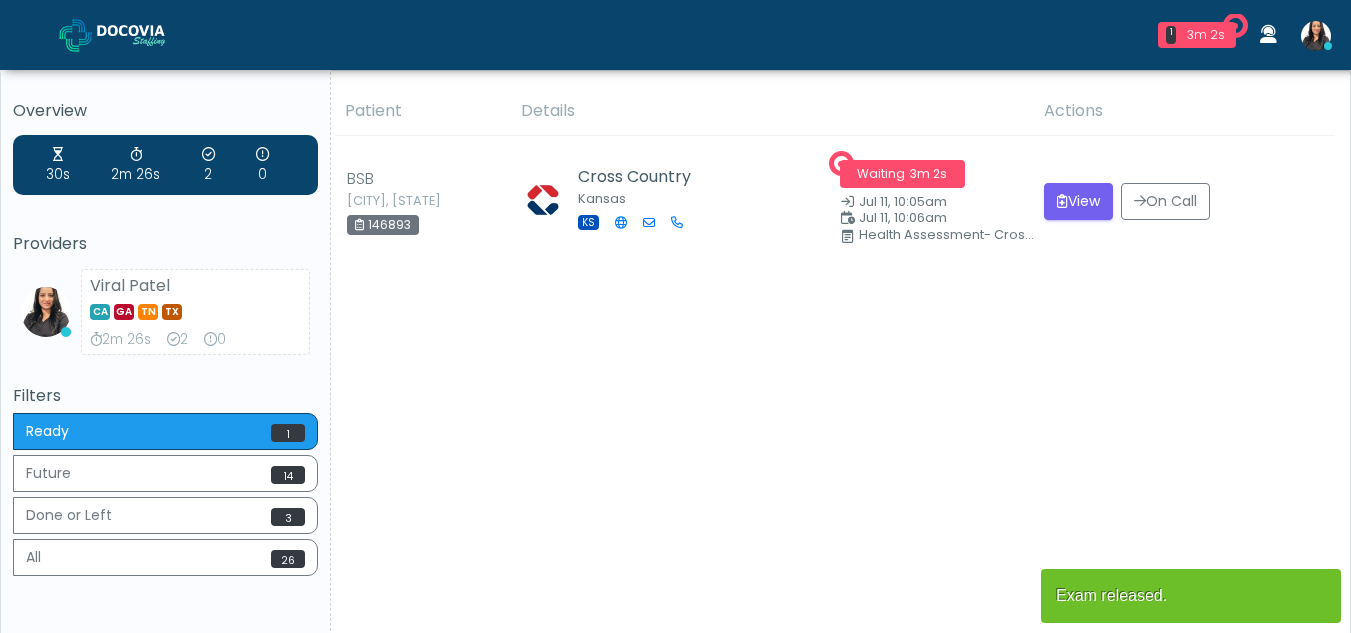 scroll, scrollTop: 0, scrollLeft: 0, axis: both 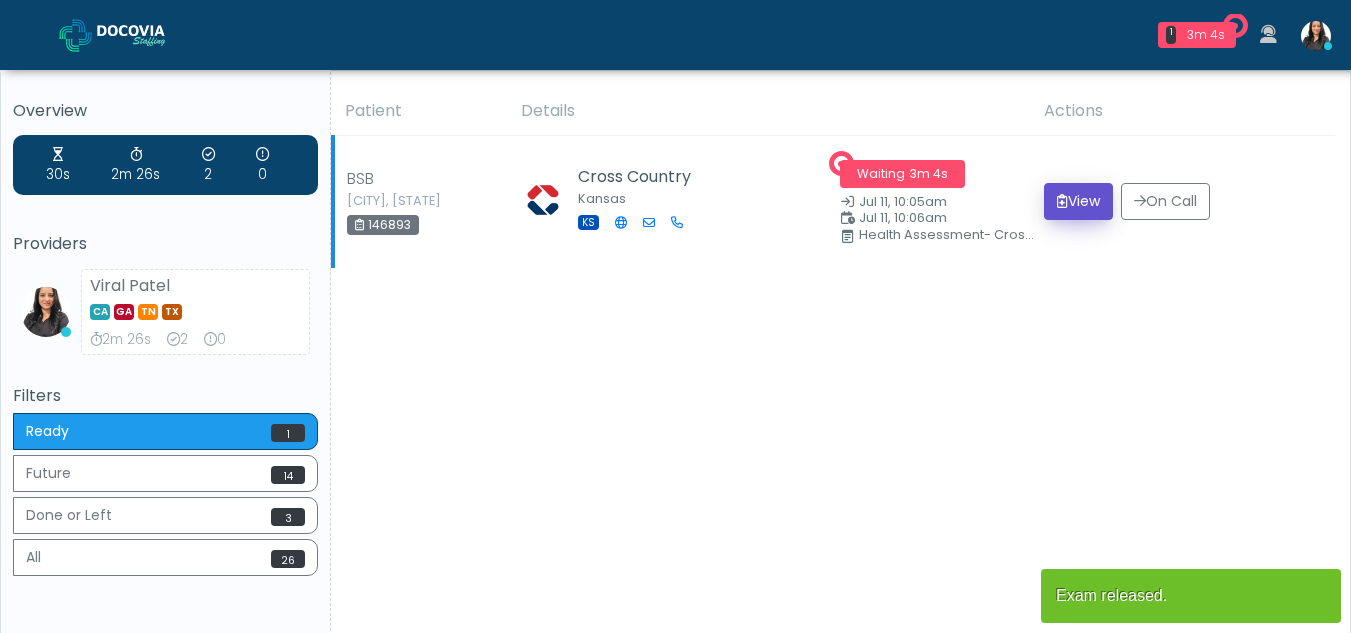 click on "View" at bounding box center [1078, 201] 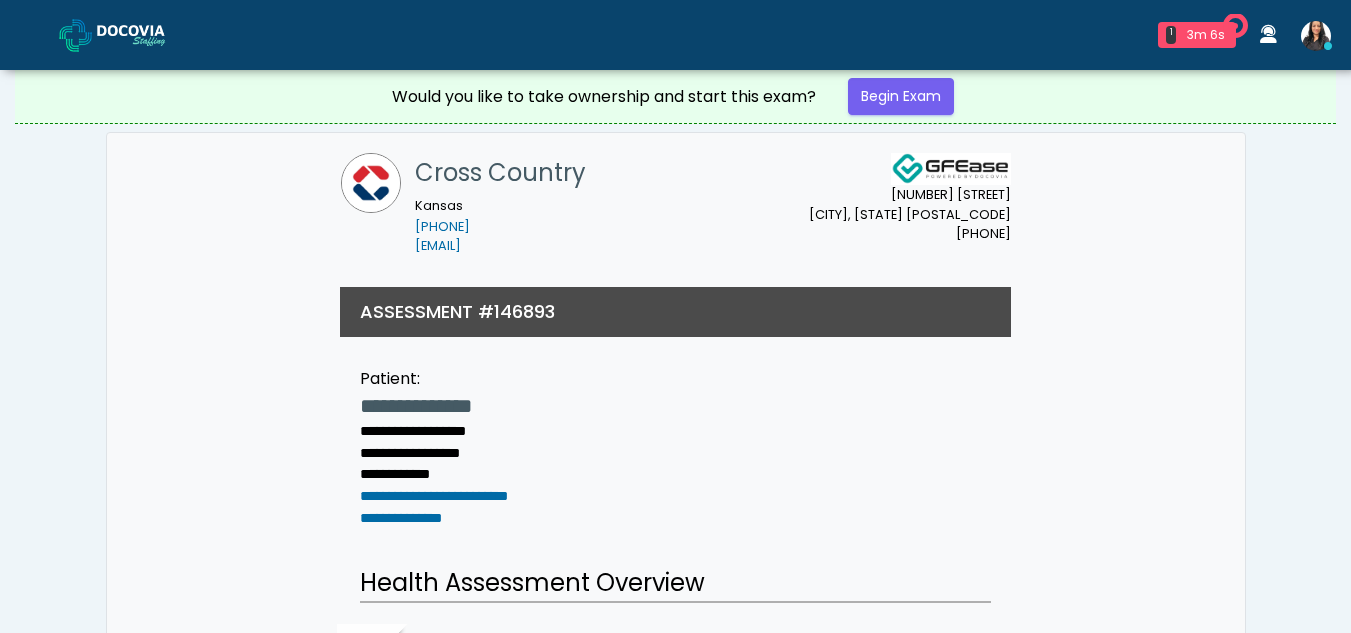 scroll, scrollTop: 0, scrollLeft: 0, axis: both 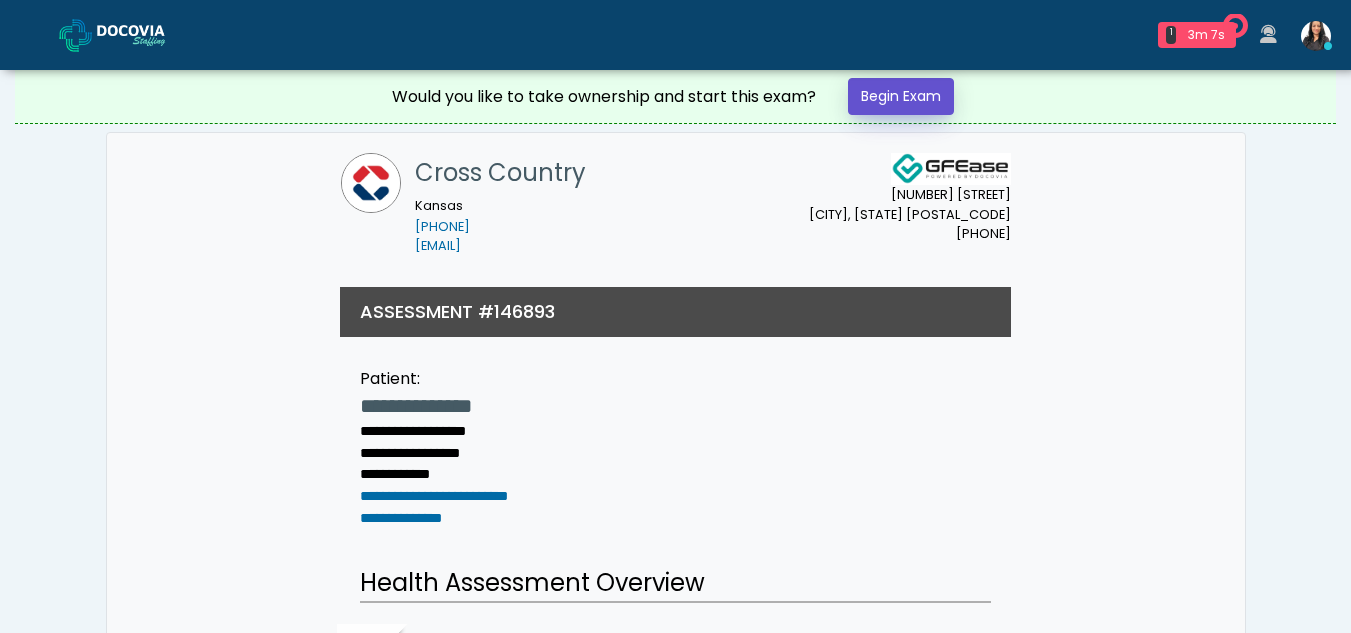 click on "Begin Exam" at bounding box center (901, 96) 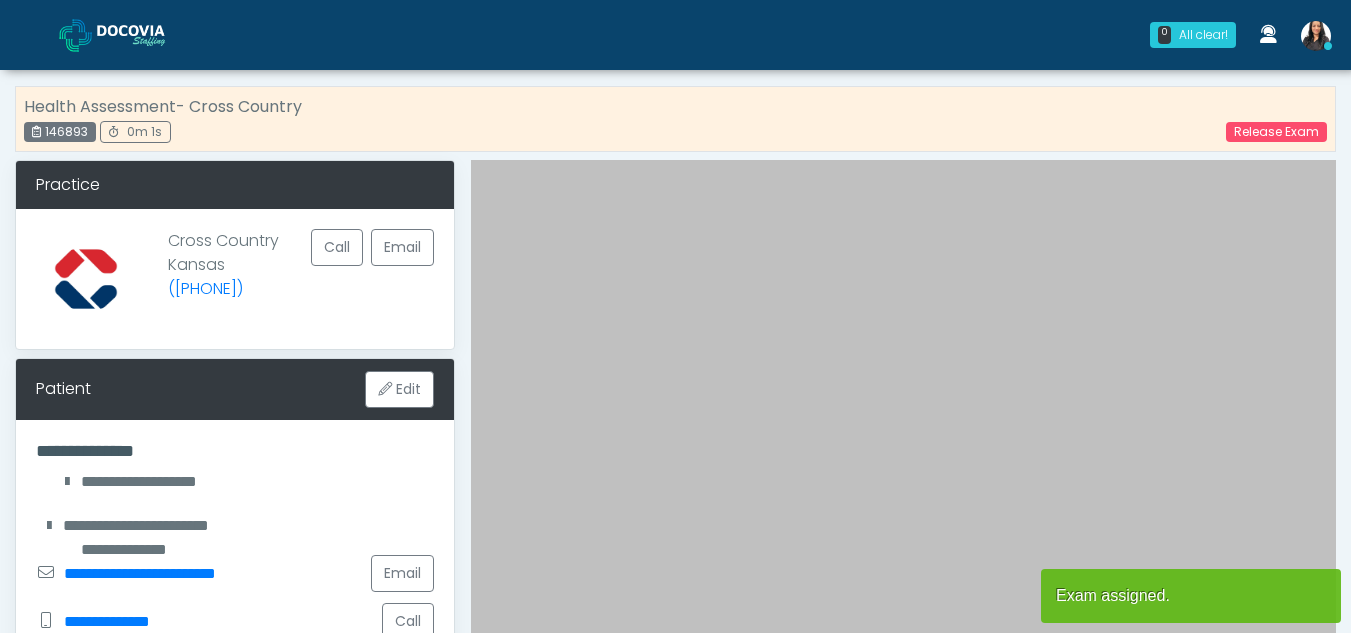 scroll, scrollTop: 0, scrollLeft: 0, axis: both 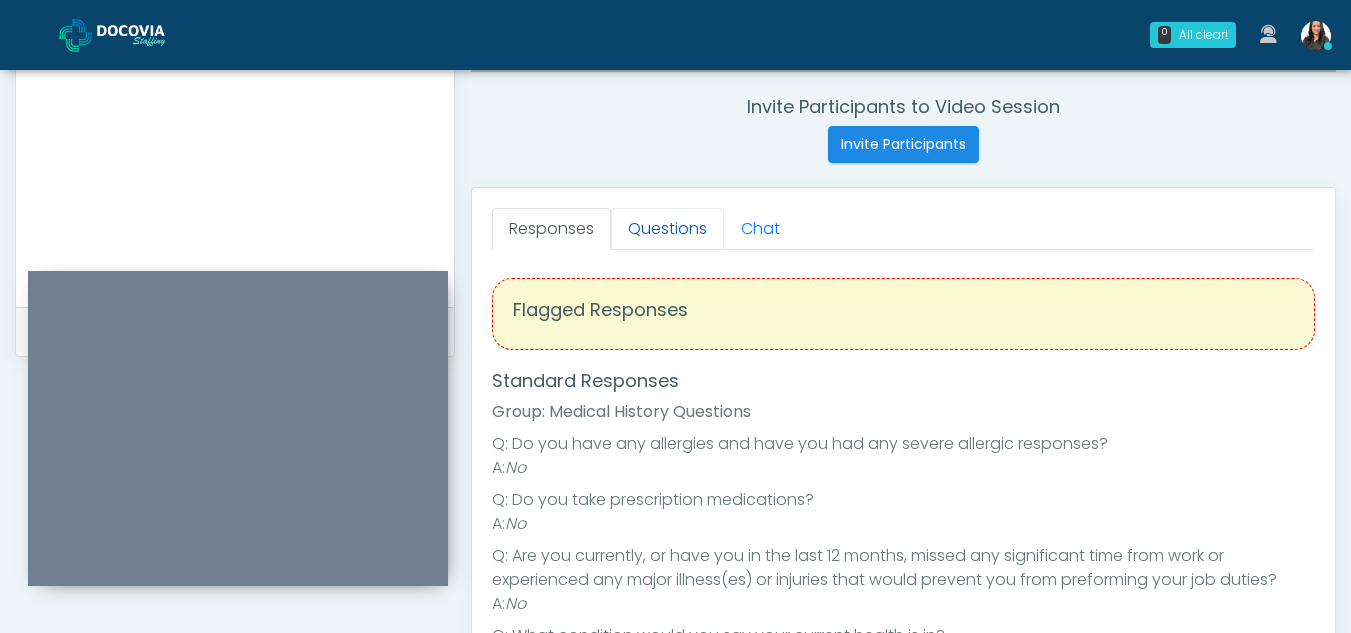 click on "Questions" at bounding box center [667, 229] 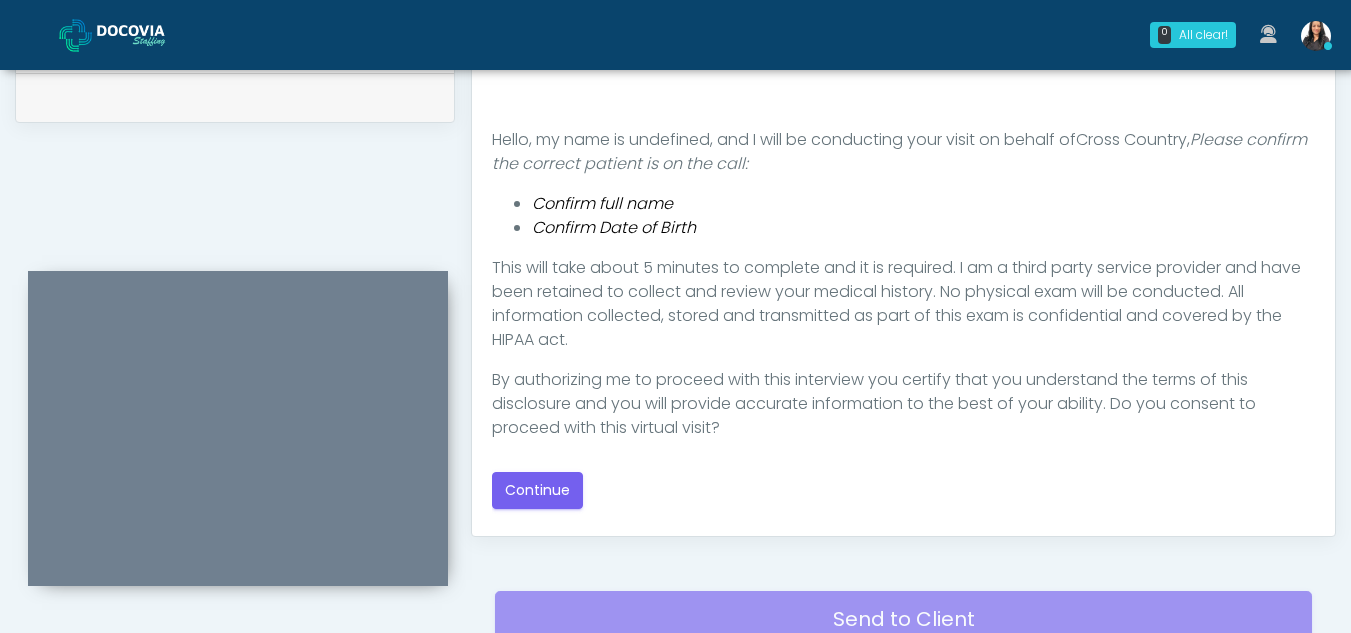 scroll, scrollTop: 1063, scrollLeft: 0, axis: vertical 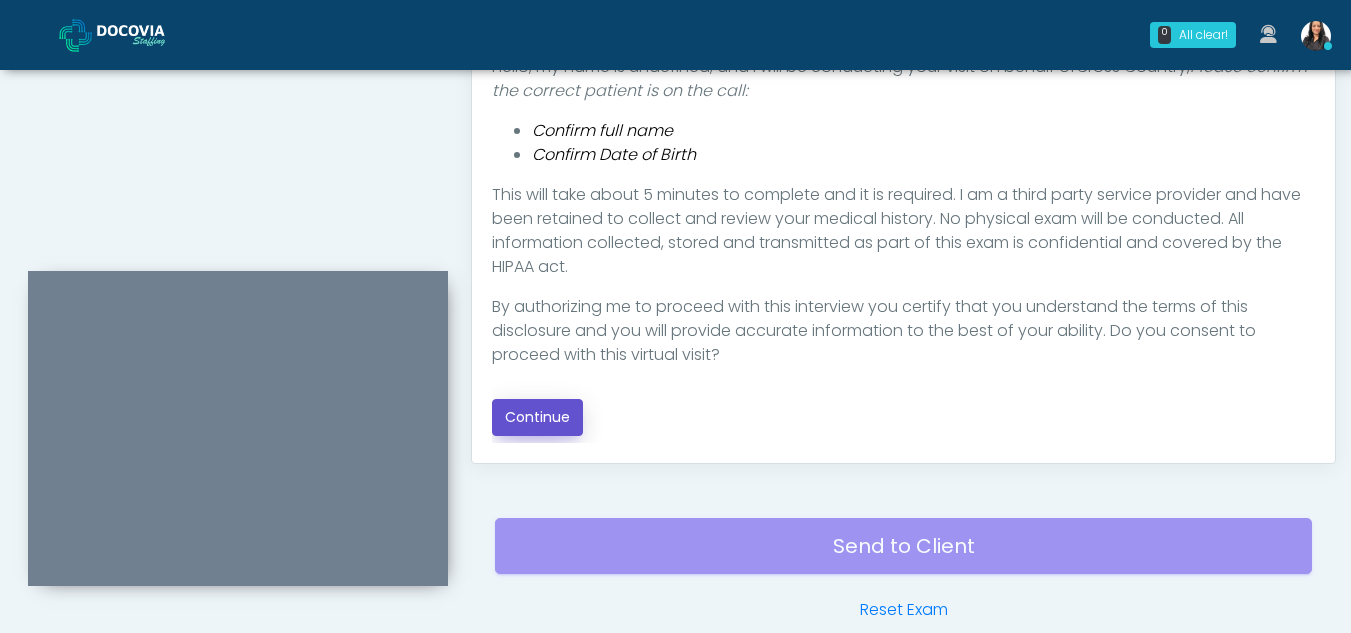 click on "Continue" at bounding box center [537, 417] 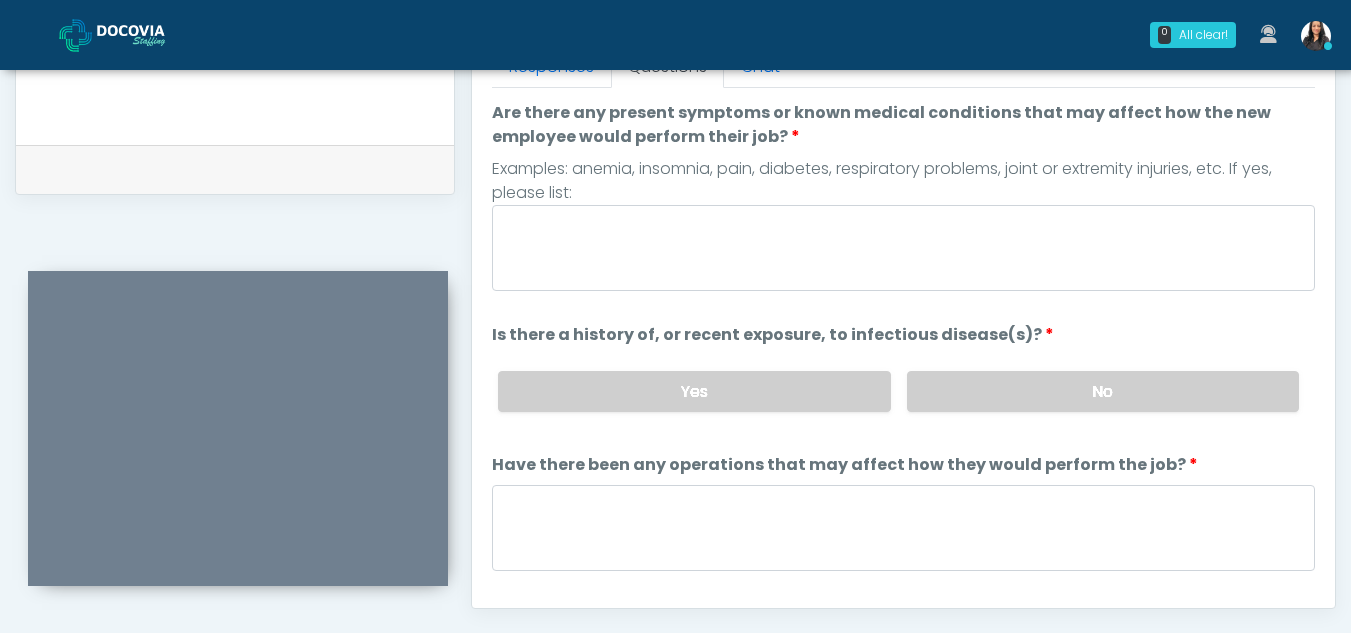 scroll, scrollTop: 816, scrollLeft: 0, axis: vertical 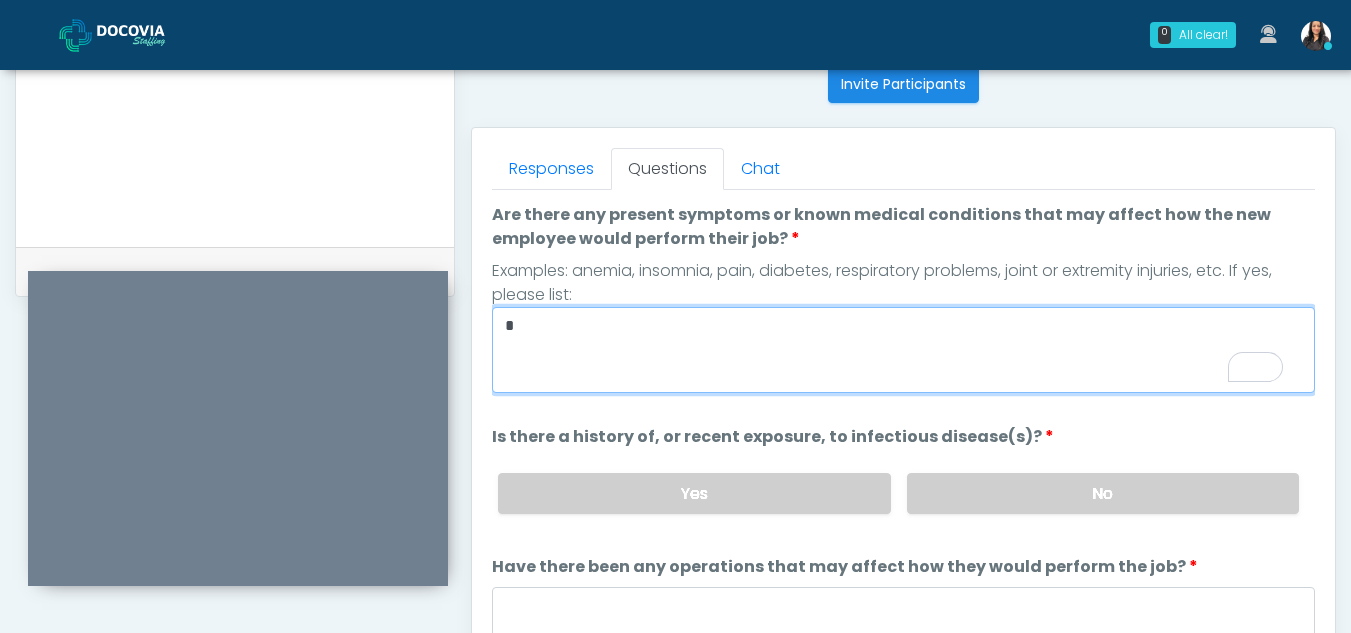 type on "*" 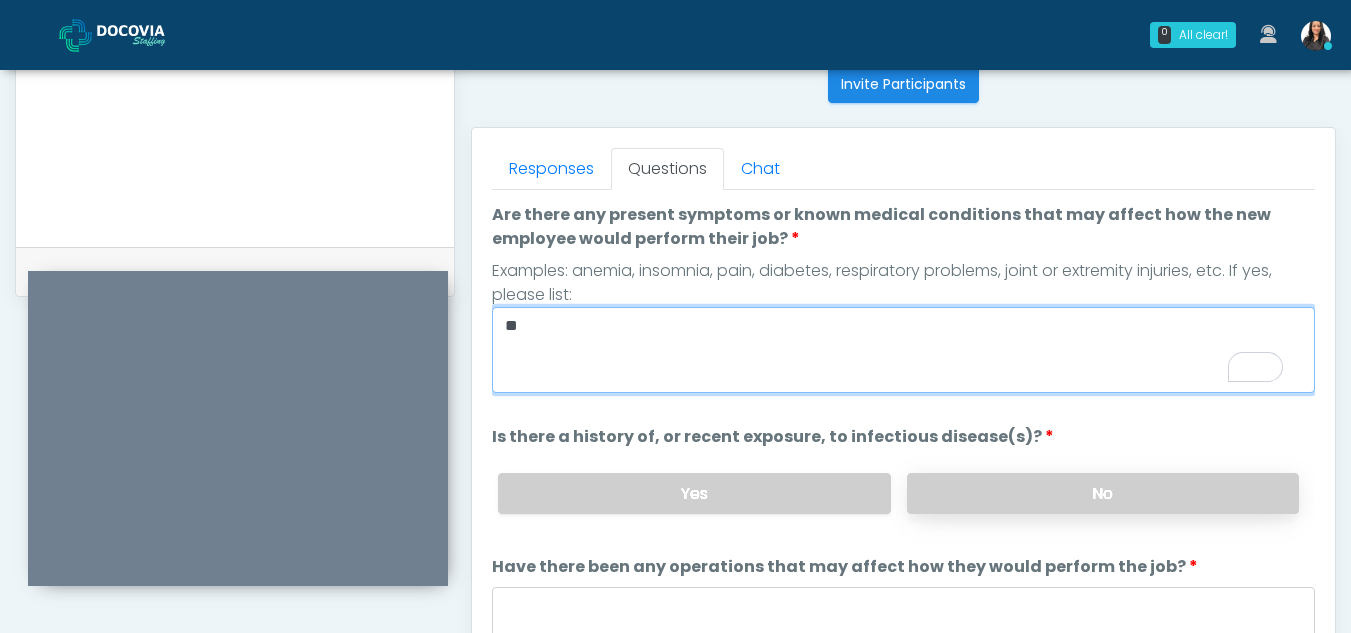 type on "**" 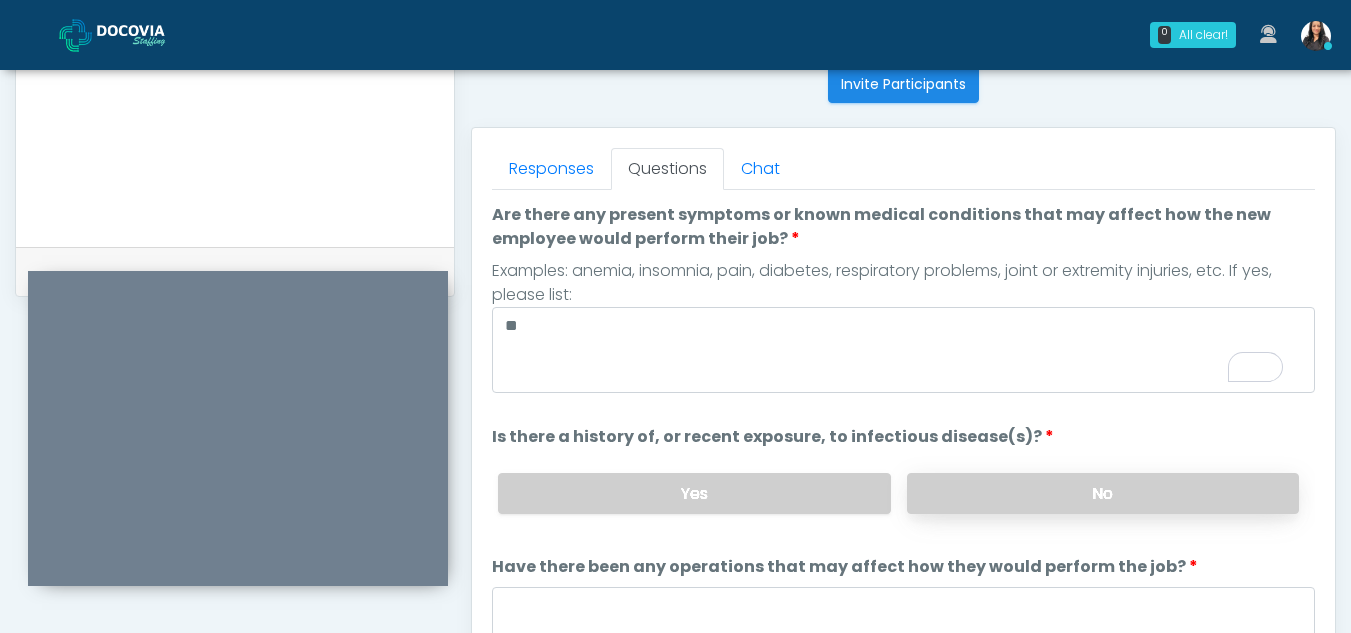 click on "No" at bounding box center (1103, 493) 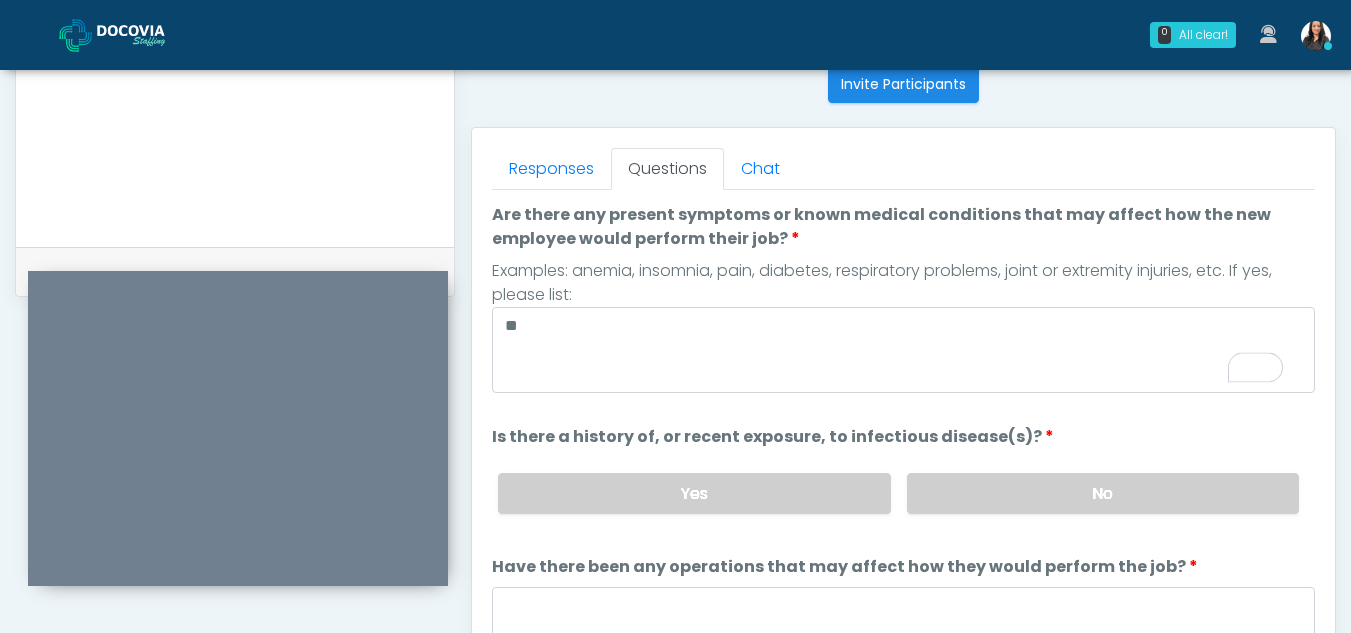 scroll, scrollTop: 143, scrollLeft: 0, axis: vertical 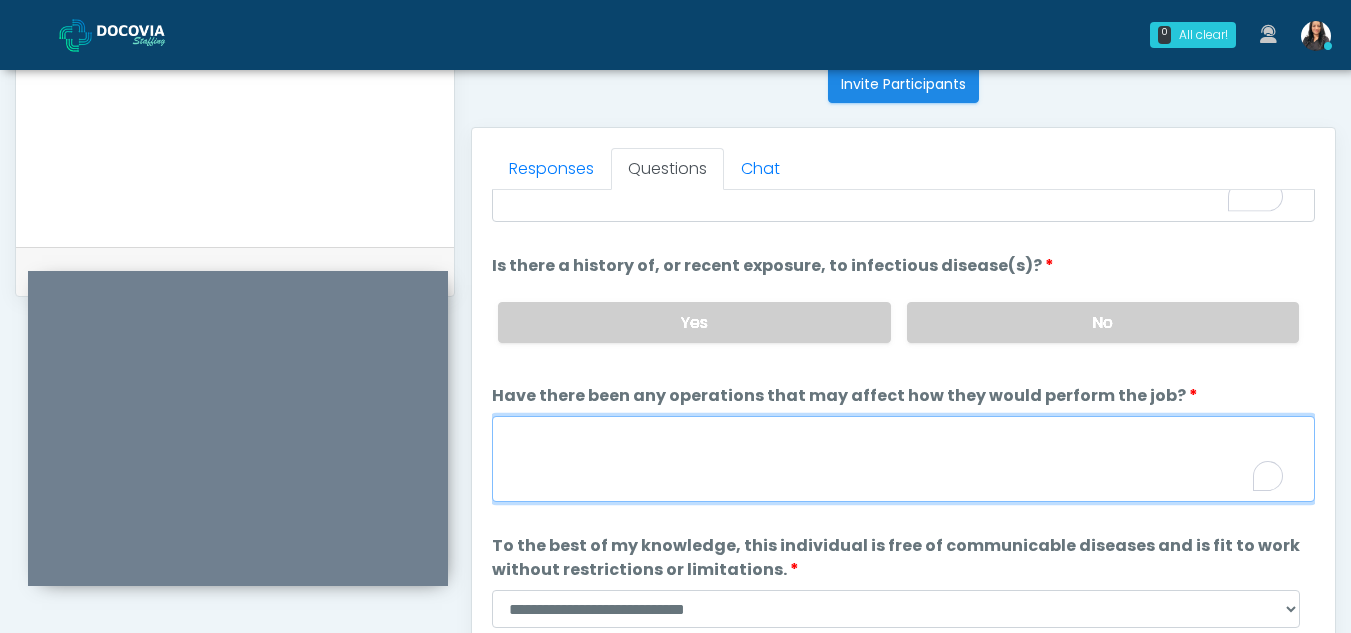 click on "Have there been any operations that may affect how they would perform the job?" at bounding box center [903, 459] 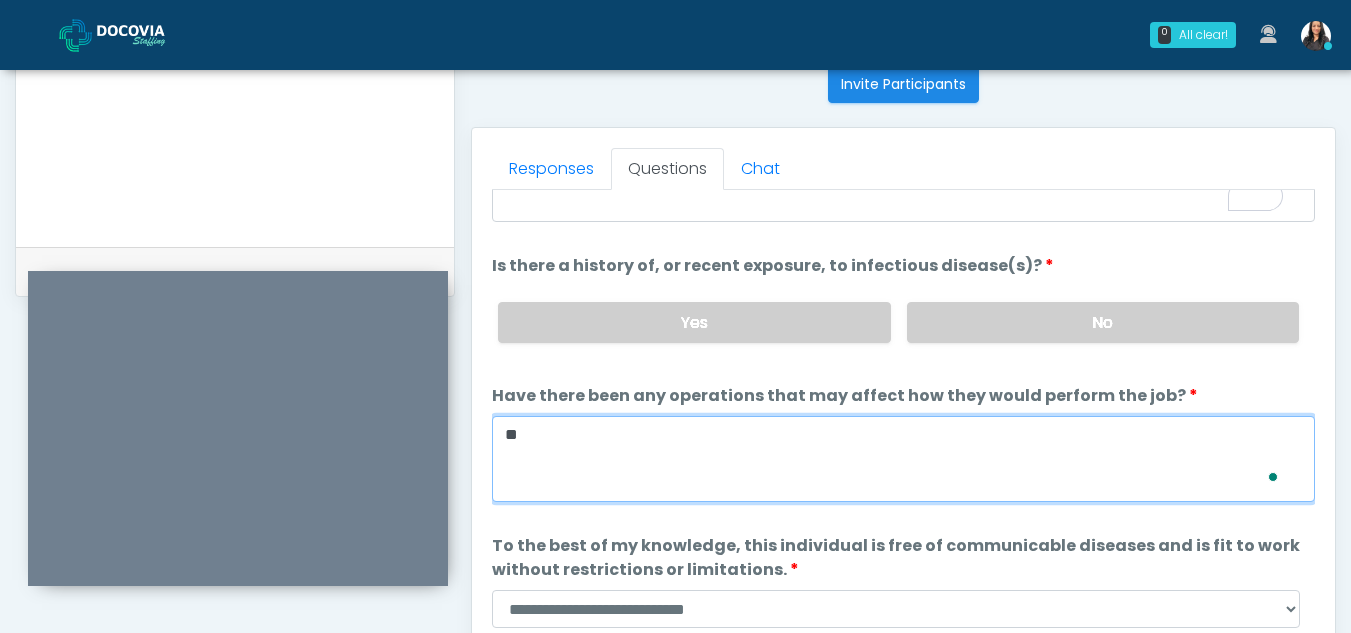 scroll, scrollTop: 171, scrollLeft: 0, axis: vertical 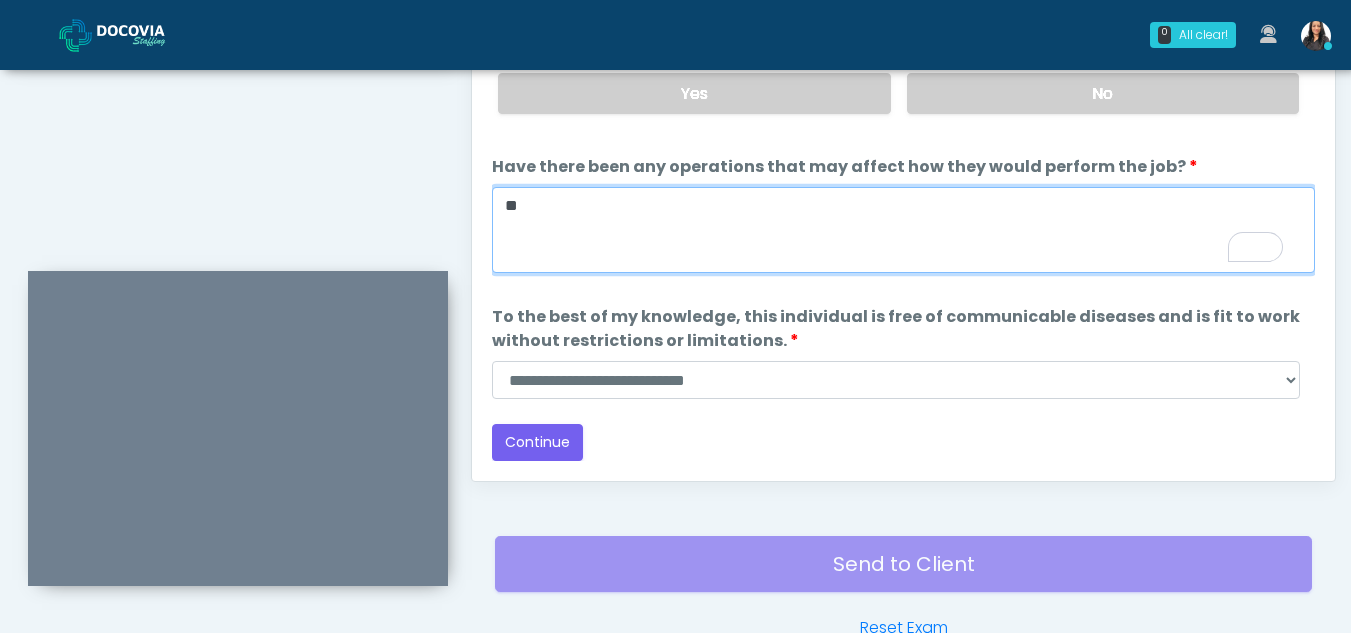 type on "**" 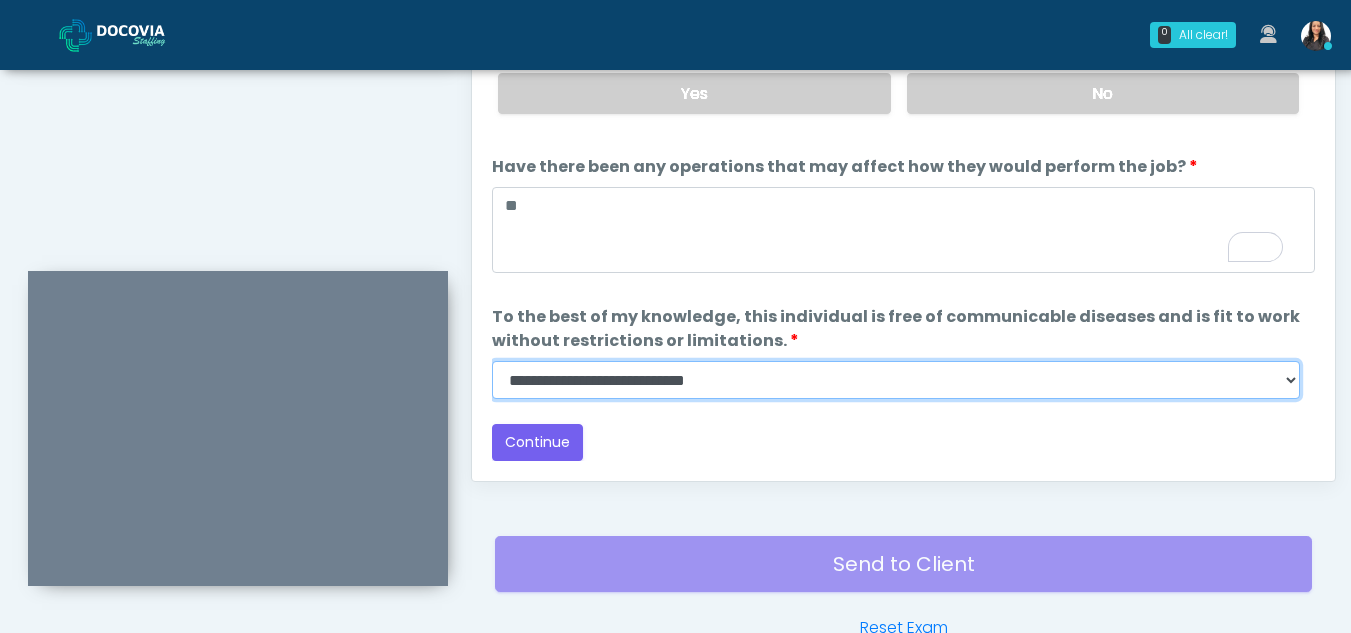 click on "**********" at bounding box center [896, 380] 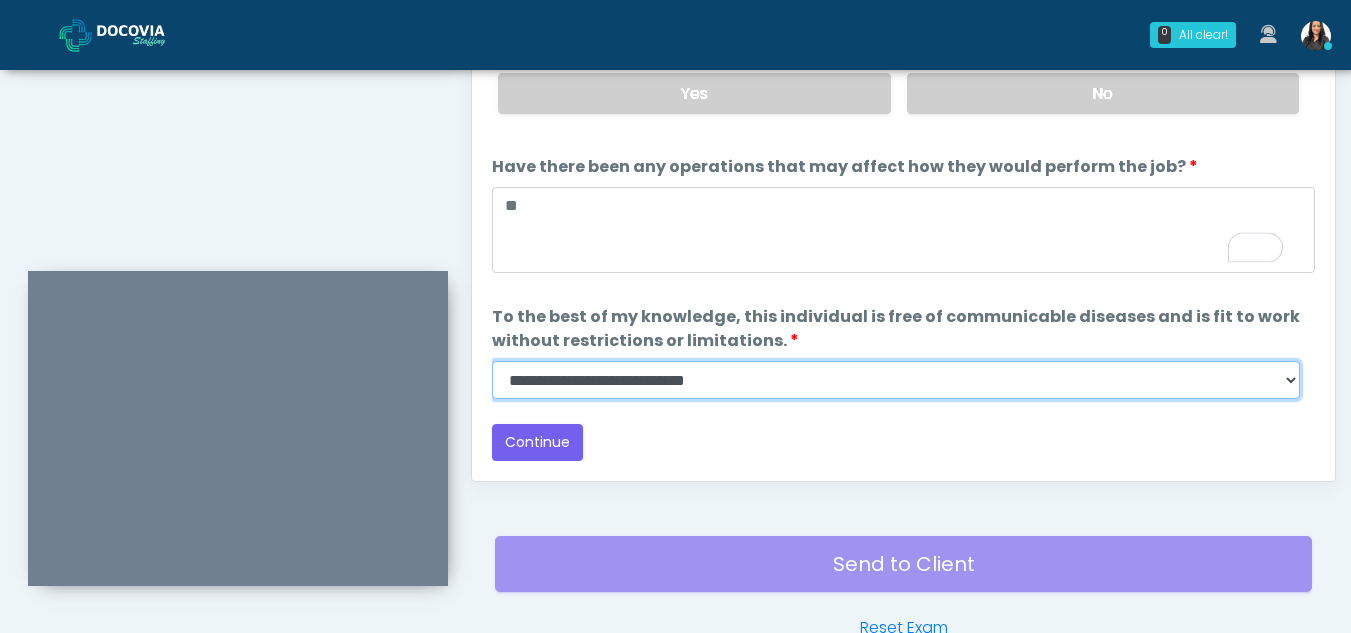 select on "******" 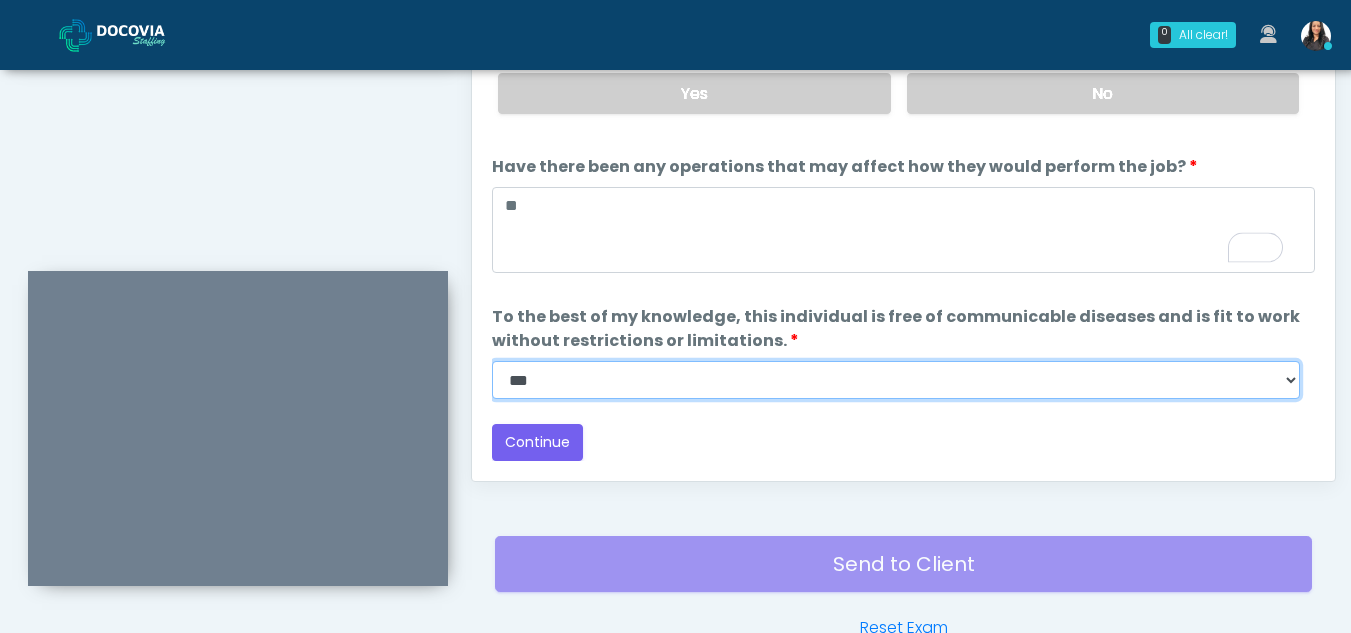 click on "**********" at bounding box center (896, 380) 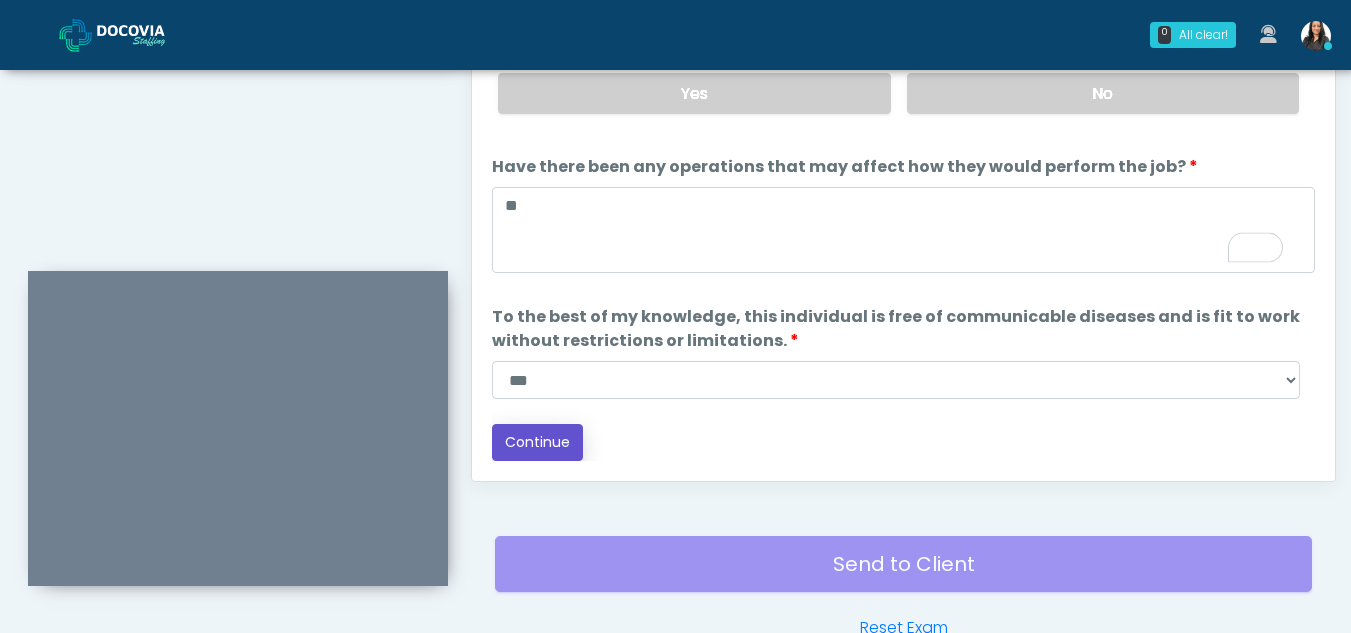 click on "Continue" at bounding box center (537, 442) 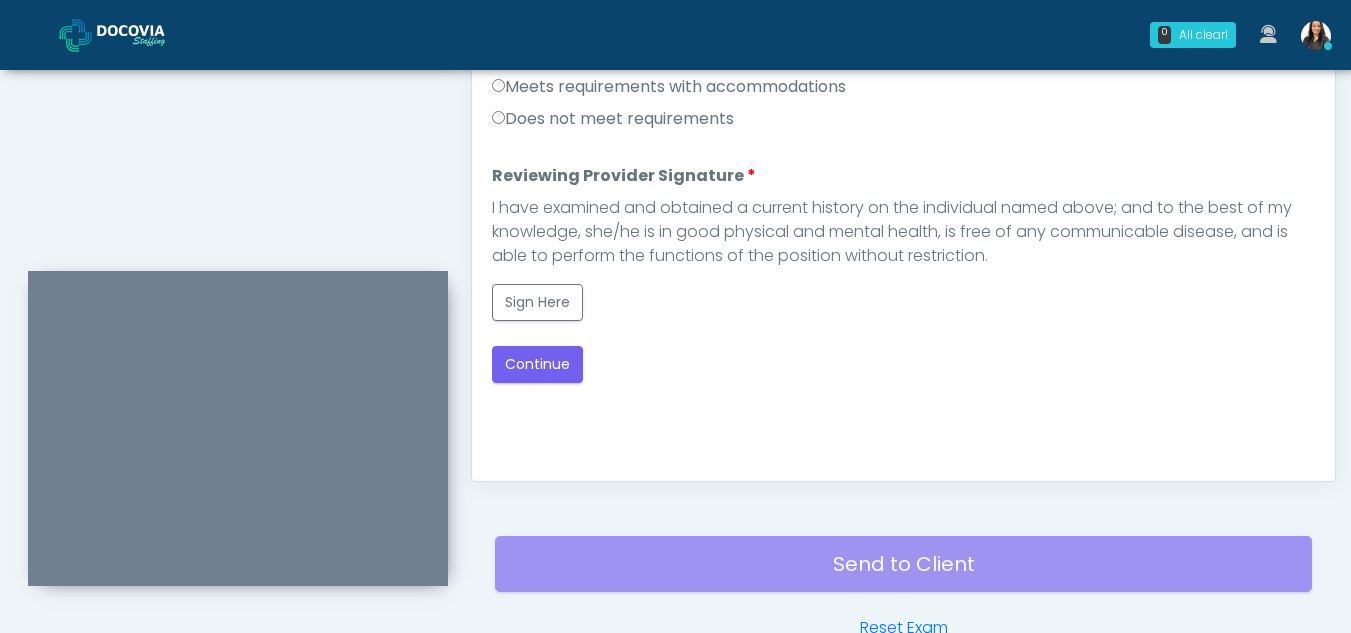 scroll, scrollTop: 0, scrollLeft: 0, axis: both 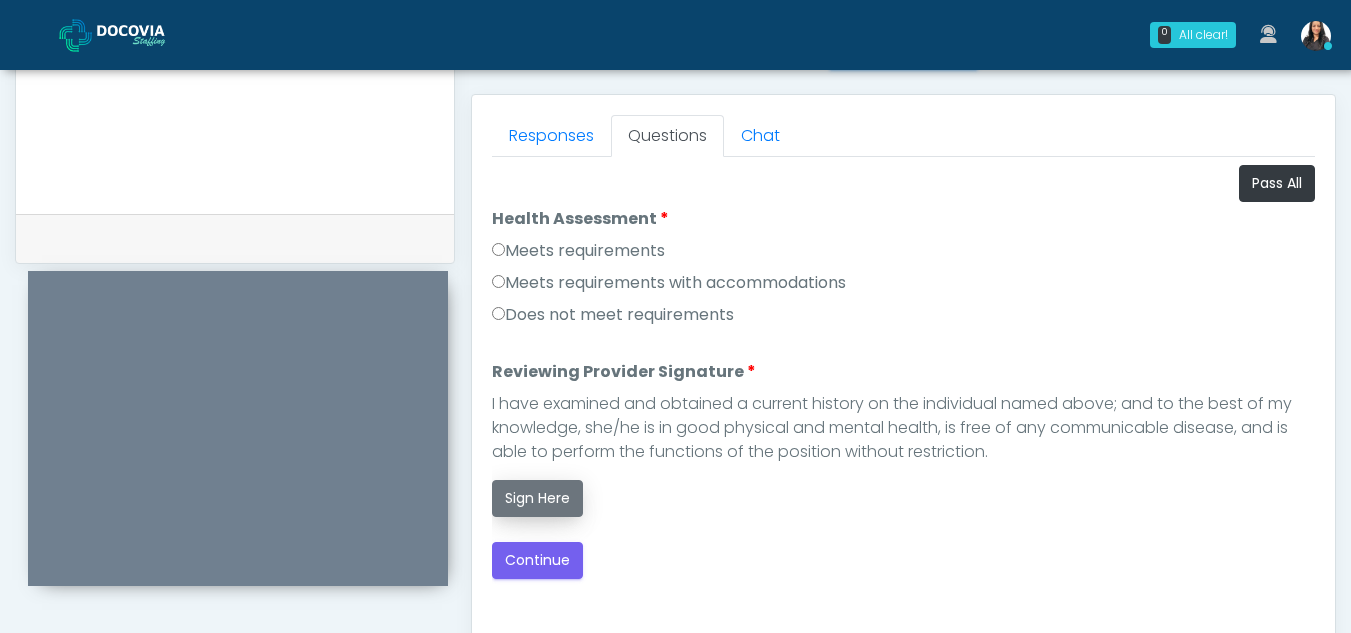 click on "Sign Here" at bounding box center (537, 498) 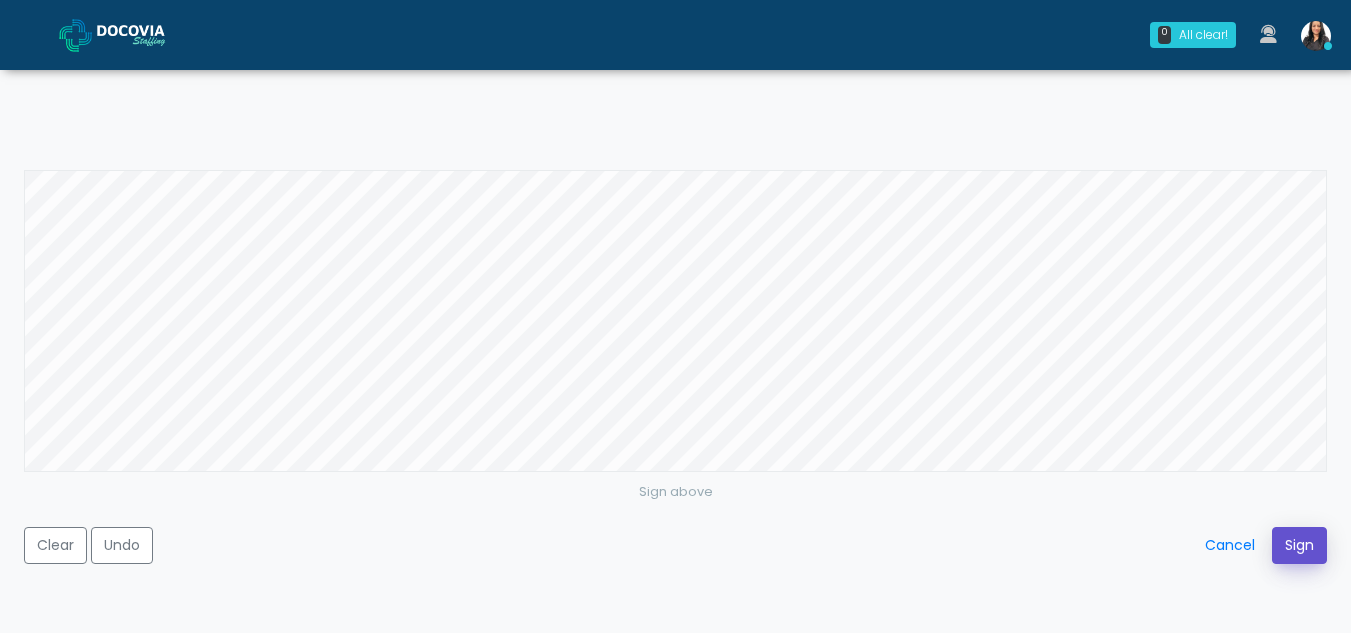 click on "Sign" at bounding box center (1299, 545) 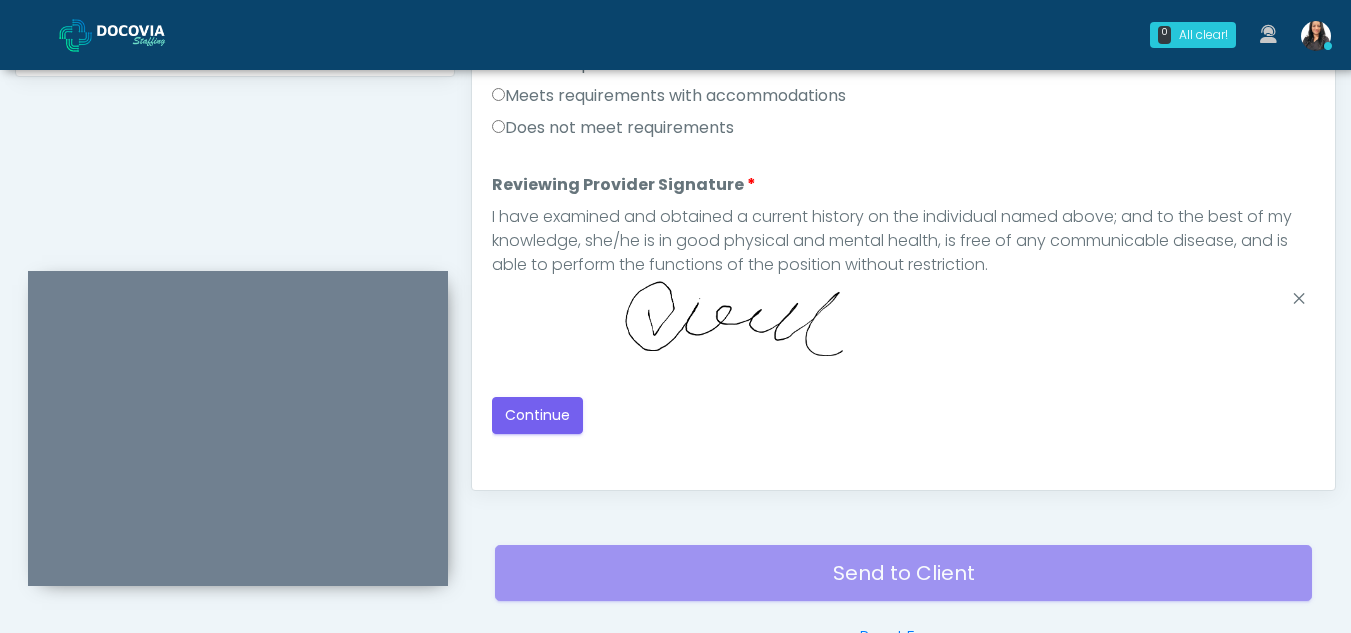 scroll, scrollTop: 1042, scrollLeft: 0, axis: vertical 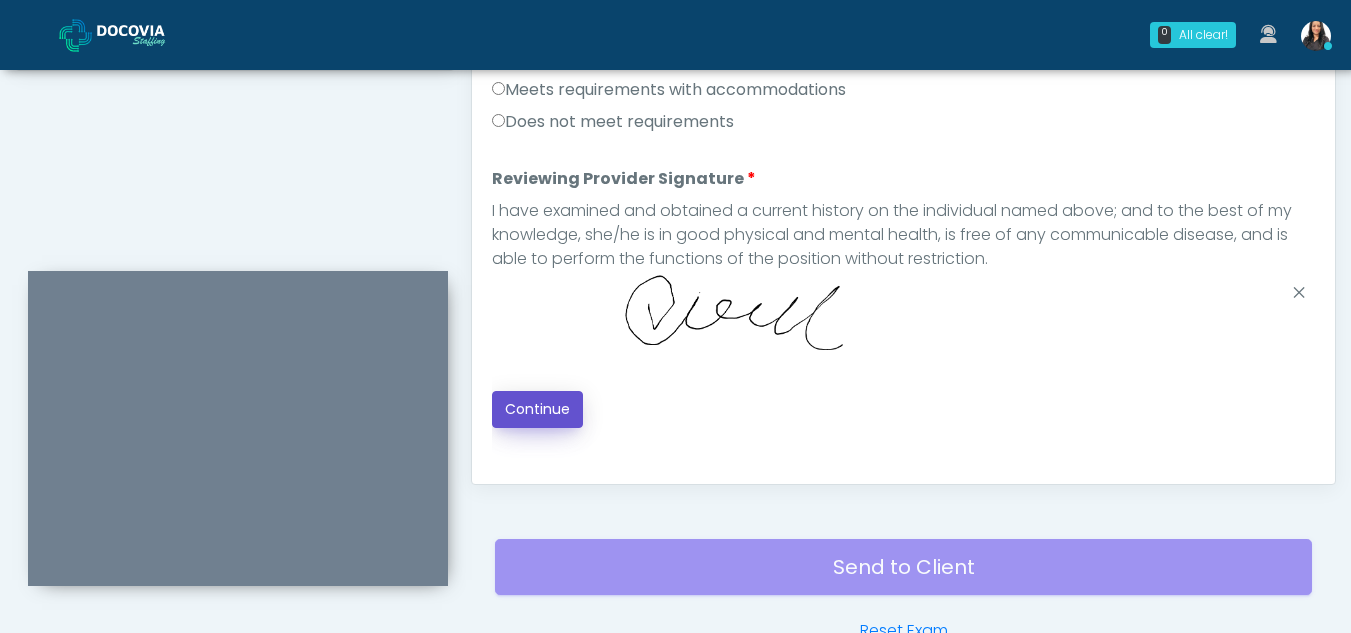 click on "Continue" at bounding box center (537, 409) 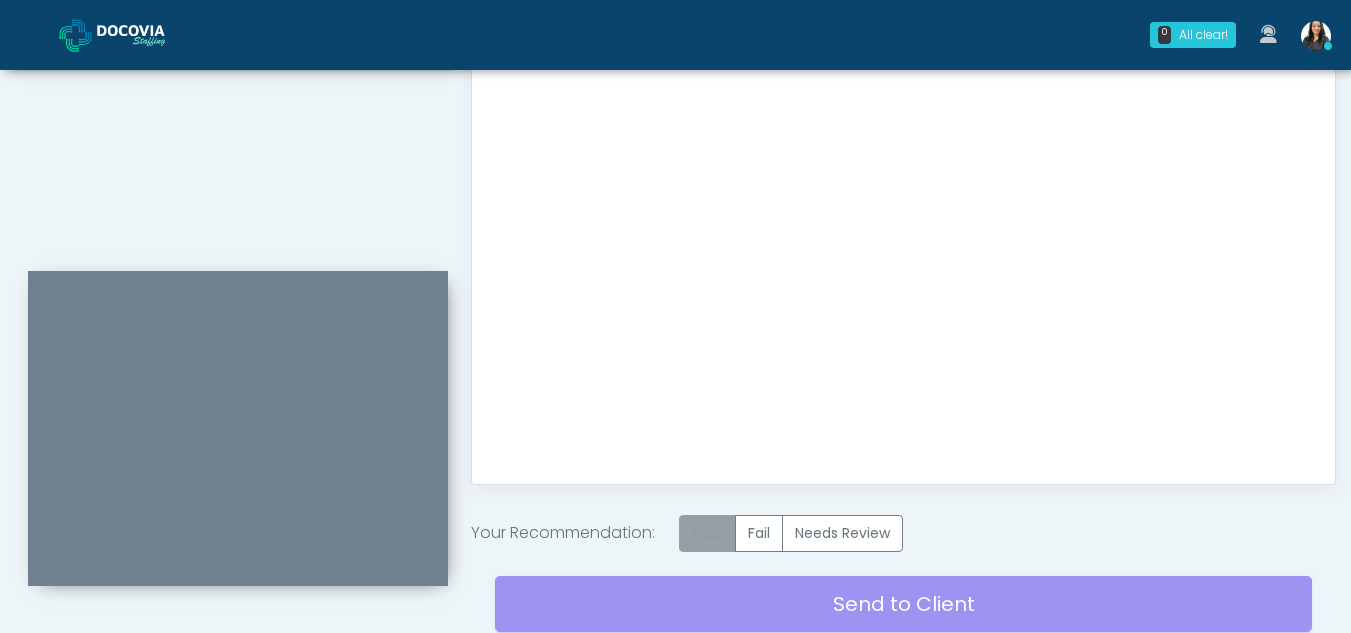 click on "Pass" at bounding box center [707, 533] 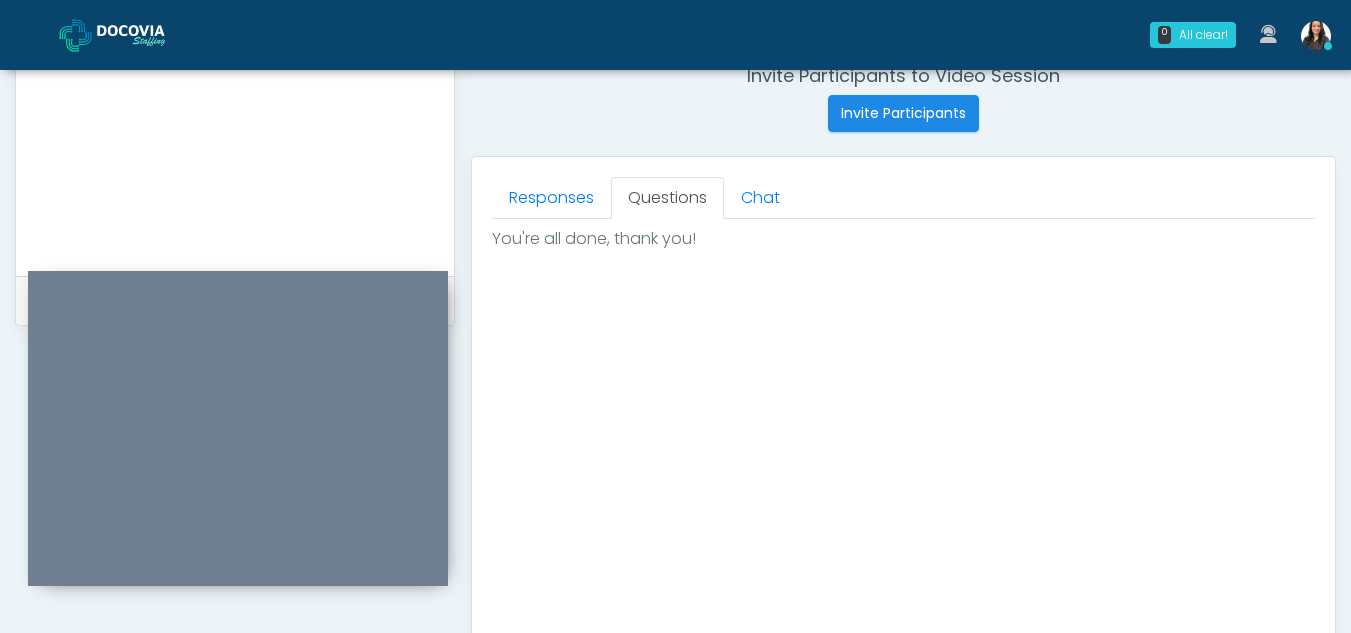 scroll, scrollTop: 759, scrollLeft: 0, axis: vertical 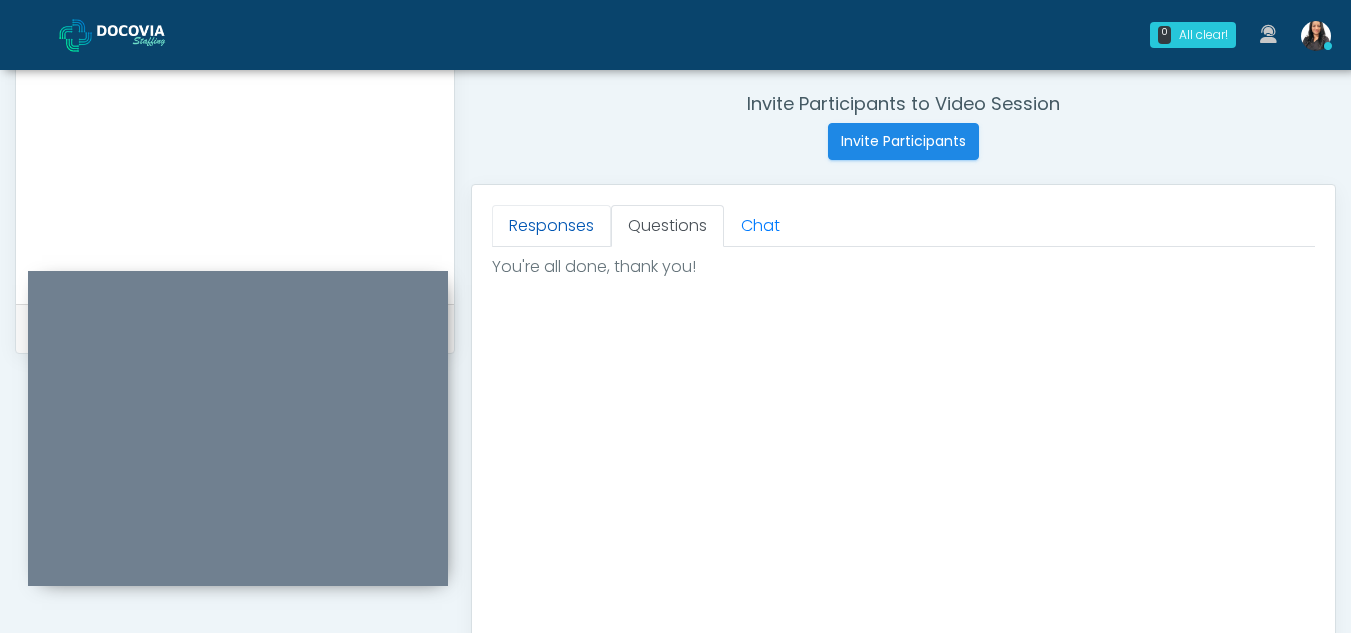 click on "Responses" at bounding box center [551, 226] 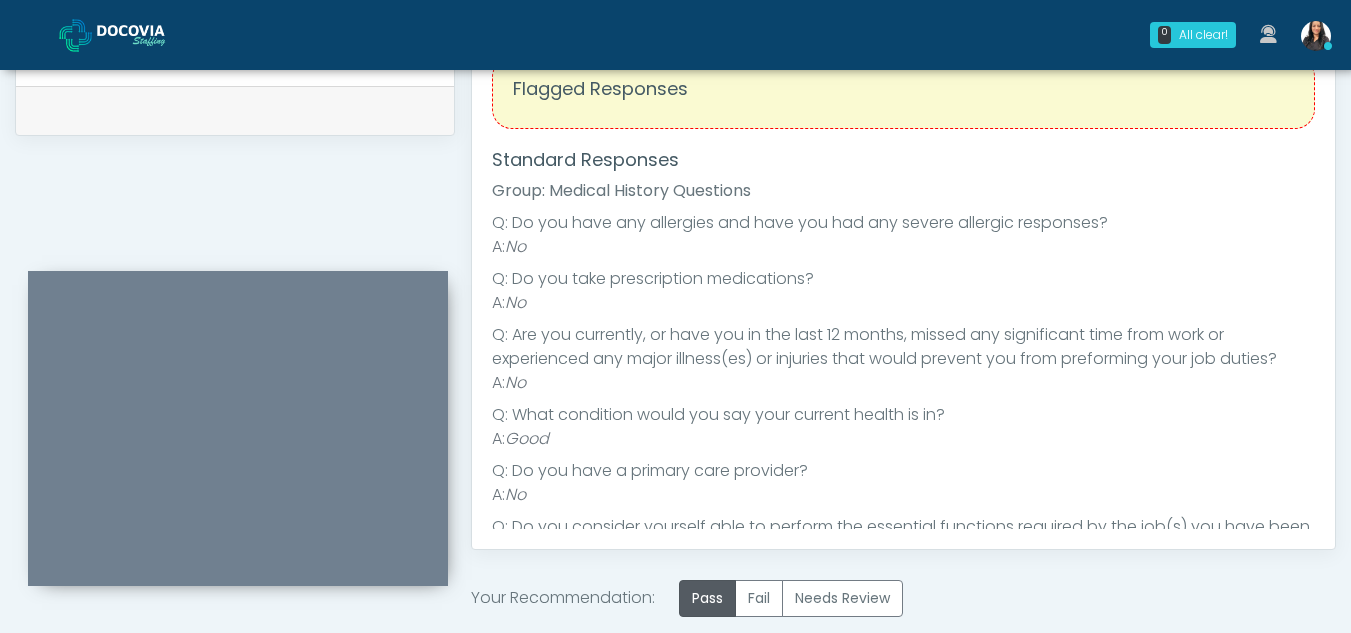 scroll, scrollTop: 1199, scrollLeft: 0, axis: vertical 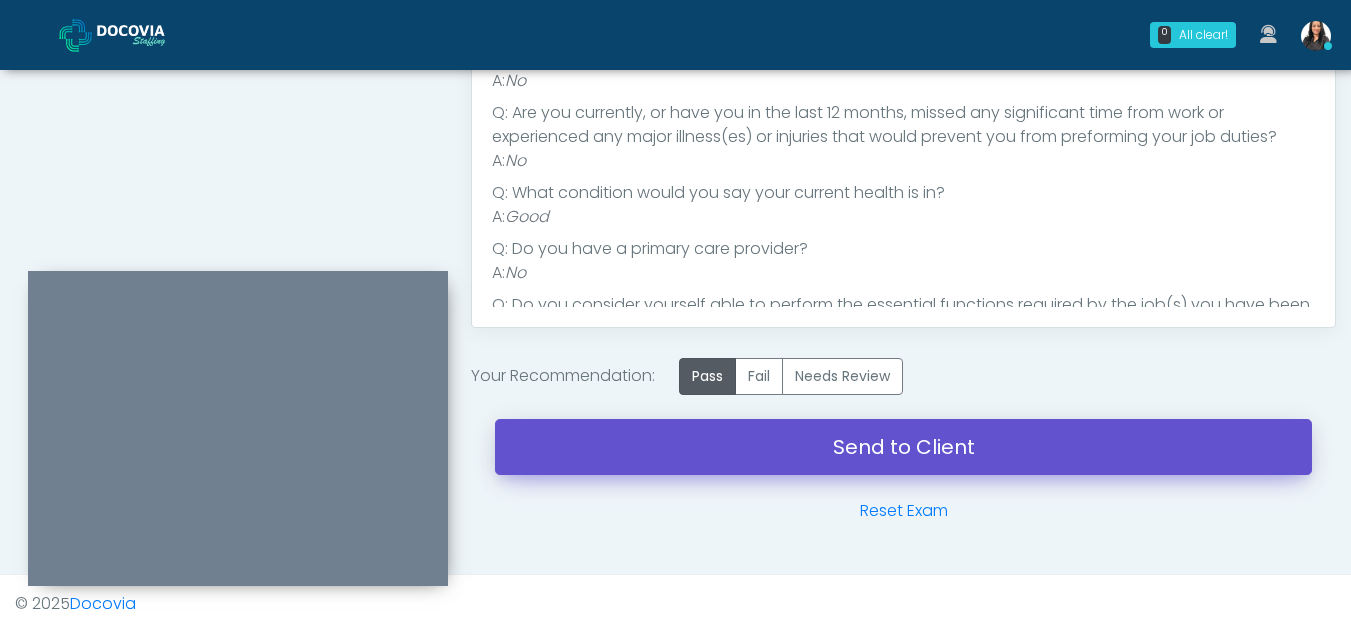click on "Send to Client" at bounding box center (903, 447) 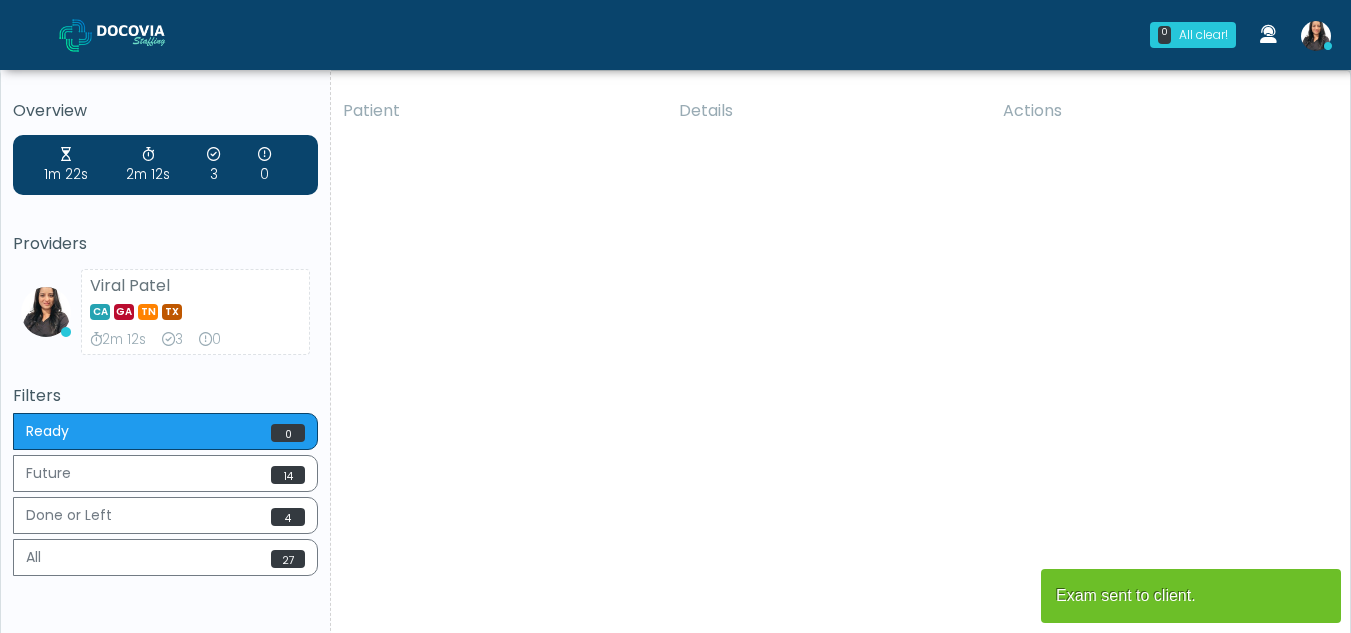 scroll, scrollTop: 0, scrollLeft: 0, axis: both 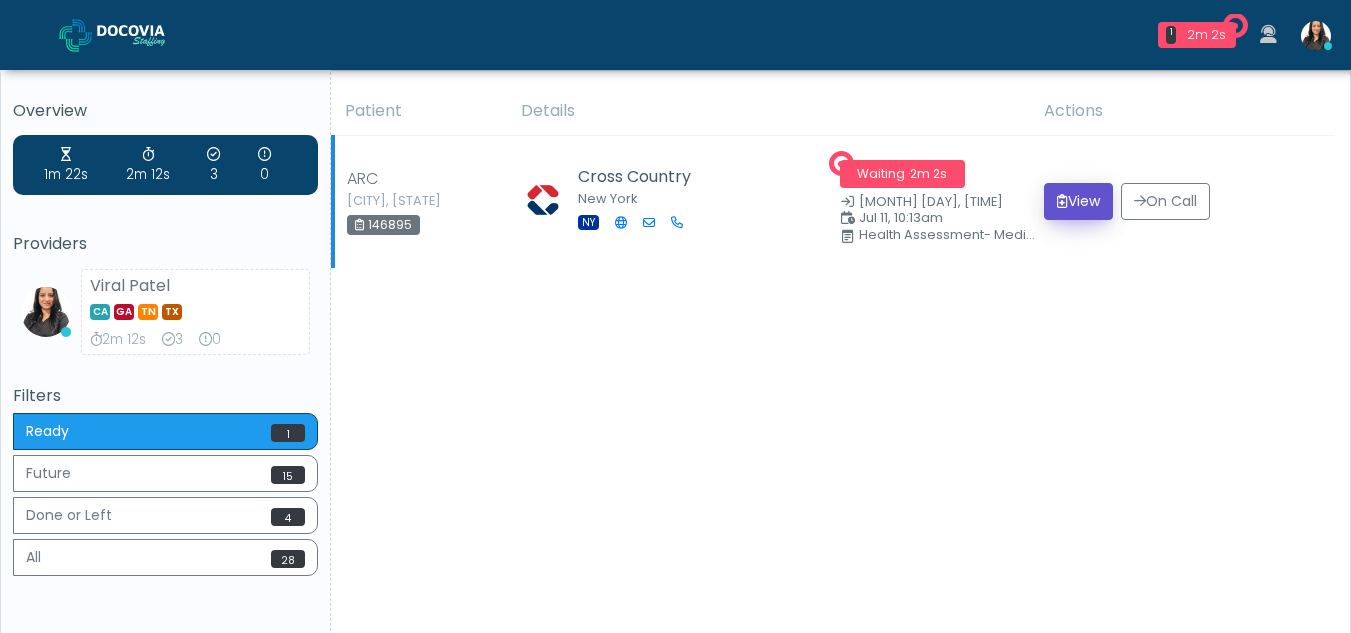click on "View" at bounding box center (1078, 201) 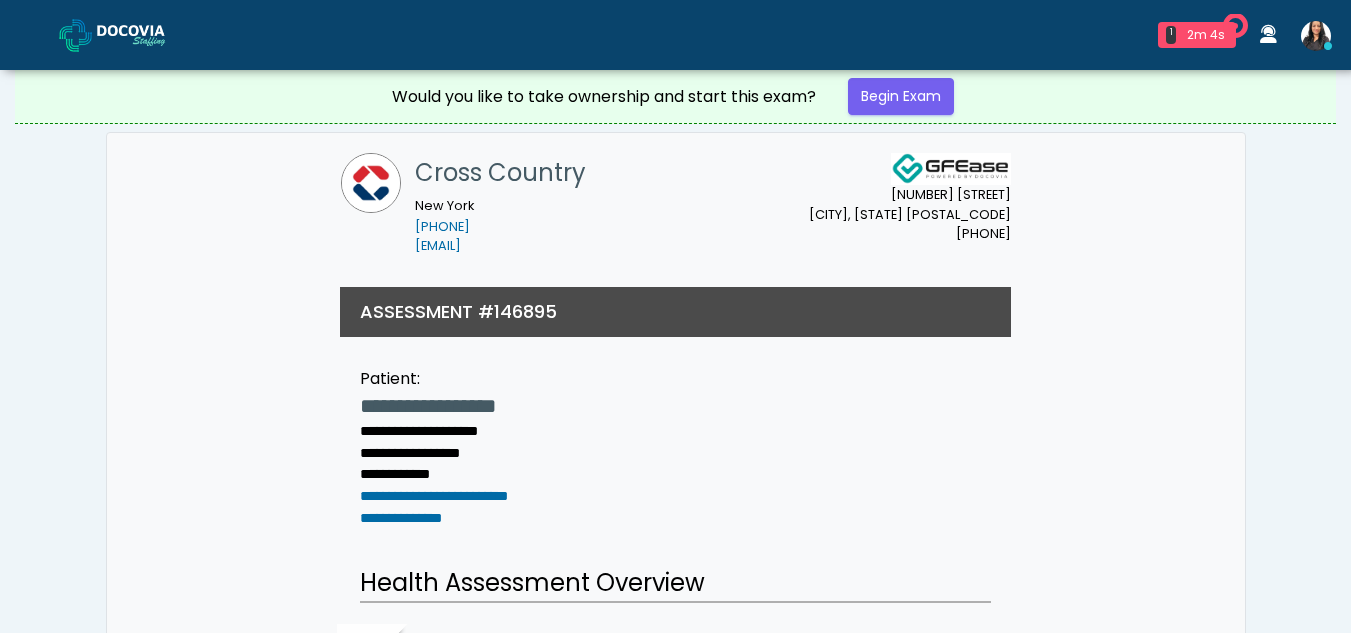 scroll, scrollTop: 0, scrollLeft: 0, axis: both 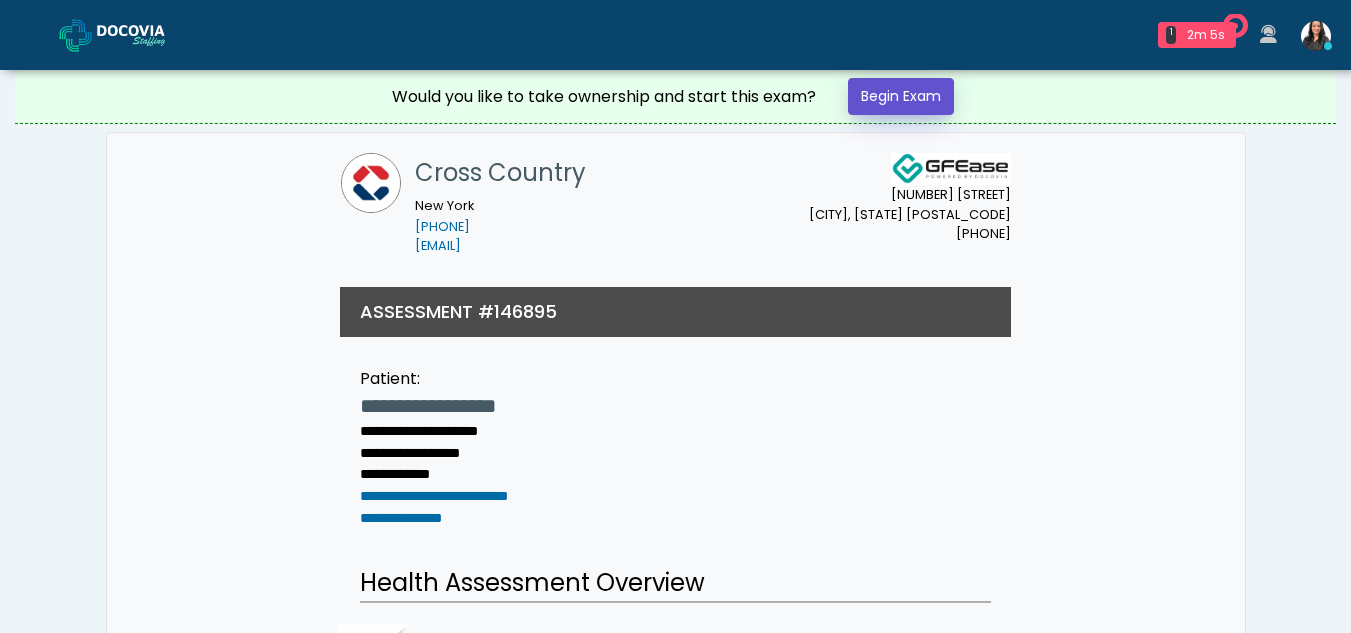 click on "Begin Exam" at bounding box center (901, 96) 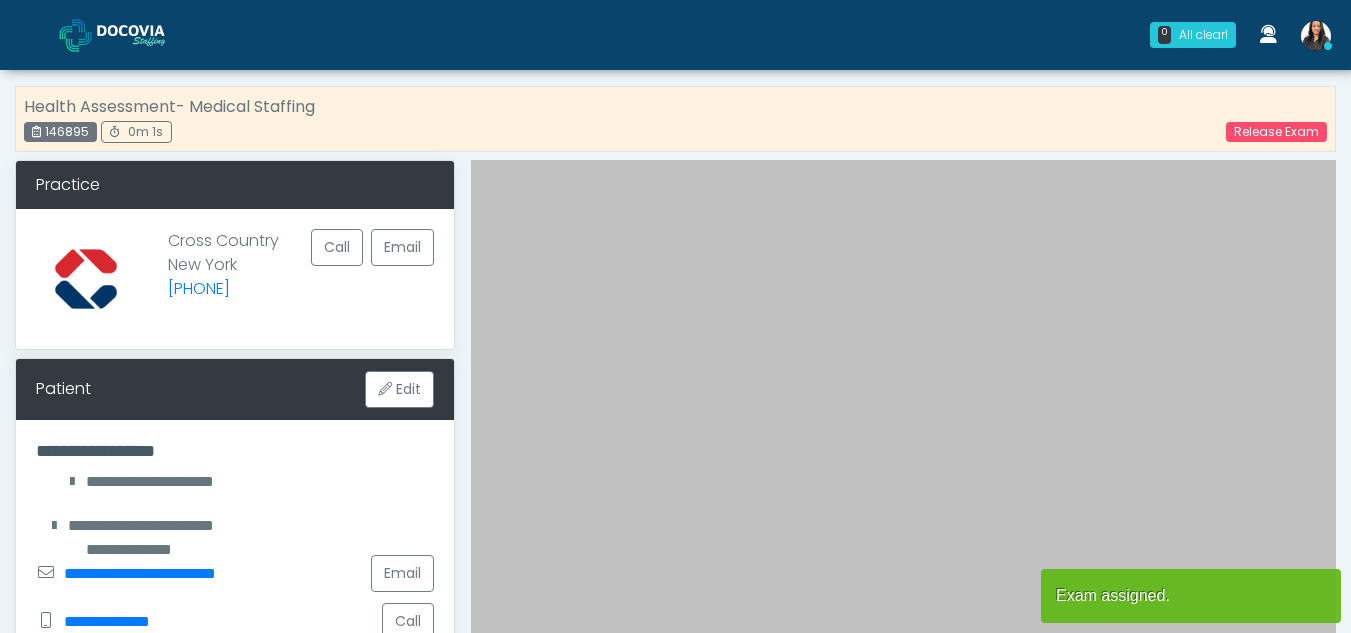 scroll, scrollTop: 0, scrollLeft: 0, axis: both 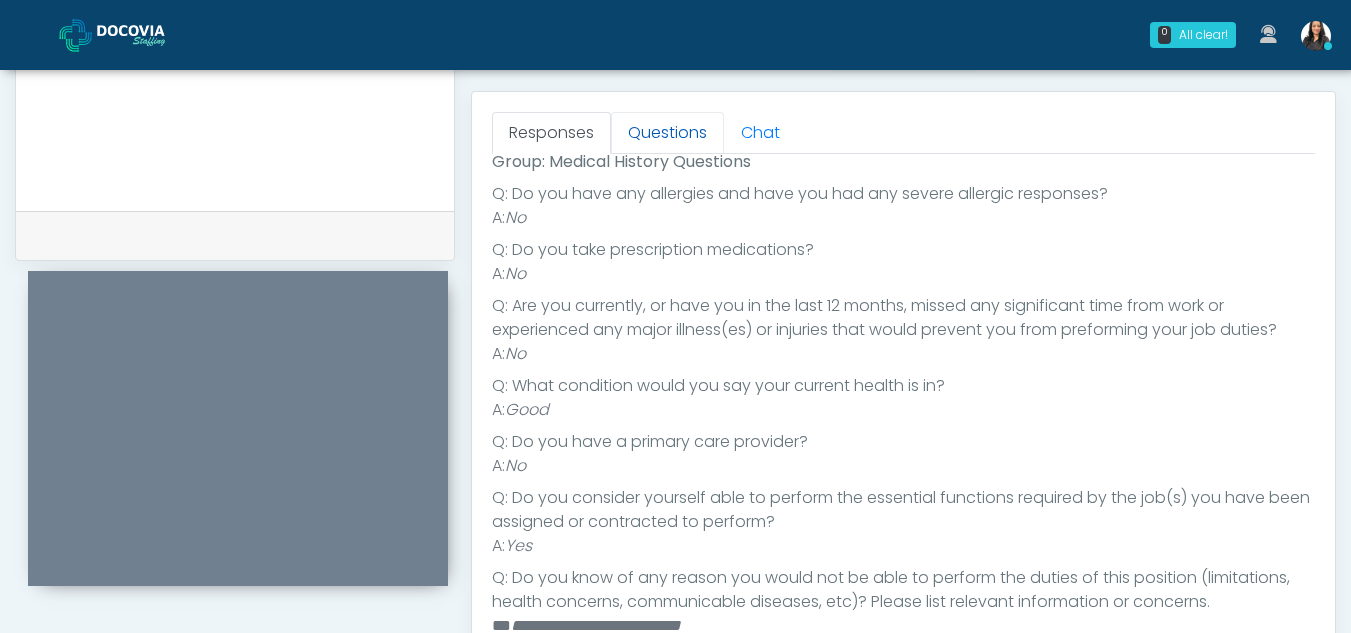 click on "Questions" at bounding box center (667, 133) 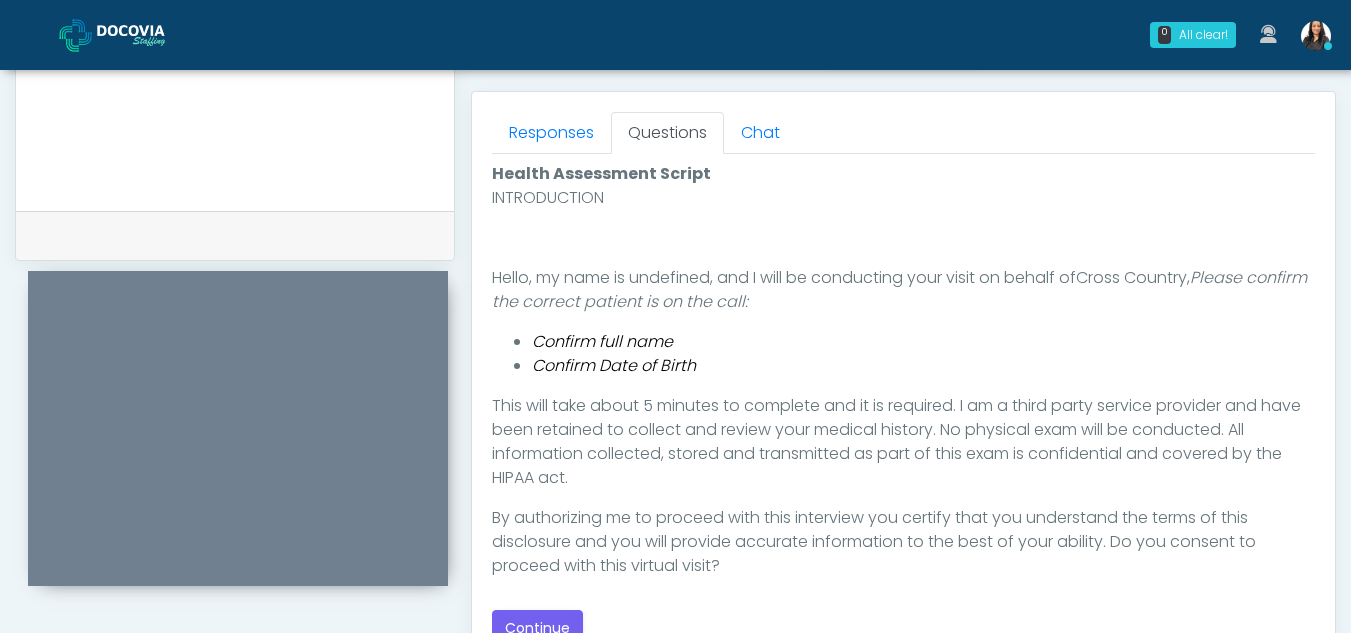 scroll, scrollTop: 0, scrollLeft: 0, axis: both 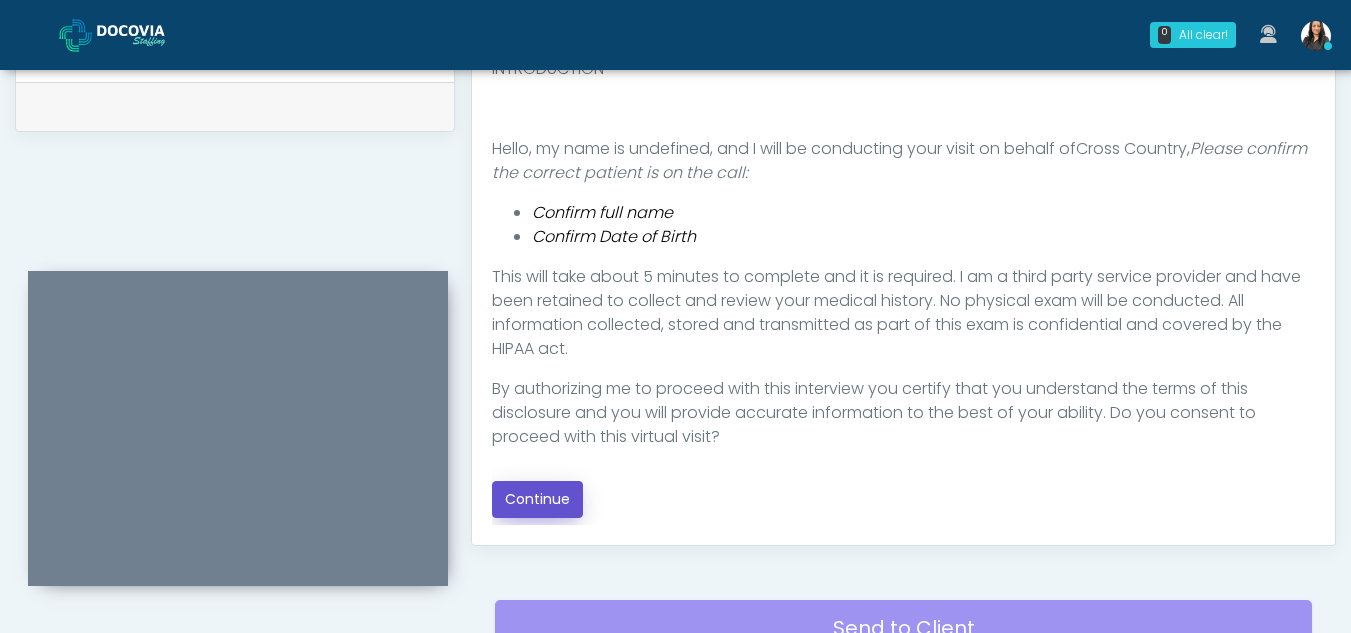 click on "Continue" at bounding box center [537, 499] 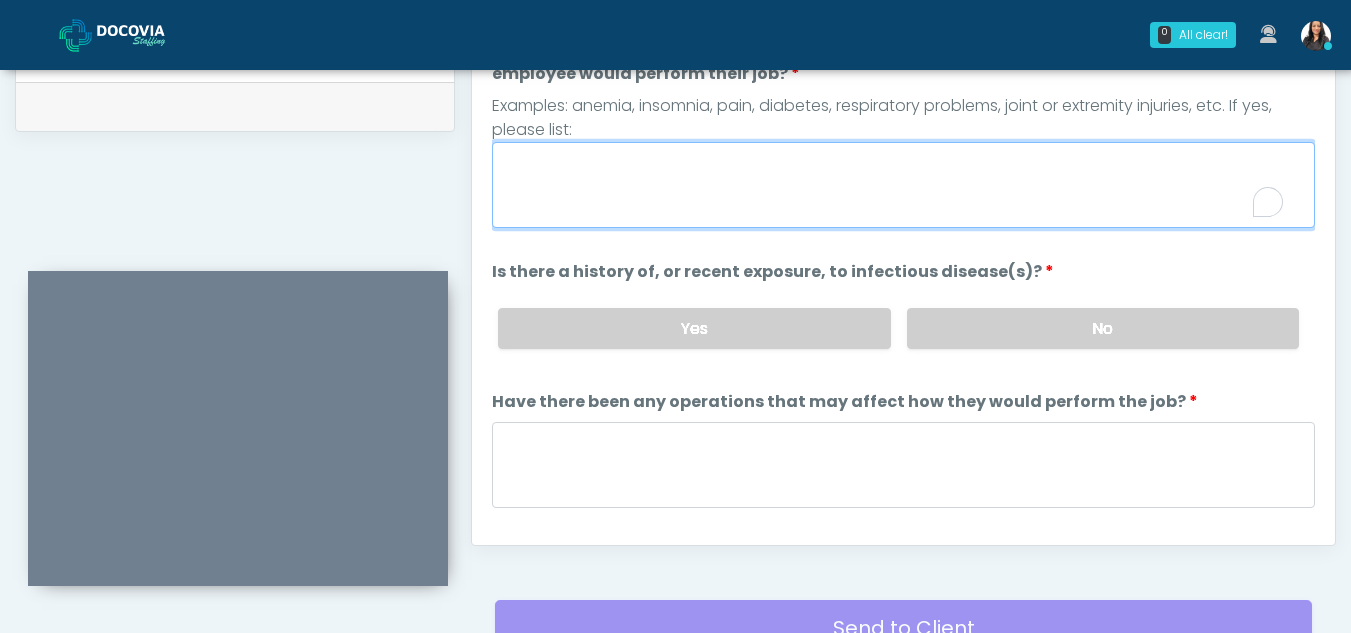 click on "Are there any present symptoms or known medical conditions that may affect how the new employee would perform their job?" at bounding box center [903, 185] 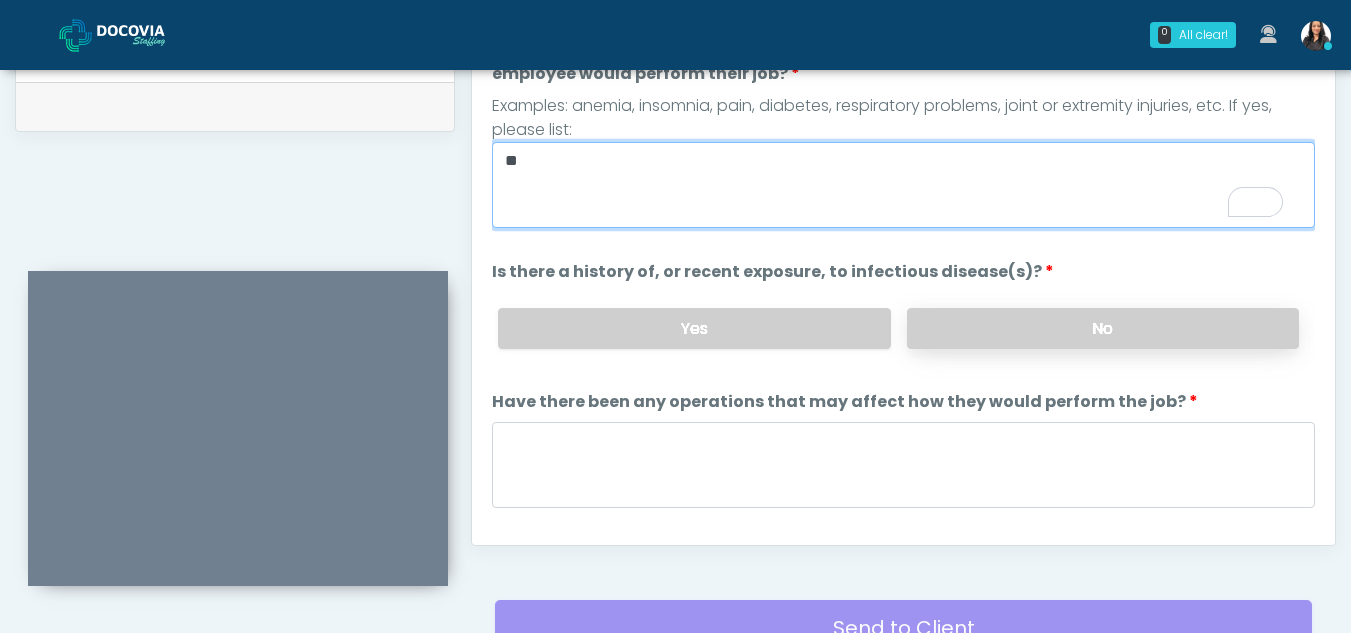 type on "**" 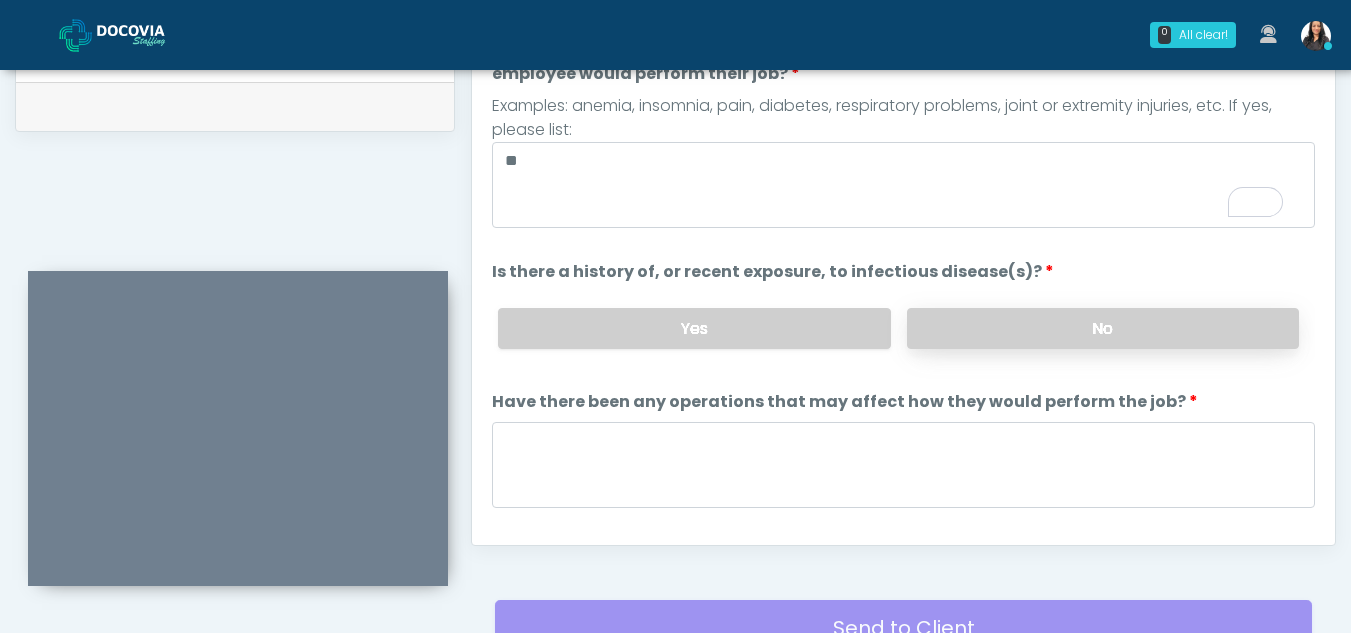 click on "No" at bounding box center [1103, 328] 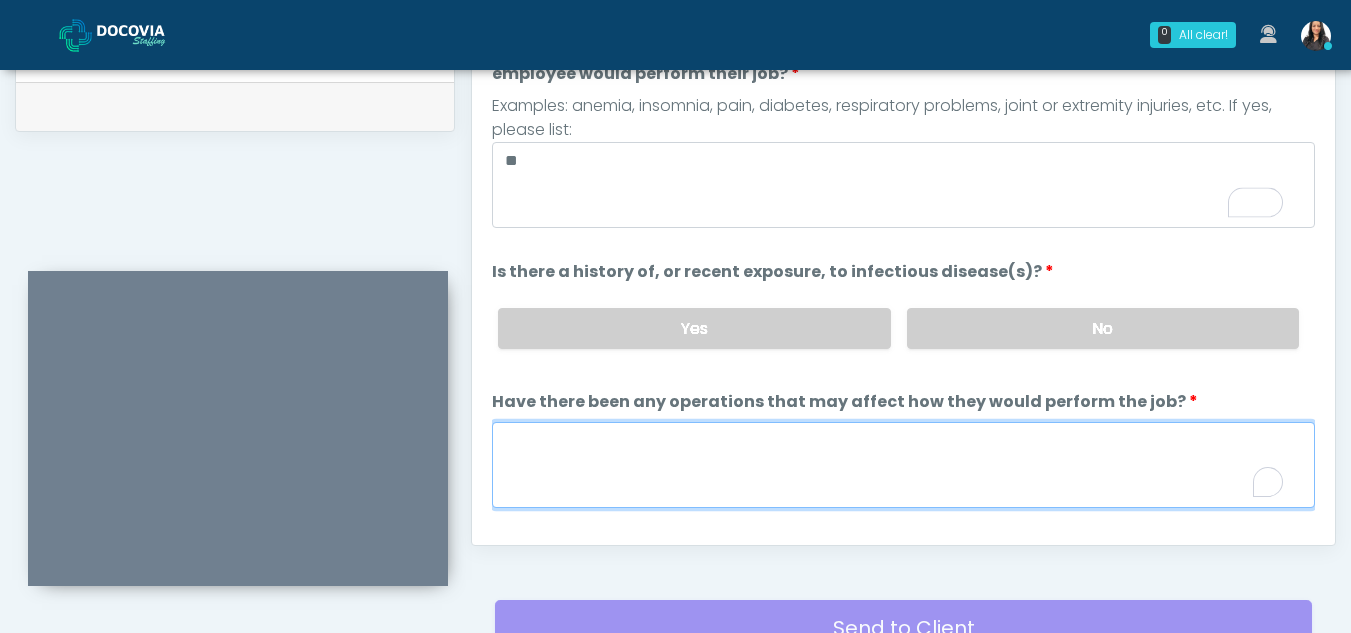 click on "Have there been any operations that may affect how they would perform the job?" at bounding box center (903, 465) 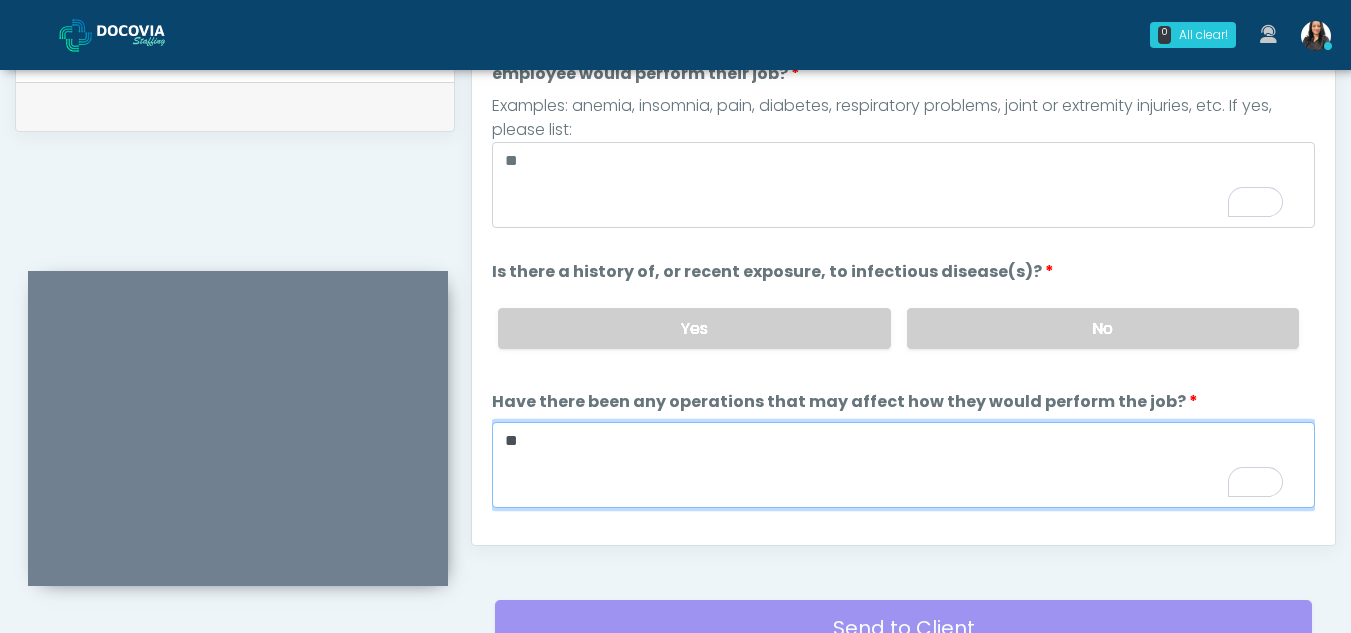 type on "**" 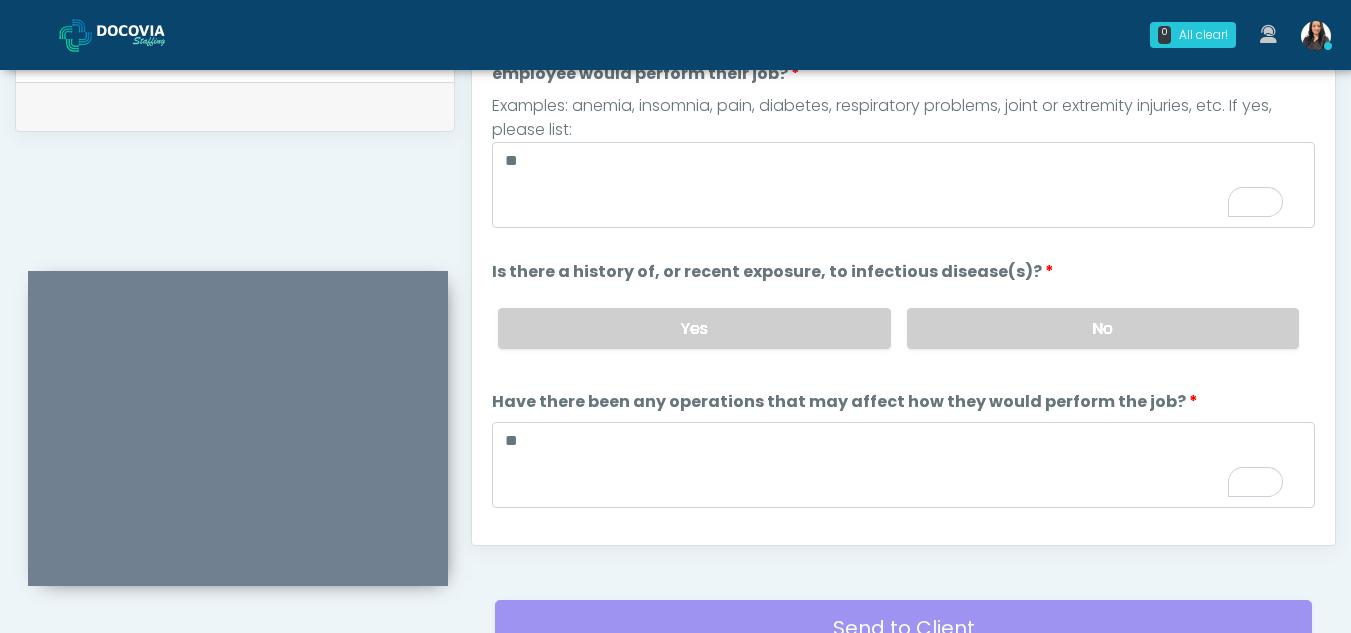 scroll, scrollTop: 84, scrollLeft: 0, axis: vertical 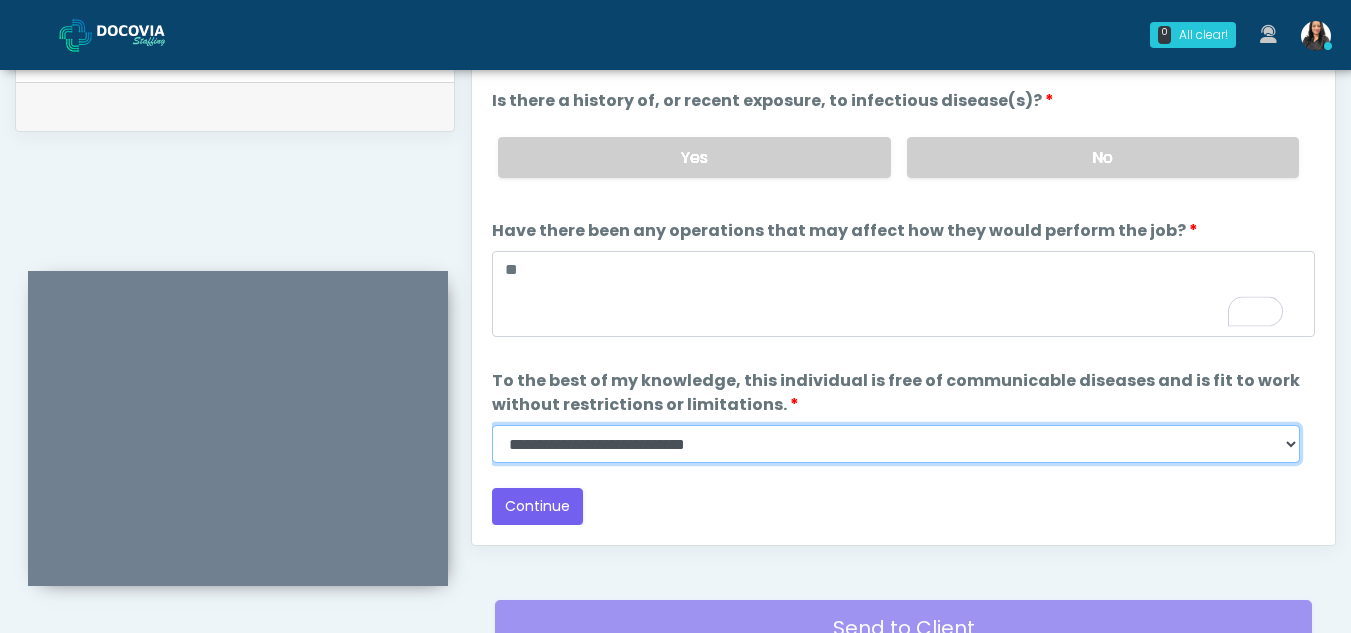 click on "**********" at bounding box center (896, 444) 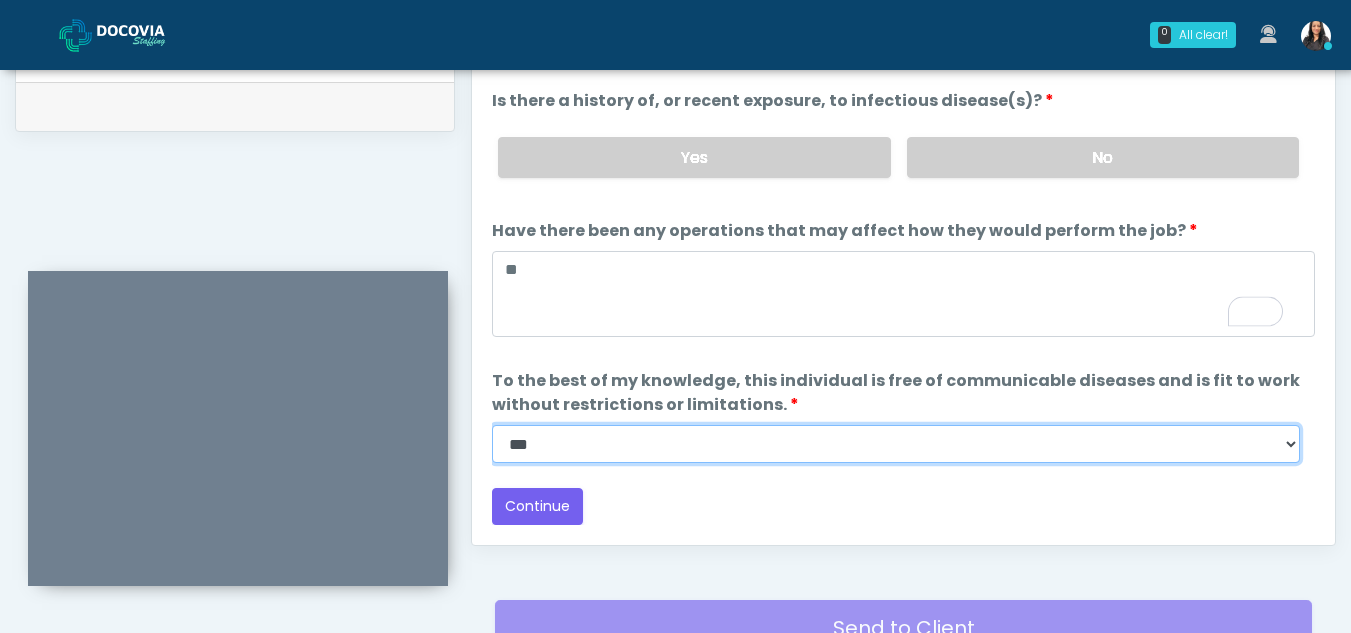 click on "**********" at bounding box center [896, 444] 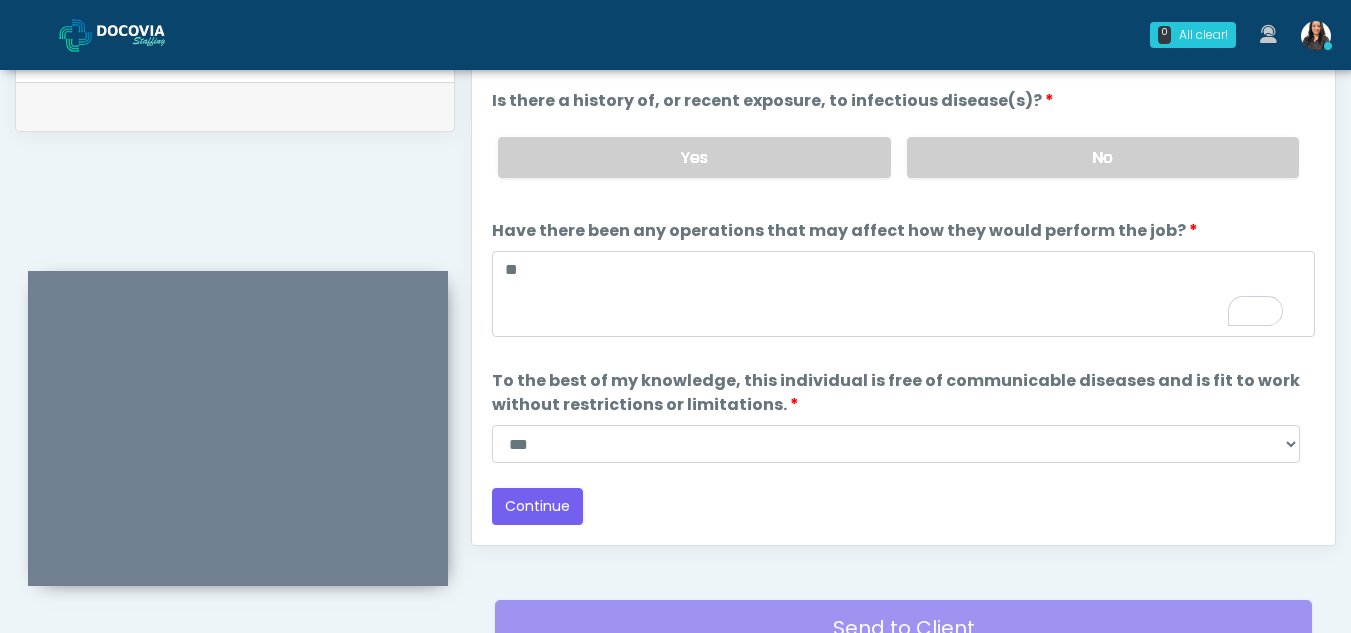 scroll, scrollTop: 126, scrollLeft: 0, axis: vertical 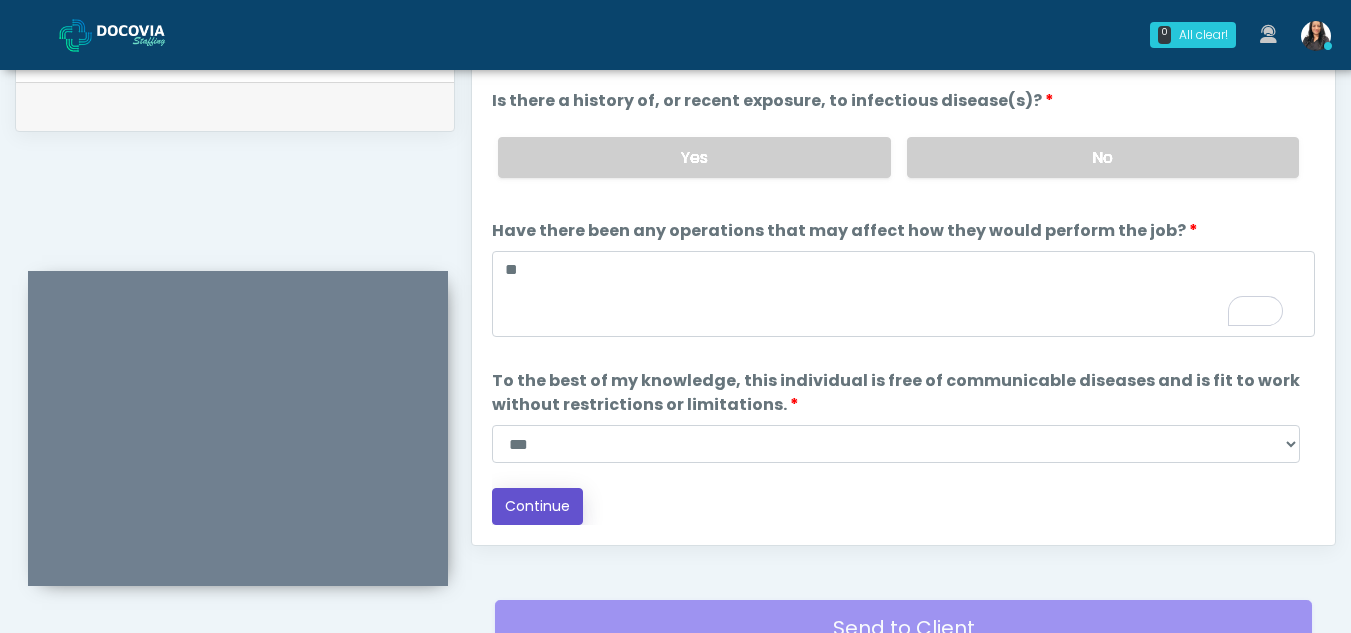 click on "Continue" at bounding box center [537, 506] 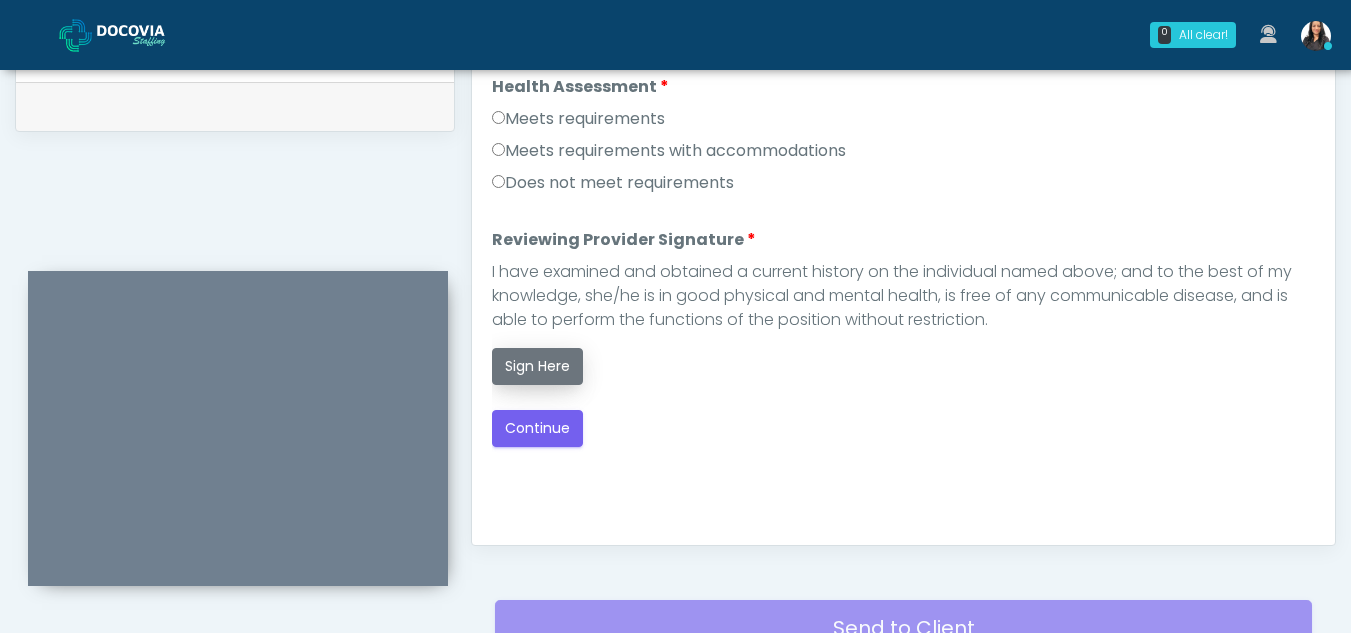 click on "Sign Here" at bounding box center (537, 366) 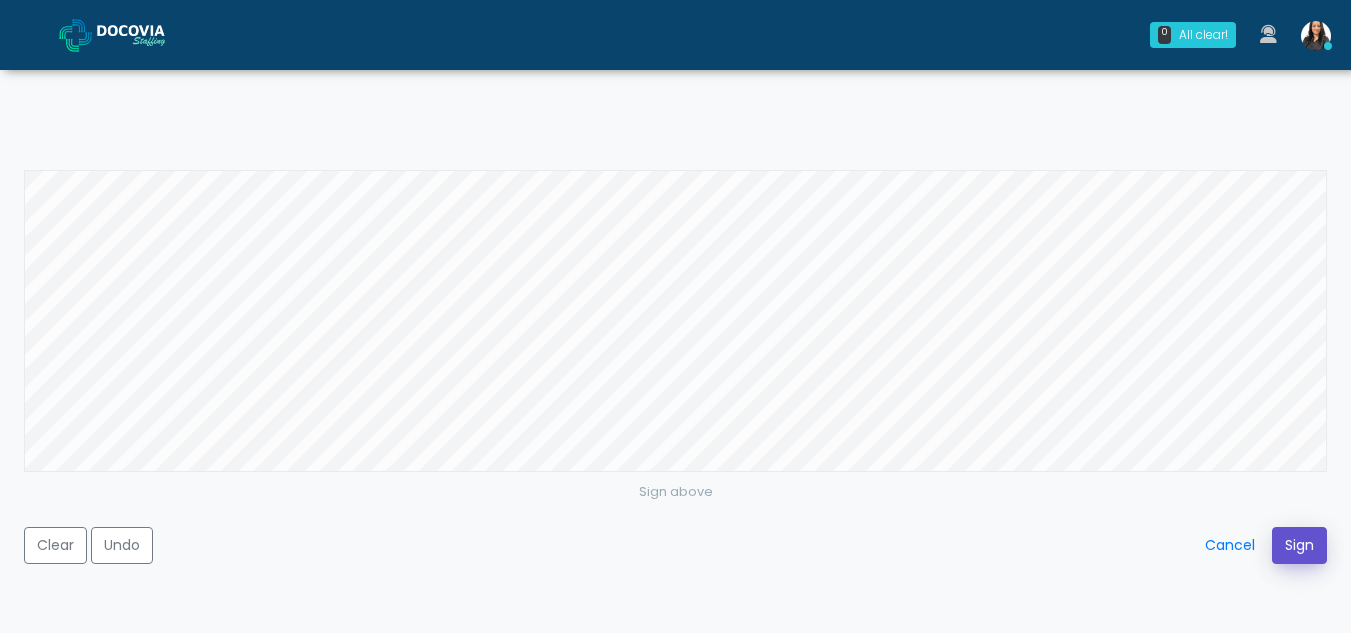 click on "Sign" at bounding box center (1299, 545) 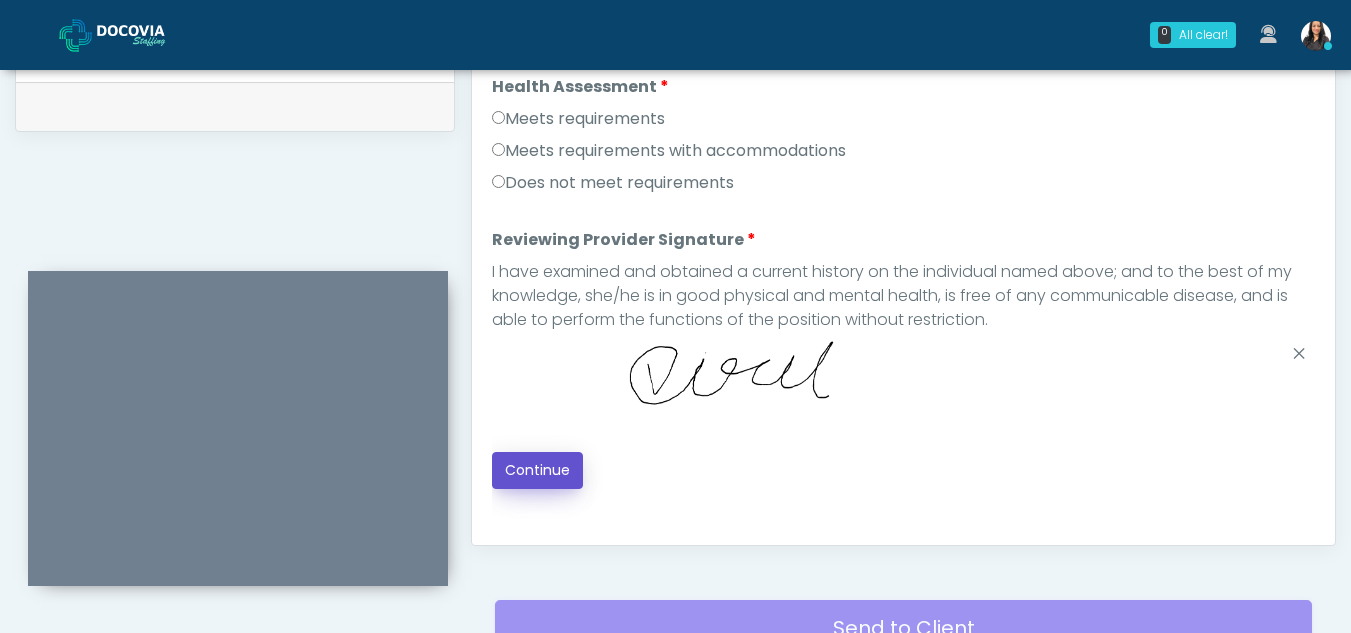 click on "Continue" at bounding box center [537, 470] 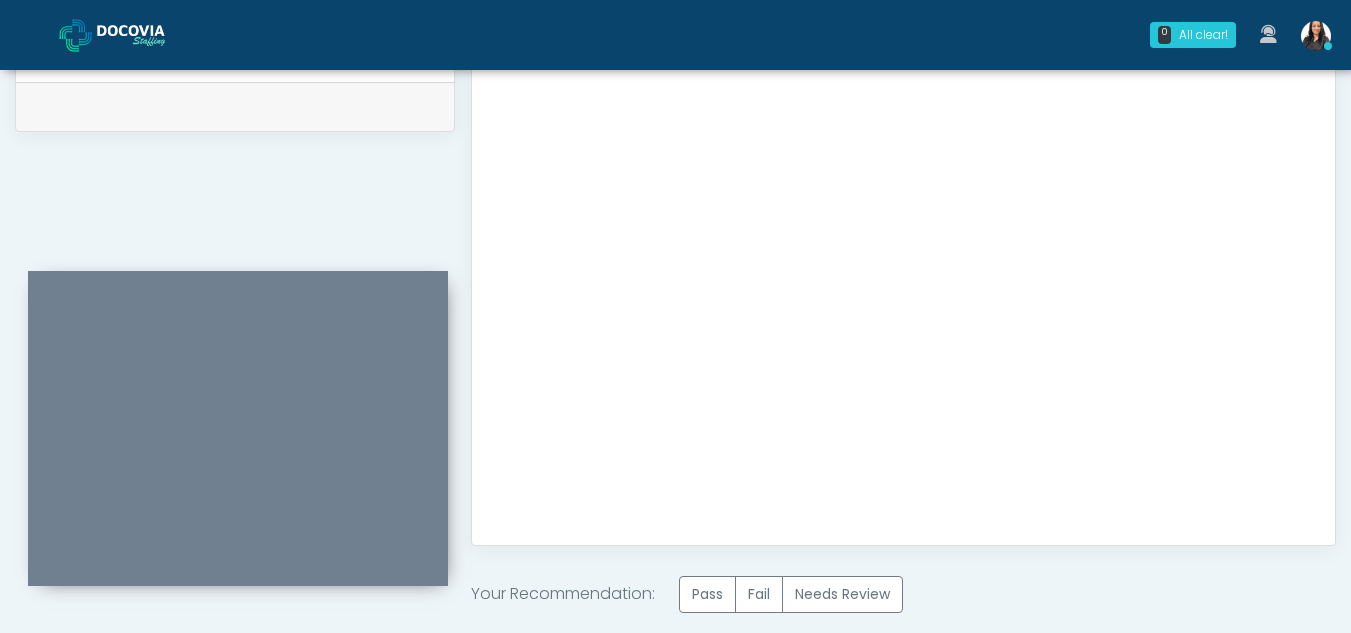 scroll, scrollTop: 1199, scrollLeft: 0, axis: vertical 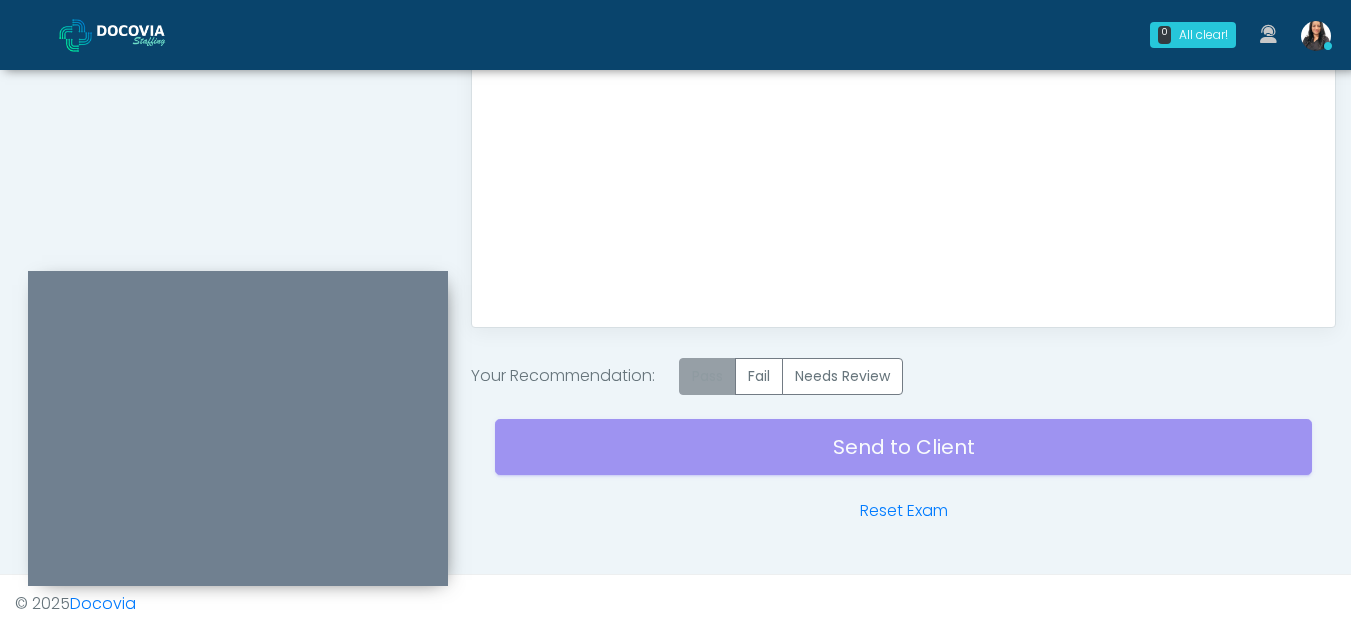 click on "Pass" at bounding box center [707, 376] 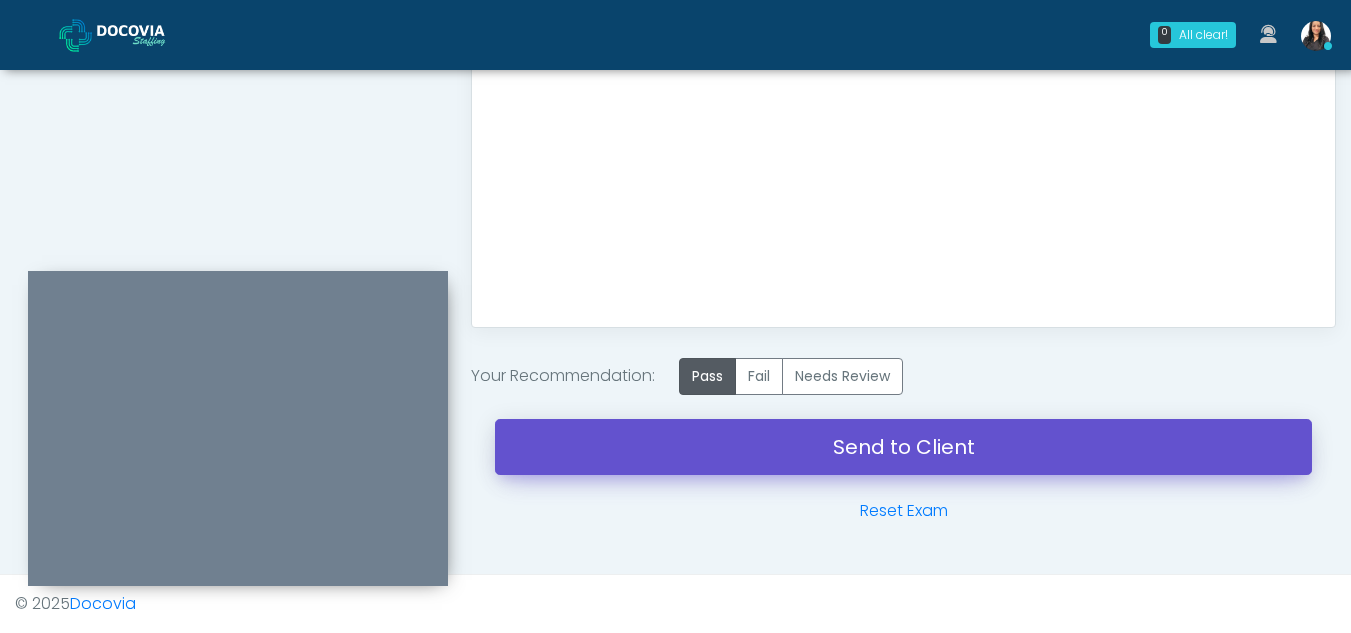click on "Send to Client" at bounding box center (903, 447) 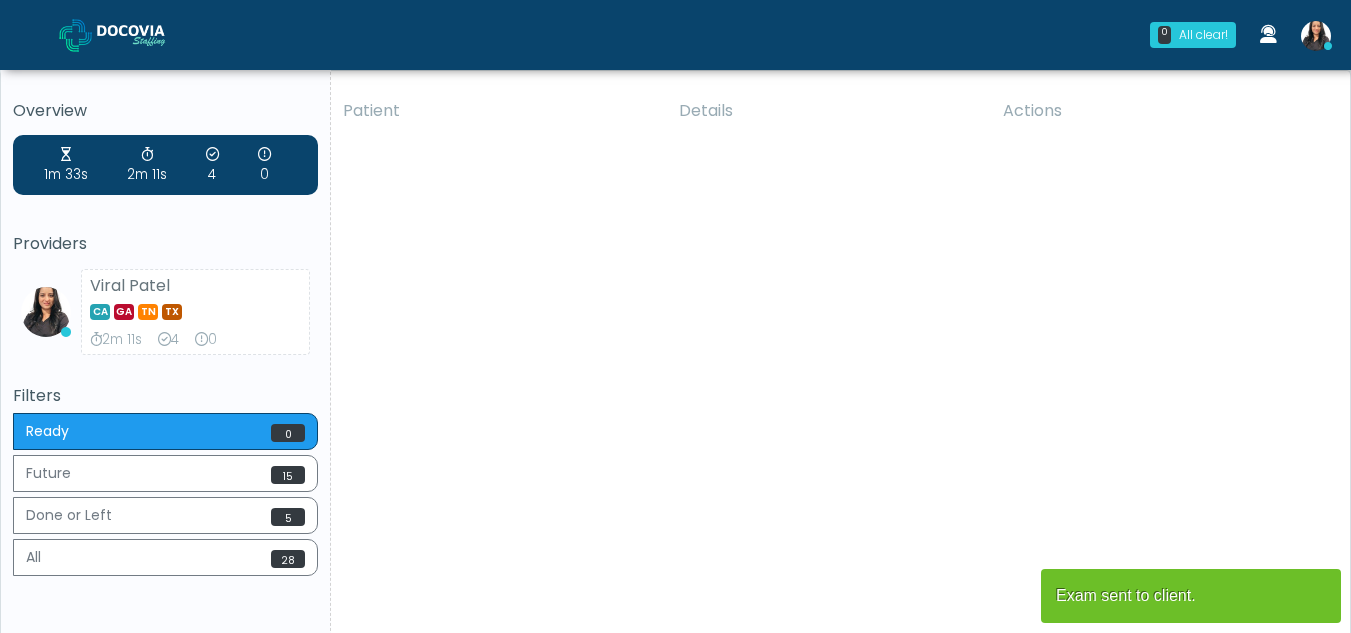 scroll, scrollTop: 0, scrollLeft: 0, axis: both 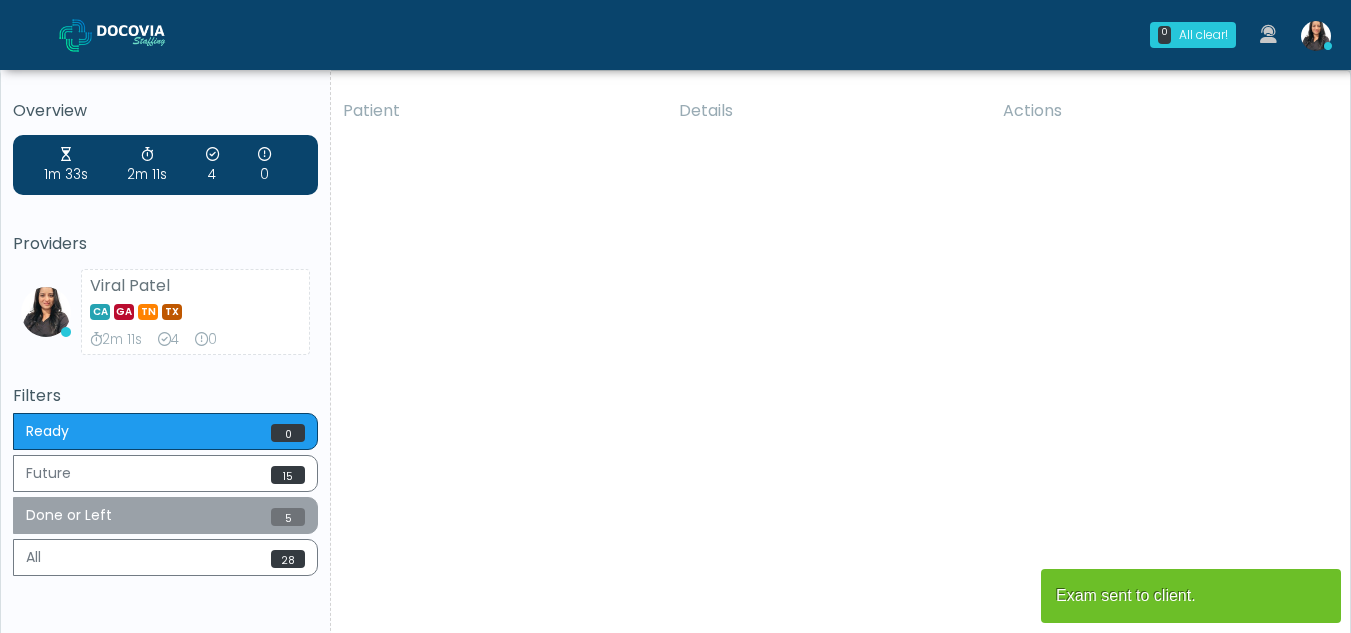 click on "Done or Left
5" at bounding box center (165, 515) 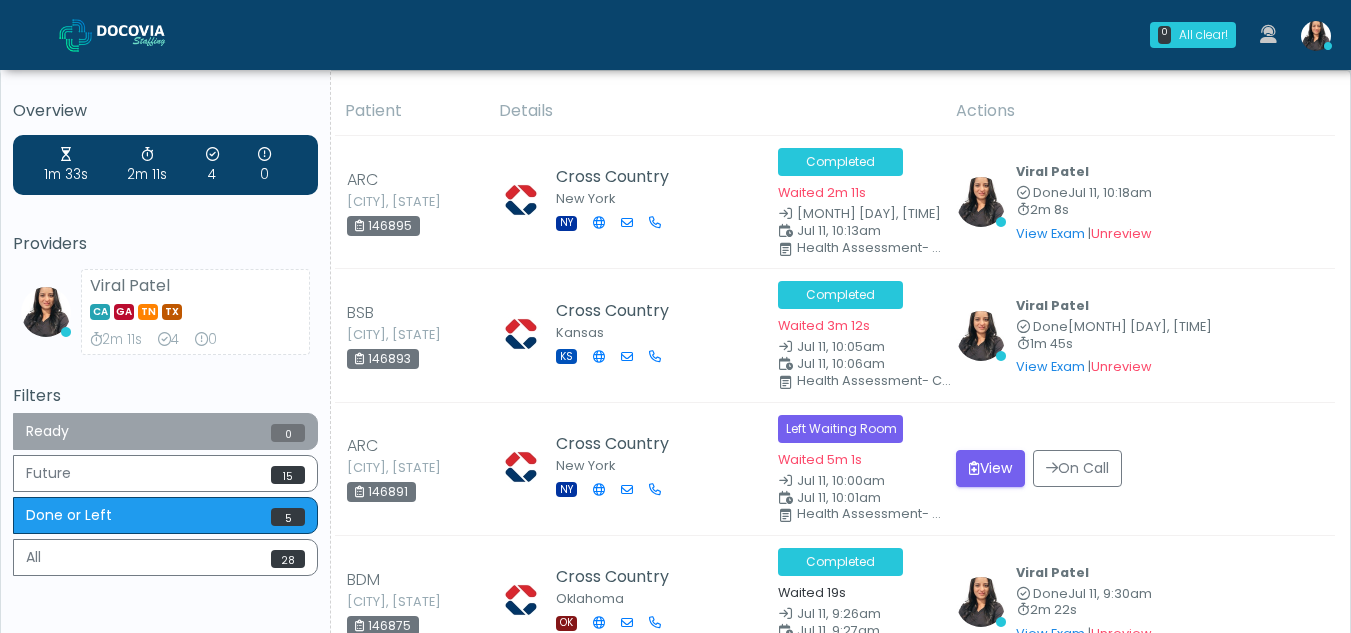 click on "Ready
0" at bounding box center [165, 431] 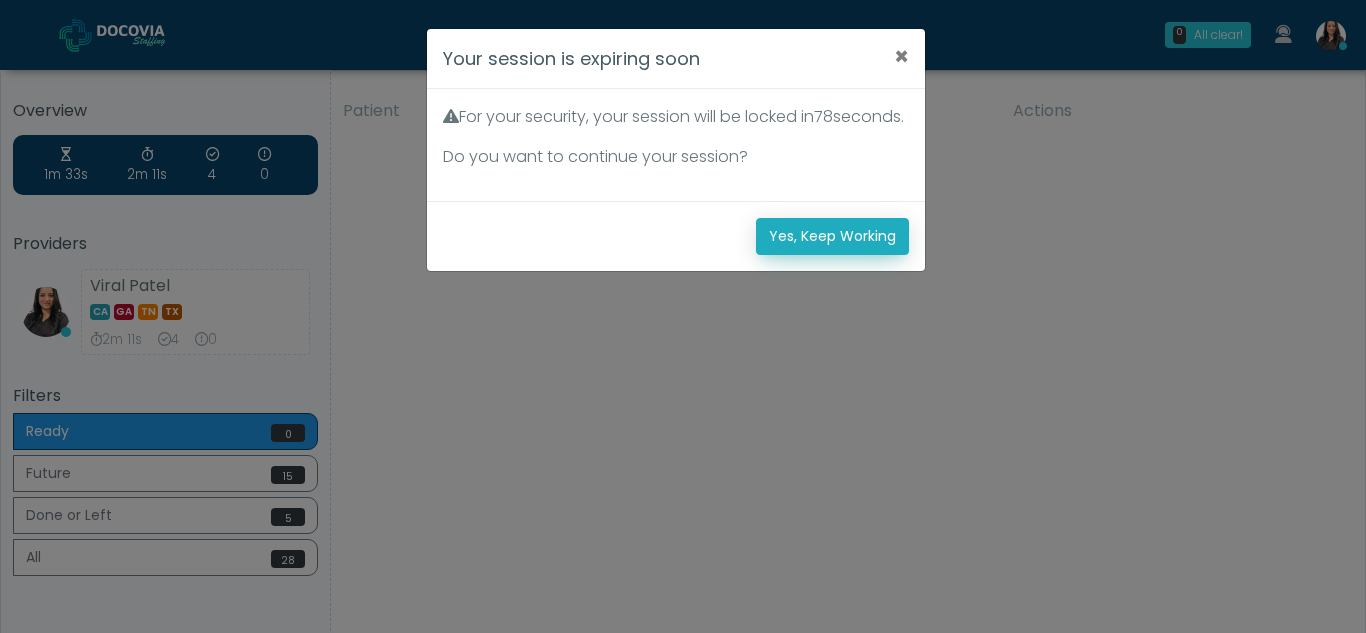 click on "Yes, Keep Working" at bounding box center [832, 236] 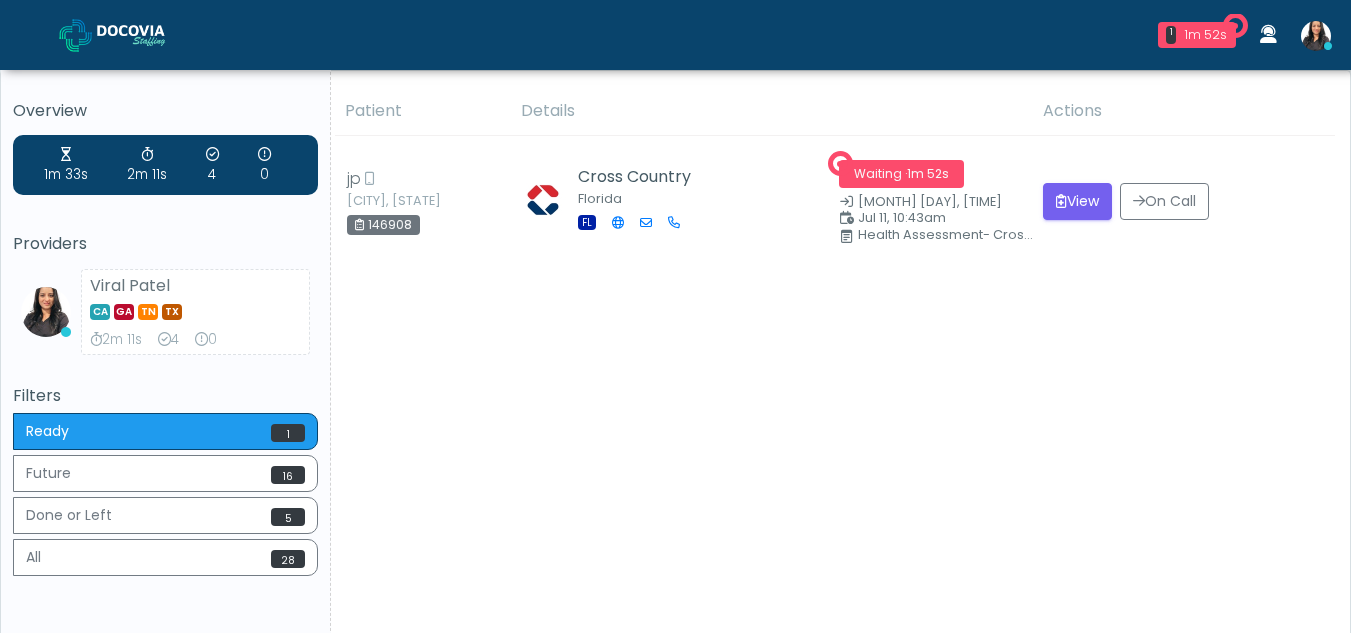 scroll, scrollTop: 0, scrollLeft: 0, axis: both 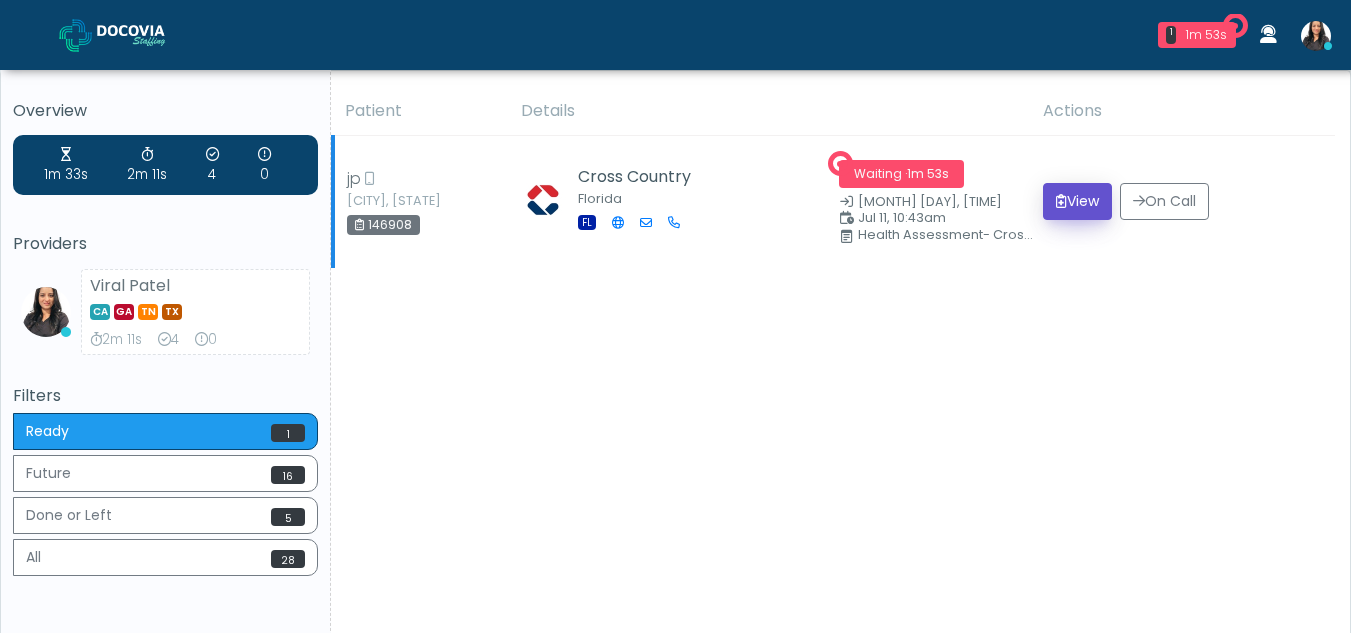 click on "View" at bounding box center [1077, 201] 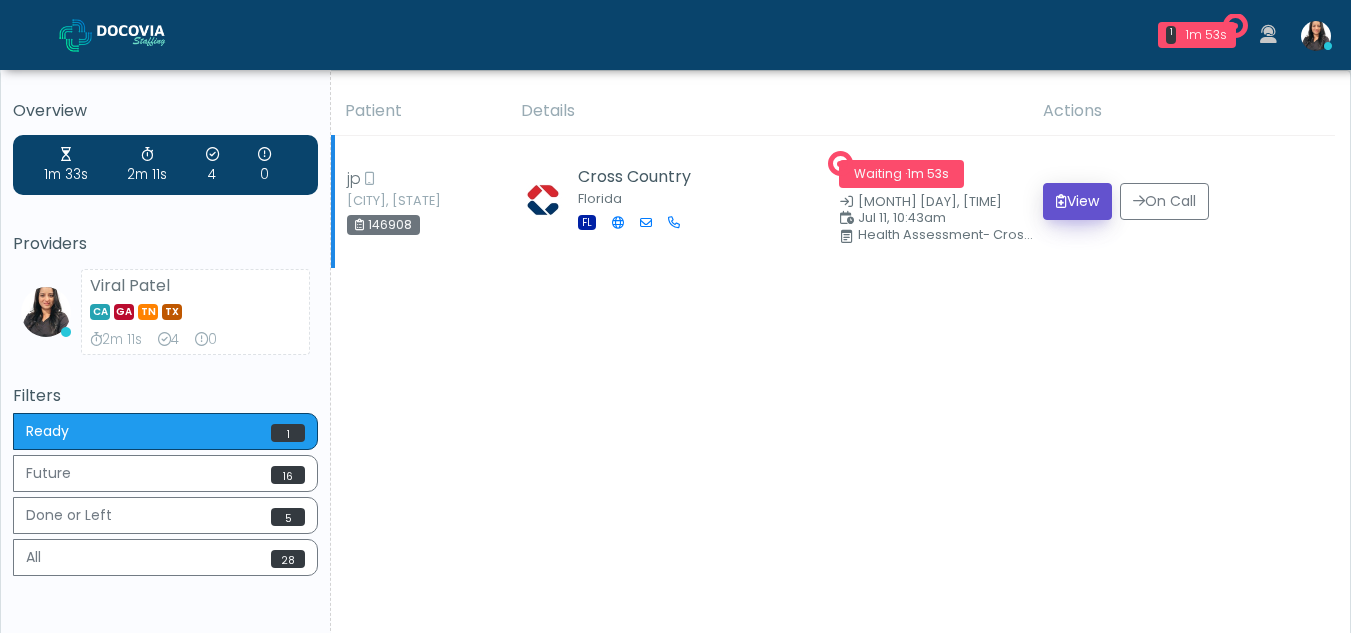 scroll, scrollTop: 0, scrollLeft: 0, axis: both 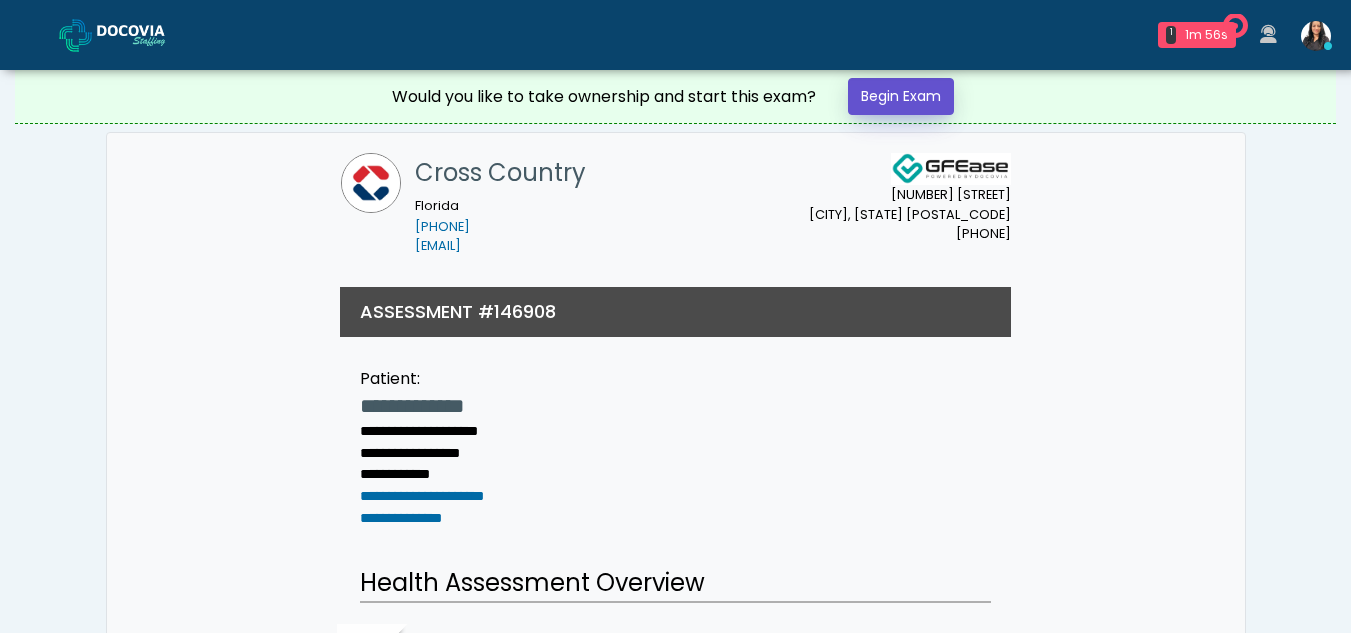 click on "Begin Exam" at bounding box center [901, 96] 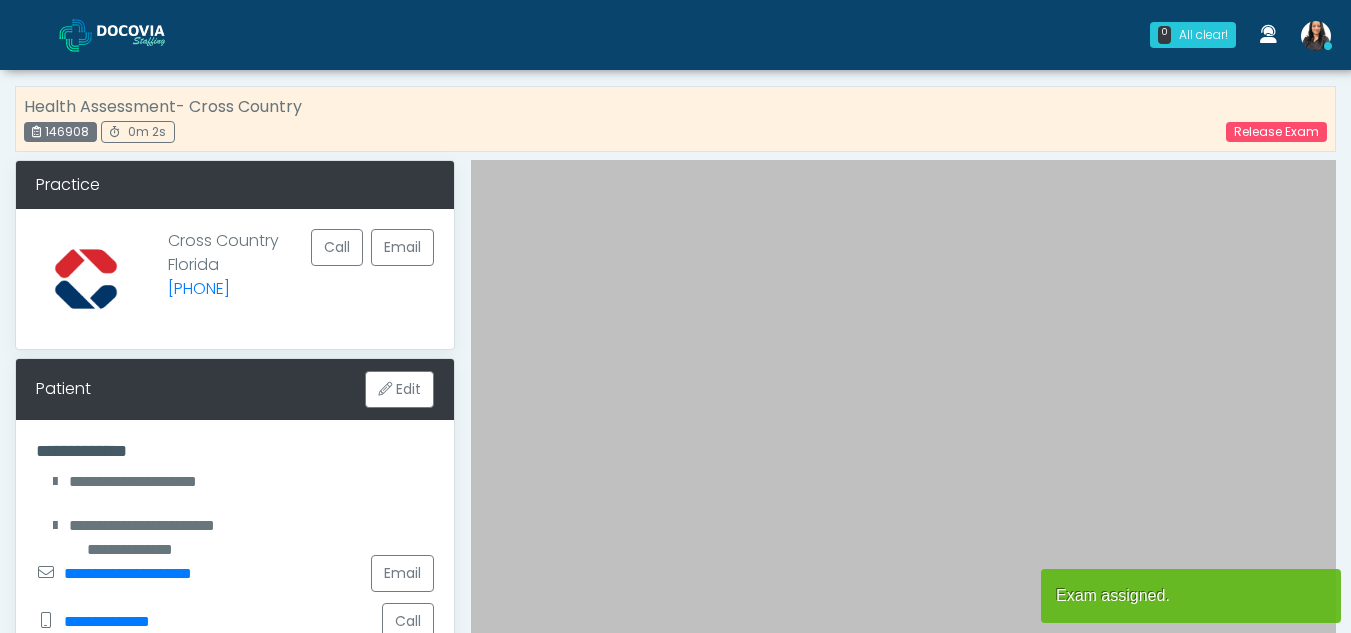 scroll, scrollTop: 0, scrollLeft: 0, axis: both 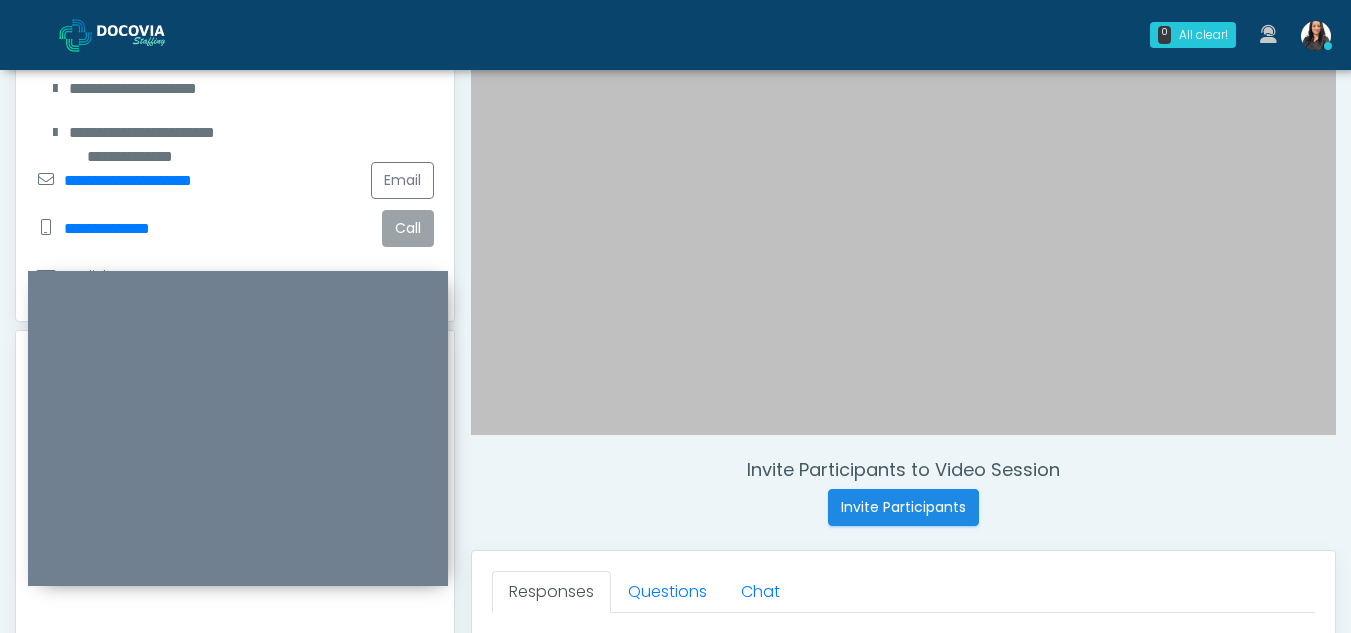 click on "Call" at bounding box center (408, 228) 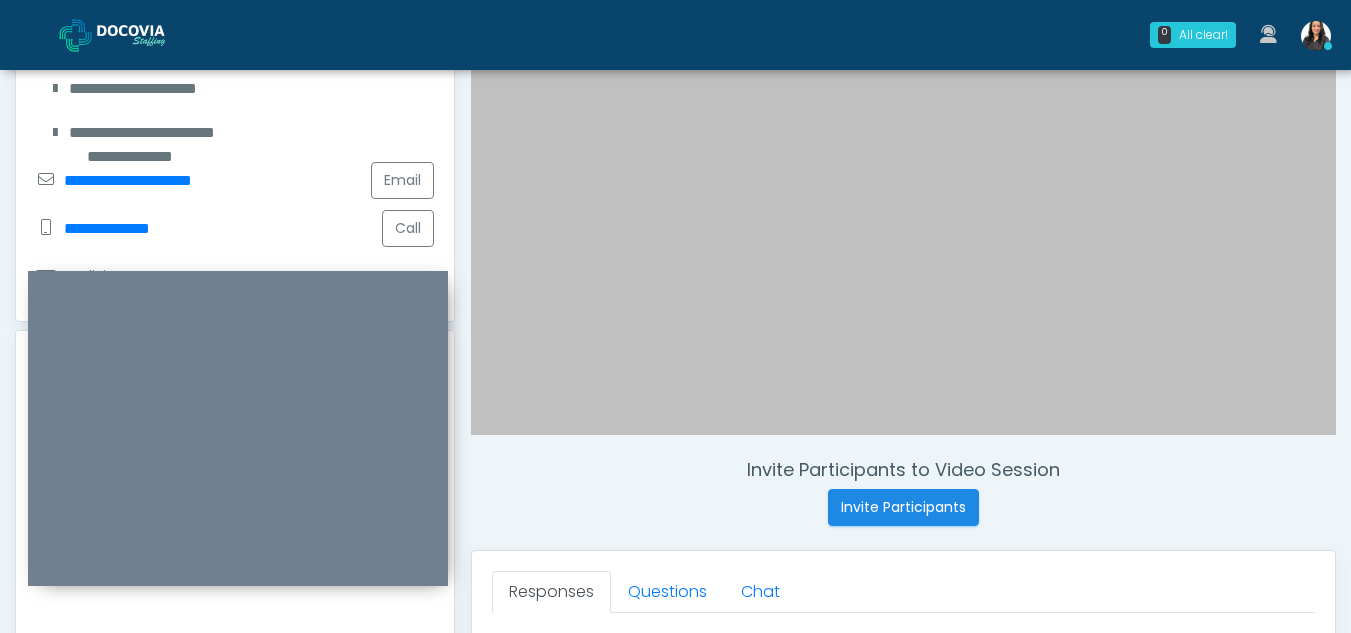 click at bounding box center (903, 101) 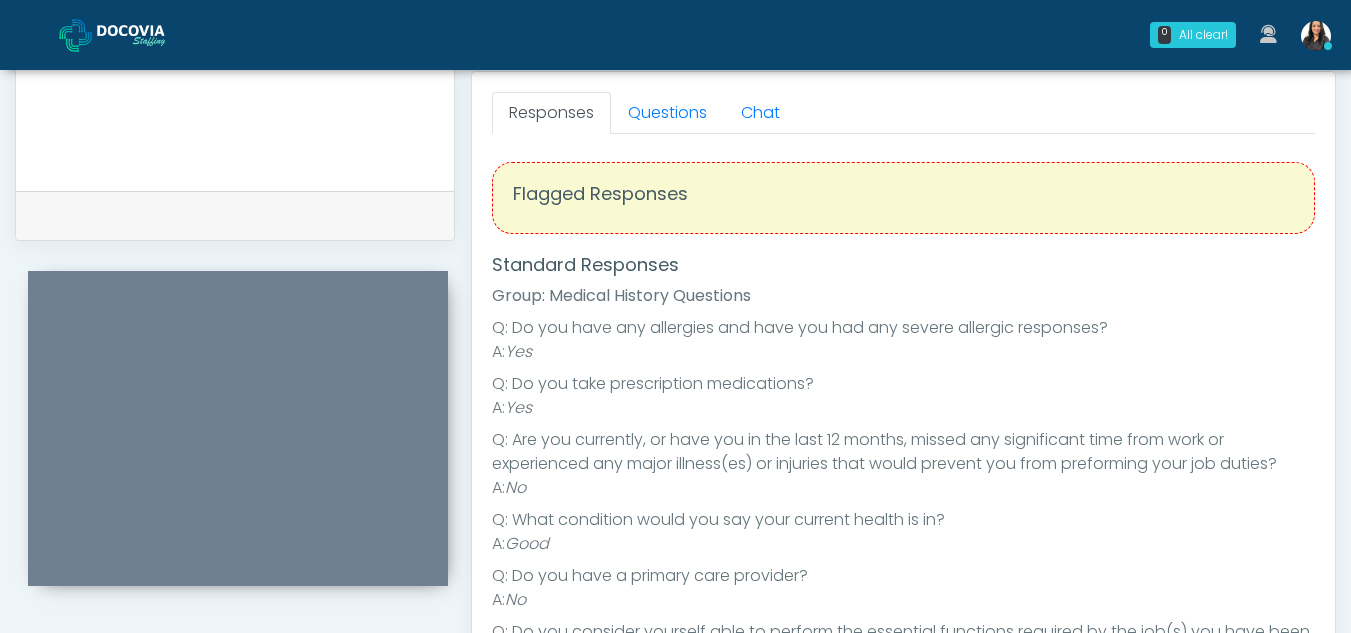 scroll, scrollTop: 878, scrollLeft: 0, axis: vertical 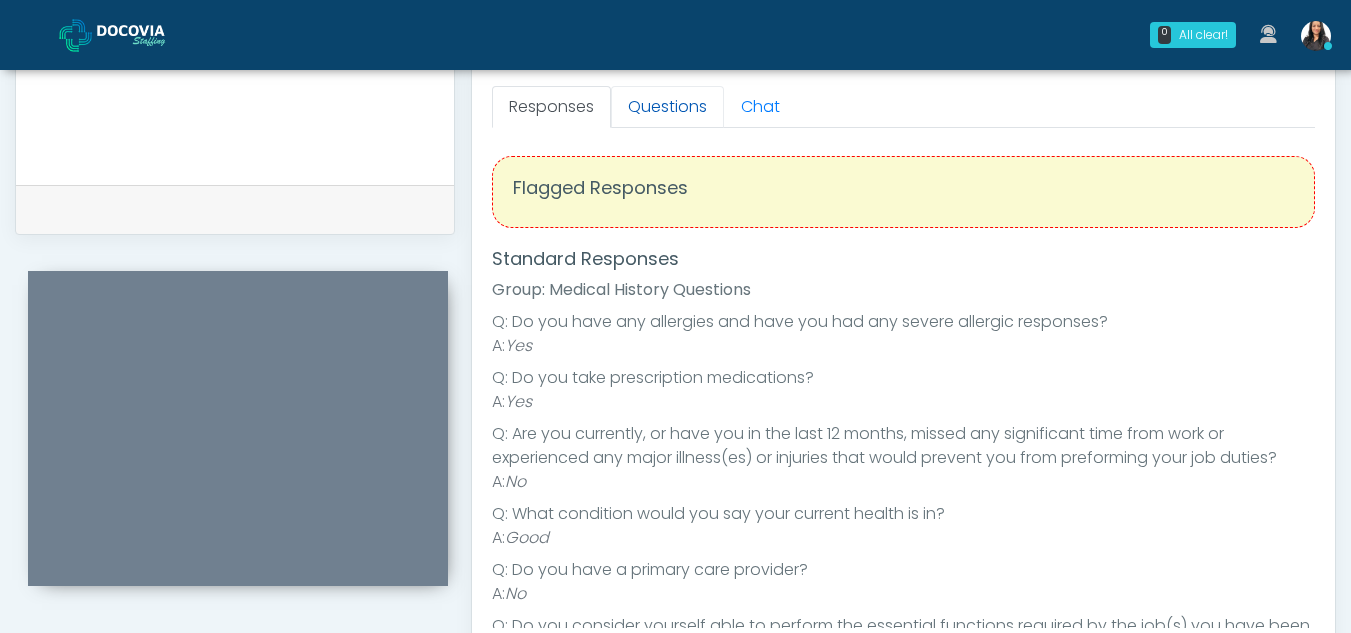 click on "Questions" at bounding box center (667, 107) 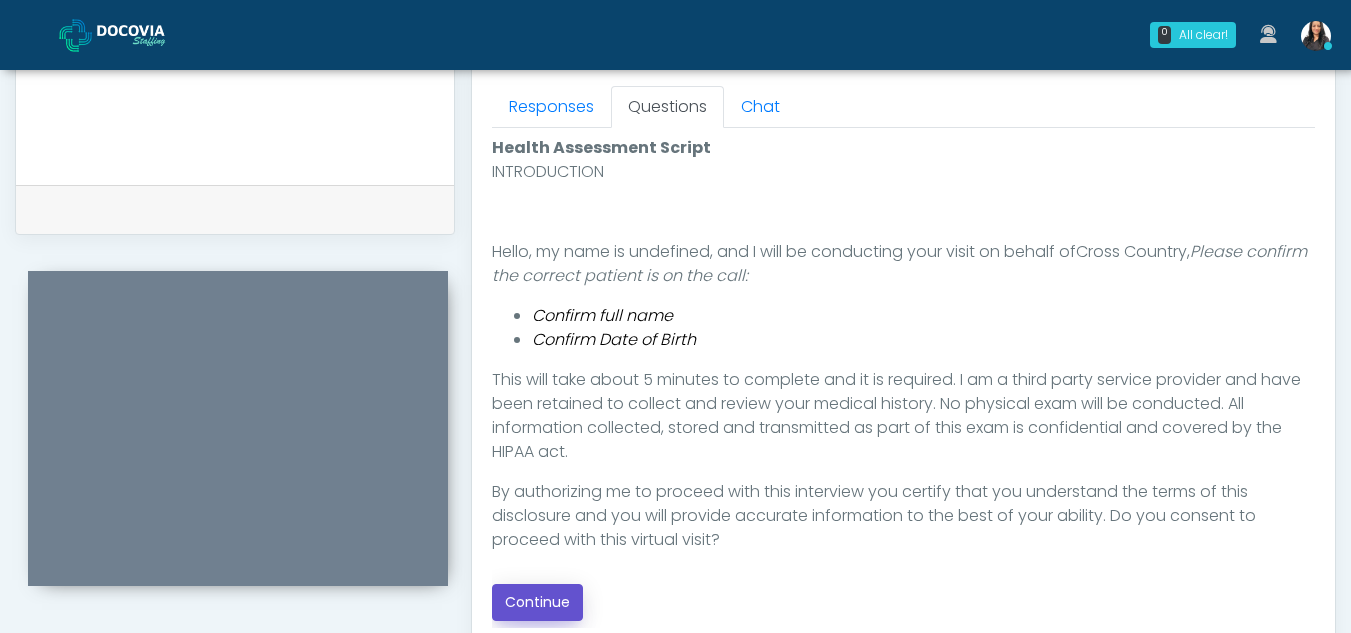 click on "Continue" at bounding box center (537, 602) 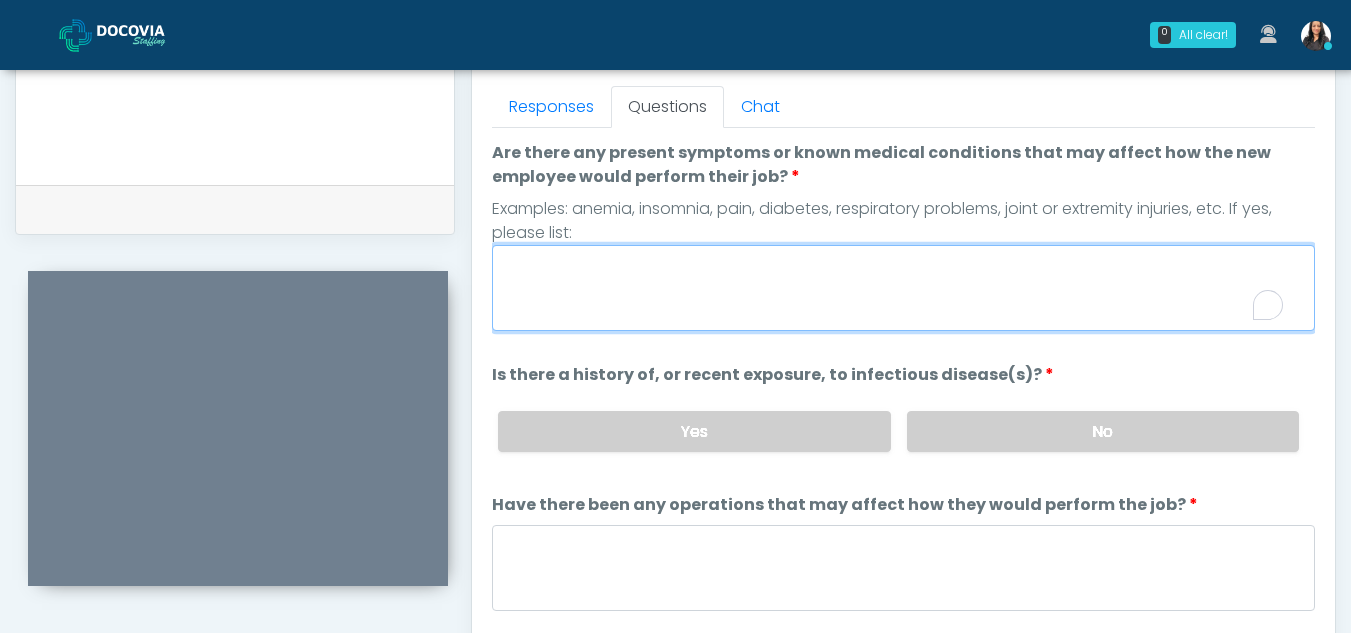 click on "Are there any present symptoms or known medical conditions that may affect how the new employee would perform their job?" at bounding box center [903, 288] 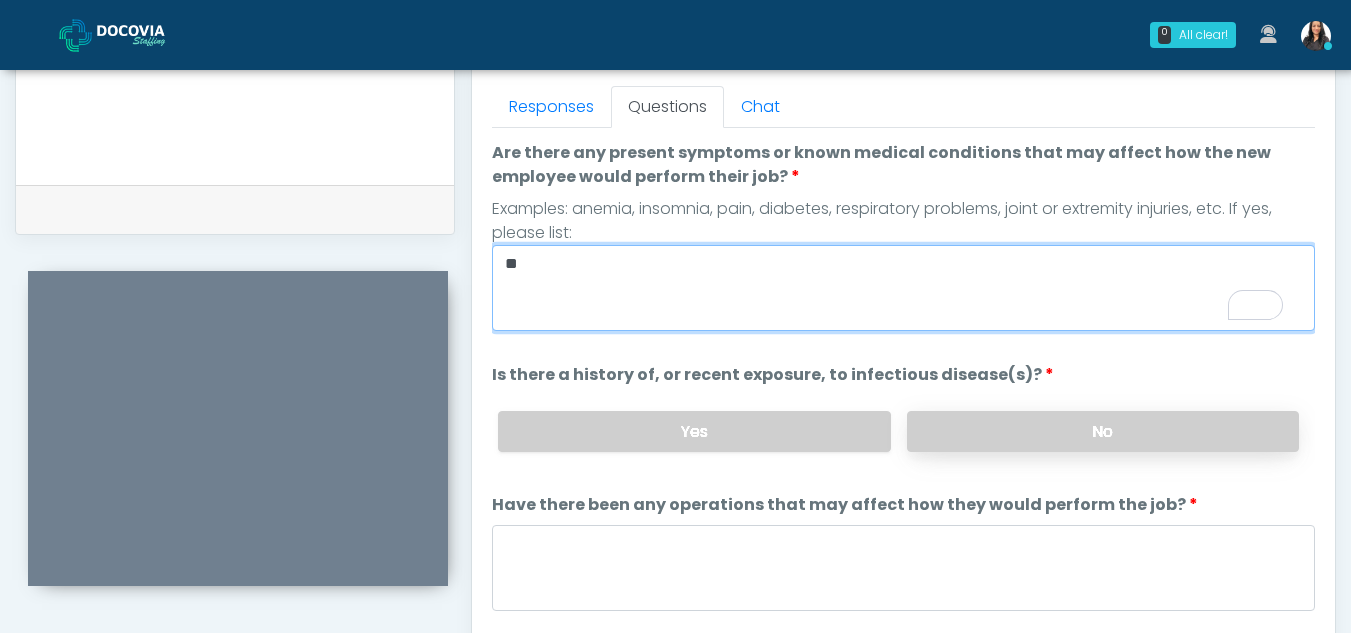 type on "**" 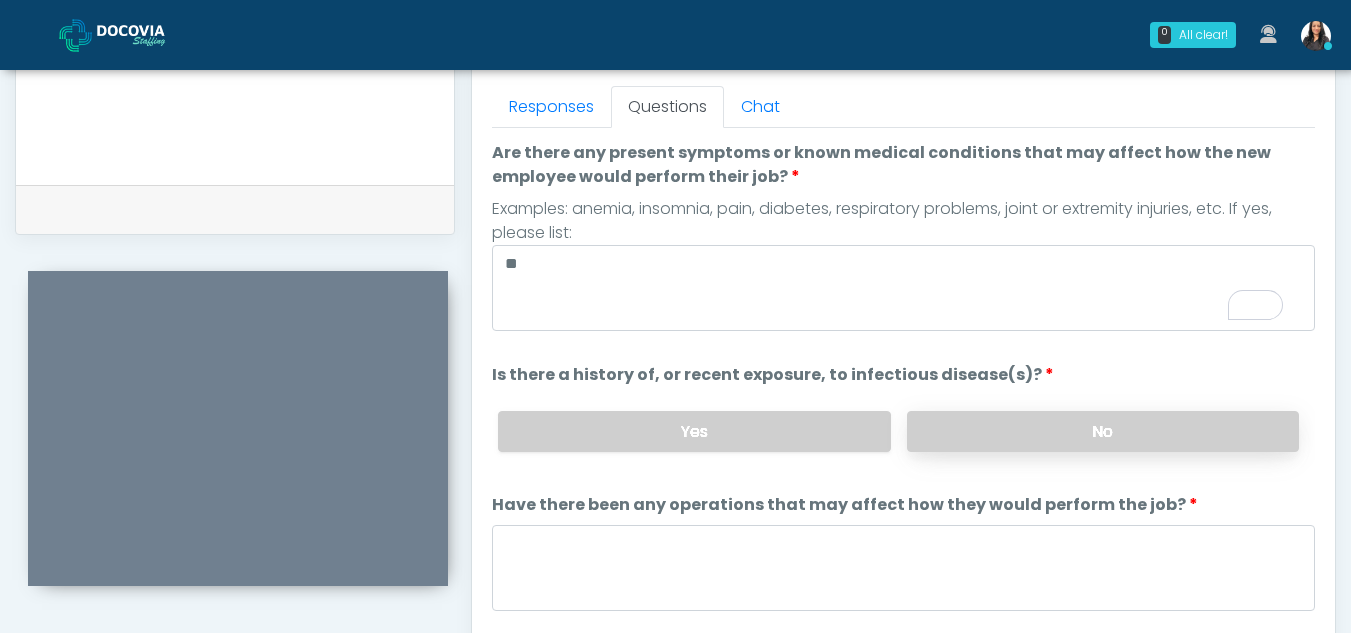 click on "No" at bounding box center [1103, 431] 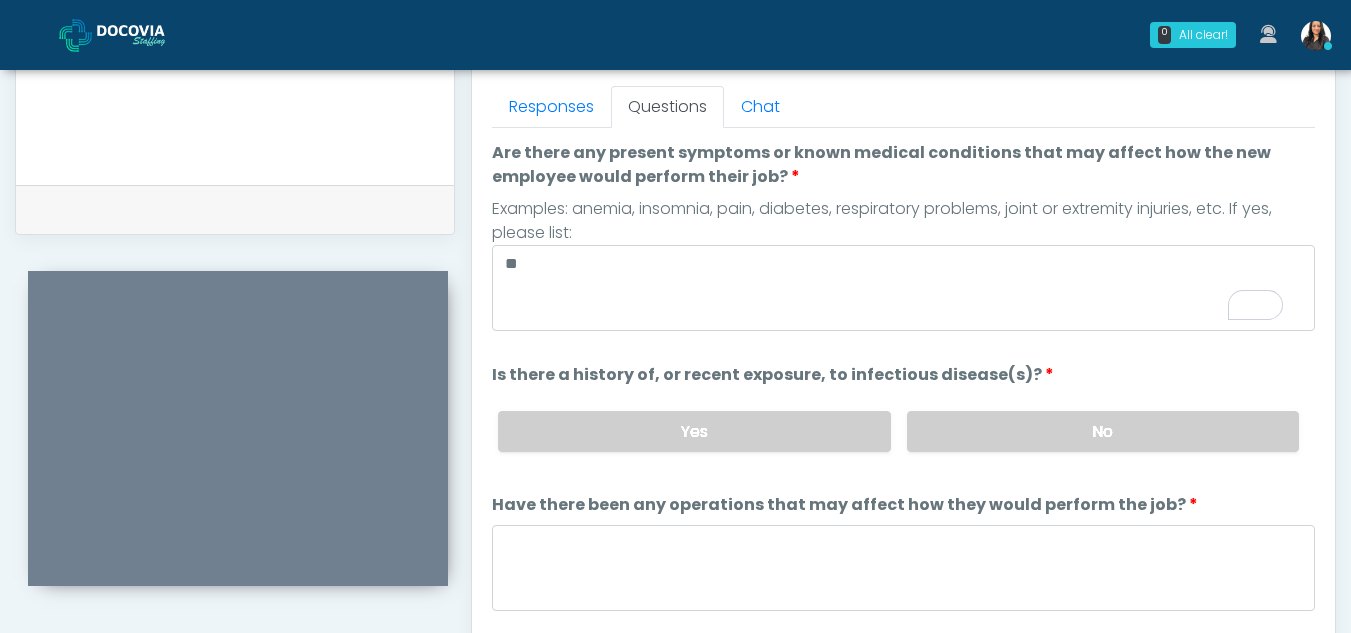 scroll, scrollTop: 54, scrollLeft: 0, axis: vertical 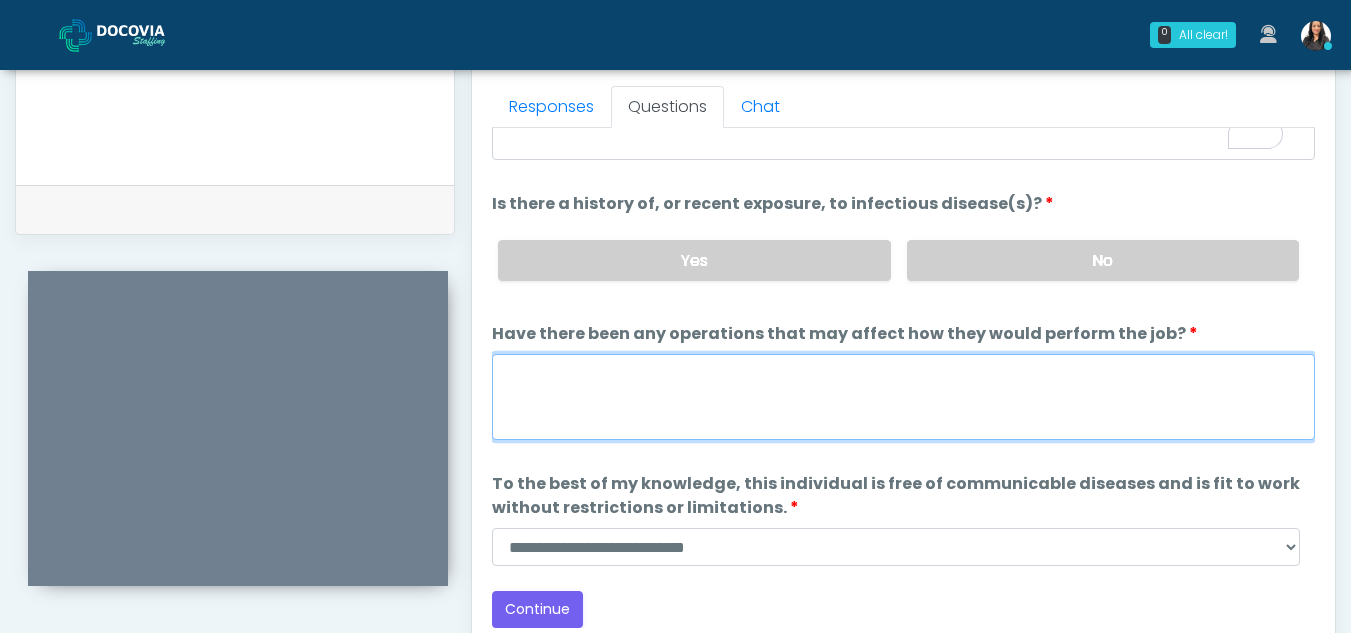 click on "Have there been any operations that may affect how they would perform the job?" at bounding box center (903, 397) 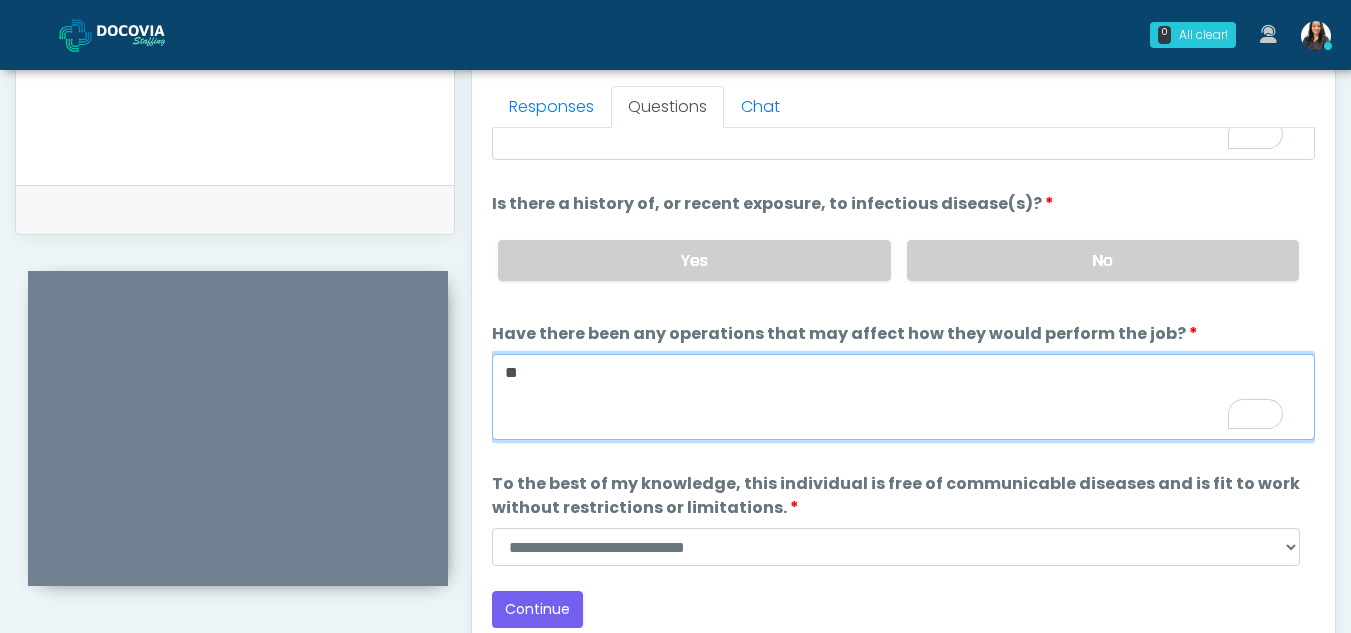 scroll, scrollTop: 171, scrollLeft: 0, axis: vertical 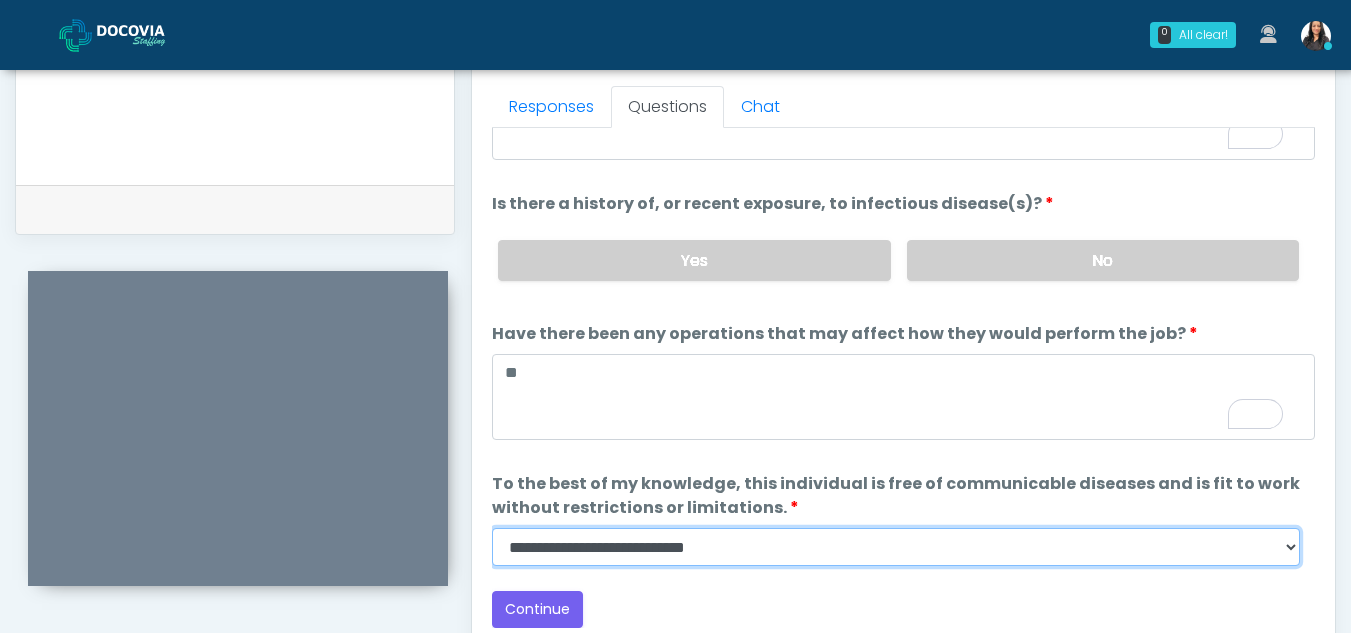 click on "**********" at bounding box center [896, 547] 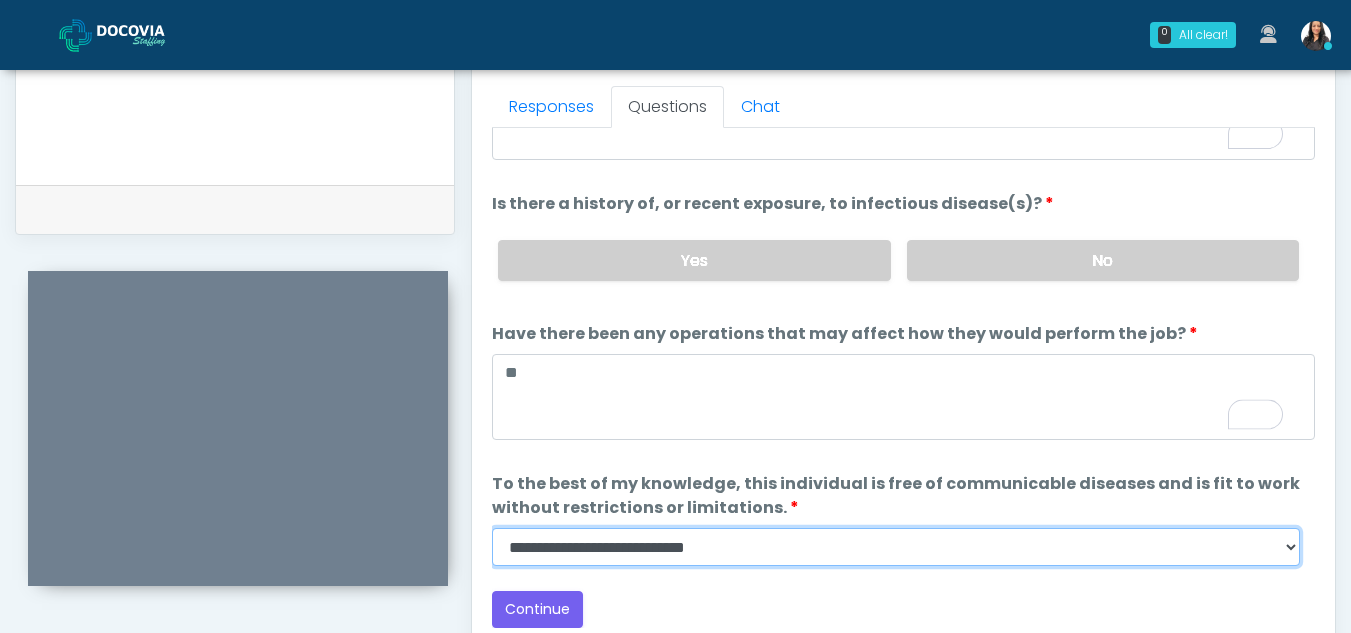 select on "******" 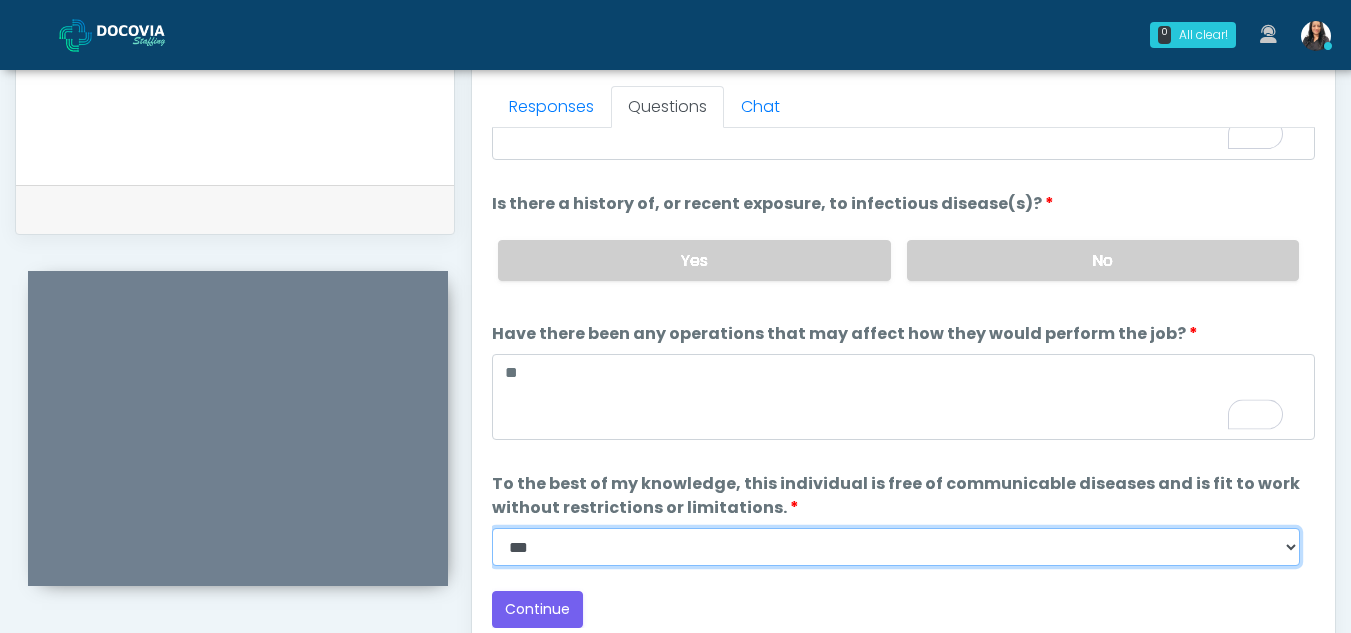 click on "**********" at bounding box center (896, 547) 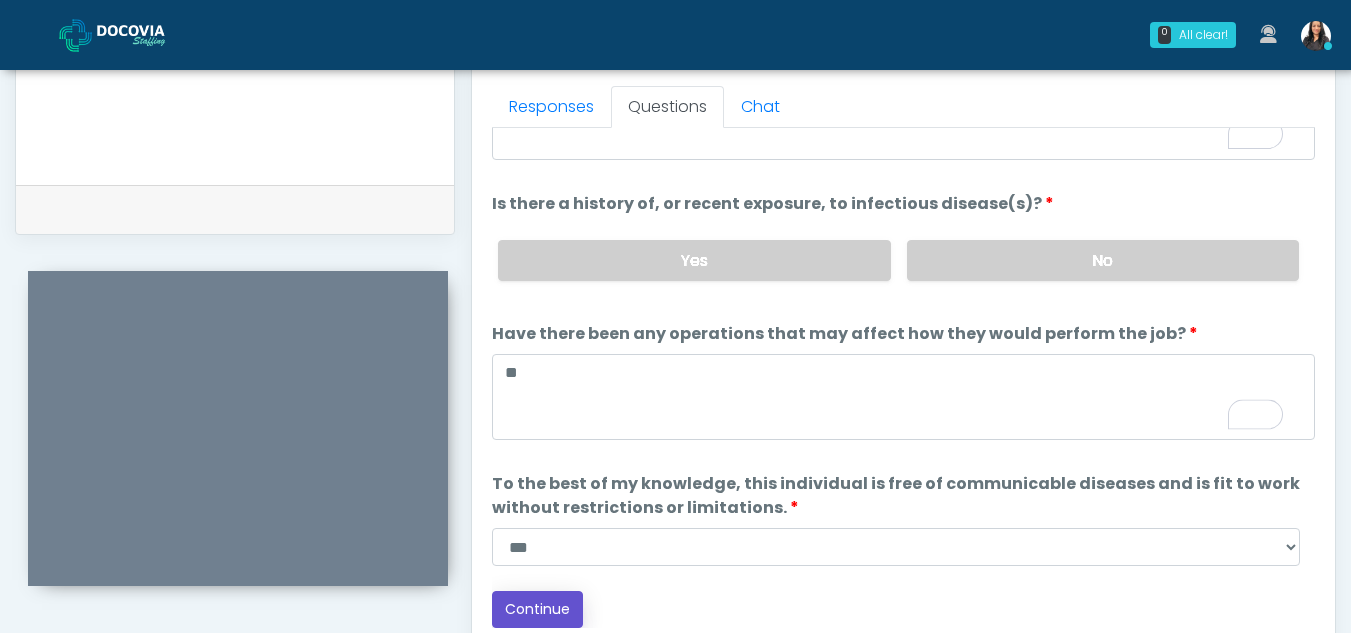 click on "Continue" at bounding box center (537, 609) 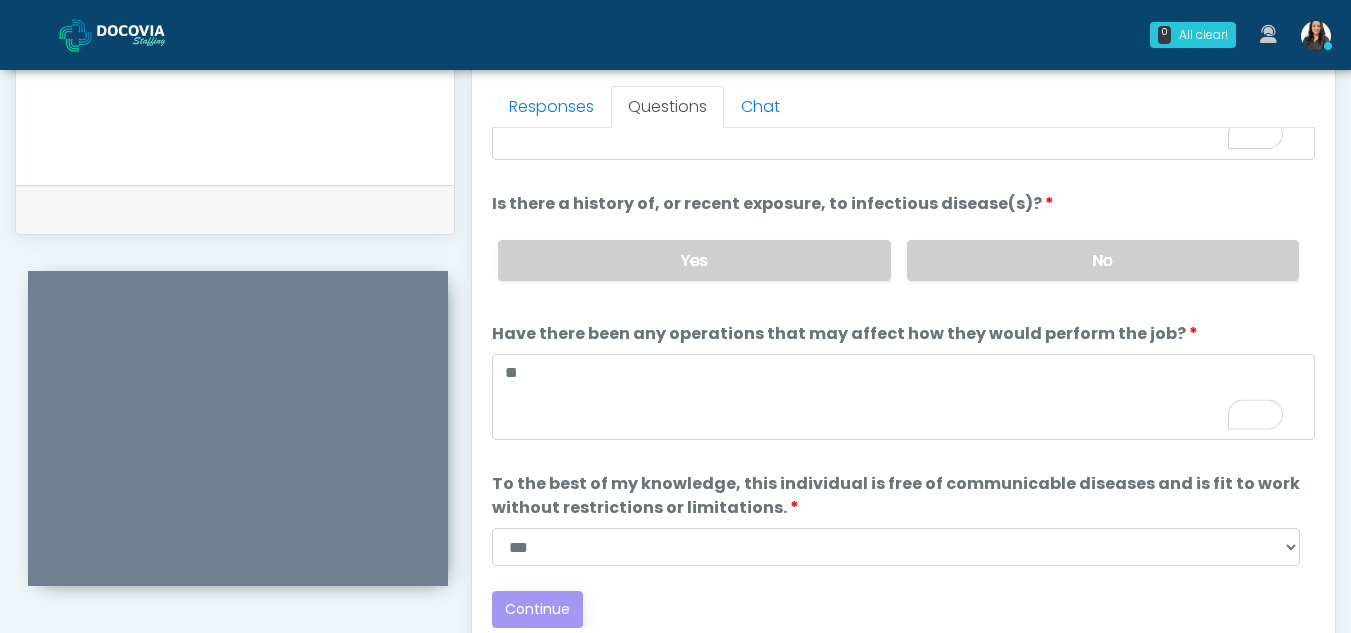 scroll, scrollTop: 0, scrollLeft: 0, axis: both 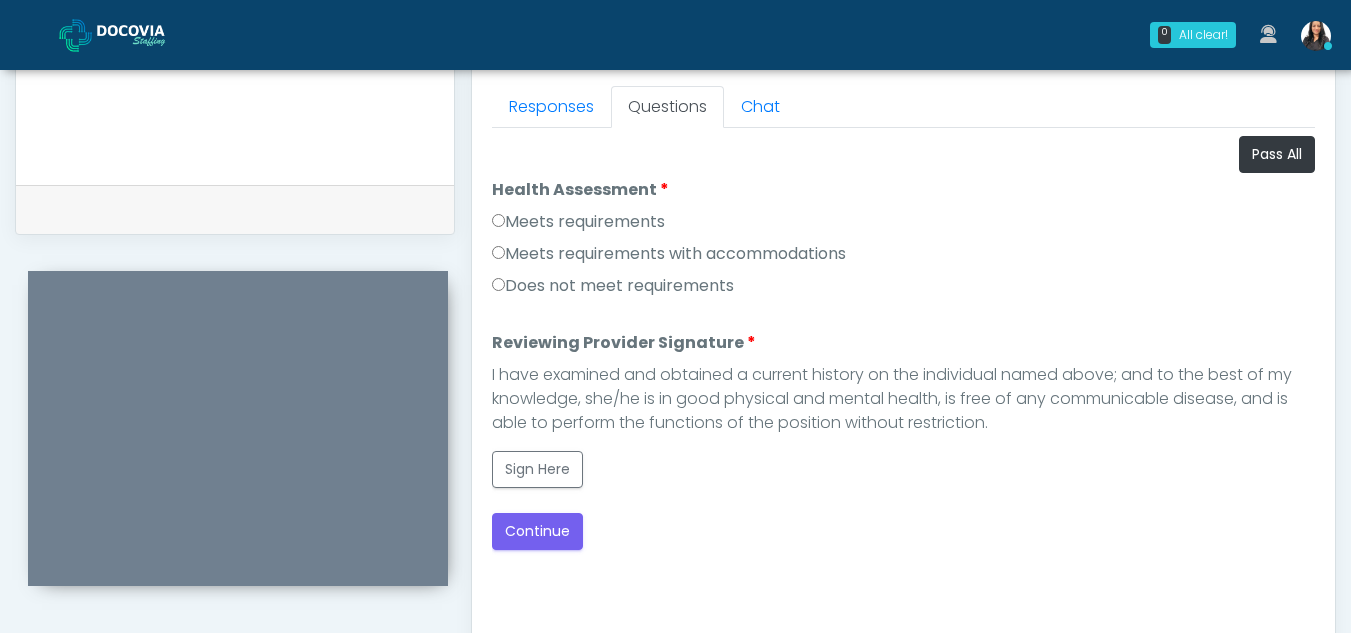 drag, startPoint x: 502, startPoint y: 230, endPoint x: 1189, endPoint y: 527, distance: 748.4504 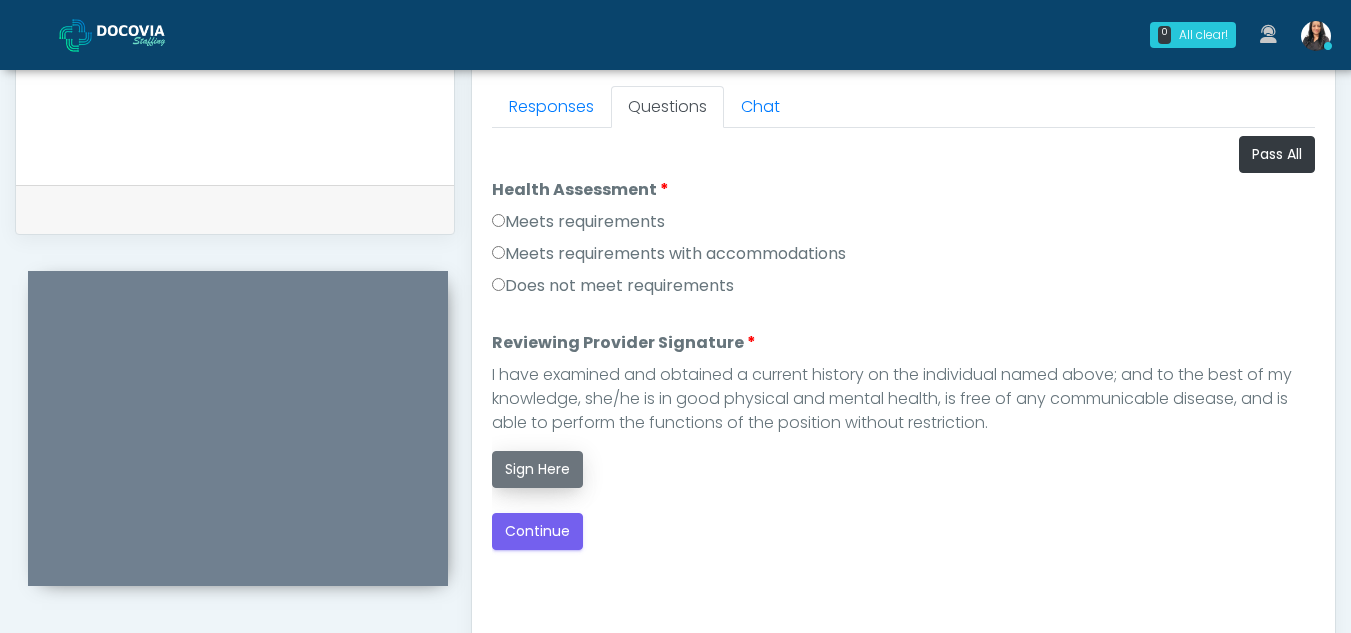 click on "Sign Here" at bounding box center (537, 469) 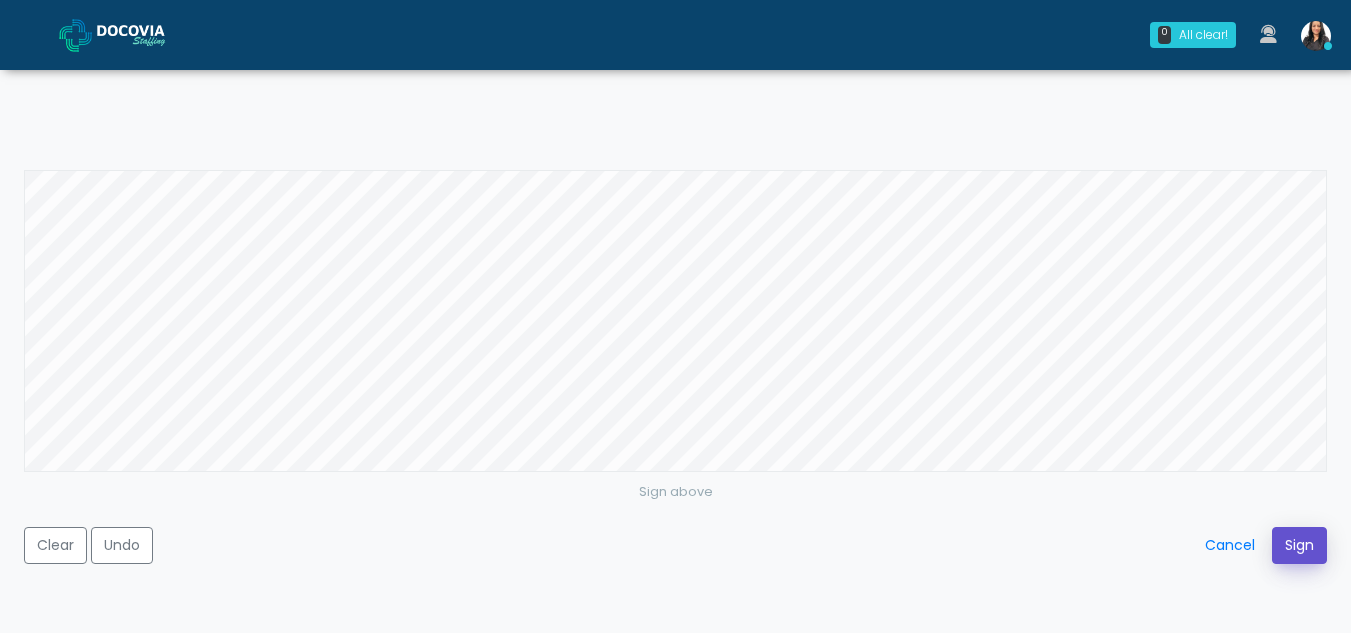 click on "Sign" at bounding box center [1299, 545] 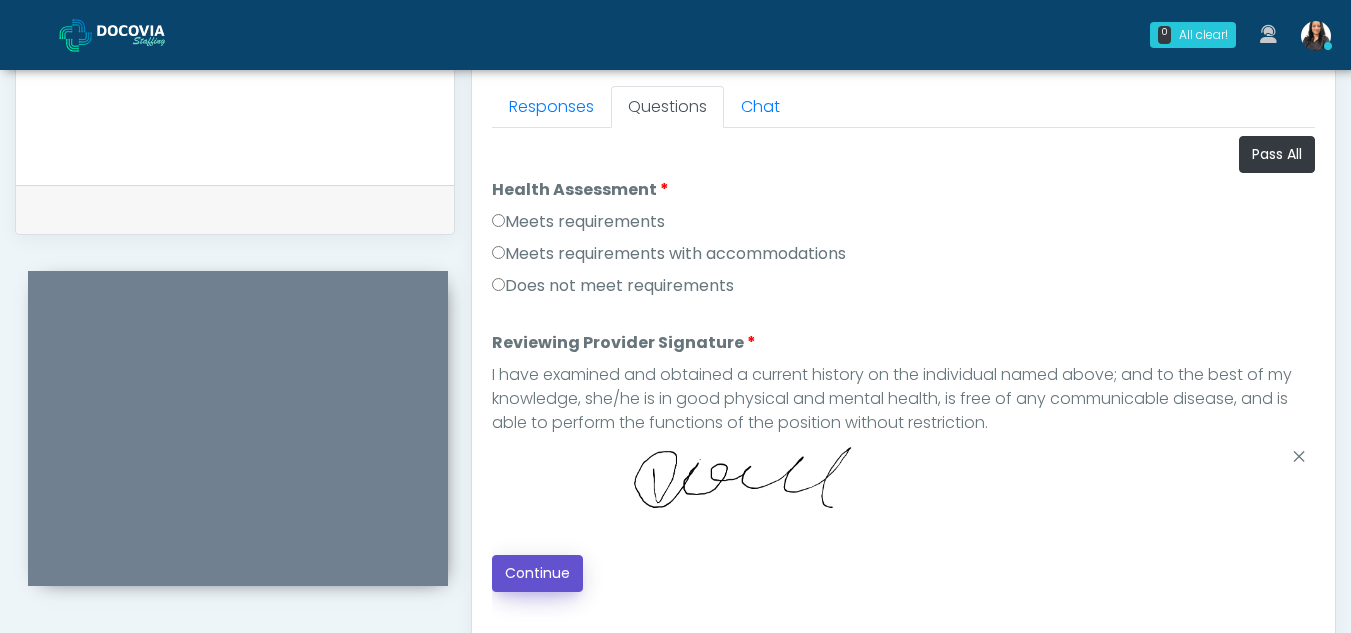 click on "Continue" at bounding box center (537, 573) 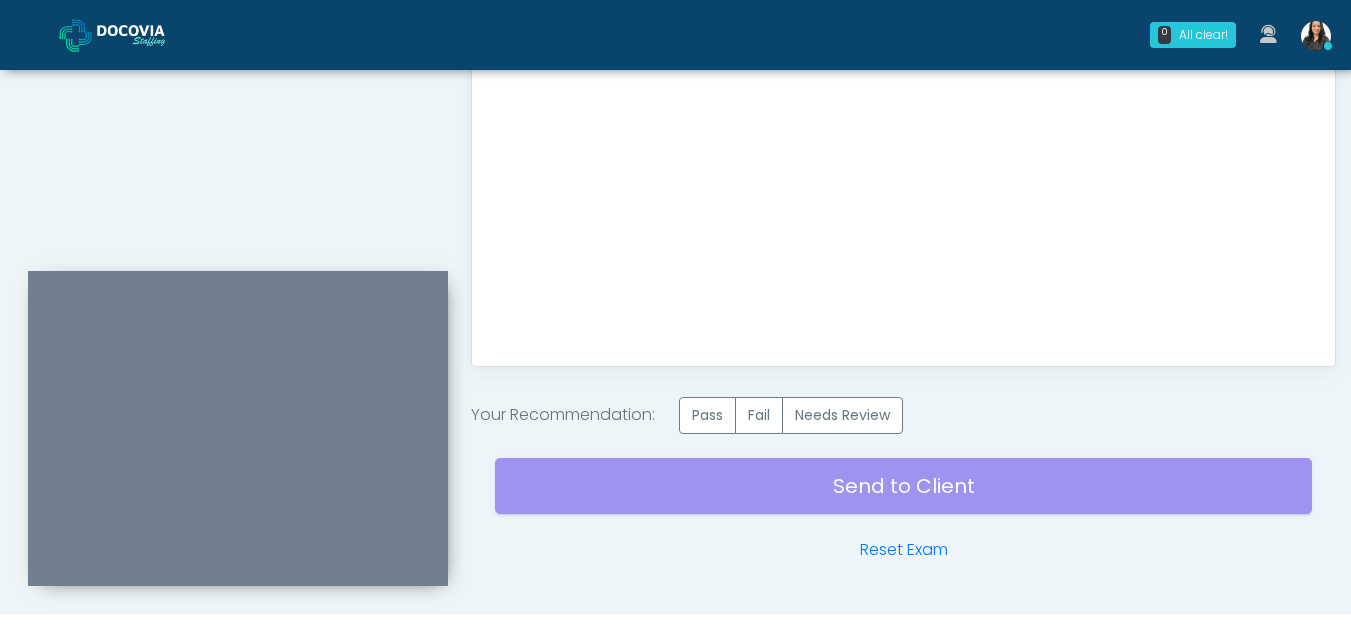 scroll, scrollTop: 1199, scrollLeft: 0, axis: vertical 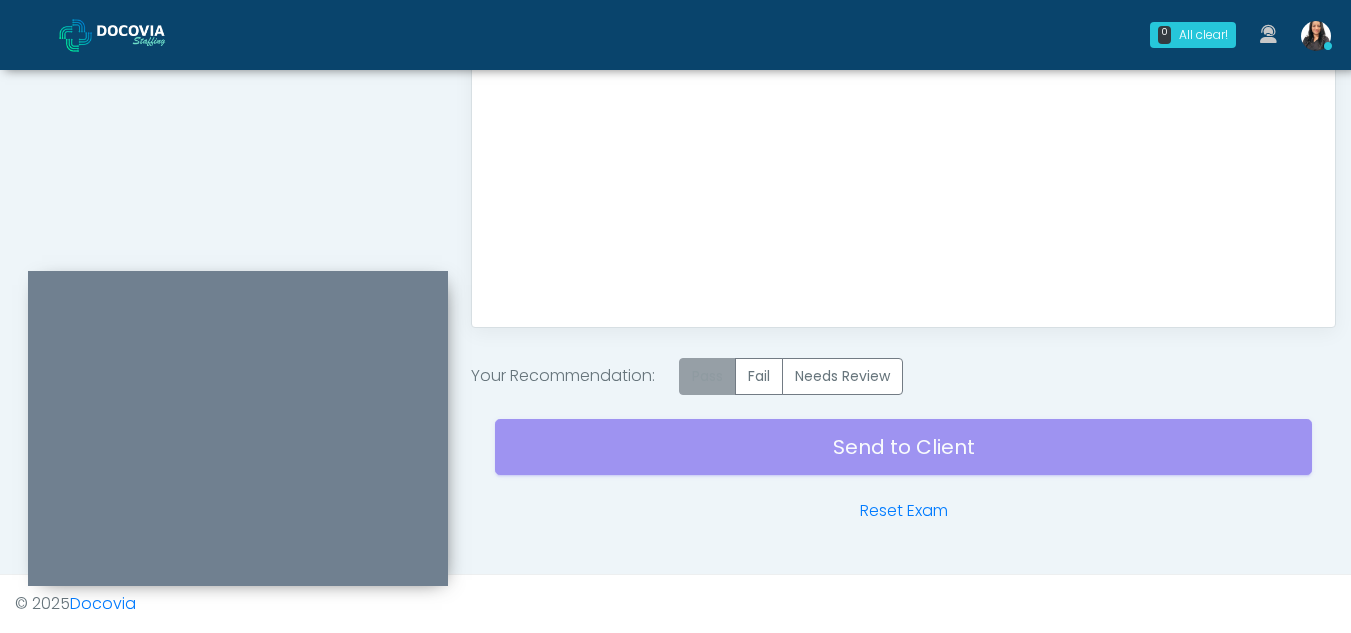 click on "Pass" at bounding box center (707, 376) 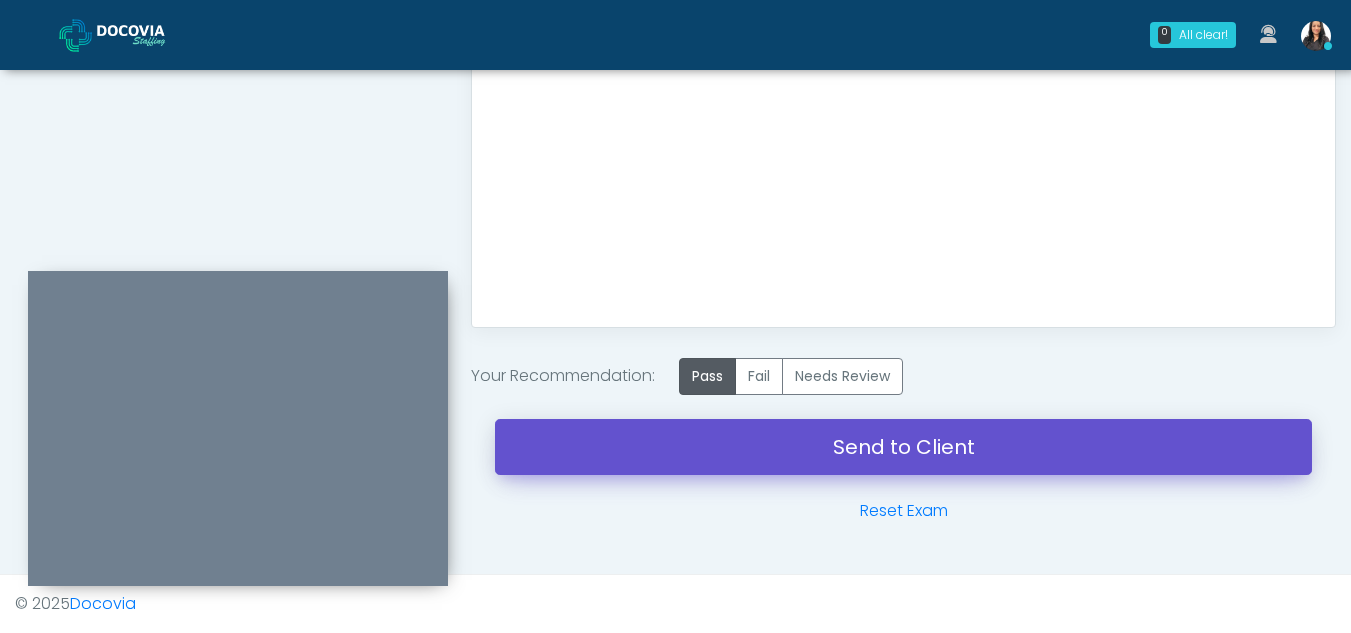 click on "Send to Client" at bounding box center [903, 447] 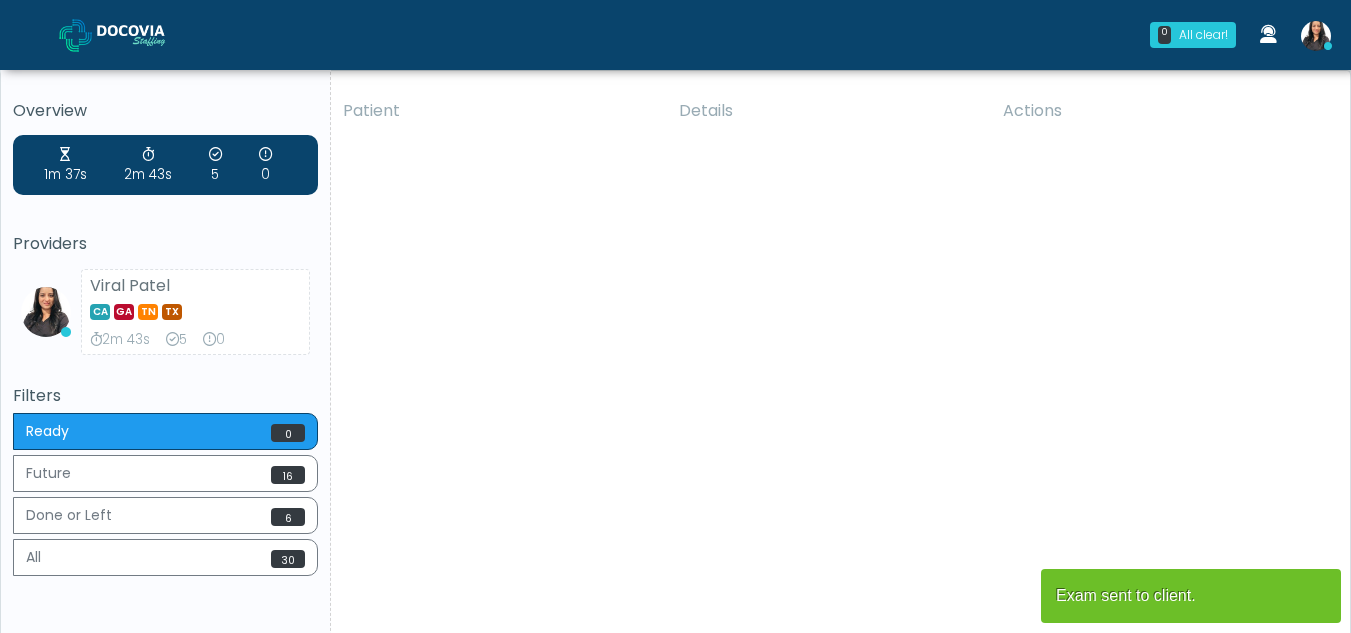 scroll, scrollTop: 0, scrollLeft: 0, axis: both 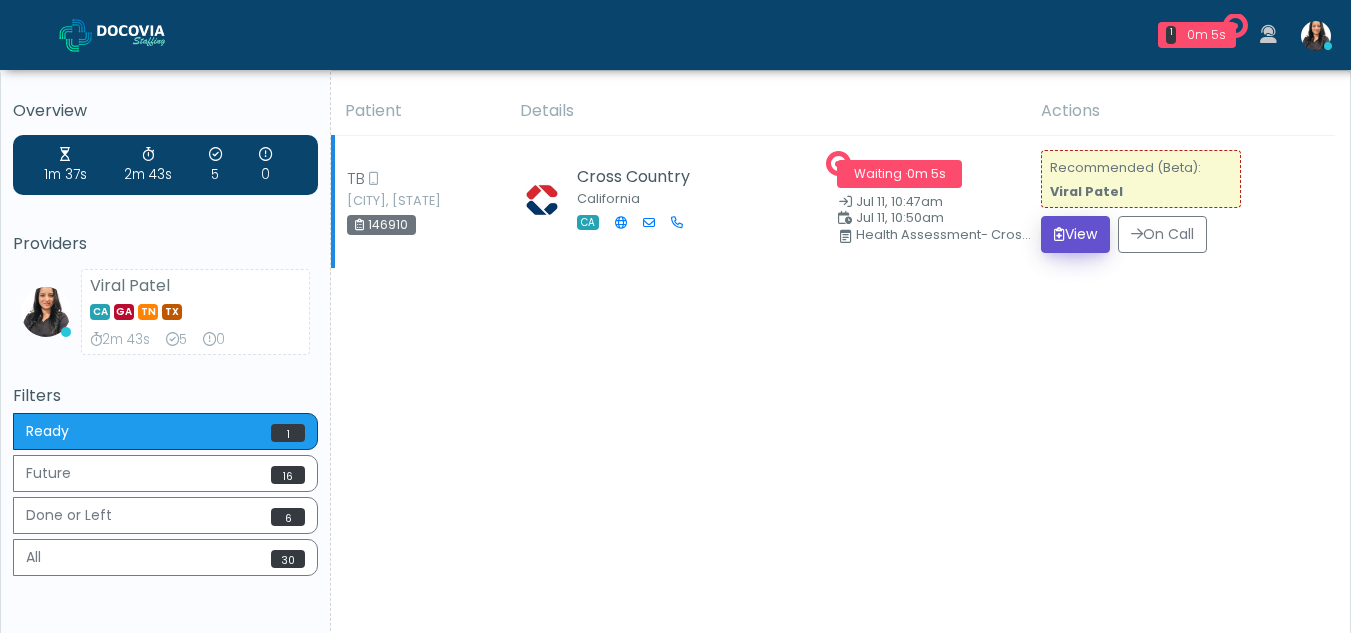 click on "View" at bounding box center [1075, 234] 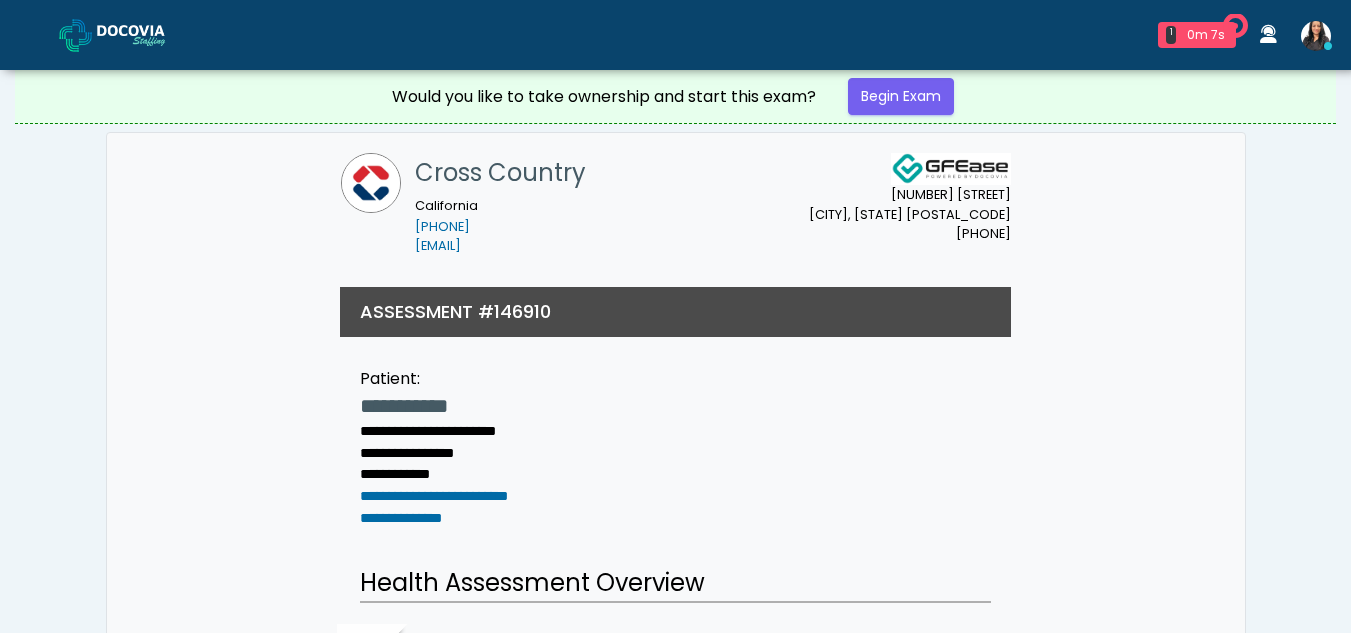 scroll, scrollTop: 0, scrollLeft: 0, axis: both 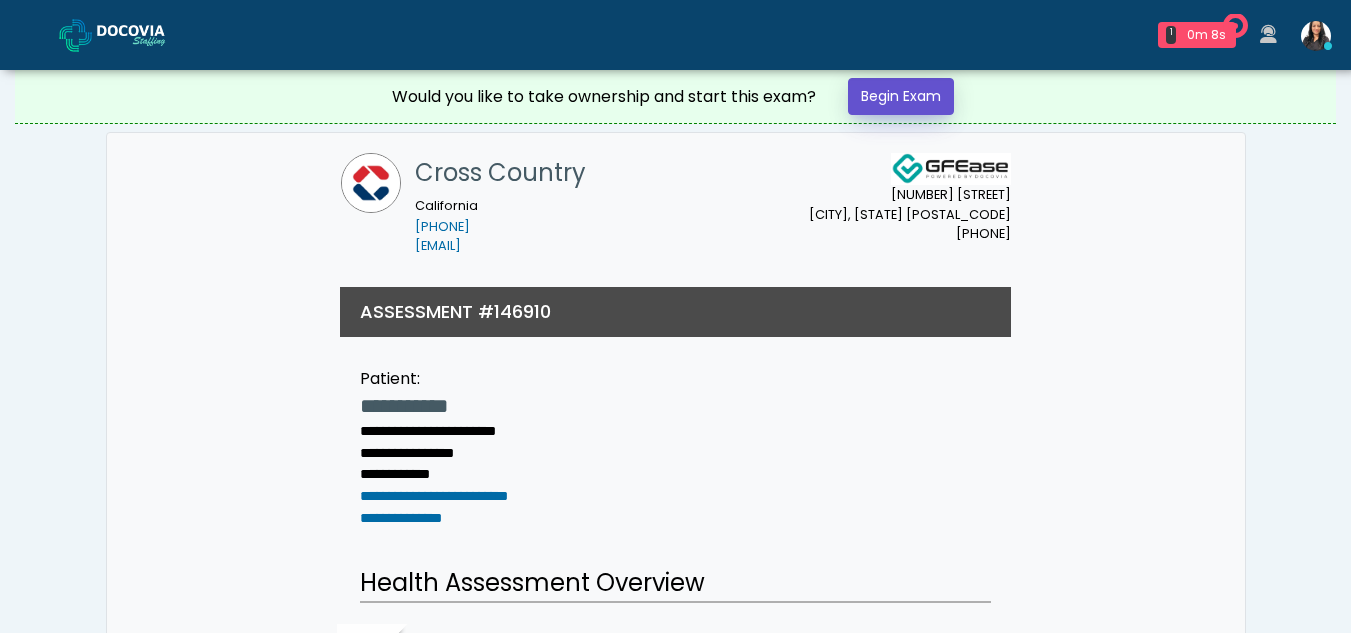 click on "Begin Exam" at bounding box center [901, 96] 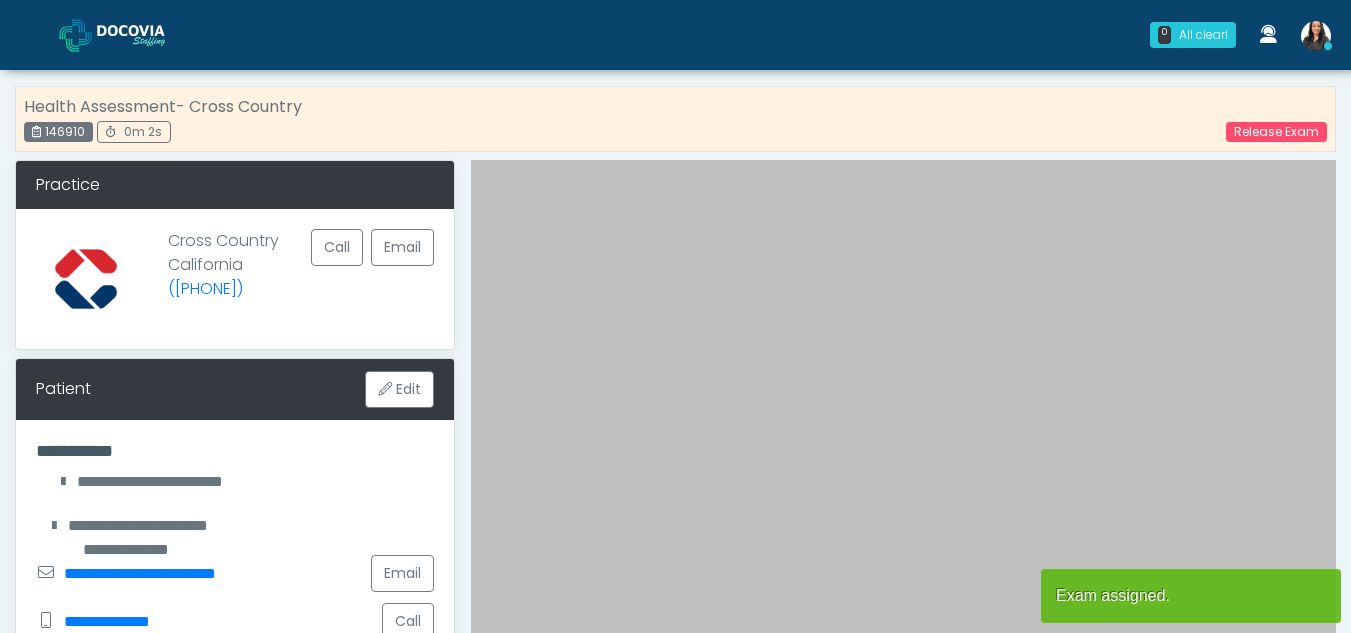 scroll, scrollTop: 0, scrollLeft: 0, axis: both 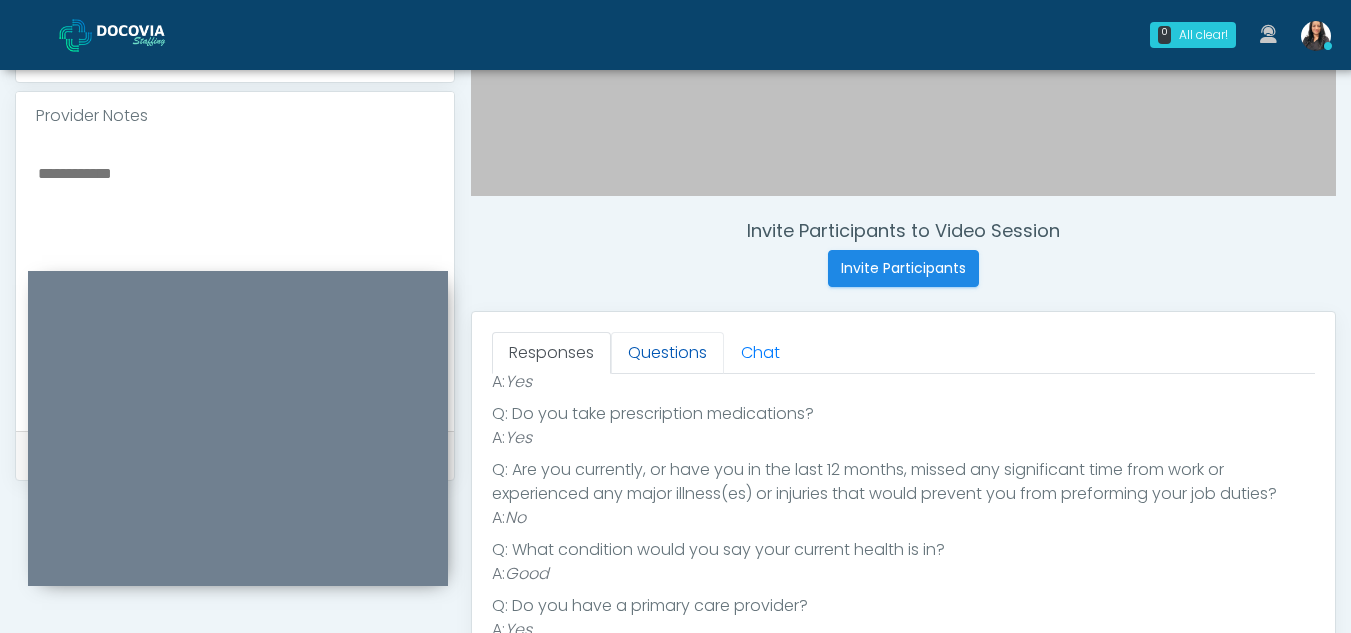 click on "Questions" at bounding box center [667, 353] 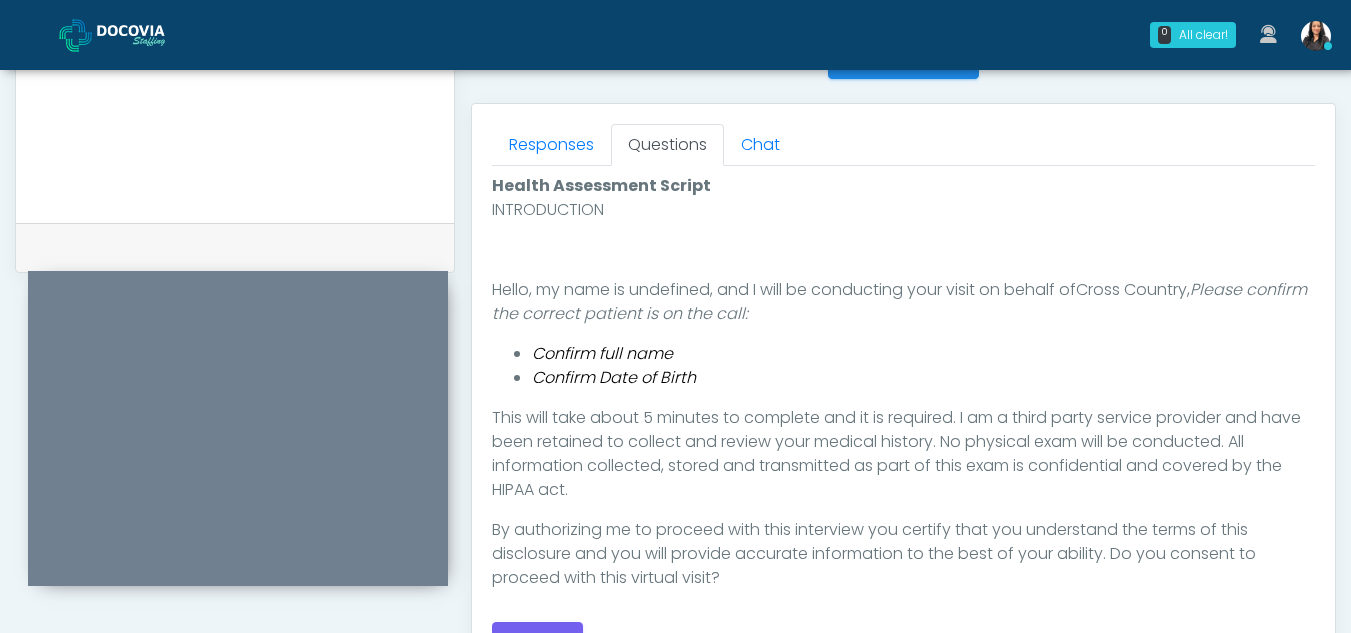 scroll, scrollTop: 843, scrollLeft: 0, axis: vertical 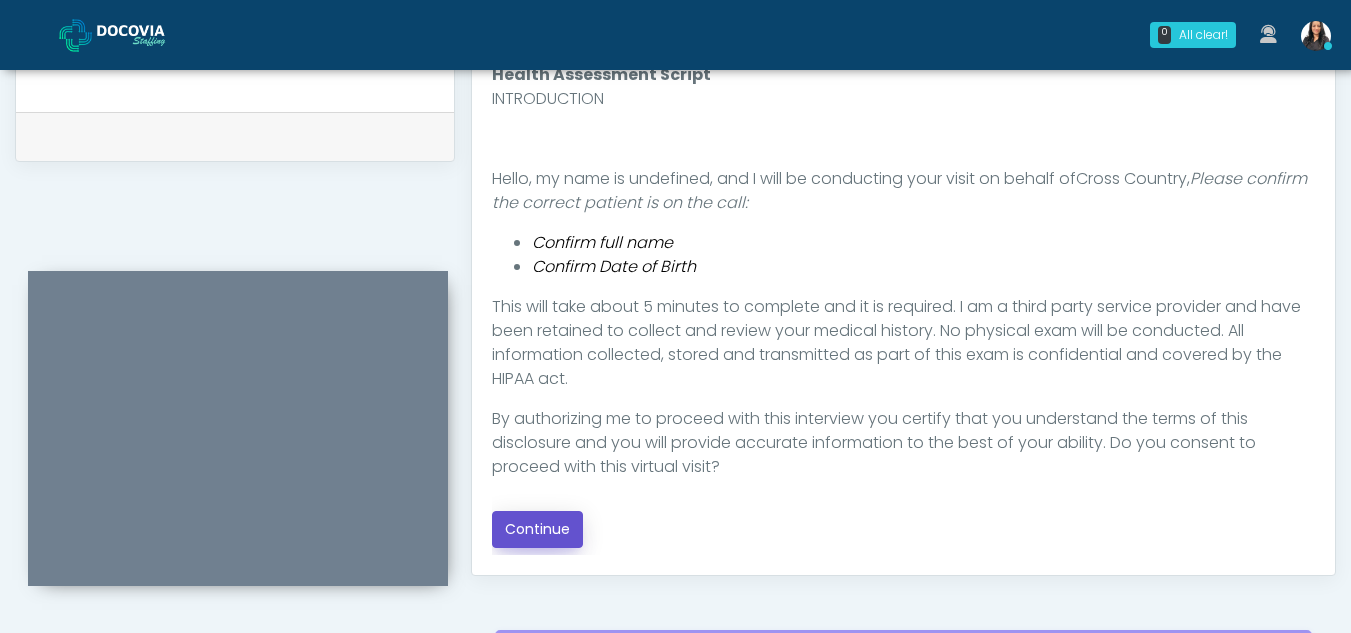 click on "Continue" at bounding box center [537, 529] 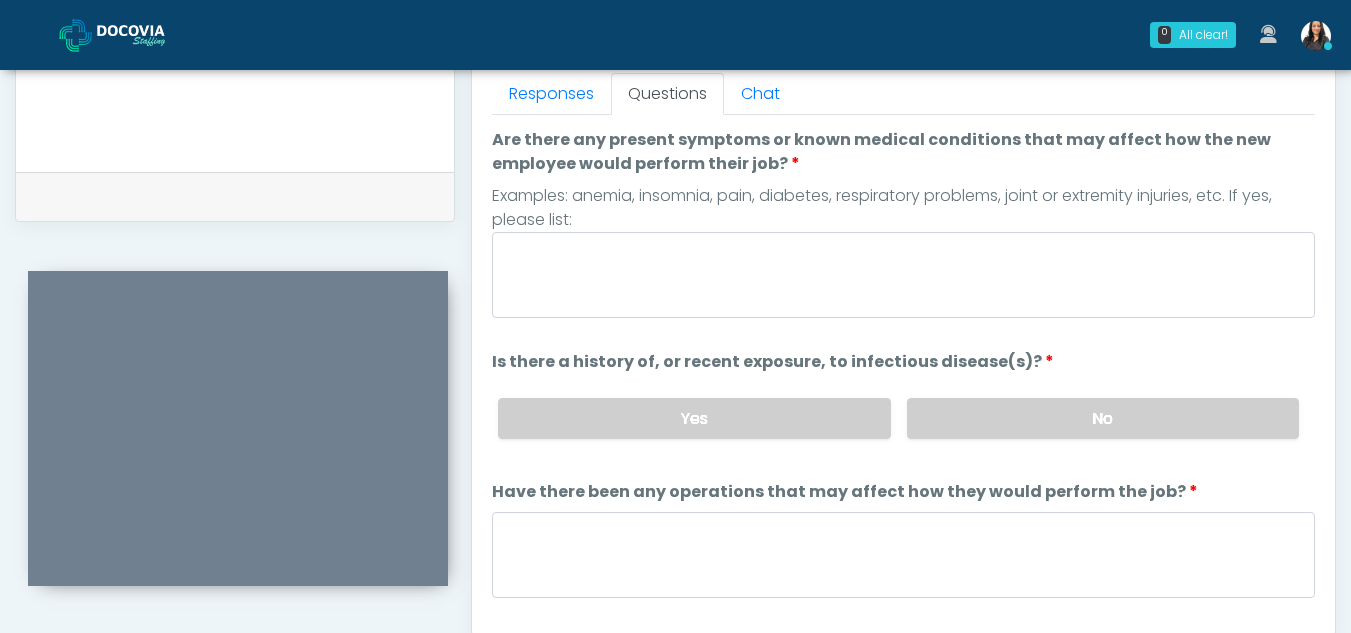 scroll, scrollTop: 846, scrollLeft: 0, axis: vertical 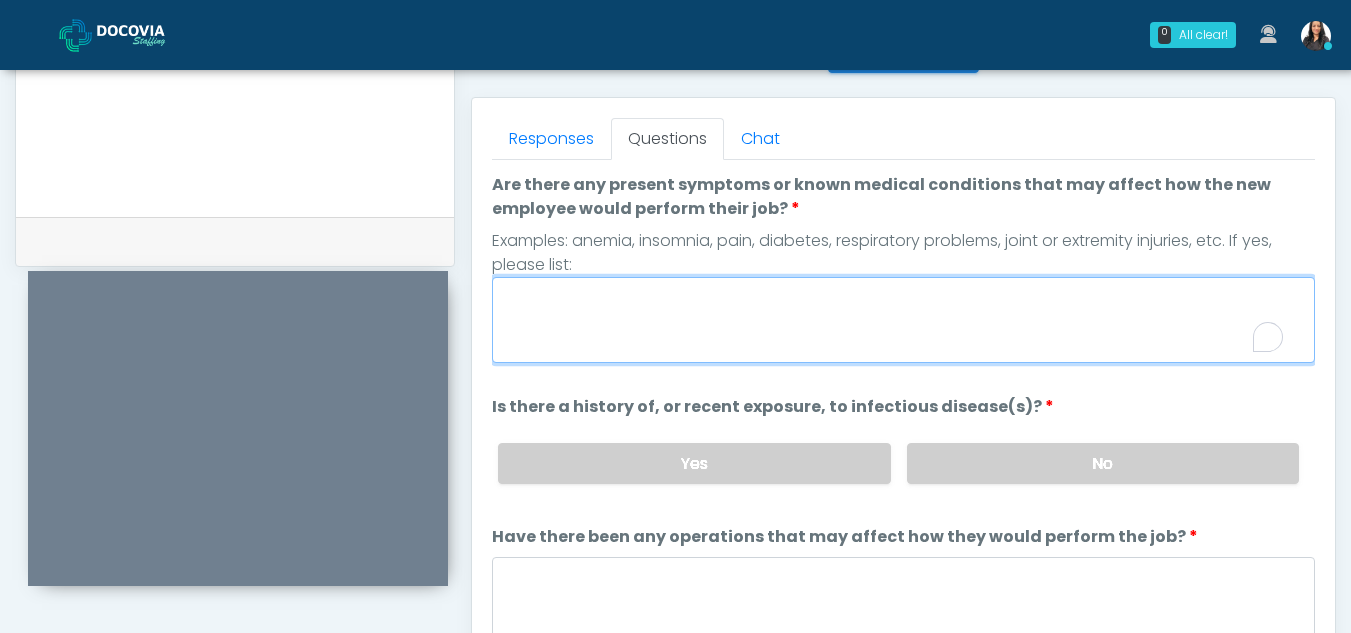 click on "Are there any present symptoms or known medical conditions that may affect how the new employee would perform their job?" at bounding box center (903, 320) 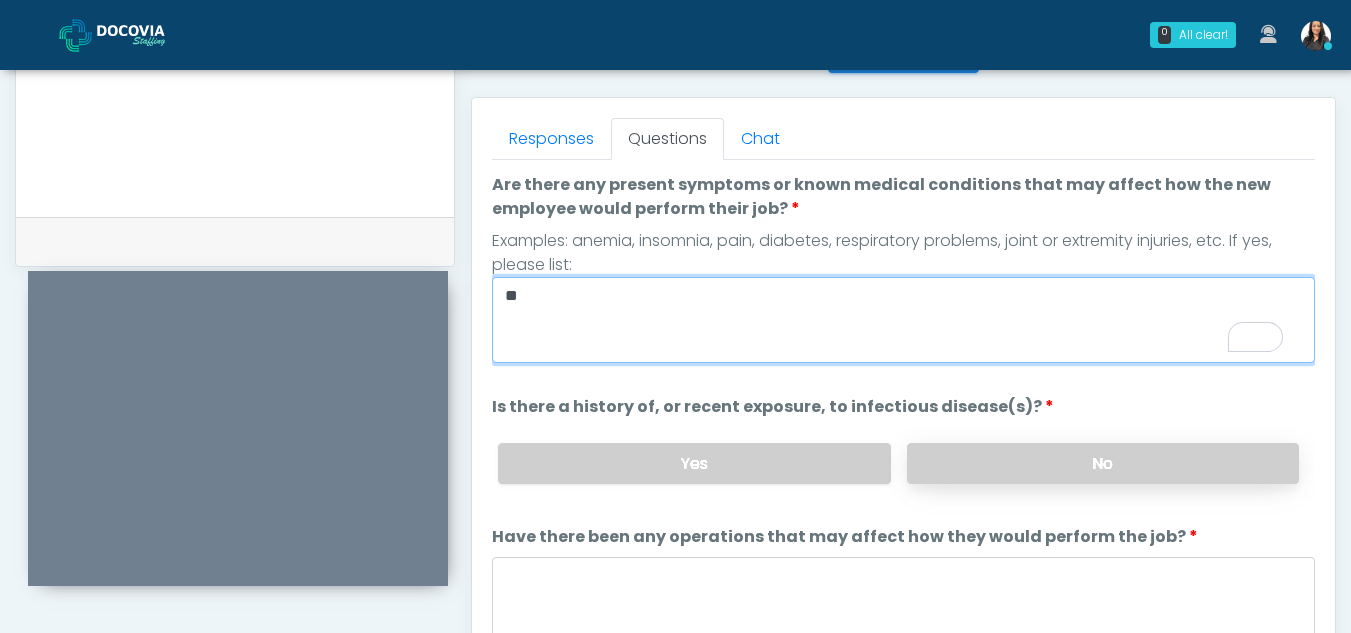 type on "**" 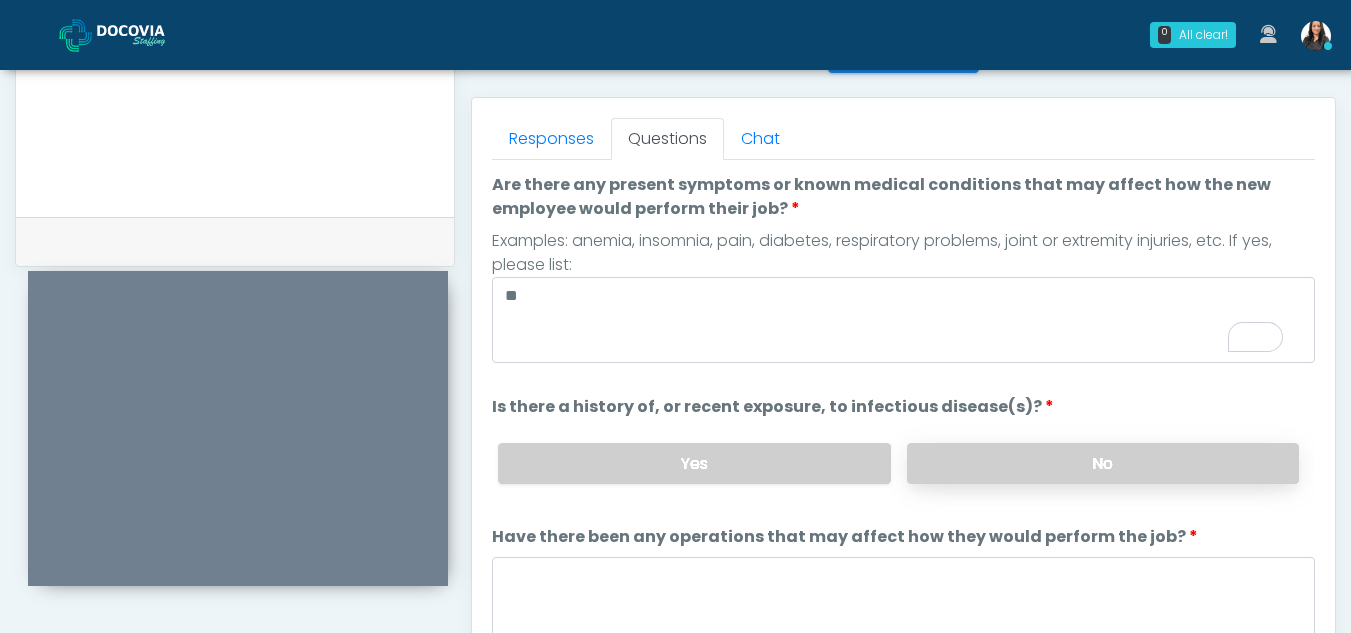 click on "No" at bounding box center [1103, 463] 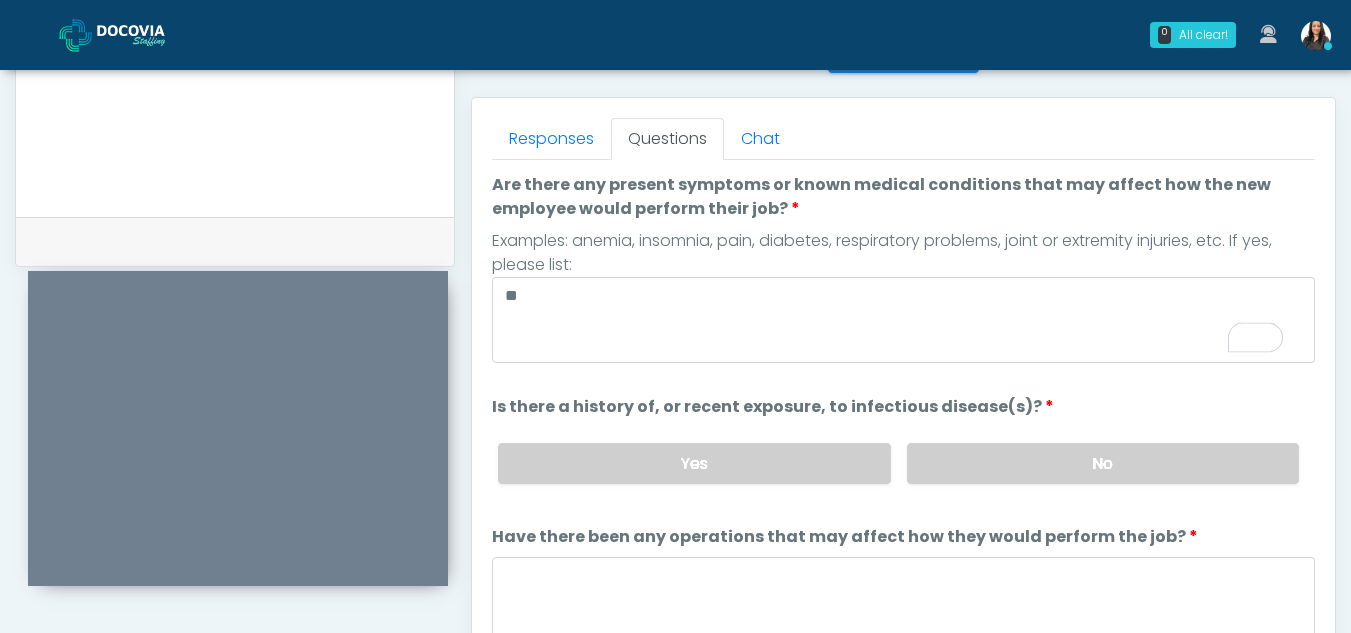 scroll, scrollTop: 122, scrollLeft: 0, axis: vertical 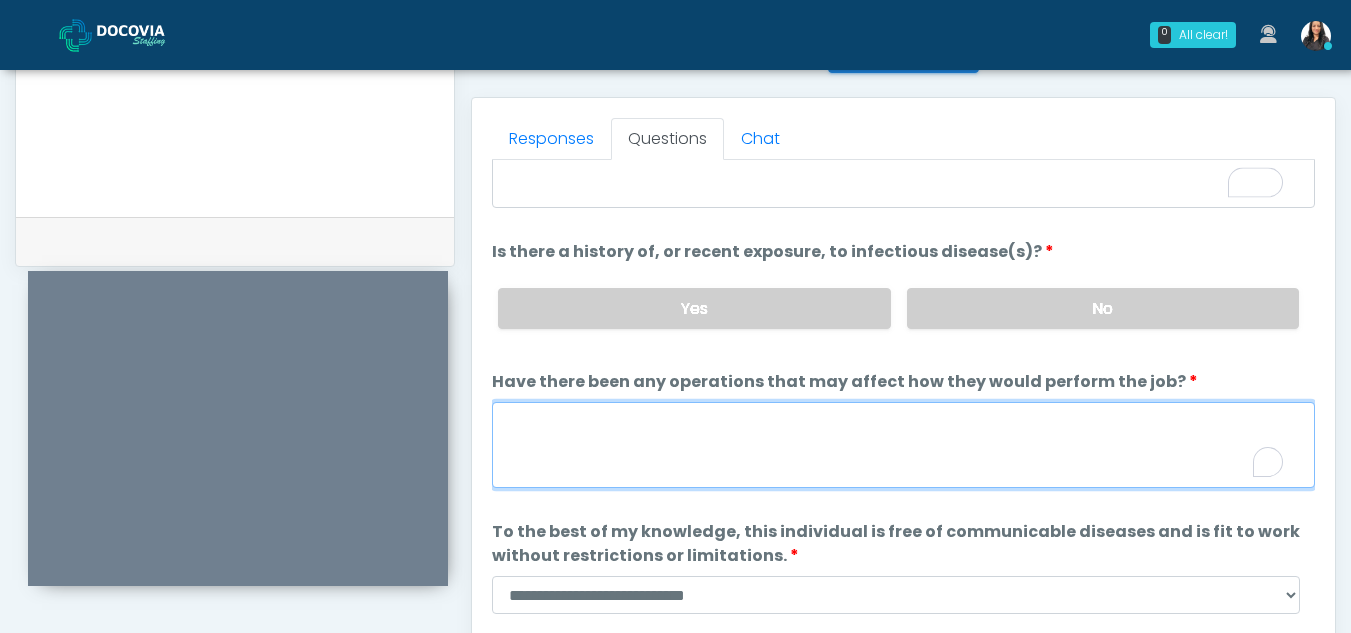 click on "Have there been any operations that may affect how they would perform the job?" at bounding box center [903, 445] 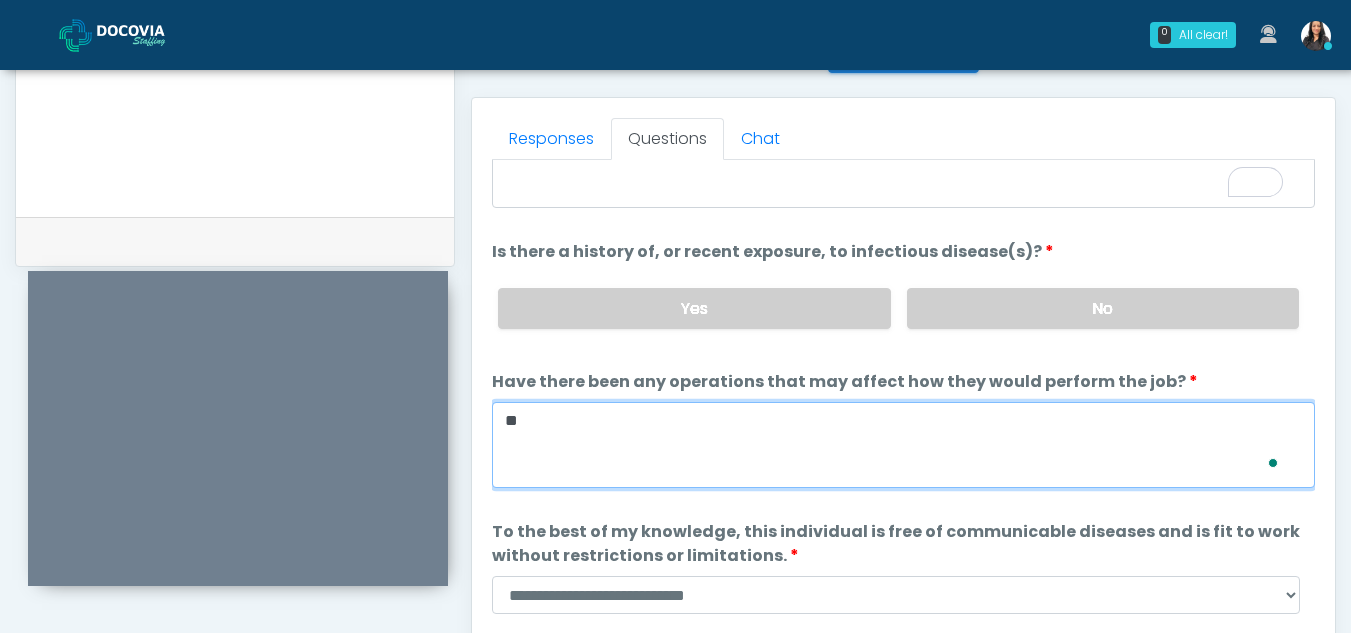 scroll, scrollTop: 155, scrollLeft: 0, axis: vertical 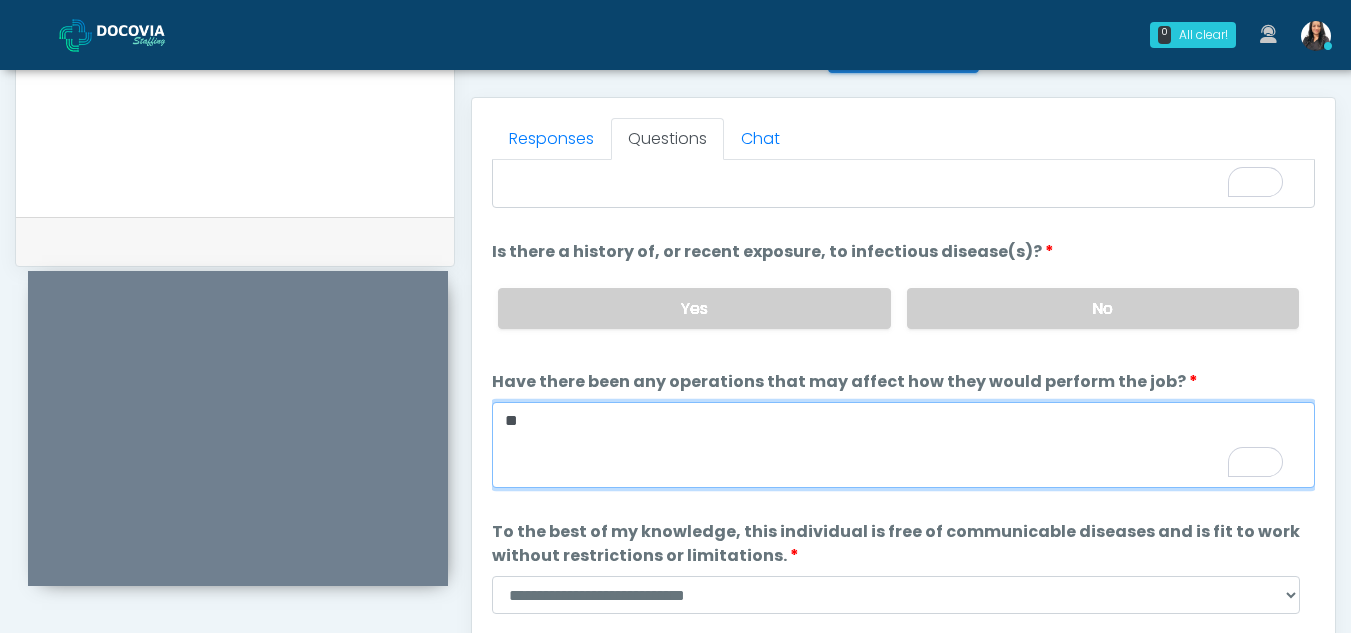 type on "**" 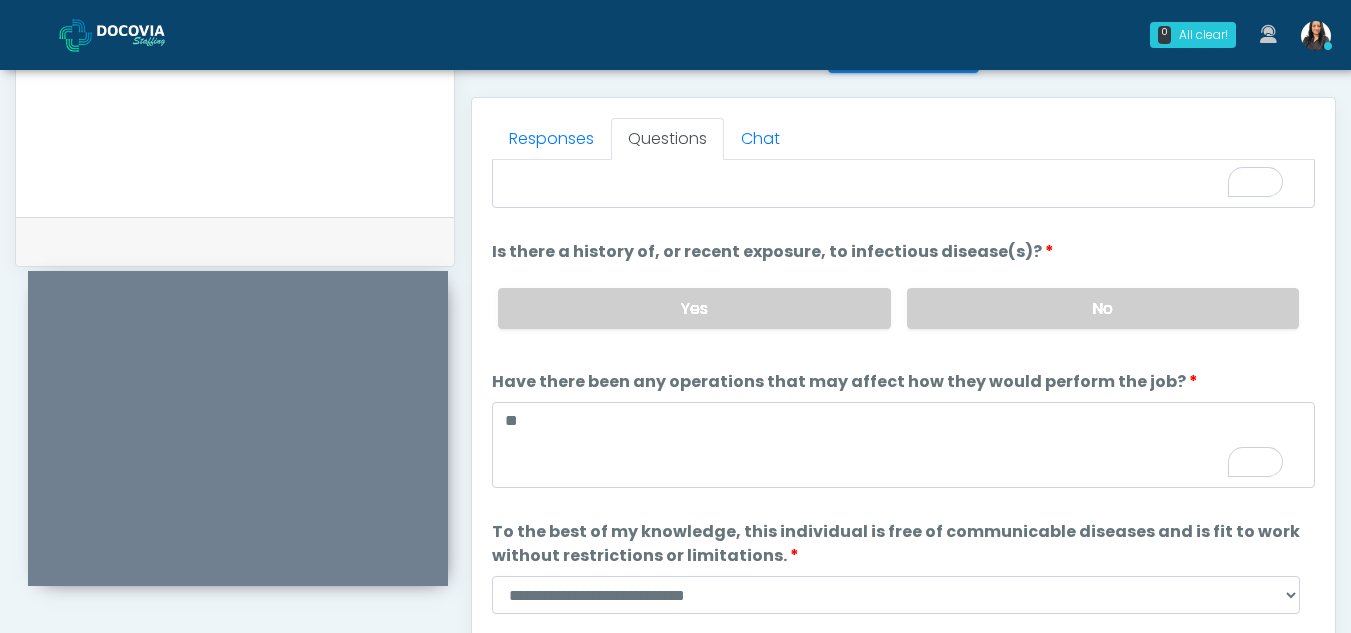scroll, scrollTop: 171, scrollLeft: 0, axis: vertical 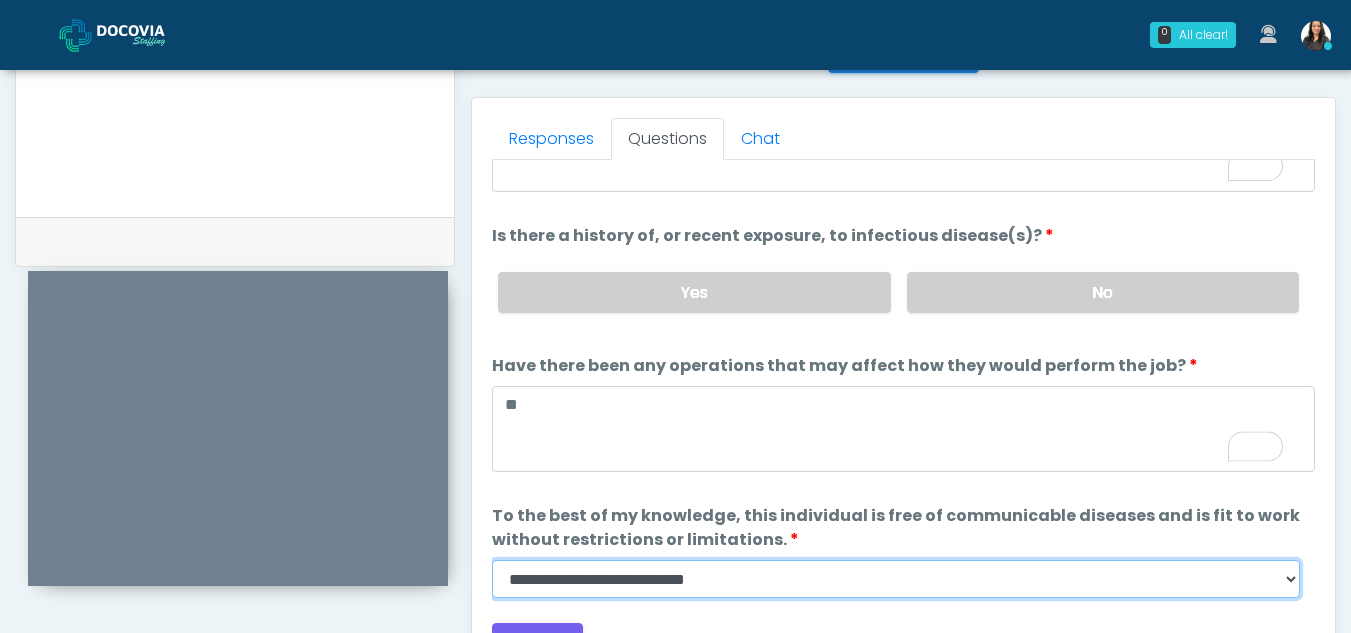 click on "**********" at bounding box center (896, 579) 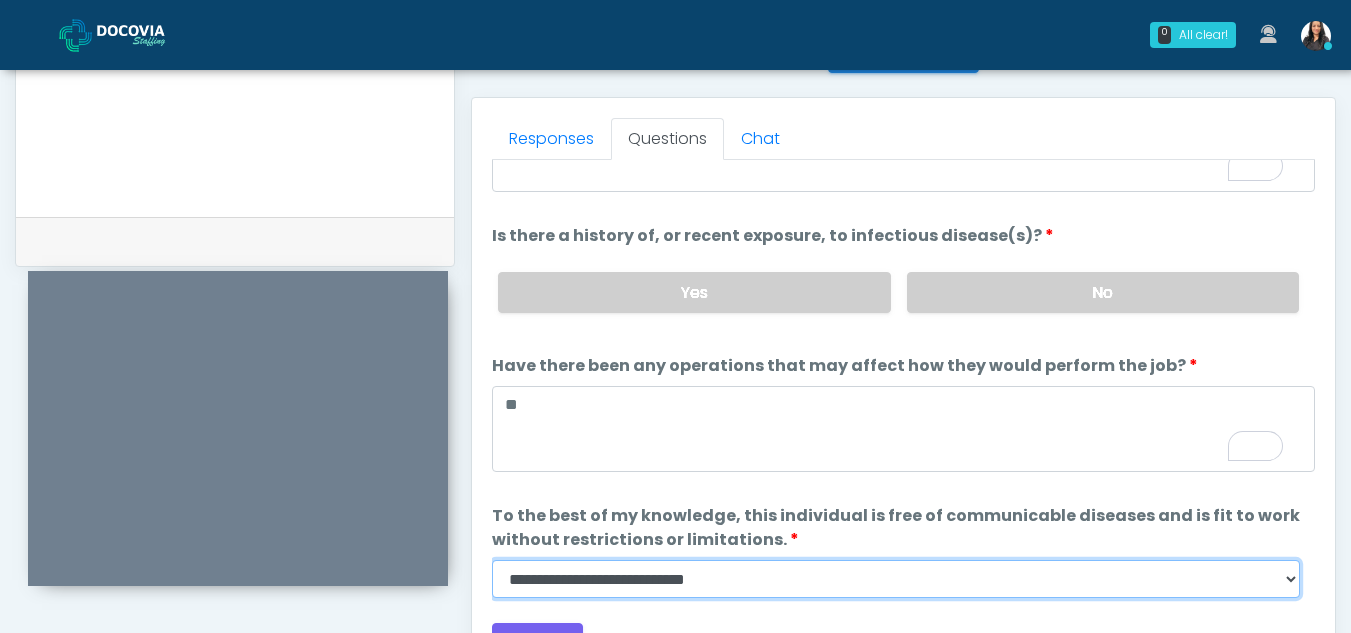 select on "******" 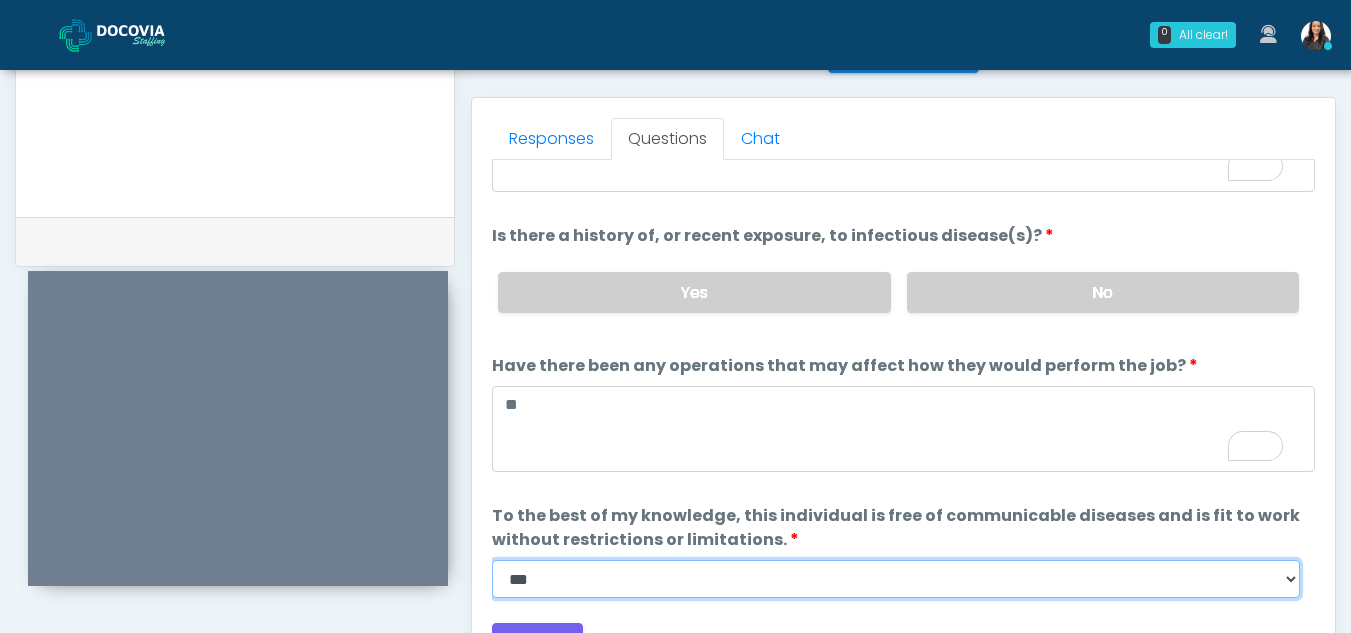 click on "**********" at bounding box center (896, 579) 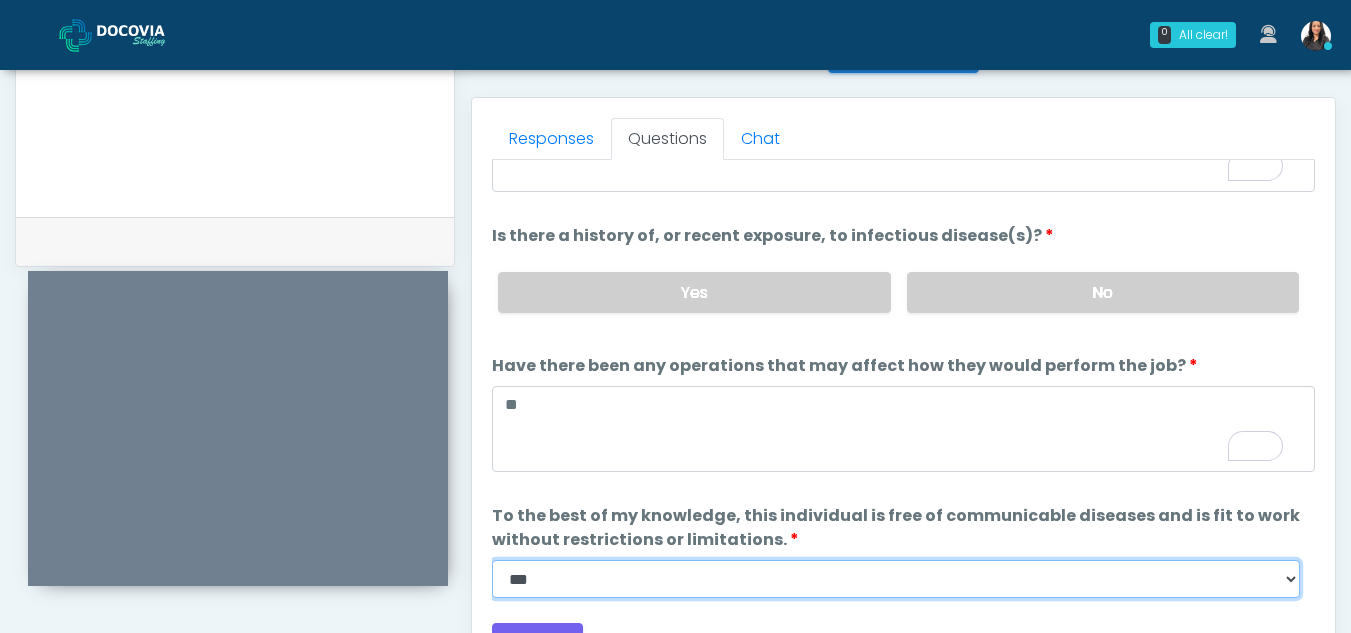 scroll, scrollTop: 1030, scrollLeft: 0, axis: vertical 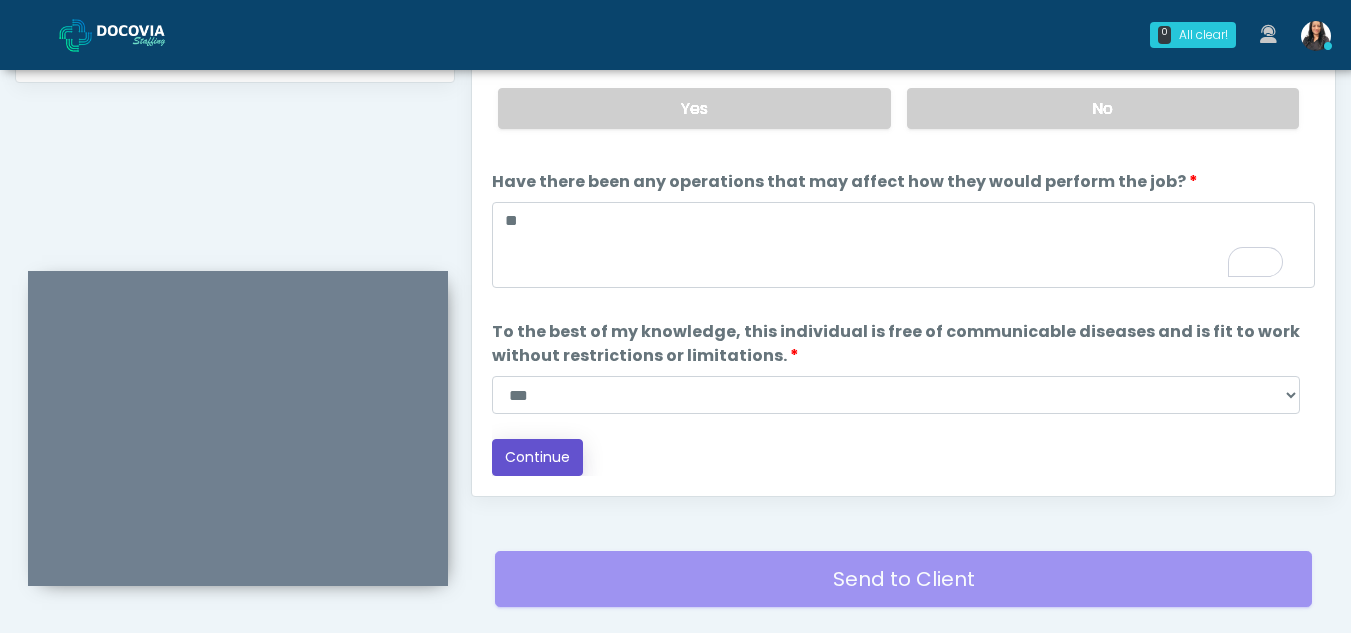 click on "Continue" at bounding box center (537, 457) 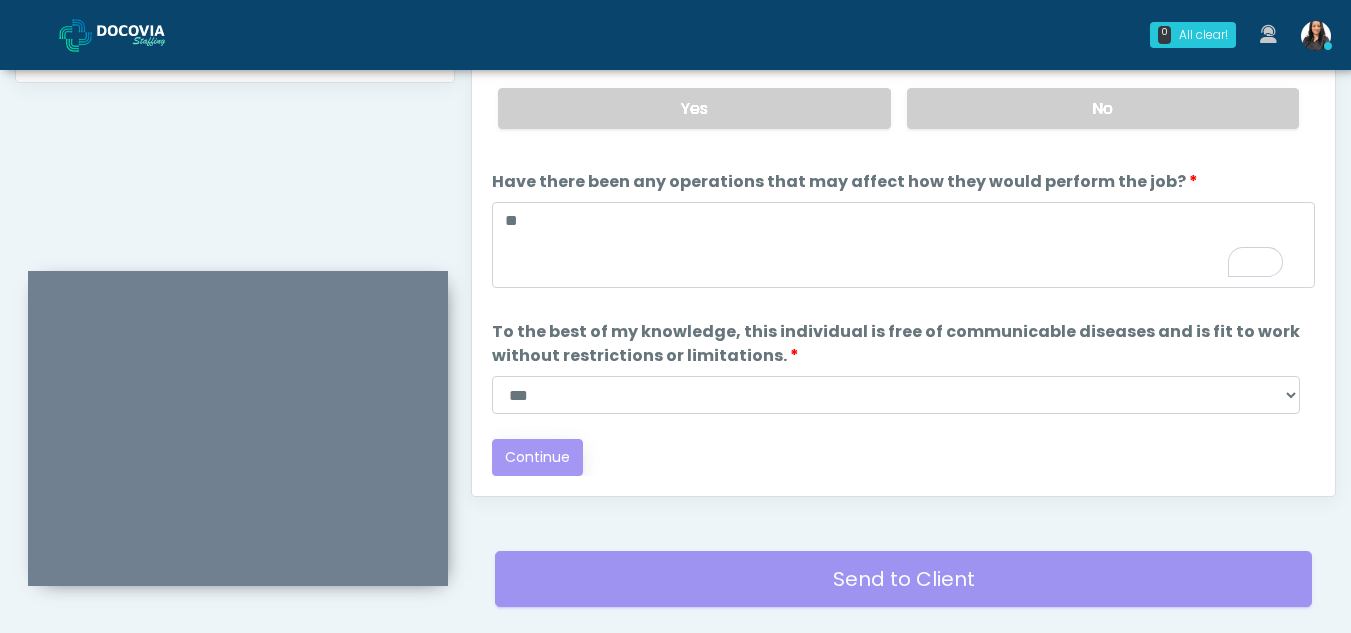 scroll, scrollTop: 0, scrollLeft: 0, axis: both 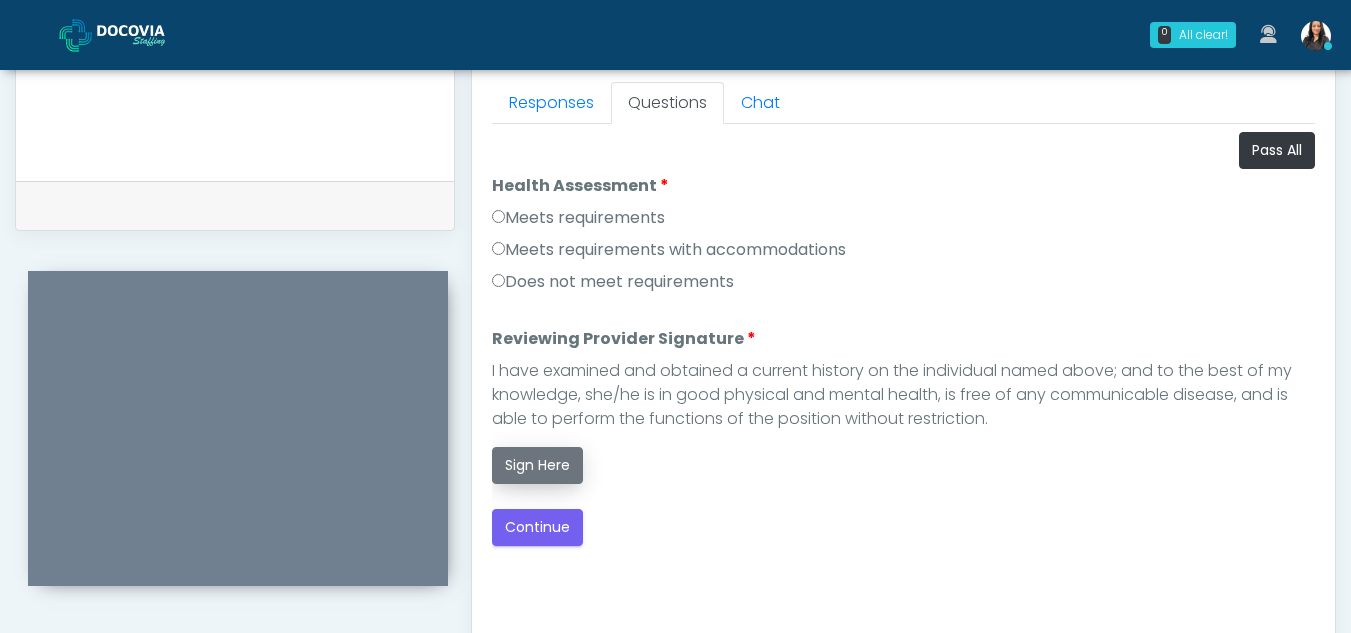 click on "Sign Here" at bounding box center [537, 465] 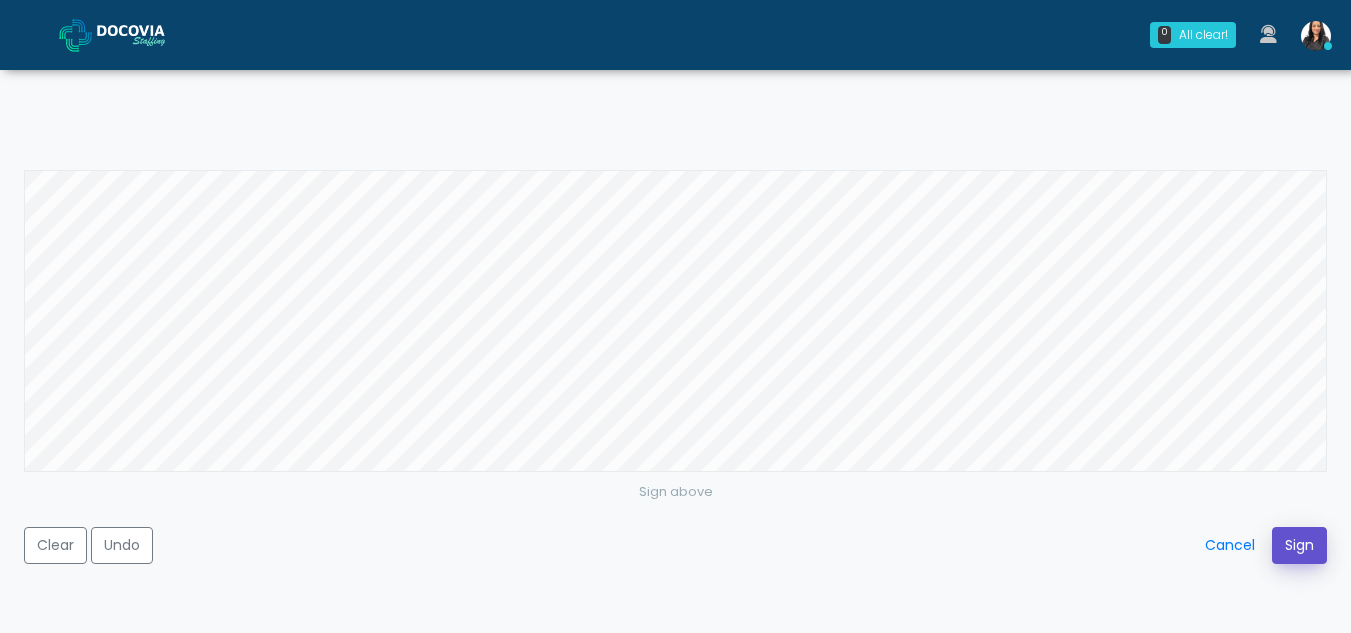 click on "Sign" at bounding box center (1299, 545) 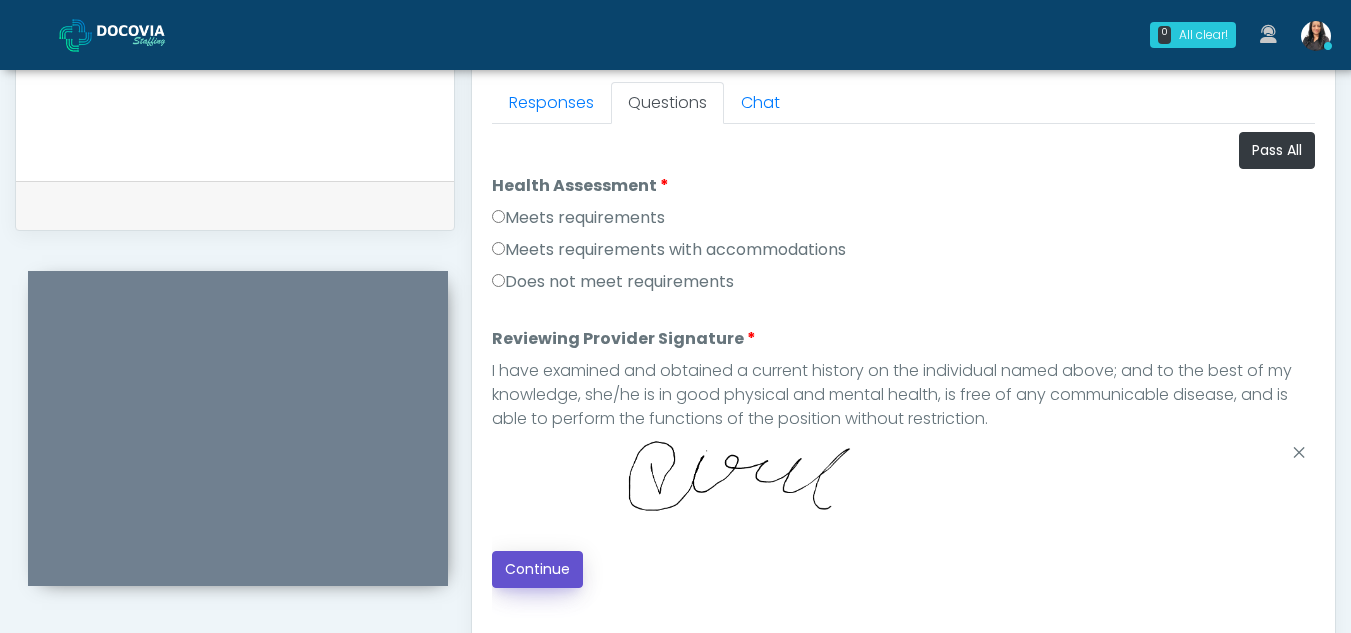 click on "Continue" at bounding box center (537, 569) 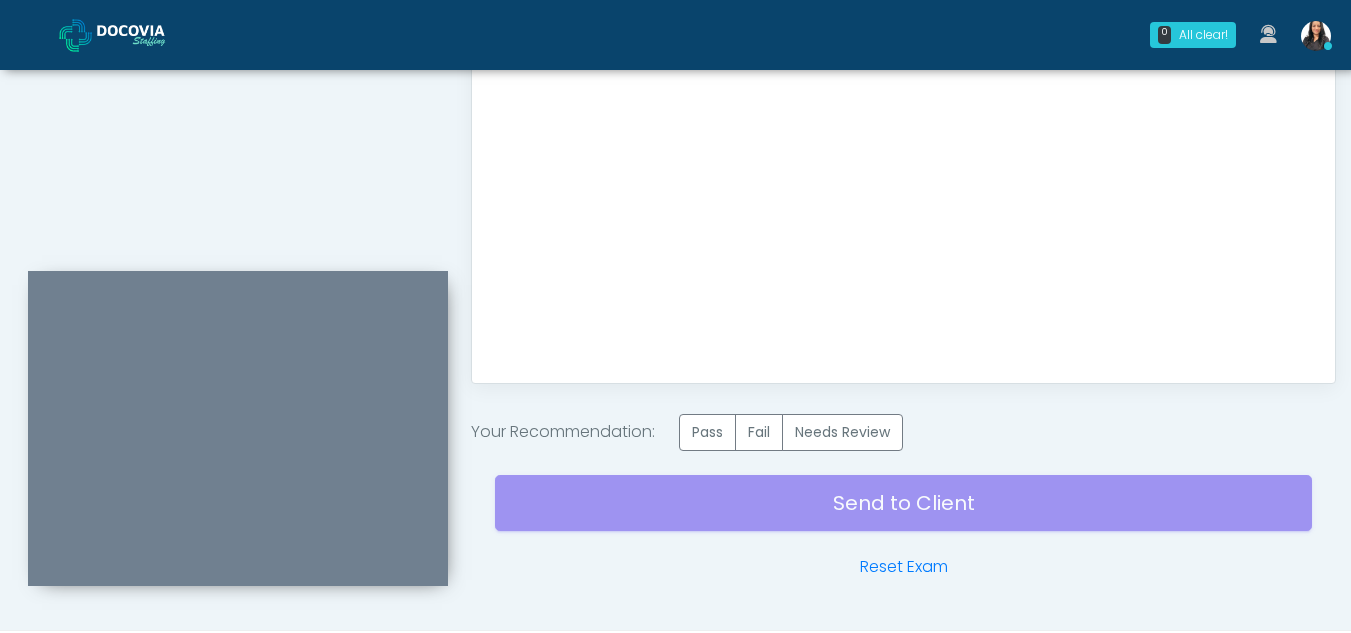 scroll, scrollTop: 1199, scrollLeft: 0, axis: vertical 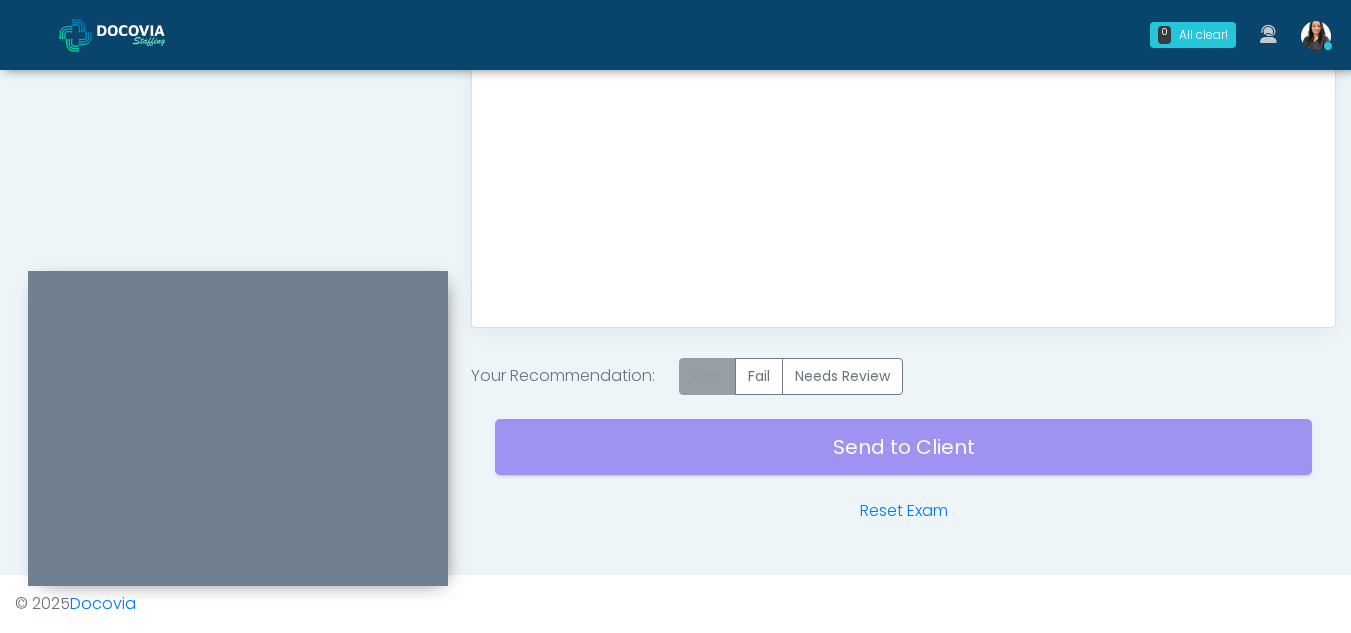click on "Pass" at bounding box center (707, 376) 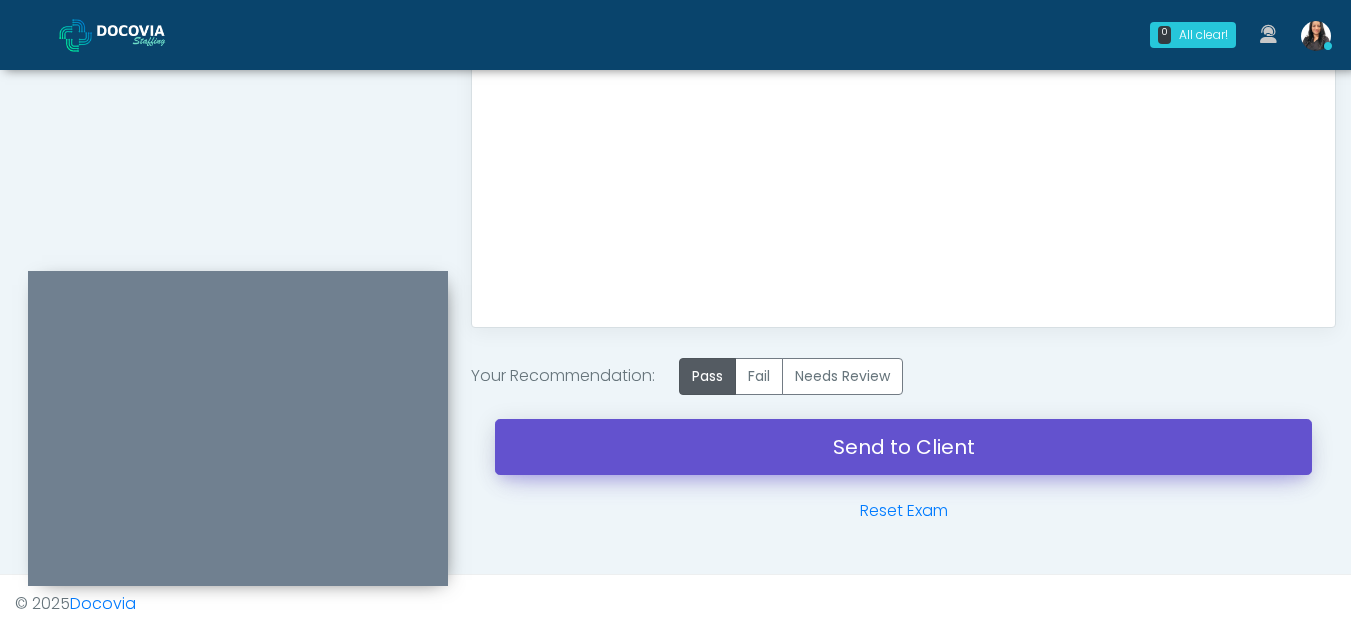 click on "Send to Client" at bounding box center [903, 447] 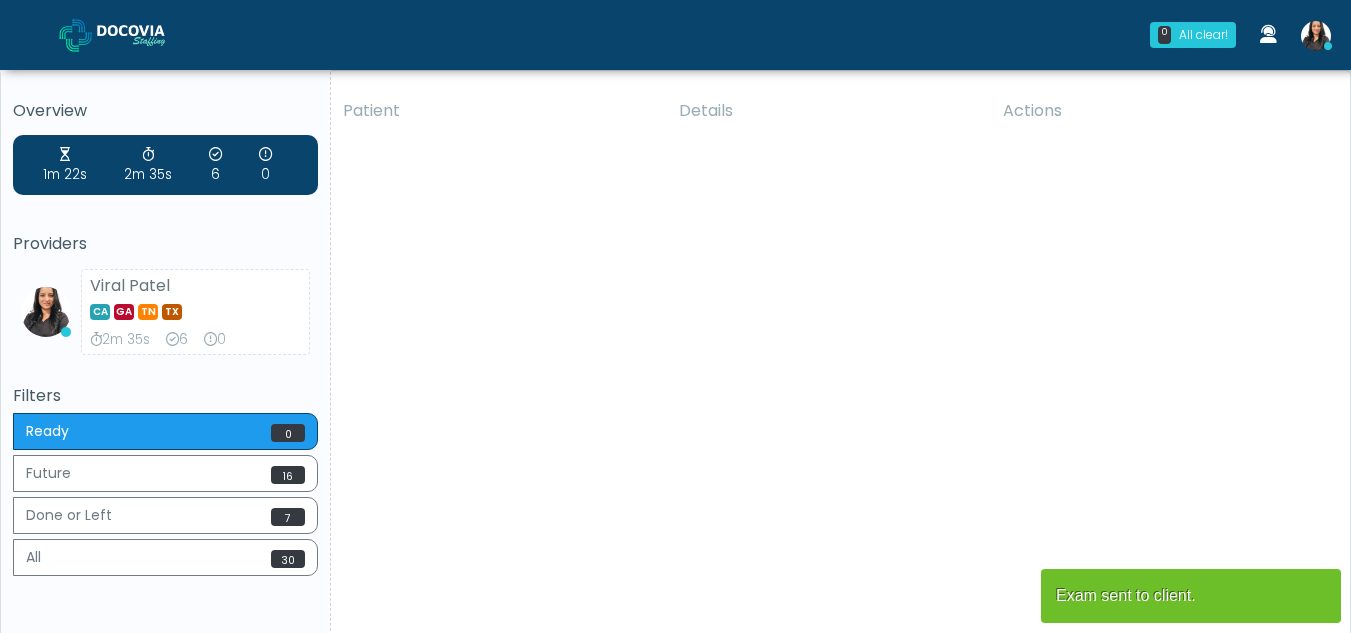 scroll, scrollTop: 0, scrollLeft: 0, axis: both 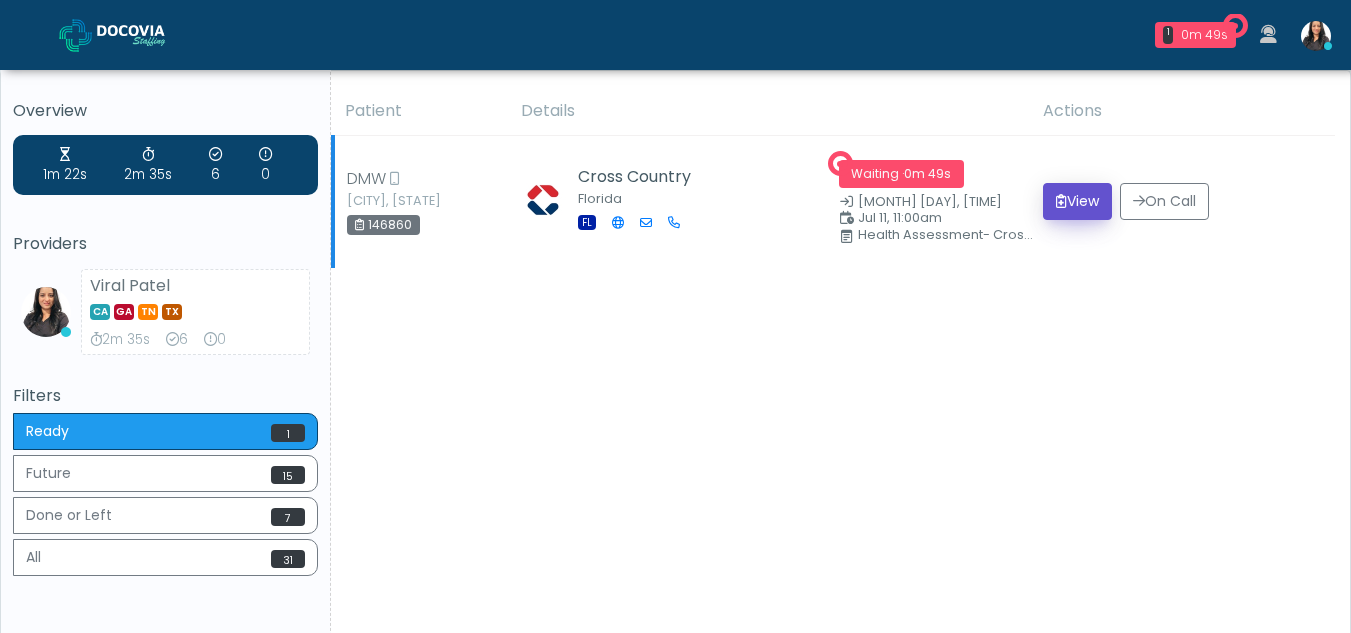 click on "View" at bounding box center (1077, 201) 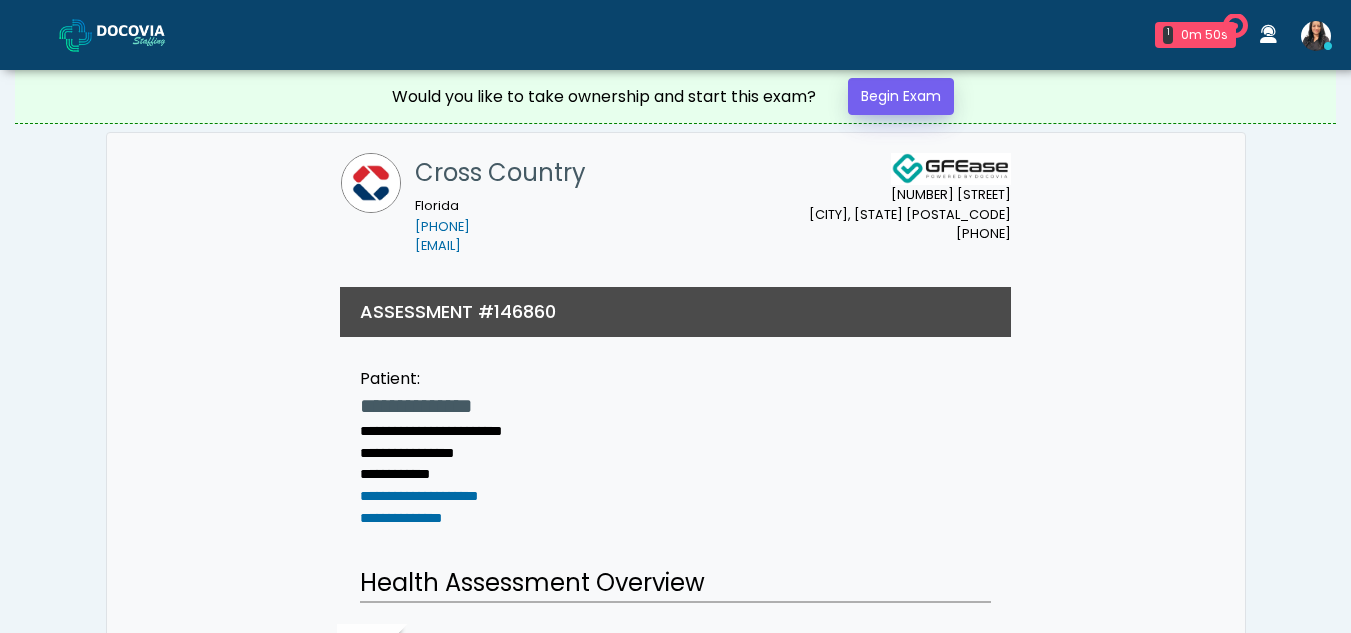 scroll, scrollTop: 0, scrollLeft: 0, axis: both 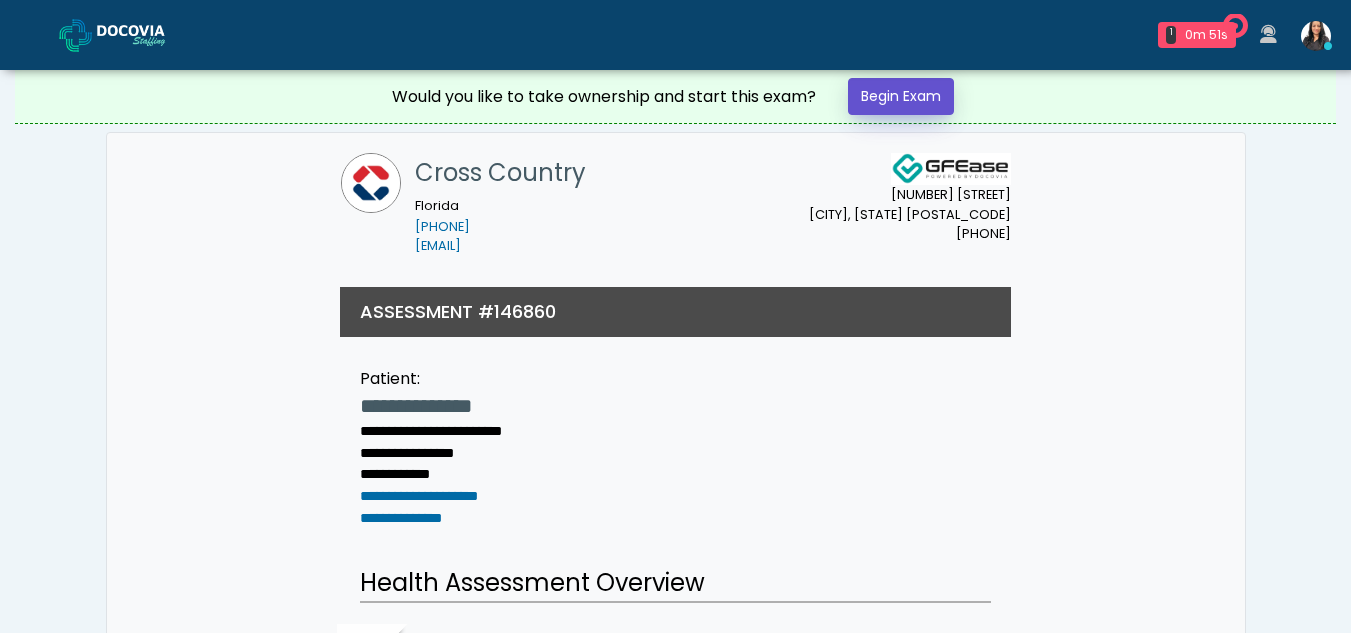 click on "Begin Exam" at bounding box center (901, 96) 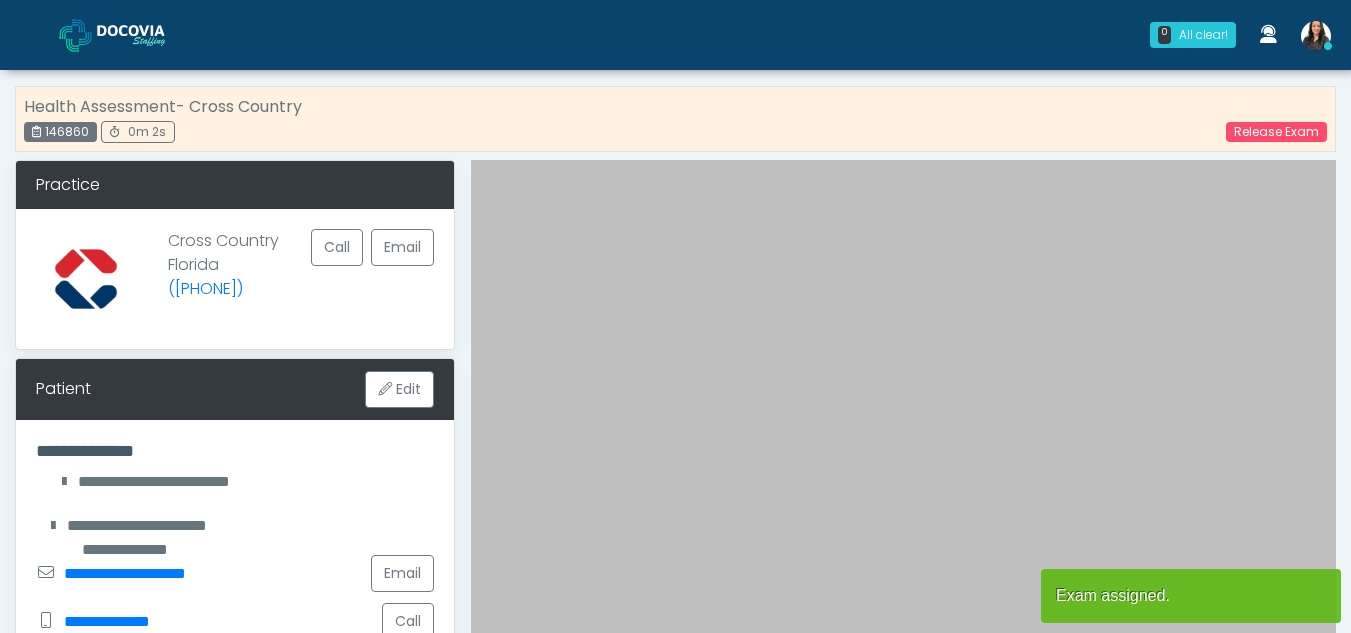 scroll, scrollTop: 0, scrollLeft: 0, axis: both 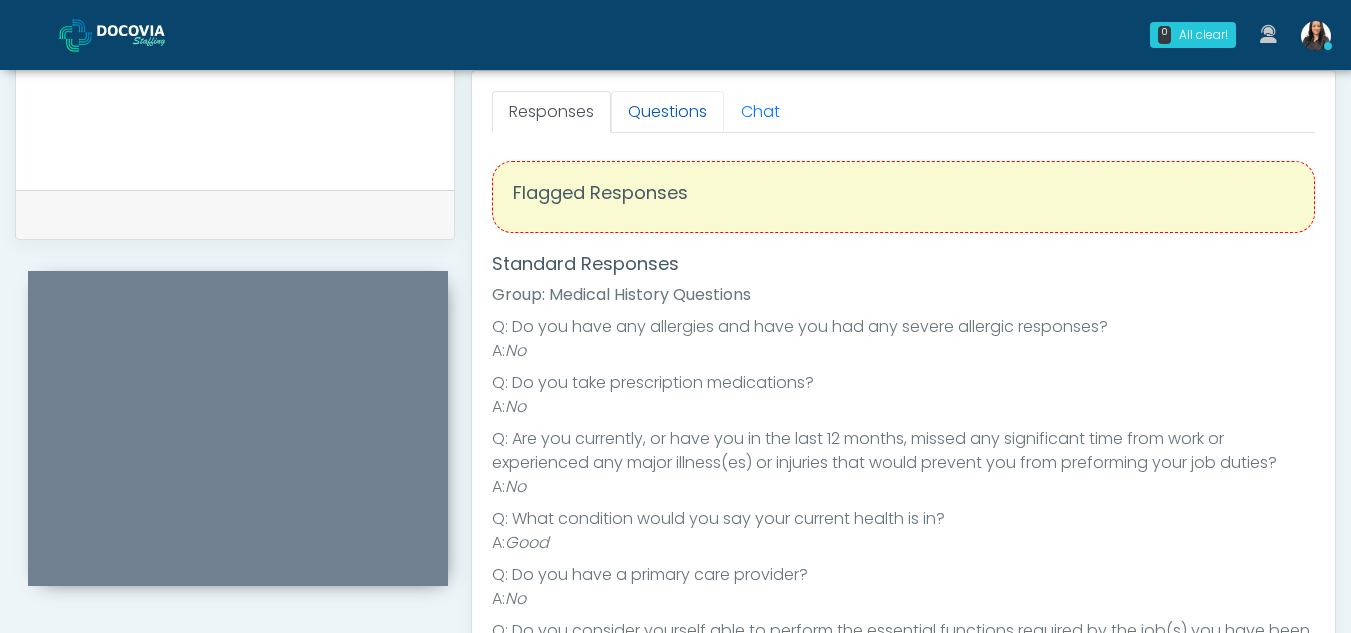 click on "Questions" at bounding box center [667, 112] 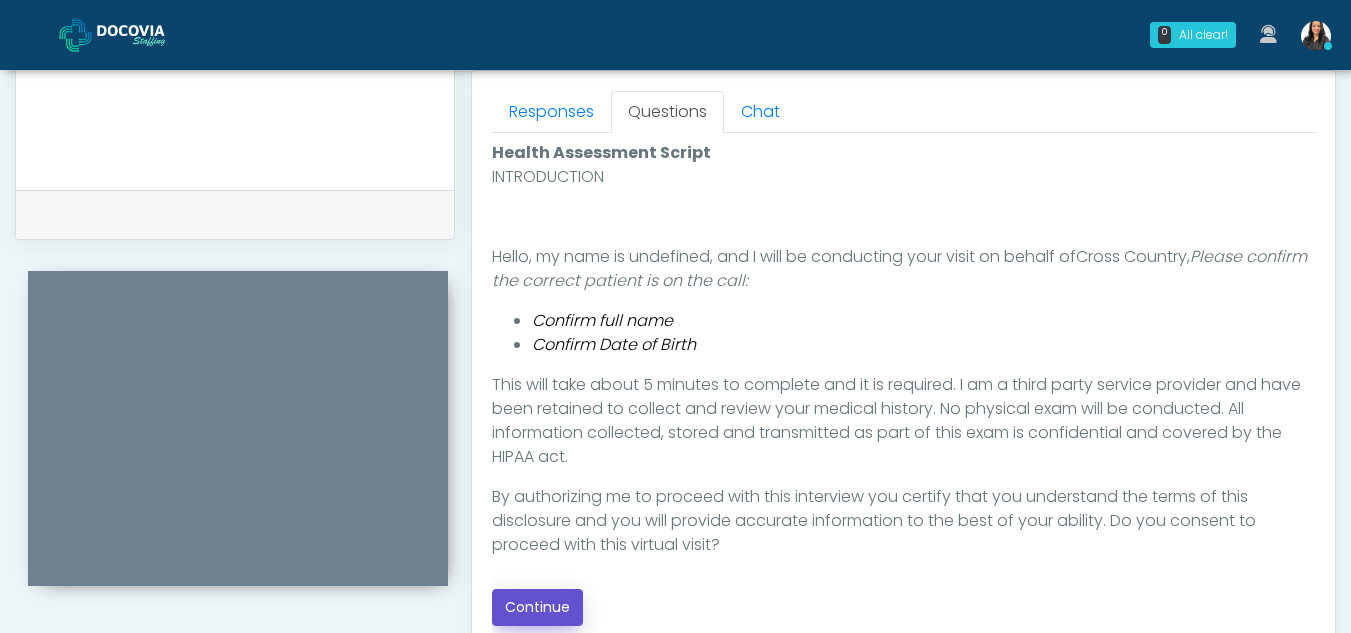 click on "Continue" at bounding box center [537, 607] 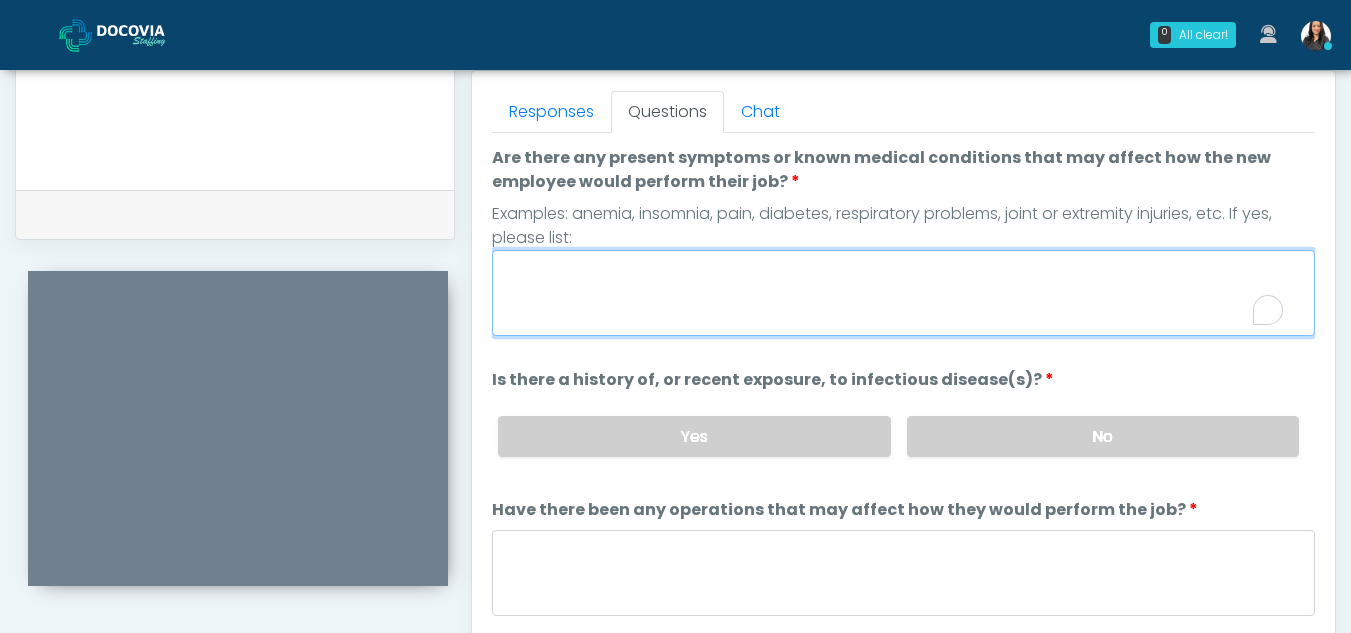 click on "Are there any present symptoms or known medical conditions that may affect how the new employee would perform their job?" at bounding box center [903, 293] 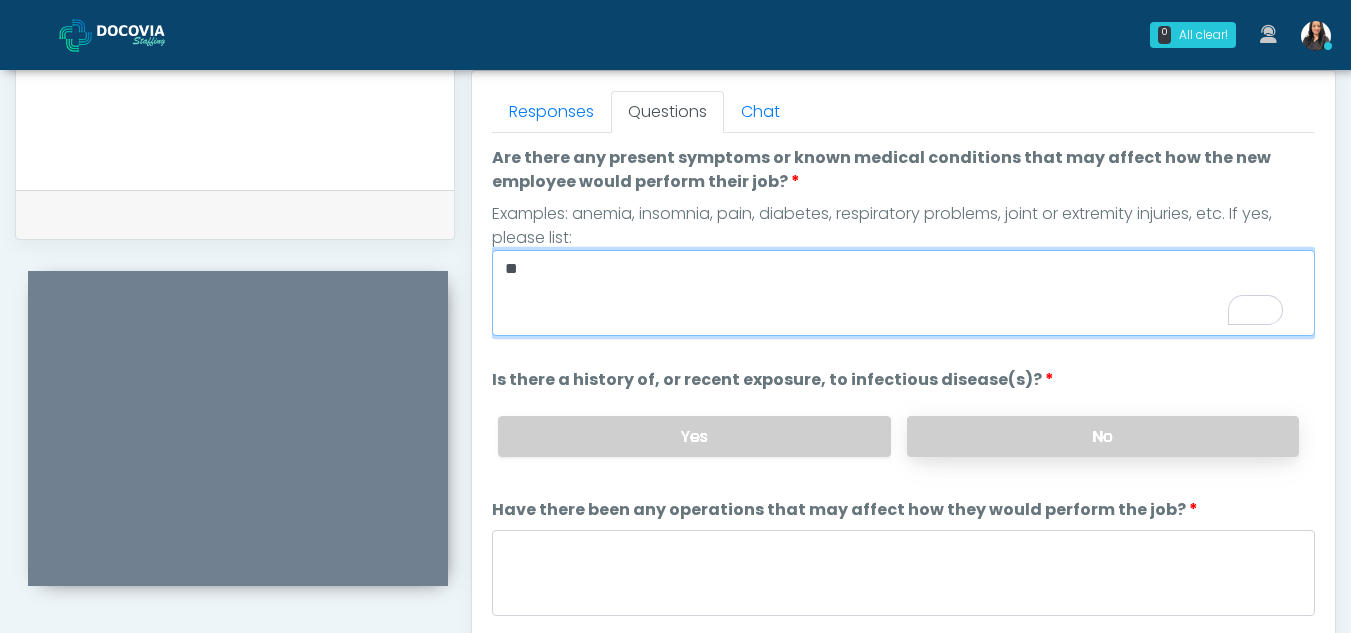 type on "**" 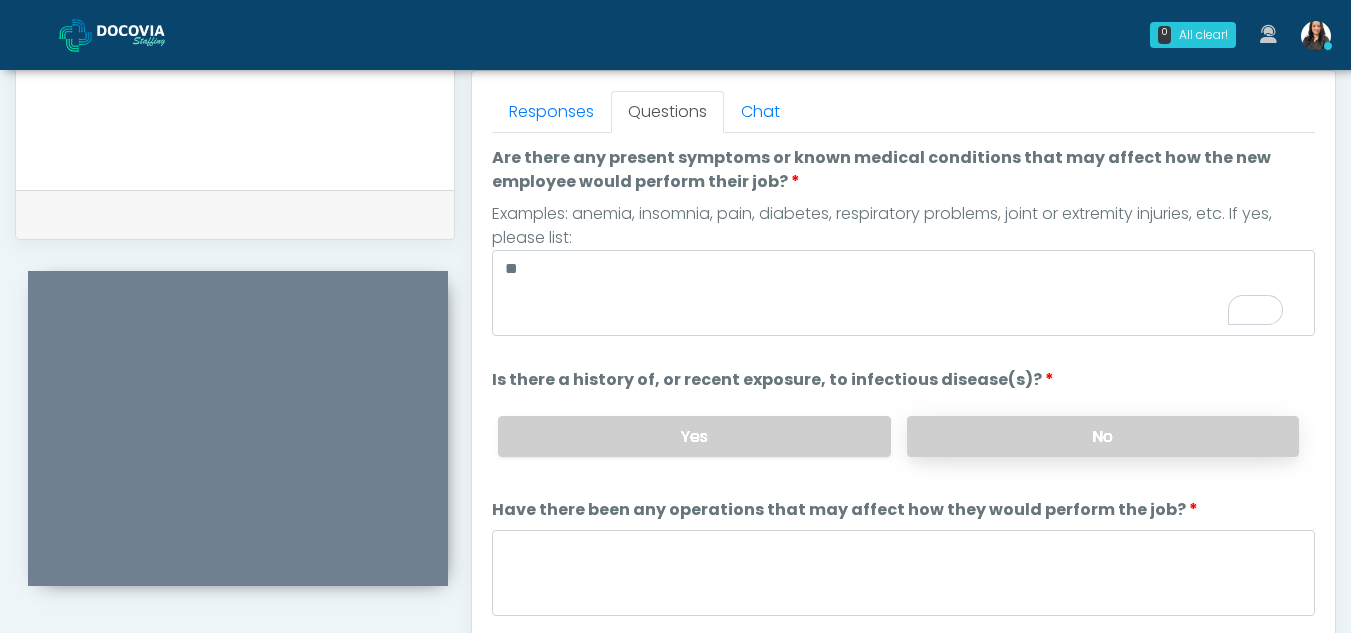 click on "No" at bounding box center (1103, 436) 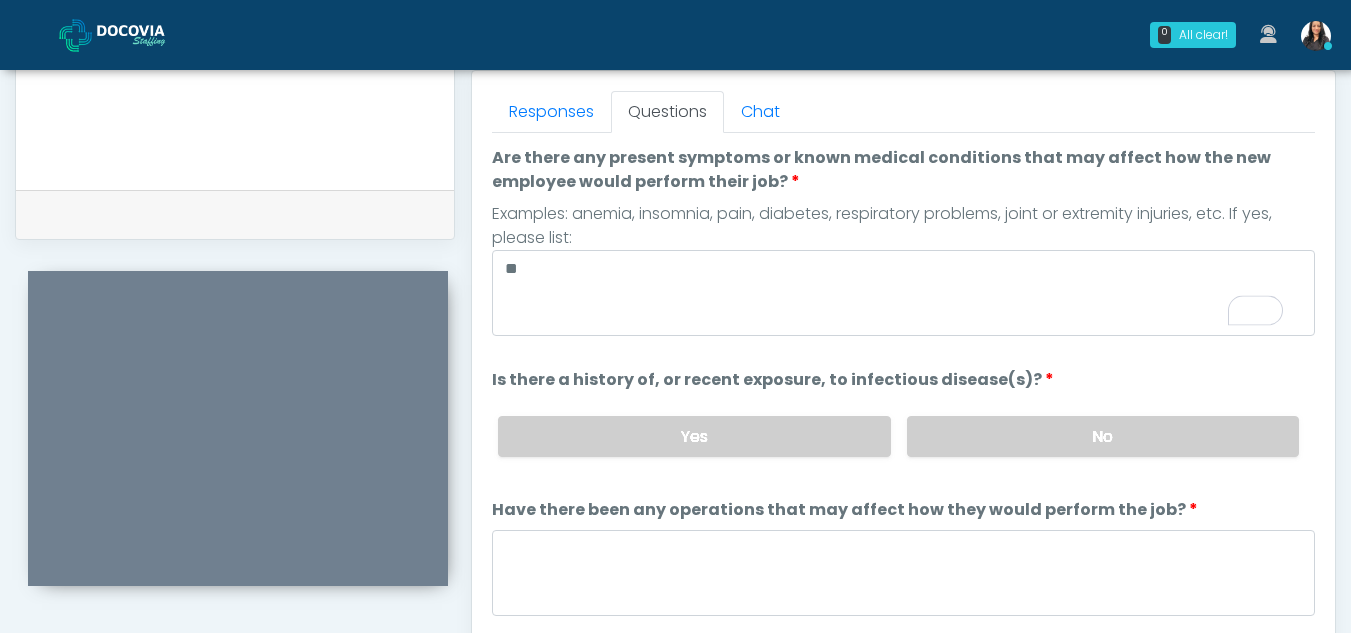 scroll, scrollTop: 58, scrollLeft: 0, axis: vertical 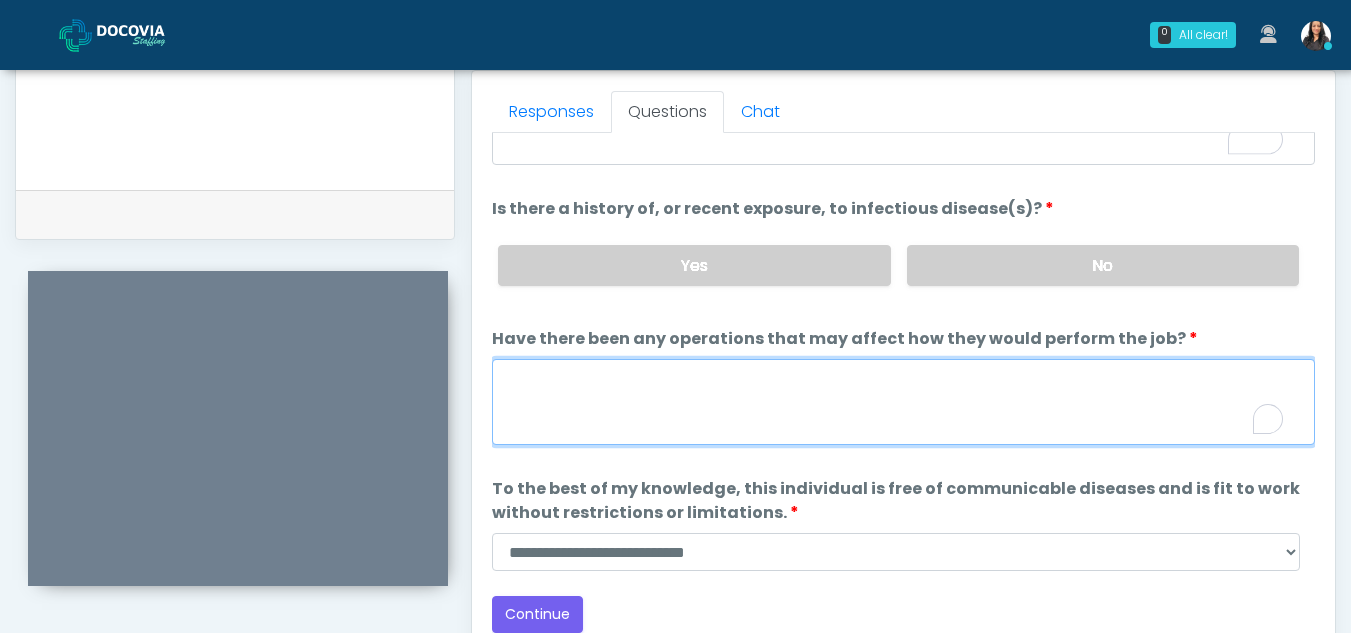 click on "Have there been any operations that may affect how they would perform the job?" at bounding box center (903, 402) 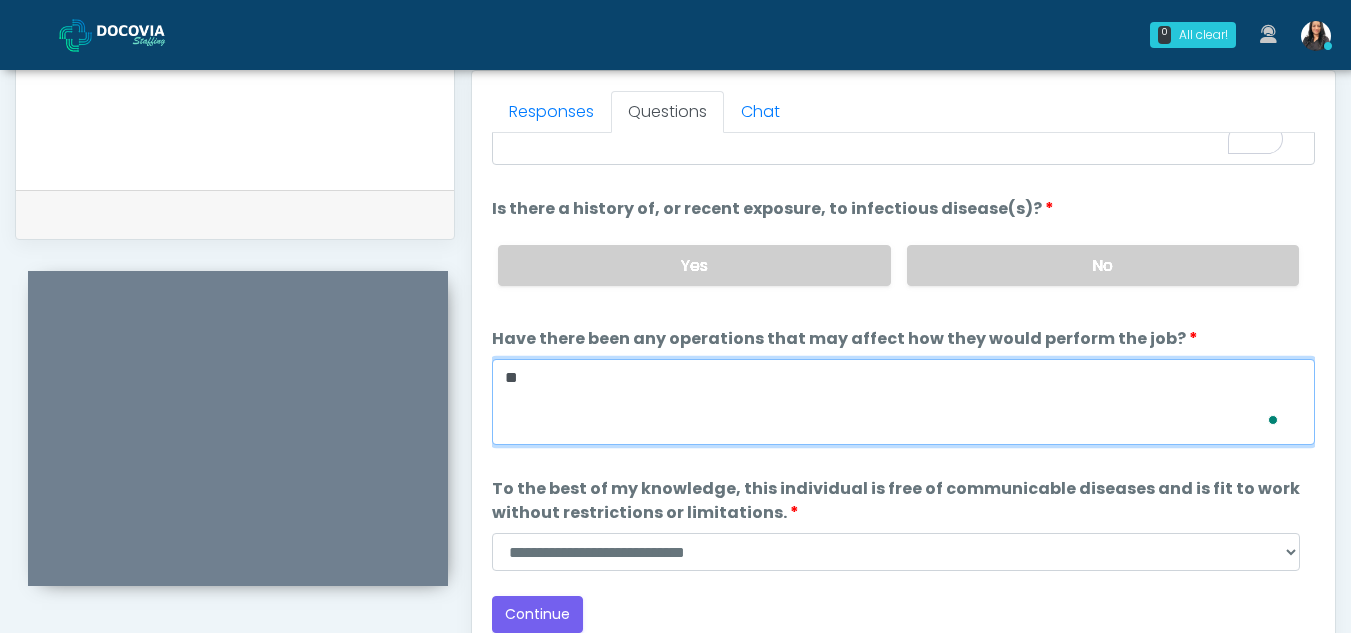 scroll, scrollTop: 171, scrollLeft: 0, axis: vertical 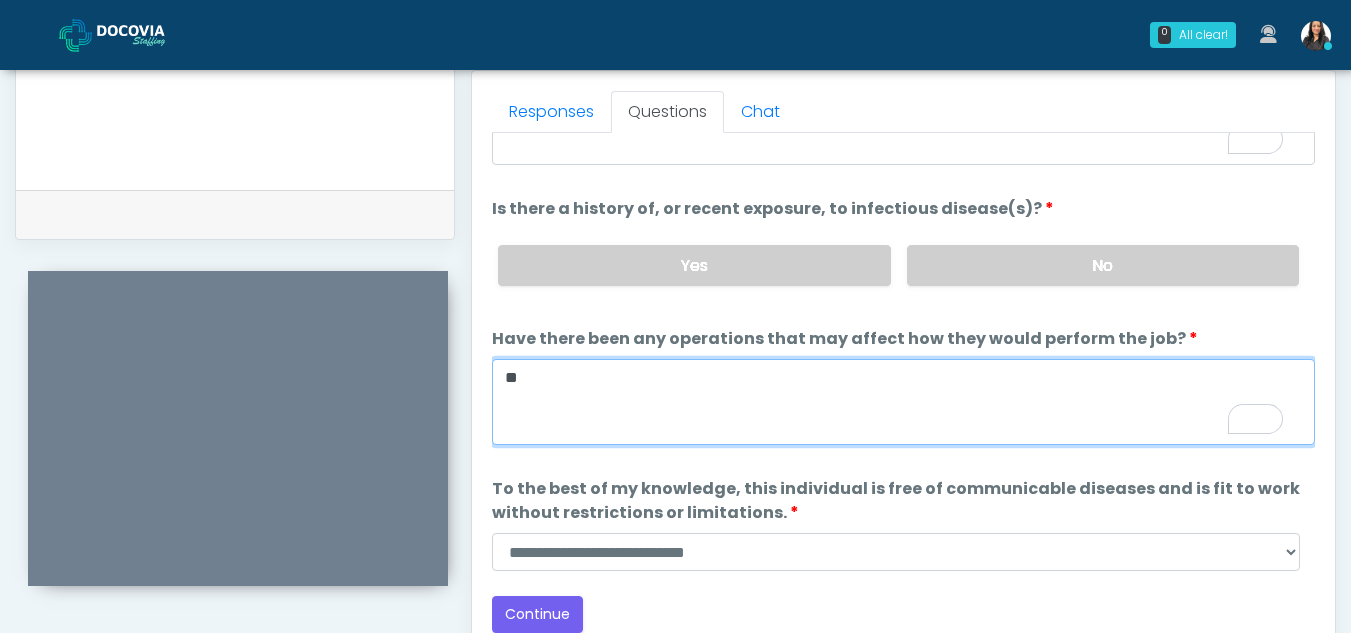 type on "**" 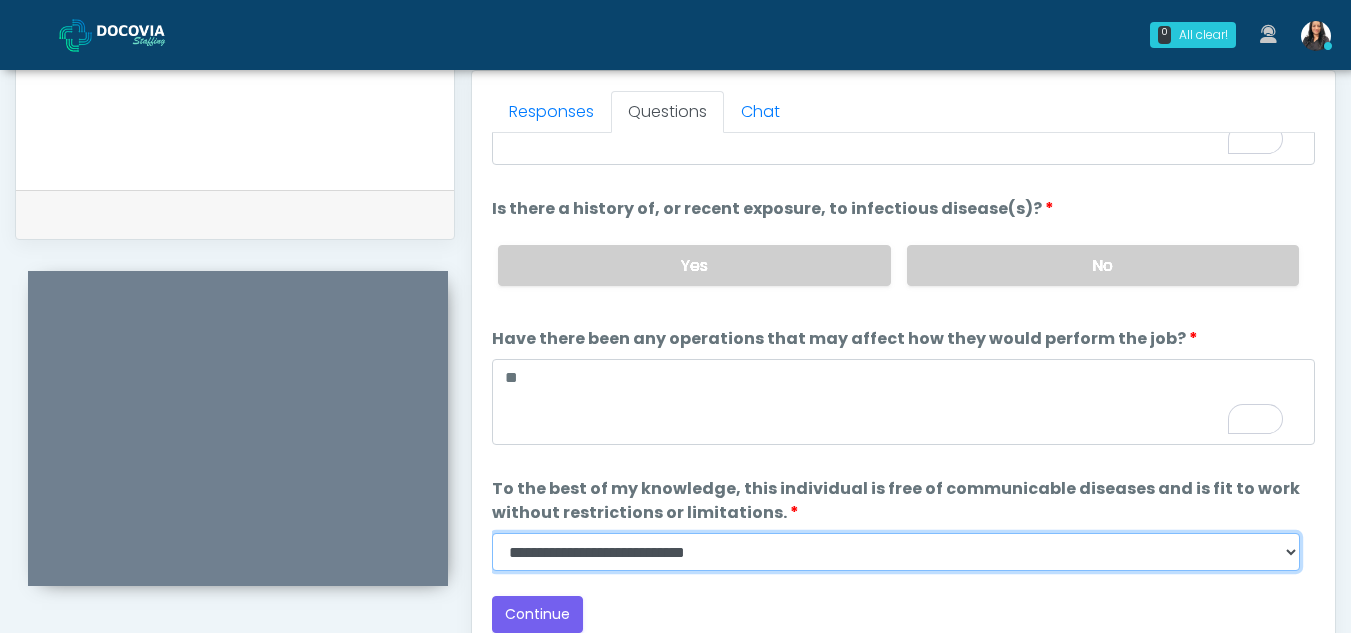 click on "**********" at bounding box center [896, 552] 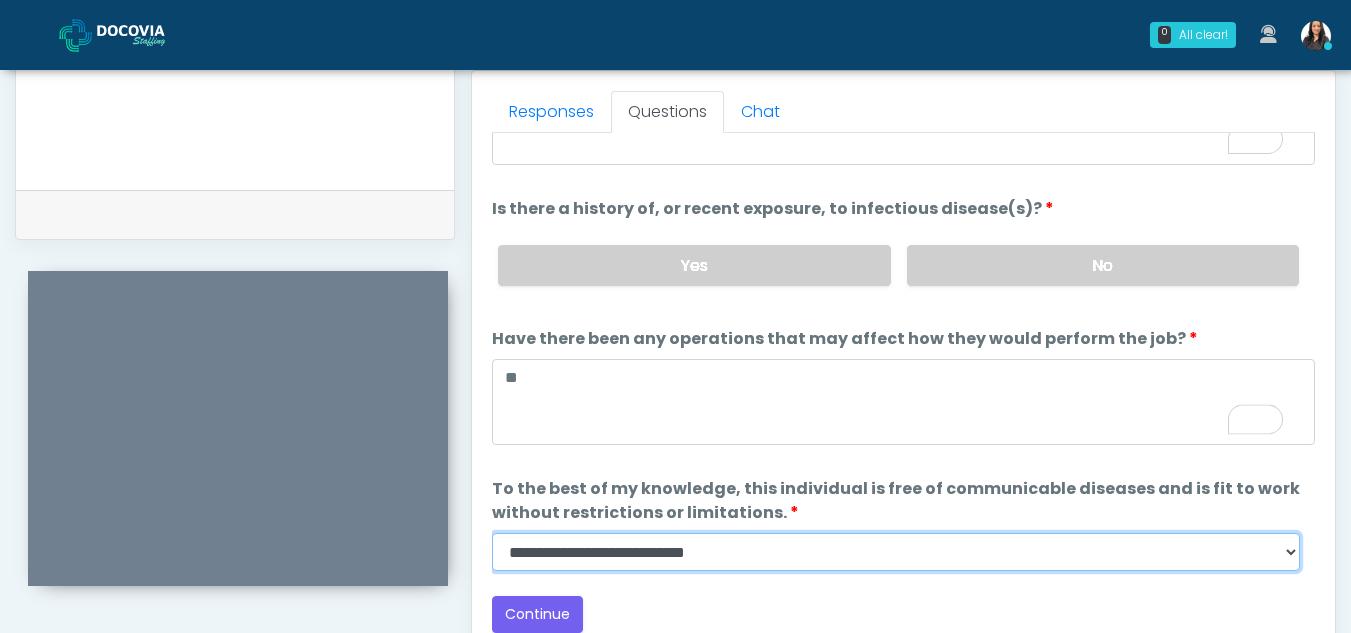 select on "******" 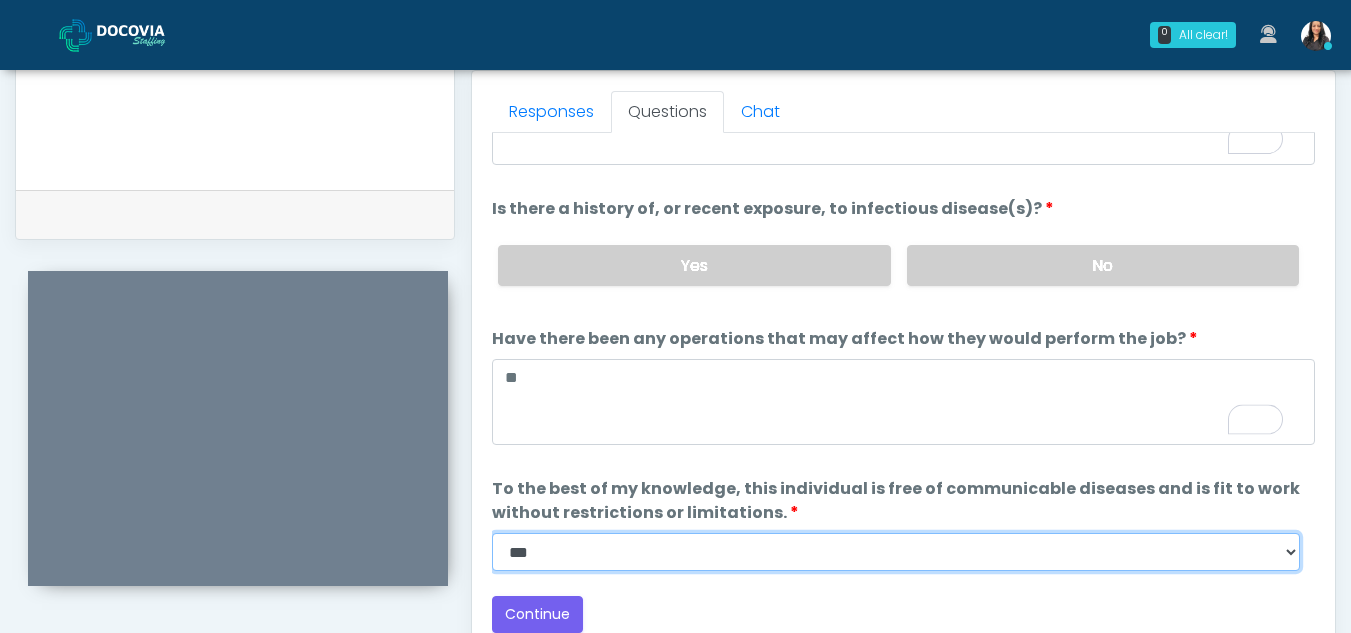 click on "**********" at bounding box center [896, 552] 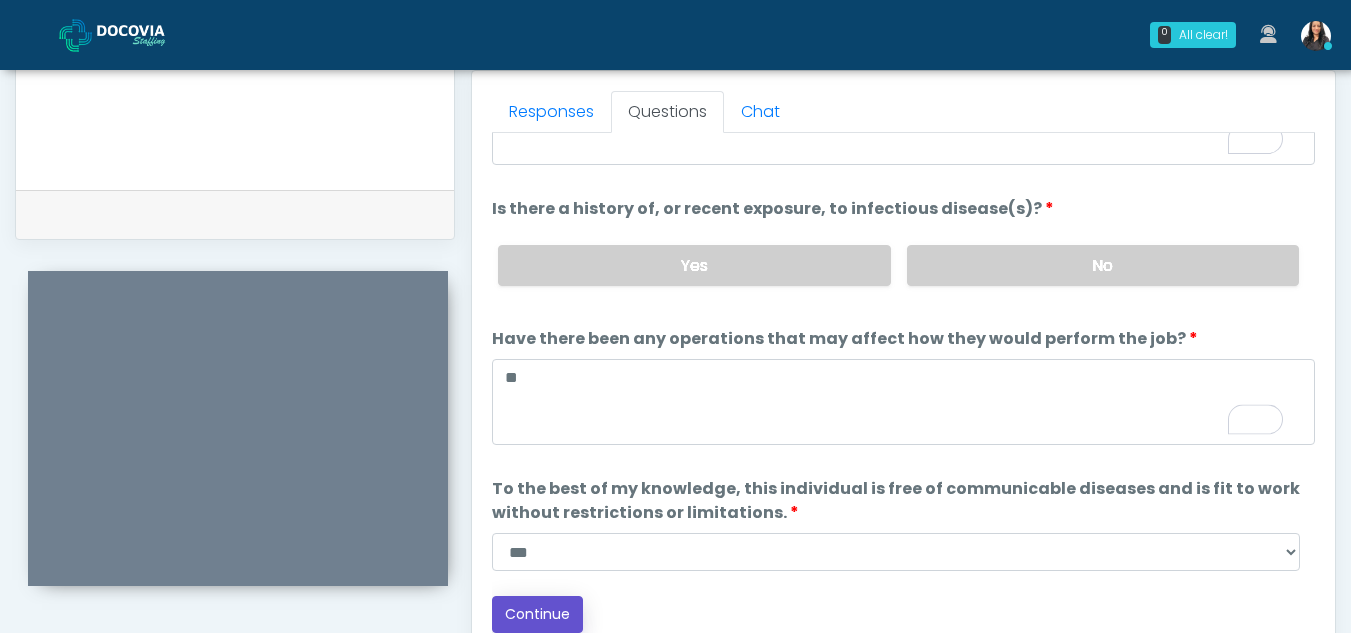 click on "Continue" at bounding box center (537, 614) 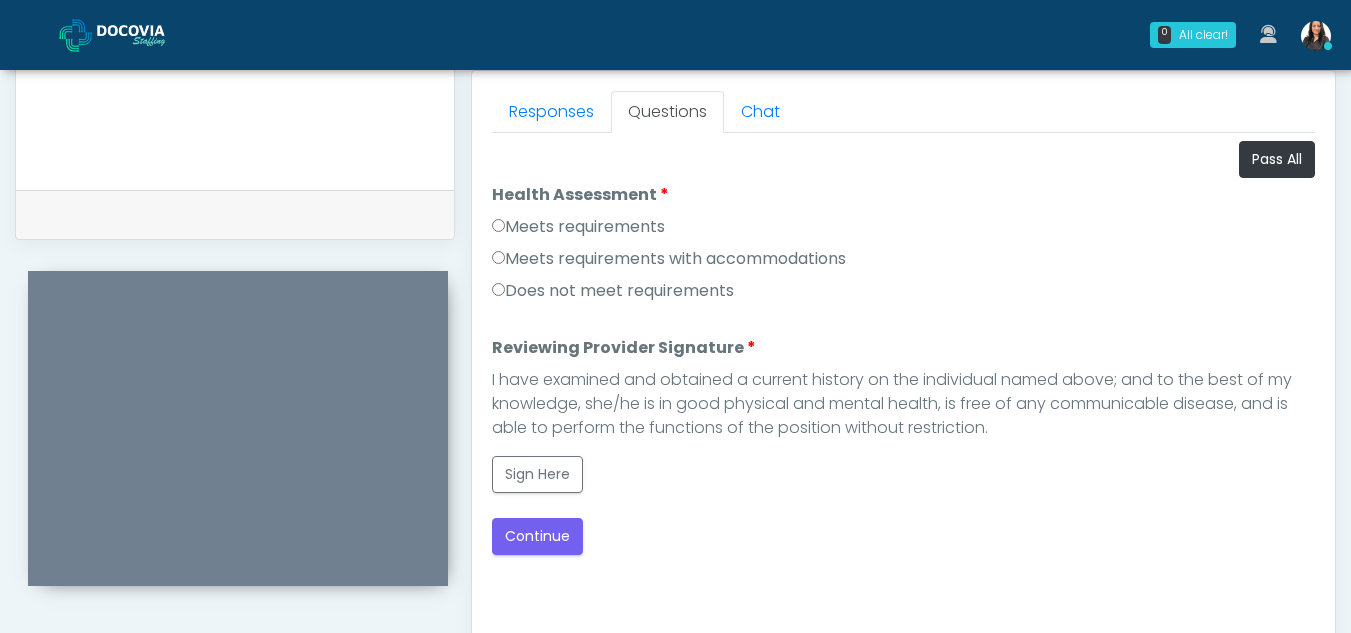 scroll, scrollTop: 0, scrollLeft: 0, axis: both 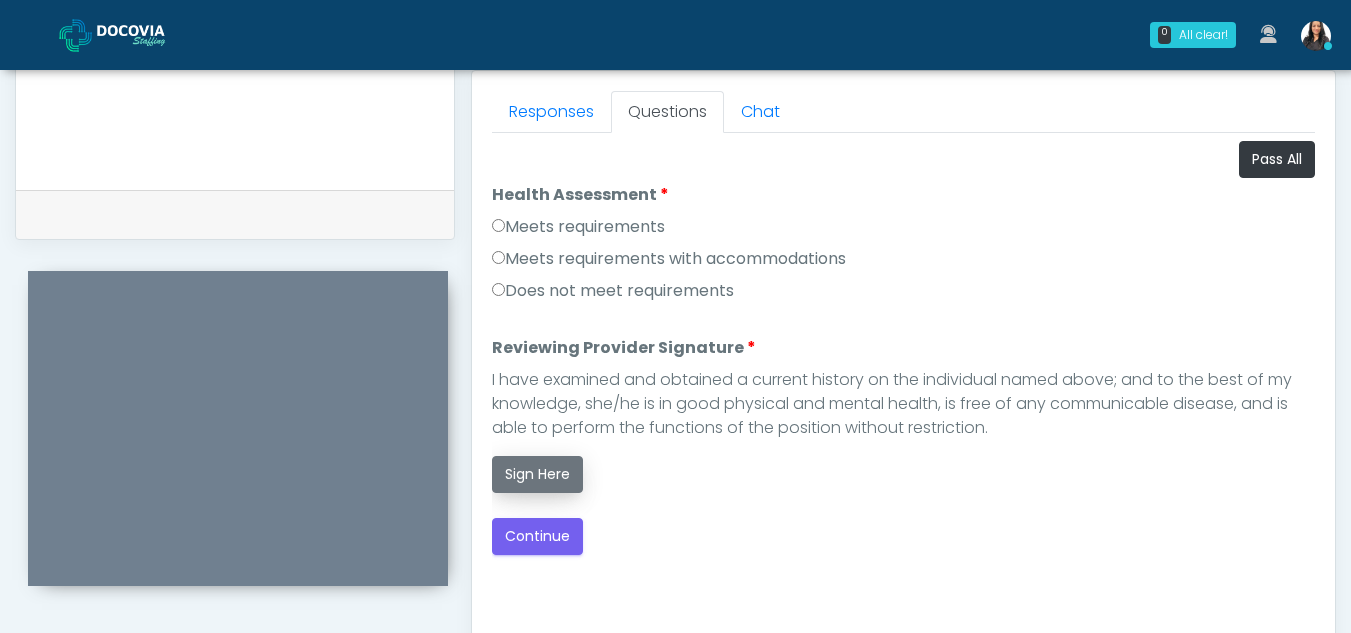 click on "Sign Here" at bounding box center (537, 474) 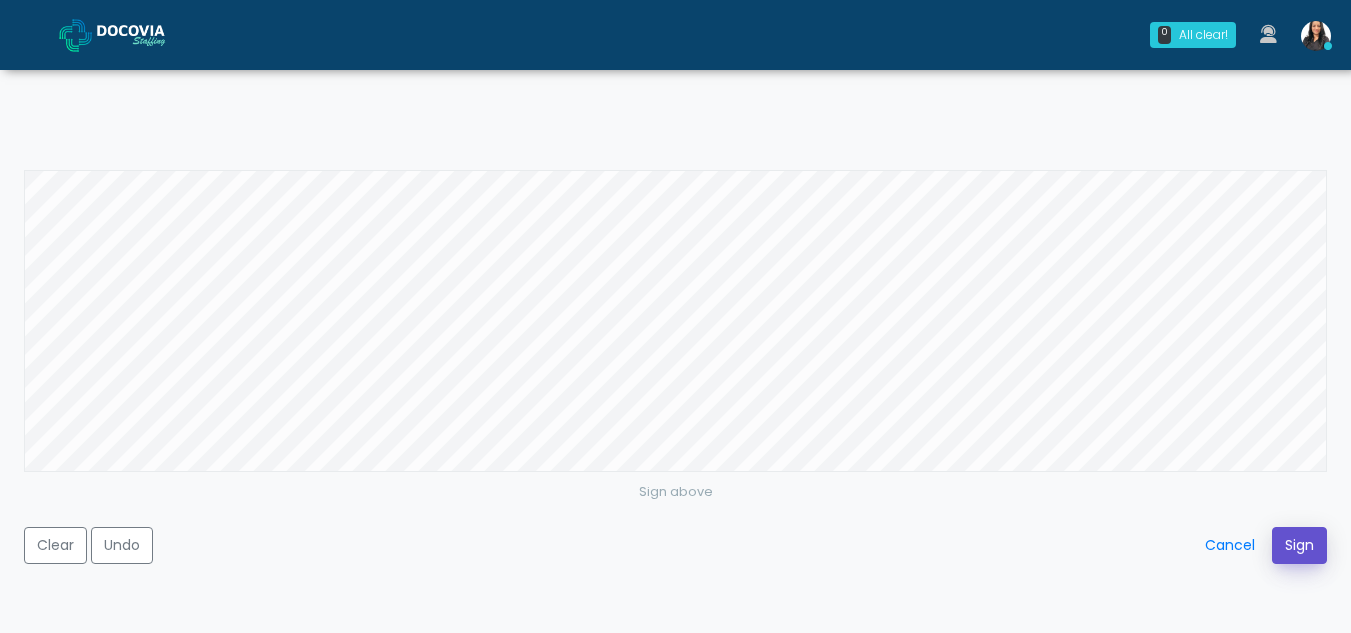 click on "Sign" at bounding box center (1299, 545) 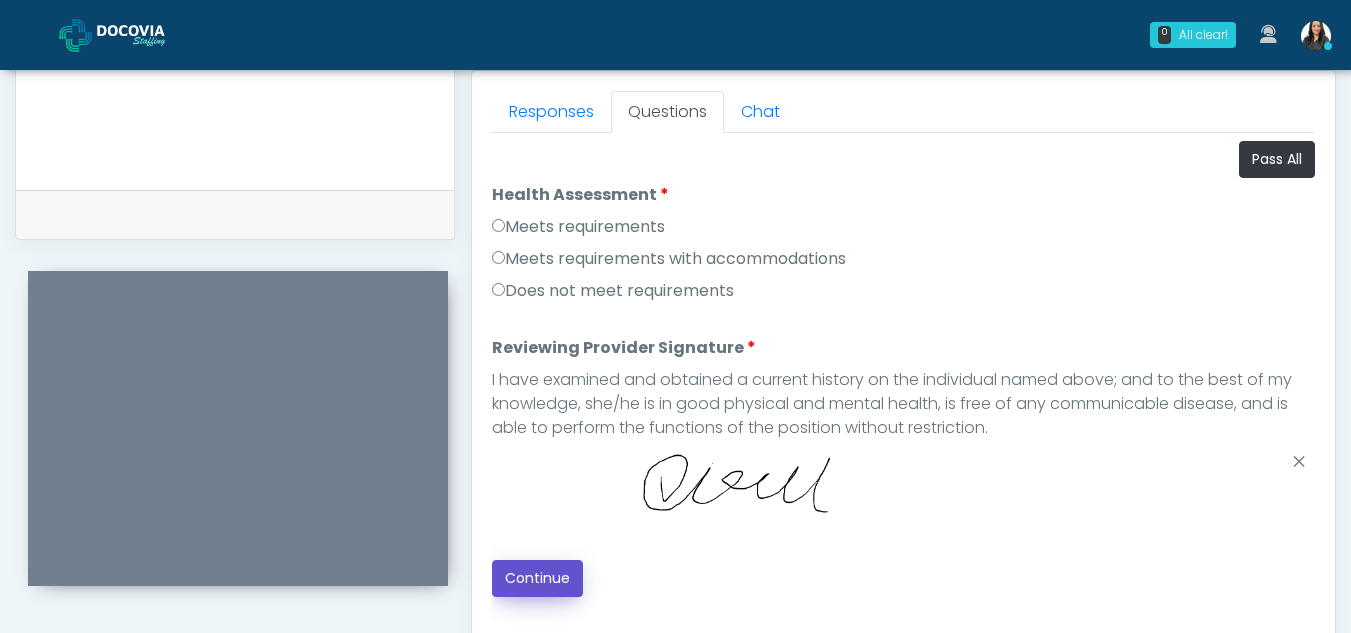 click on "Continue" at bounding box center (537, 578) 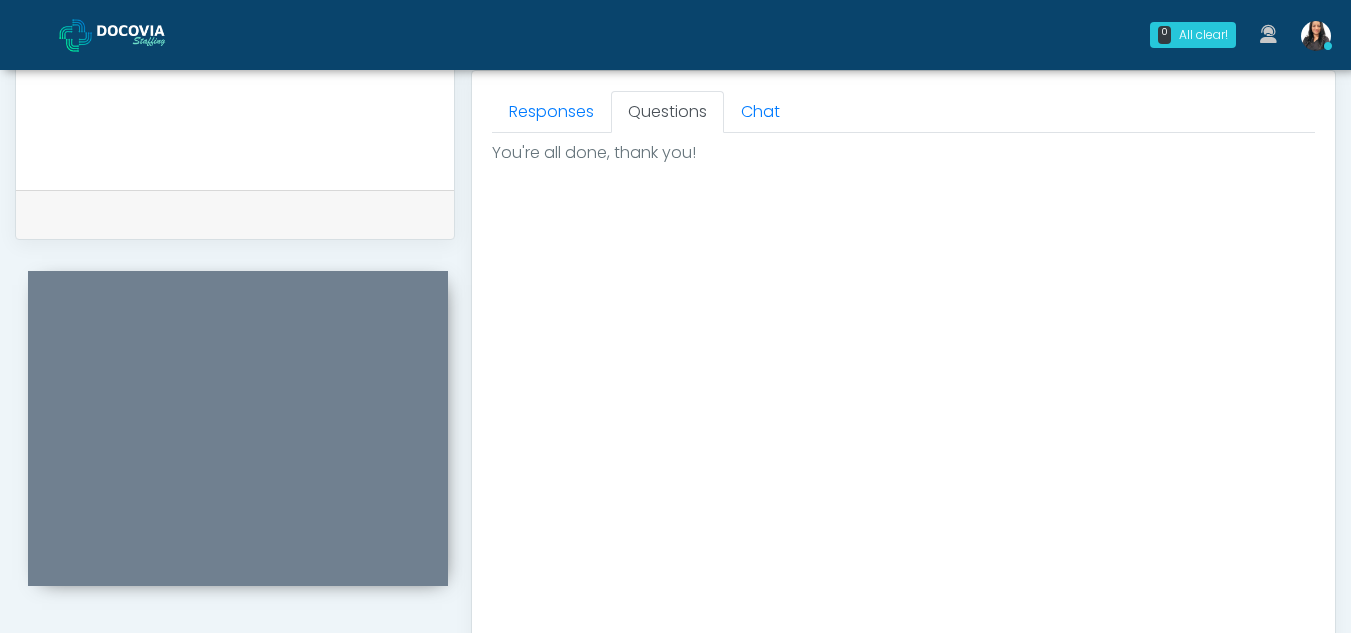 scroll, scrollTop: 1199, scrollLeft: 0, axis: vertical 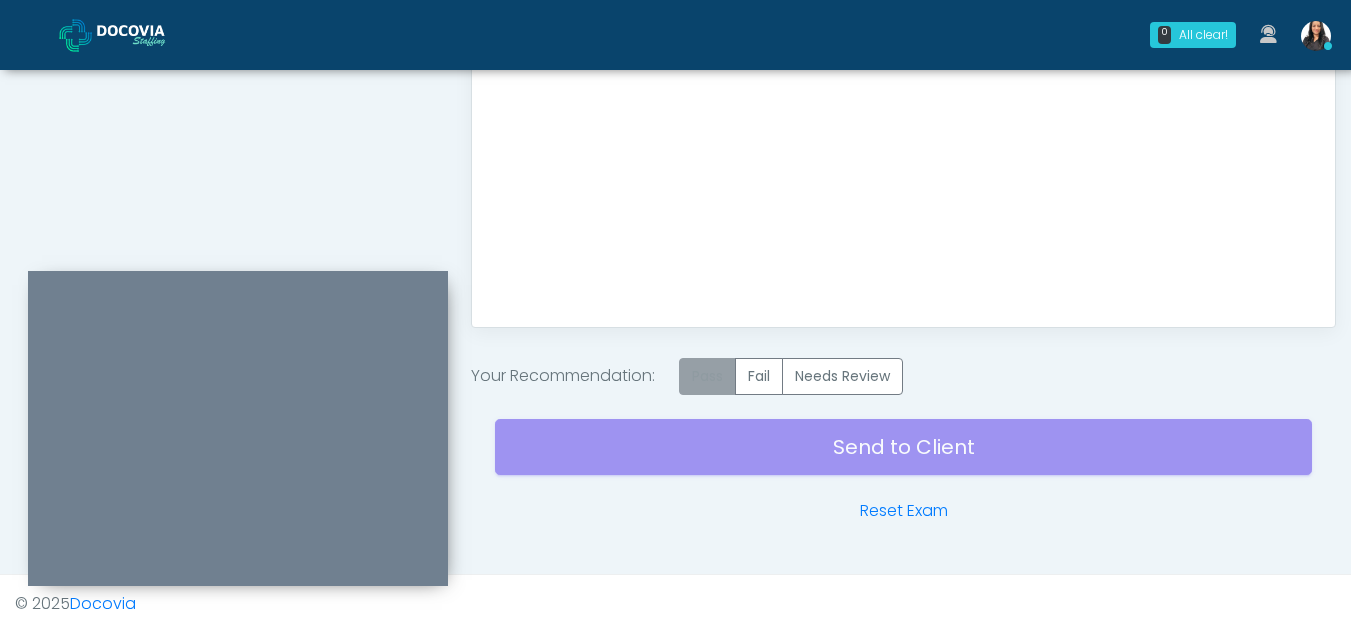 click on "Pass" at bounding box center (707, 376) 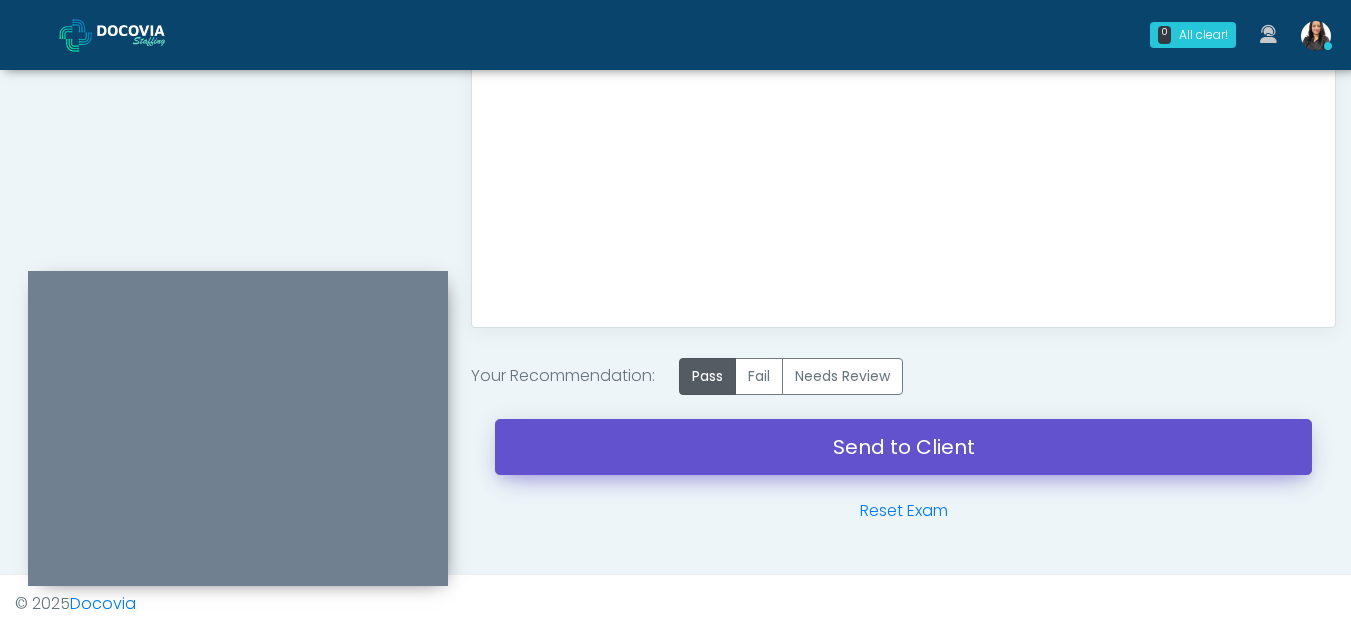 click on "Send to Client" at bounding box center [903, 447] 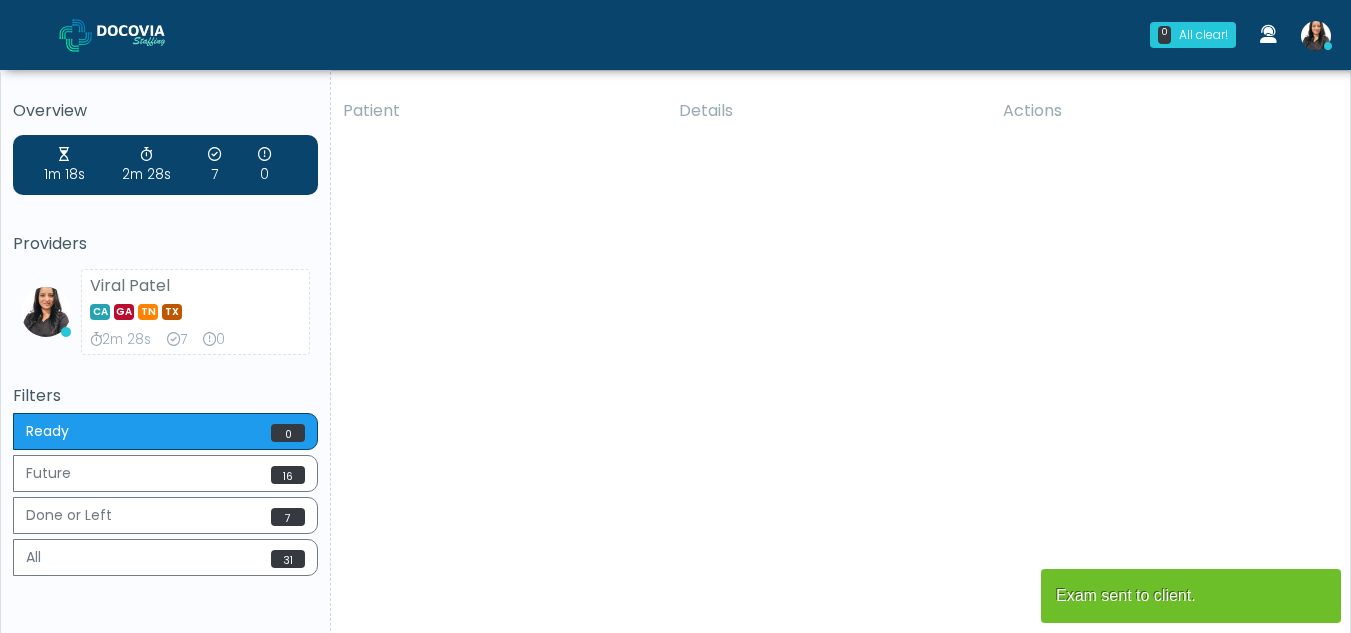 scroll, scrollTop: 0, scrollLeft: 0, axis: both 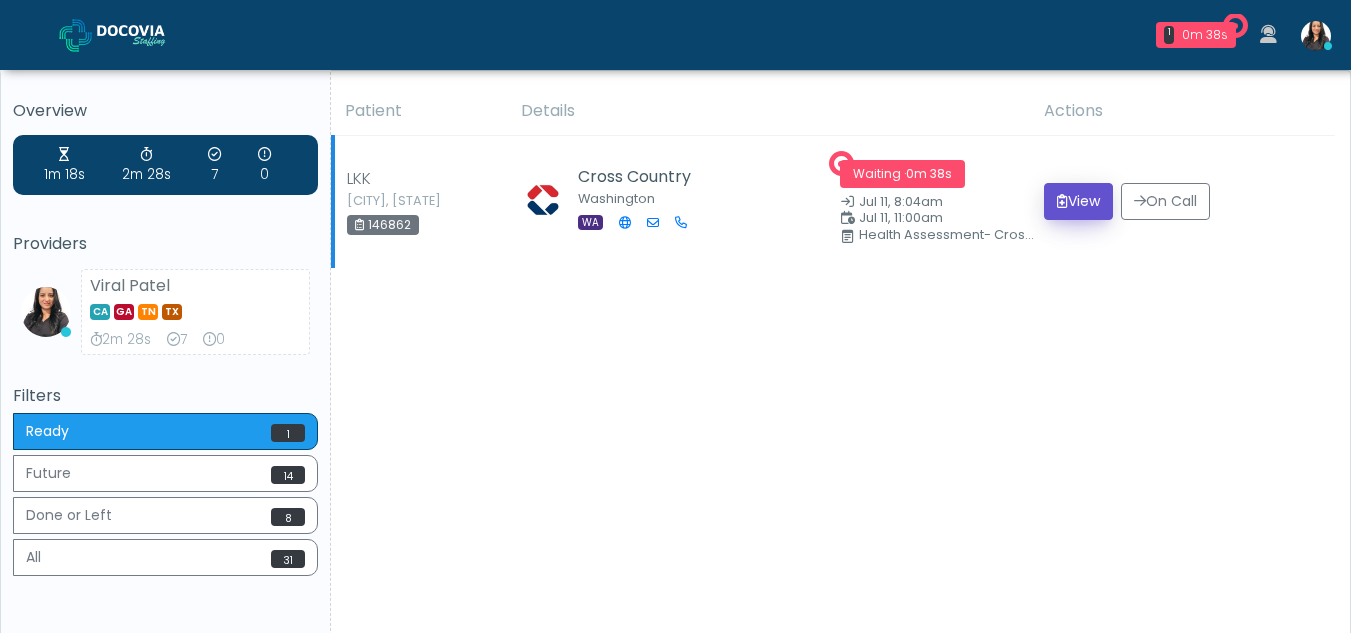 click on "View" at bounding box center [1078, 201] 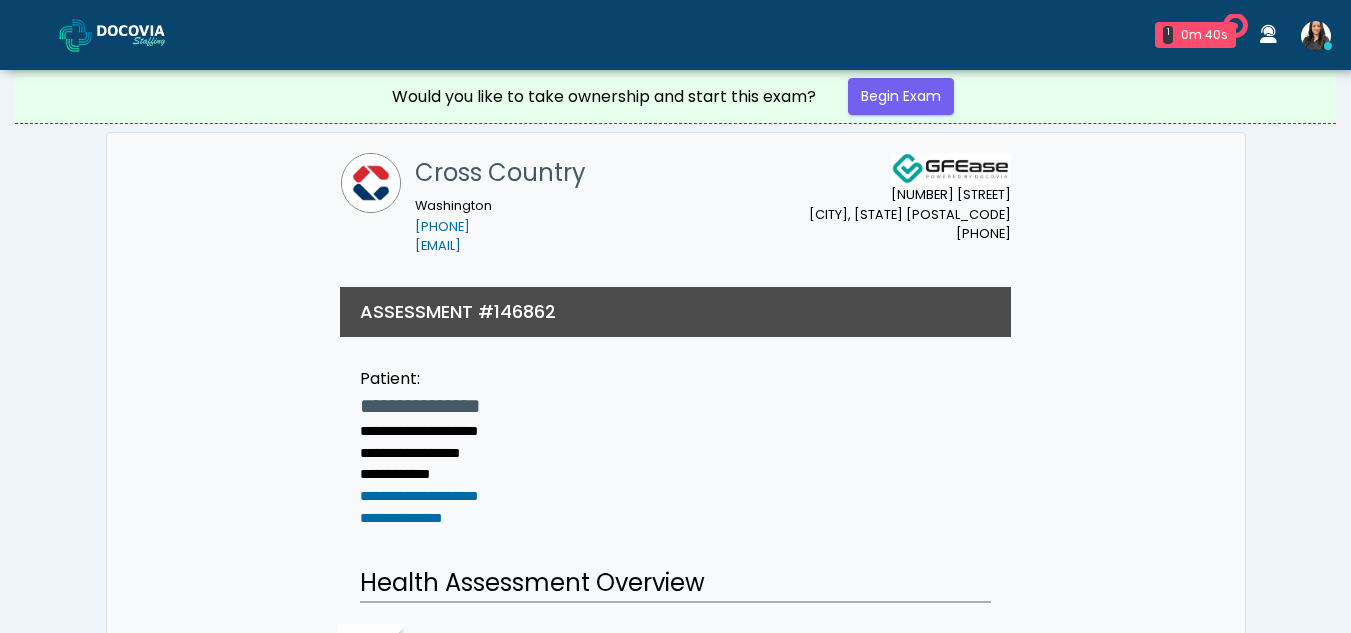 scroll, scrollTop: 0, scrollLeft: 0, axis: both 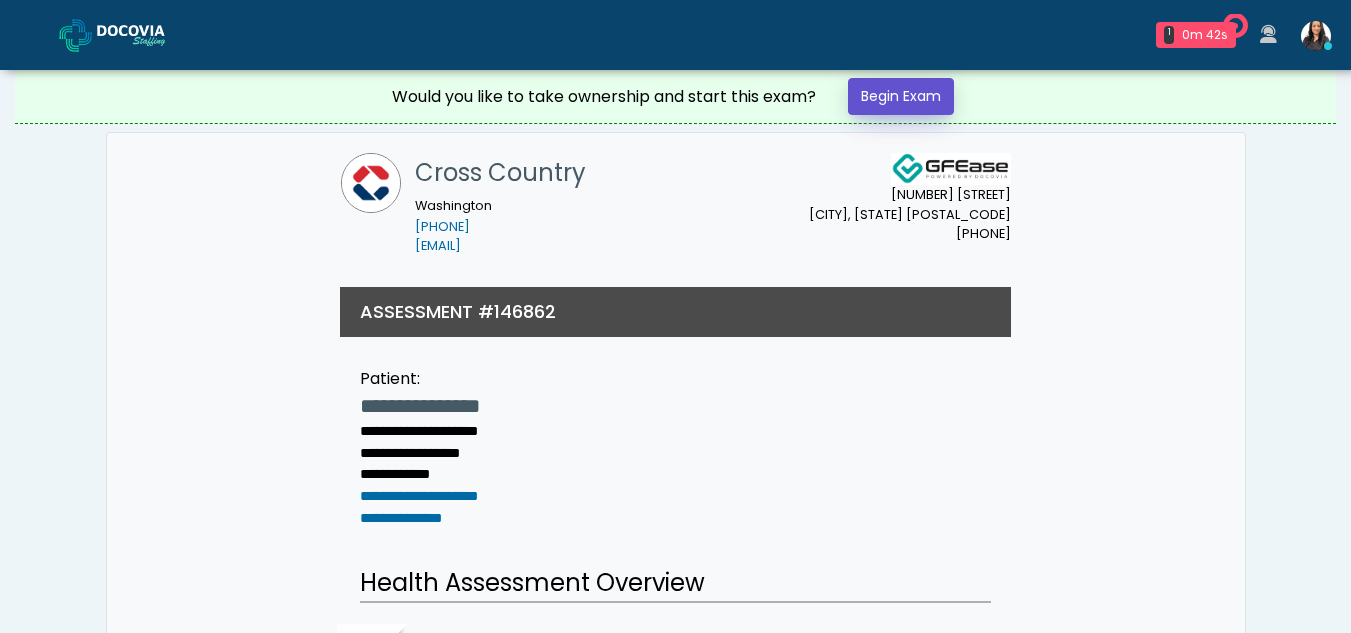 click on "Begin Exam" at bounding box center [901, 96] 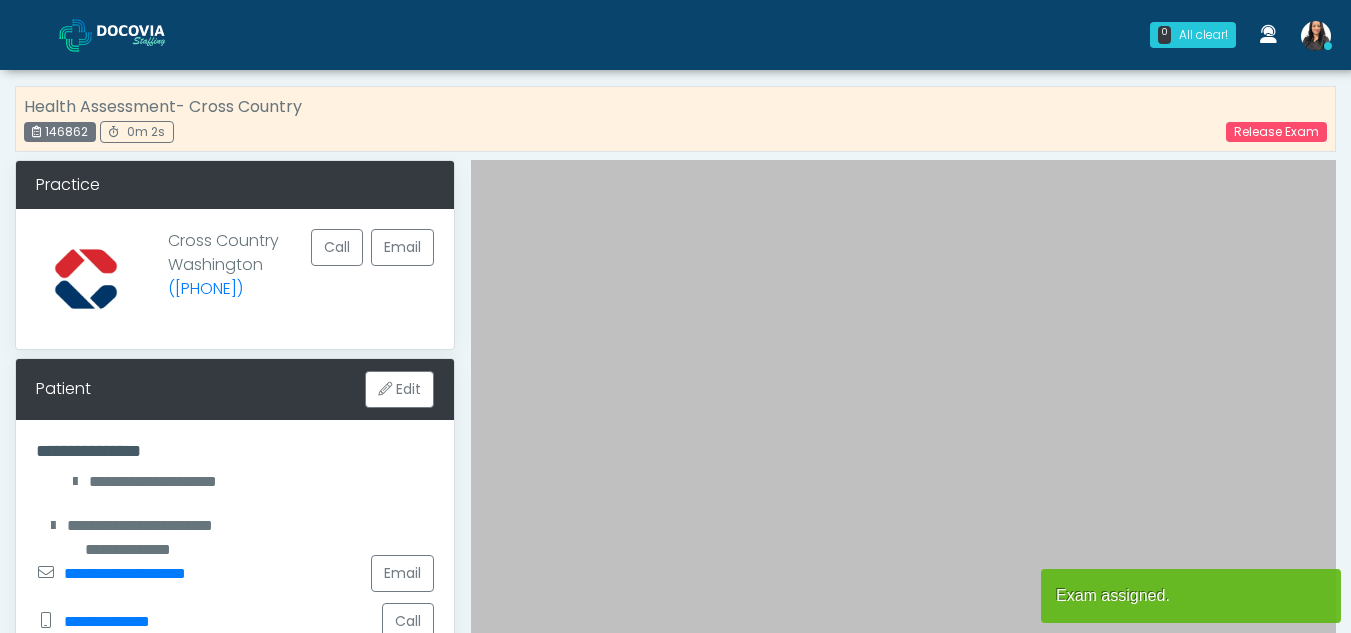 scroll, scrollTop: 0, scrollLeft: 0, axis: both 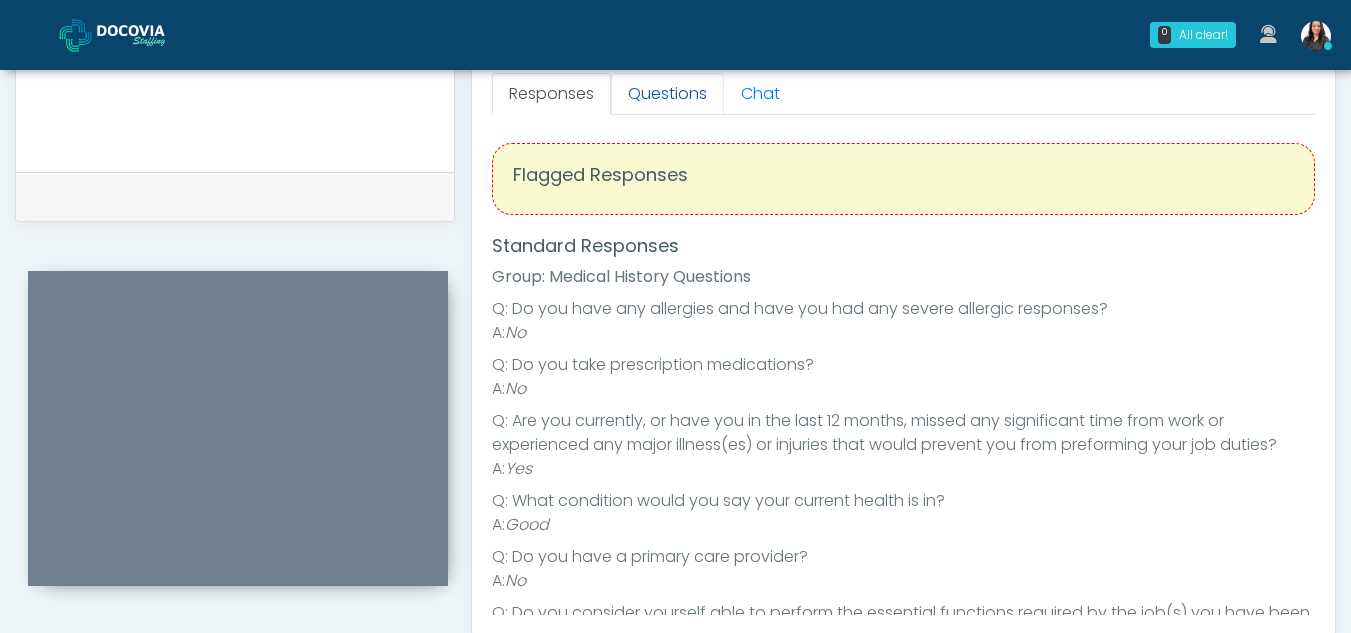 click on "Questions" at bounding box center [667, 94] 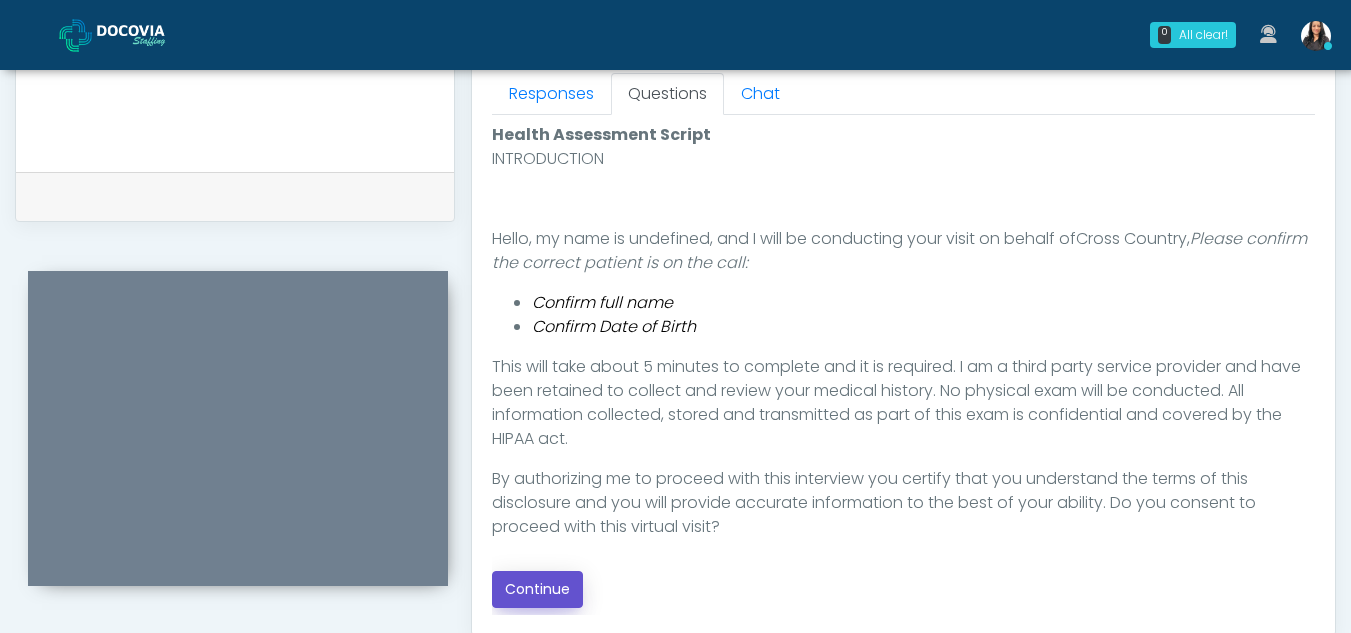 click on "Continue" at bounding box center (537, 589) 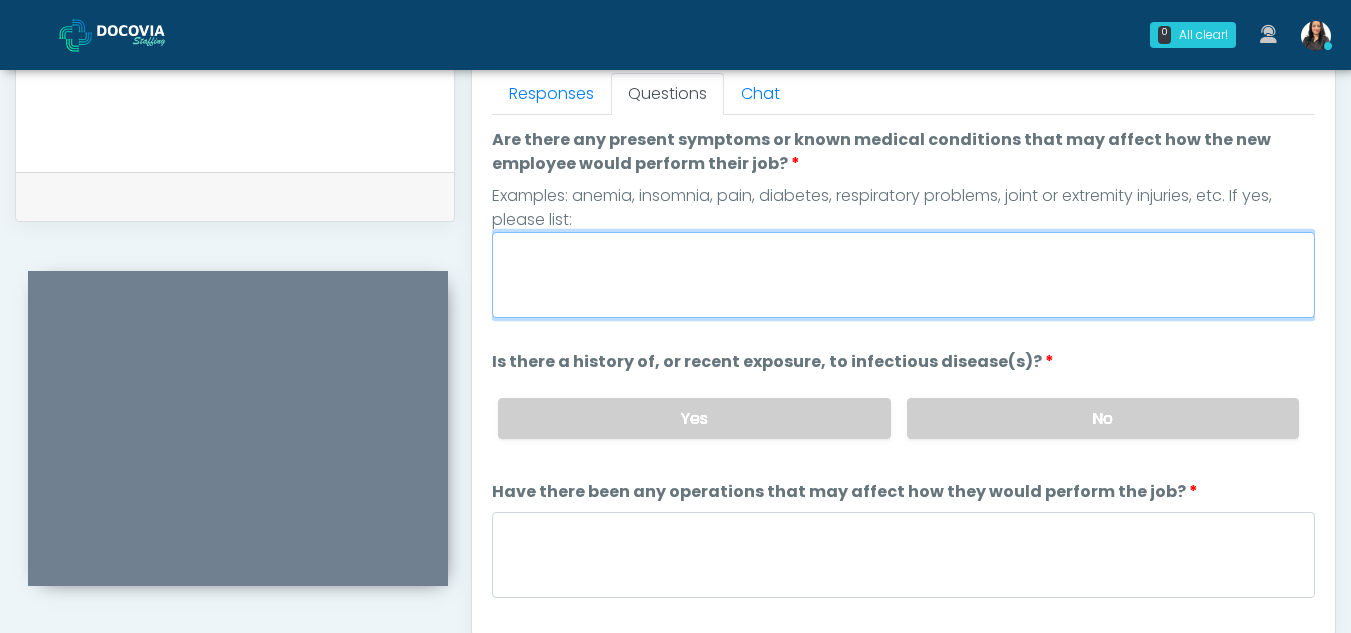 click on "Are there any present symptoms or known medical conditions that may affect how the new employee would perform their job?" at bounding box center [903, 275] 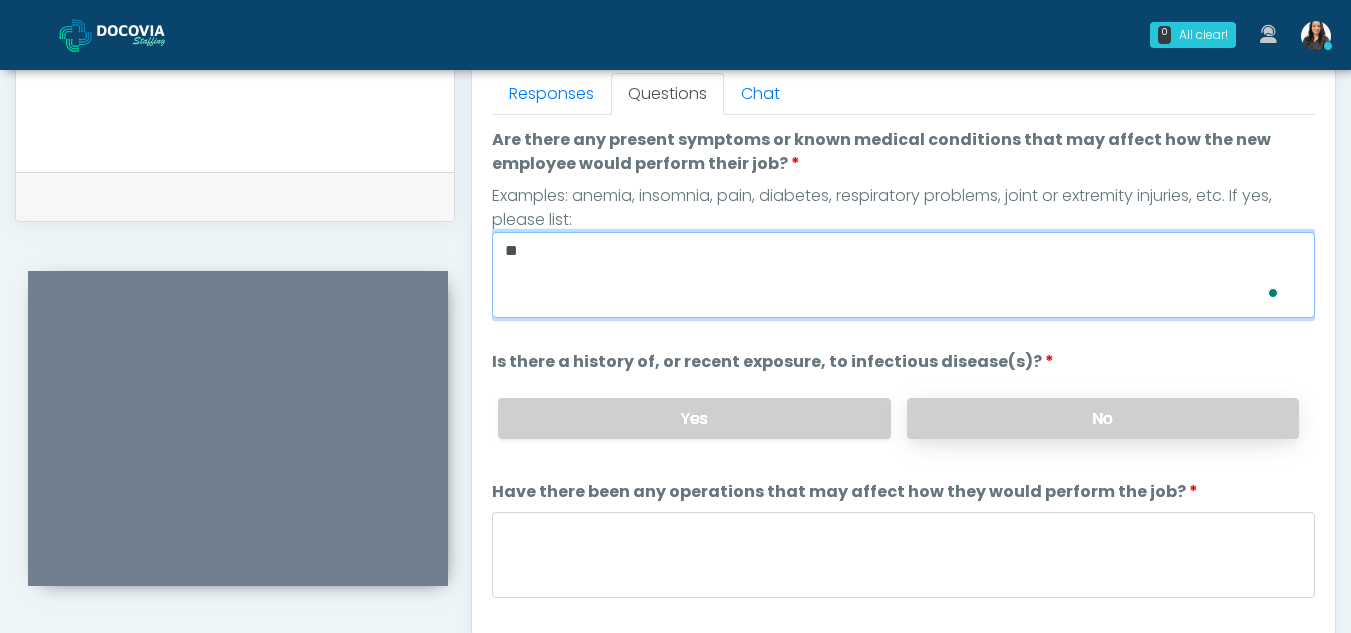 type on "**" 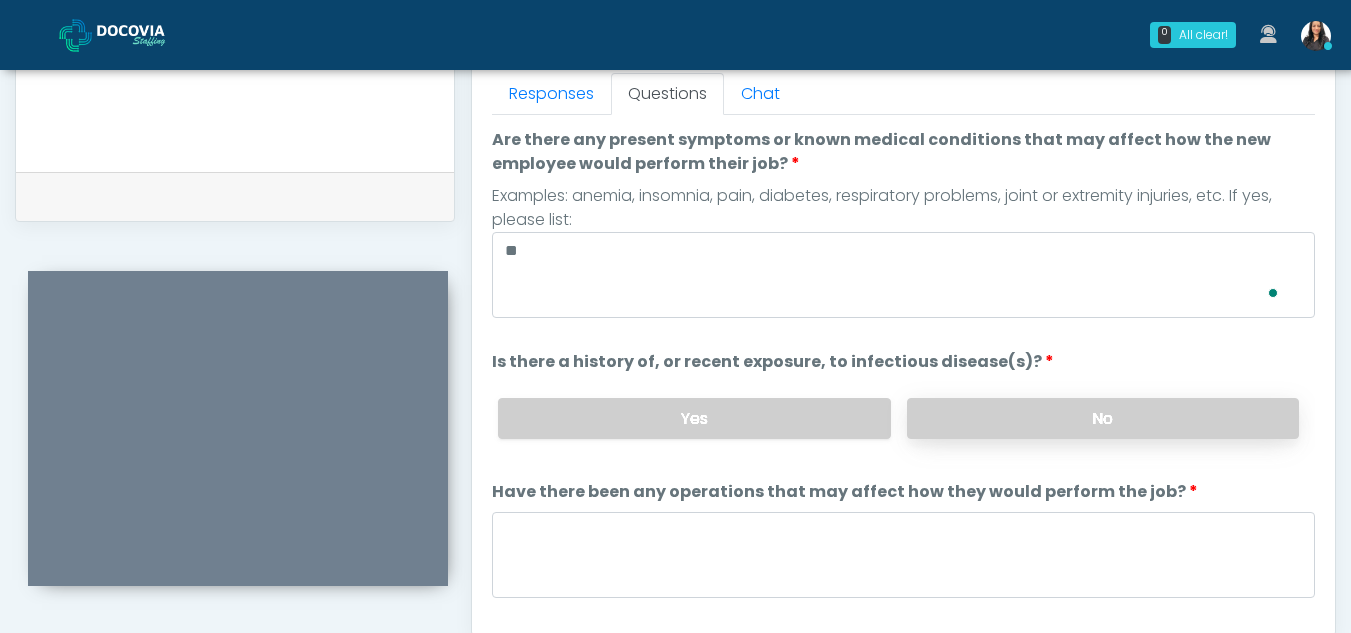 click on "No" at bounding box center [1103, 418] 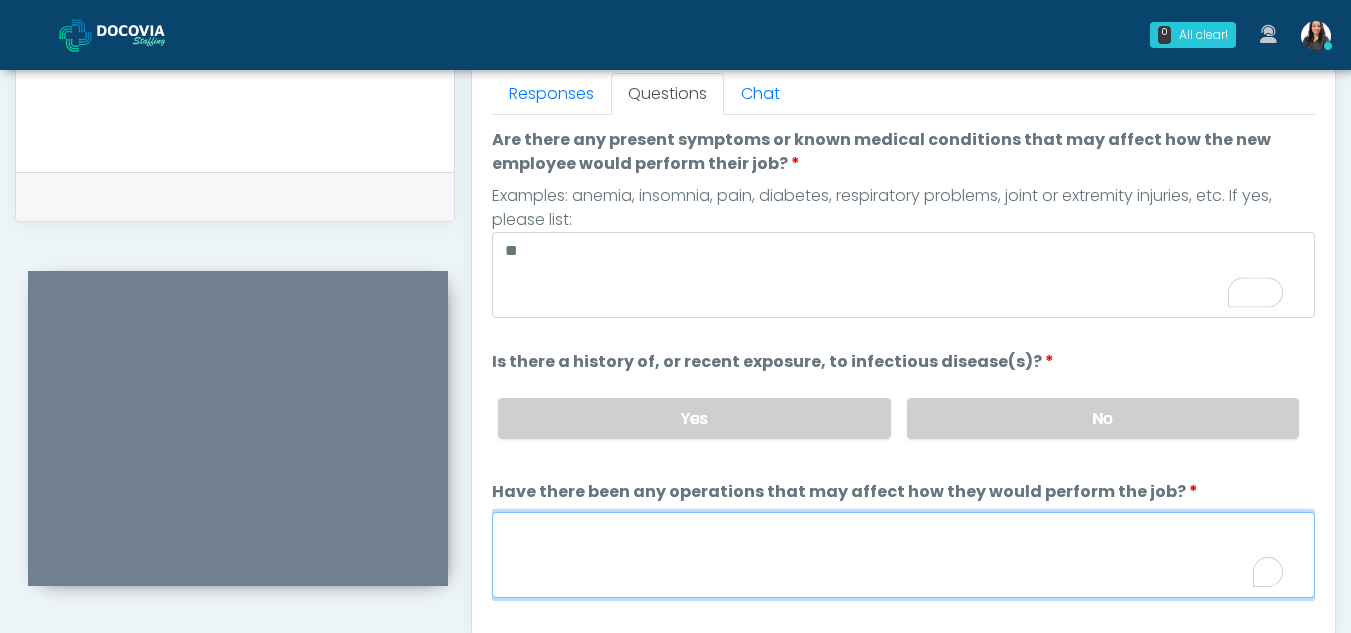 click on "Have there been any operations that may affect how they would perform the job?" at bounding box center [903, 555] 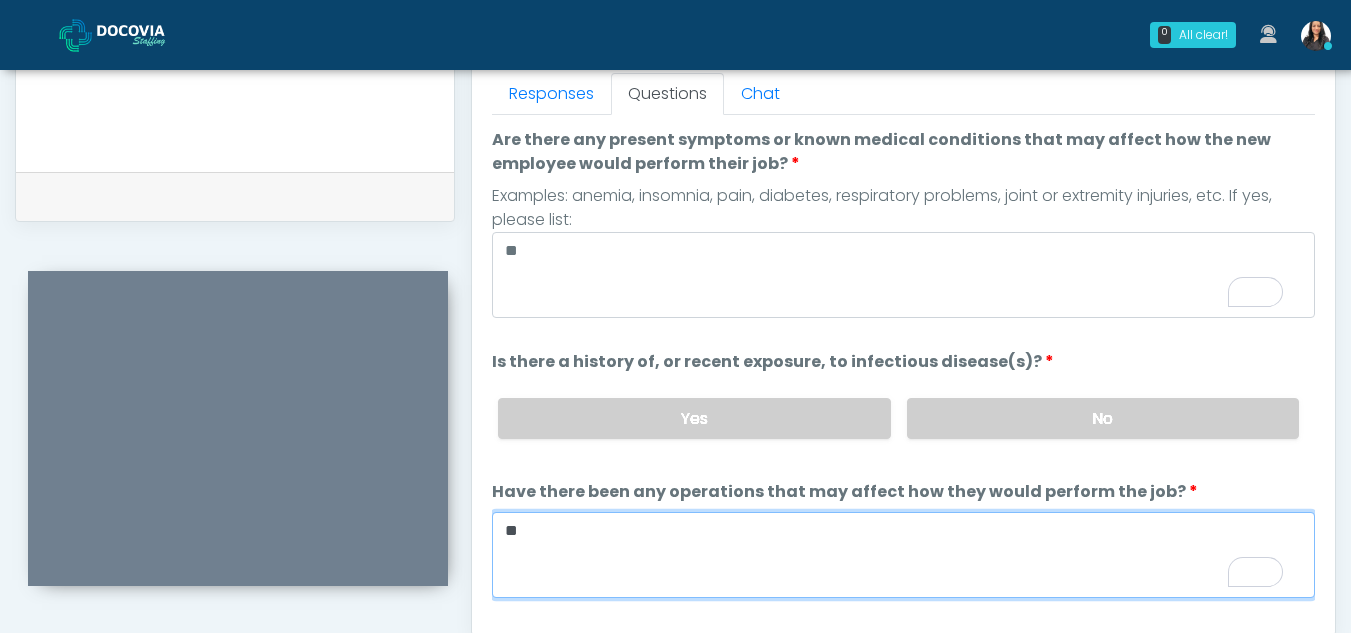 type on "**" 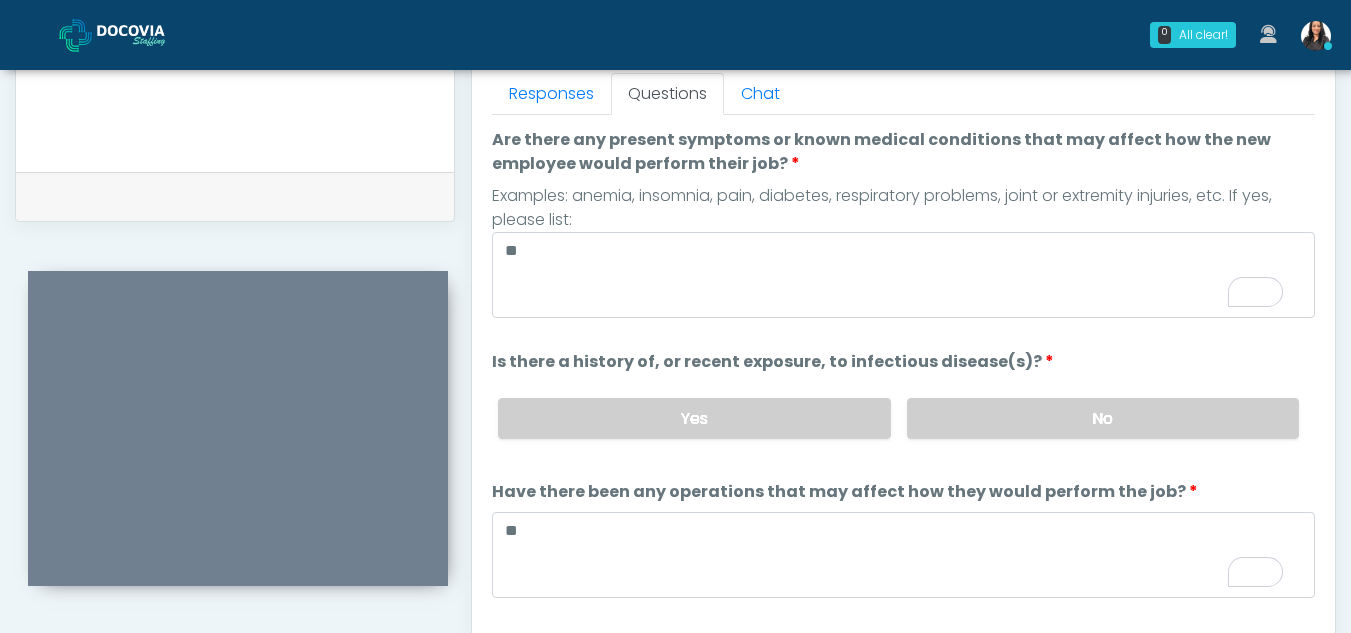 scroll, scrollTop: 58, scrollLeft: 0, axis: vertical 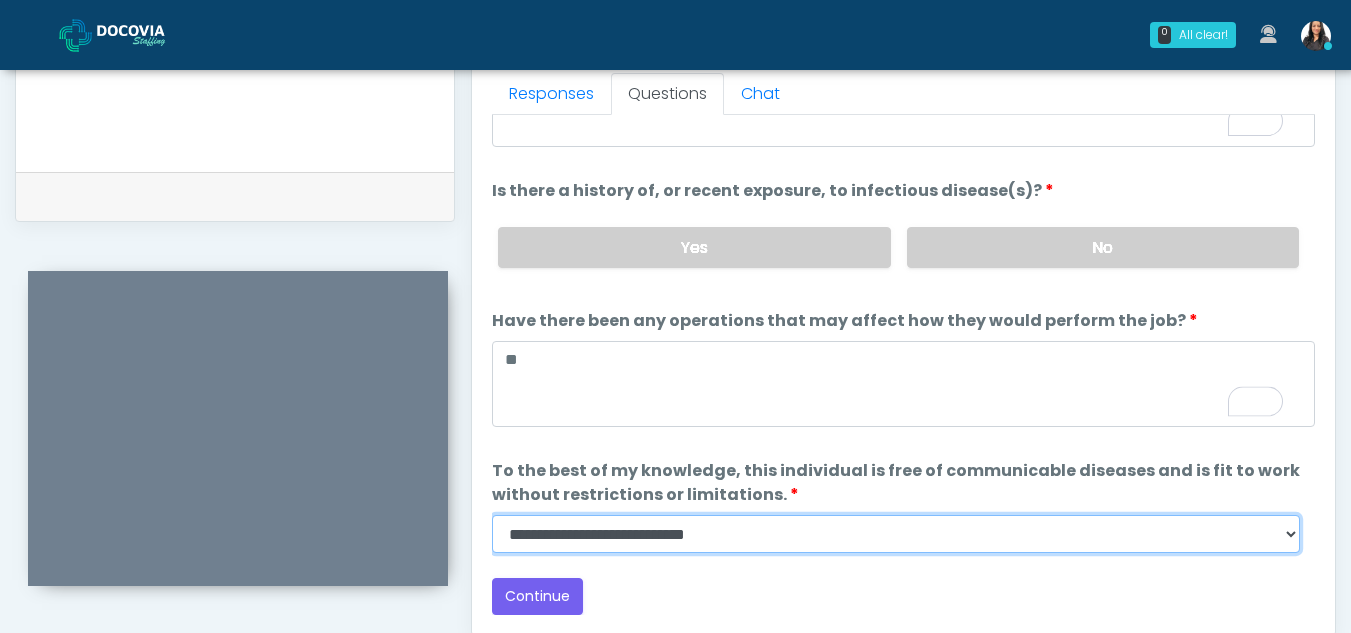 click on "**********" at bounding box center [896, 534] 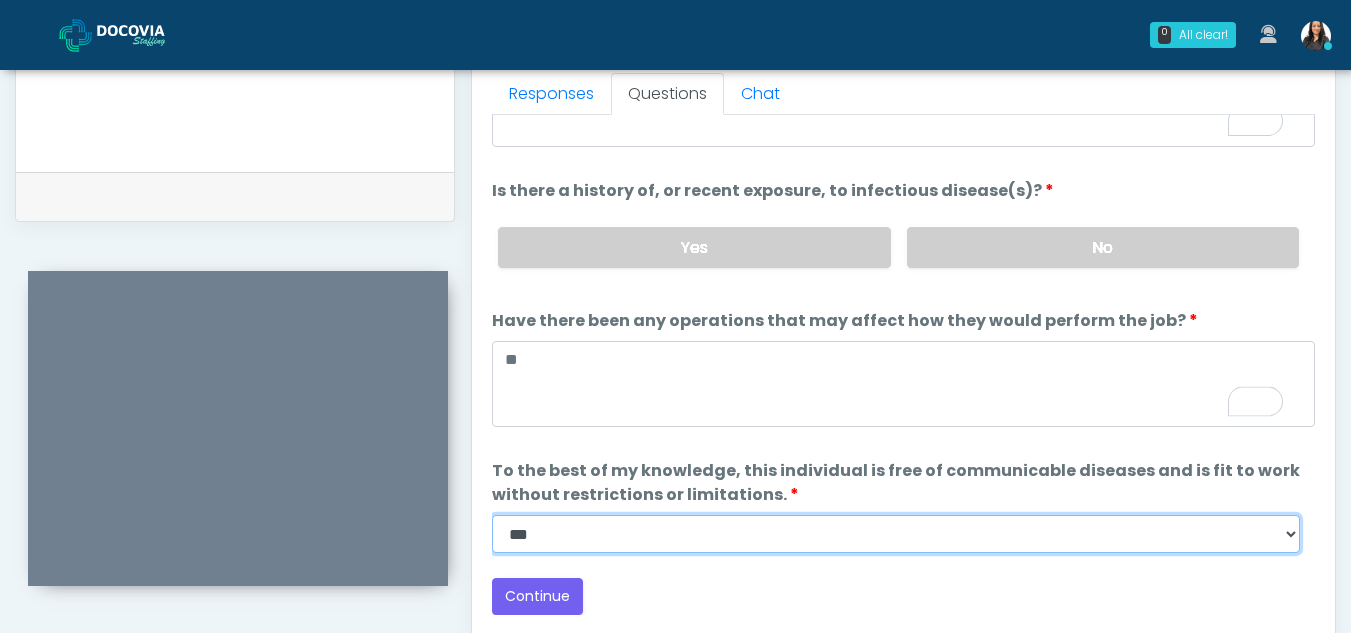 click on "**********" at bounding box center [896, 534] 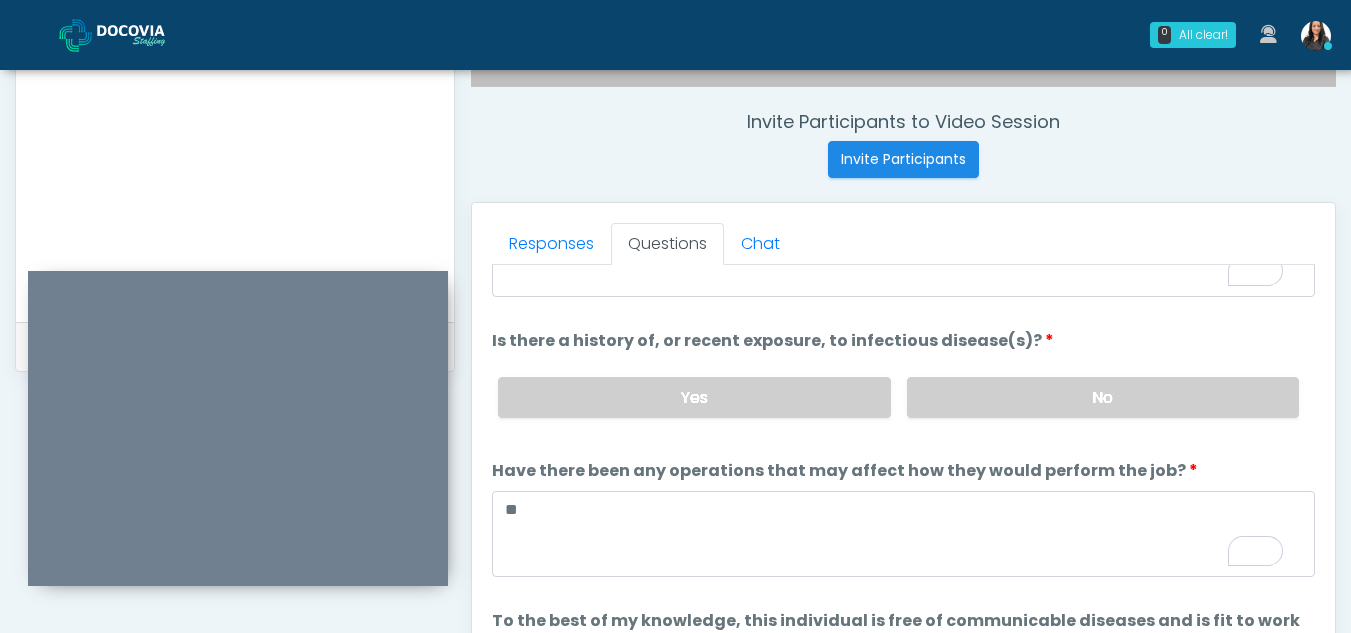 scroll, scrollTop: 590, scrollLeft: 0, axis: vertical 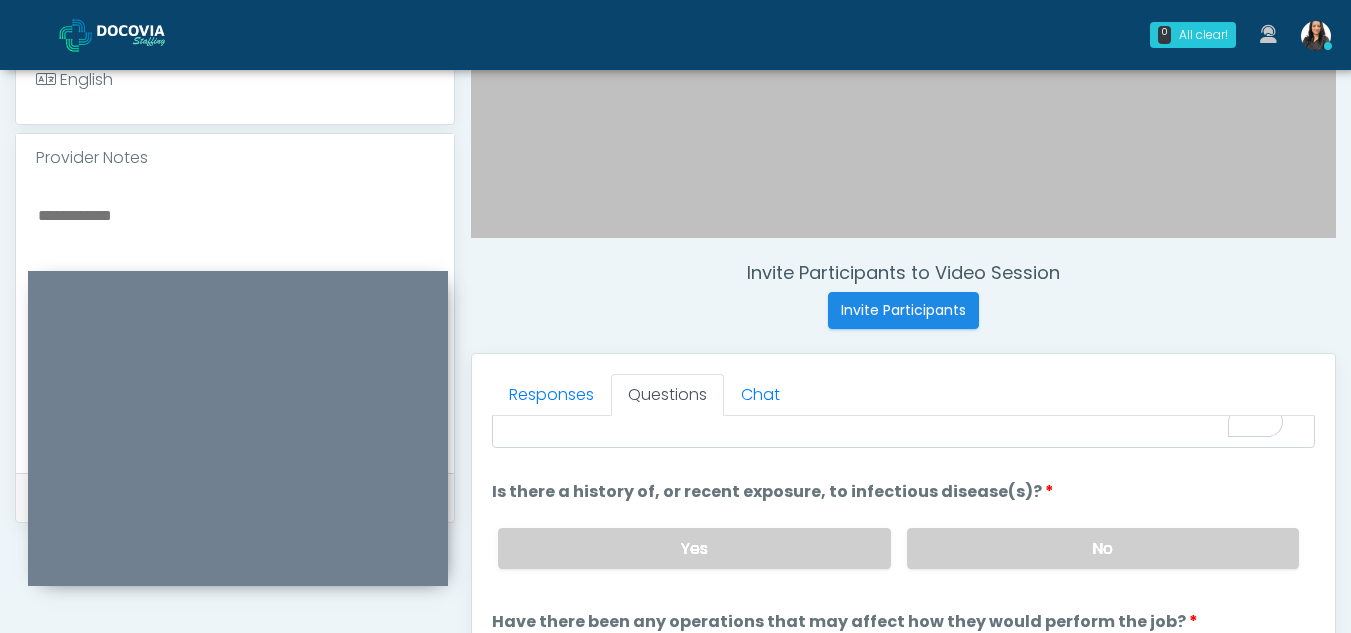 click at bounding box center [235, 324] 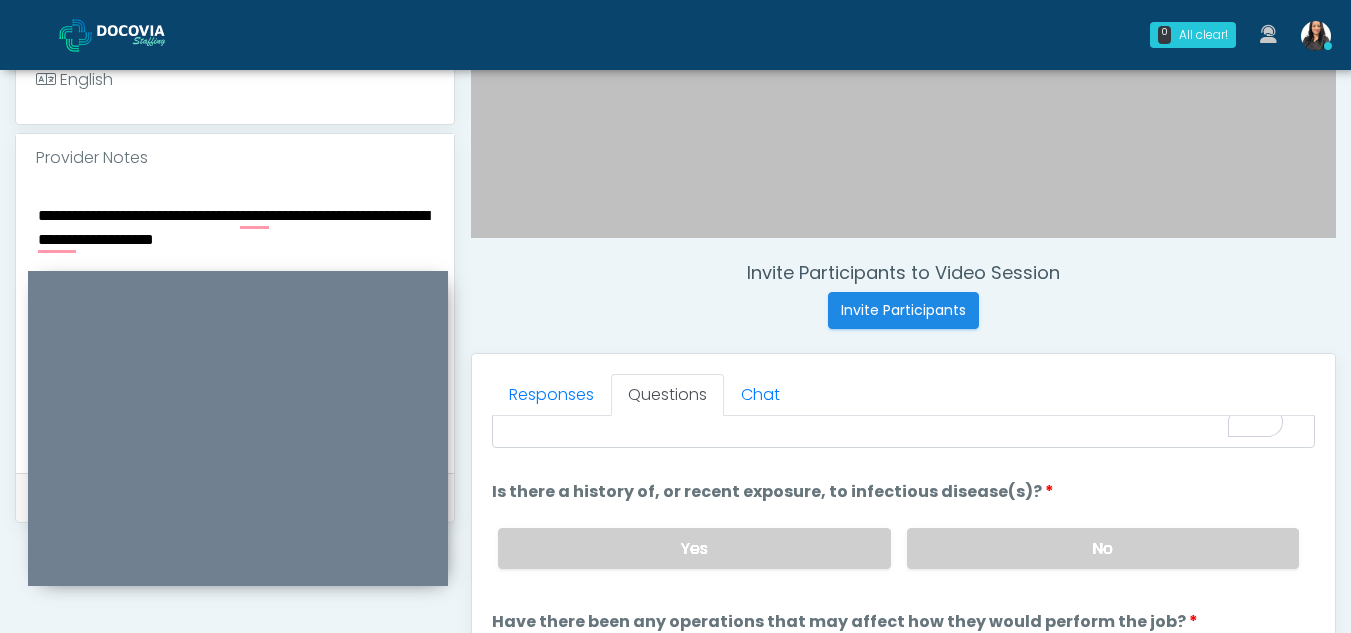 type on "**********" 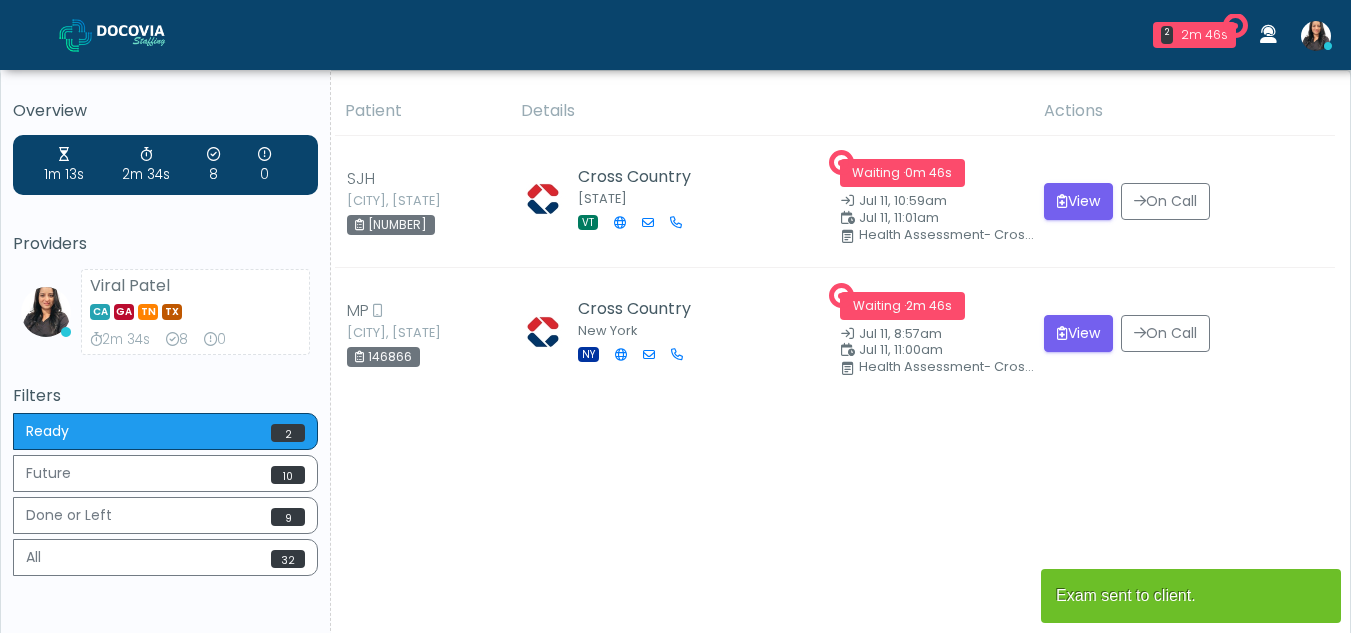 scroll, scrollTop: 0, scrollLeft: 0, axis: both 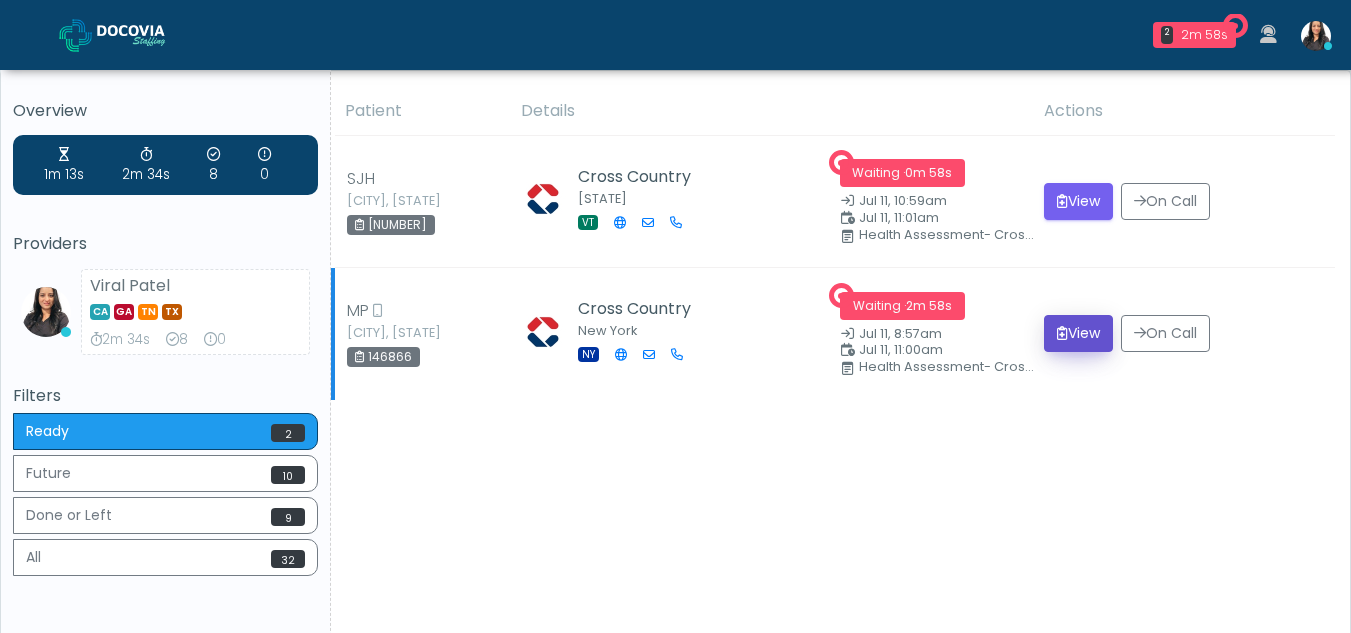 click on "View" at bounding box center (1078, 333) 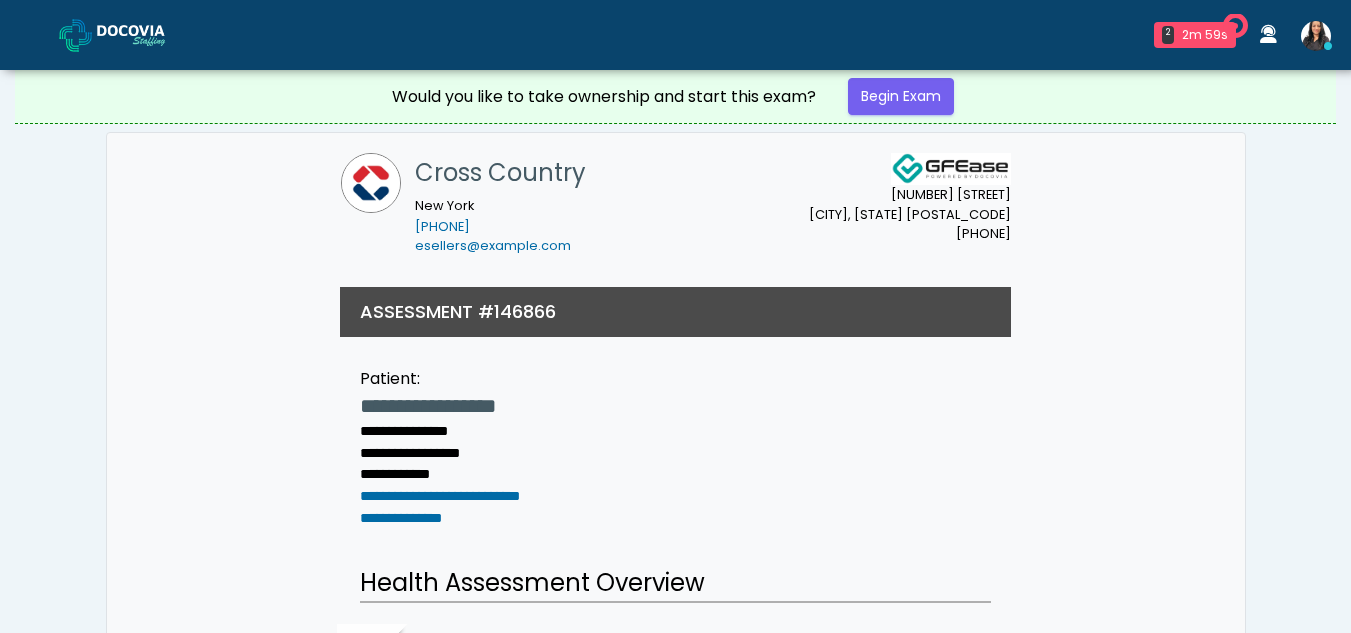 scroll, scrollTop: 0, scrollLeft: 0, axis: both 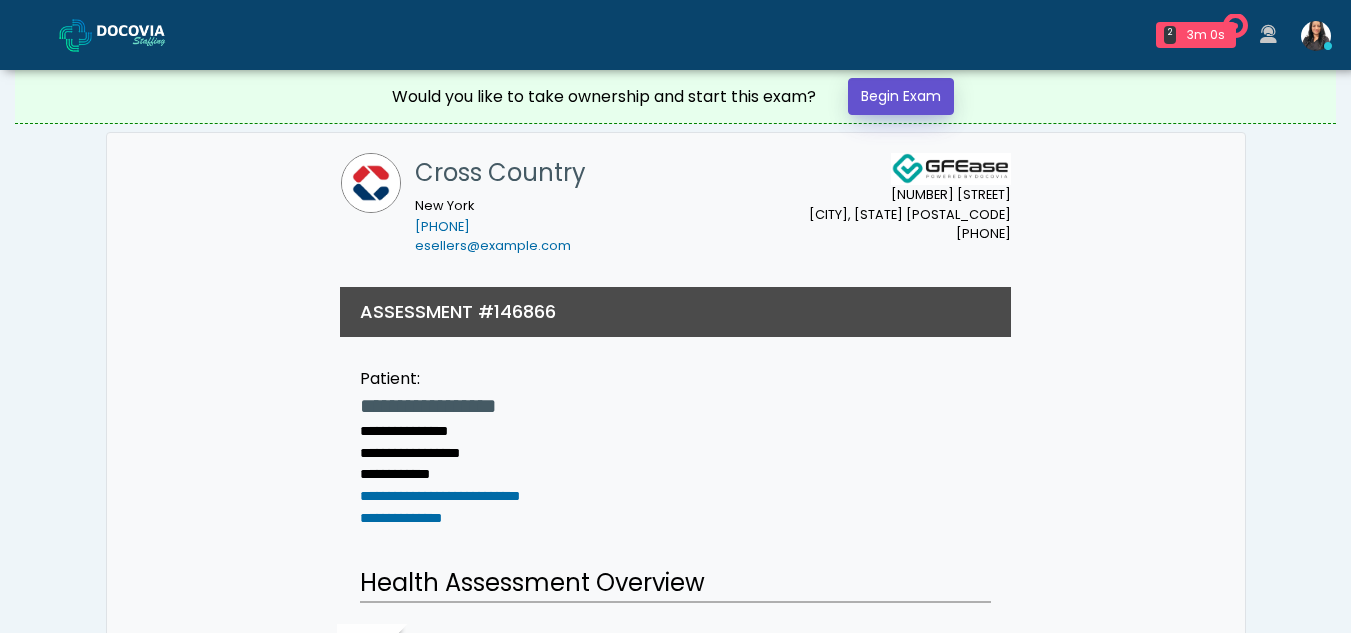 click on "Begin Exam" at bounding box center (901, 96) 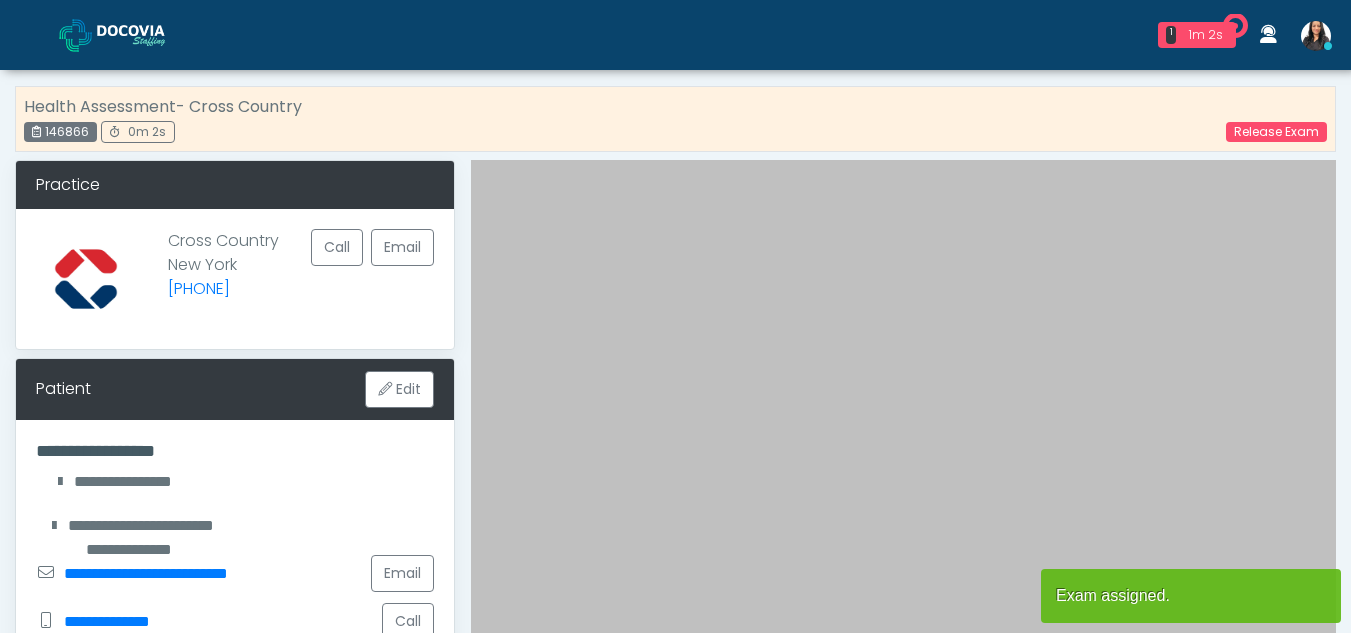 scroll, scrollTop: 0, scrollLeft: 0, axis: both 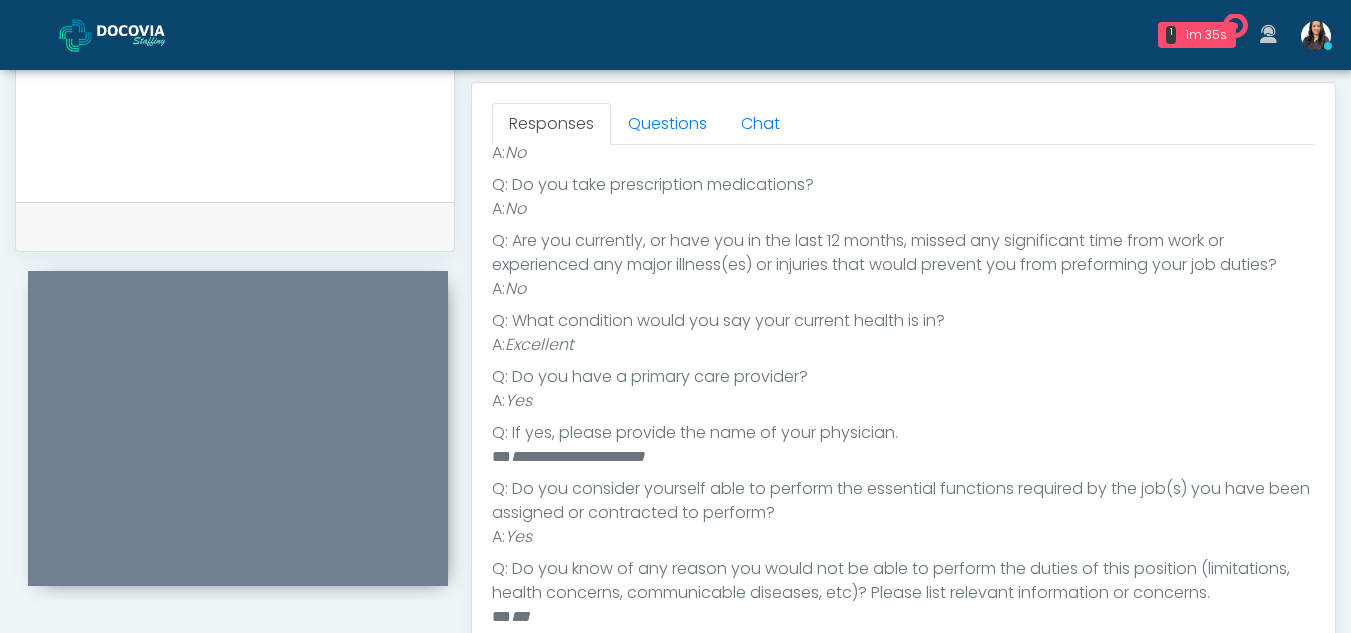 click on "**********" at bounding box center [675, 41] 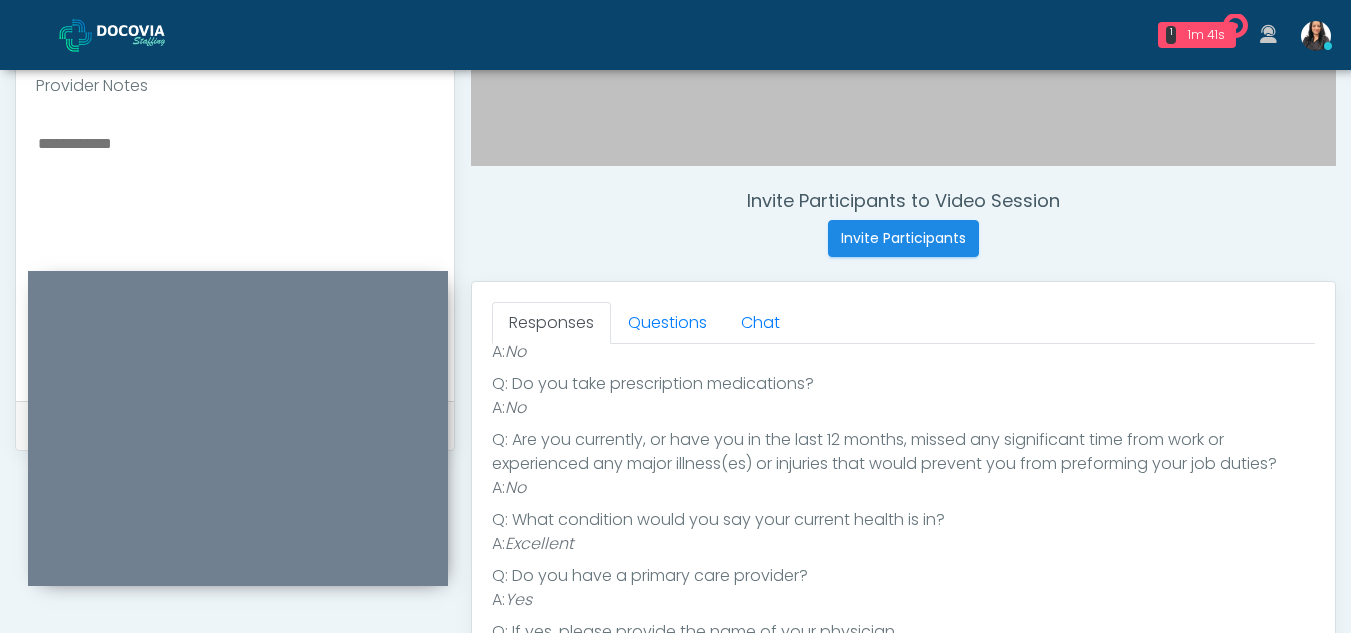 scroll, scrollTop: 569, scrollLeft: 0, axis: vertical 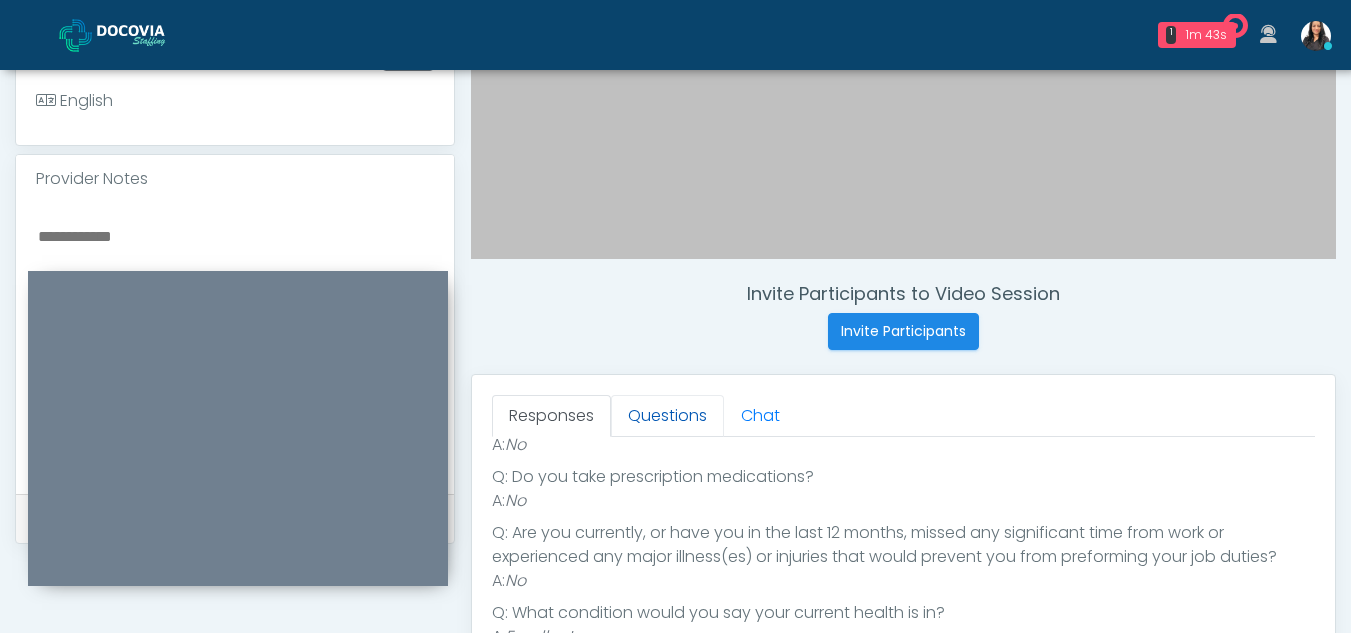 click on "Questions" at bounding box center (667, 416) 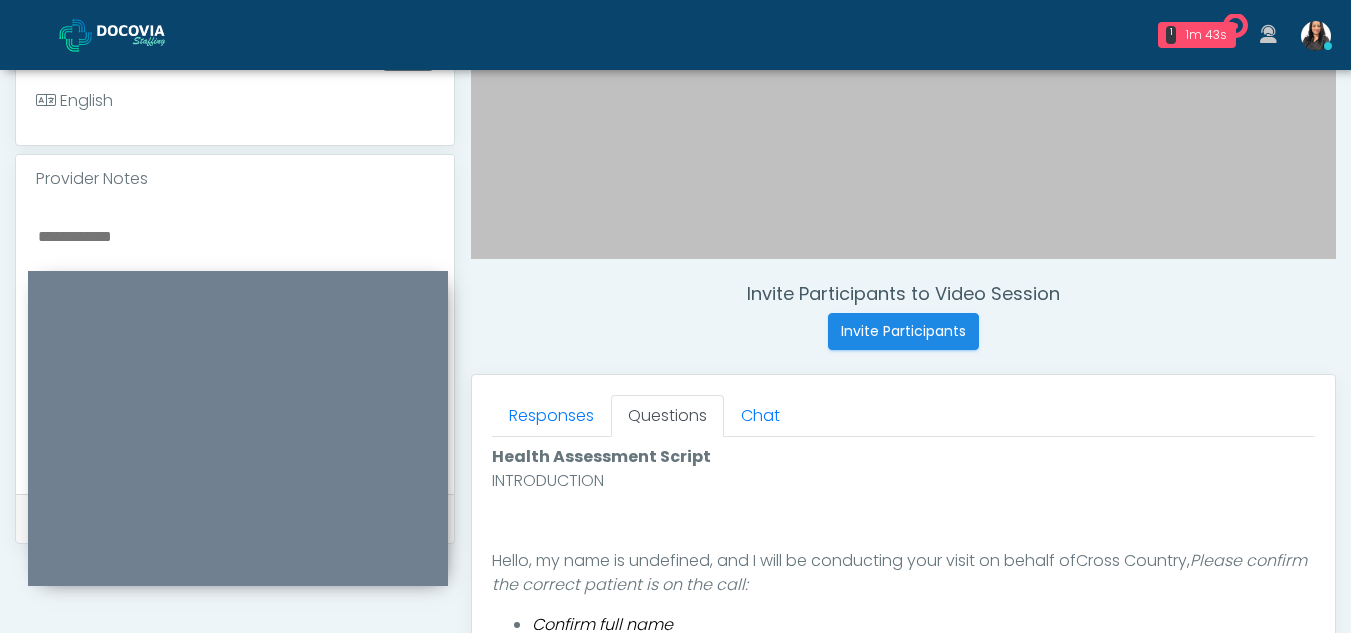 scroll, scrollTop: 0, scrollLeft: 0, axis: both 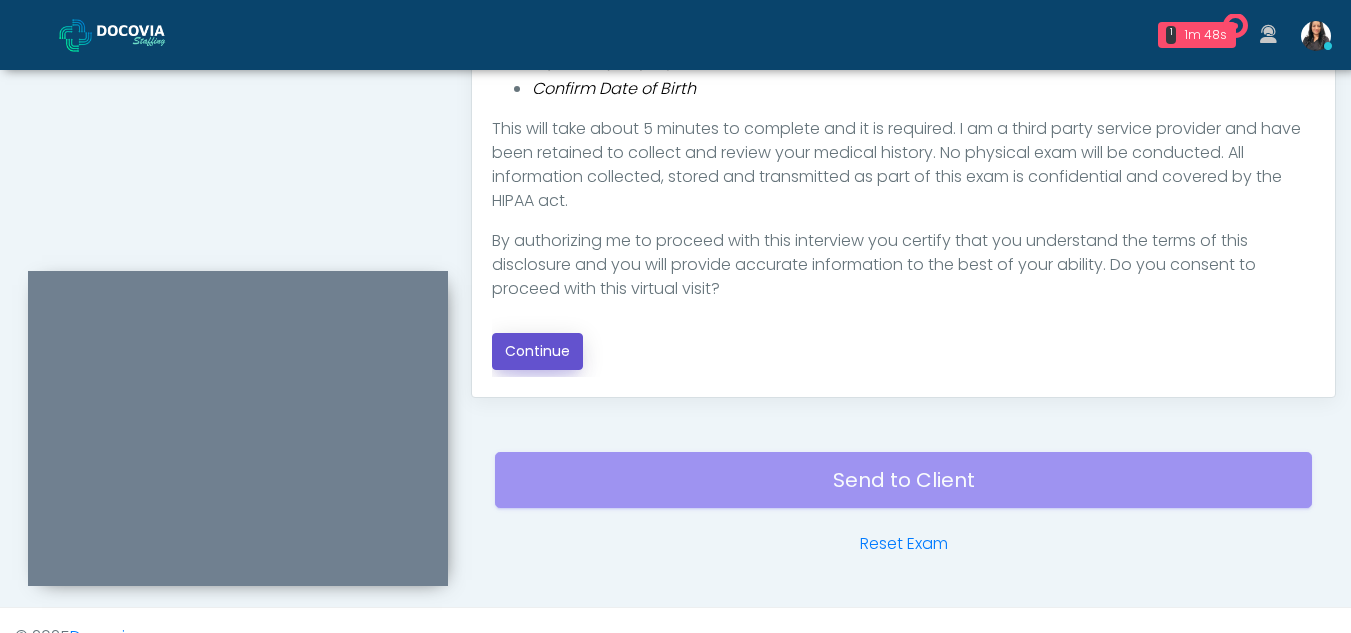 click on "Continue" at bounding box center [537, 351] 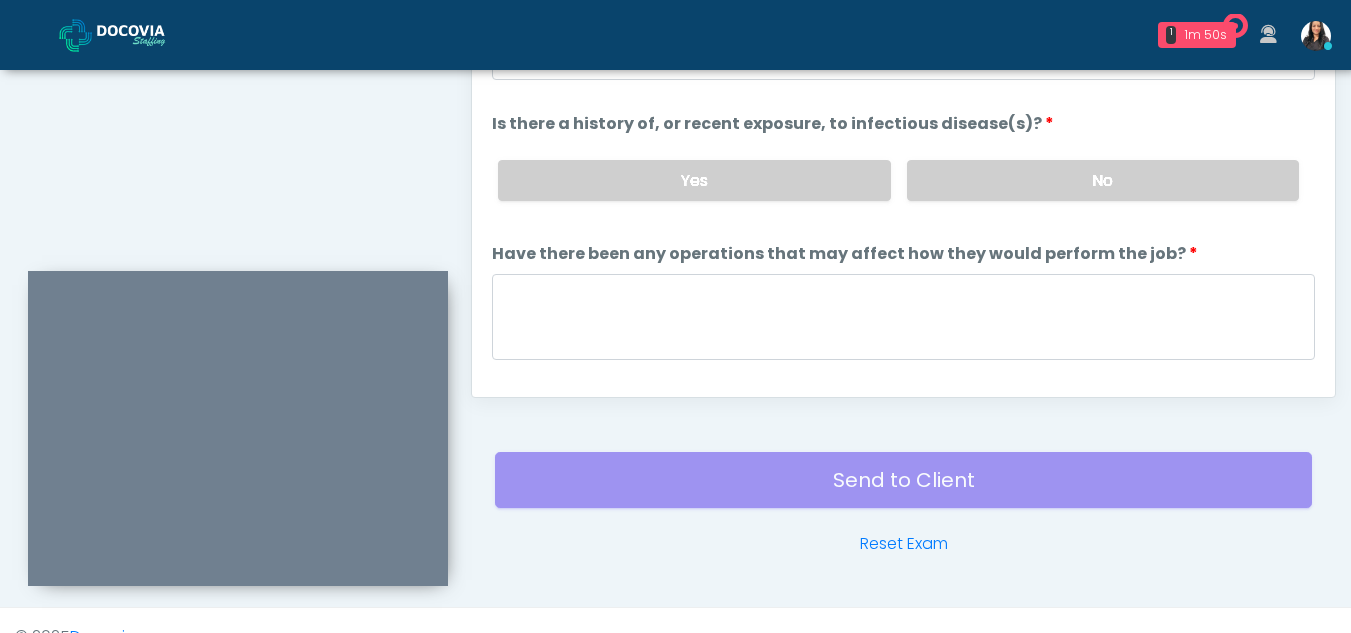 scroll, scrollTop: 966, scrollLeft: 0, axis: vertical 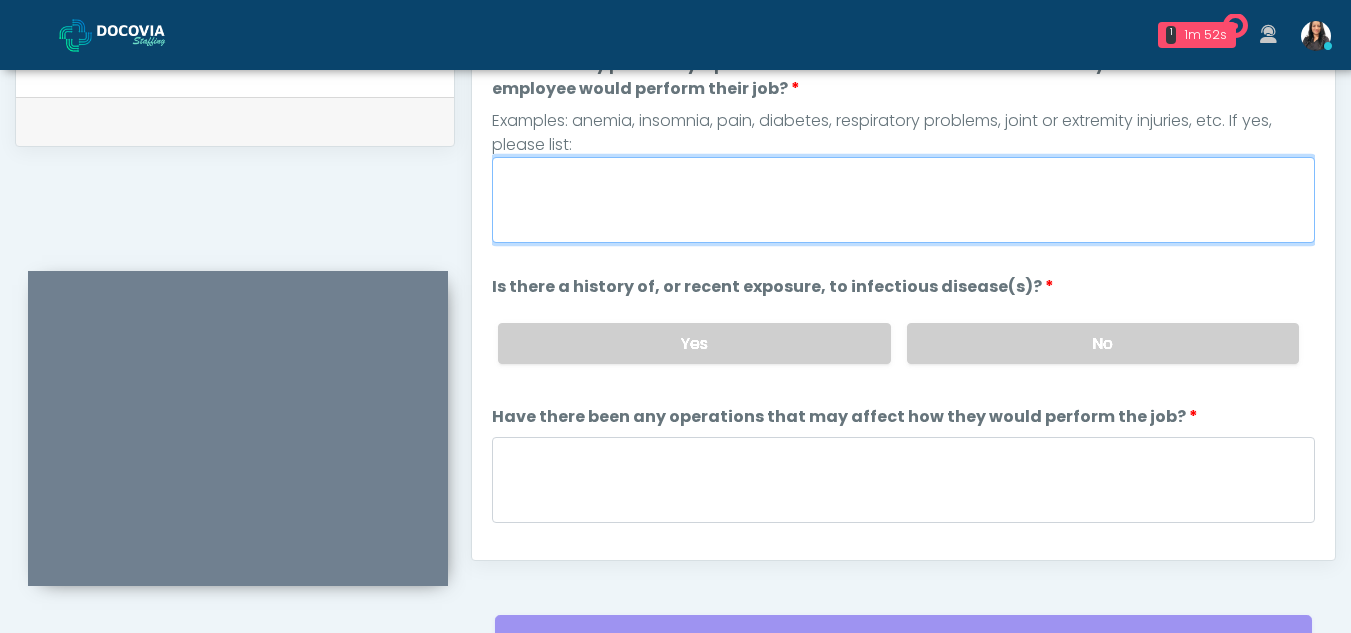 click on "Are there any present symptoms or known medical conditions that may affect how the new employee would perform their job?" at bounding box center (903, 200) 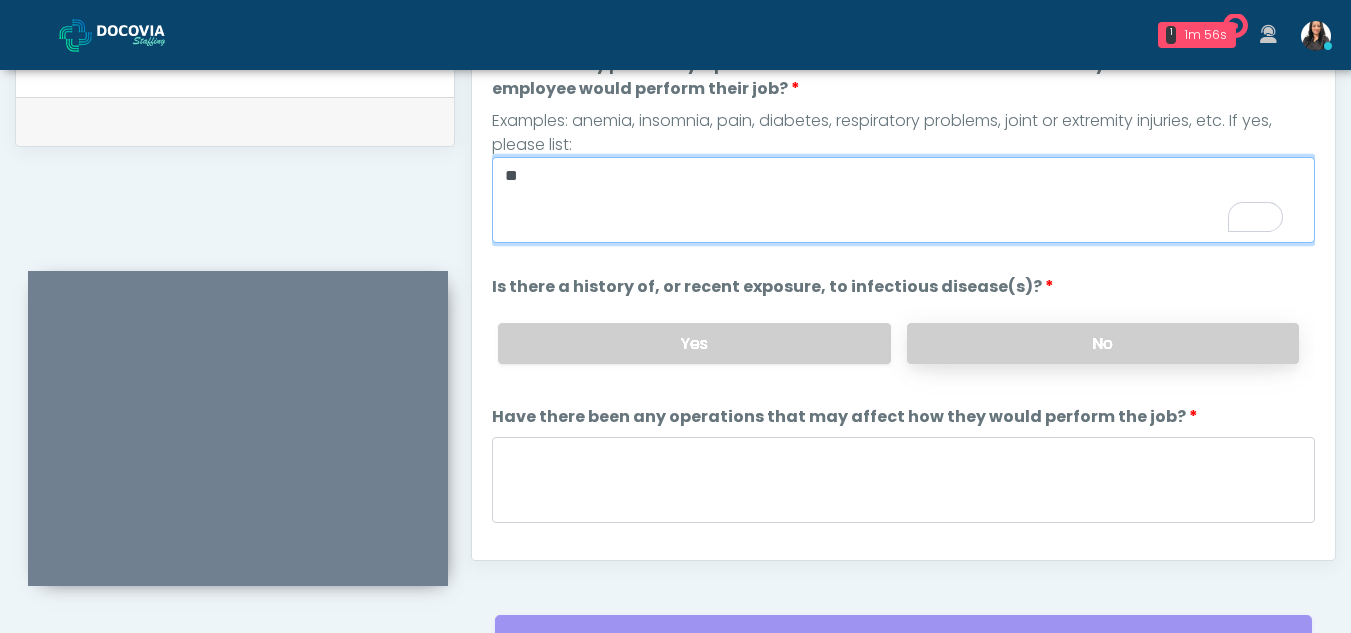 type on "**" 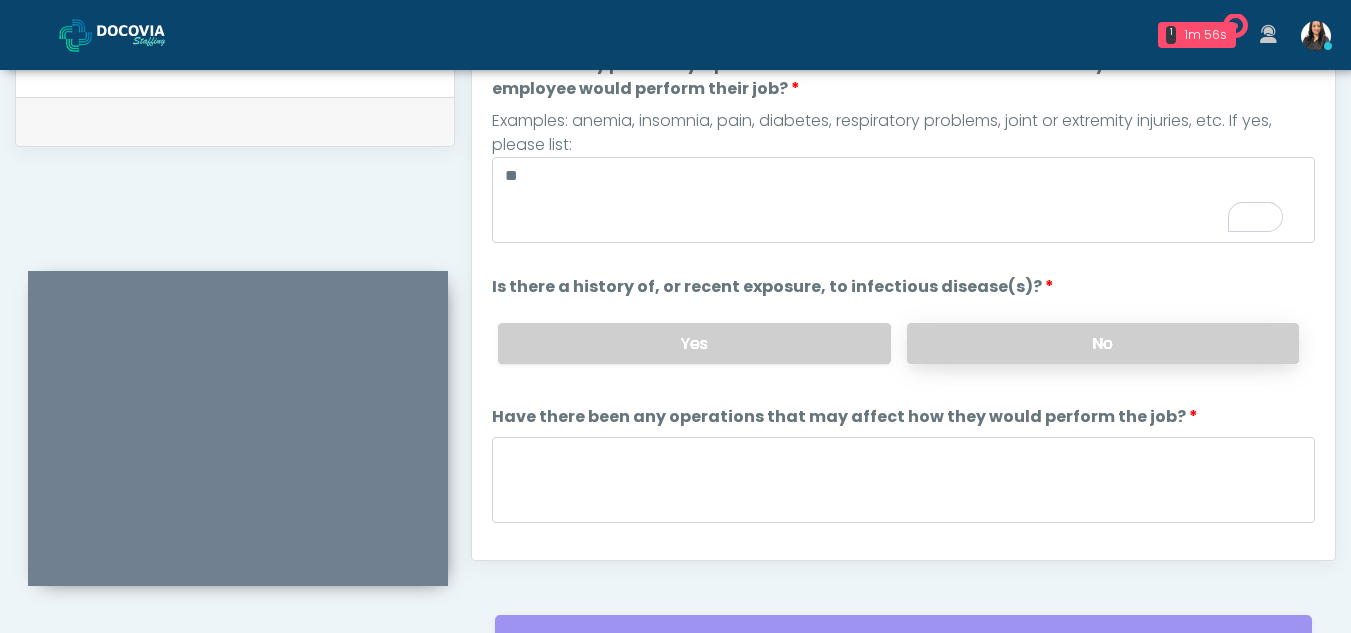 click on "No" at bounding box center [1103, 343] 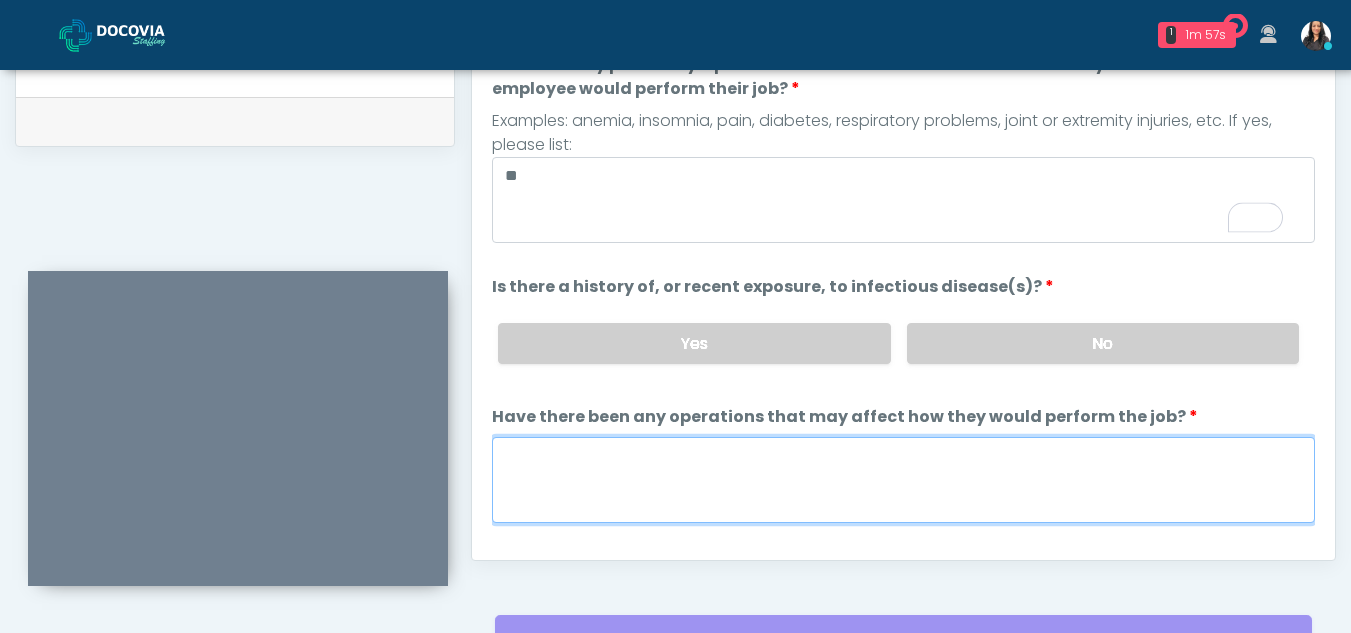 click on "Have there been any operations that may affect how they would perform the job?" at bounding box center (903, 480) 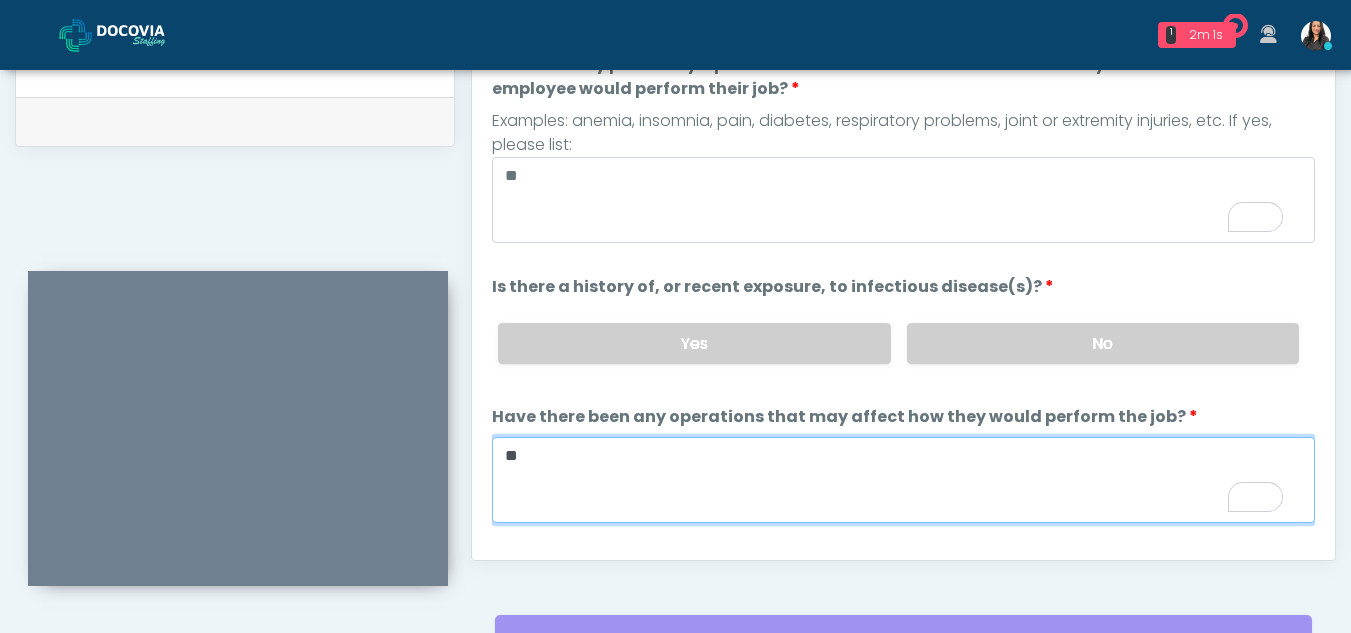 type on "**" 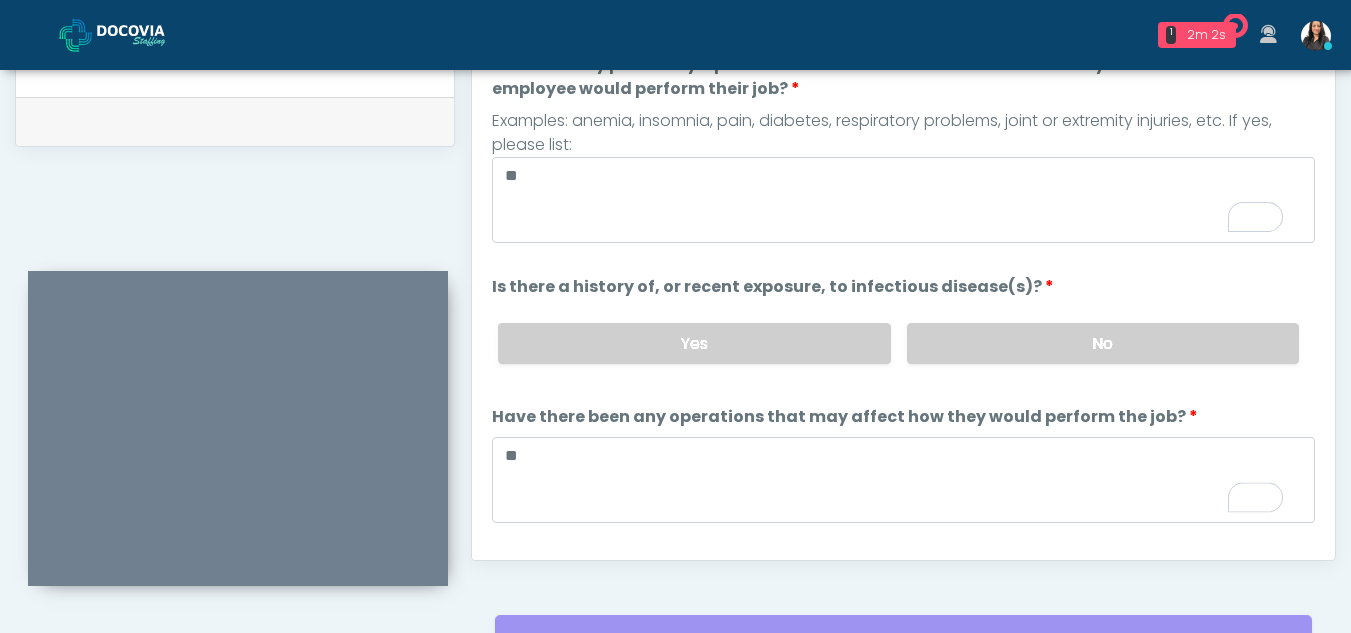 scroll, scrollTop: 120, scrollLeft: 0, axis: vertical 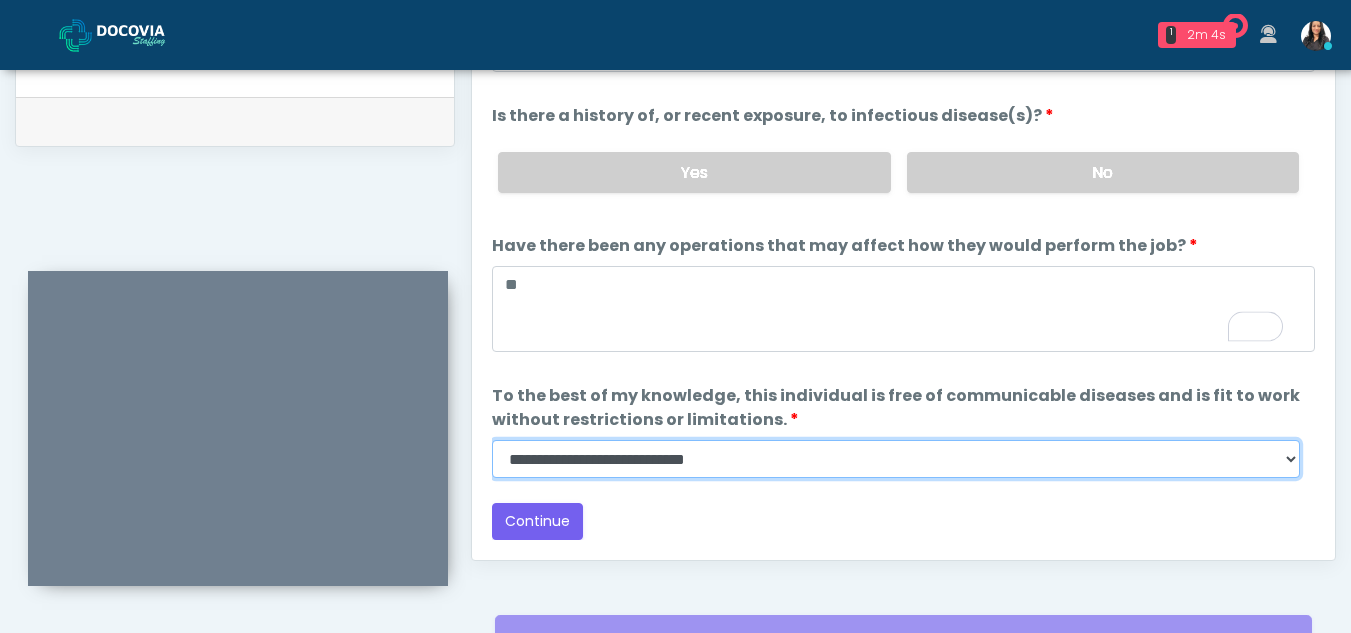 click on "**********" at bounding box center [896, 459] 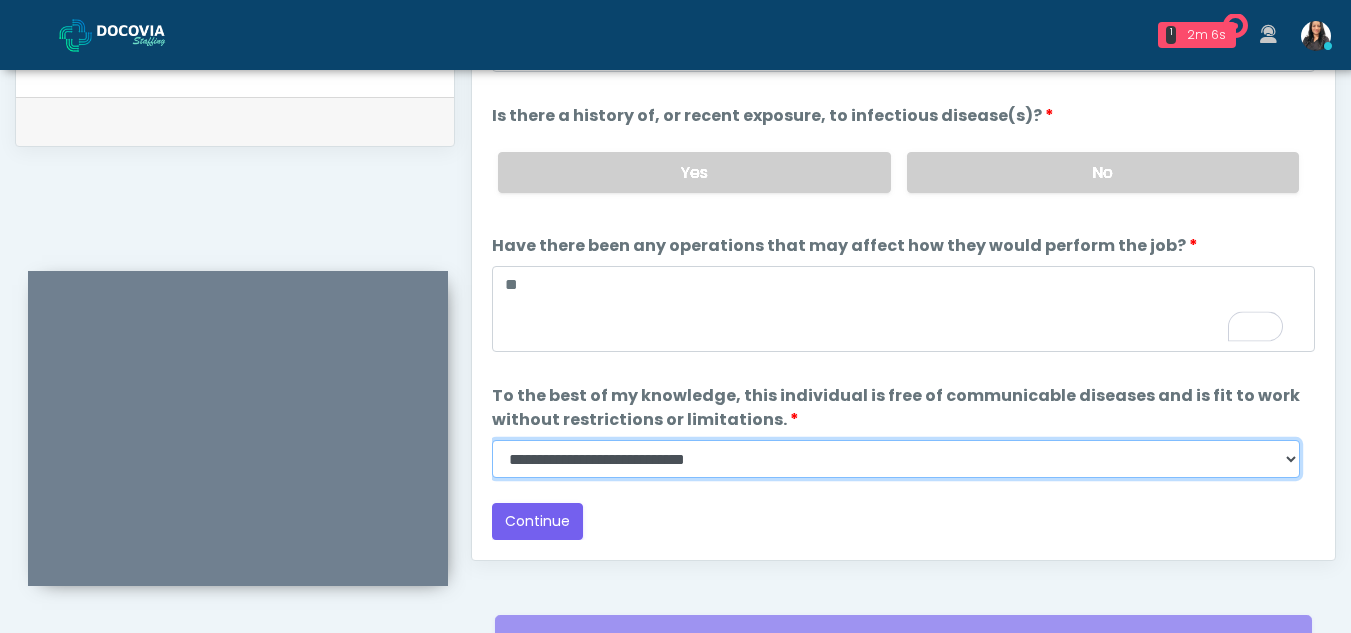 select on "******" 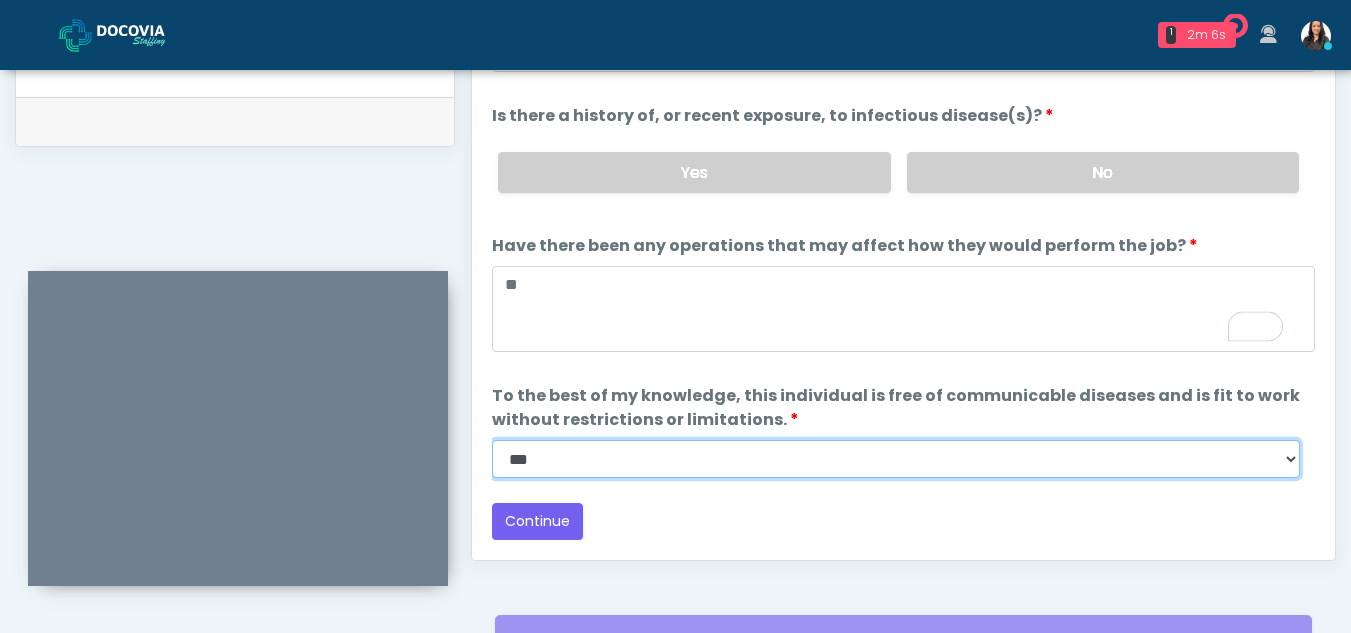 click on "**********" at bounding box center (896, 459) 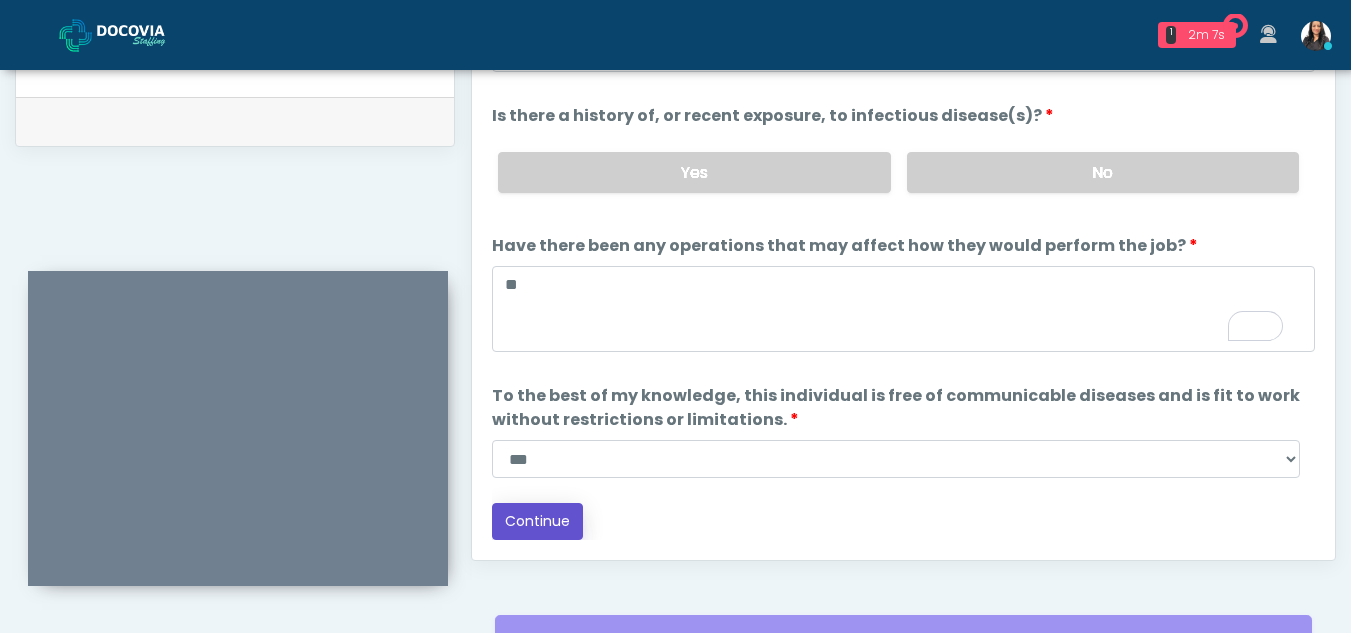 click on "Continue" at bounding box center [537, 521] 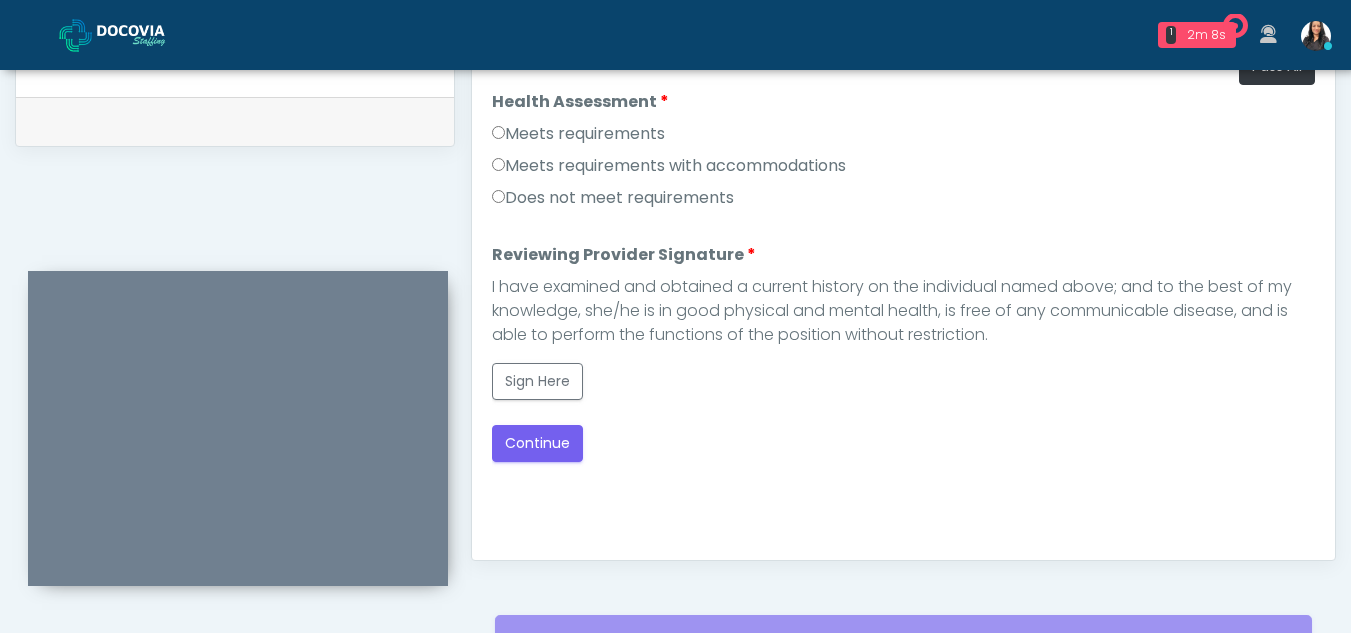 scroll, scrollTop: 0, scrollLeft: 0, axis: both 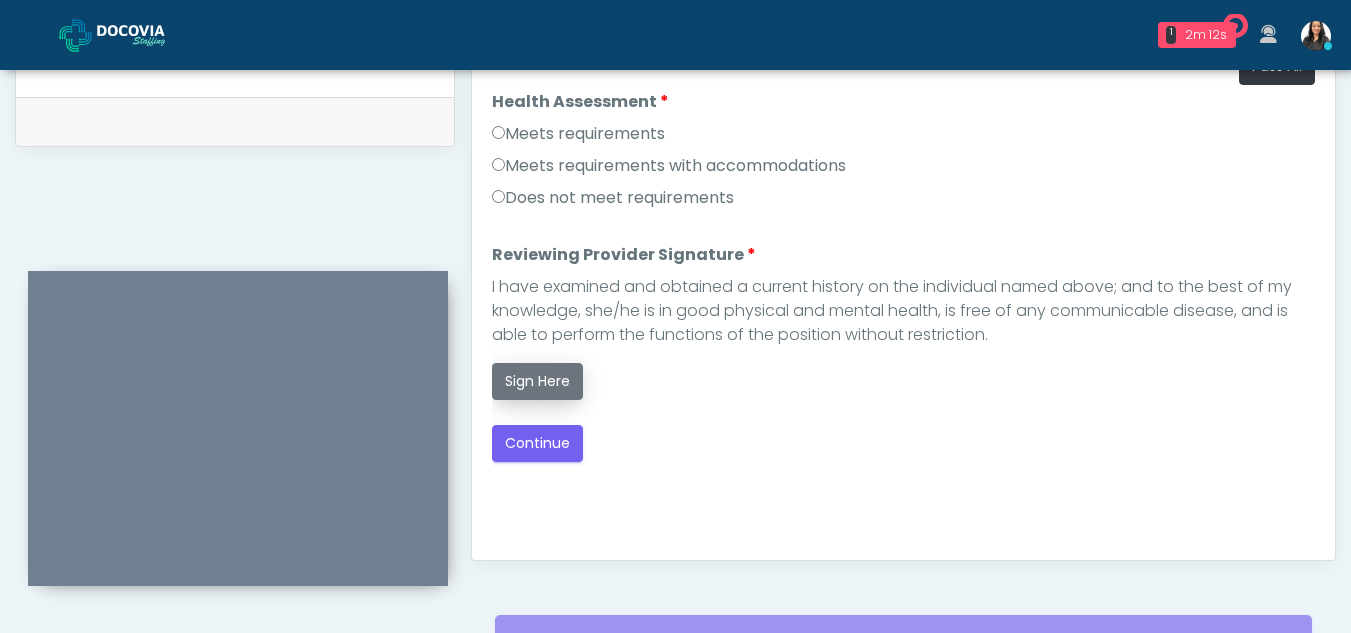click on "Sign Here" at bounding box center (537, 381) 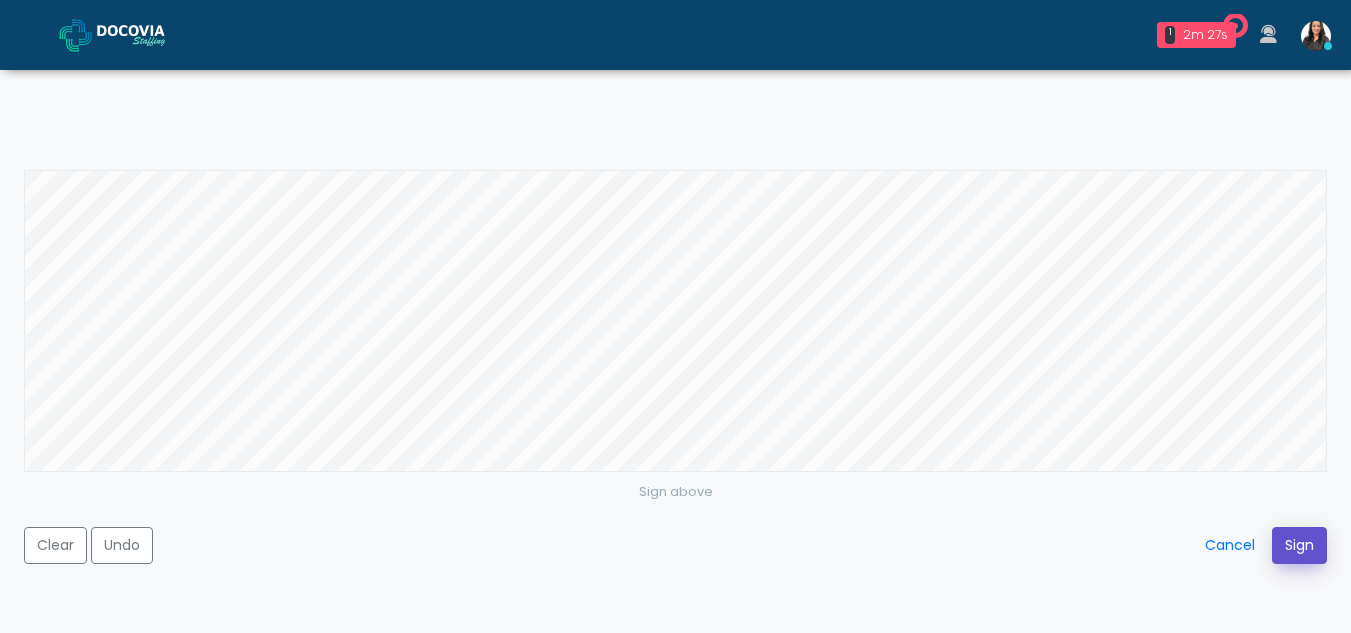 click on "Sign" at bounding box center [1299, 545] 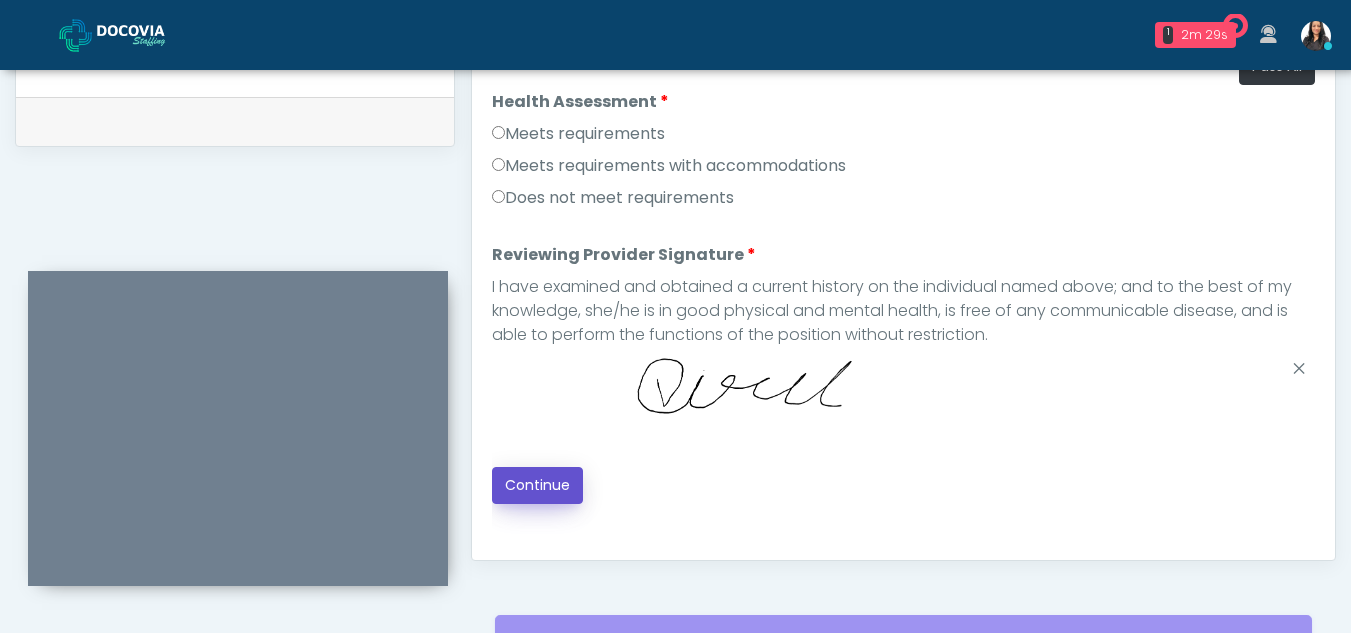 click on "Continue" at bounding box center [537, 485] 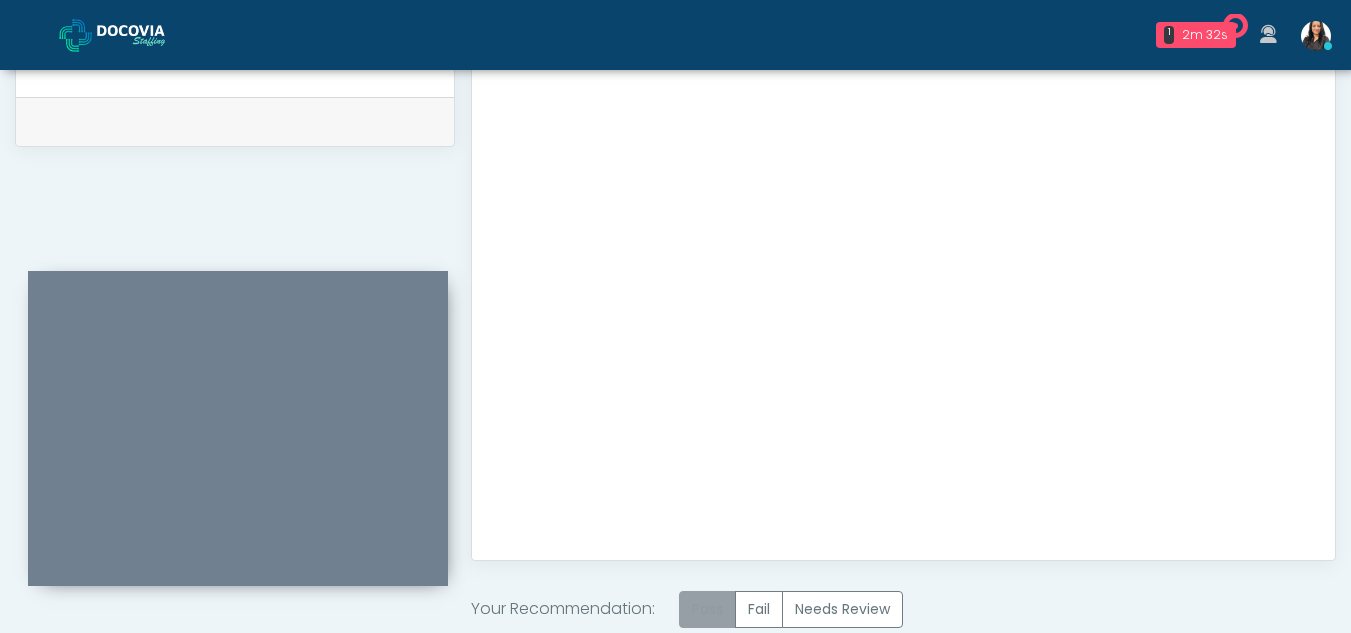 click on "Pass" at bounding box center (707, 609) 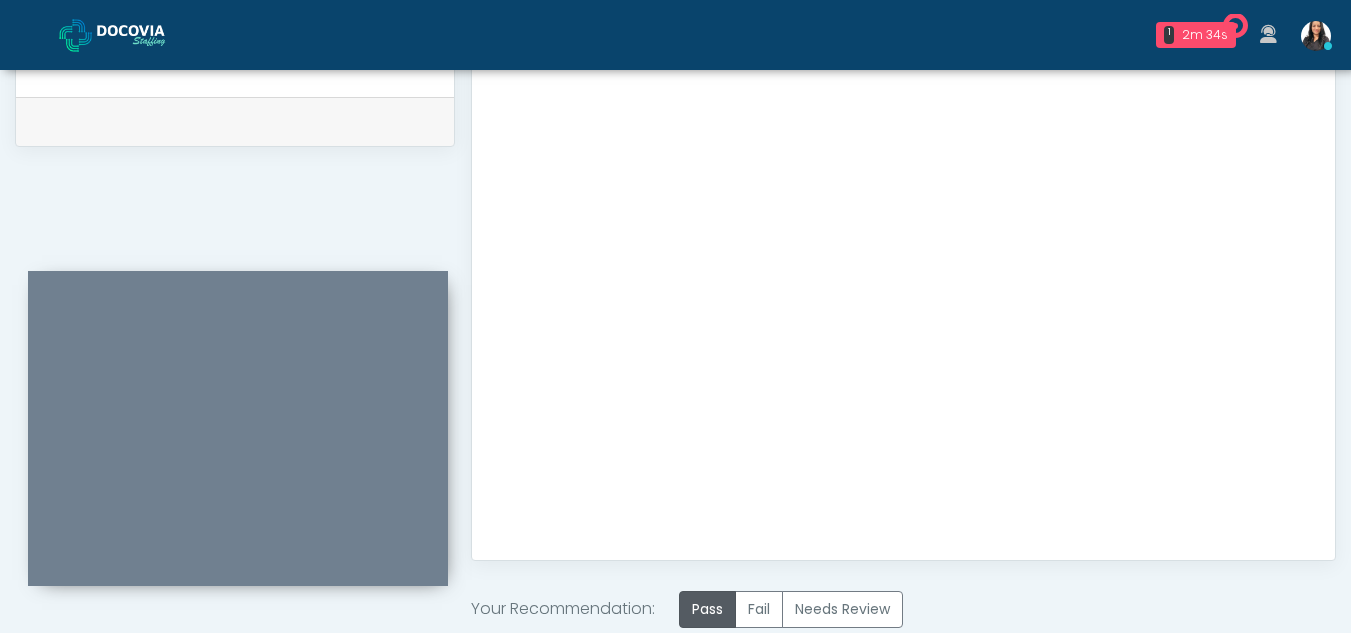 scroll, scrollTop: 1199, scrollLeft: 0, axis: vertical 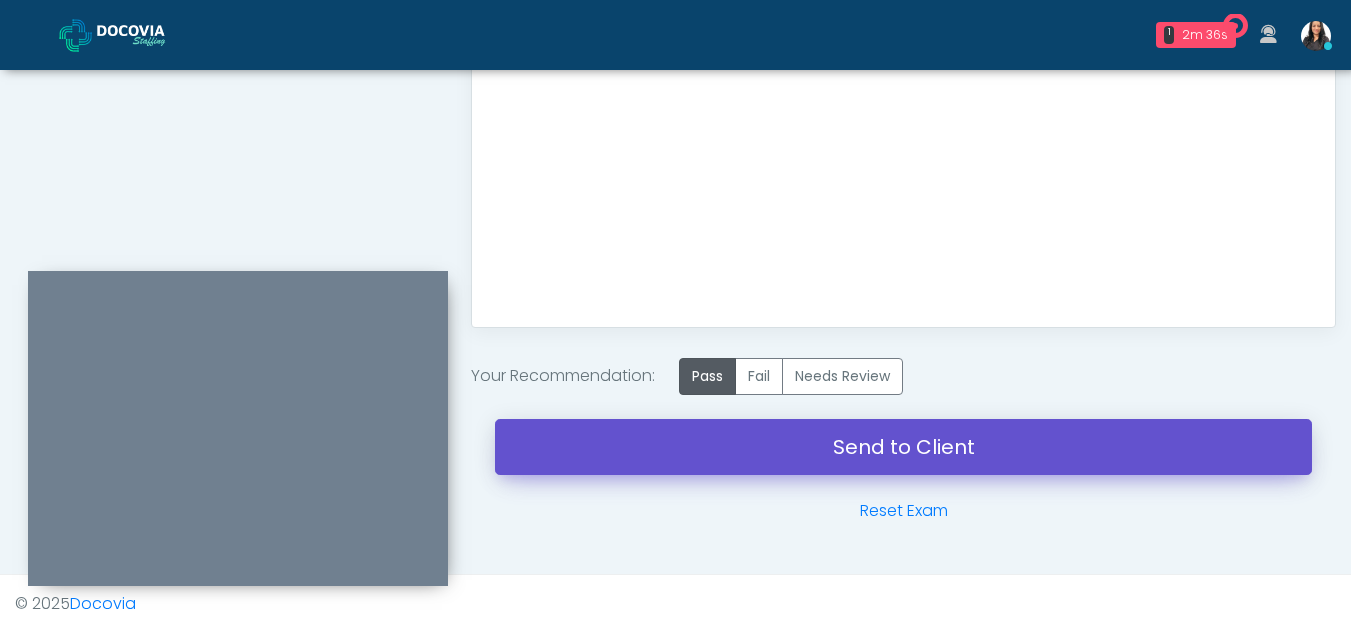 click on "Send to Client" at bounding box center (903, 447) 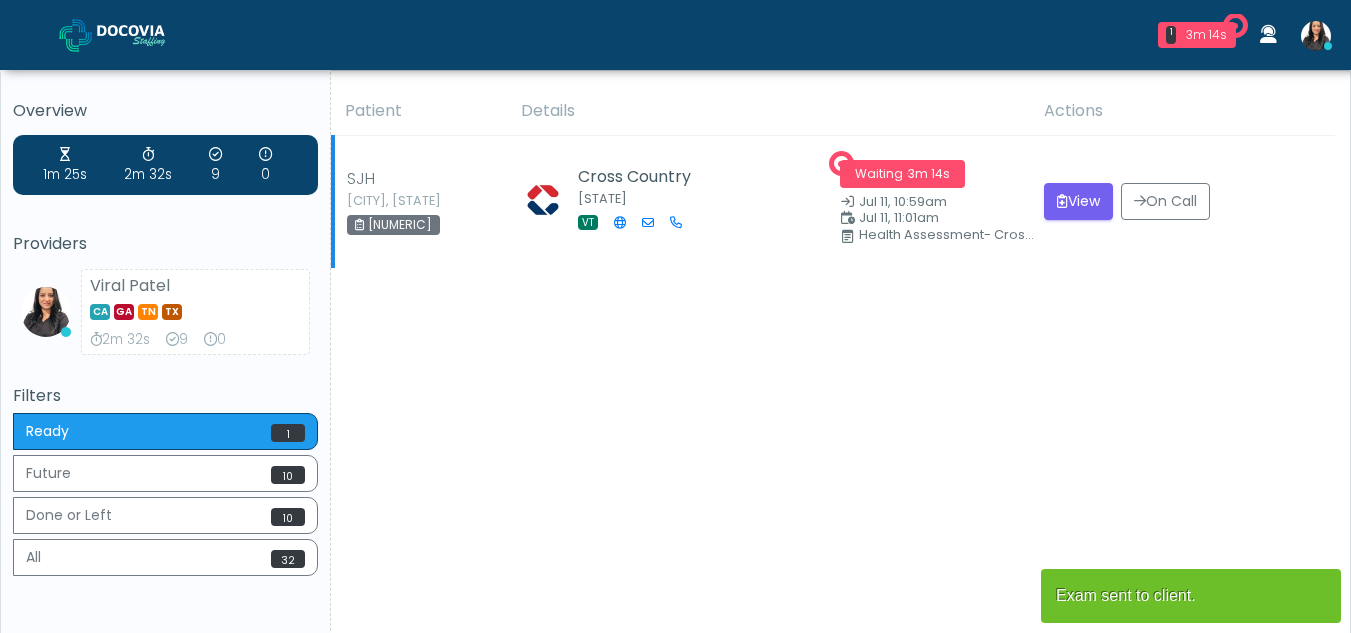 scroll, scrollTop: 0, scrollLeft: 0, axis: both 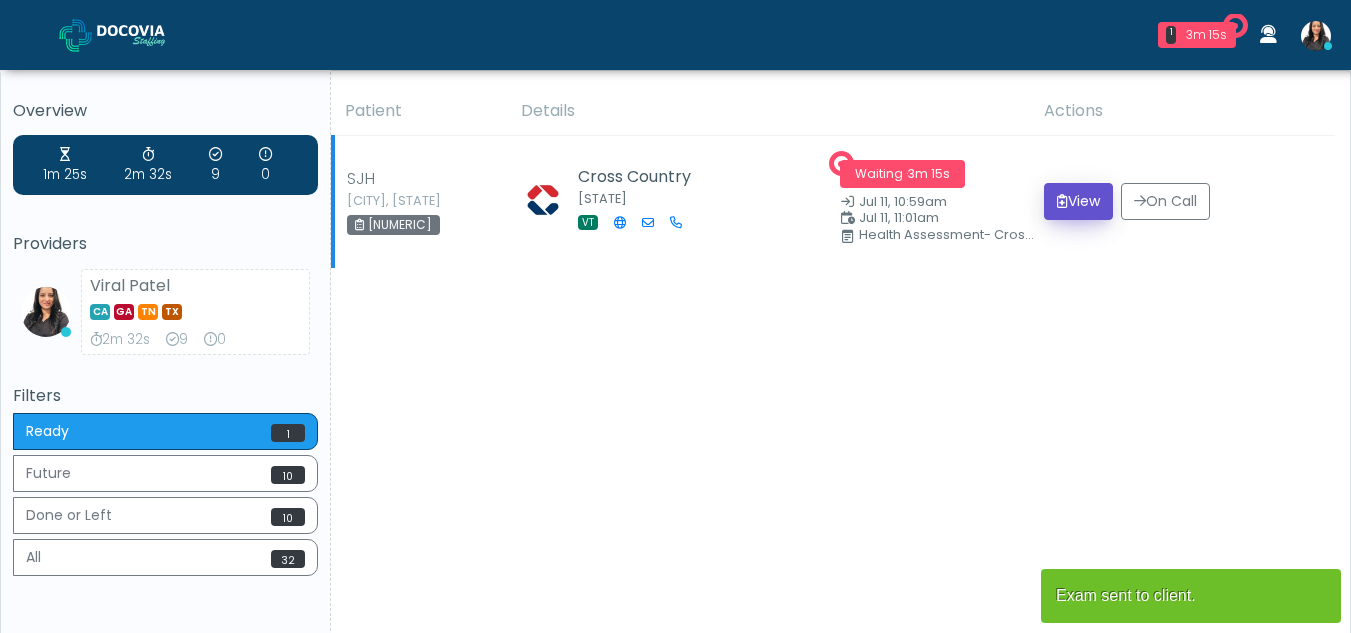 click on "View" at bounding box center [1078, 201] 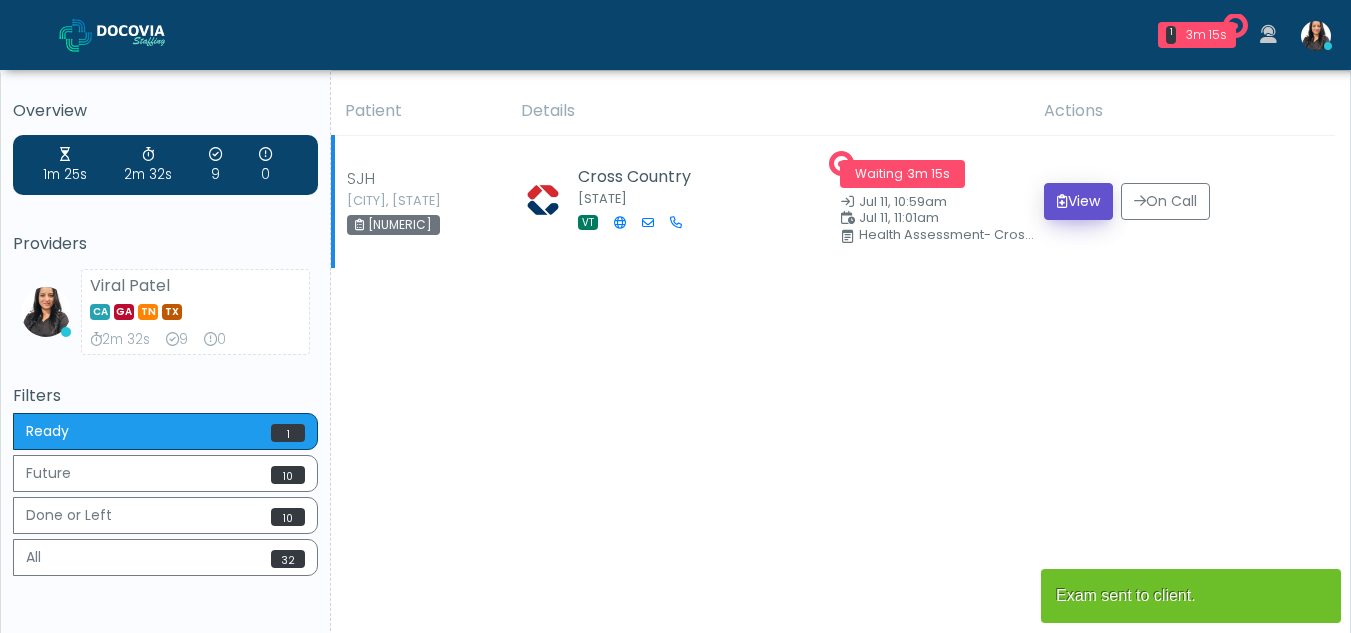 scroll, scrollTop: 0, scrollLeft: 0, axis: both 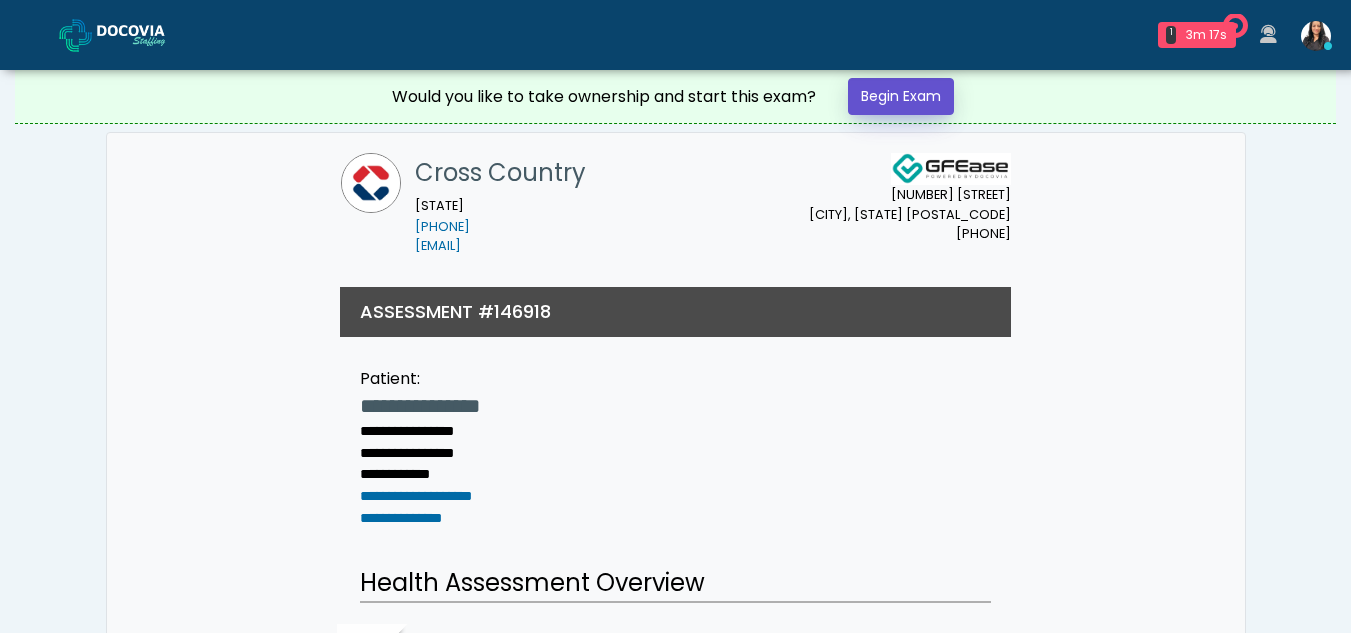 click on "Begin Exam" at bounding box center (901, 96) 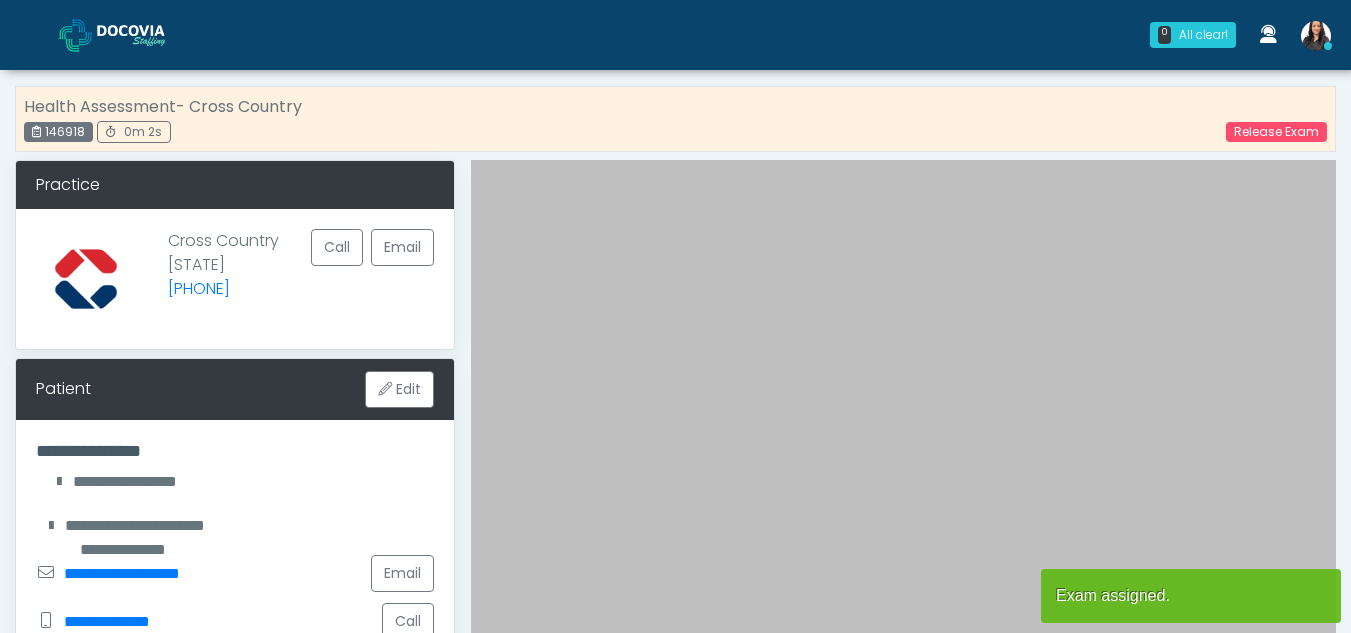scroll, scrollTop: 0, scrollLeft: 0, axis: both 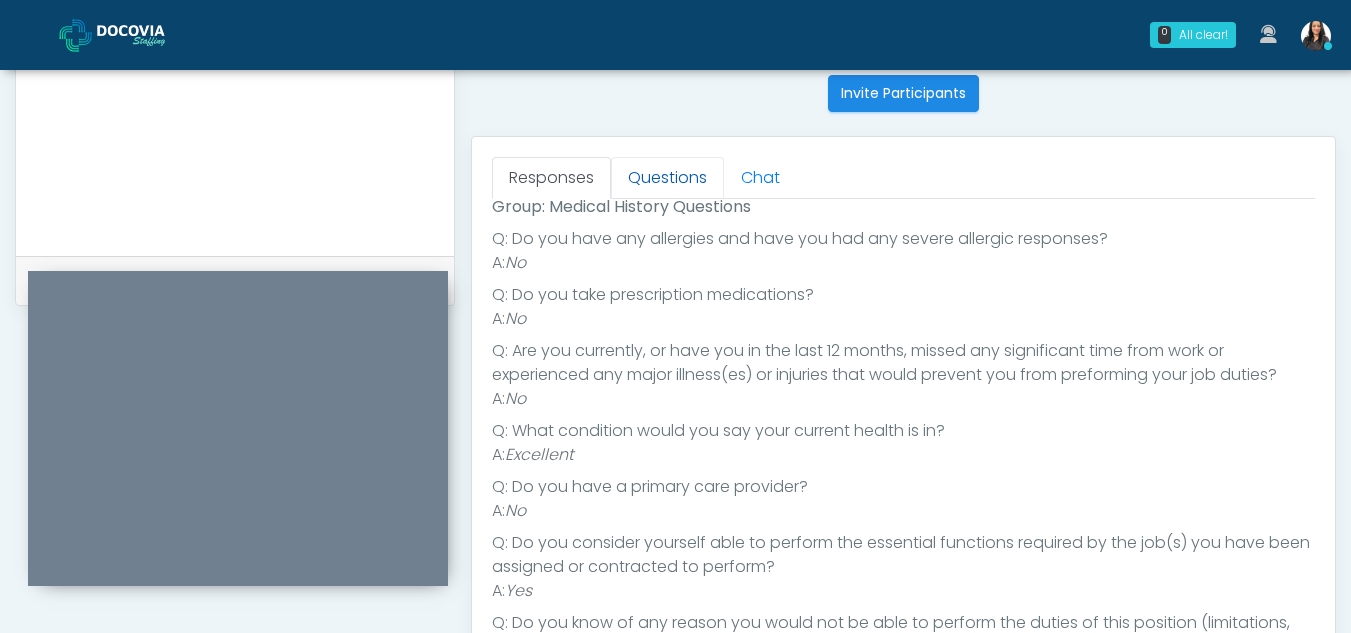click on "Questions" at bounding box center (667, 178) 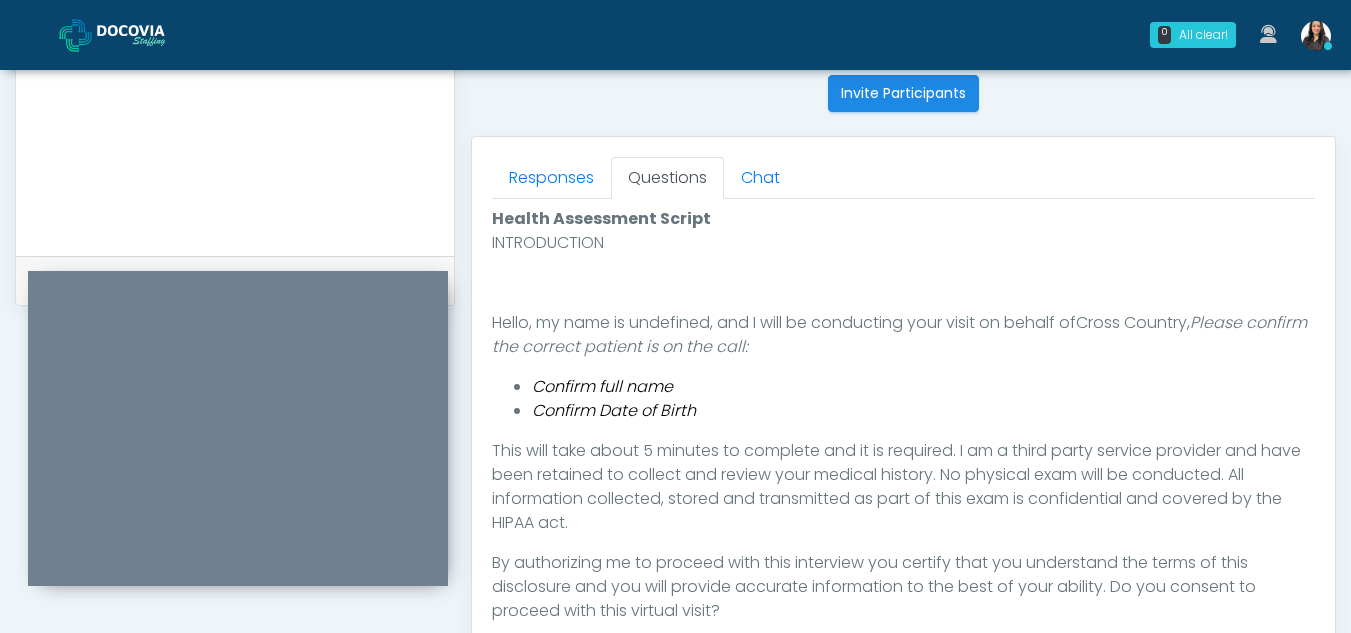 scroll, scrollTop: 0, scrollLeft: 0, axis: both 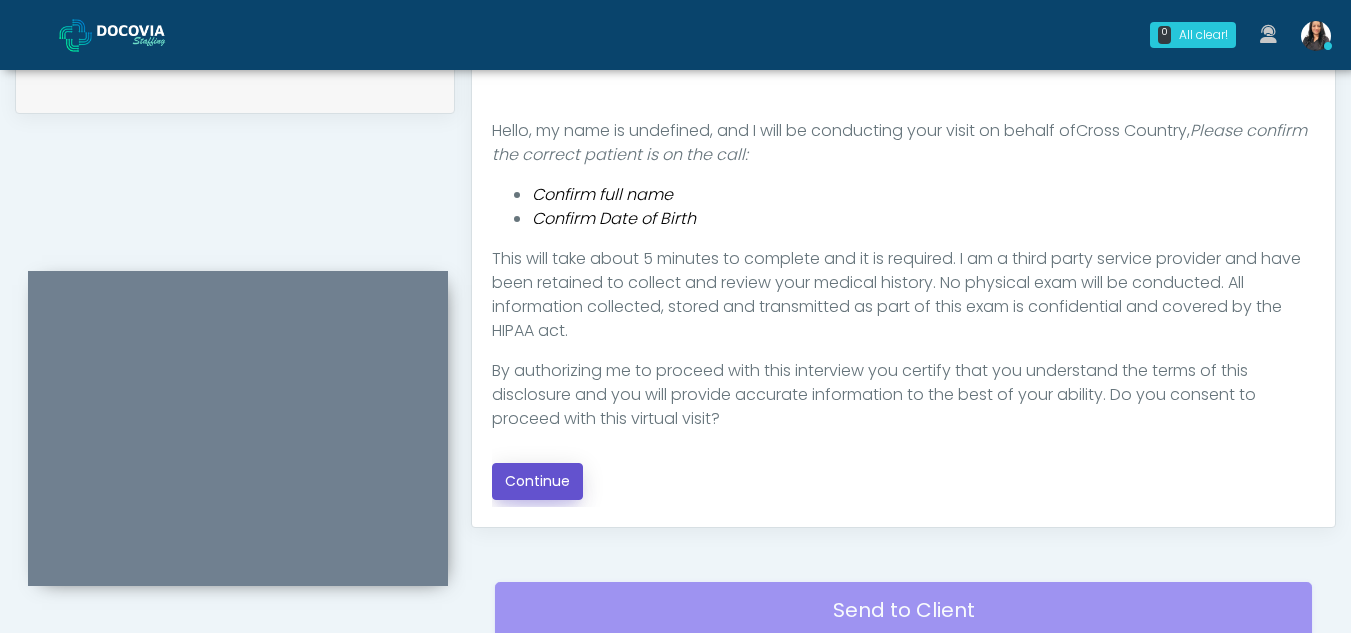 click on "Continue" at bounding box center [537, 481] 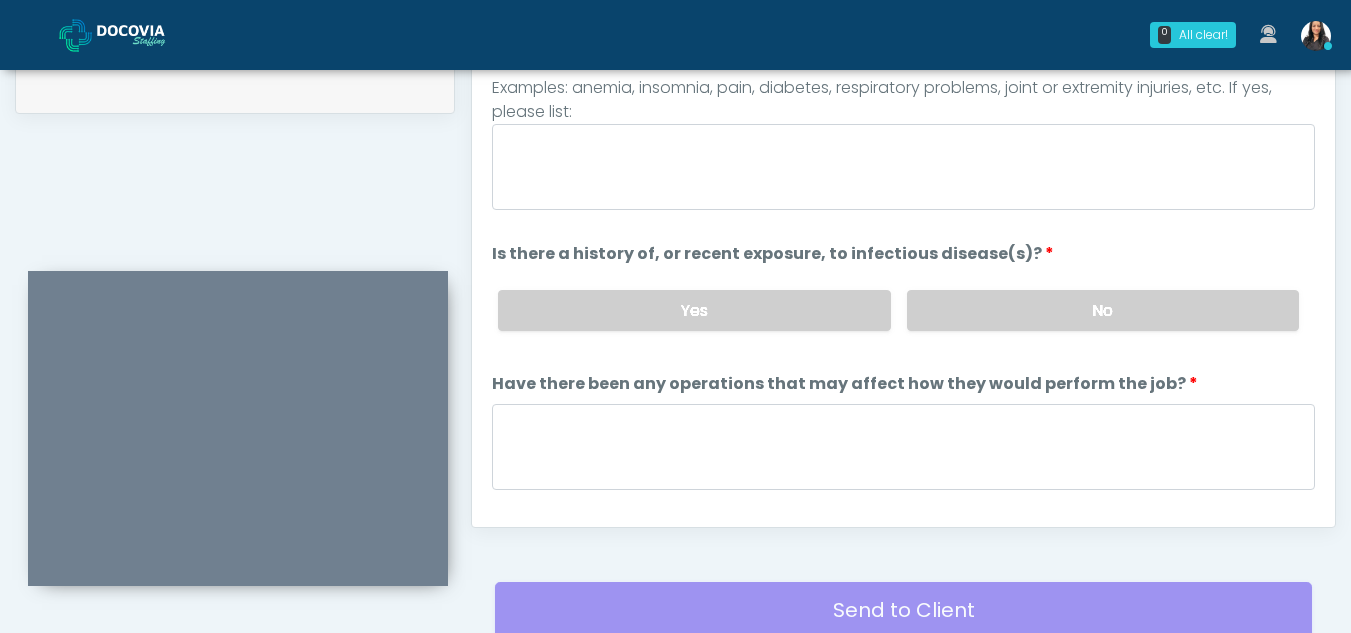 scroll, scrollTop: 906, scrollLeft: 0, axis: vertical 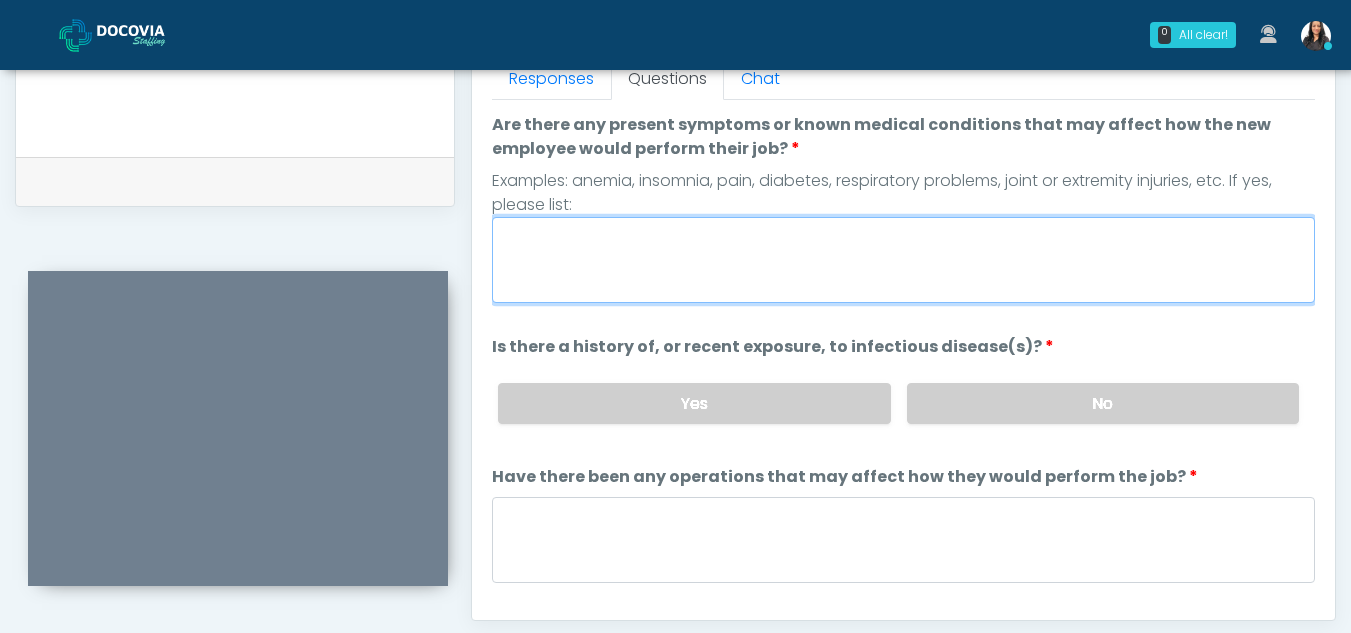 click on "Are there any present symptoms or known medical conditions that may affect how the new employee would perform their job?" at bounding box center [903, 260] 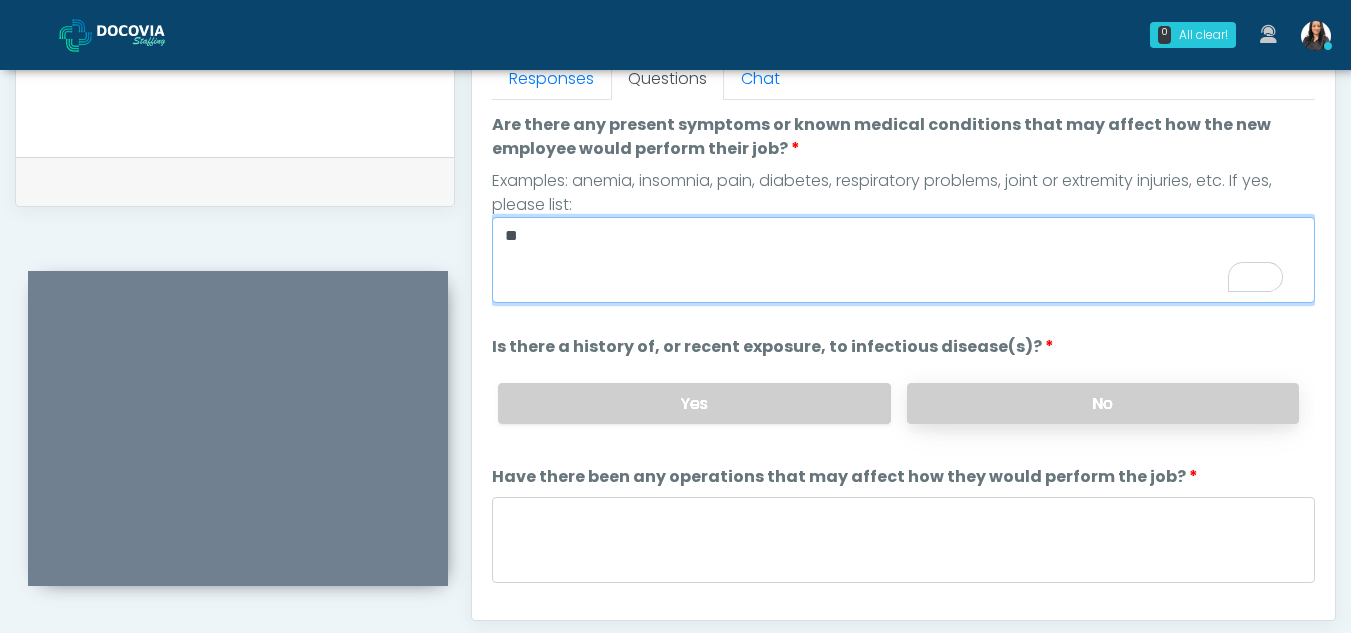 type on "**" 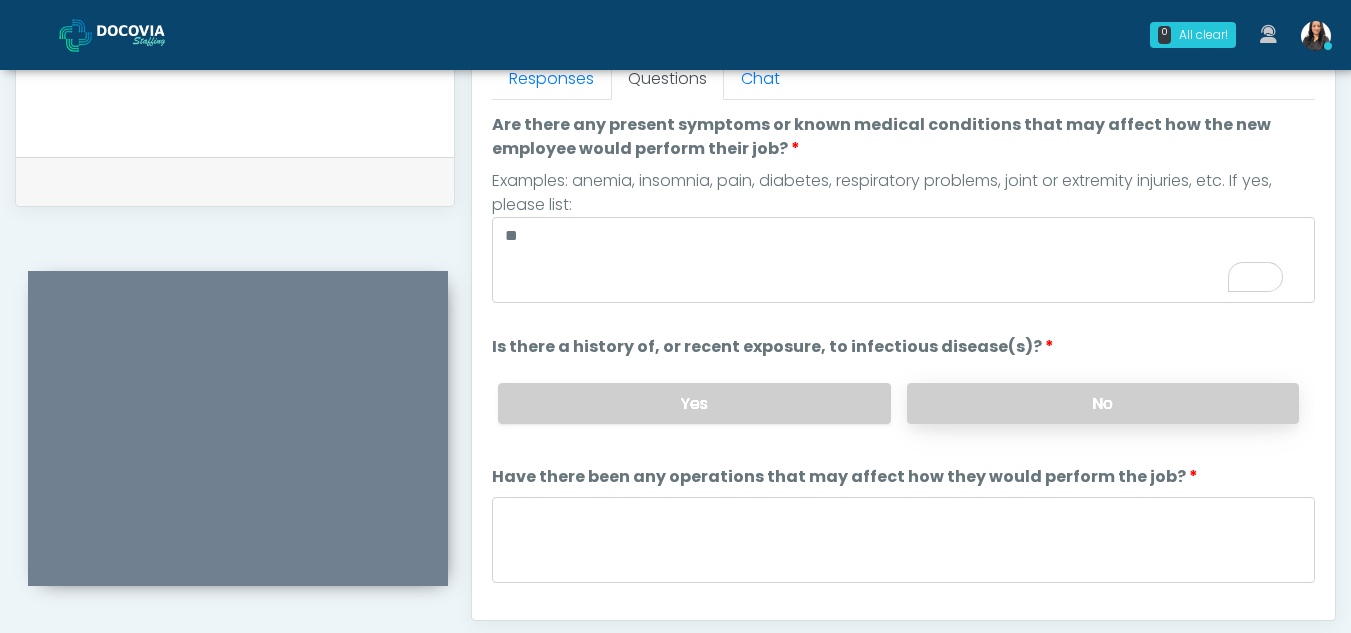 click on "No" at bounding box center (1103, 403) 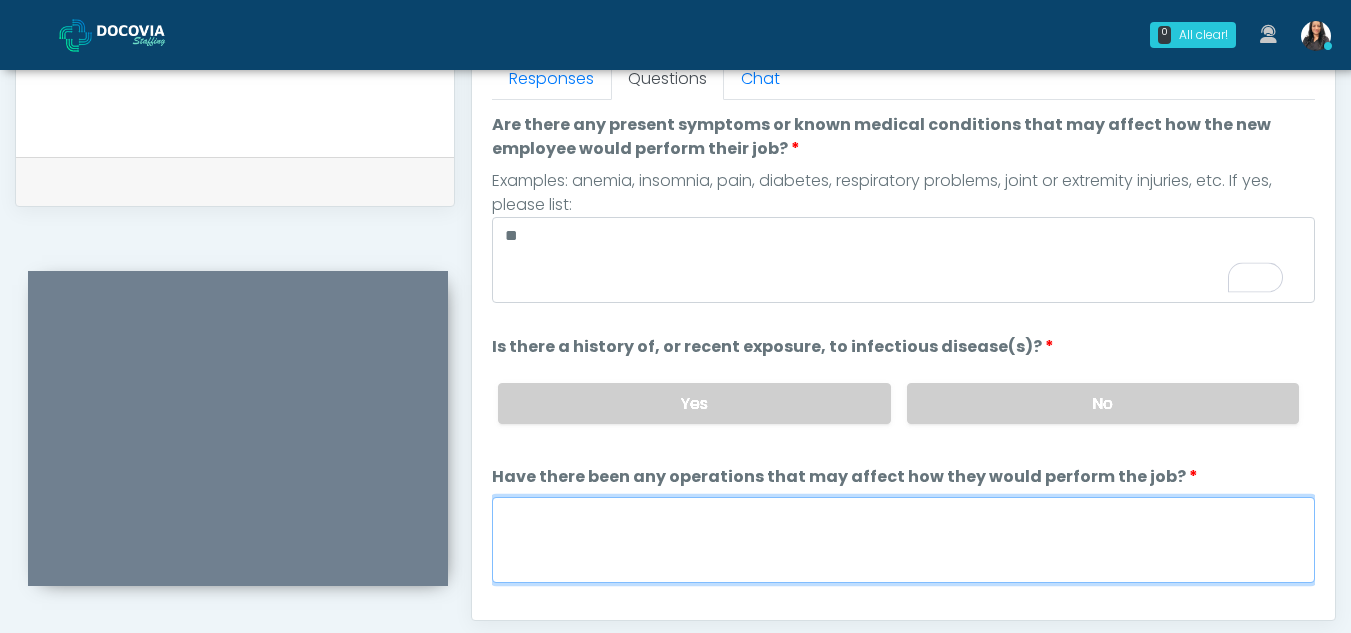 click on "Have there been any operations that may affect how they would perform the job?" at bounding box center [903, 540] 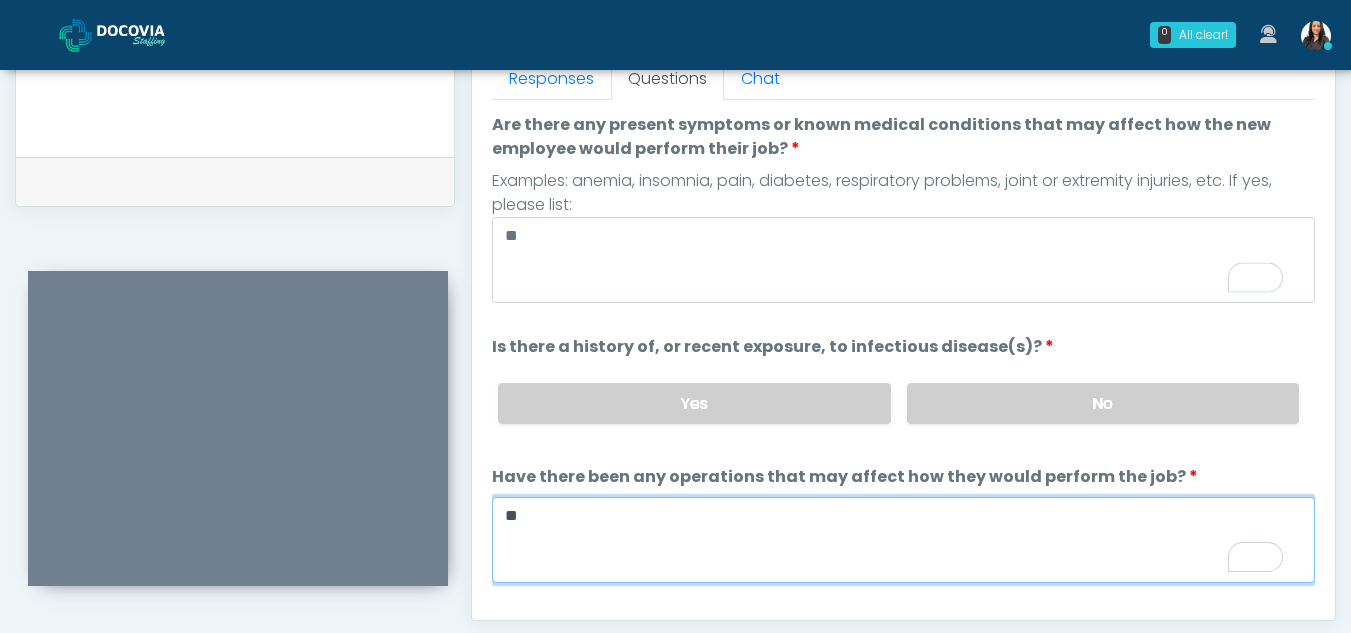 type on "**" 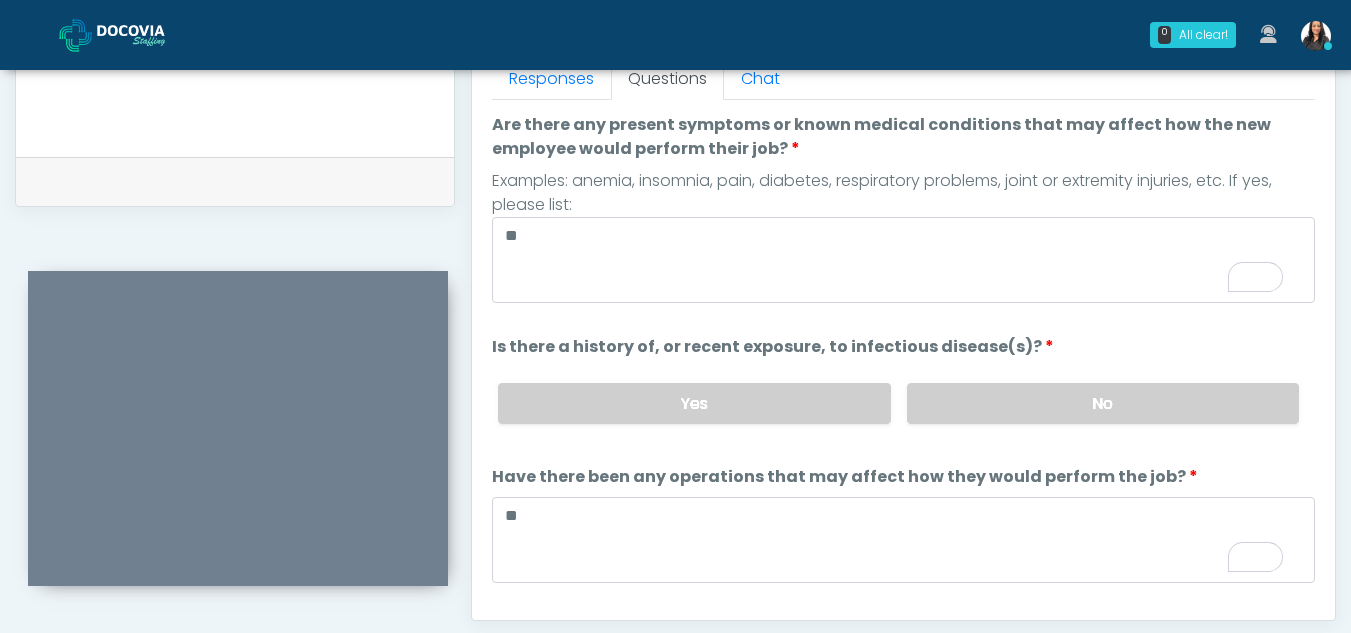 scroll, scrollTop: 99, scrollLeft: 0, axis: vertical 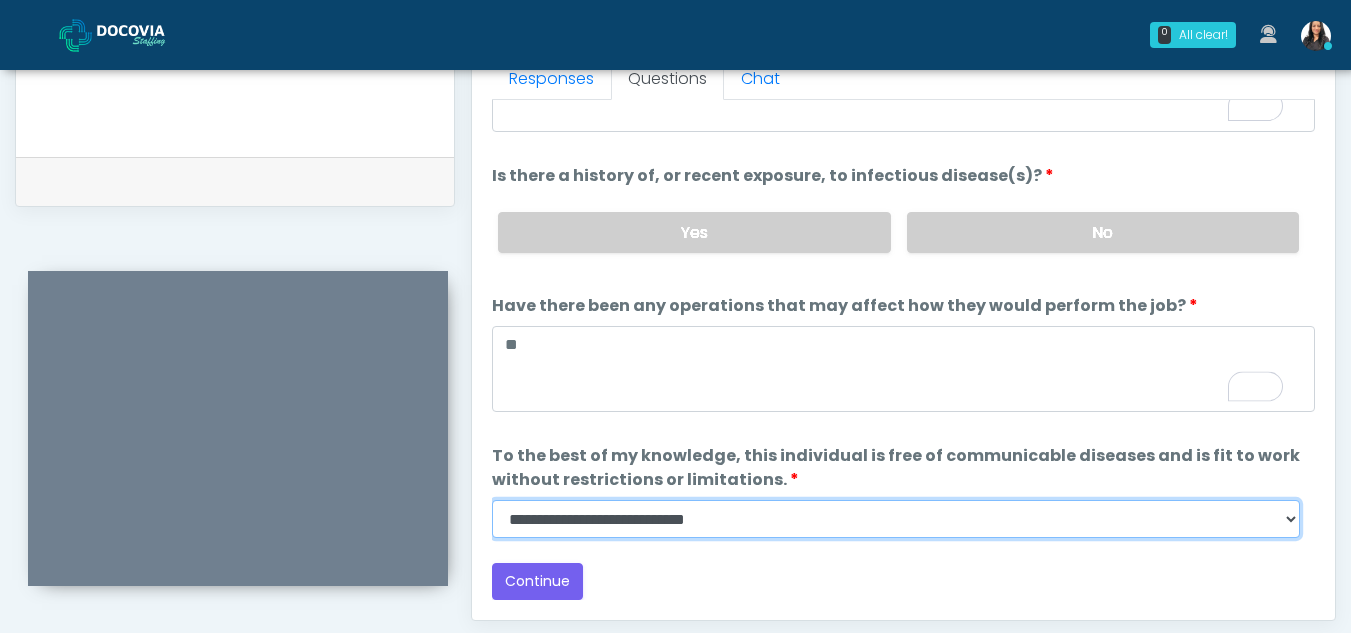 click on "**********" at bounding box center (896, 519) 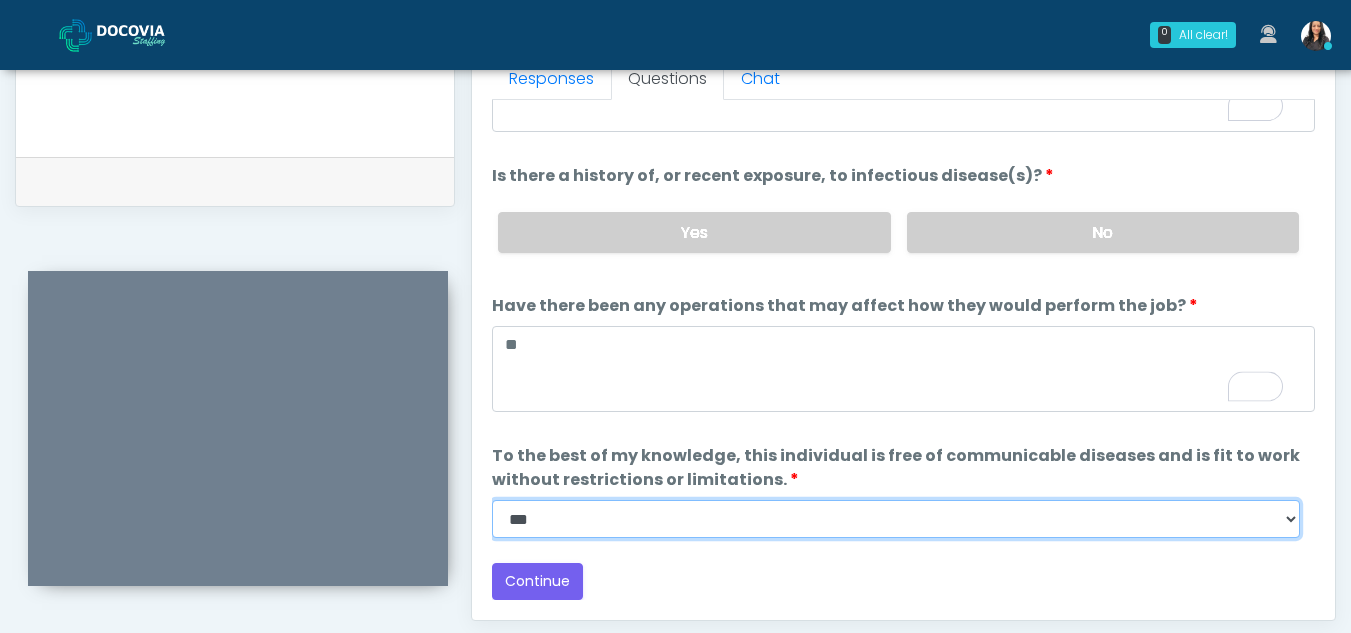 click on "**********" at bounding box center [896, 519] 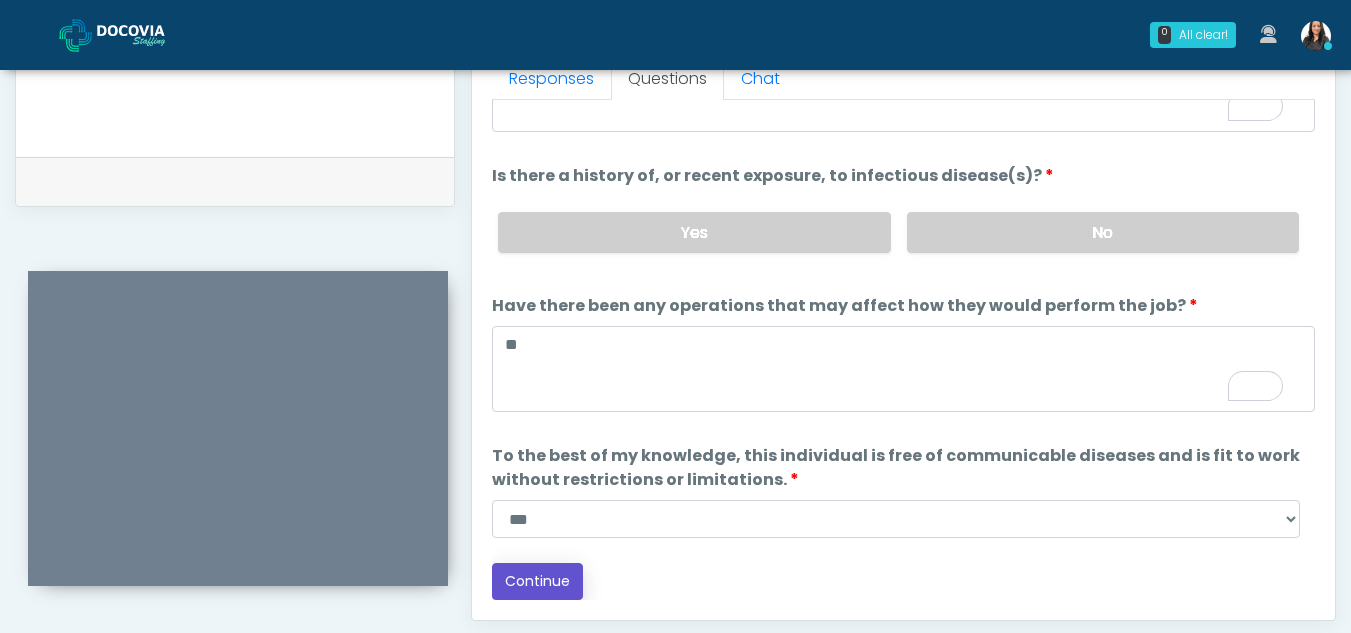 click on "Continue" at bounding box center (537, 581) 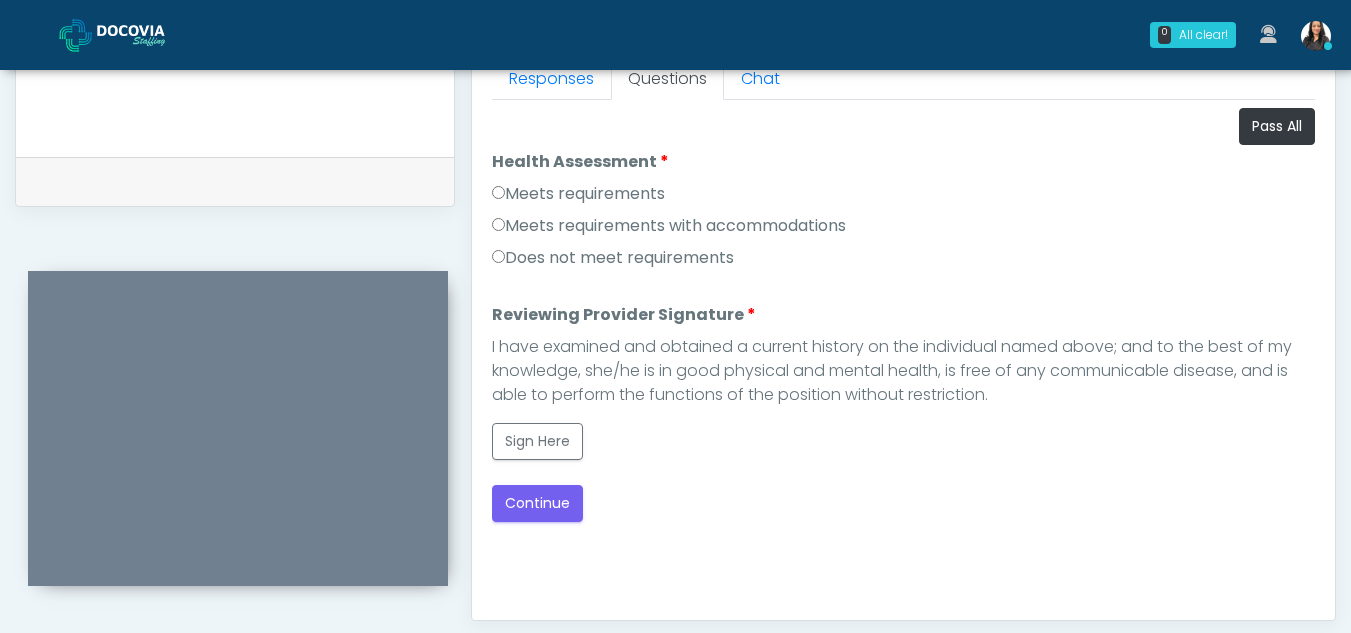 scroll, scrollTop: 0, scrollLeft: 0, axis: both 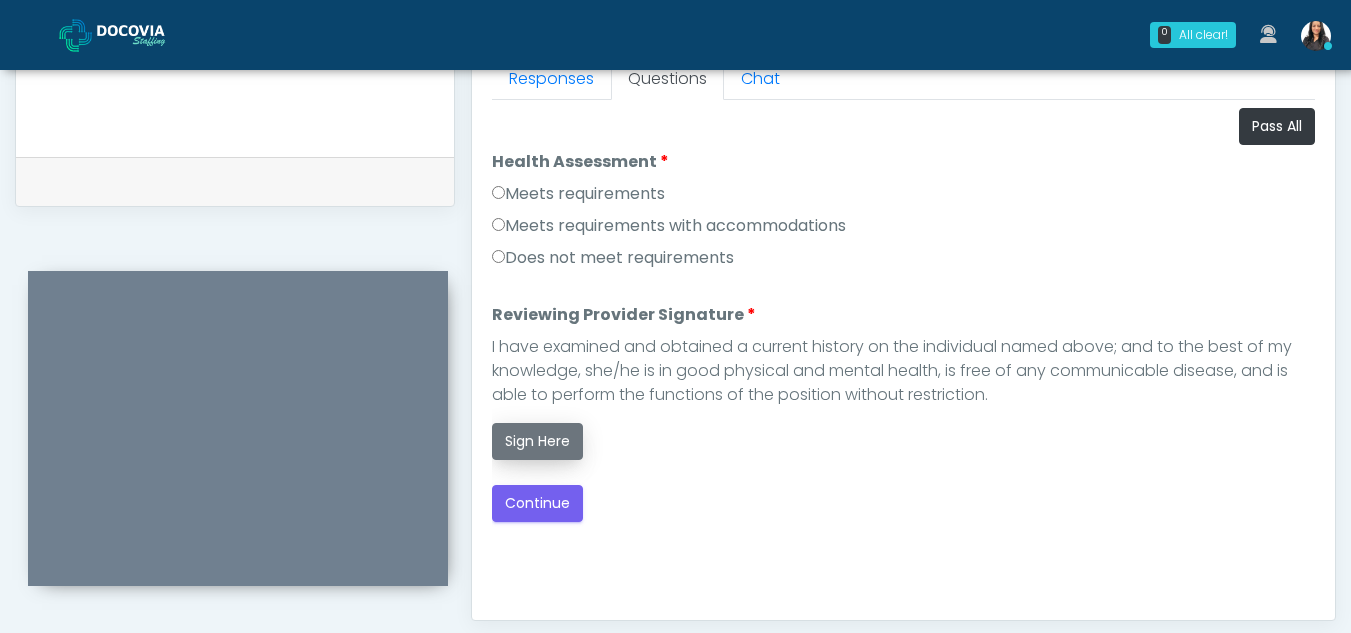 click on "Sign Here" at bounding box center (537, 441) 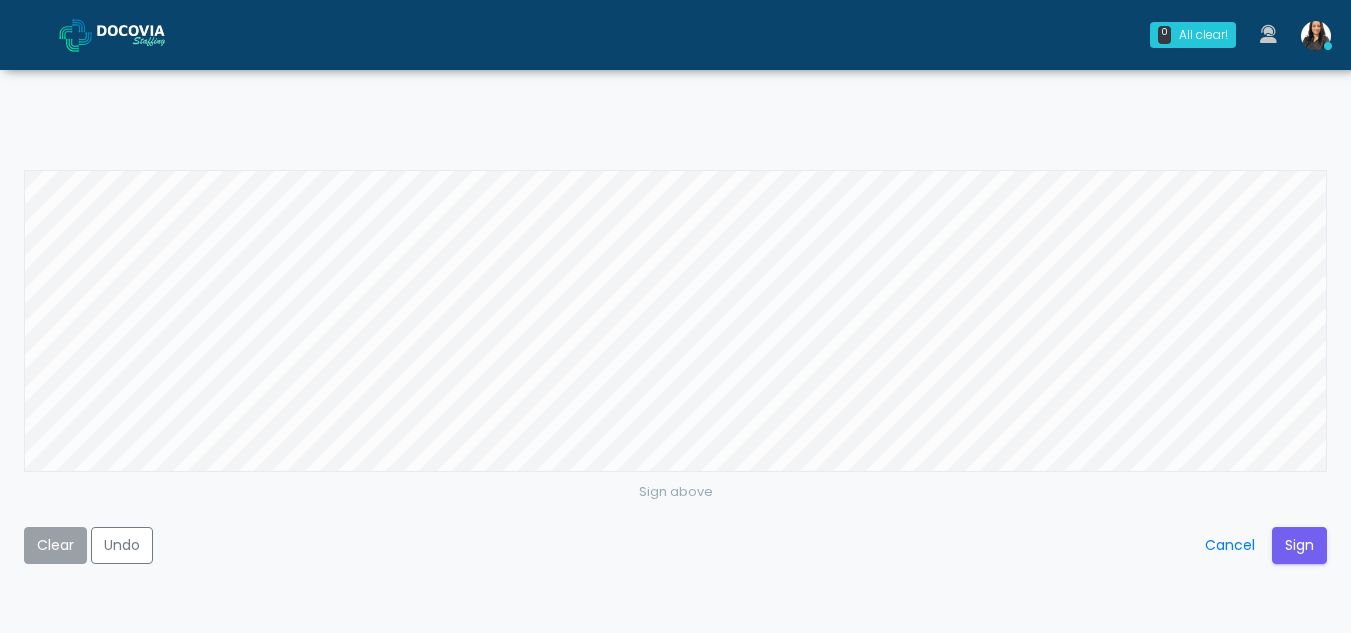 click on "Clear" at bounding box center (55, 545) 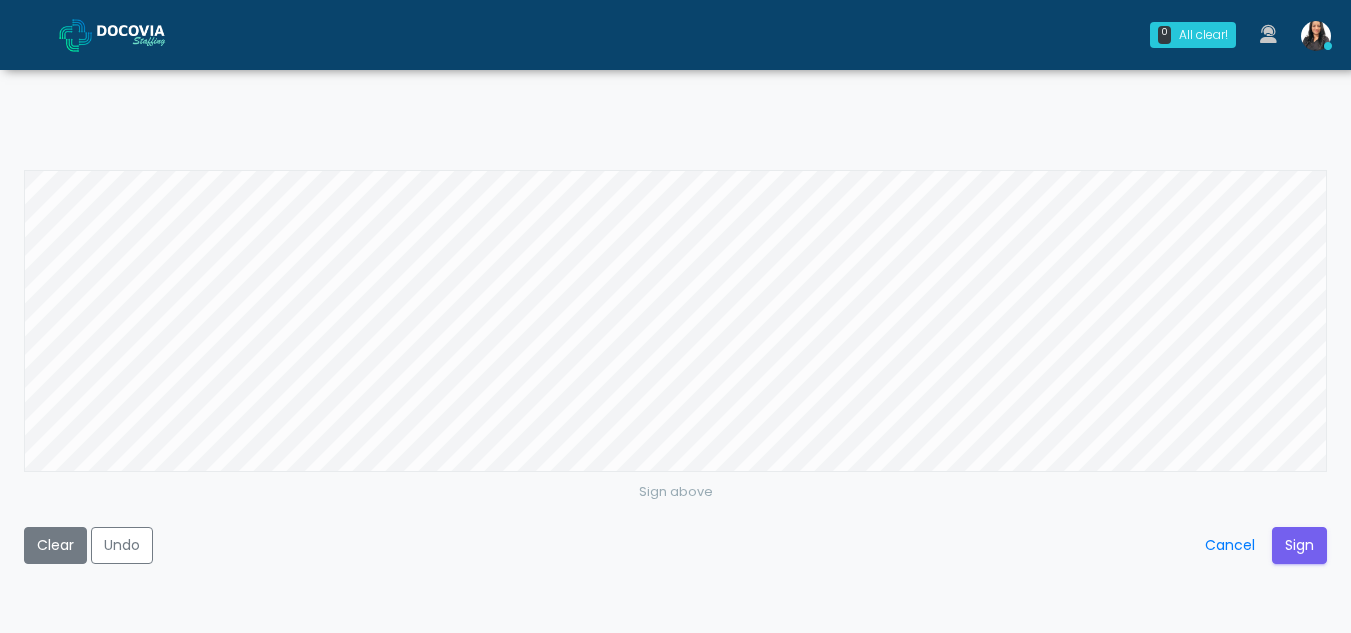 scroll, scrollTop: 950, scrollLeft: 0, axis: vertical 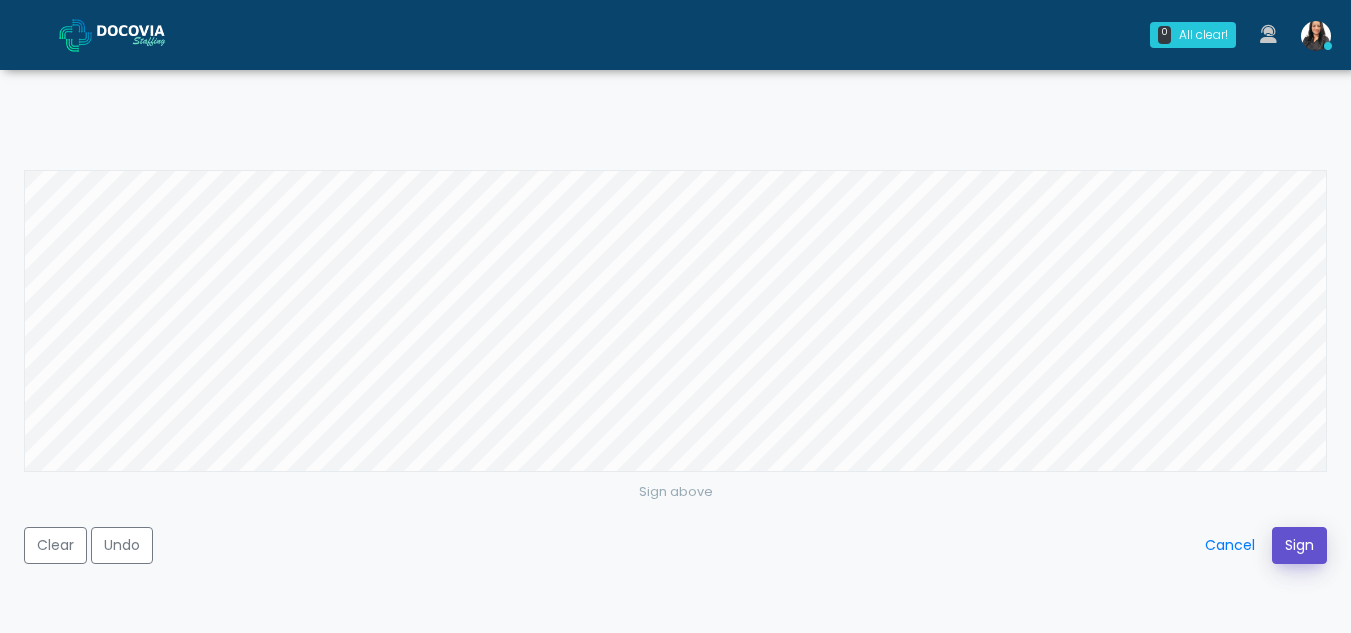 click on "Sign" at bounding box center [1299, 545] 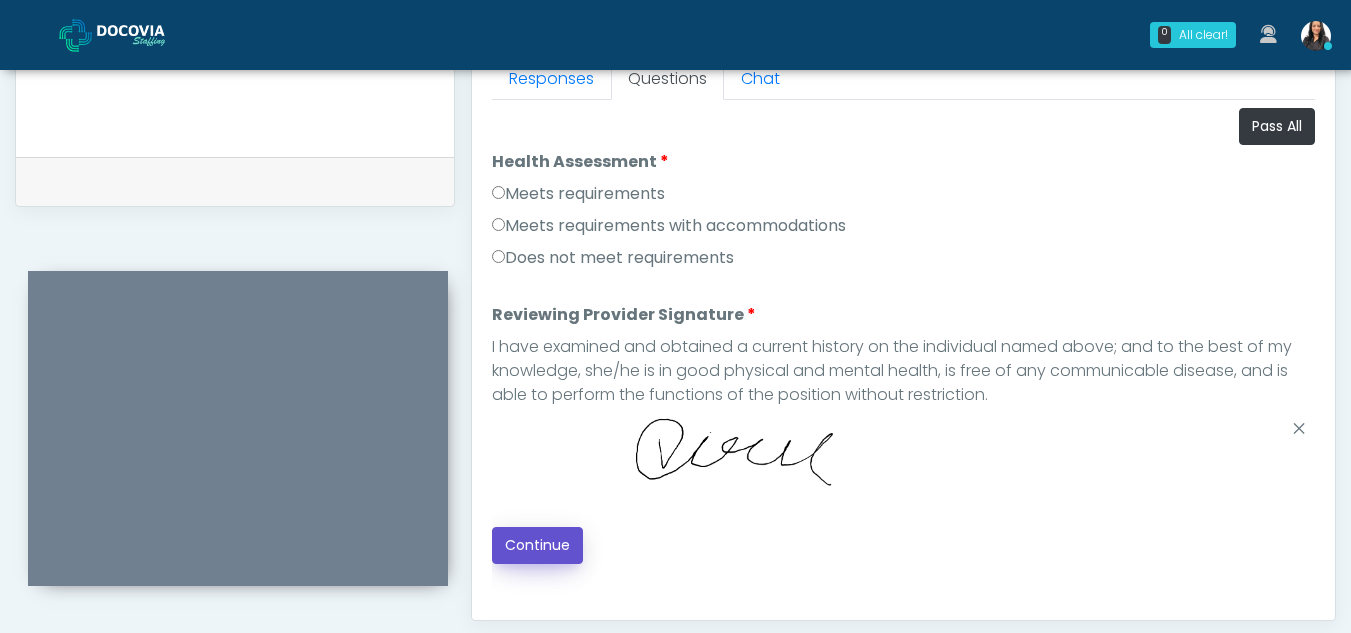 click on "Continue" at bounding box center (537, 545) 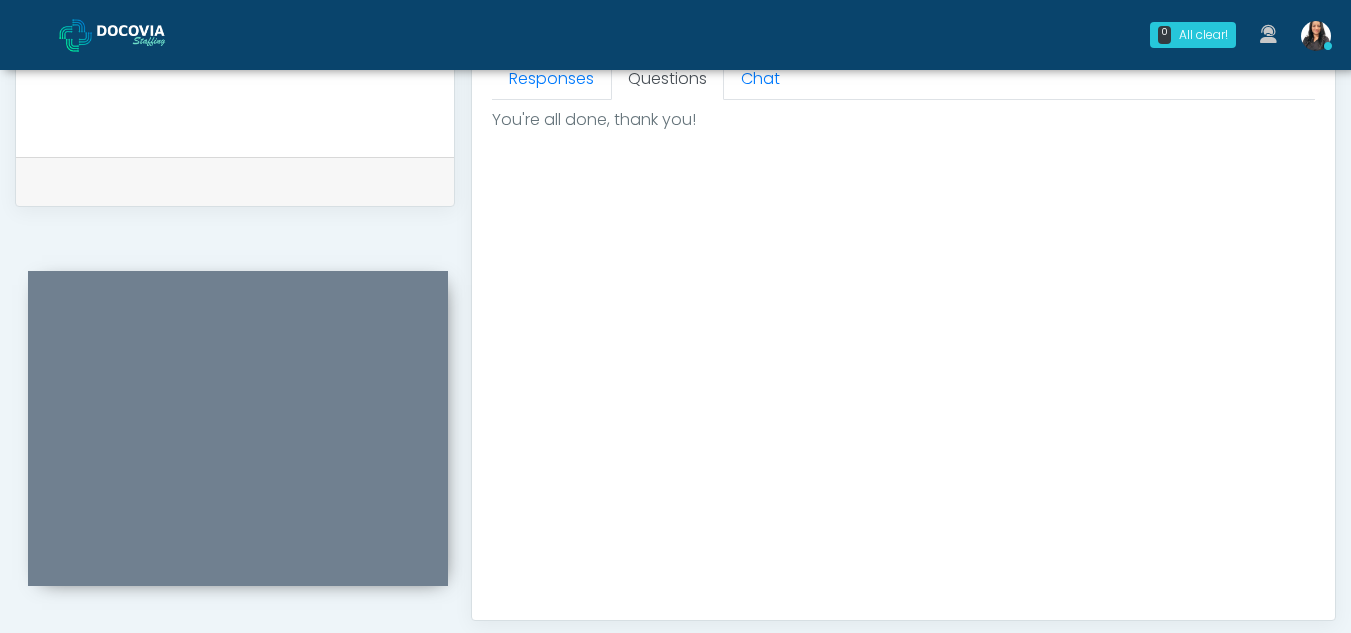 scroll, scrollTop: 1243, scrollLeft: 0, axis: vertical 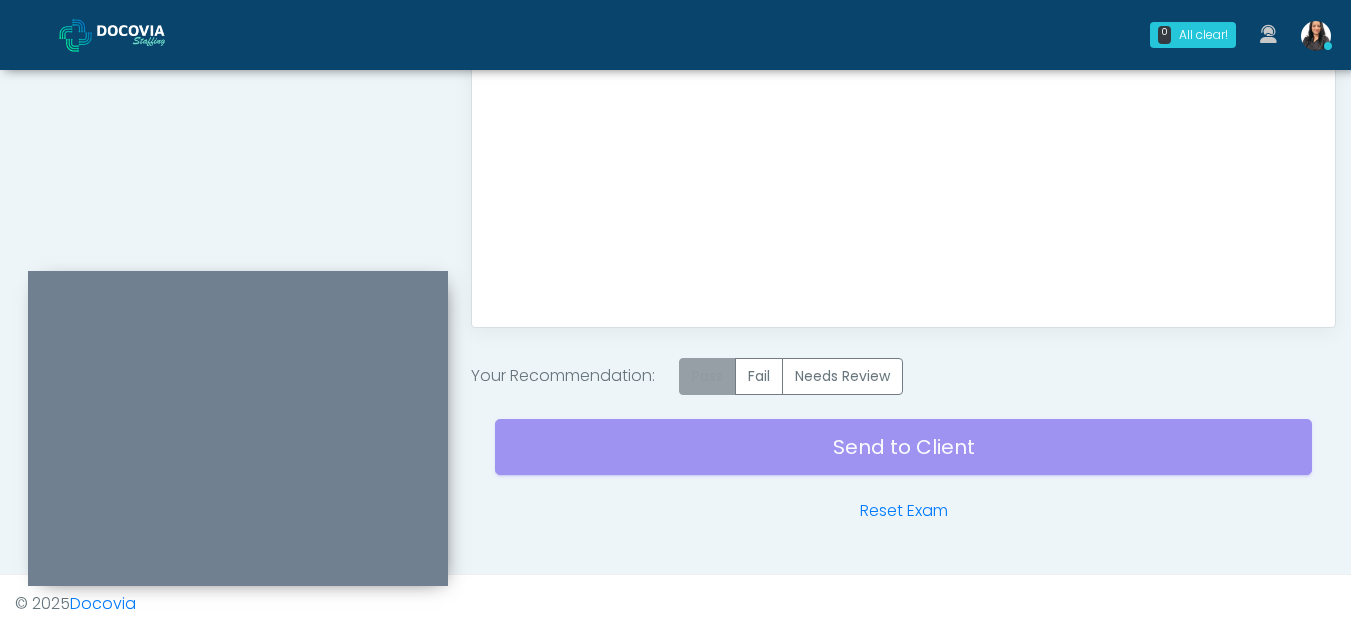 click on "Pass" at bounding box center [707, 376] 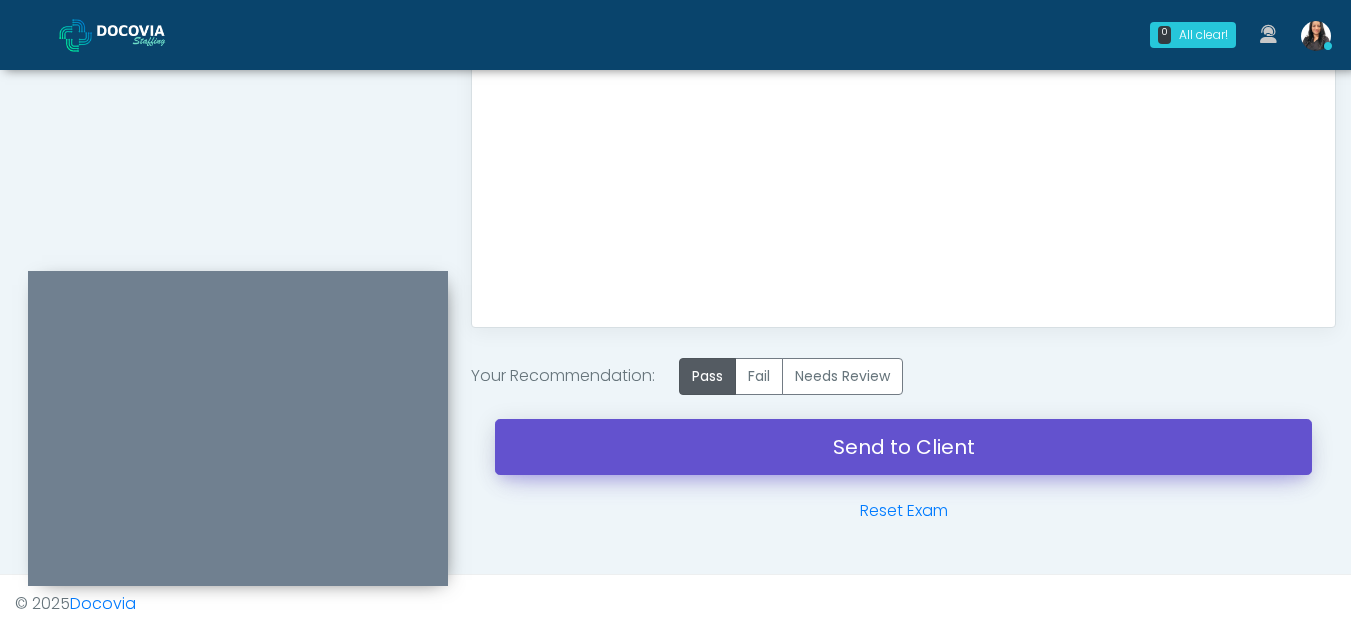 click on "Send to Client" at bounding box center [903, 447] 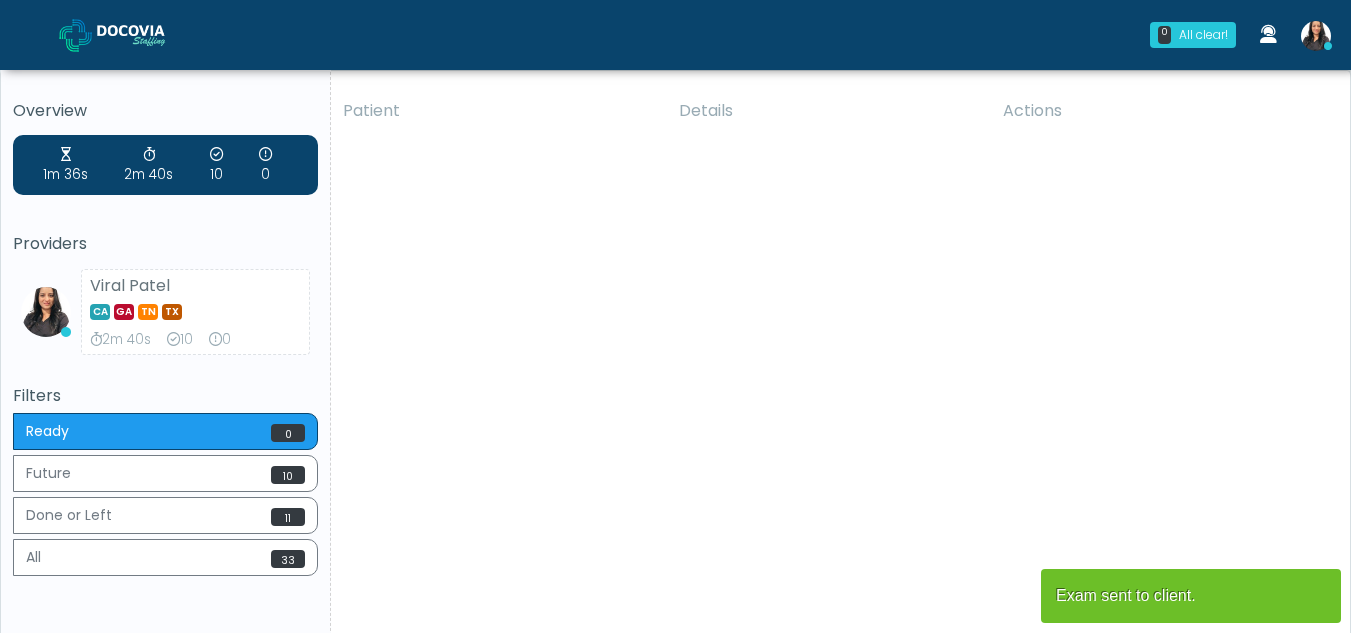scroll, scrollTop: 0, scrollLeft: 0, axis: both 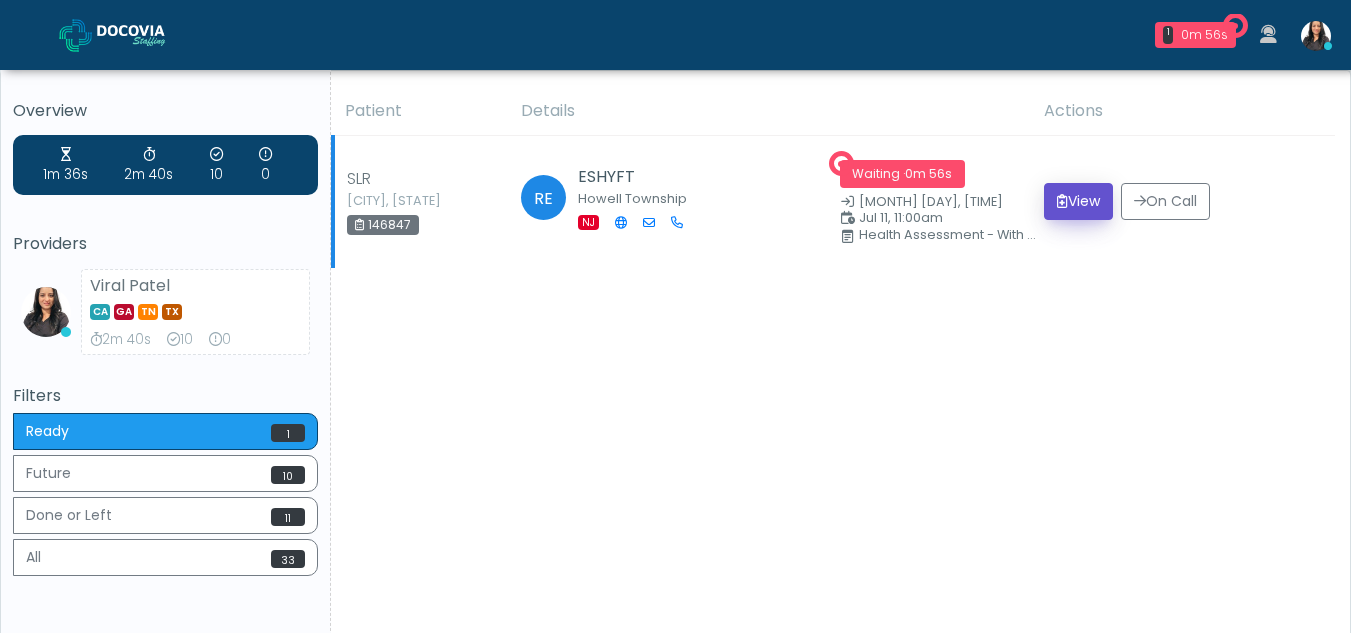 click on "View" at bounding box center [1078, 201] 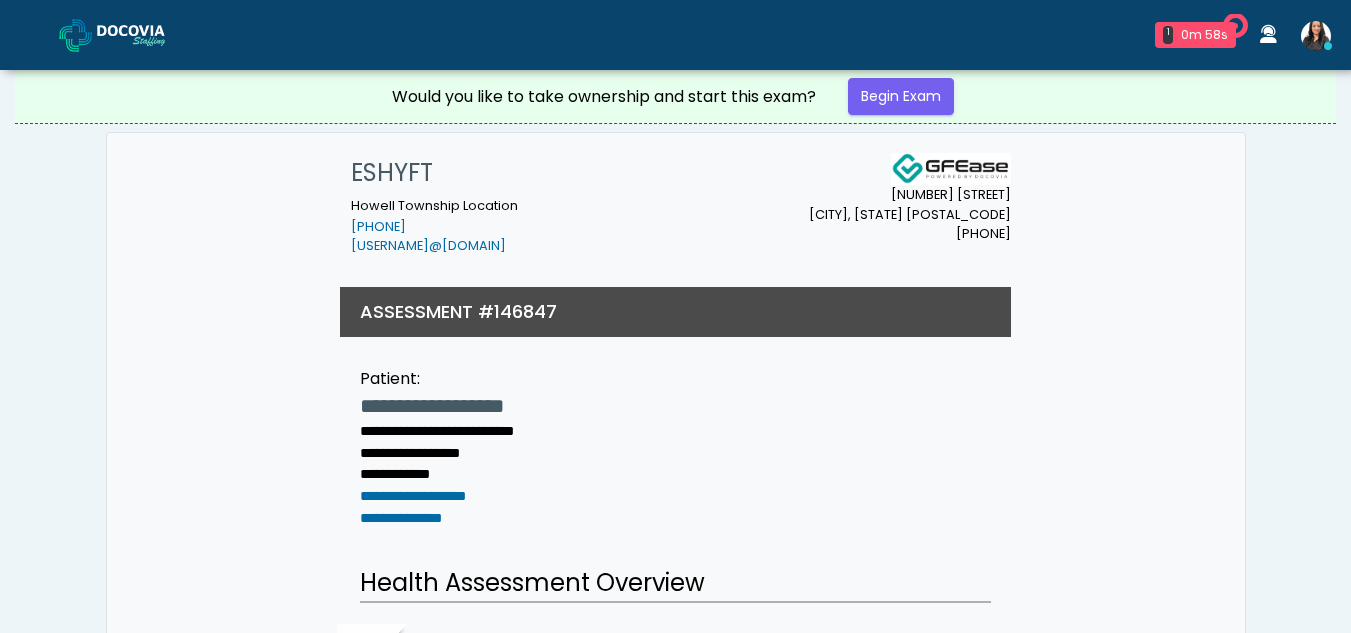 scroll, scrollTop: 0, scrollLeft: 0, axis: both 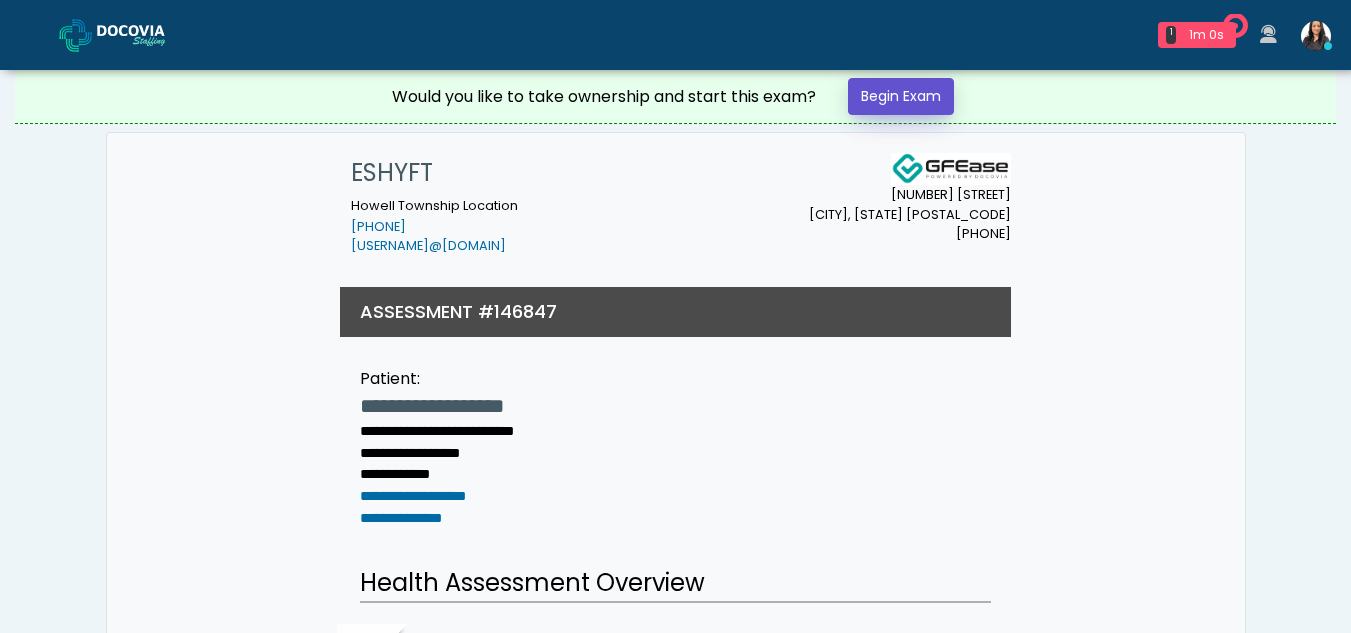 click on "Begin Exam" at bounding box center (901, 96) 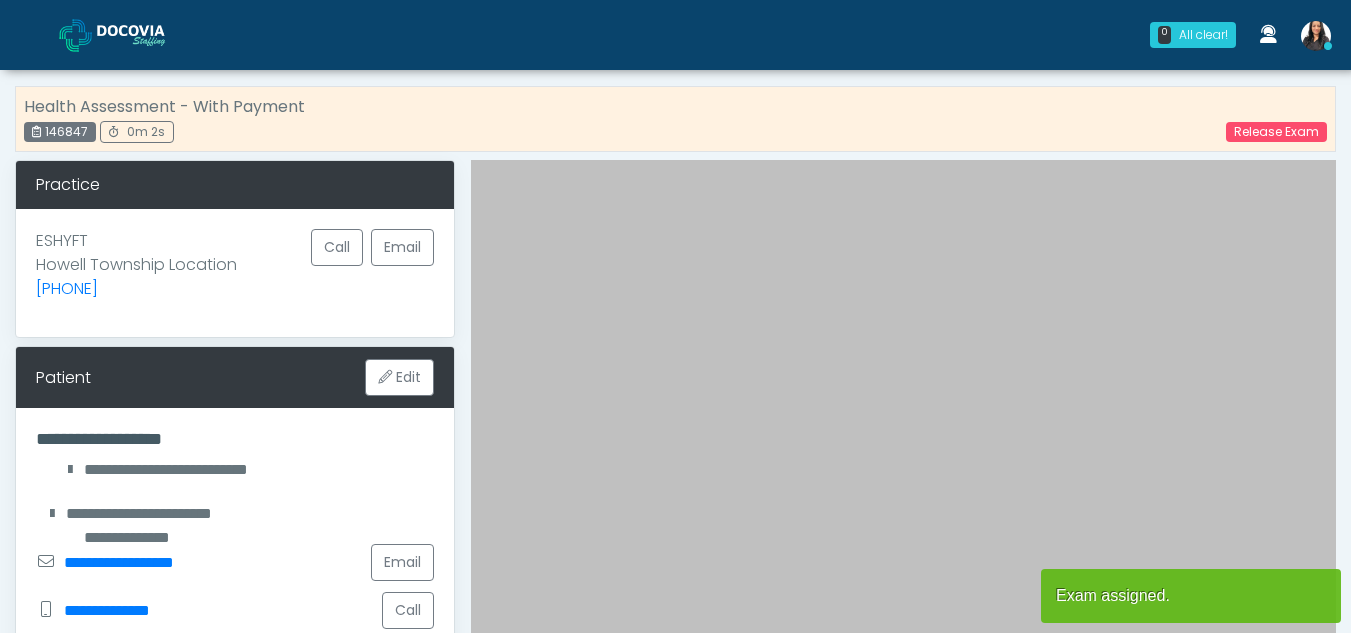 scroll, scrollTop: 0, scrollLeft: 0, axis: both 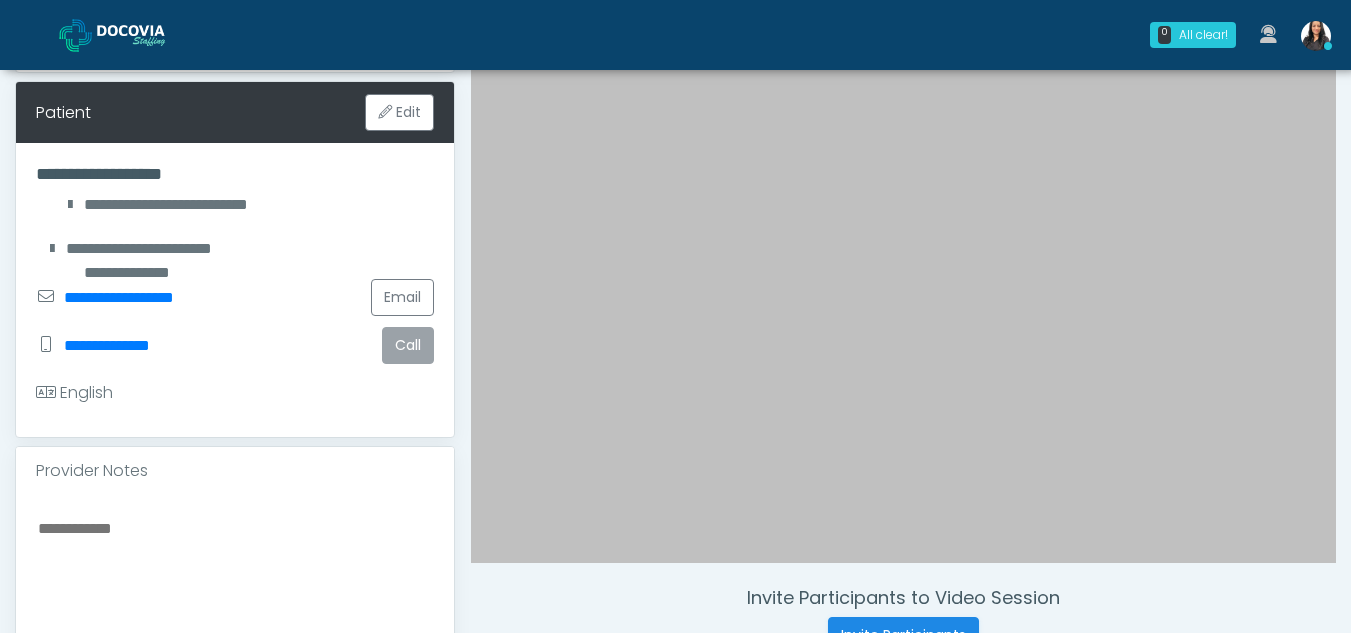 click on "Call" at bounding box center [408, 345] 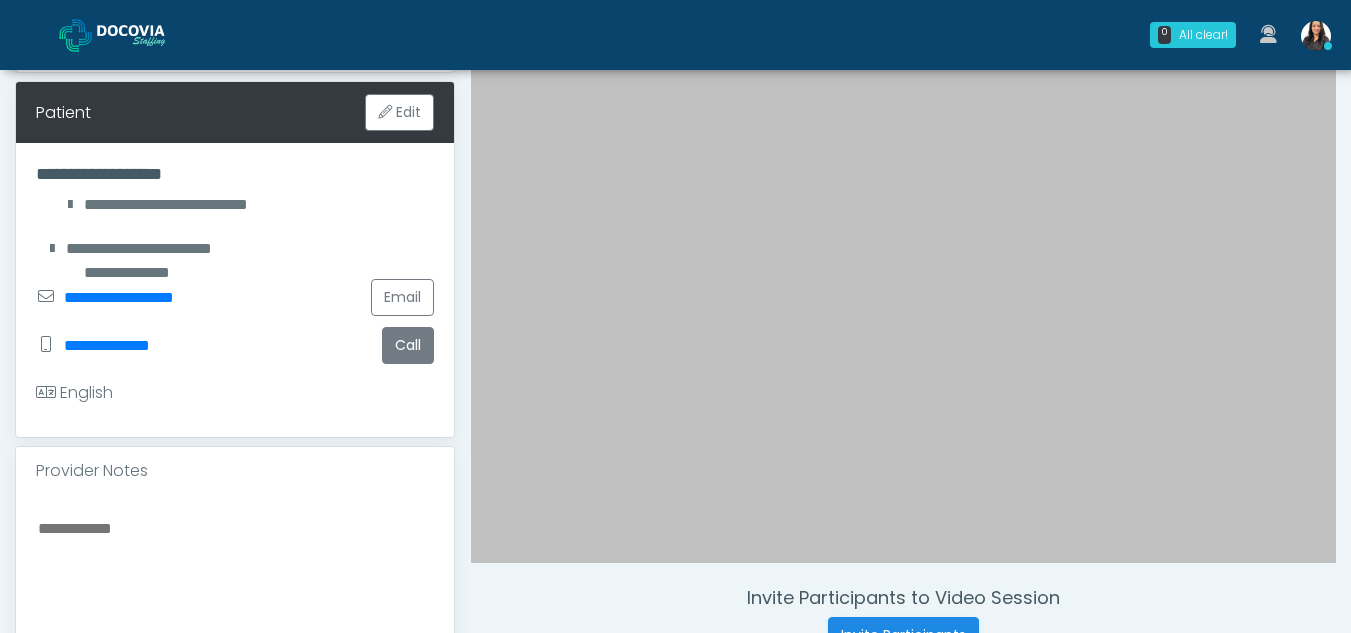 scroll, scrollTop: 0, scrollLeft: 0, axis: both 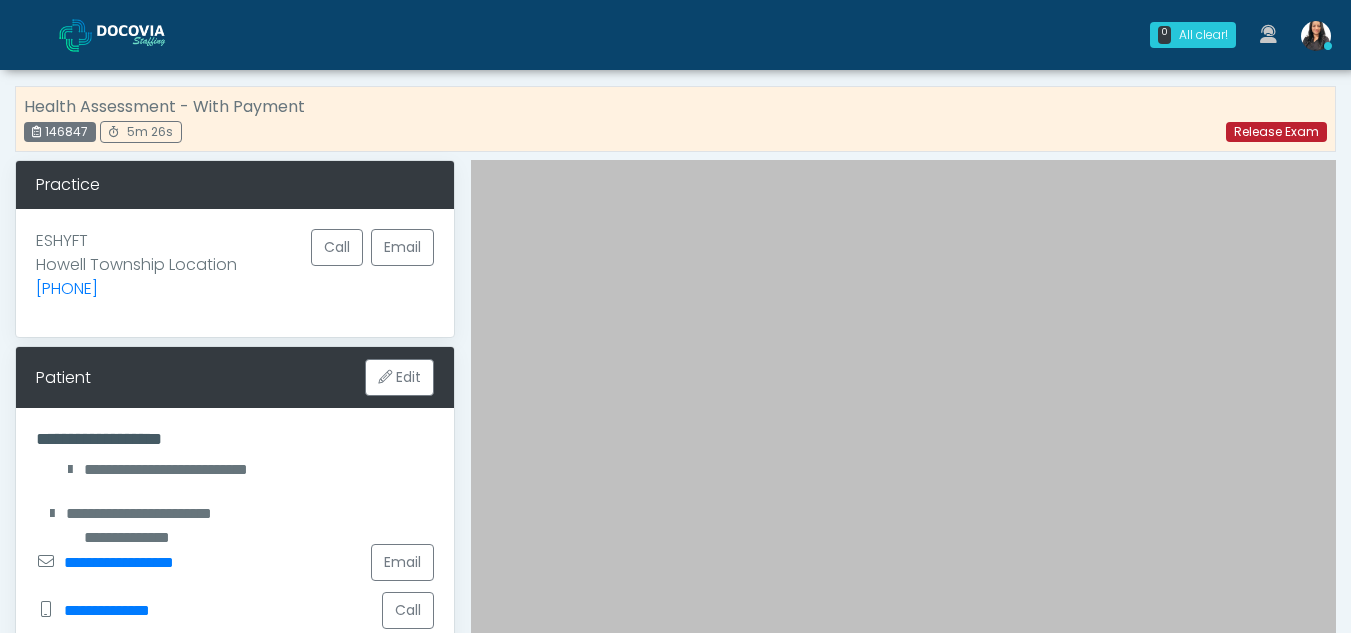 click on "Release Exam" at bounding box center (1276, 132) 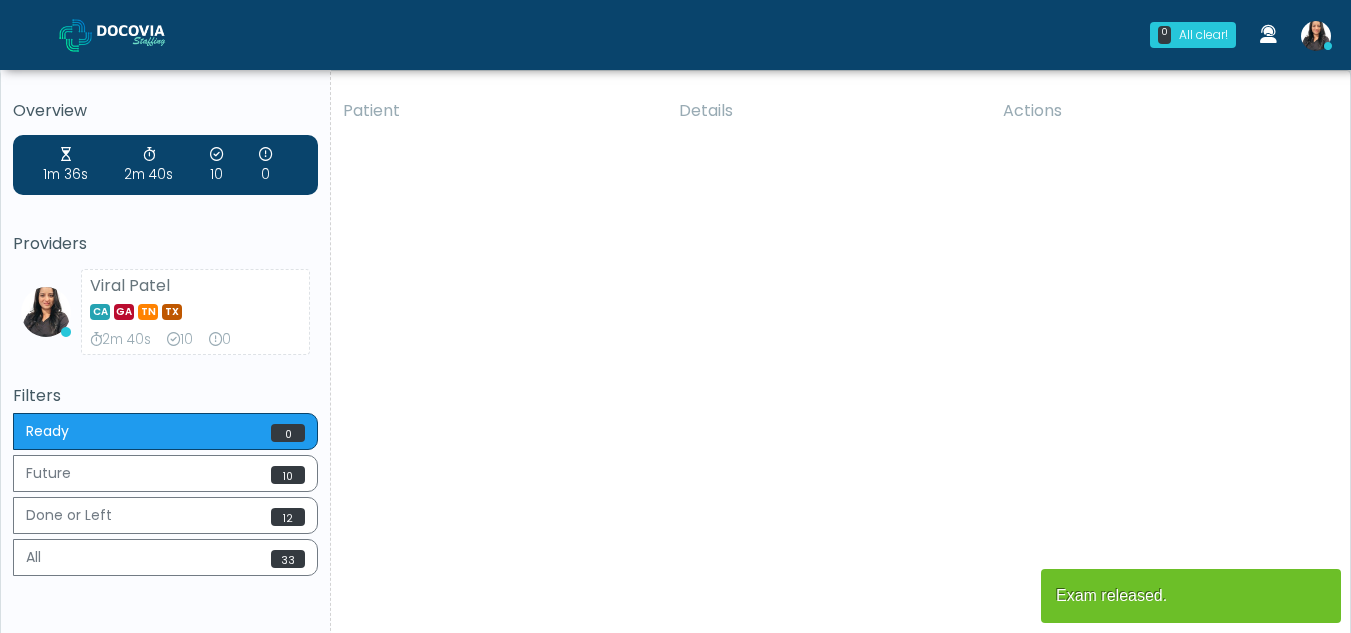scroll, scrollTop: 0, scrollLeft: 0, axis: both 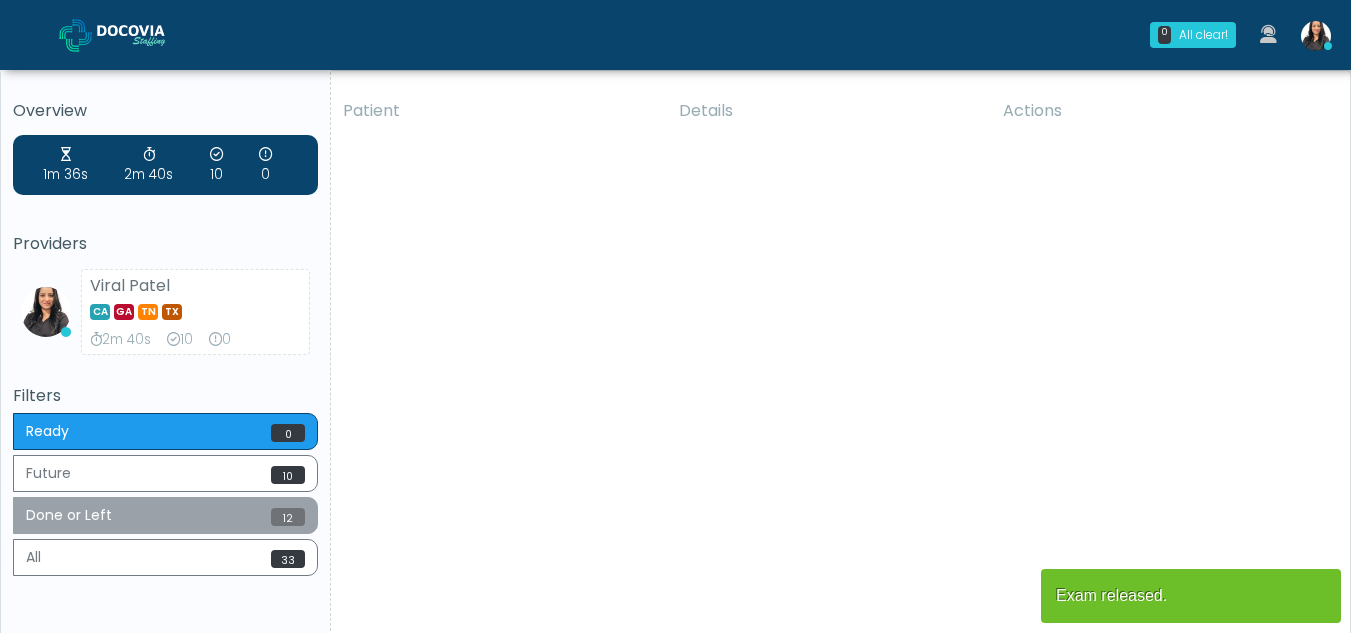 click on "Done or Left
12" at bounding box center (165, 515) 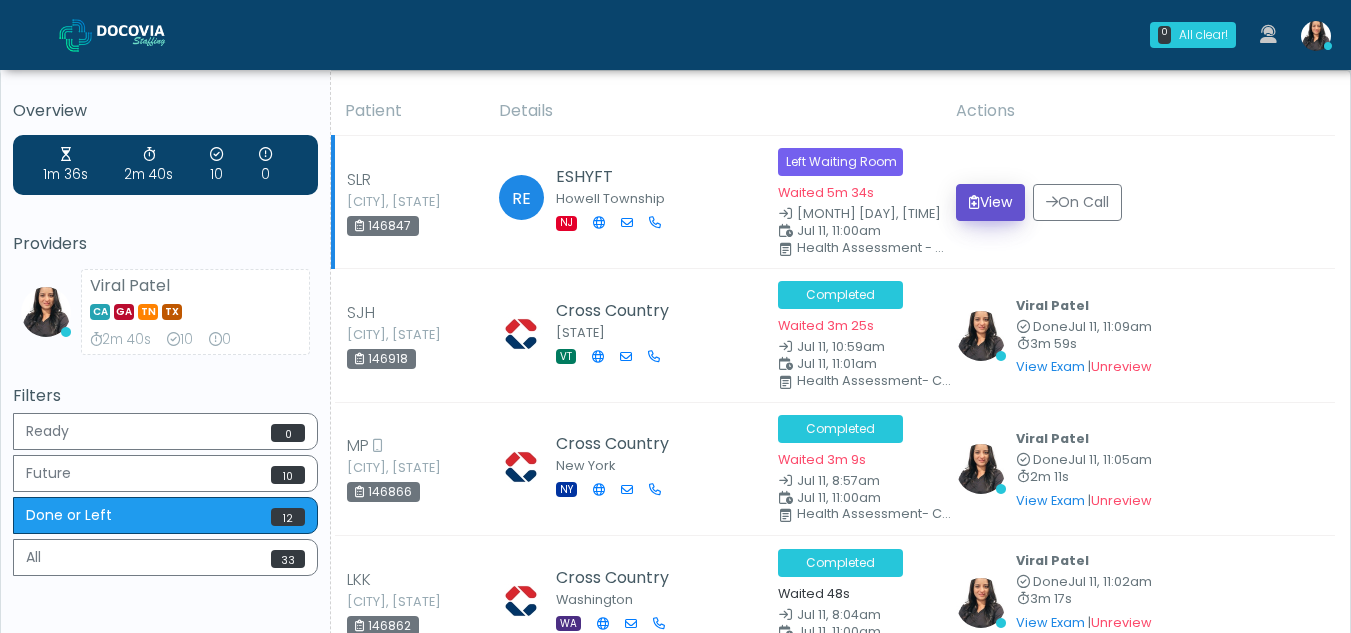 click on "View" at bounding box center (990, 202) 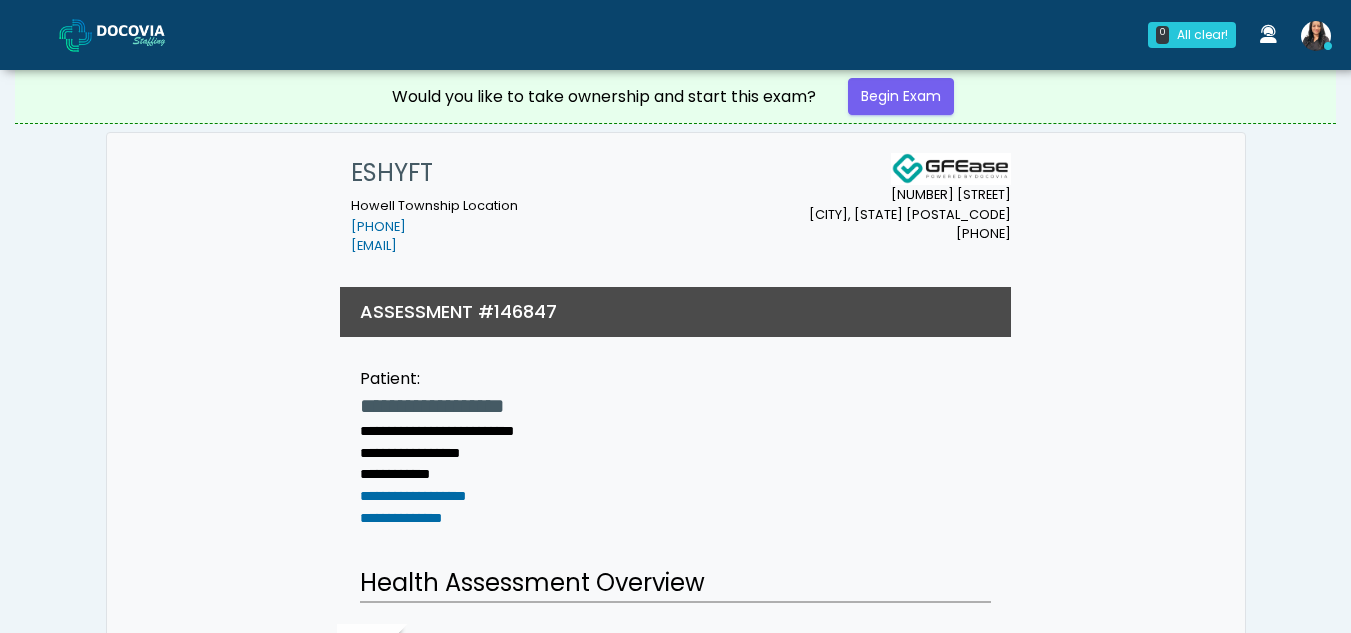 scroll, scrollTop: 0, scrollLeft: 0, axis: both 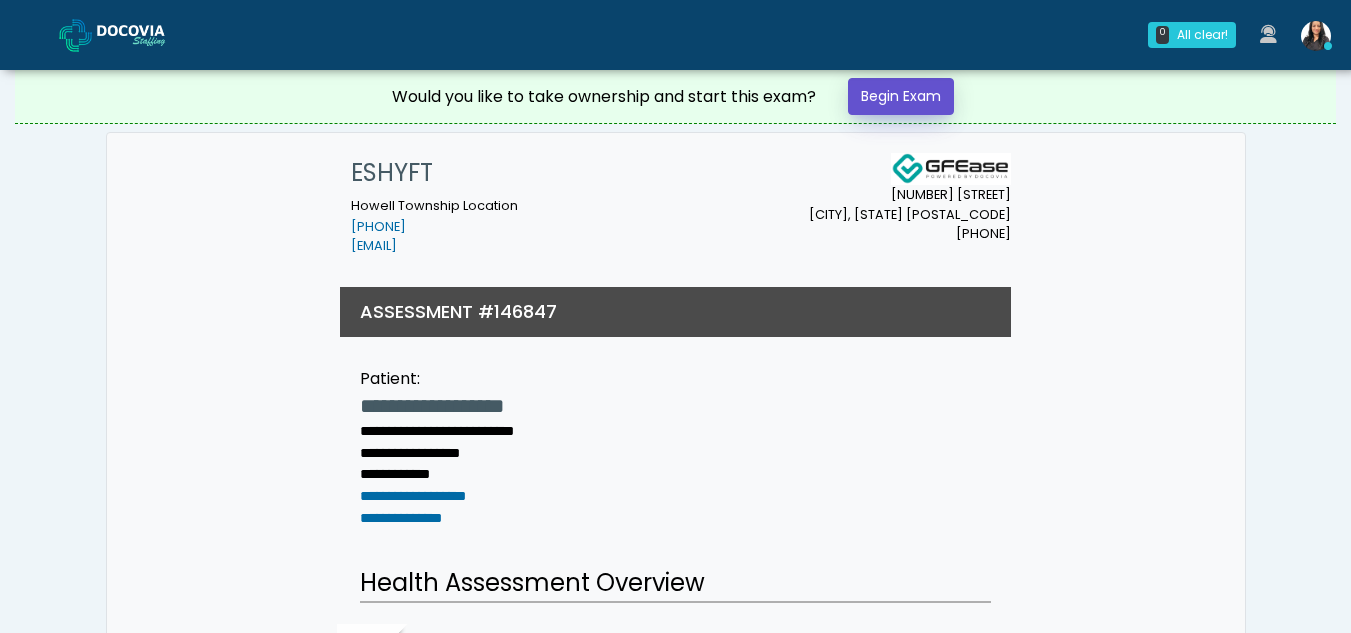 click on "Begin Exam" at bounding box center (901, 96) 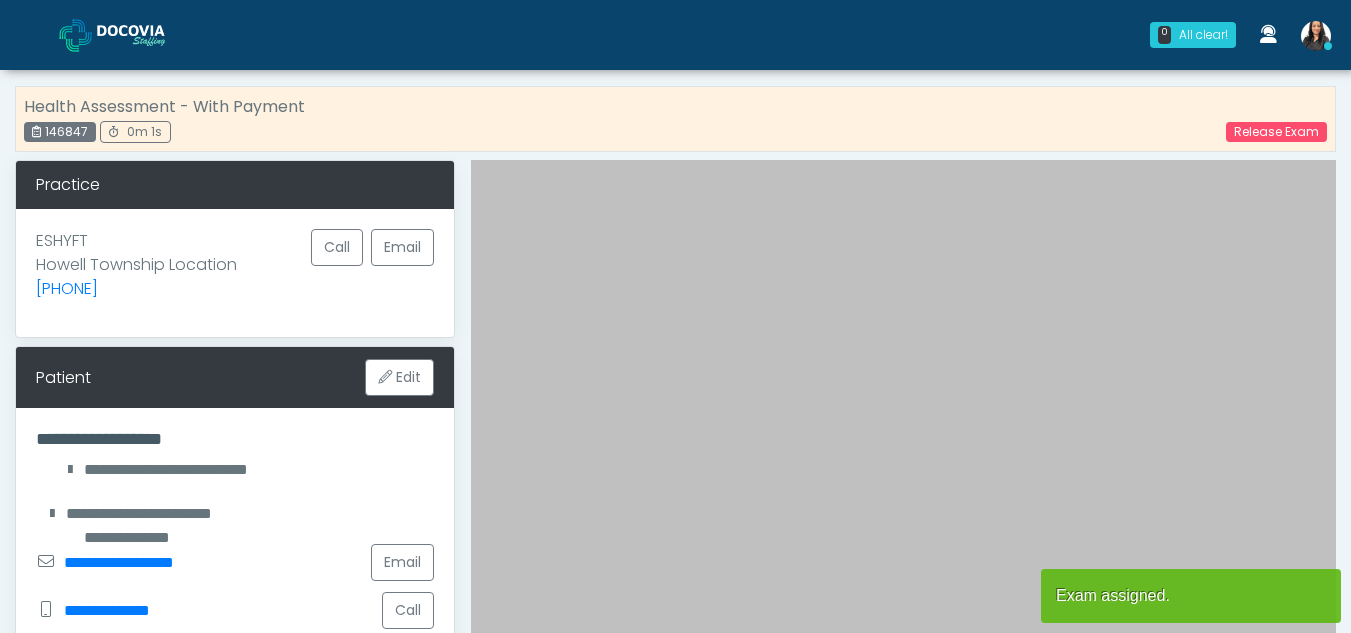scroll, scrollTop: 0, scrollLeft: 0, axis: both 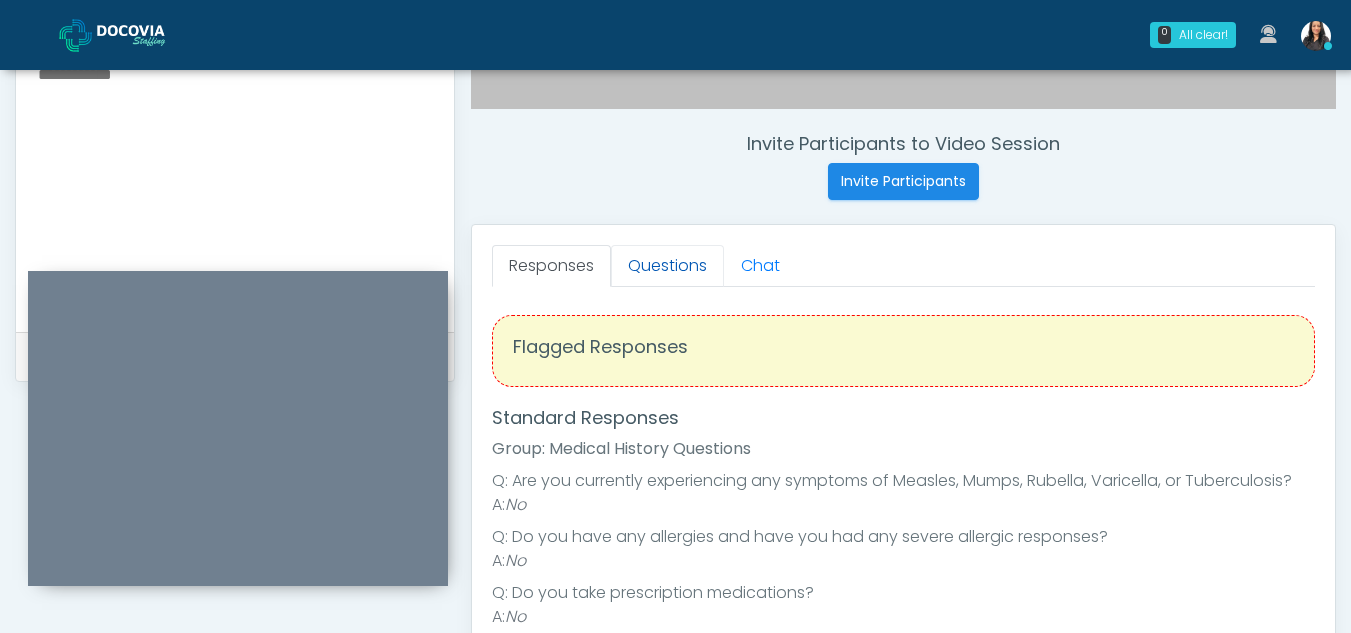 click on "Questions" at bounding box center [667, 266] 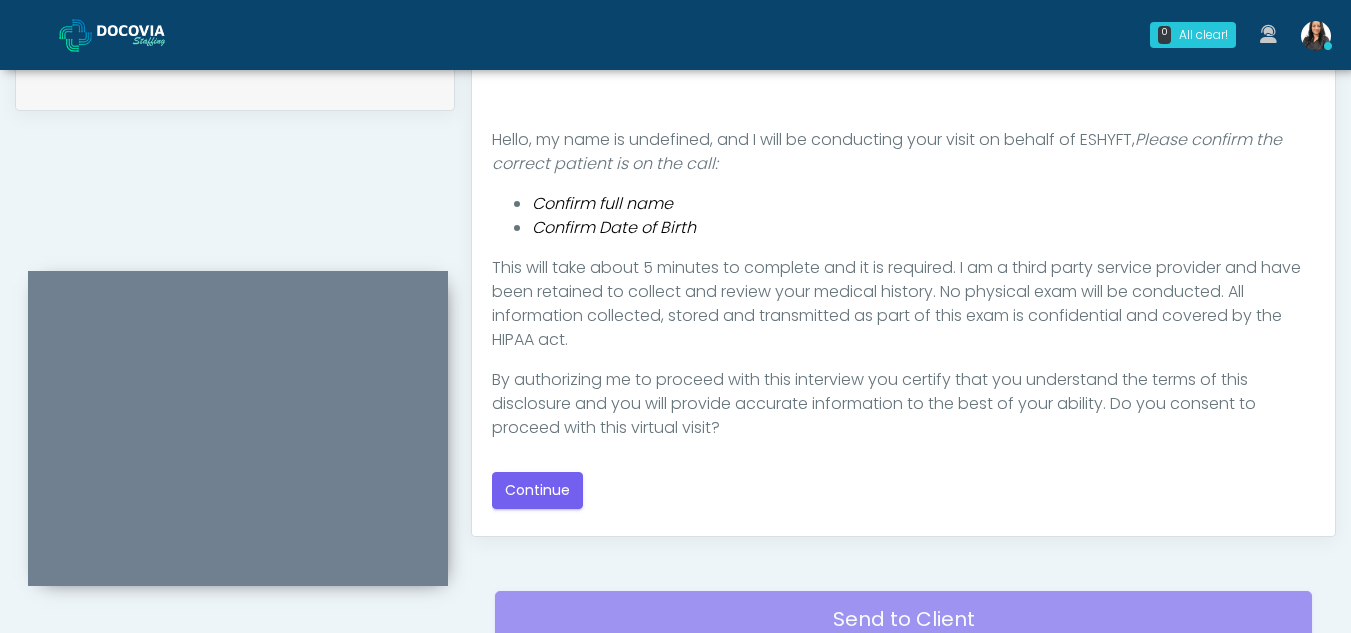 scroll, scrollTop: 1039, scrollLeft: 0, axis: vertical 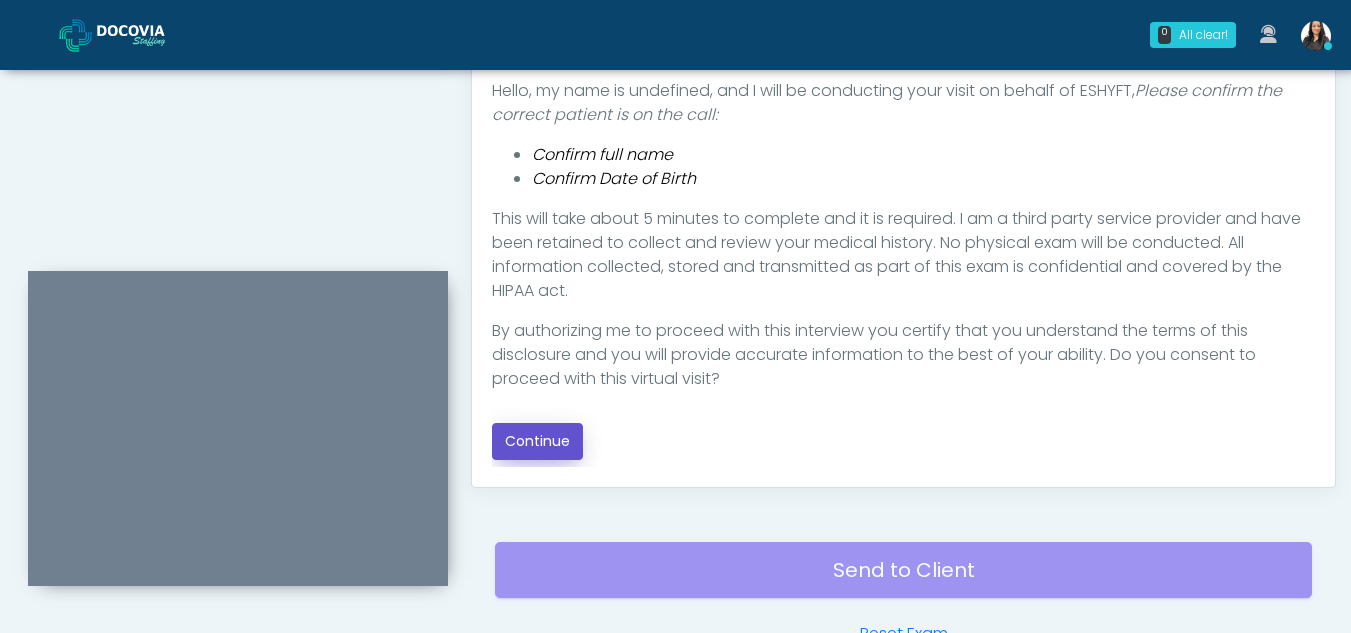 click on "Continue" at bounding box center [537, 441] 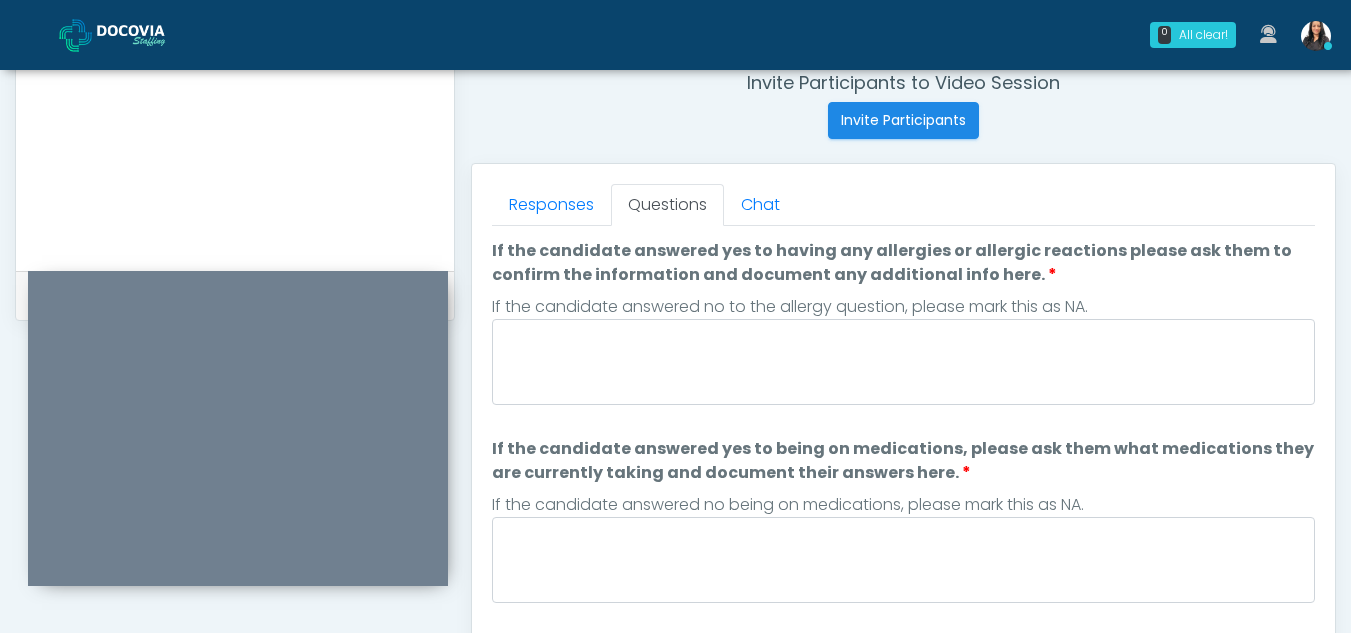 scroll, scrollTop: 774, scrollLeft: 0, axis: vertical 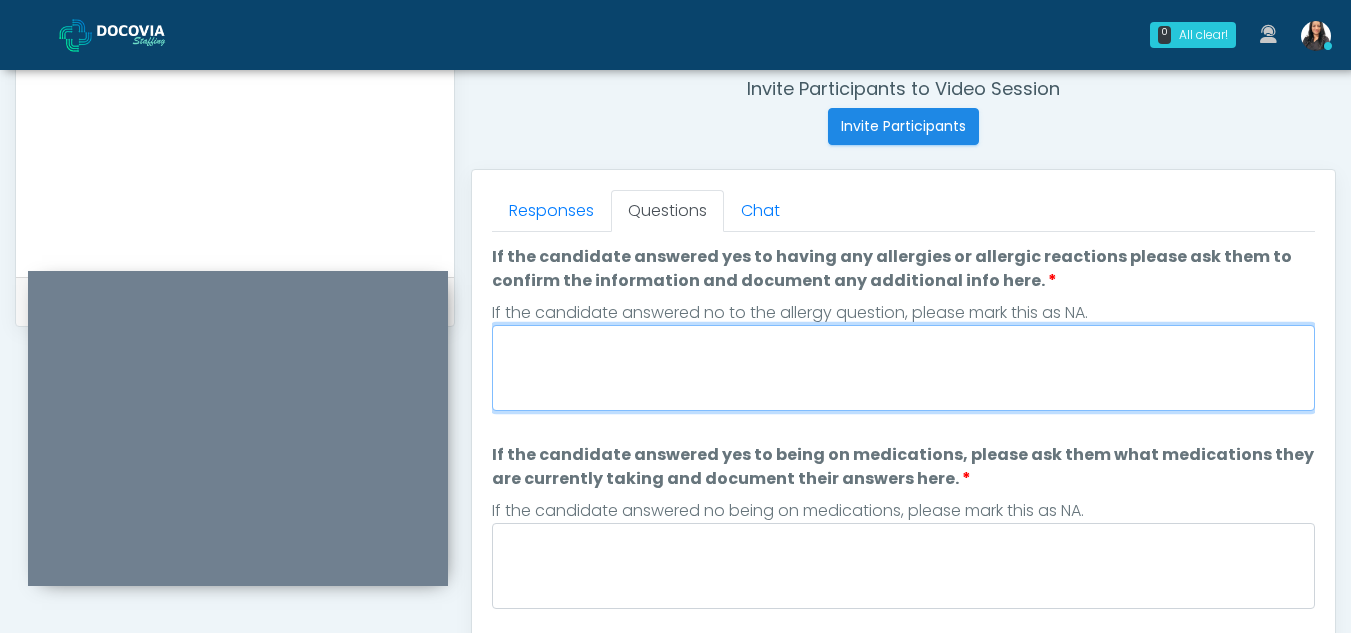 click on "If the candidate answered yes to having any allergies or allergic reactions please ask them to confirm the information and document any additional info here." at bounding box center (903, 368) 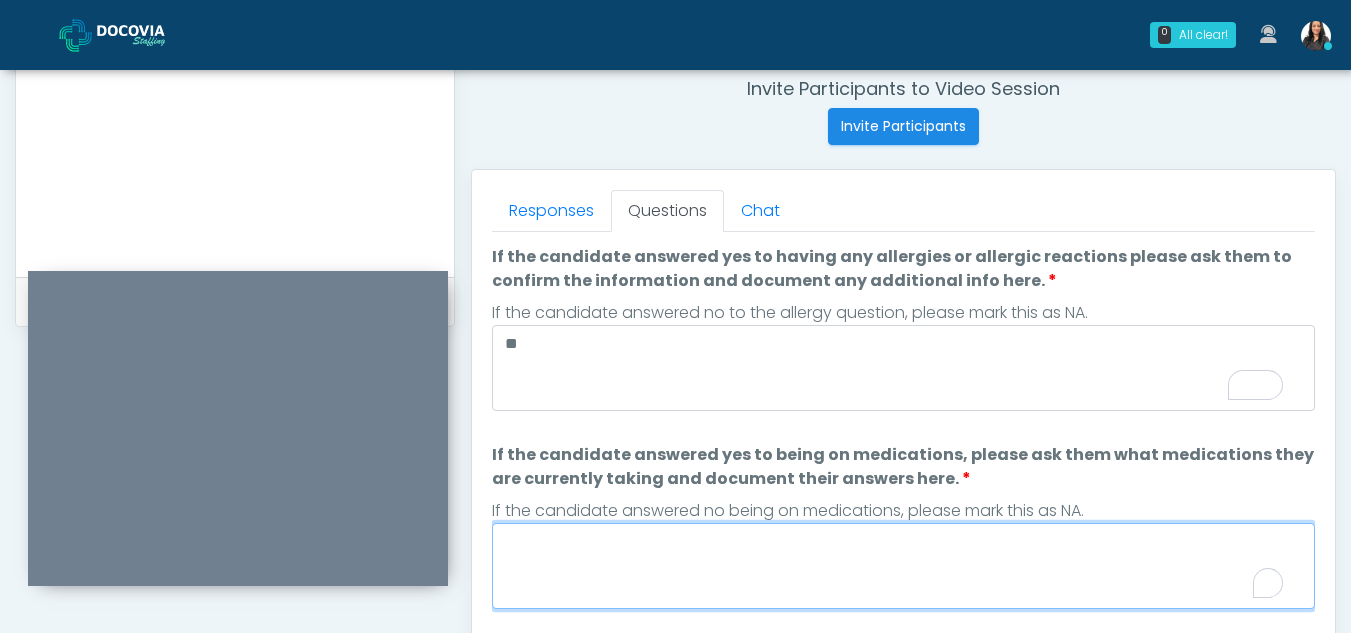 click on "If the candidate answered yes to being on medications, please ask them what medications they are currently taking and document their answers here." at bounding box center (903, 566) 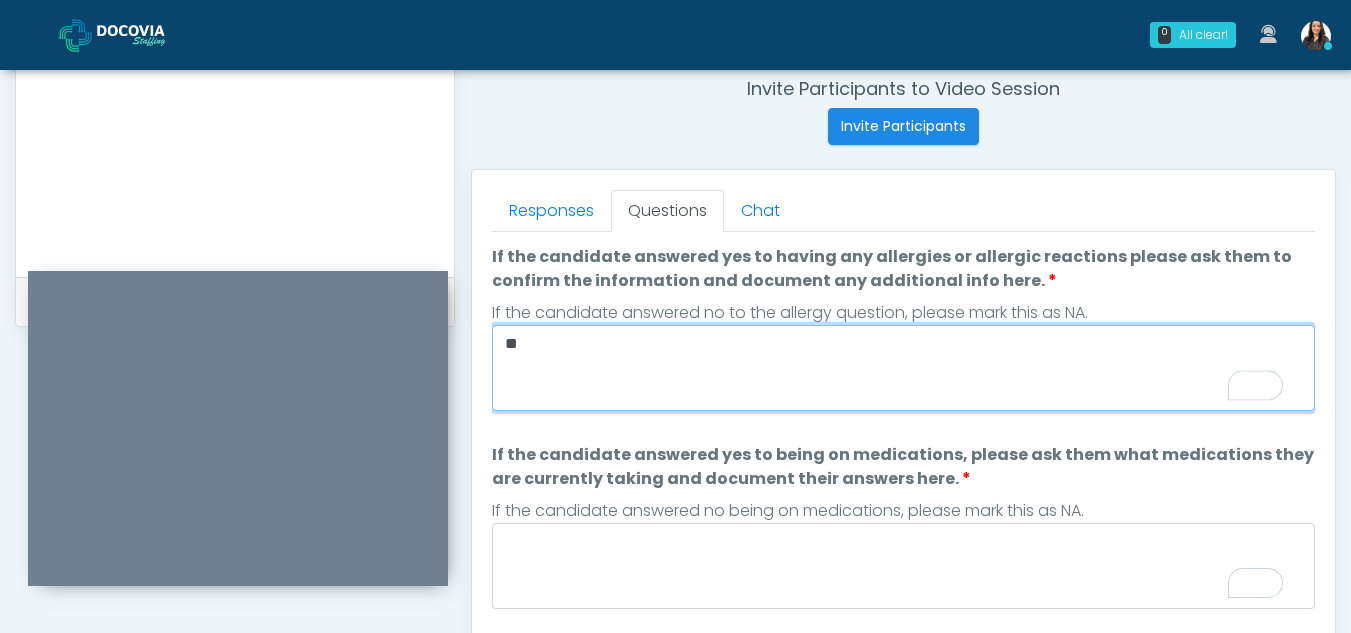 click on "**" at bounding box center (903, 368) 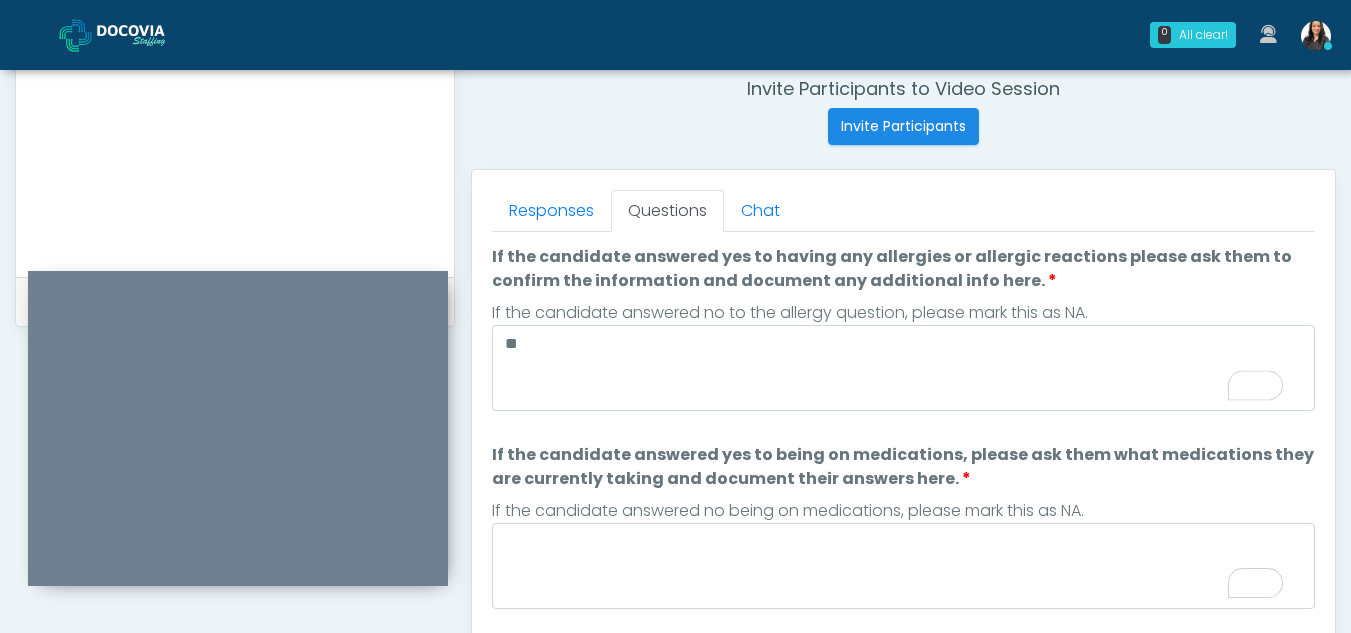 scroll, scrollTop: 108, scrollLeft: 0, axis: vertical 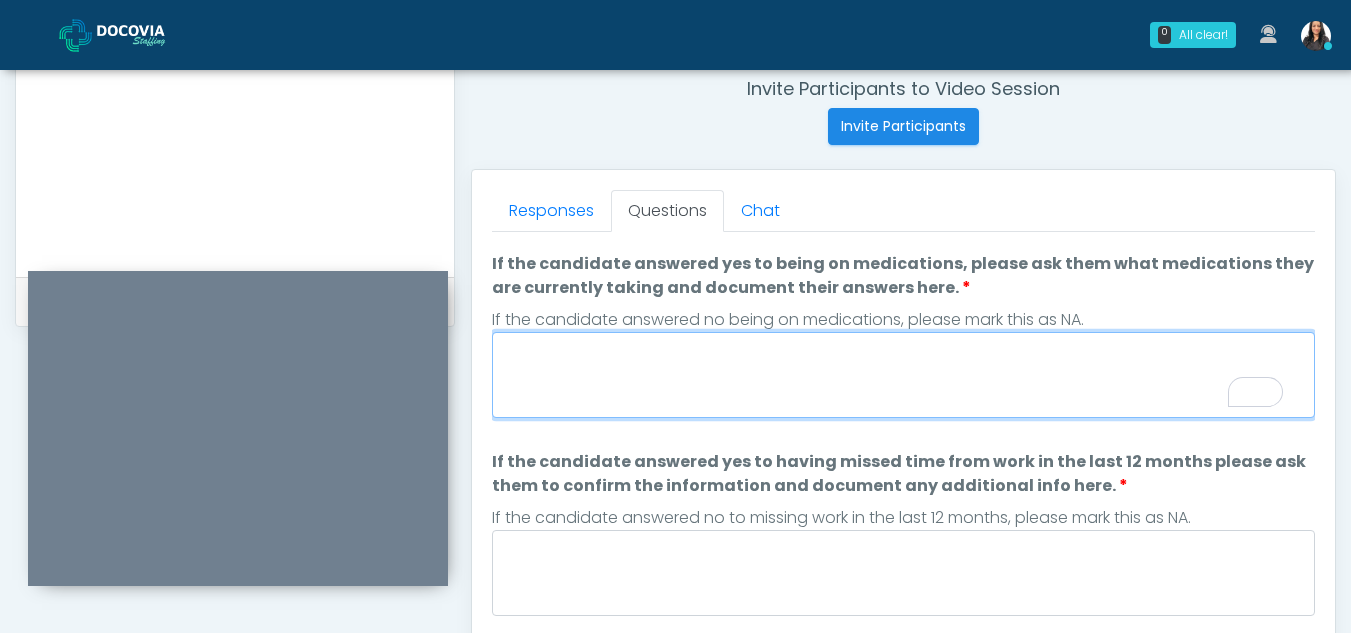 click on "If the candidate answered yes to being on medications, please ask them what medications they are currently taking and document their answers here." at bounding box center [903, 375] 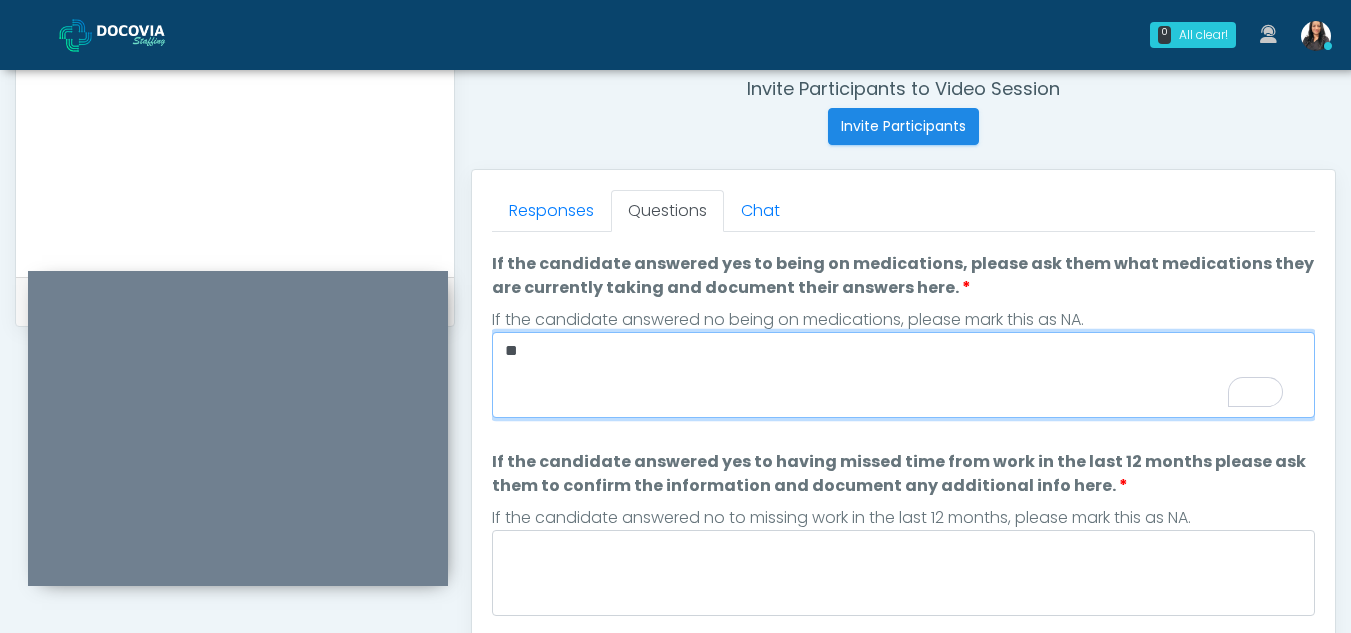 type on "**" 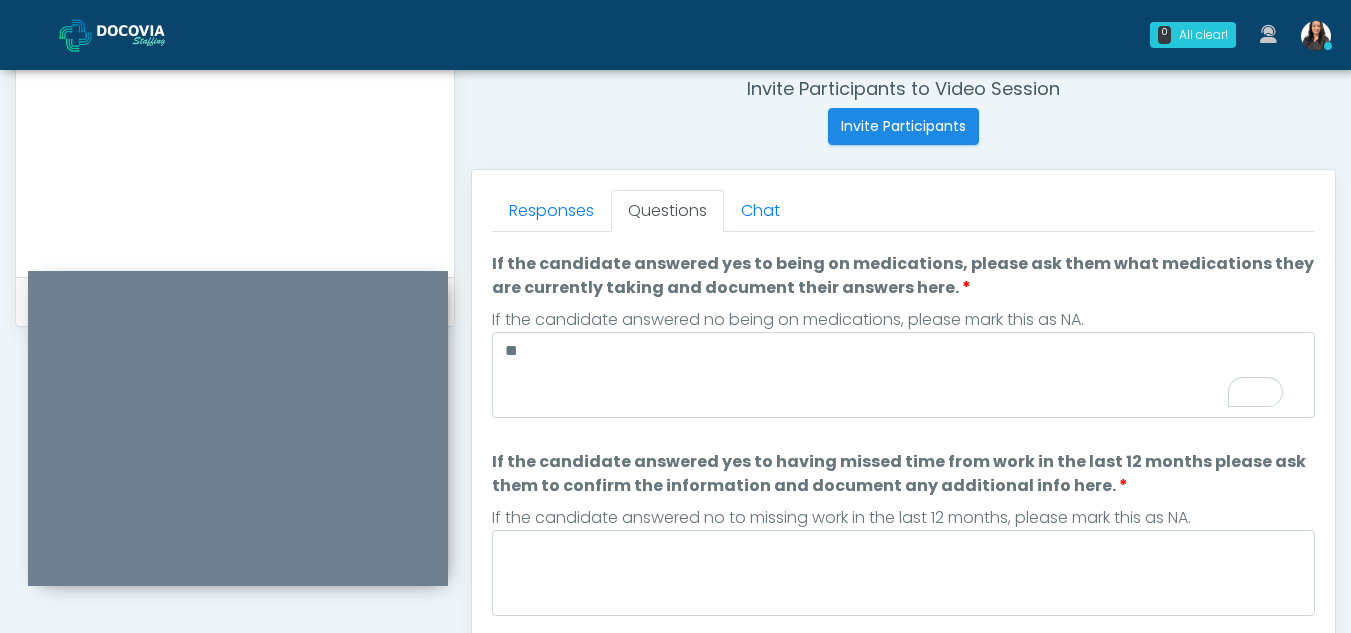 scroll, scrollTop: 0, scrollLeft: 0, axis: both 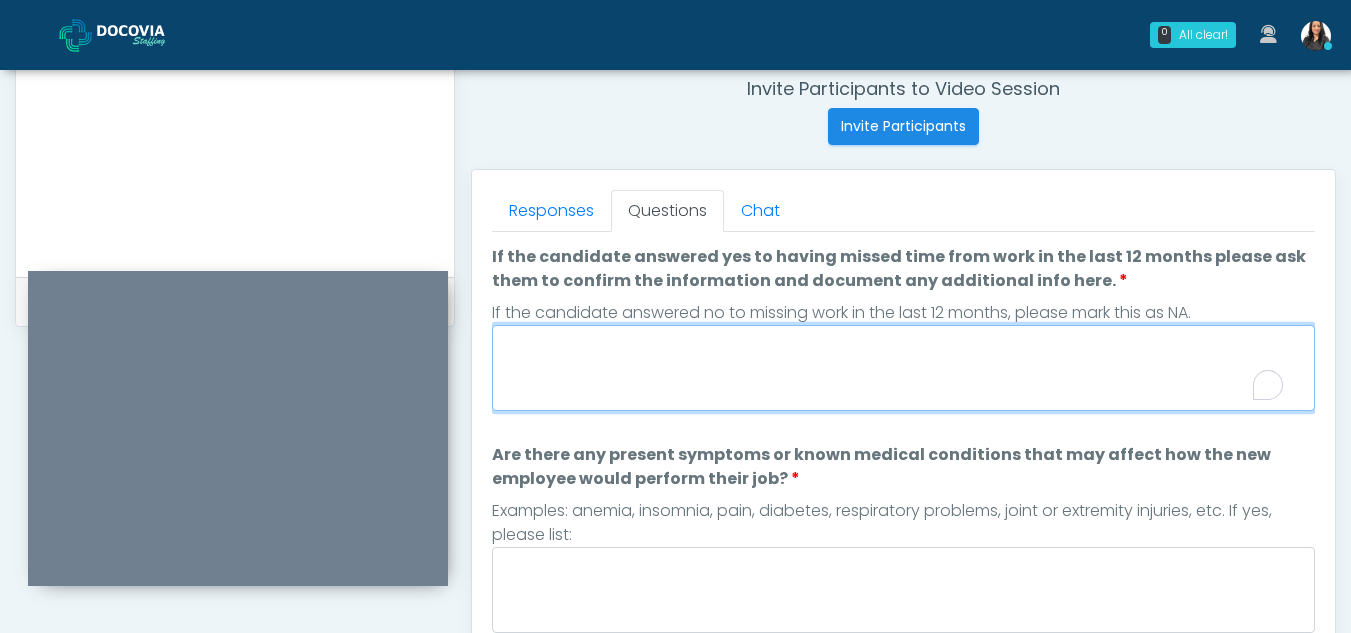 click on "If the candidate answered yes to having missed time from work in the last 12 months please ask them to confirm the information and document any additional info here." at bounding box center [903, 368] 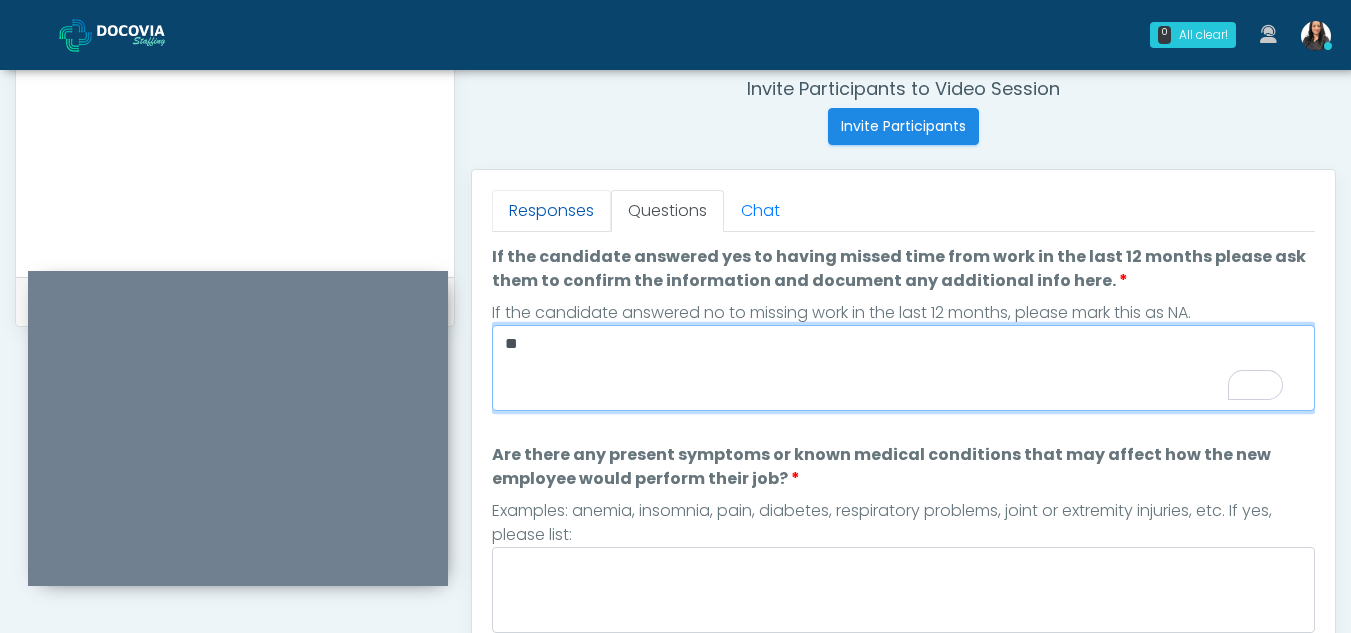 type on "**" 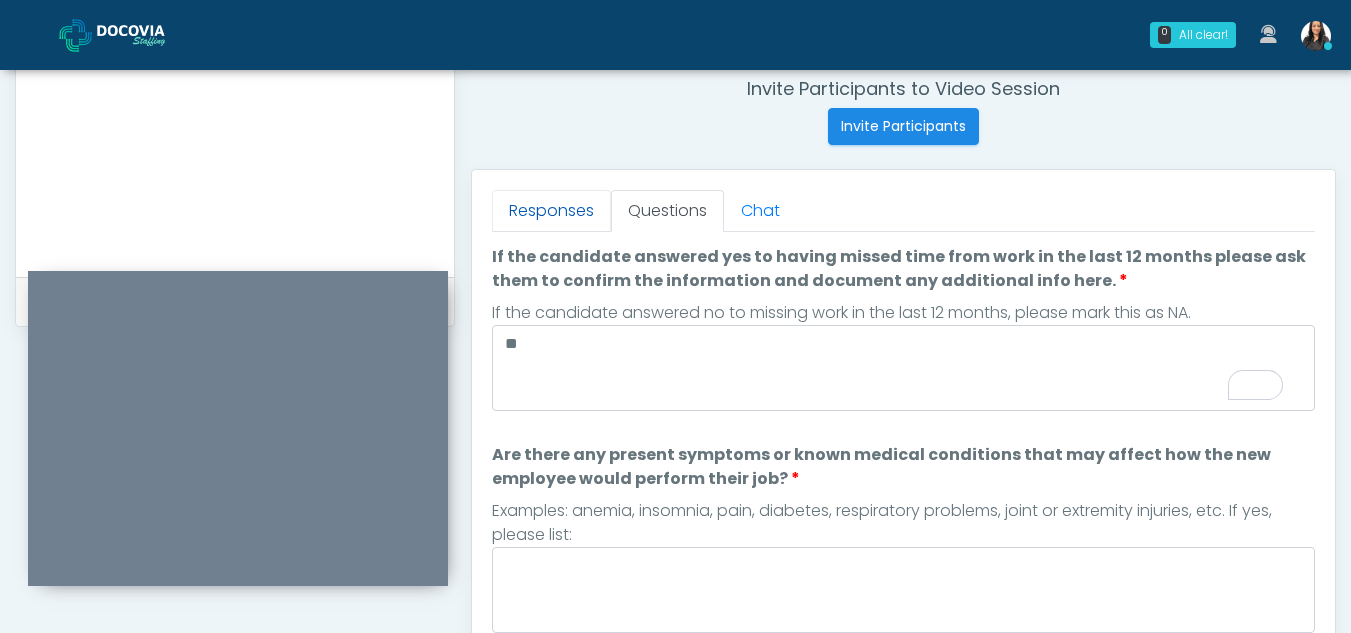 click on "Responses" at bounding box center (551, 211) 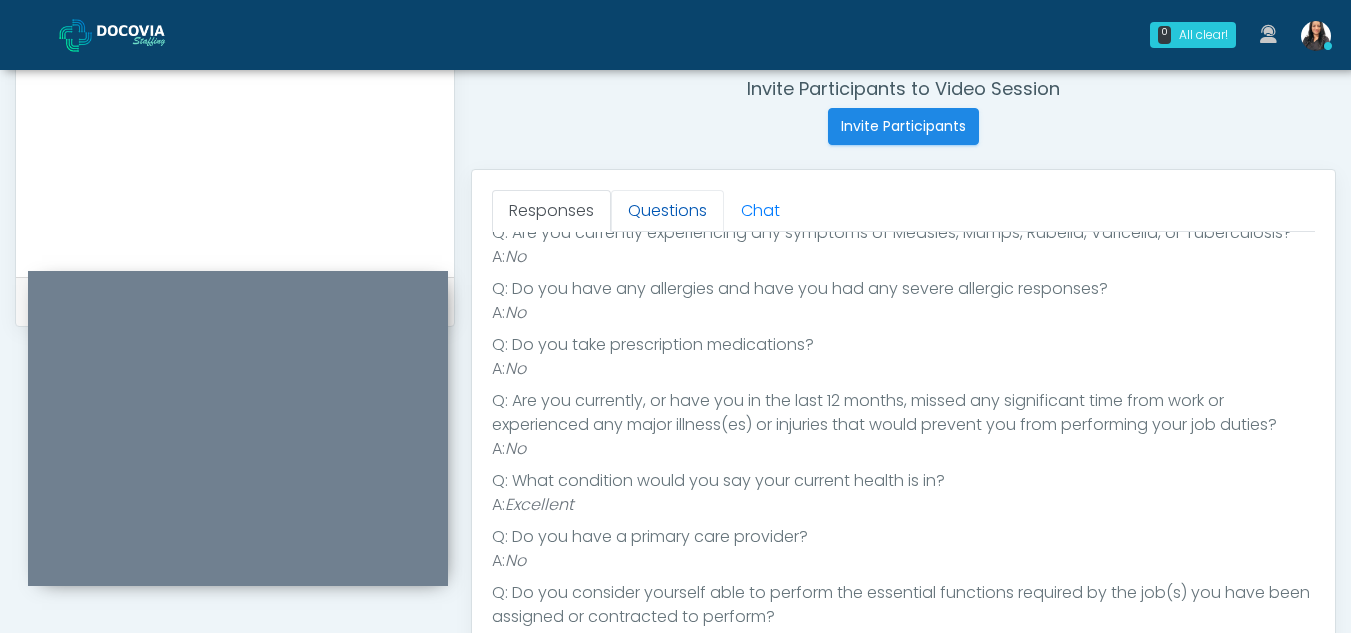 click on "Questions" at bounding box center (667, 211) 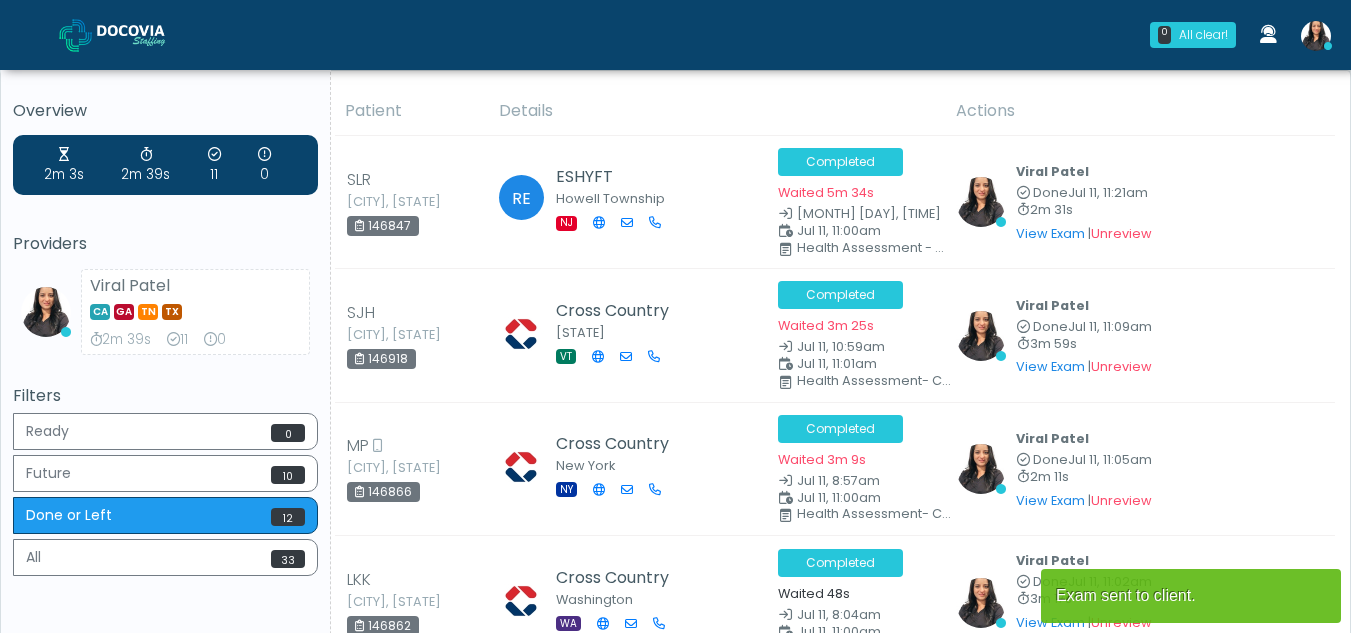 scroll, scrollTop: 0, scrollLeft: 0, axis: both 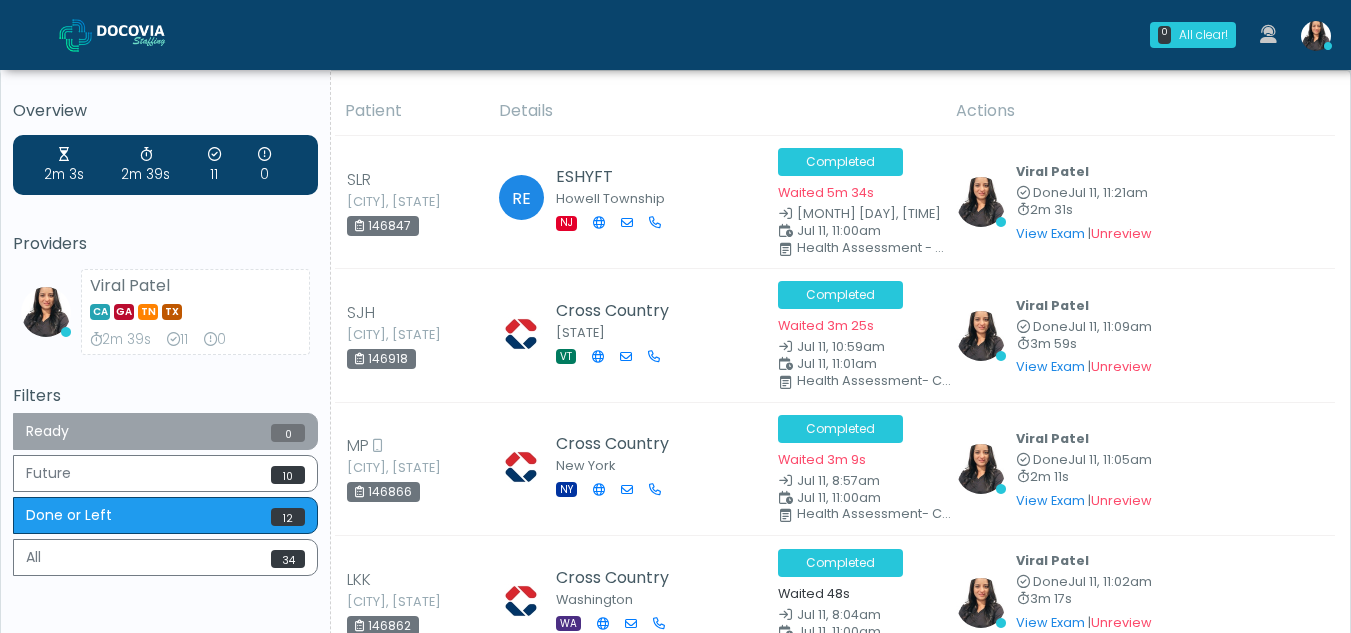 click on "Ready
0" at bounding box center [165, 431] 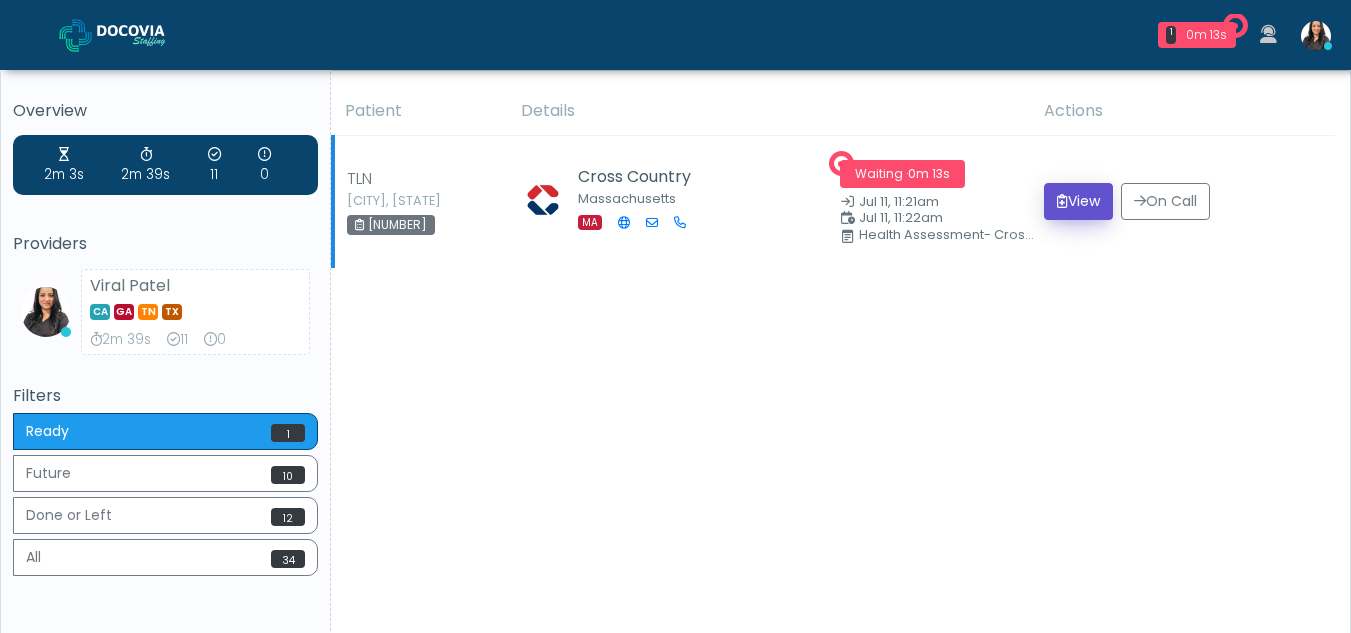 click on "View" at bounding box center (1078, 201) 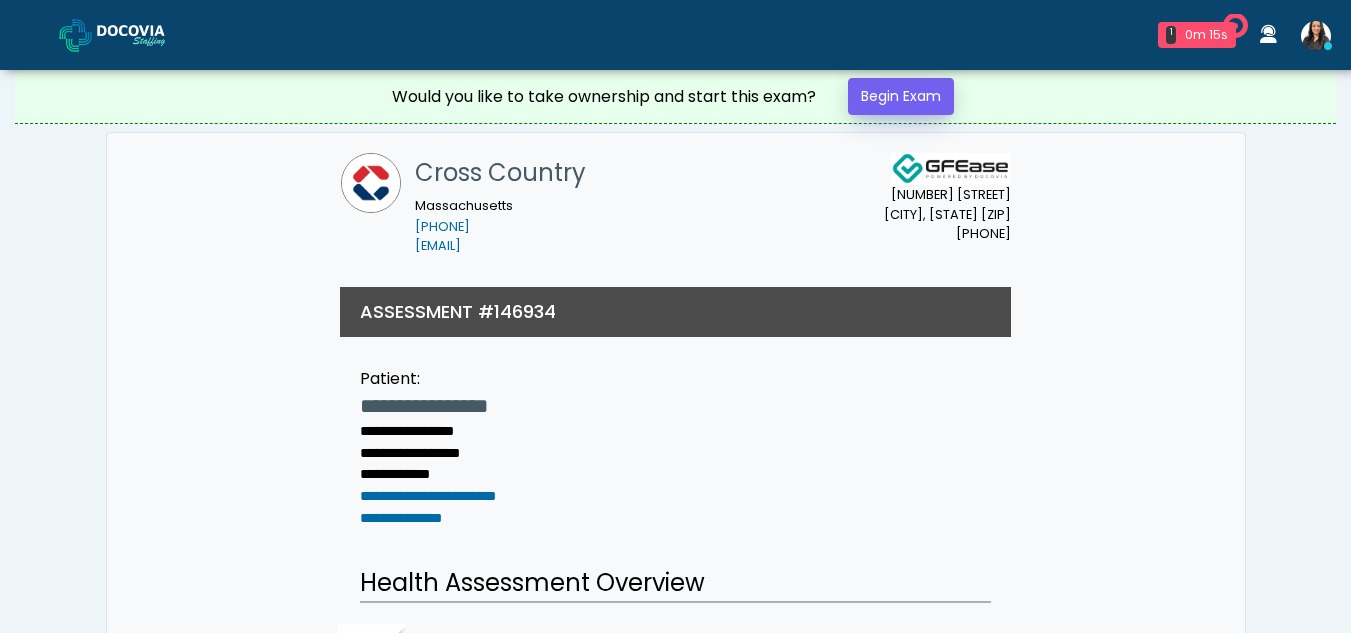 scroll, scrollTop: 0, scrollLeft: 0, axis: both 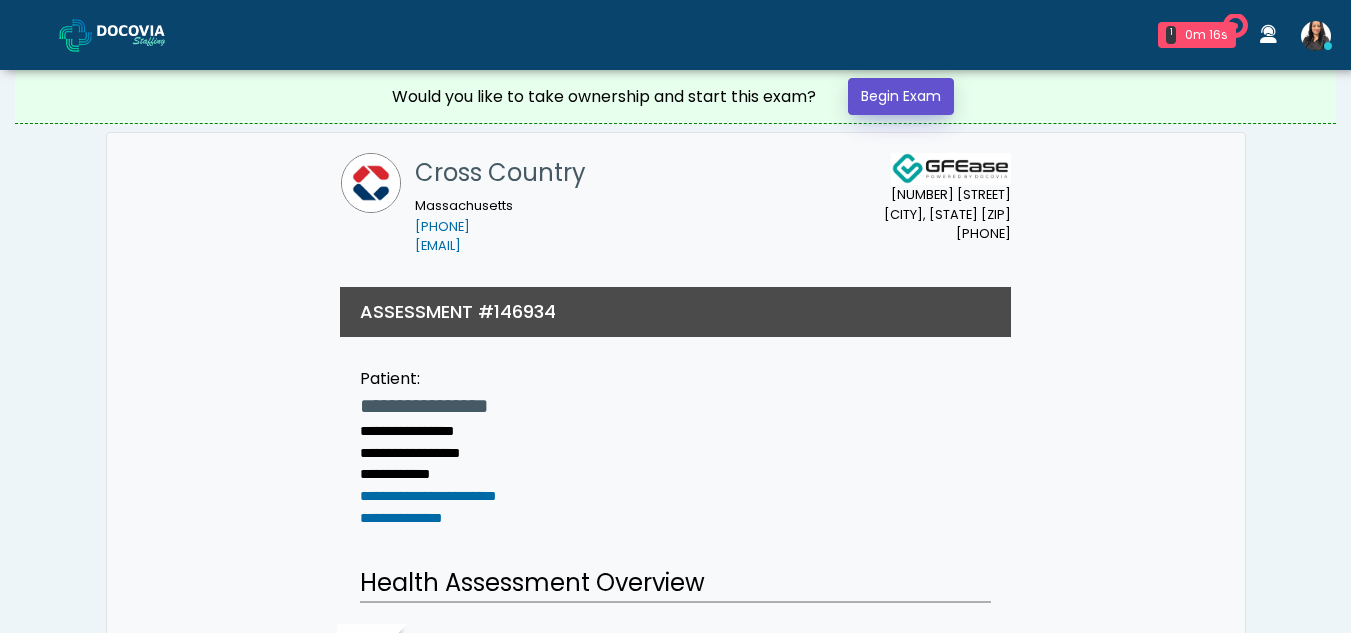 click on "Begin Exam" at bounding box center [901, 96] 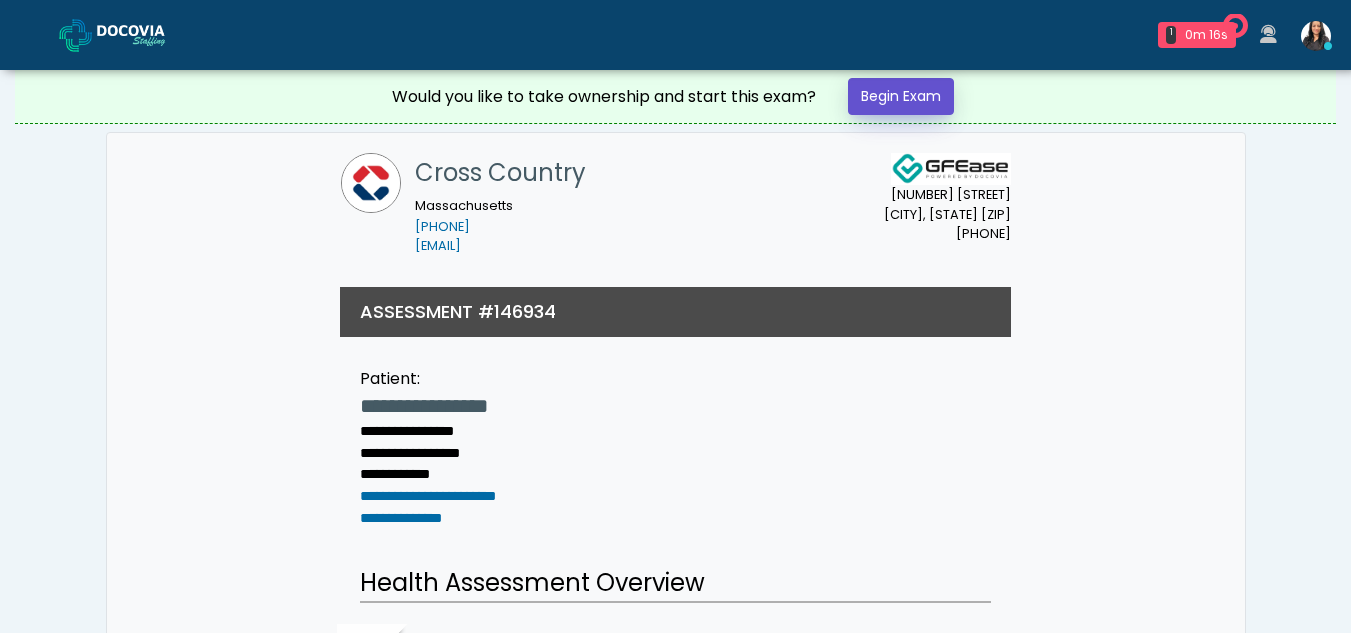 scroll, scrollTop: 0, scrollLeft: 0, axis: both 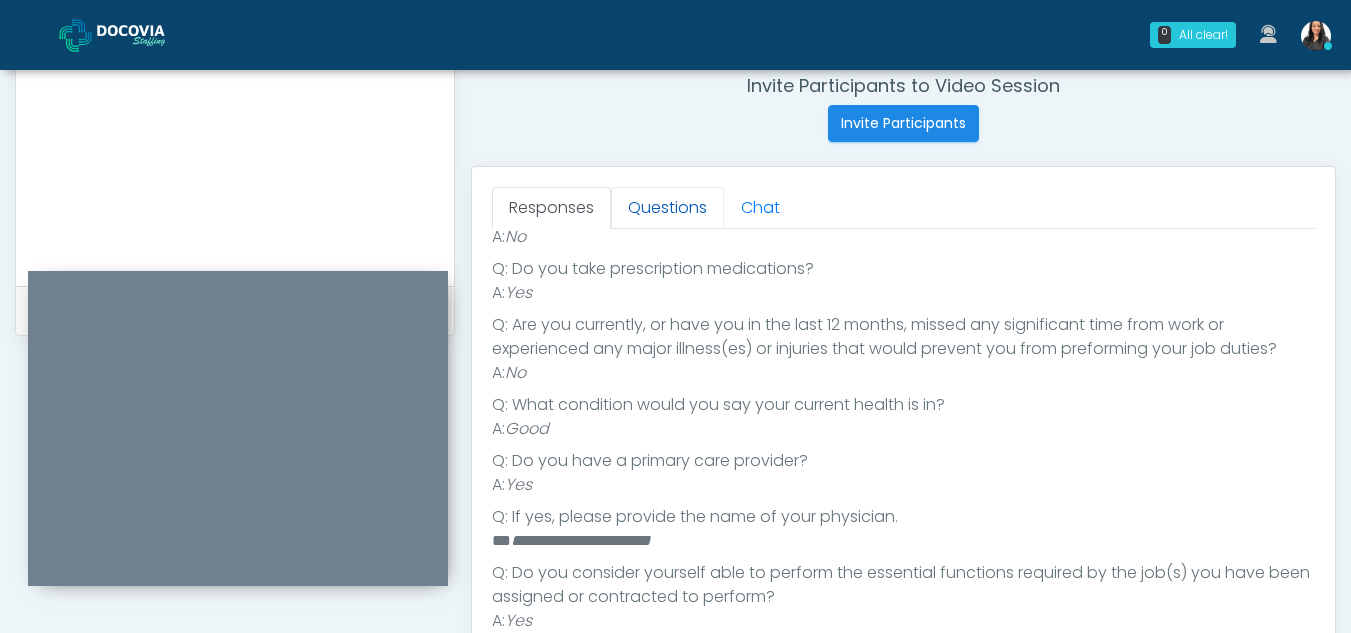 click on "Questions" at bounding box center (667, 208) 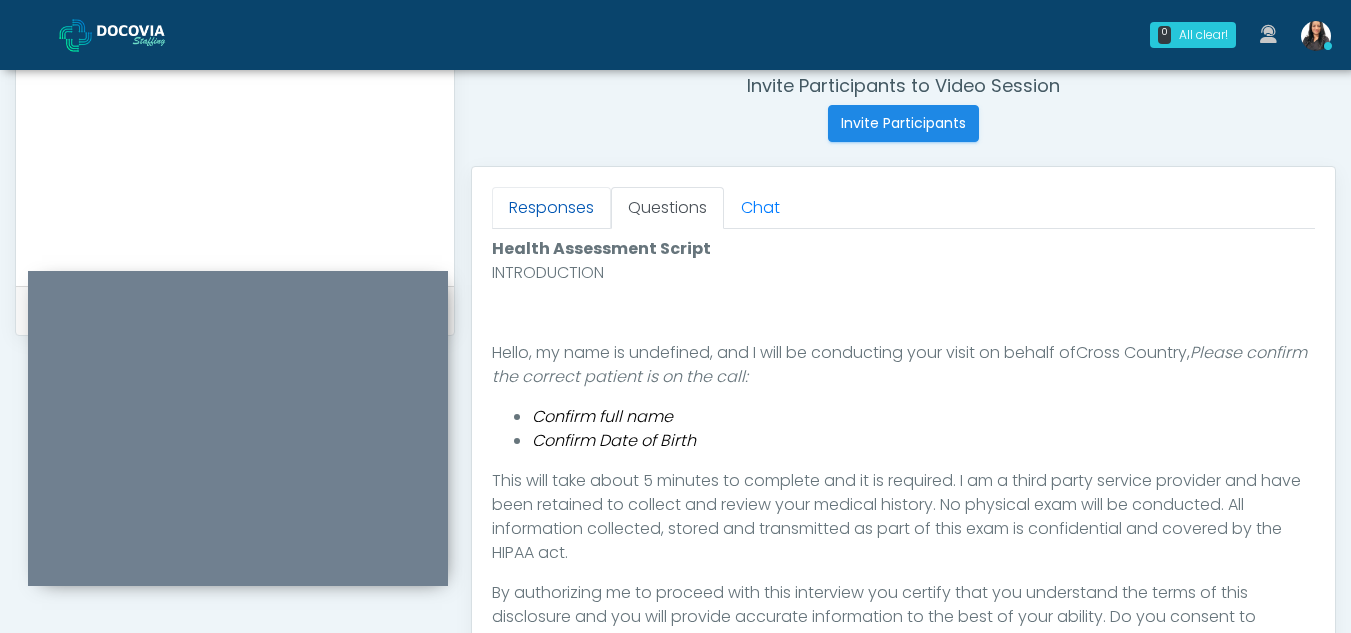 click on "Responses" at bounding box center (551, 208) 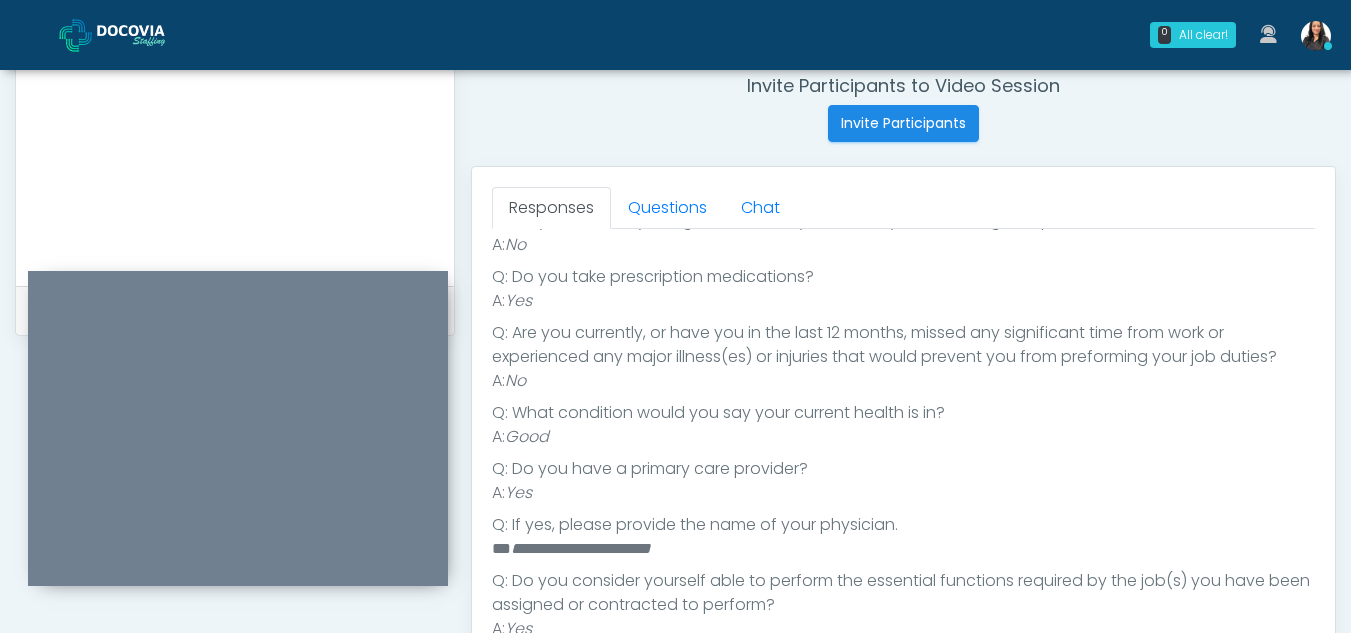 scroll, scrollTop: 210, scrollLeft: 0, axis: vertical 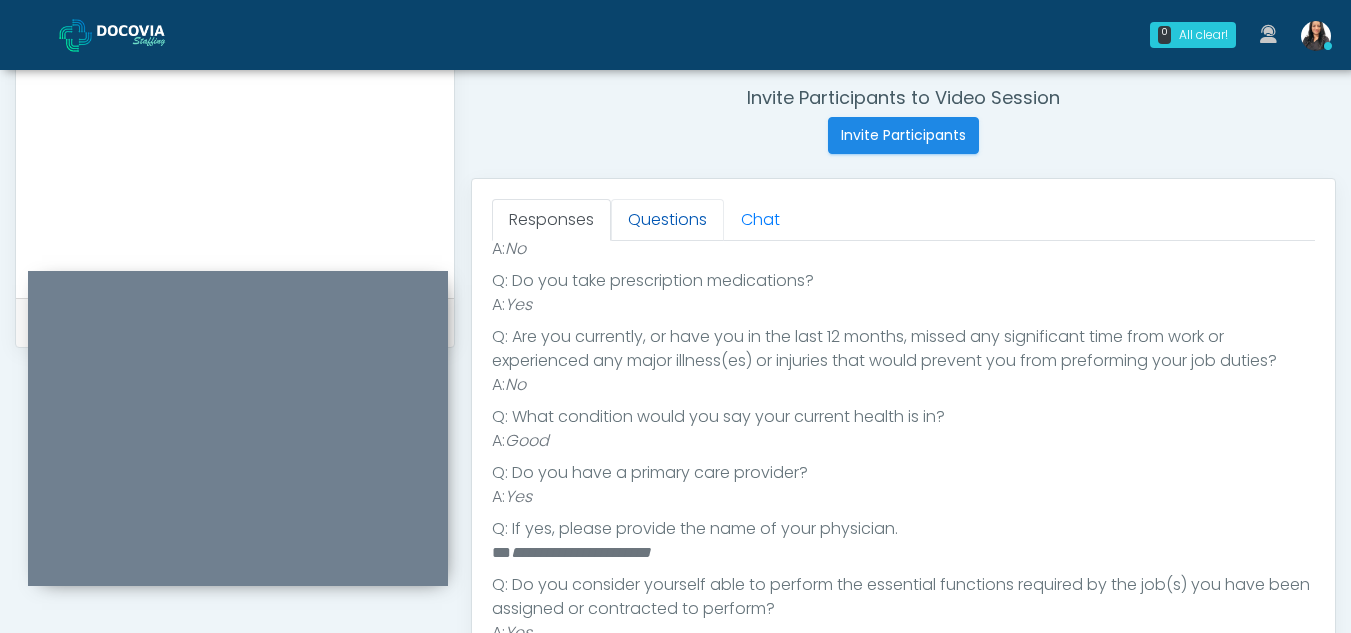click on "Questions" at bounding box center (667, 220) 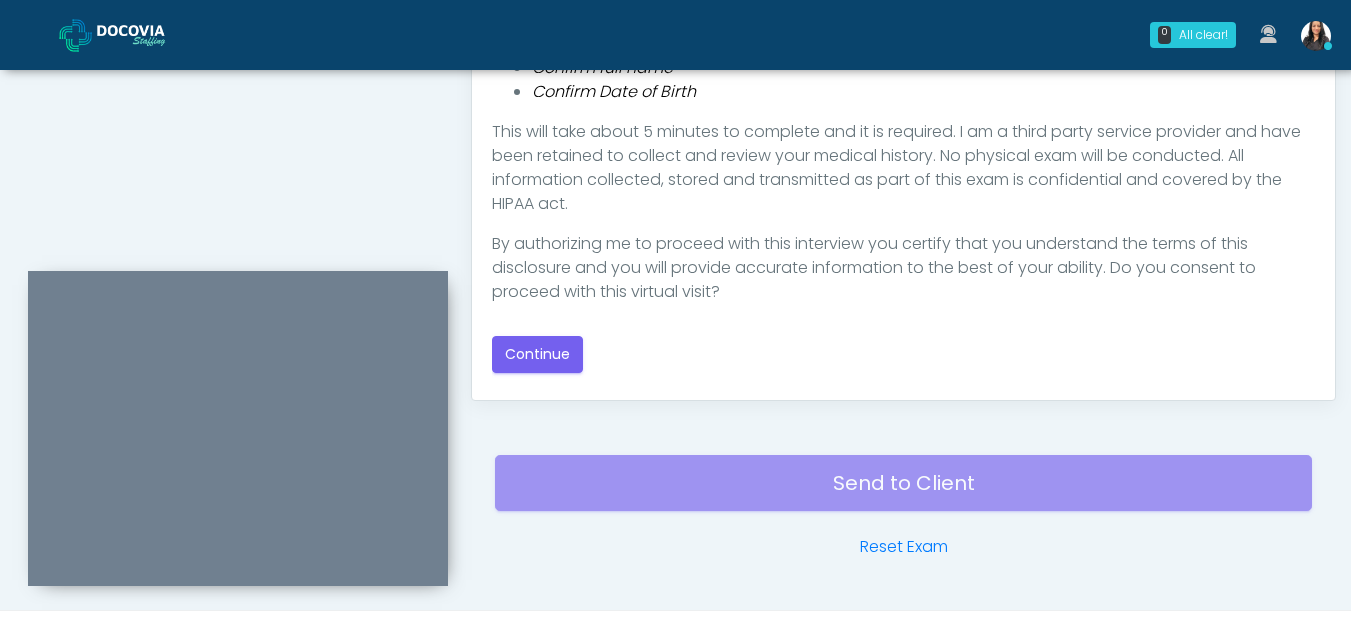 scroll, scrollTop: 1147, scrollLeft: 0, axis: vertical 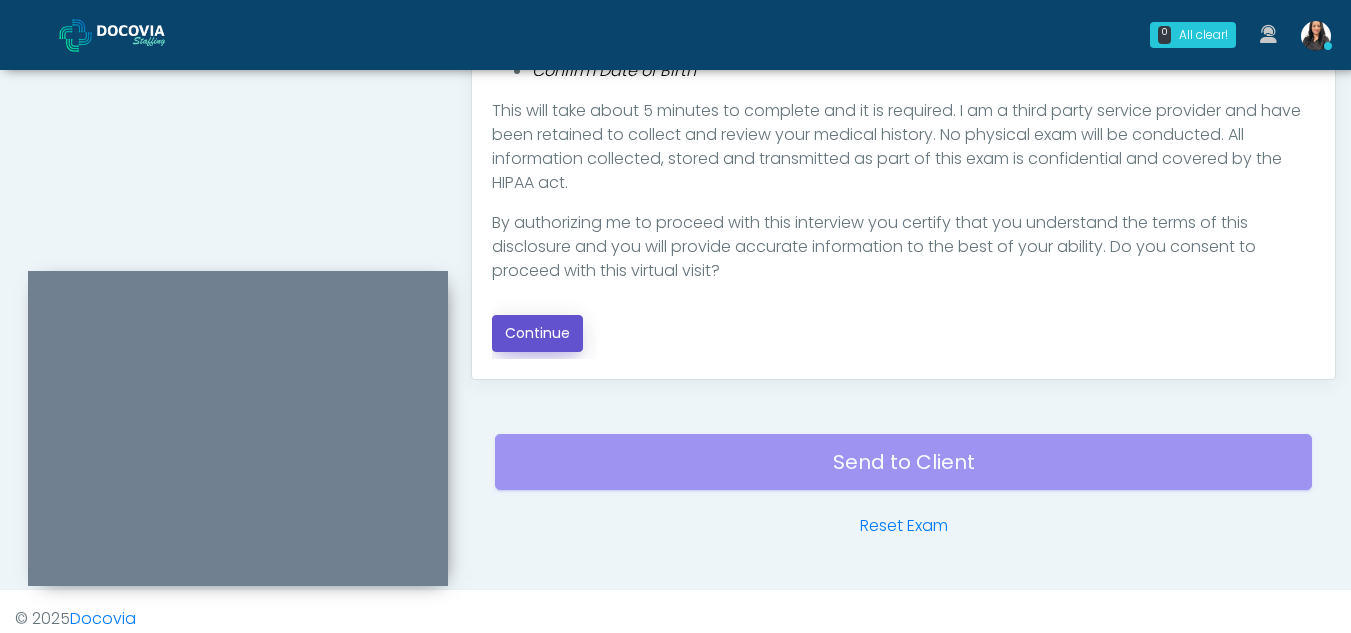 click on "Continue" at bounding box center [537, 333] 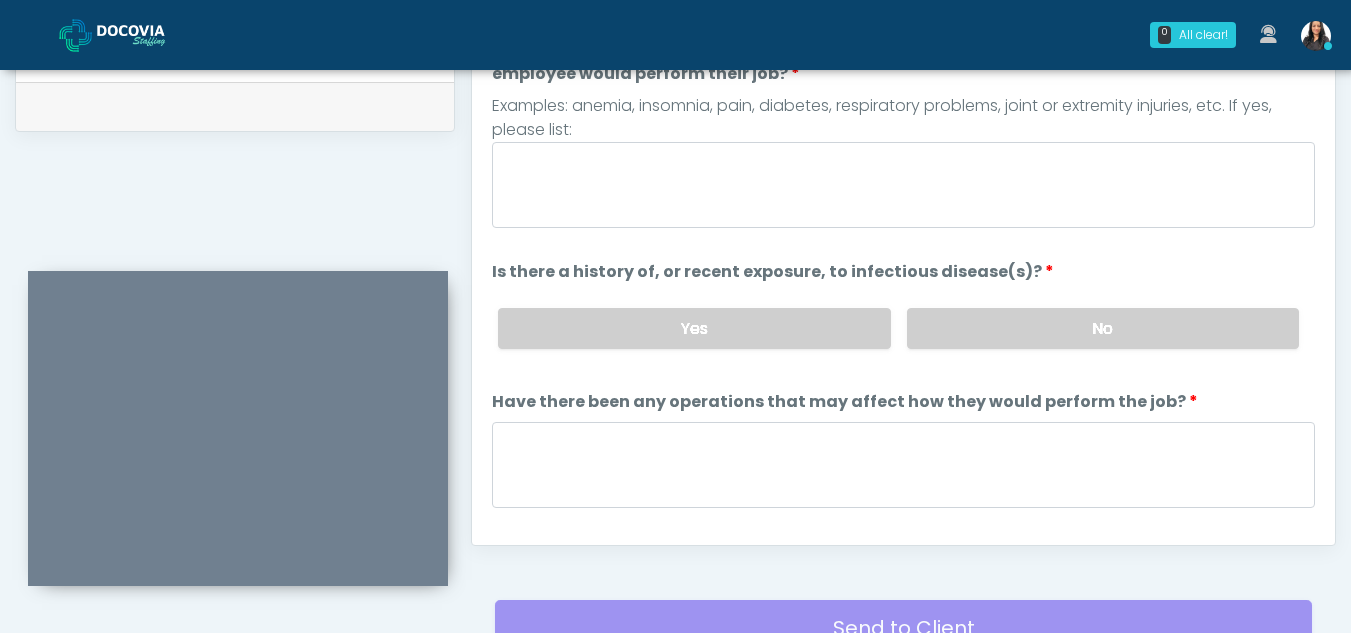 scroll, scrollTop: 942, scrollLeft: 0, axis: vertical 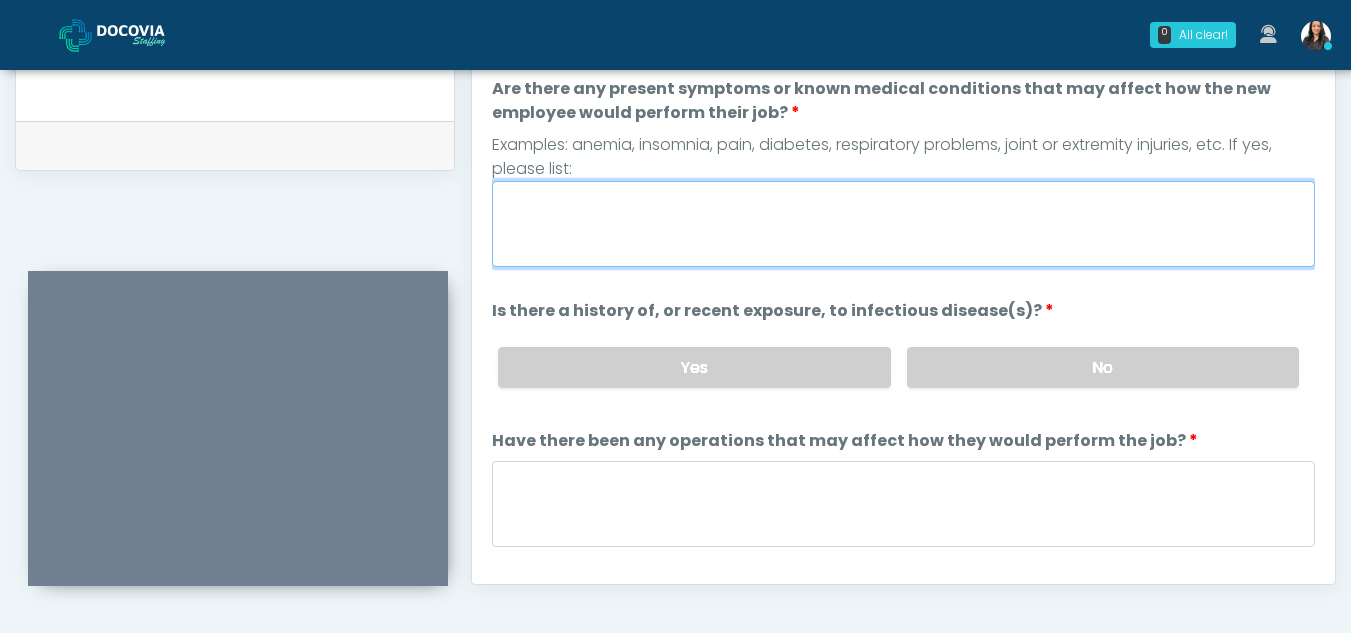 click on "Are there any present symptoms or known medical conditions that may affect how the new employee would perform their job?" at bounding box center [903, 224] 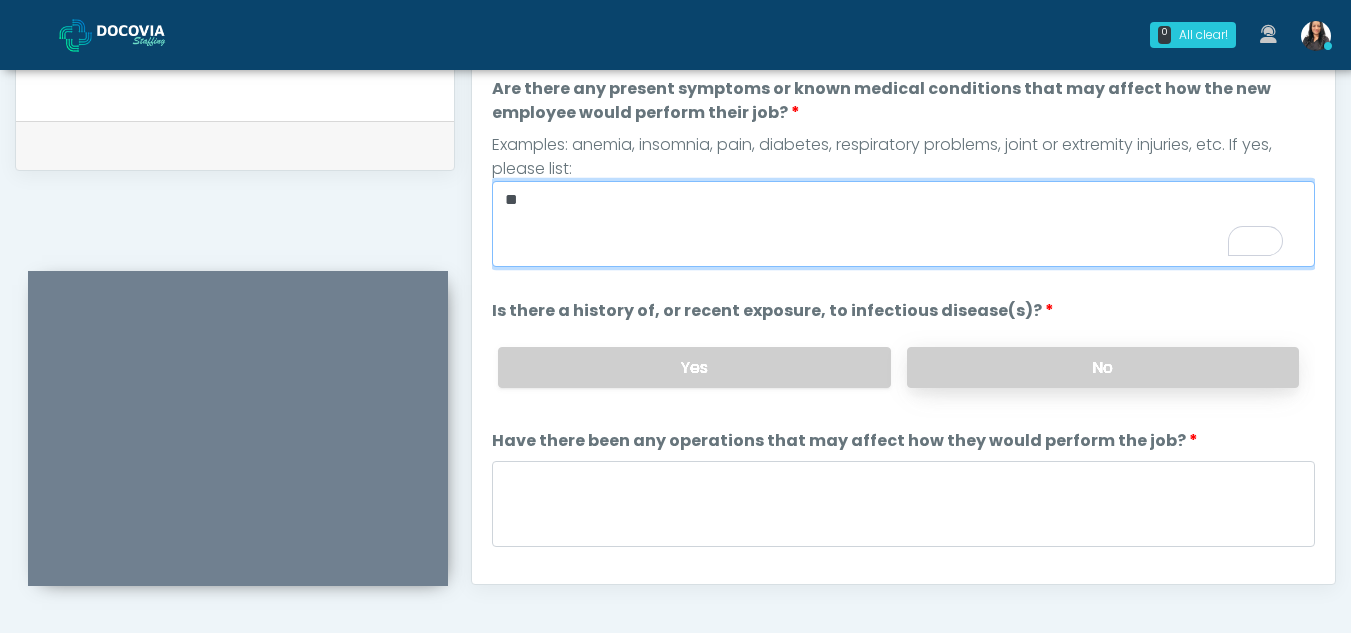 type on "**" 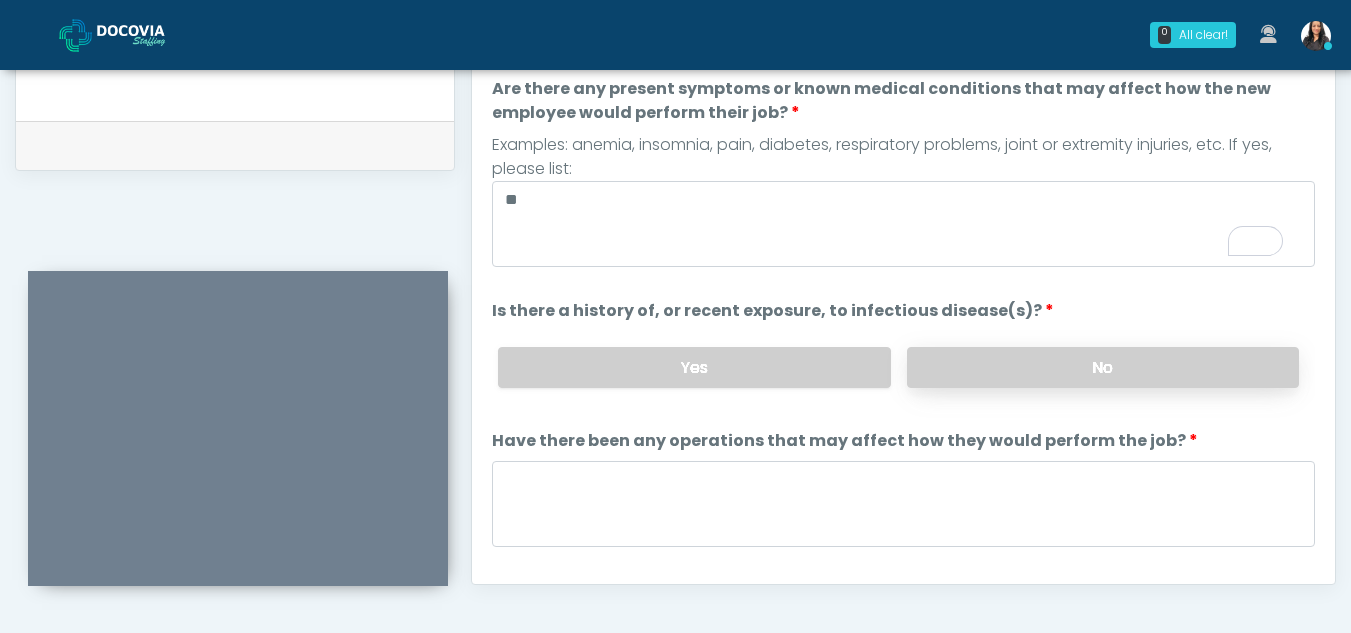 click on "No" at bounding box center (1103, 367) 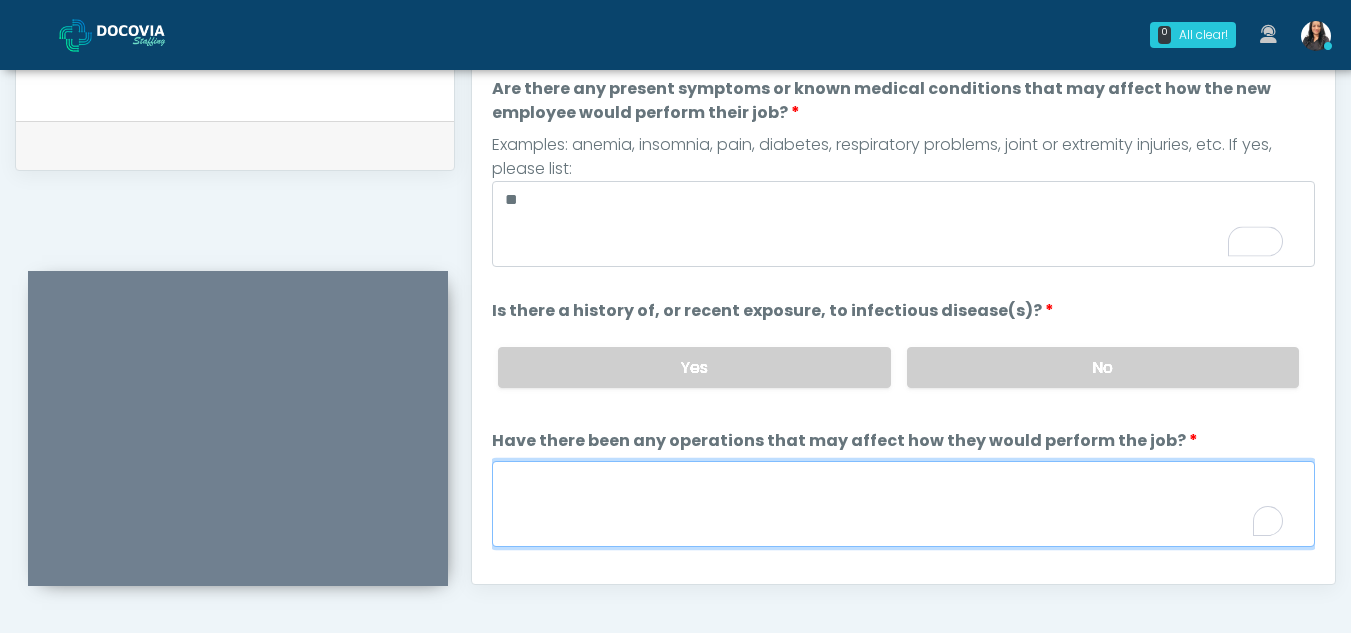 click on "Have there been any operations that may affect how they would perform the job?" at bounding box center [903, 504] 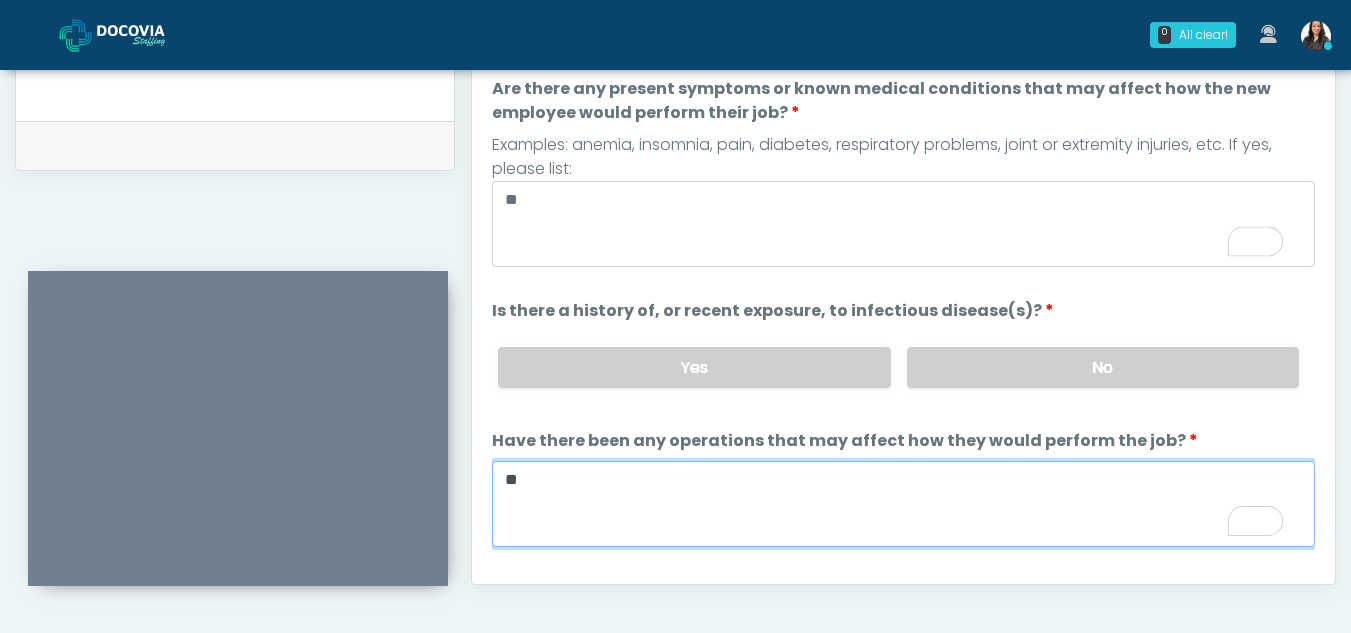 type on "**" 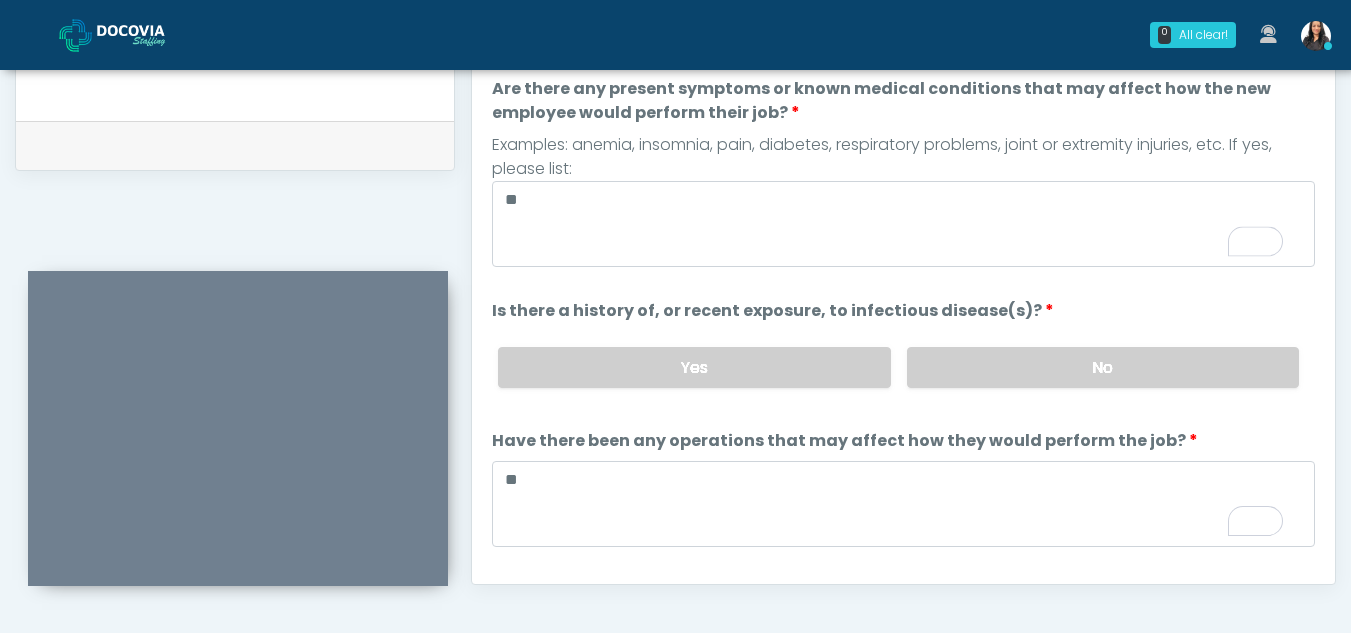 scroll, scrollTop: 155, scrollLeft: 0, axis: vertical 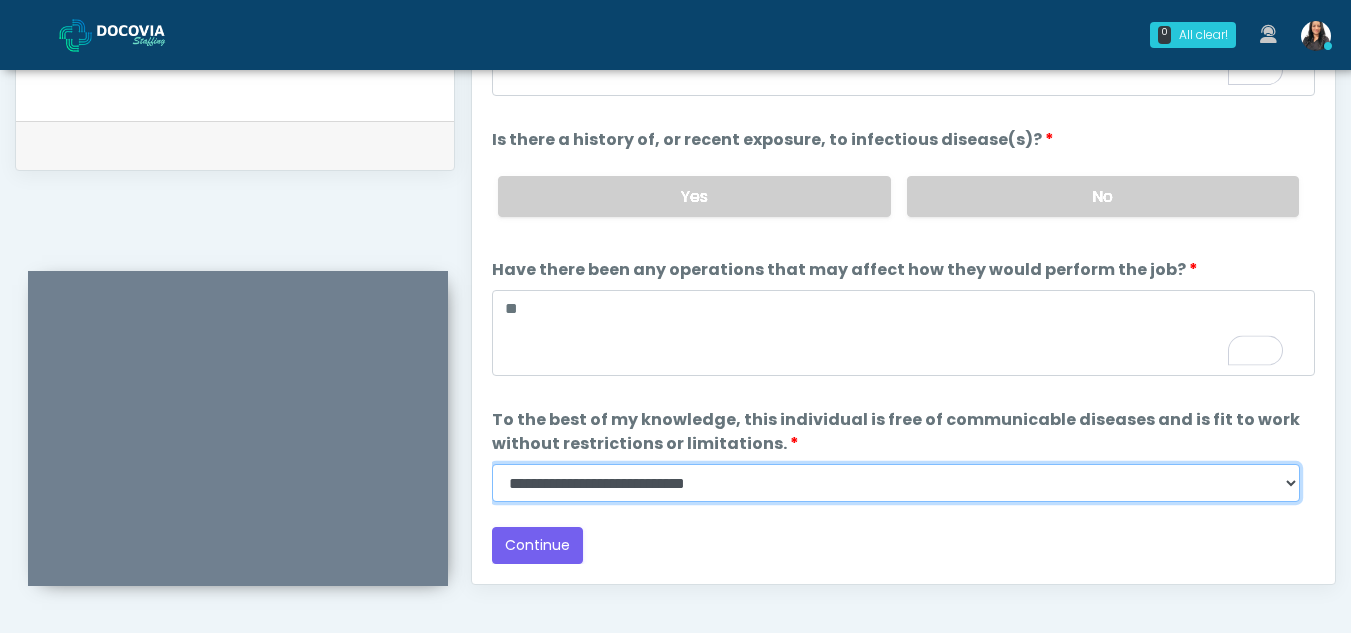 click on "**********" at bounding box center (896, 483) 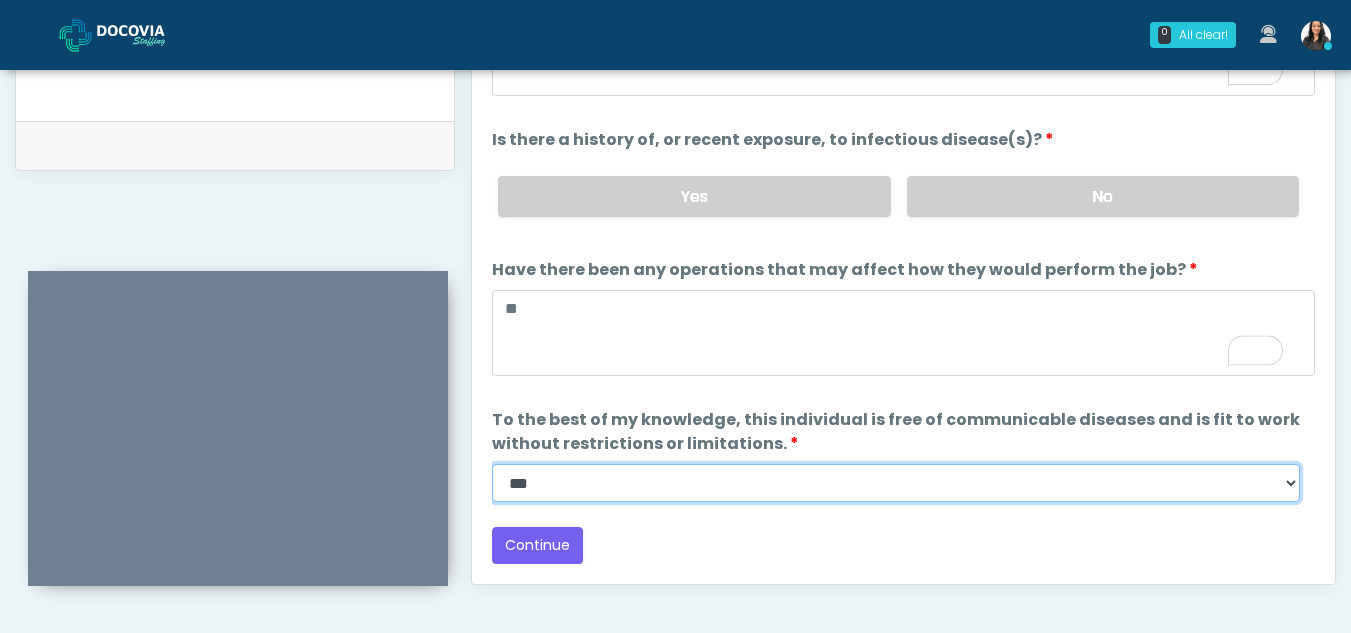 click on "**********" at bounding box center [896, 483] 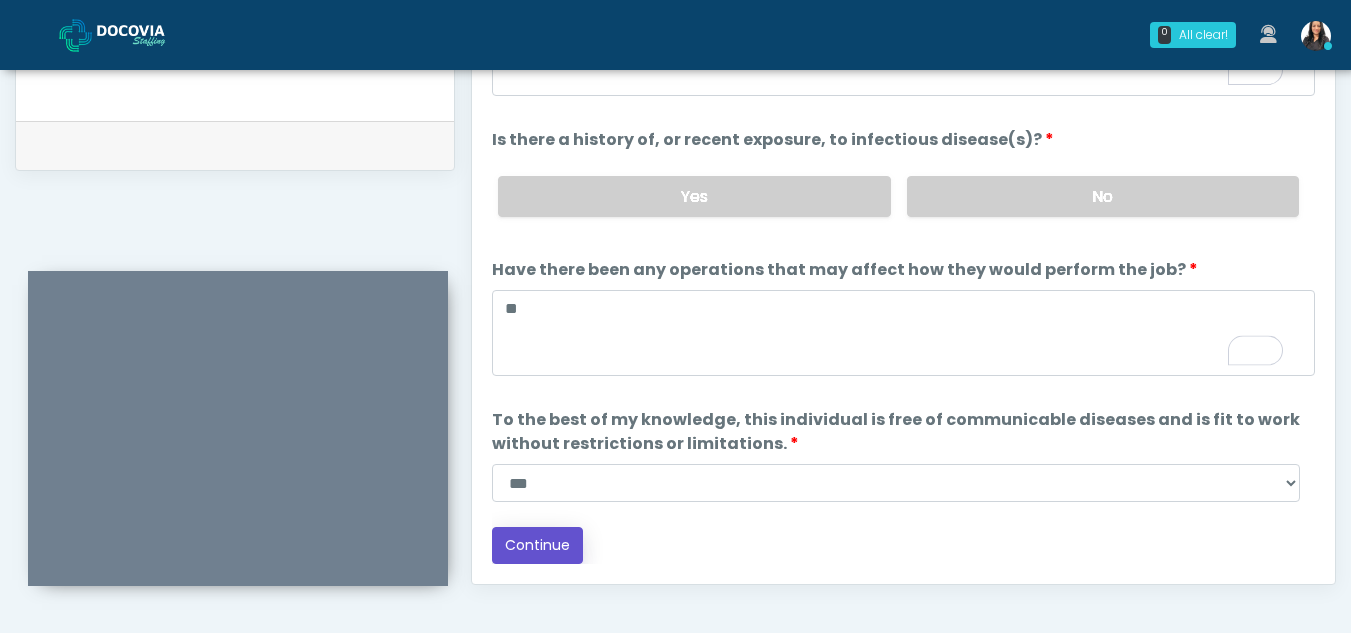 click on "Continue" at bounding box center (537, 545) 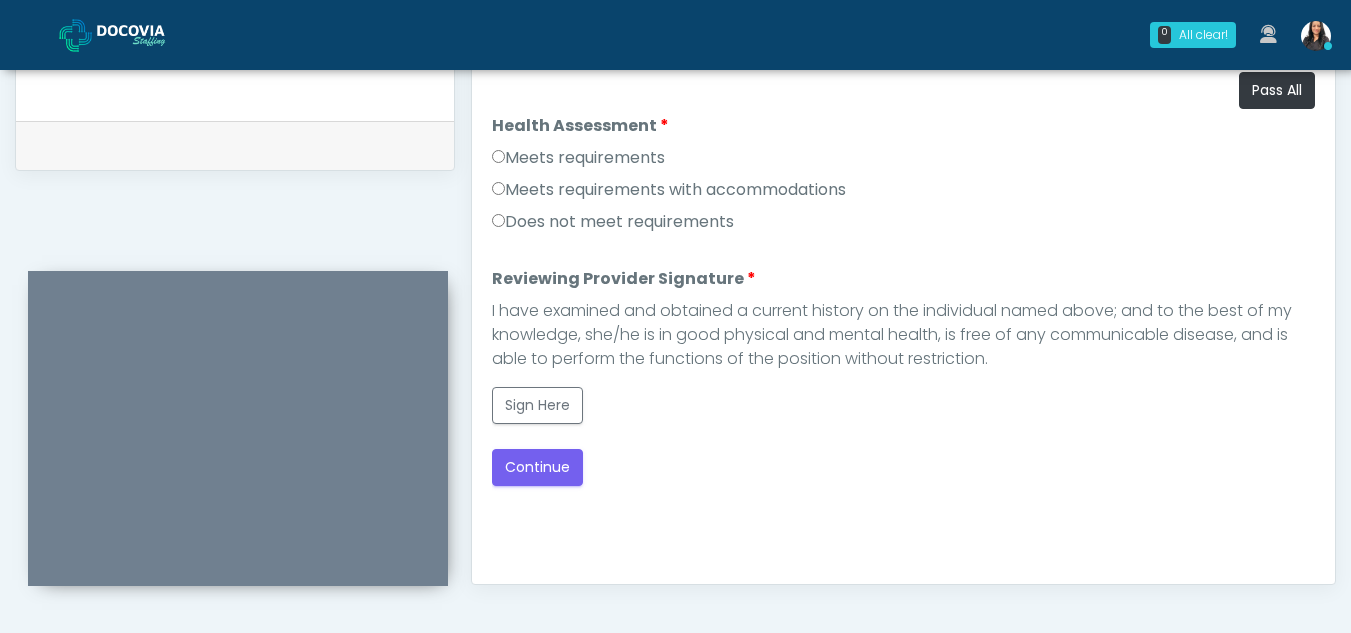 scroll, scrollTop: 0, scrollLeft: 0, axis: both 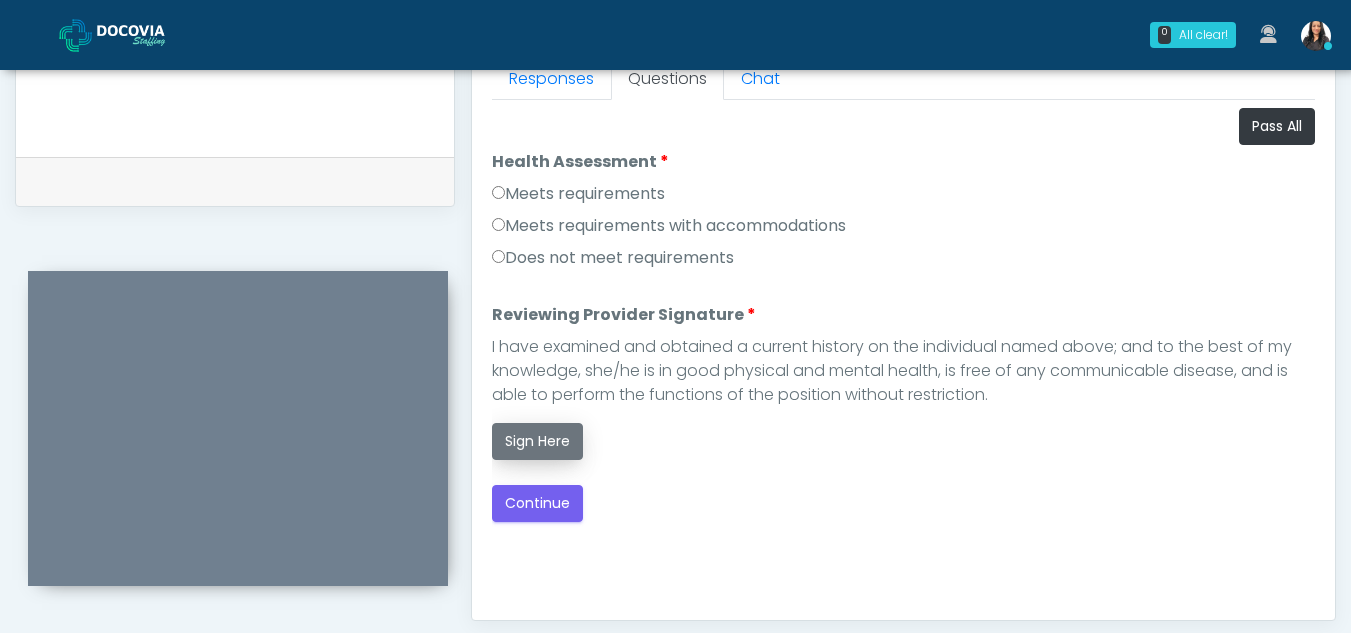 click on "Sign Here" at bounding box center (537, 441) 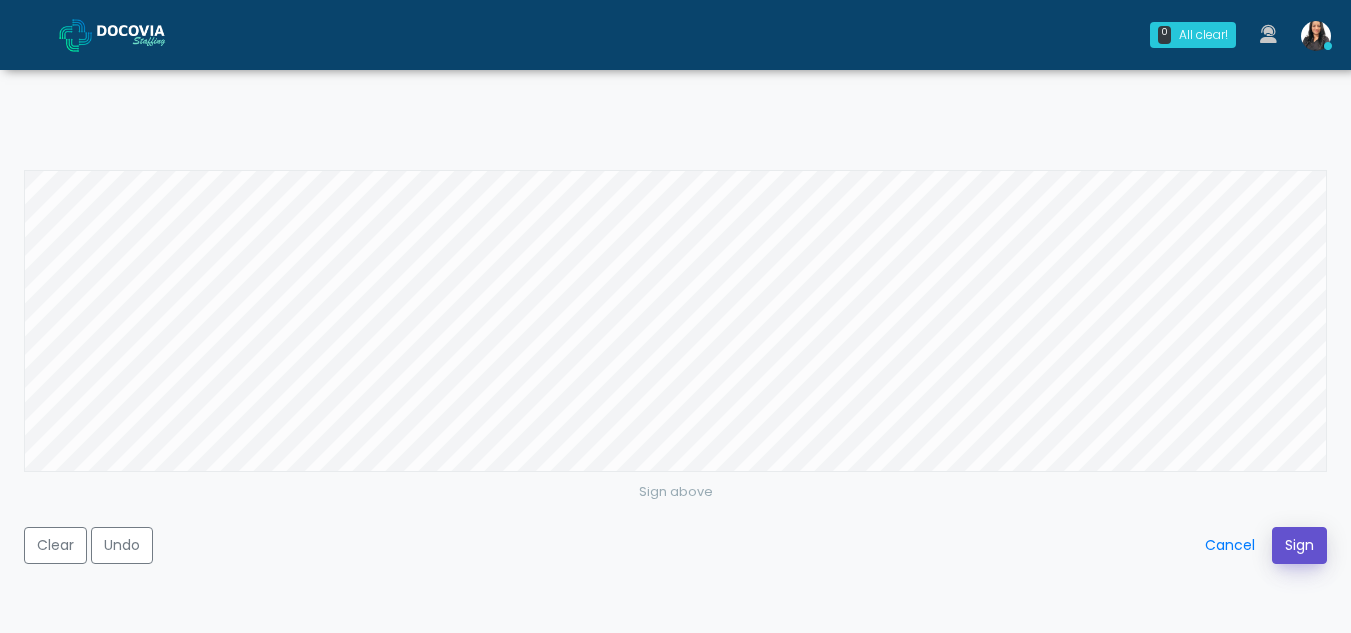 click on "Sign" at bounding box center (1299, 545) 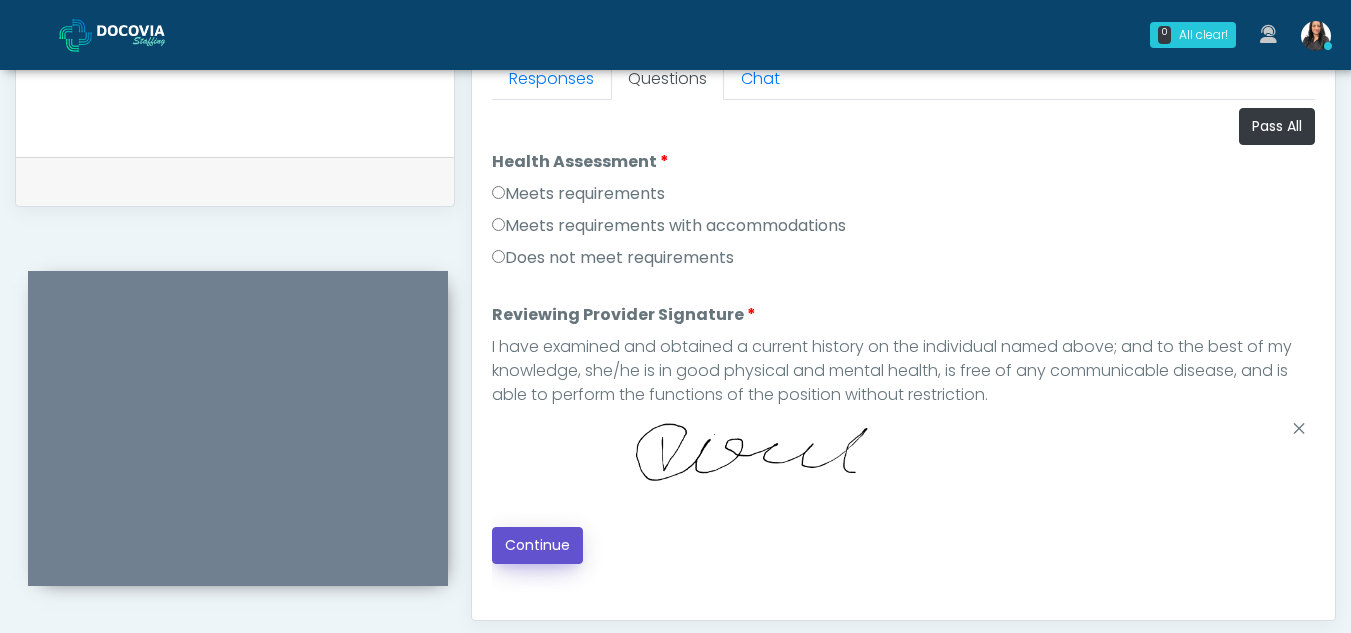 click on "Continue" at bounding box center [537, 545] 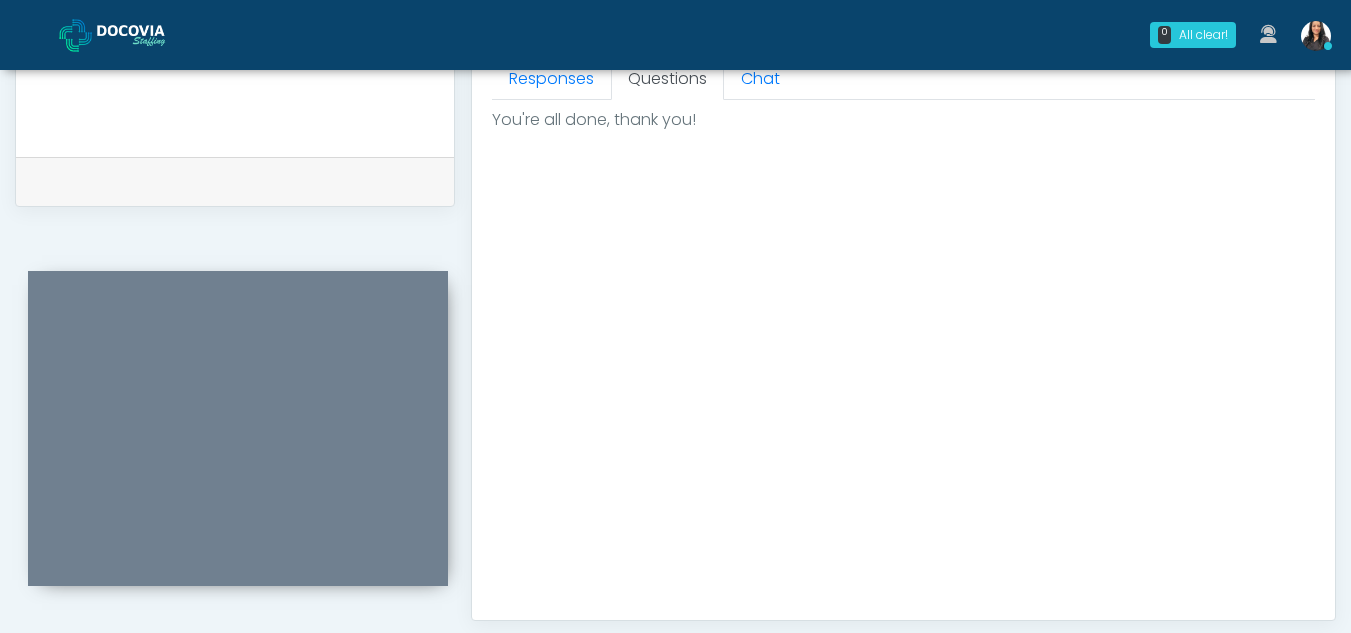 scroll, scrollTop: 1199, scrollLeft: 0, axis: vertical 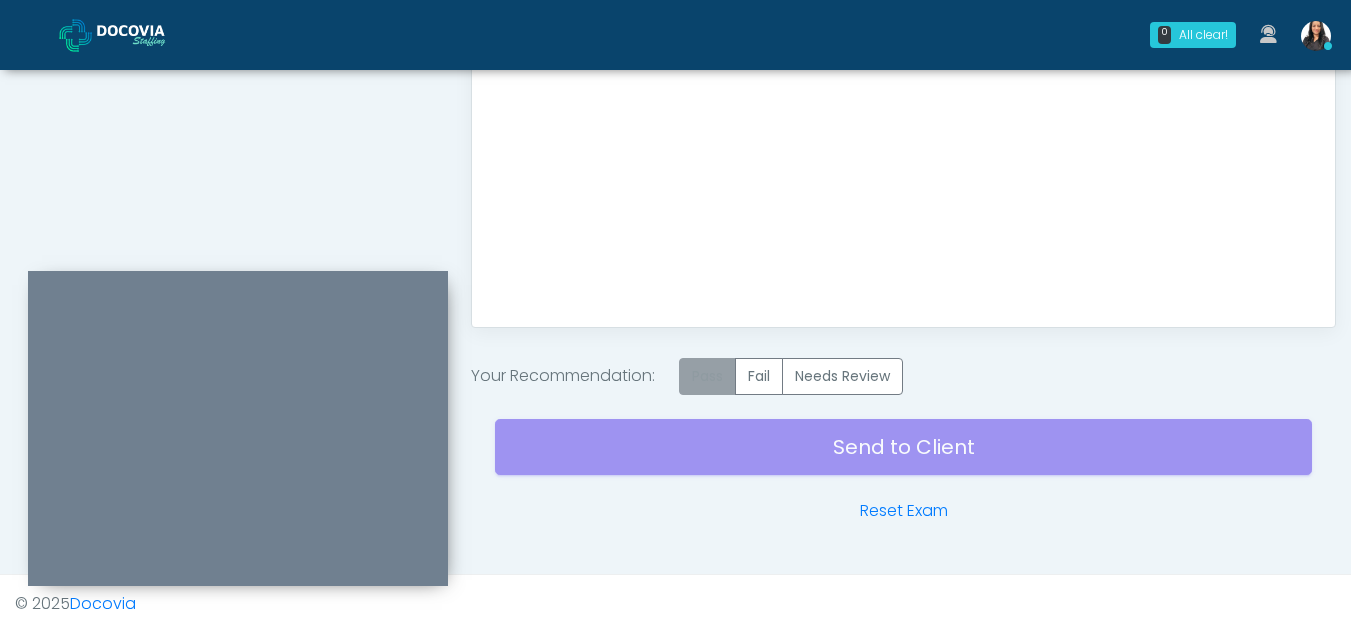 click on "Pass" at bounding box center (707, 376) 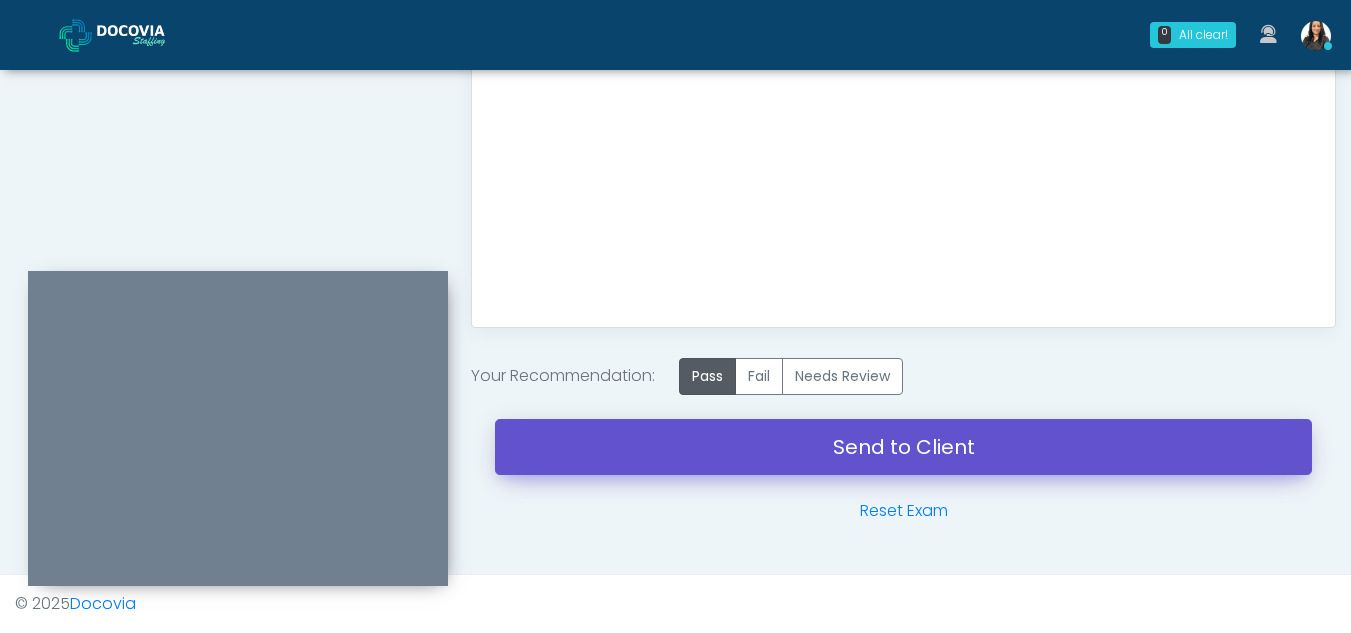 click on "Send to Client" at bounding box center [903, 447] 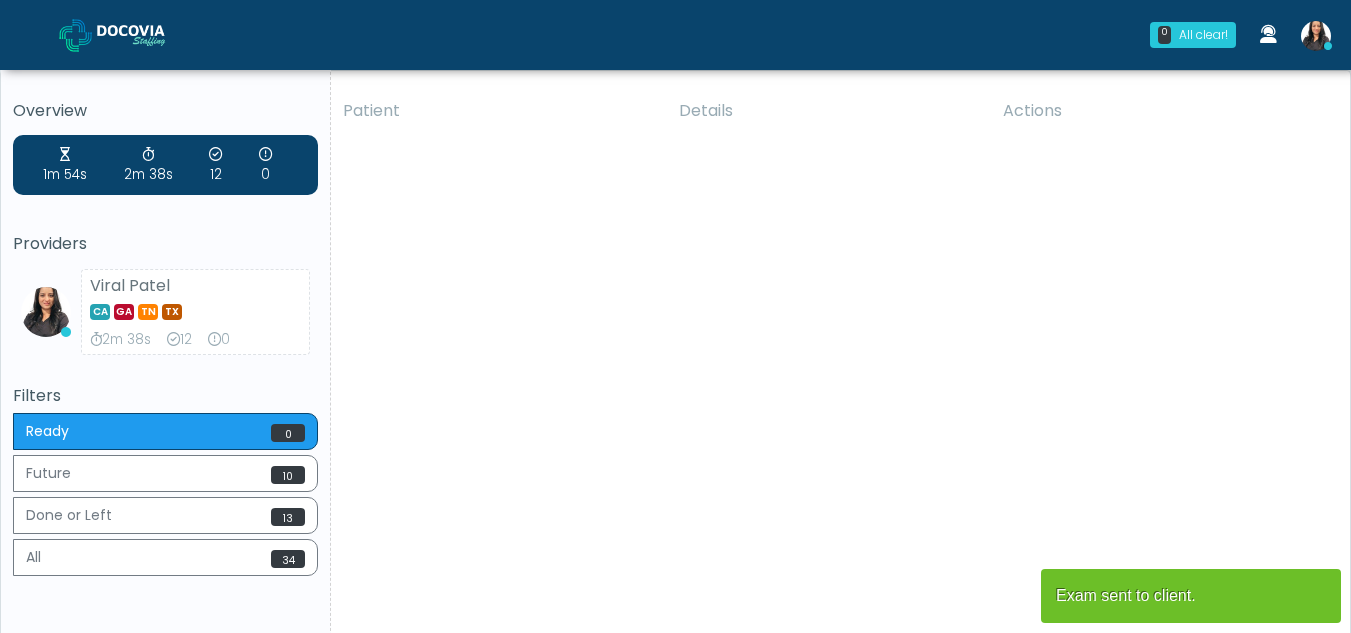 scroll, scrollTop: 0, scrollLeft: 0, axis: both 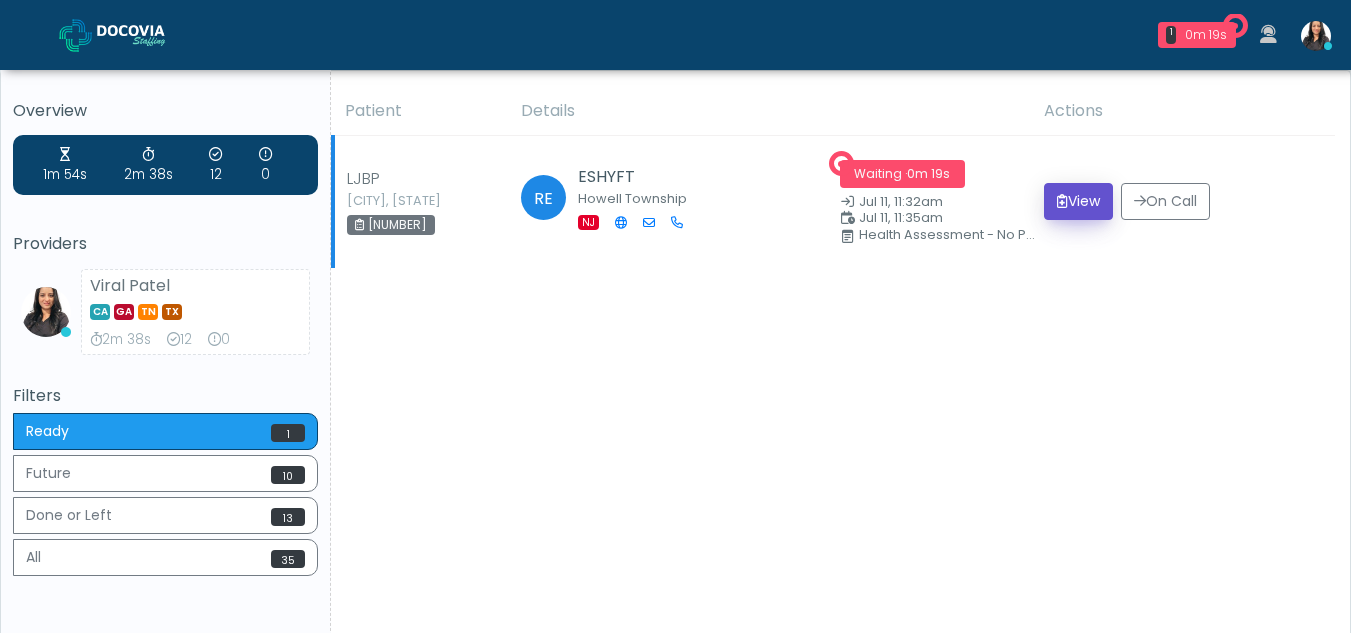 click on "View" at bounding box center [1078, 201] 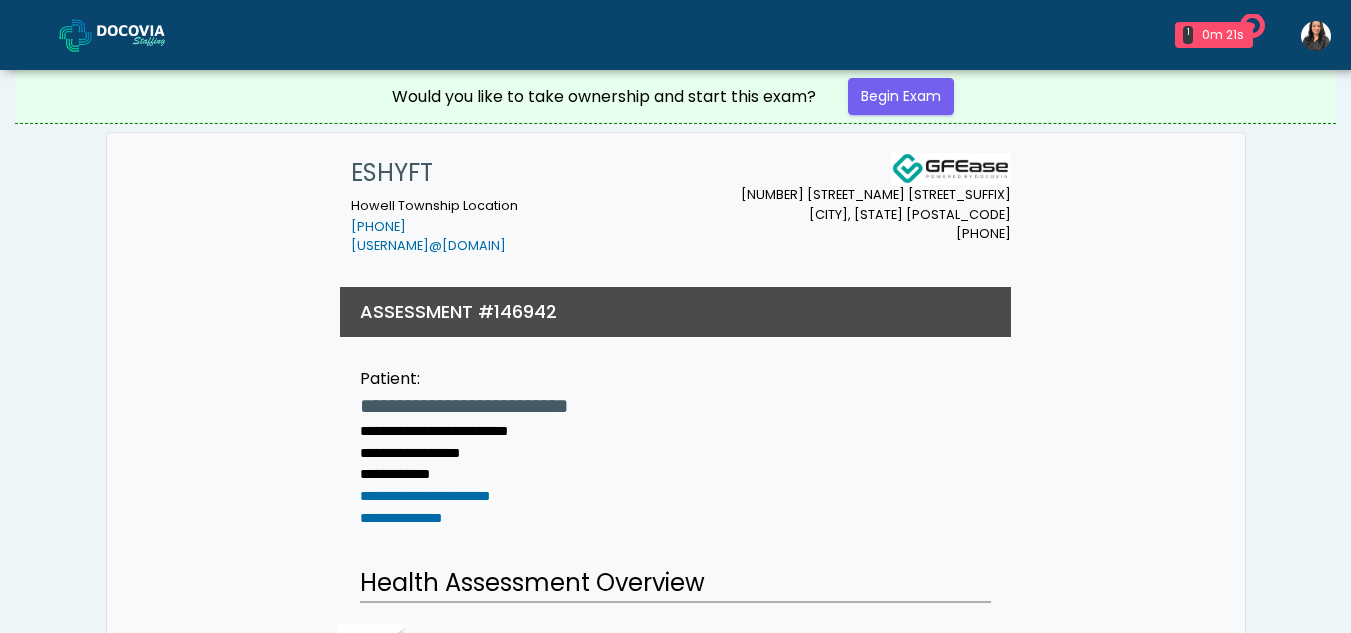 scroll, scrollTop: 0, scrollLeft: 0, axis: both 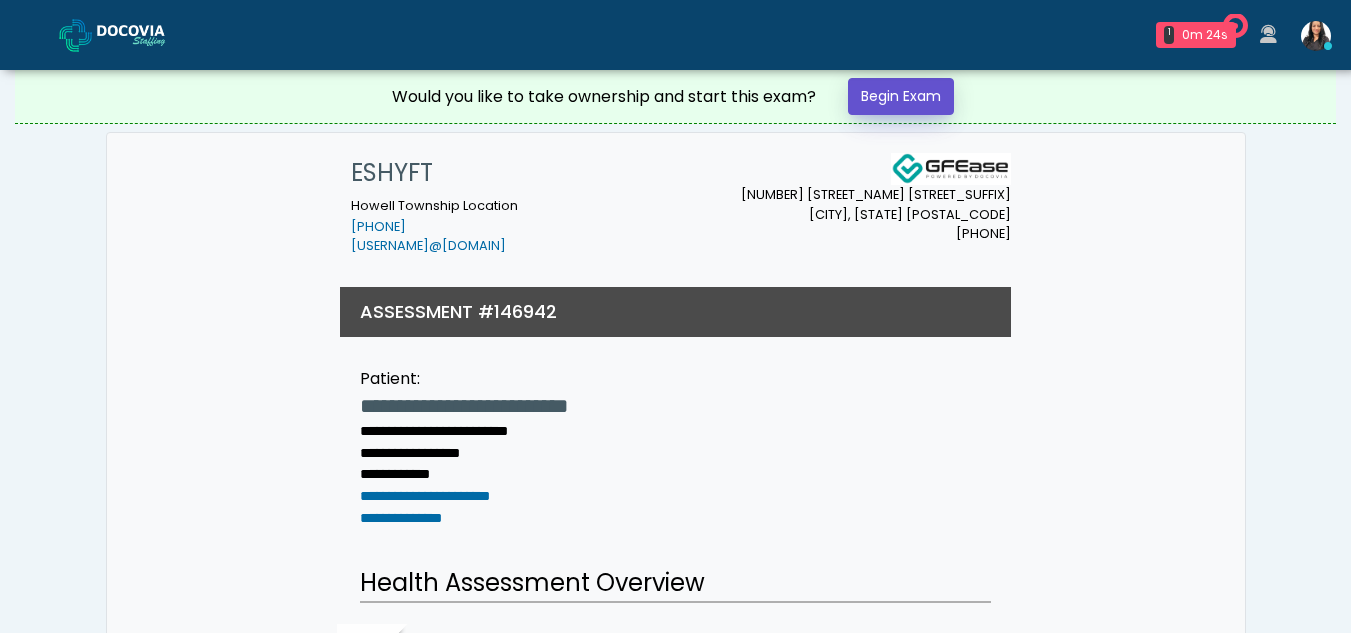 click on "Begin Exam" at bounding box center (901, 96) 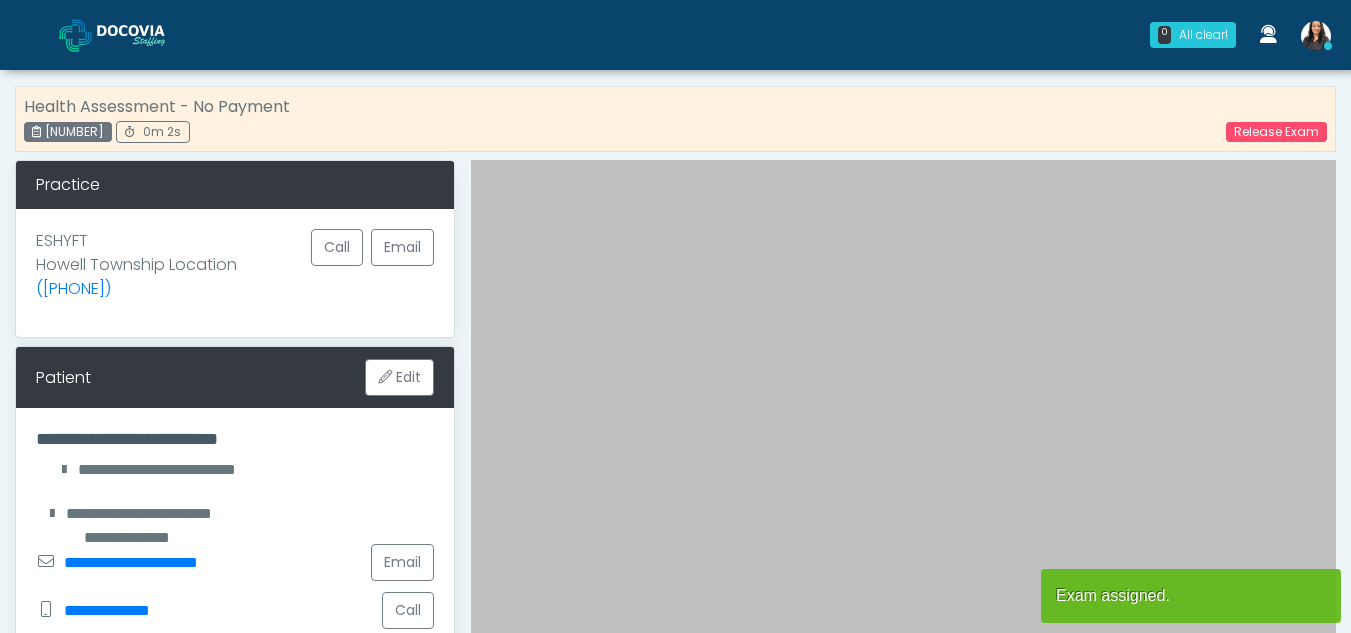 scroll, scrollTop: 0, scrollLeft: 0, axis: both 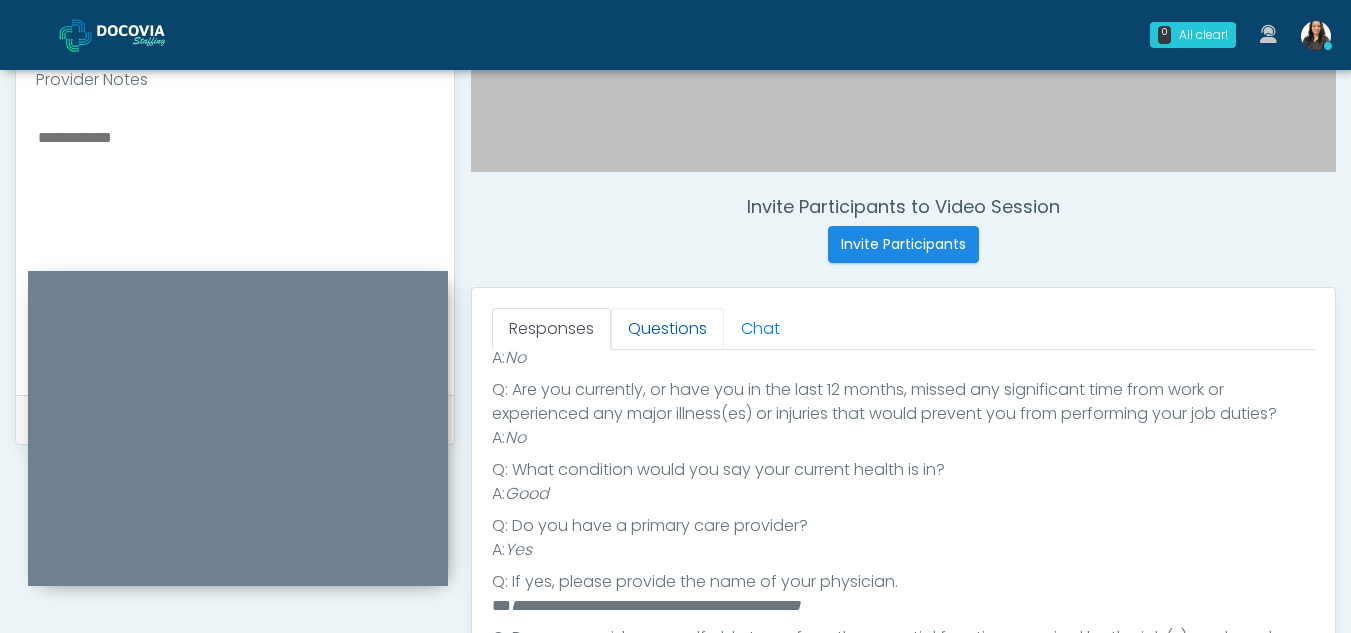 click on "Questions" at bounding box center [667, 329] 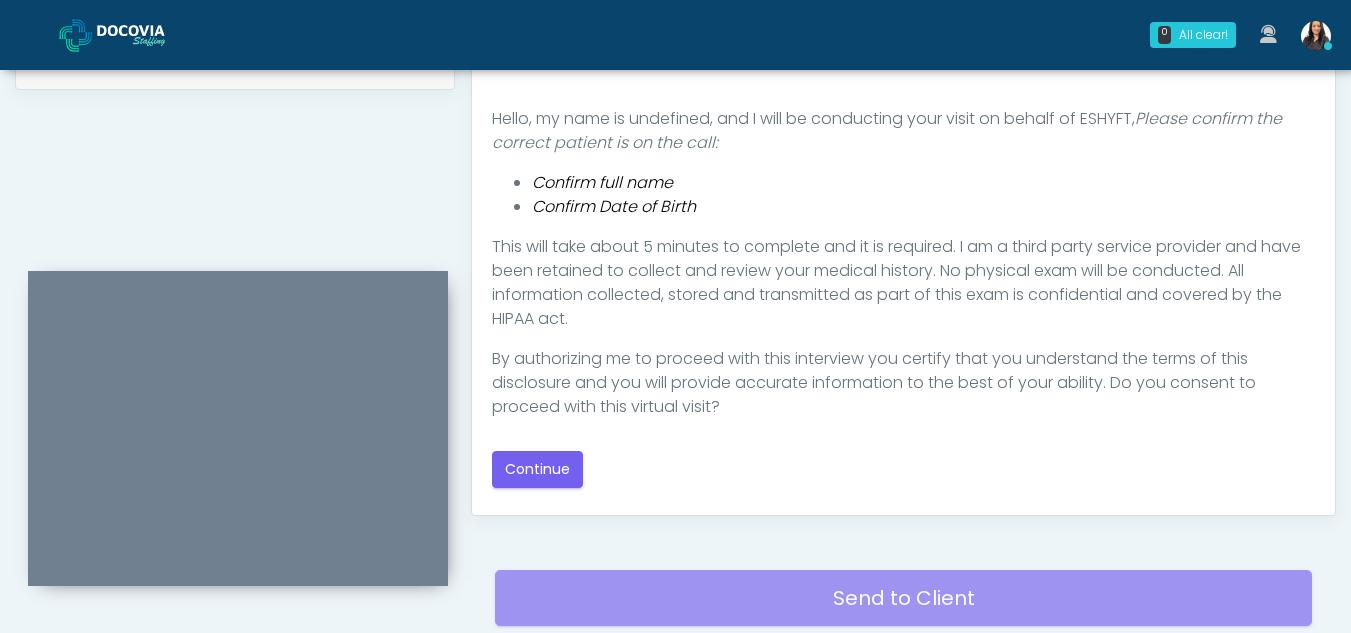 scroll, scrollTop: 1036, scrollLeft: 0, axis: vertical 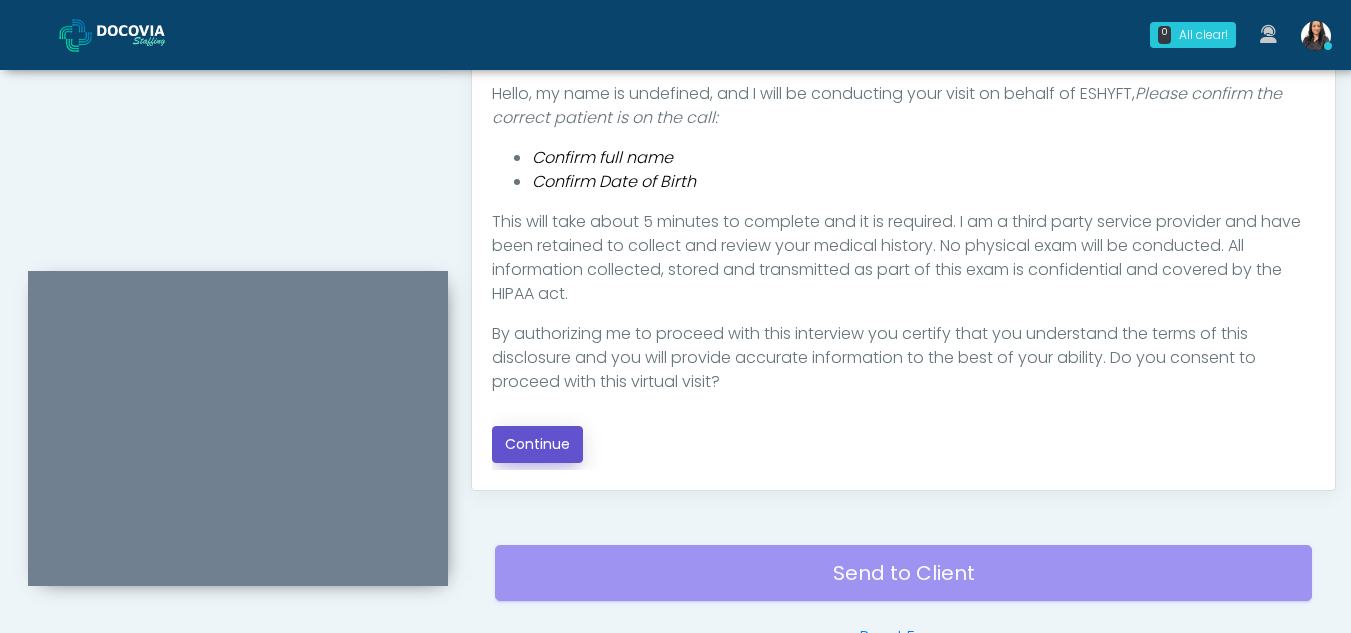 click on "Continue" at bounding box center (537, 444) 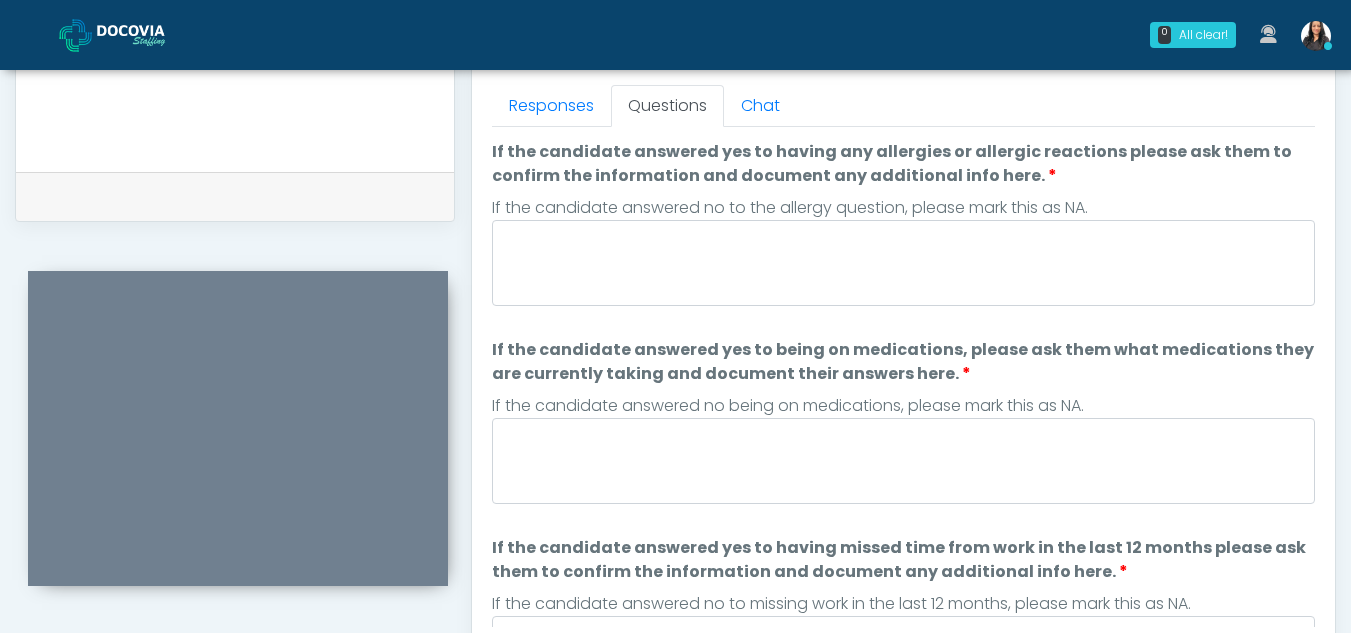 scroll, scrollTop: 819, scrollLeft: 0, axis: vertical 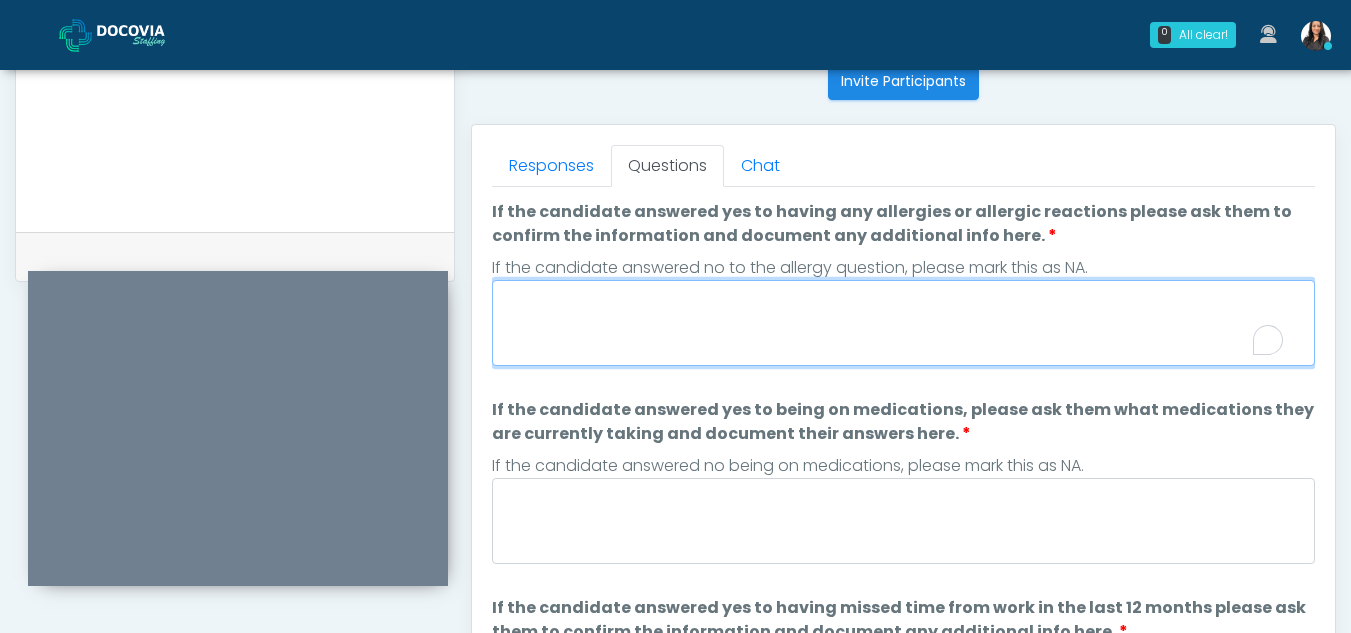 click on "If the candidate answered yes to having any allergies or allergic reactions please ask them to confirm the information and document any additional info here." at bounding box center (903, 323) 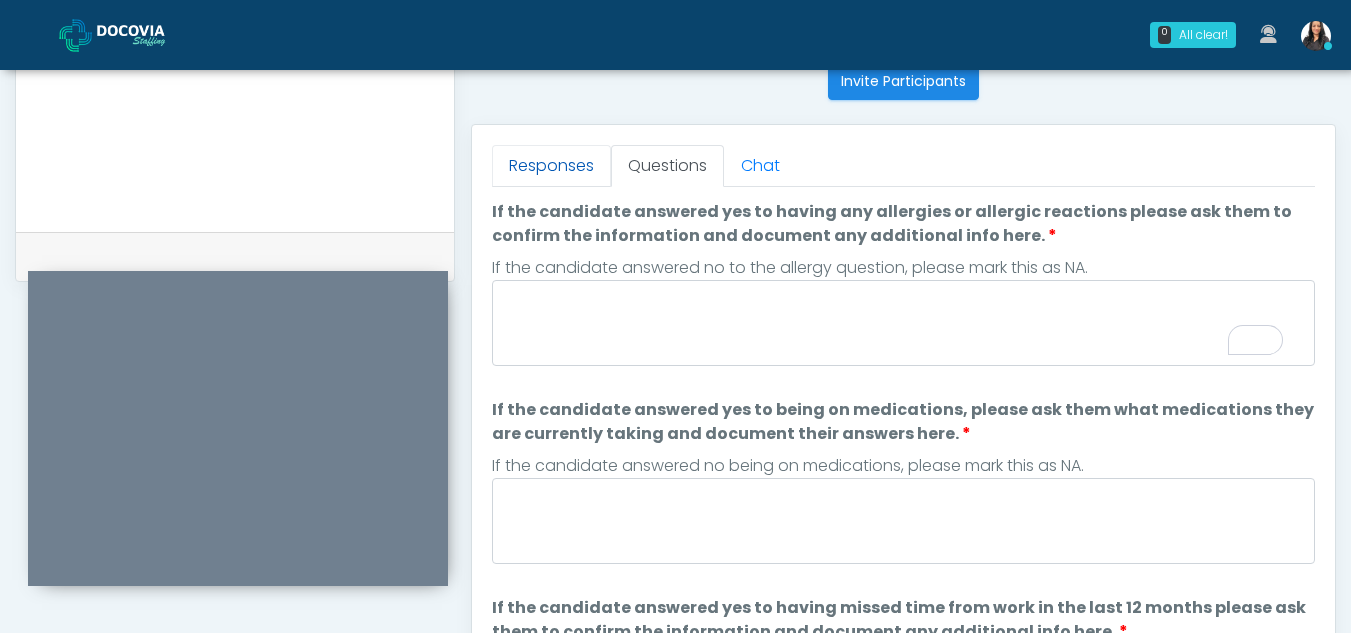 click on "Responses" at bounding box center [551, 166] 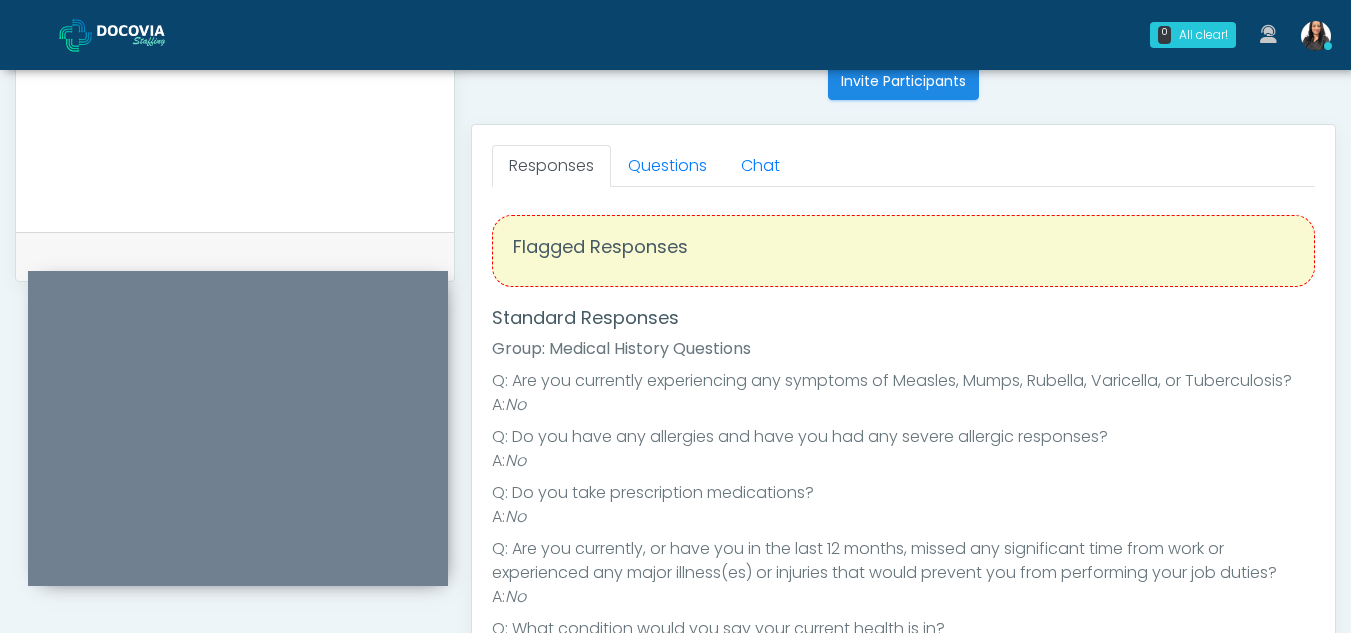 scroll, scrollTop: 53, scrollLeft: 0, axis: vertical 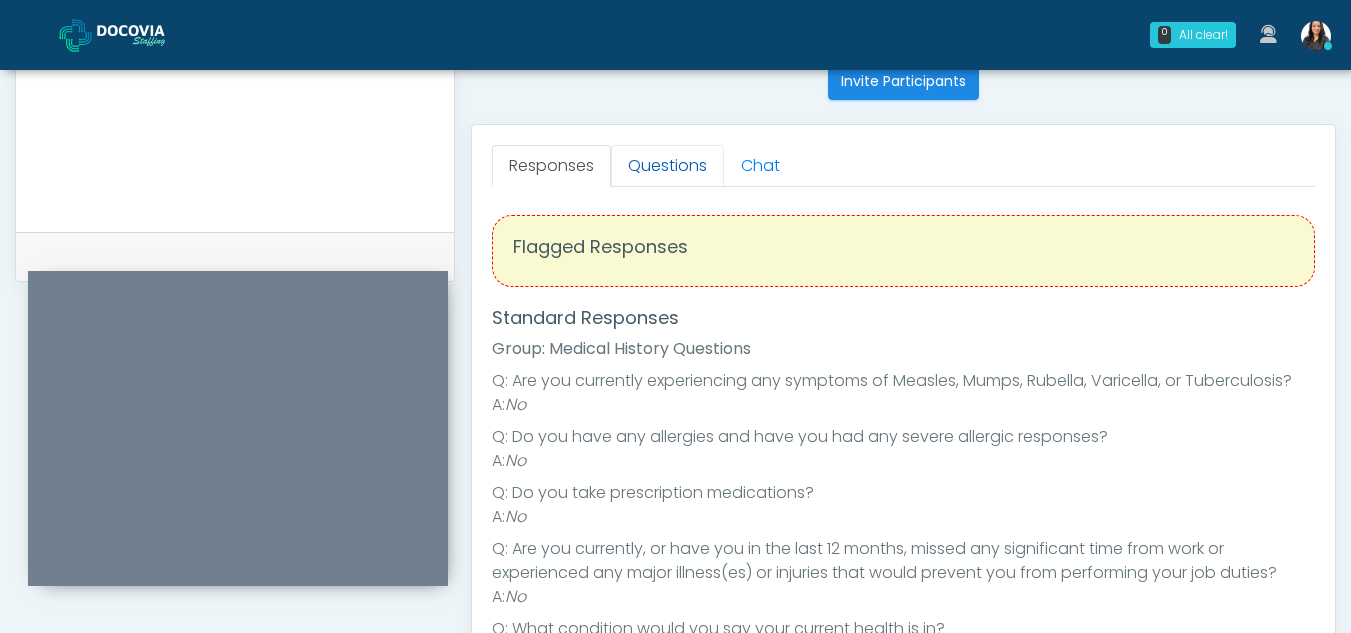 click on "Questions" at bounding box center [667, 166] 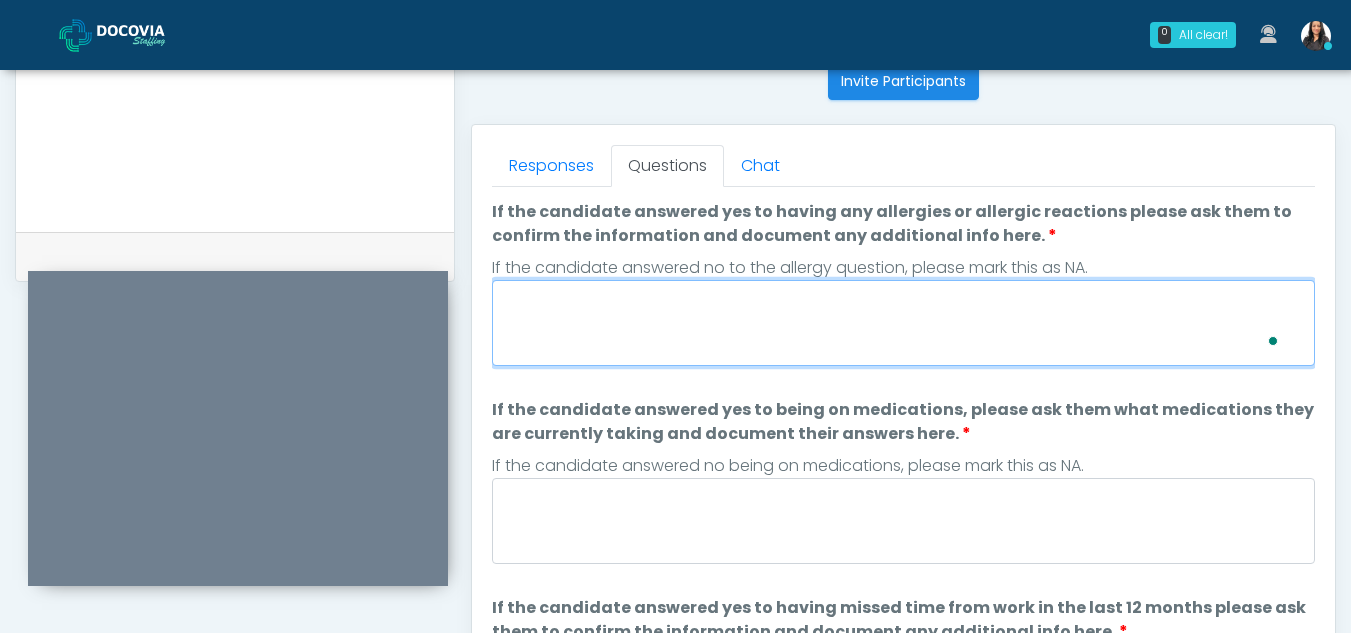 click on "If the candidate answered yes to having any allergies or allergic reactions please ask them to confirm the information and document any additional info here." at bounding box center [903, 323] 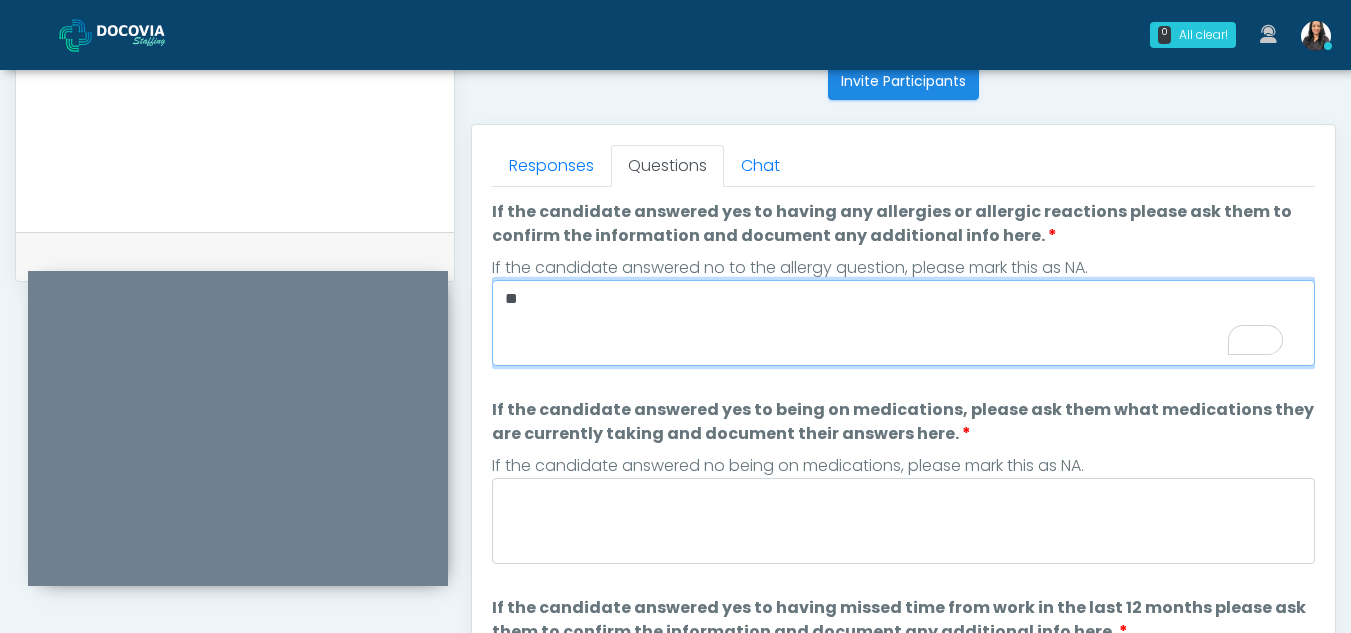 type on "**" 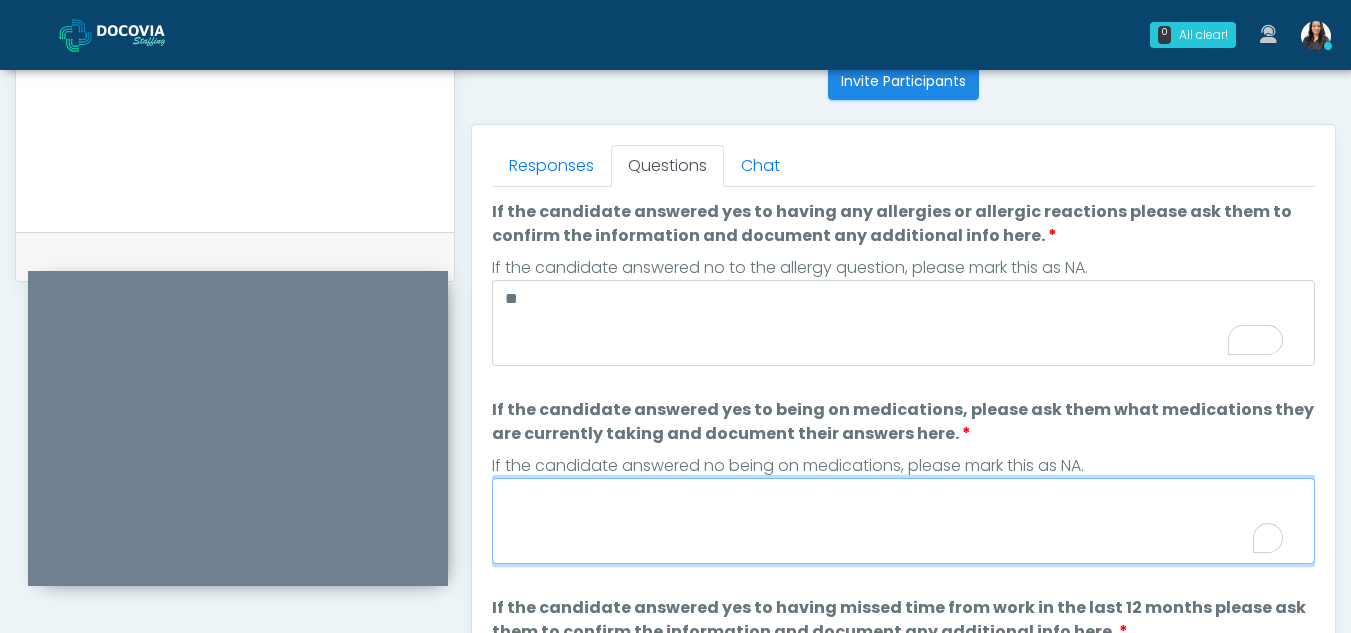 click on "If the candidate answered yes to being on medications, please ask them what medications they are currently taking and document their answers here." at bounding box center [903, 521] 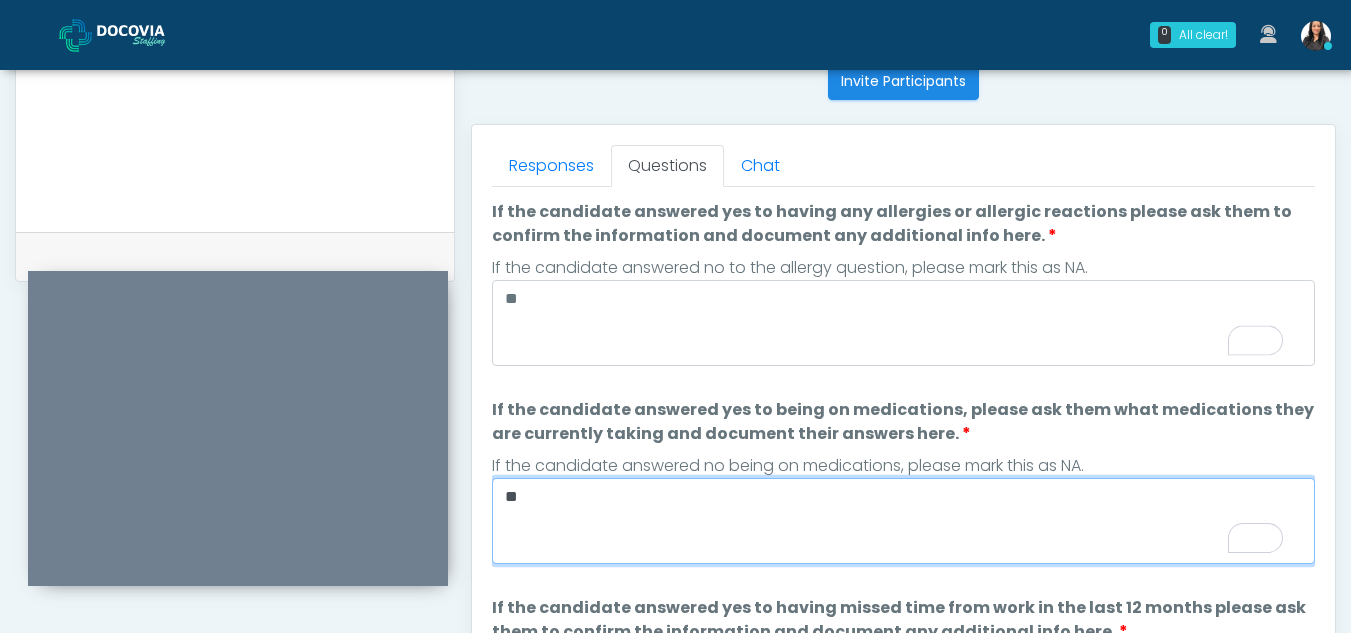 type on "**" 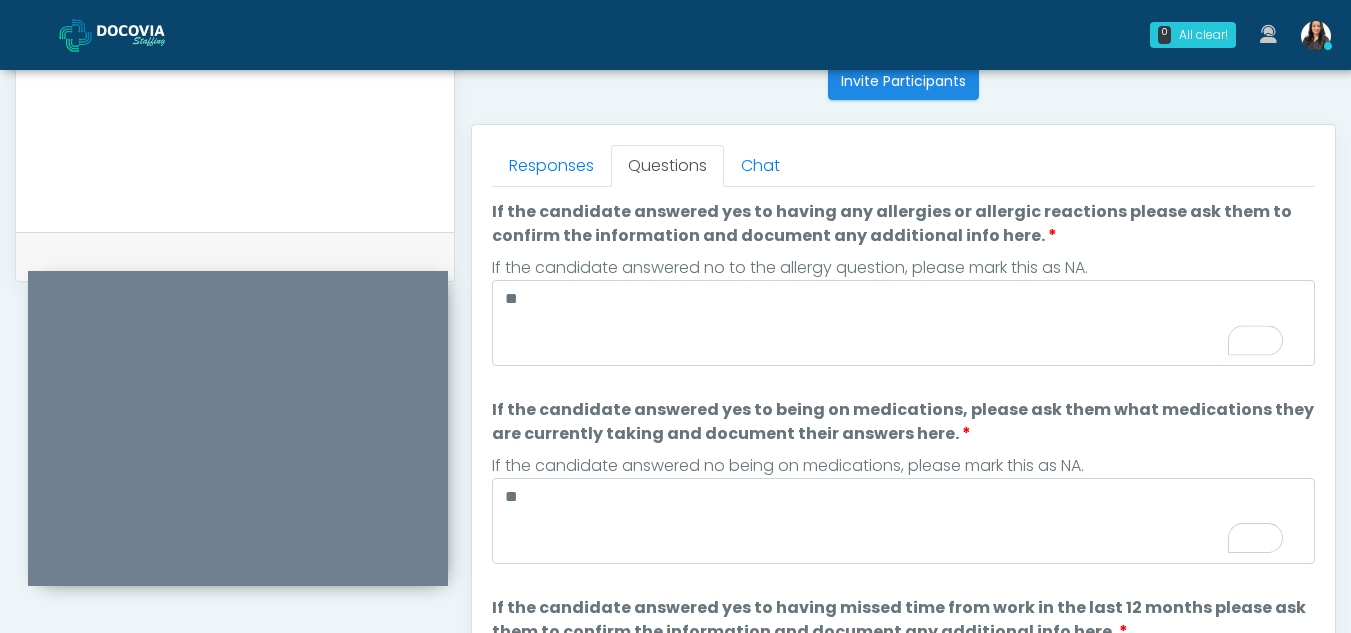 scroll, scrollTop: 91, scrollLeft: 0, axis: vertical 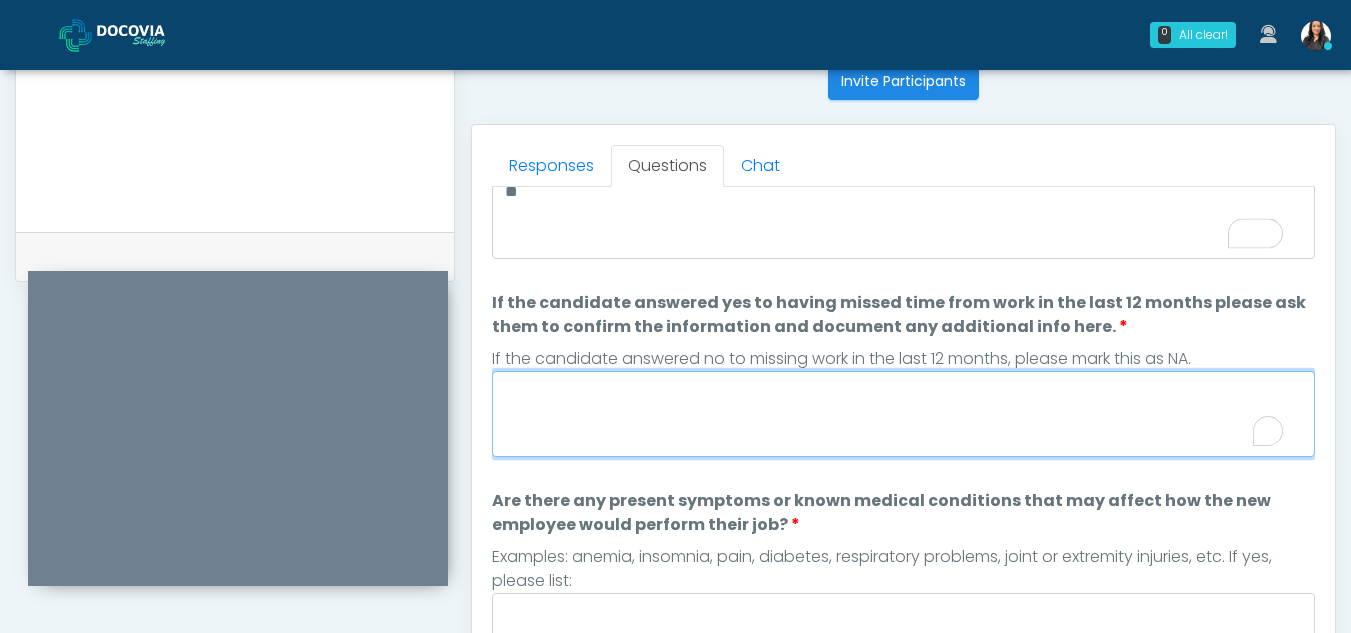 click on "If the candidate answered yes to having missed time from work in the last 12 months please ask them to confirm the information and document any additional info here." at bounding box center [903, 414] 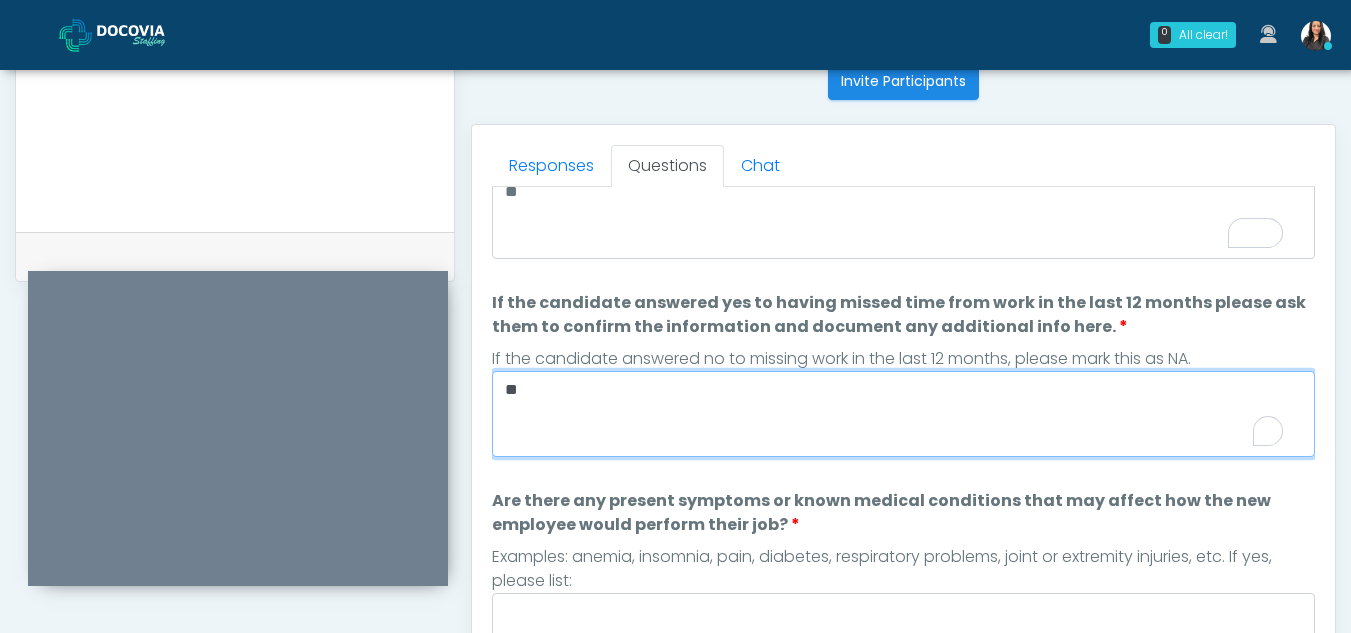 type on "**" 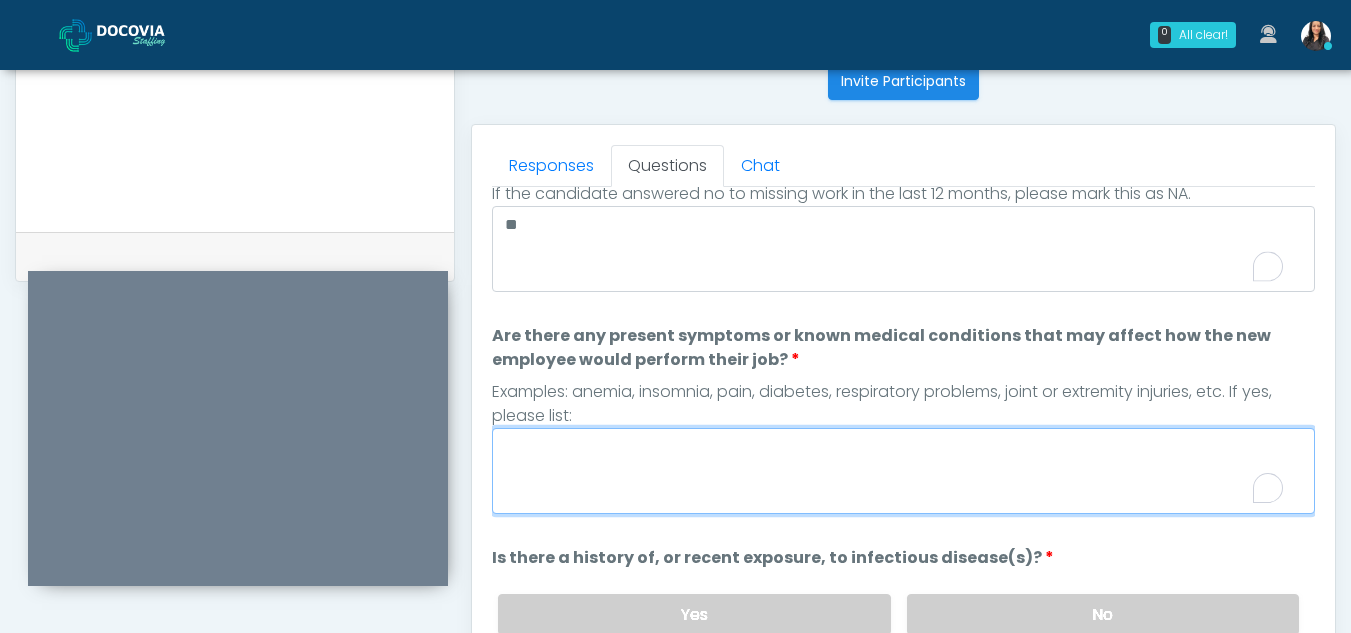 click on "Are there any present symptoms or known medical conditions that may affect how the new employee would perform their job?" at bounding box center (903, 471) 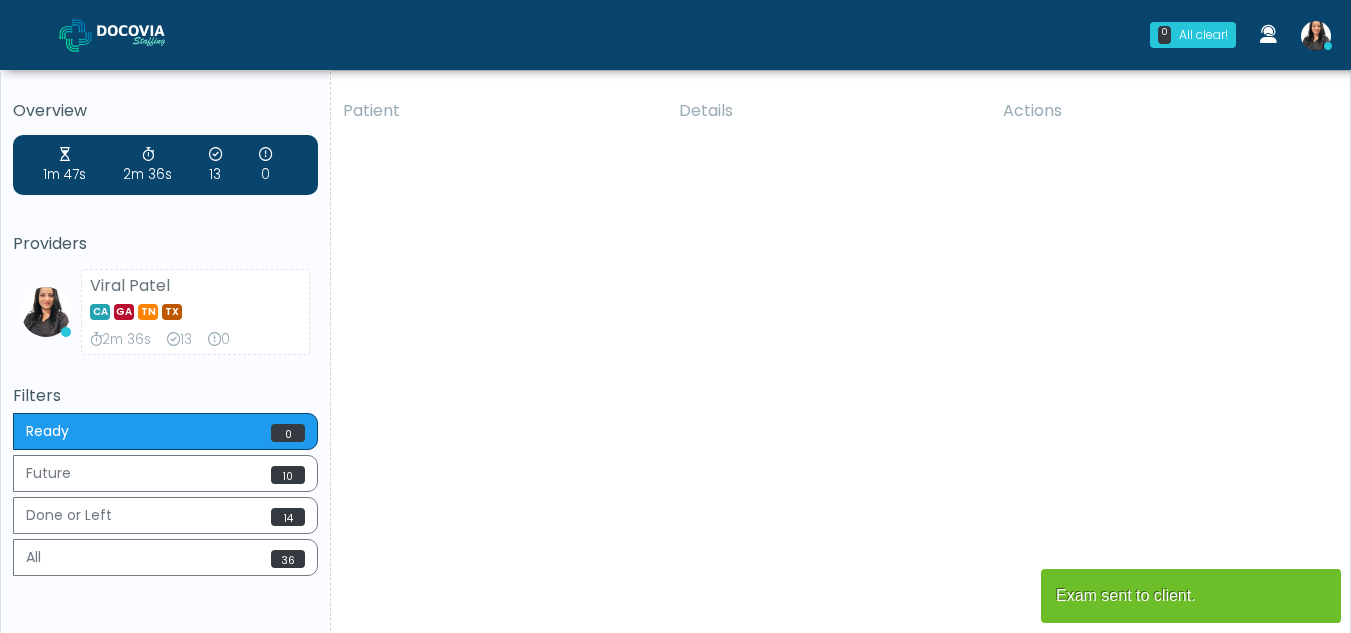 scroll, scrollTop: 0, scrollLeft: 0, axis: both 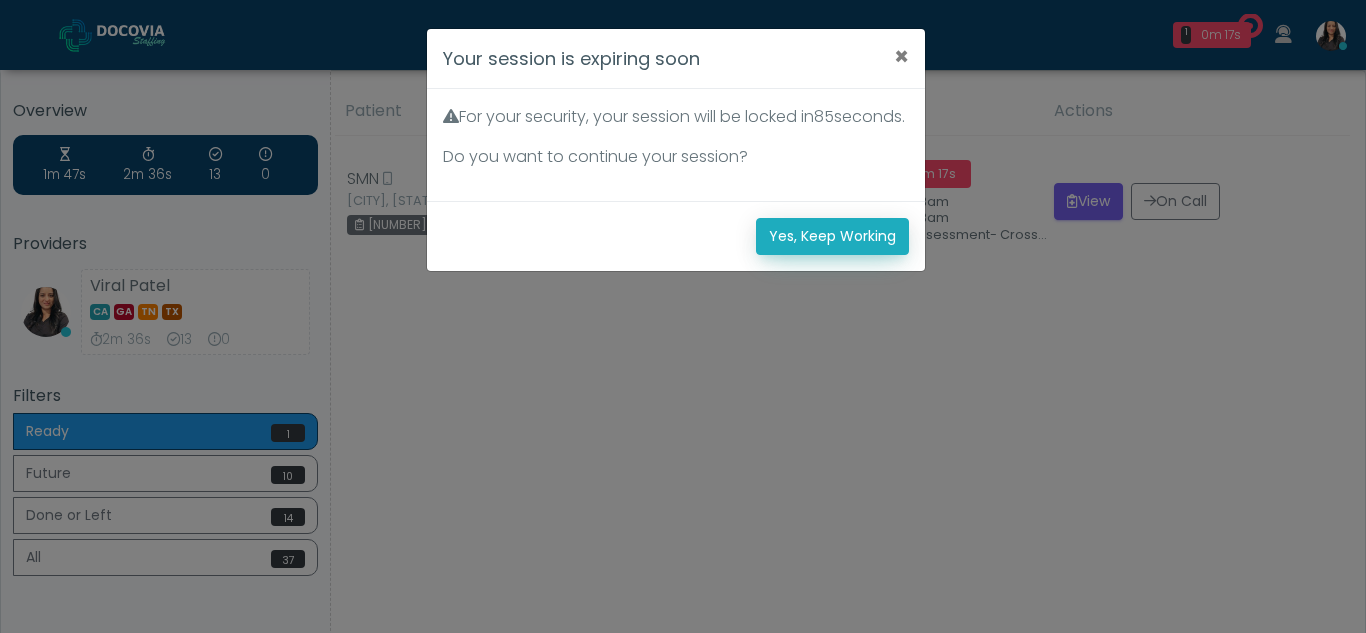 click on "Yes, Keep Working" at bounding box center (832, 236) 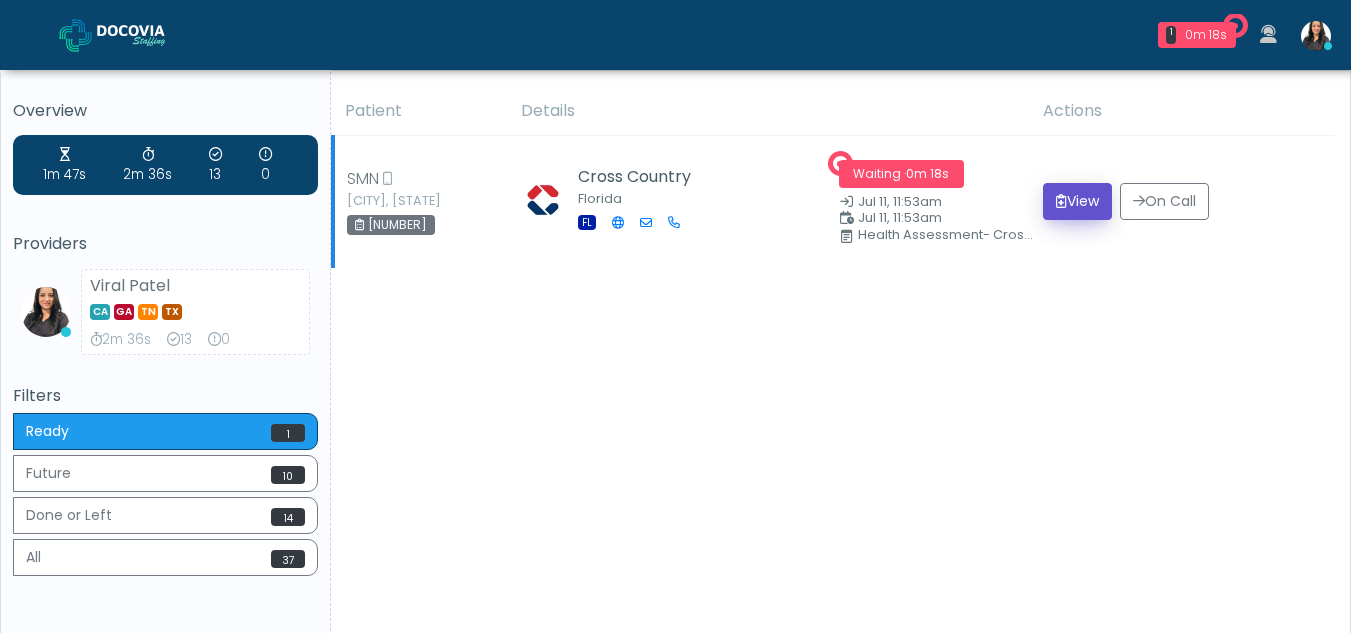 click on "View" at bounding box center [1077, 201] 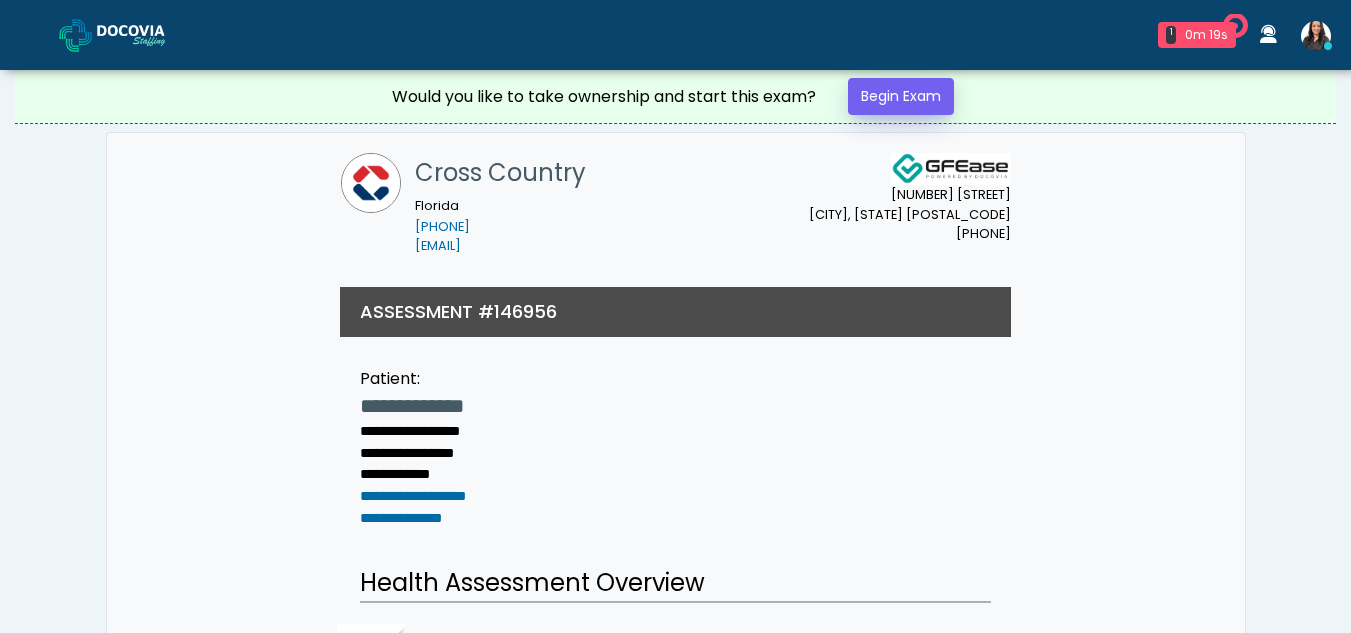 scroll, scrollTop: 0, scrollLeft: 0, axis: both 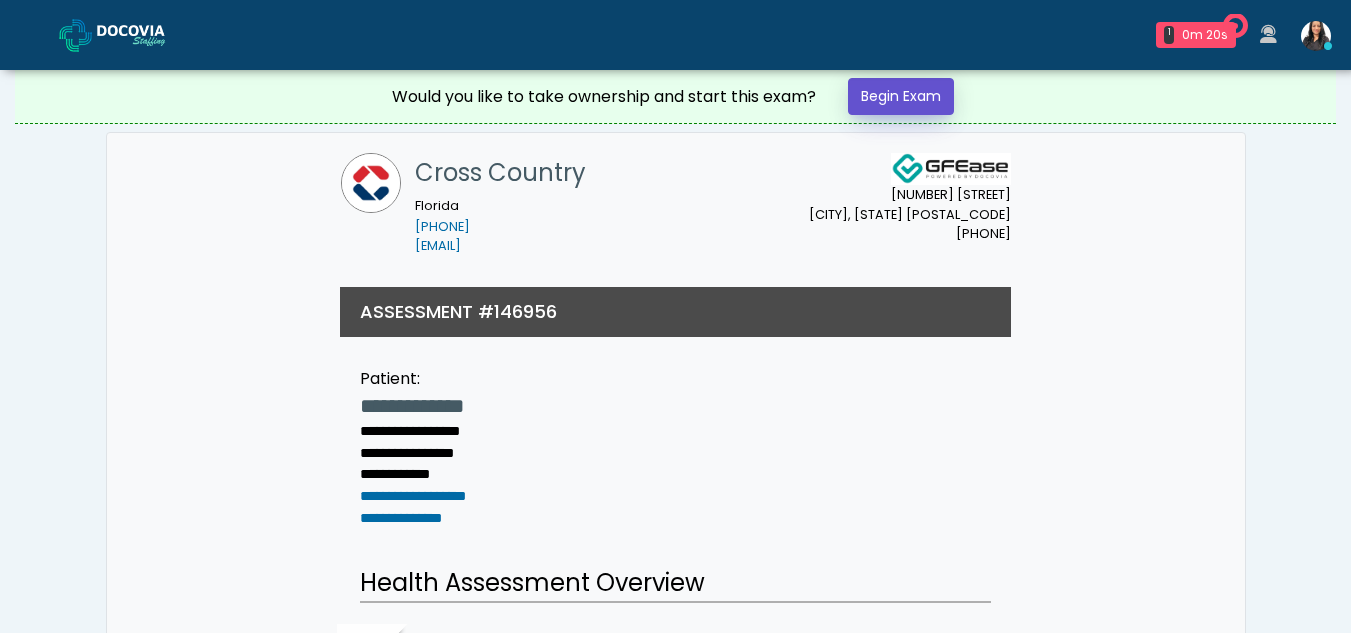 click on "Begin Exam" at bounding box center (901, 96) 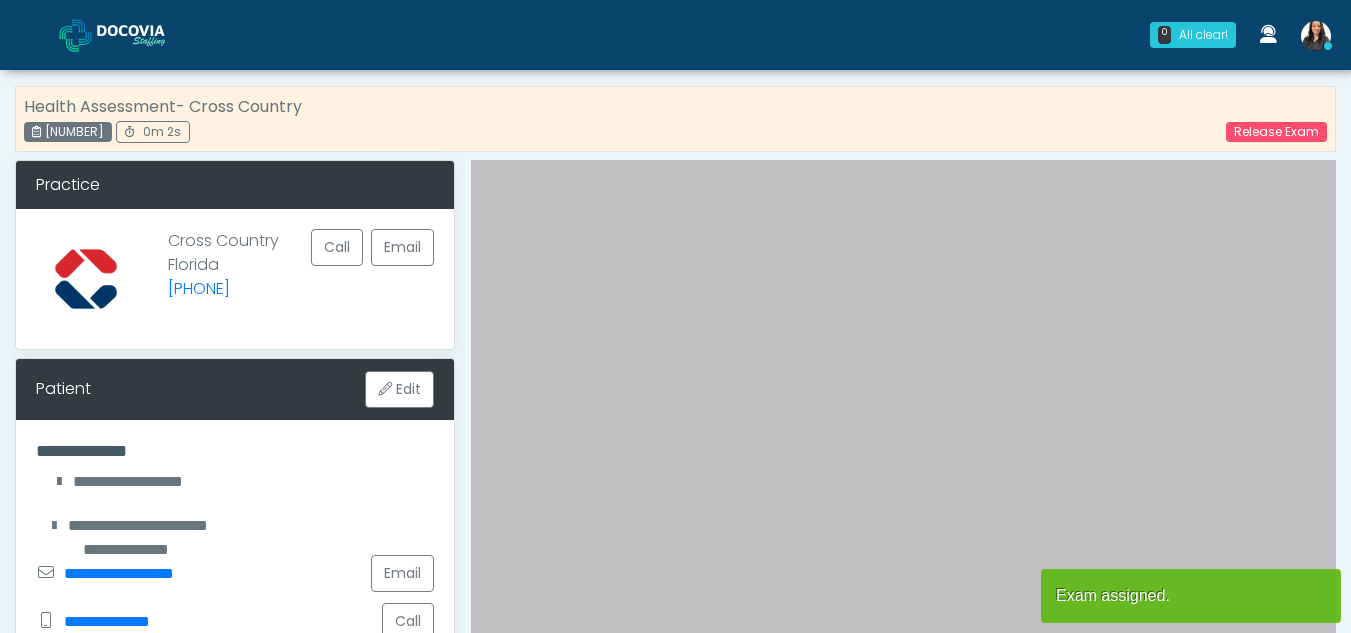 scroll, scrollTop: 0, scrollLeft: 0, axis: both 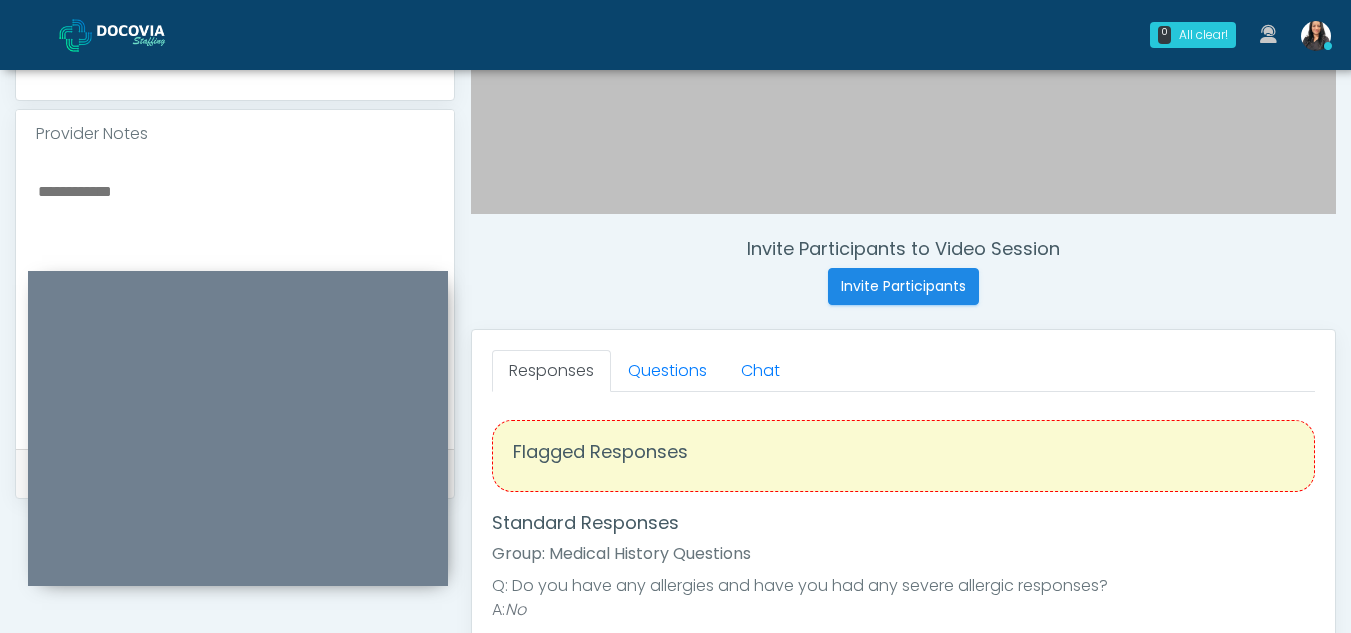 click at bounding box center (235, 300) 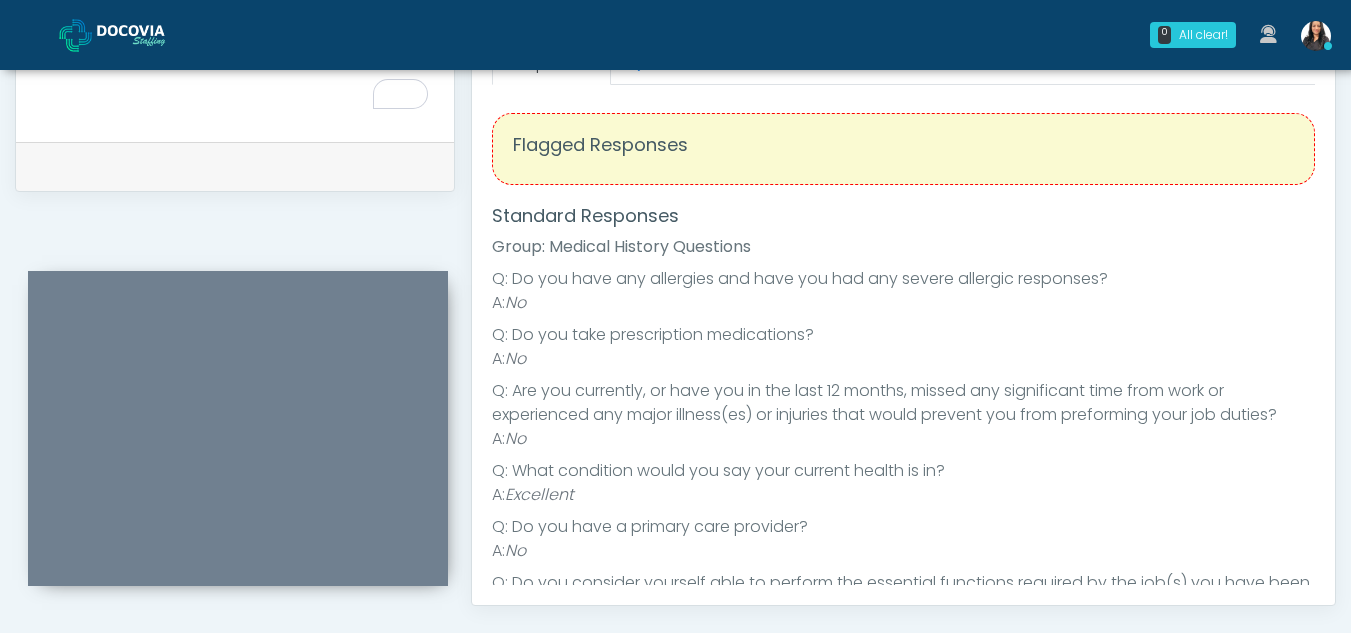 scroll, scrollTop: 924, scrollLeft: 0, axis: vertical 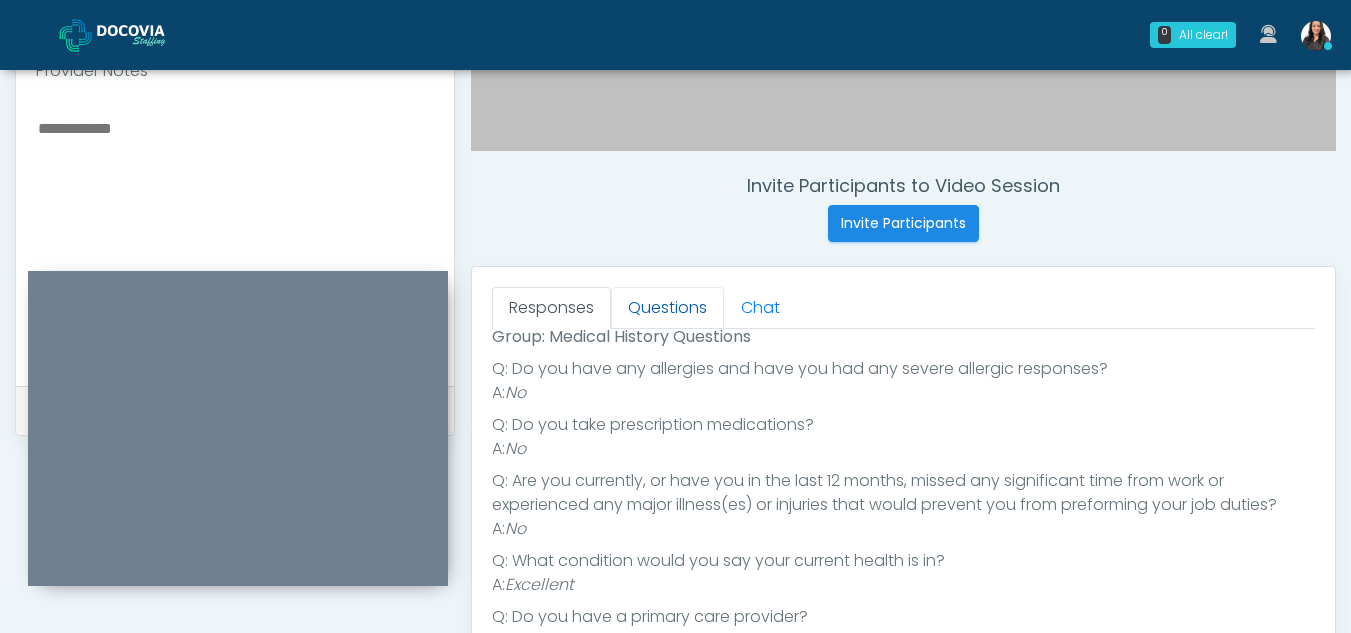 click on "Questions" at bounding box center (667, 308) 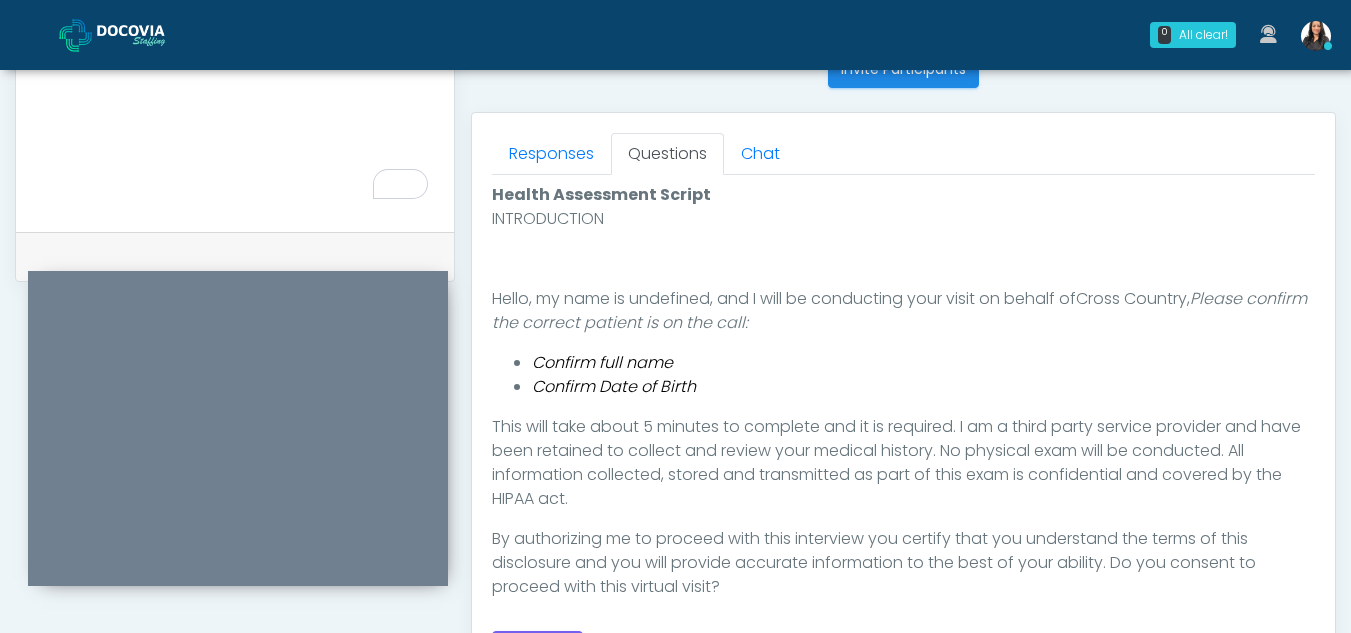 scroll, scrollTop: 912, scrollLeft: 0, axis: vertical 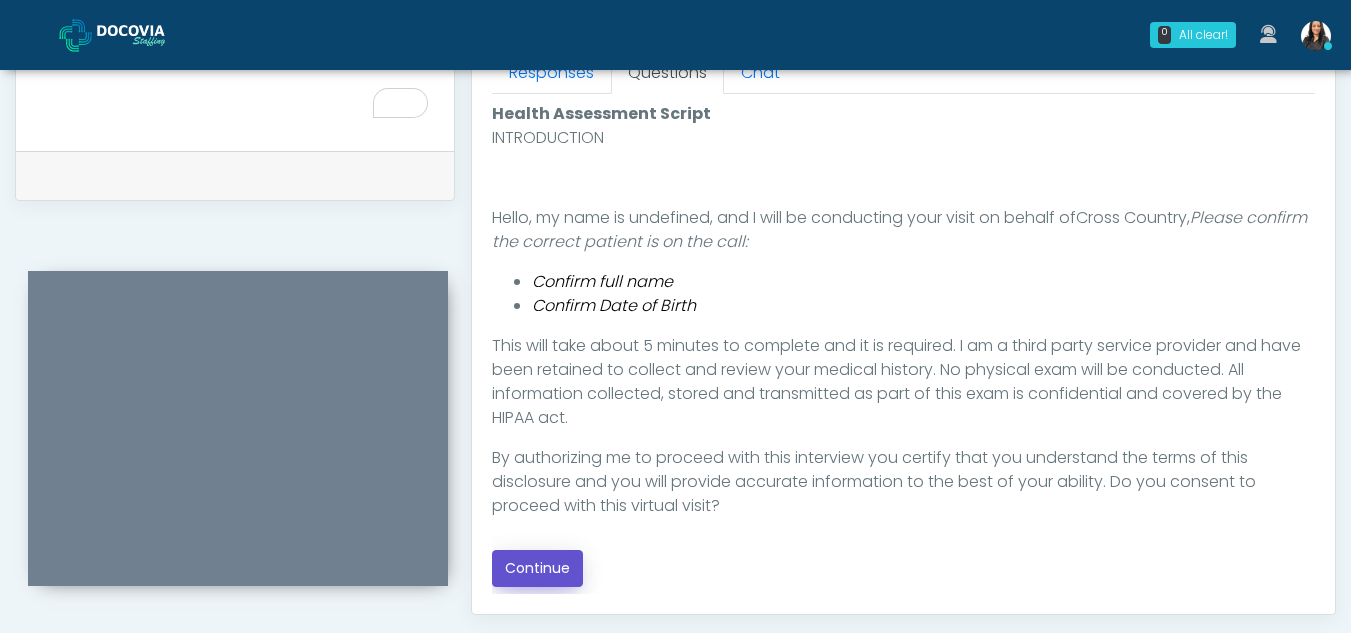 click on "Continue" at bounding box center (537, 568) 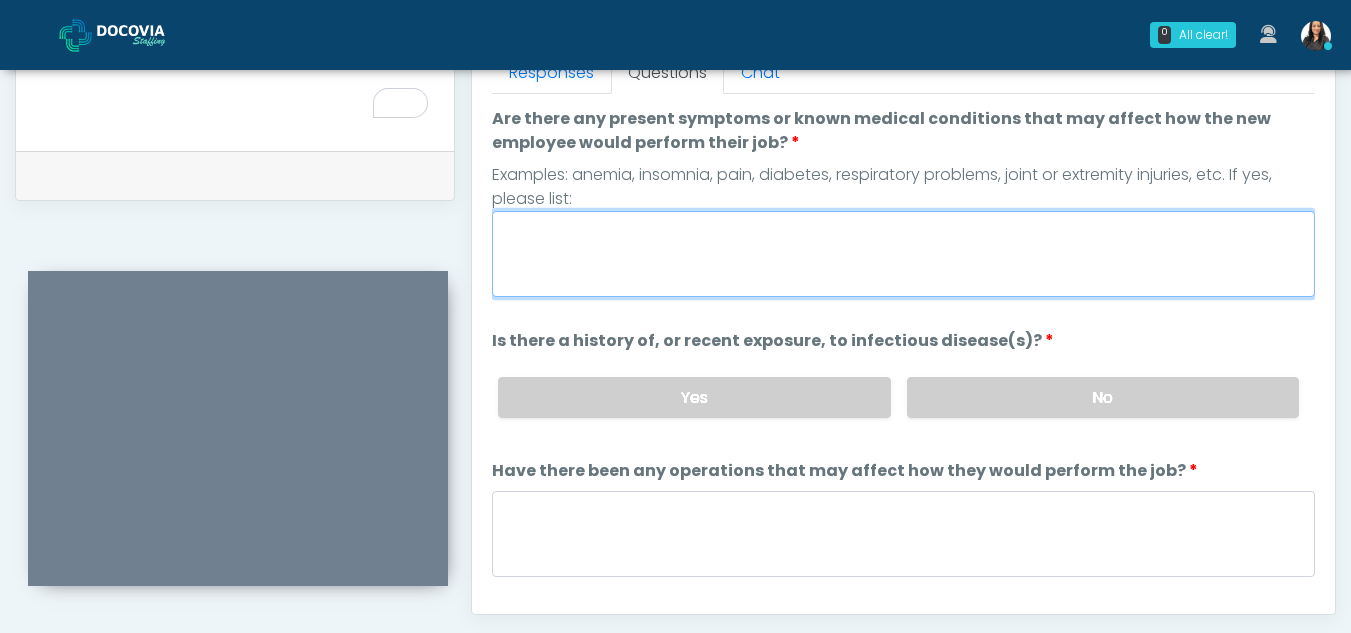 click on "Are there any present symptoms or known medical conditions that may affect how the new employee would perform their job?" at bounding box center [903, 254] 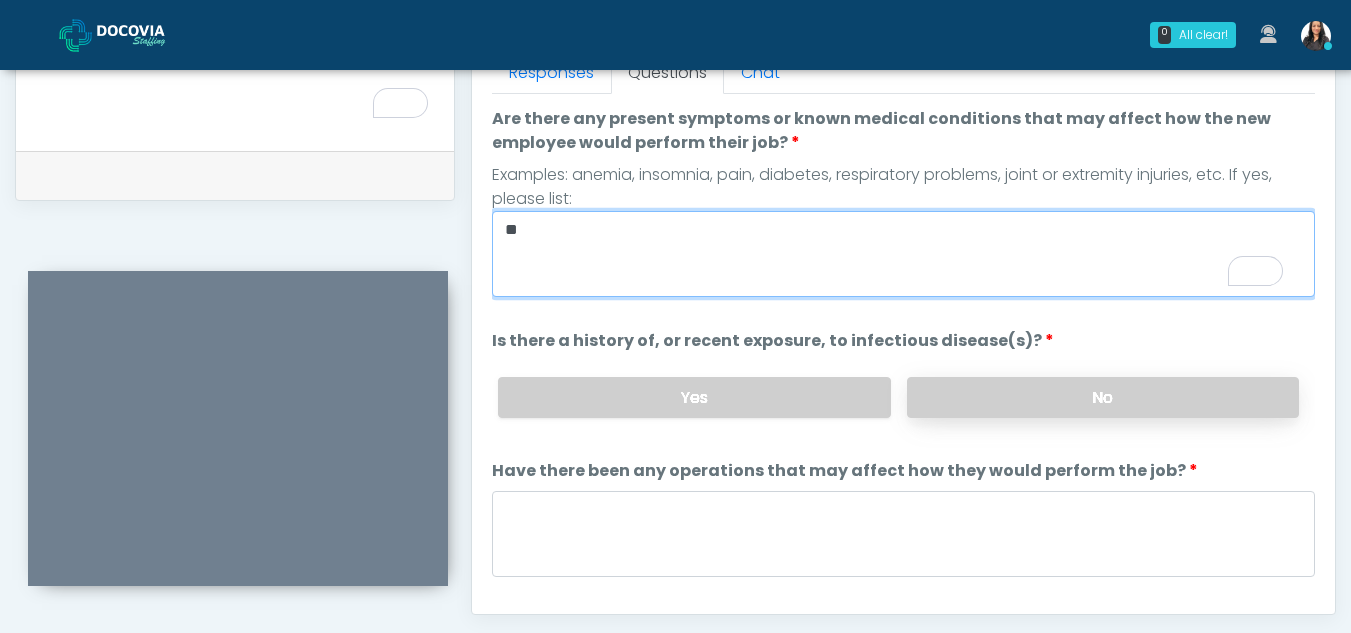 type on "**" 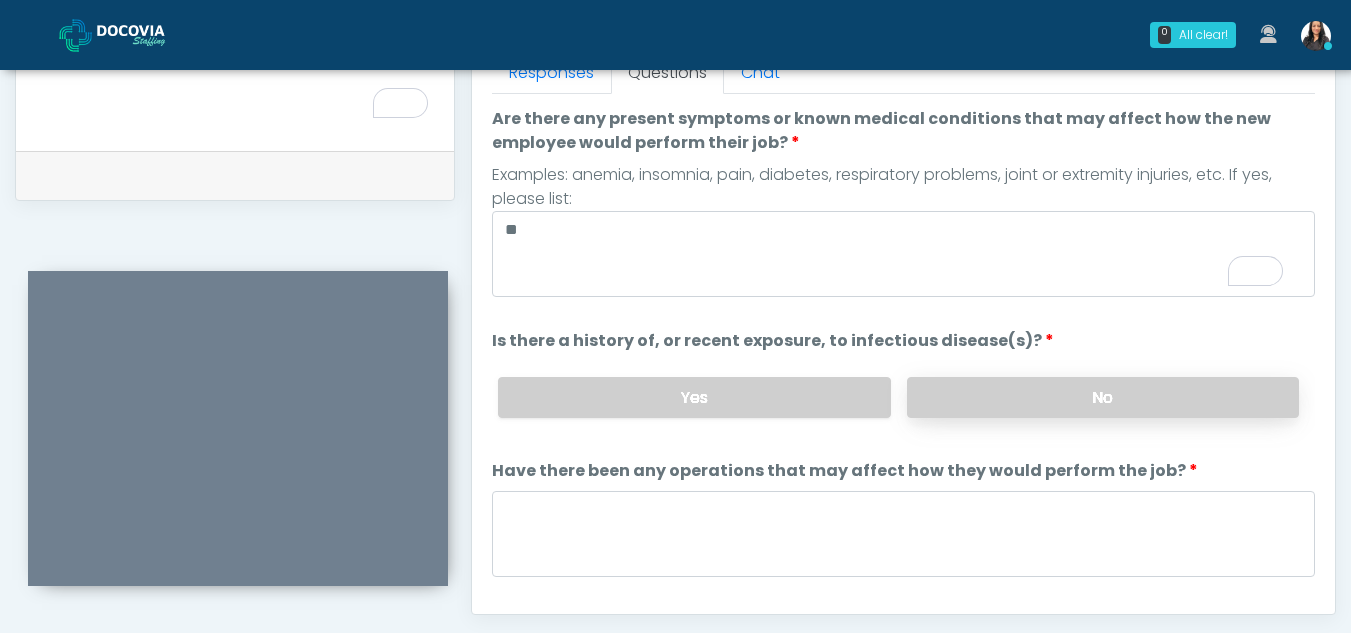 click on "No" at bounding box center (1103, 397) 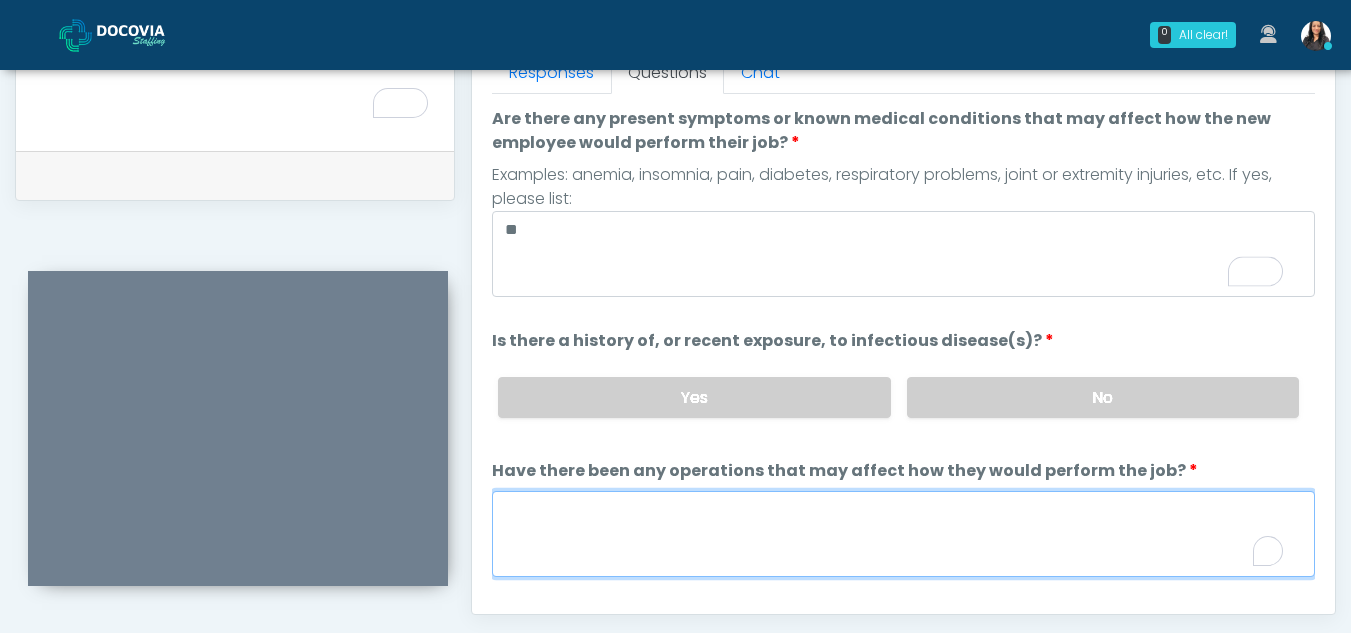 click on "Have there been any operations that may affect how they would perform the job?" at bounding box center (903, 534) 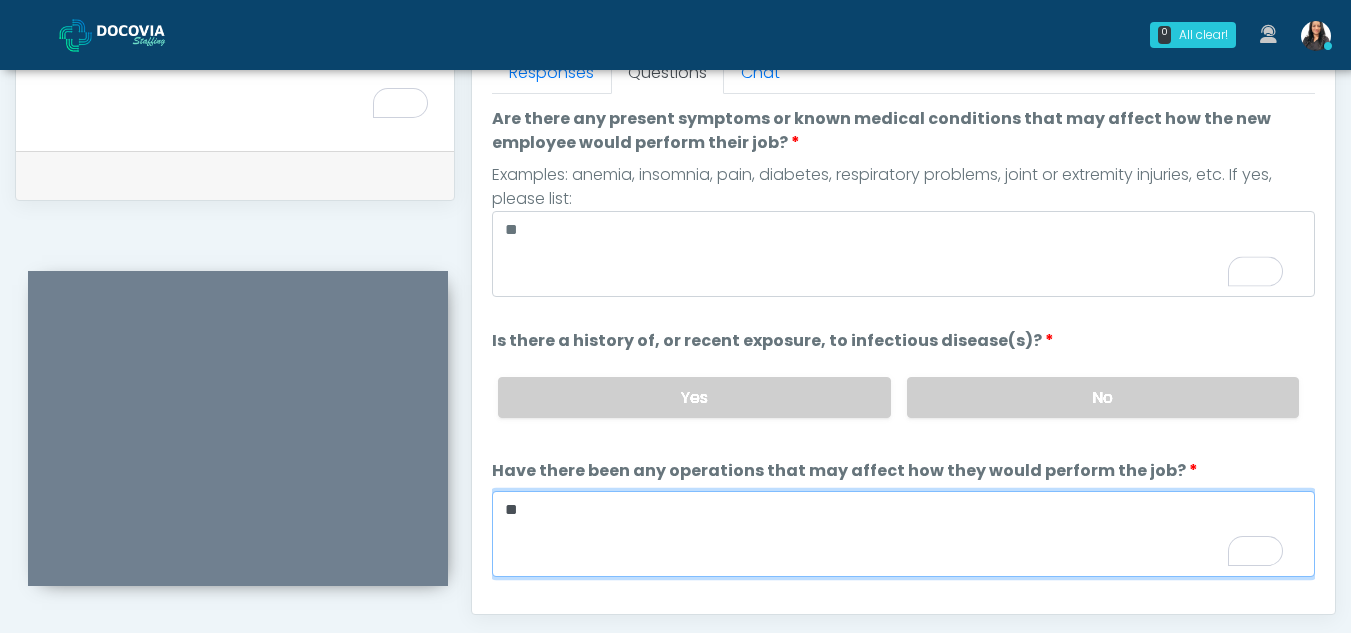 type on "**" 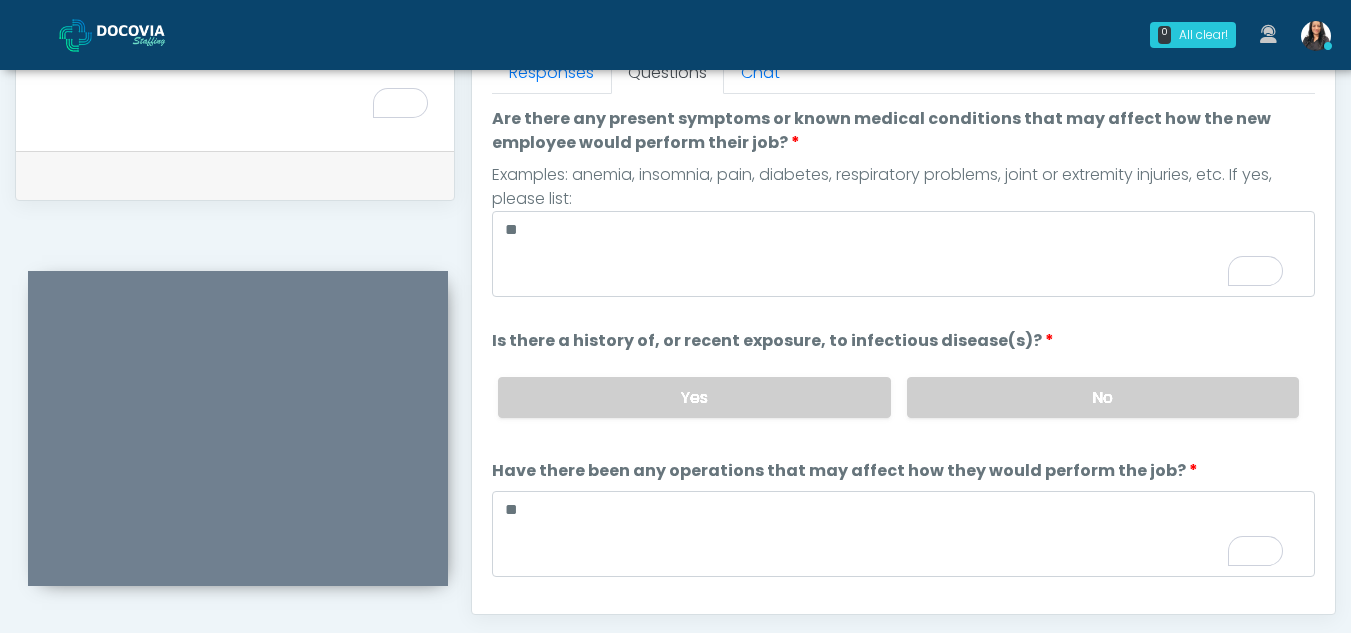 scroll, scrollTop: 48, scrollLeft: 0, axis: vertical 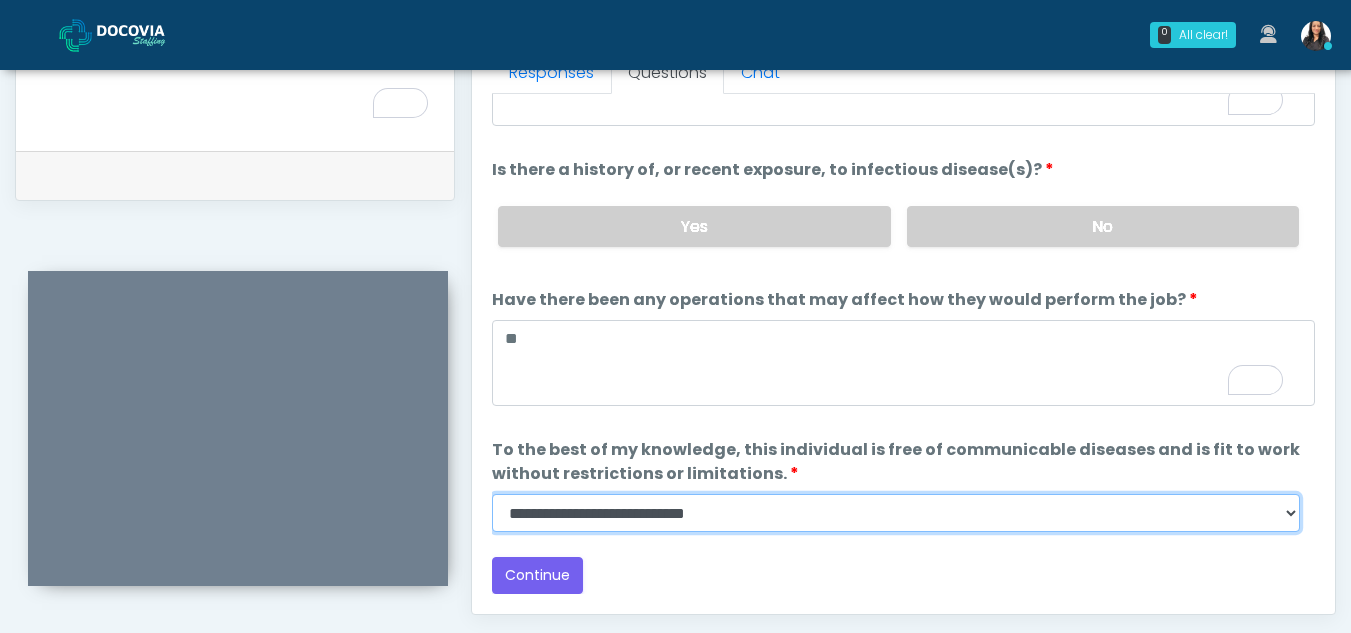 click on "**********" at bounding box center [896, 513] 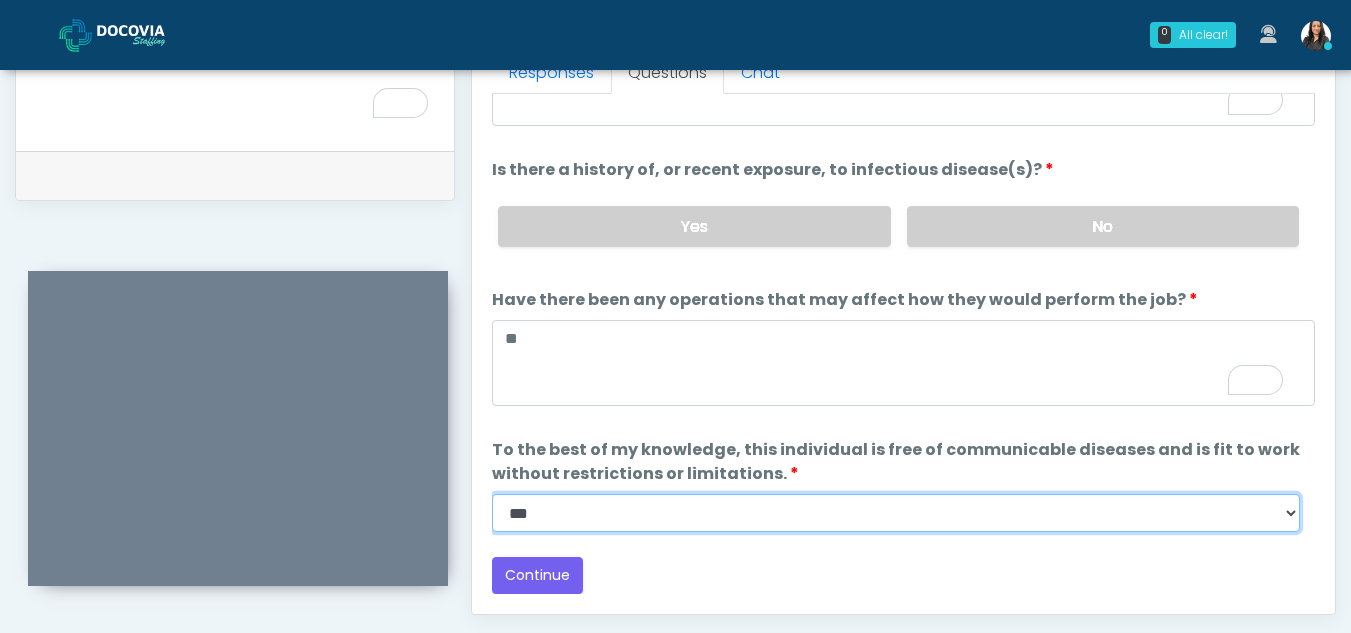 click on "**********" at bounding box center (896, 513) 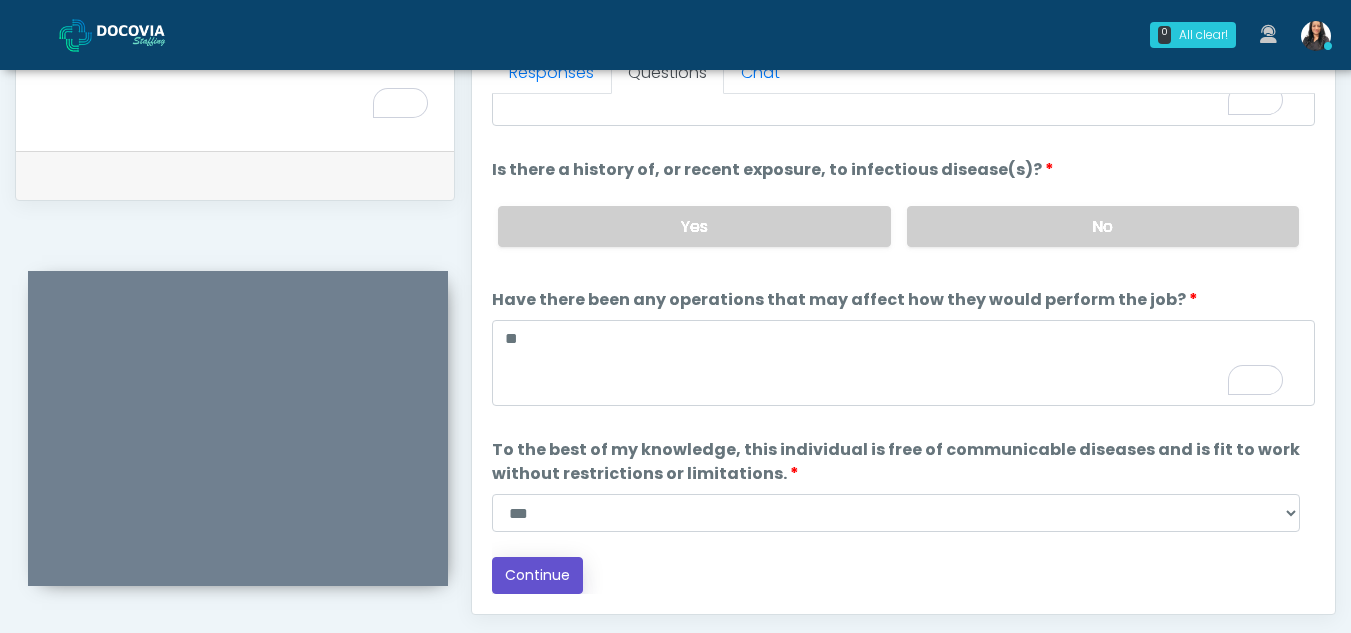 click on "Continue" at bounding box center (537, 575) 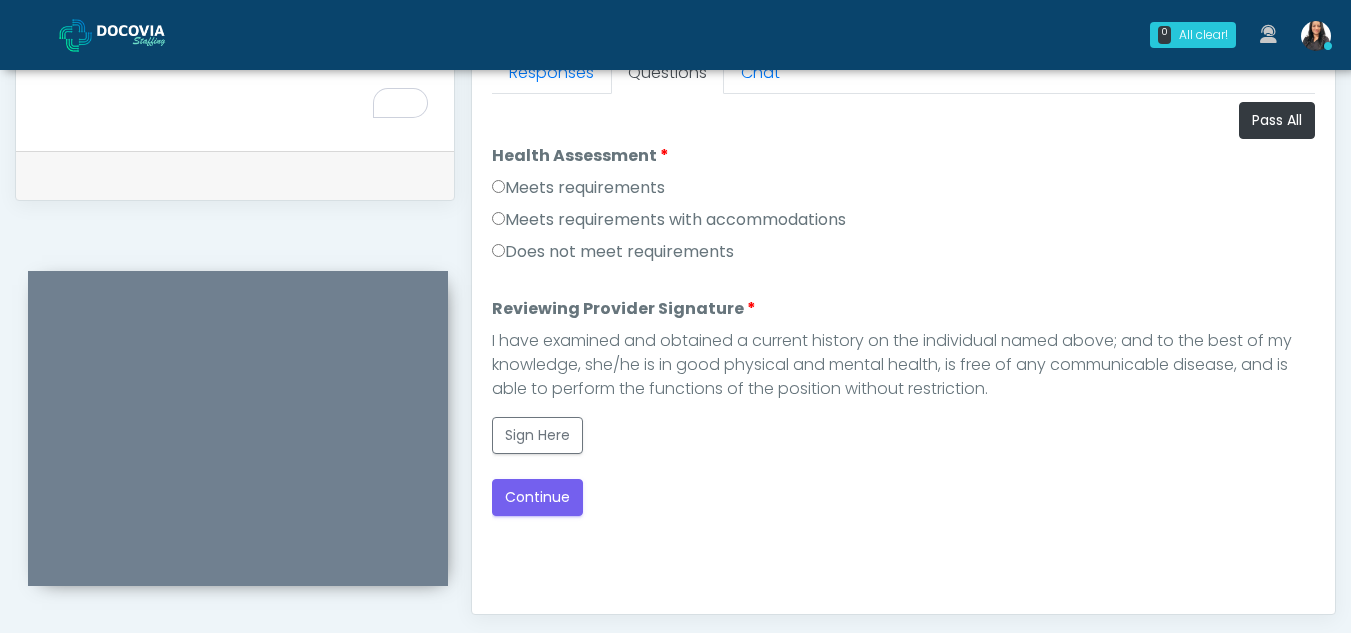 scroll, scrollTop: 0, scrollLeft: 0, axis: both 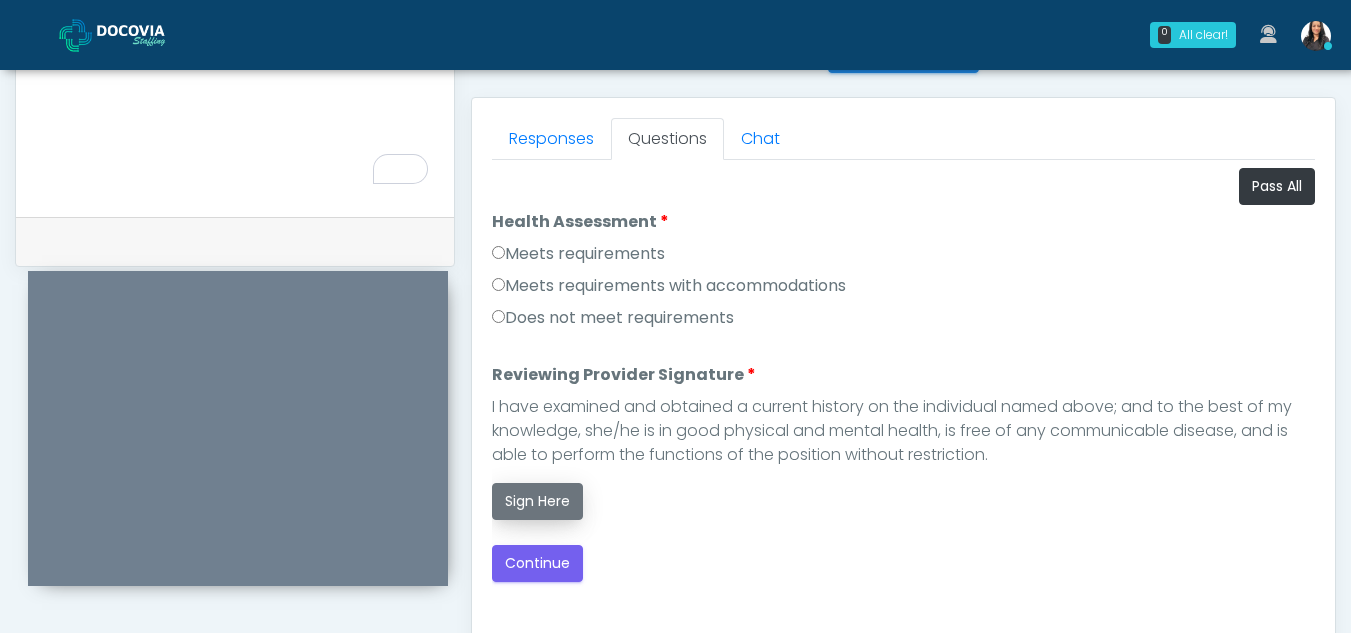 click on "Sign Here" at bounding box center [537, 501] 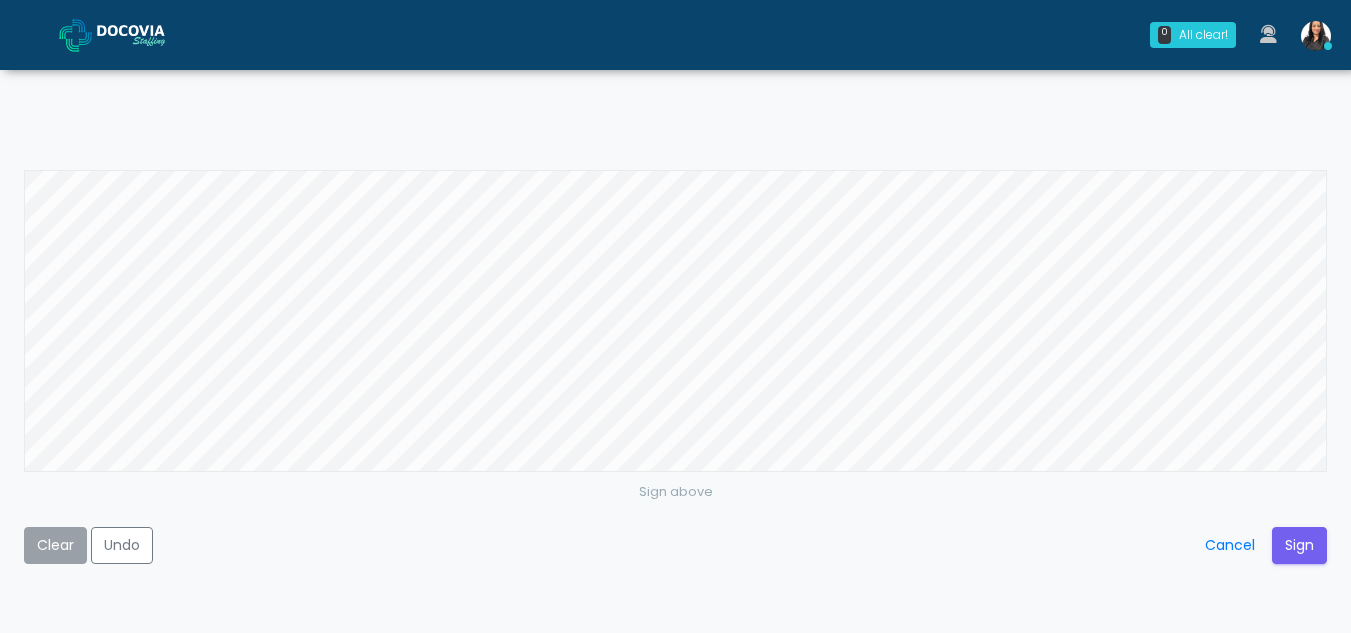 click on "Clear" at bounding box center [55, 545] 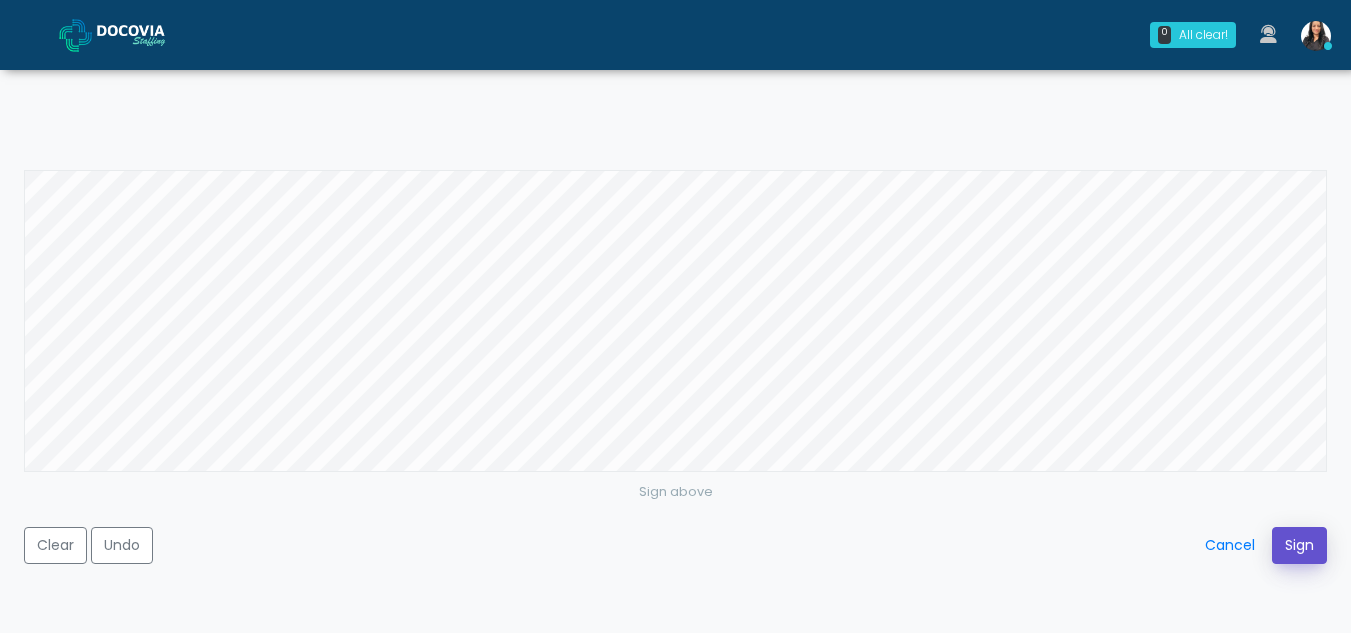 click on "Sign" at bounding box center (1299, 545) 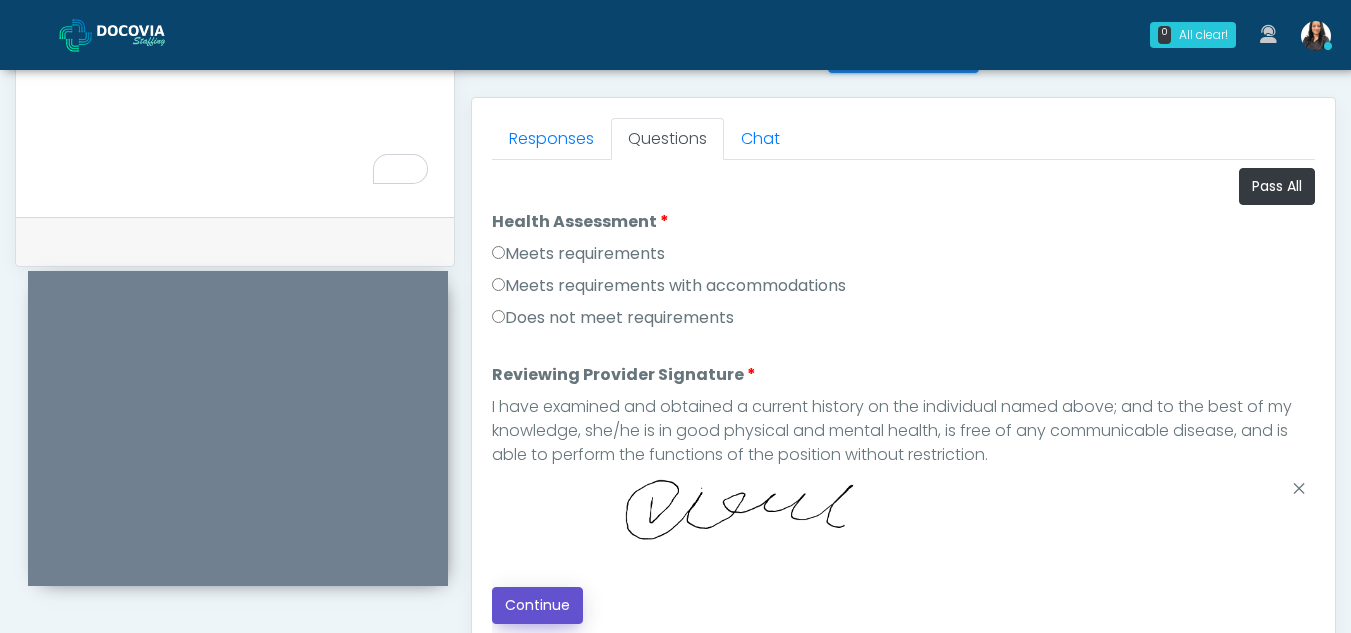 click on "Continue" at bounding box center [537, 605] 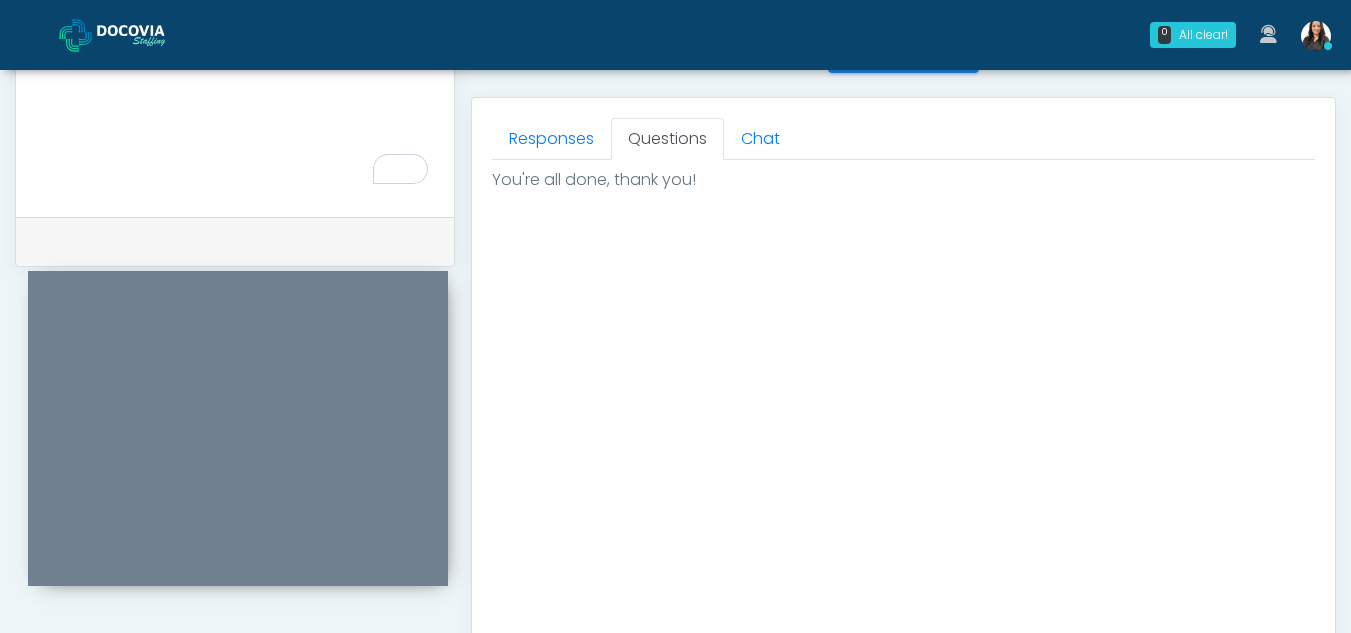 scroll, scrollTop: 1199, scrollLeft: 0, axis: vertical 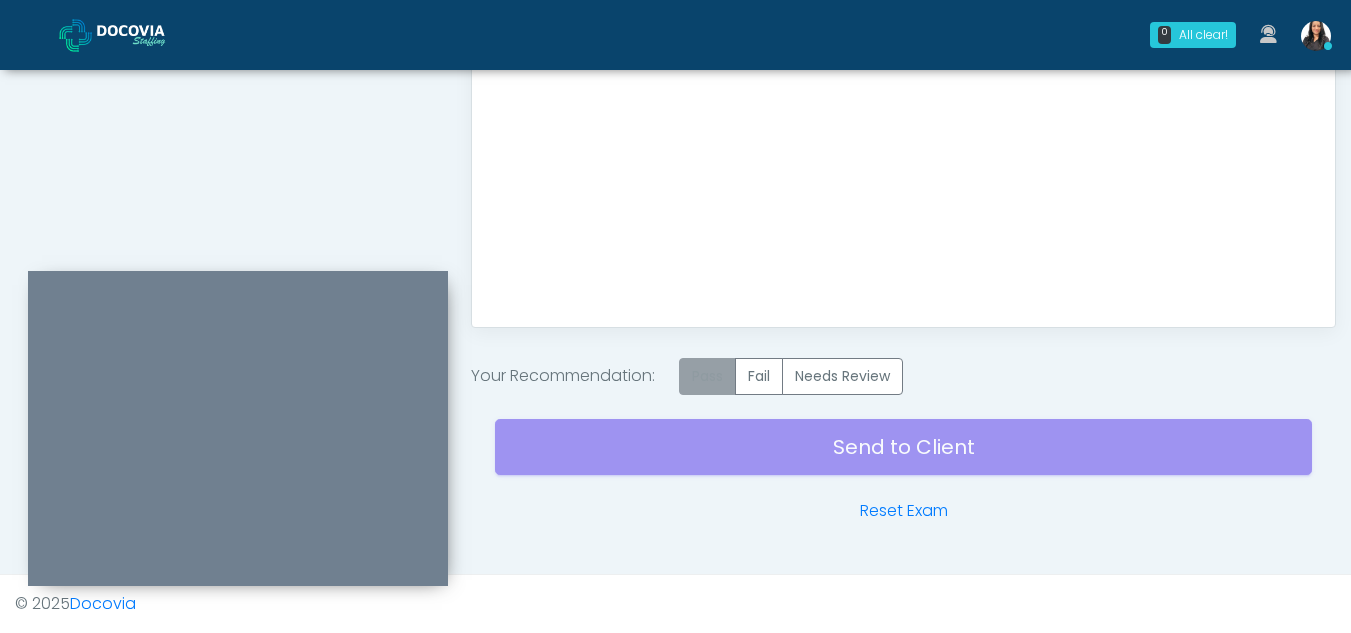 click on "Pass" at bounding box center [707, 376] 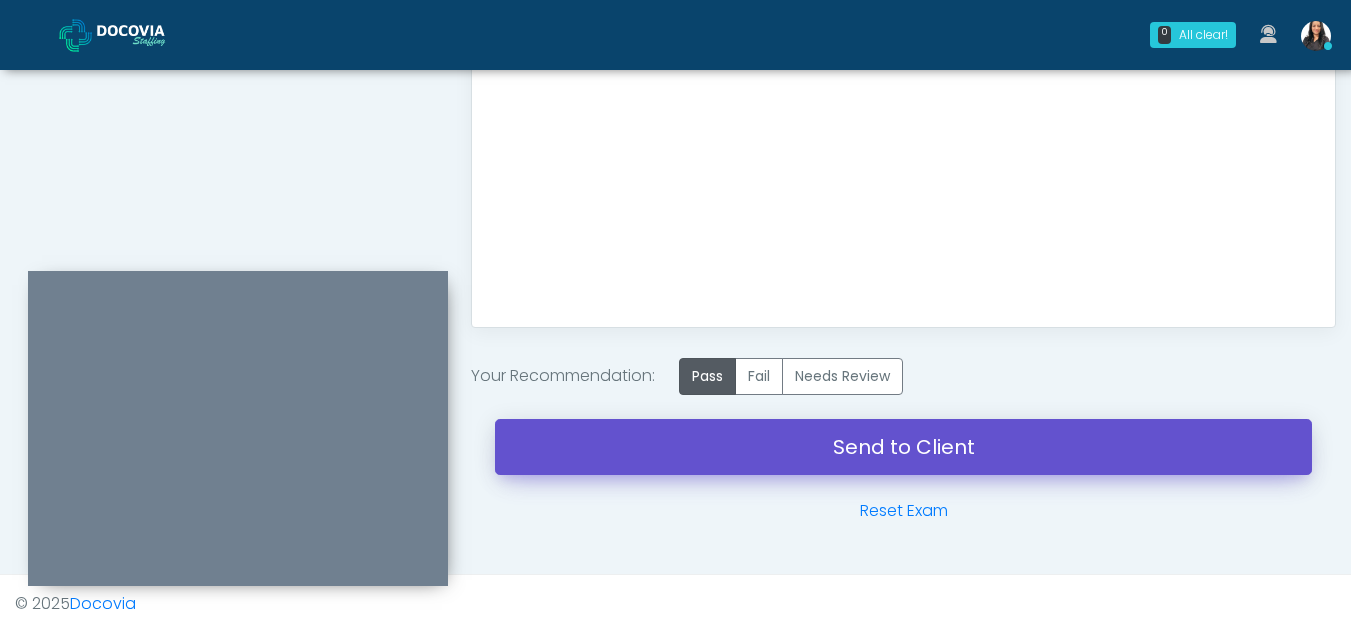 click on "Send to Client" at bounding box center [903, 447] 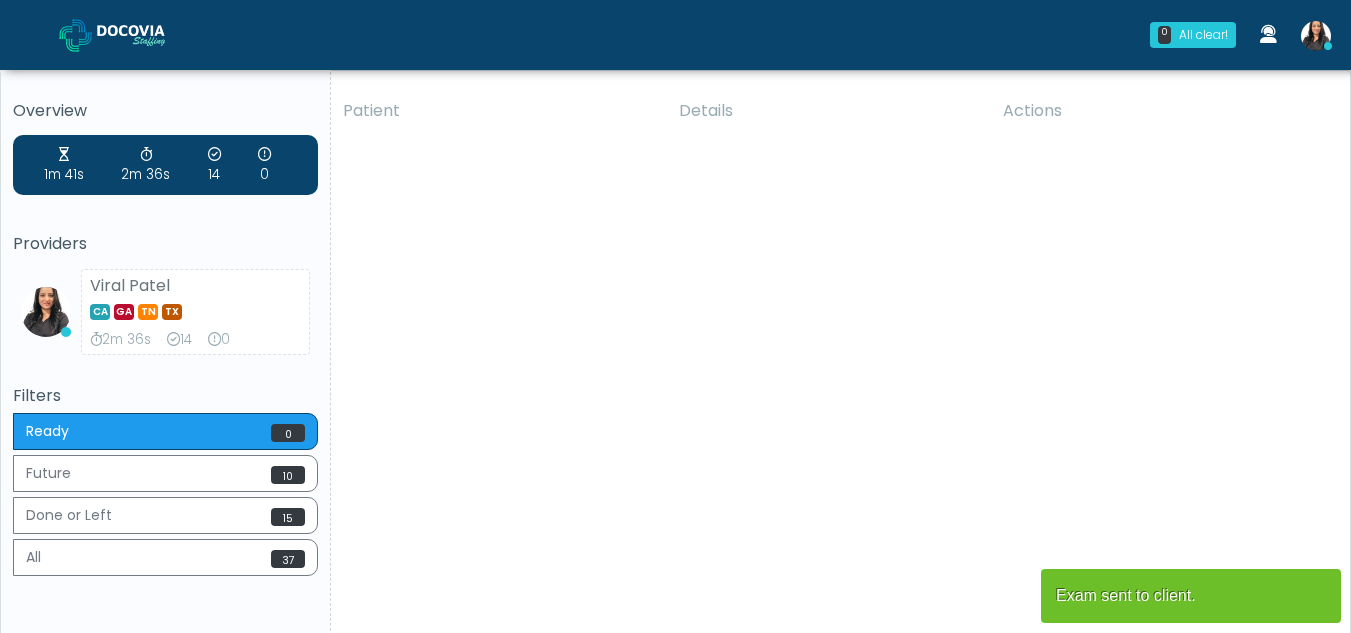 scroll, scrollTop: 0, scrollLeft: 0, axis: both 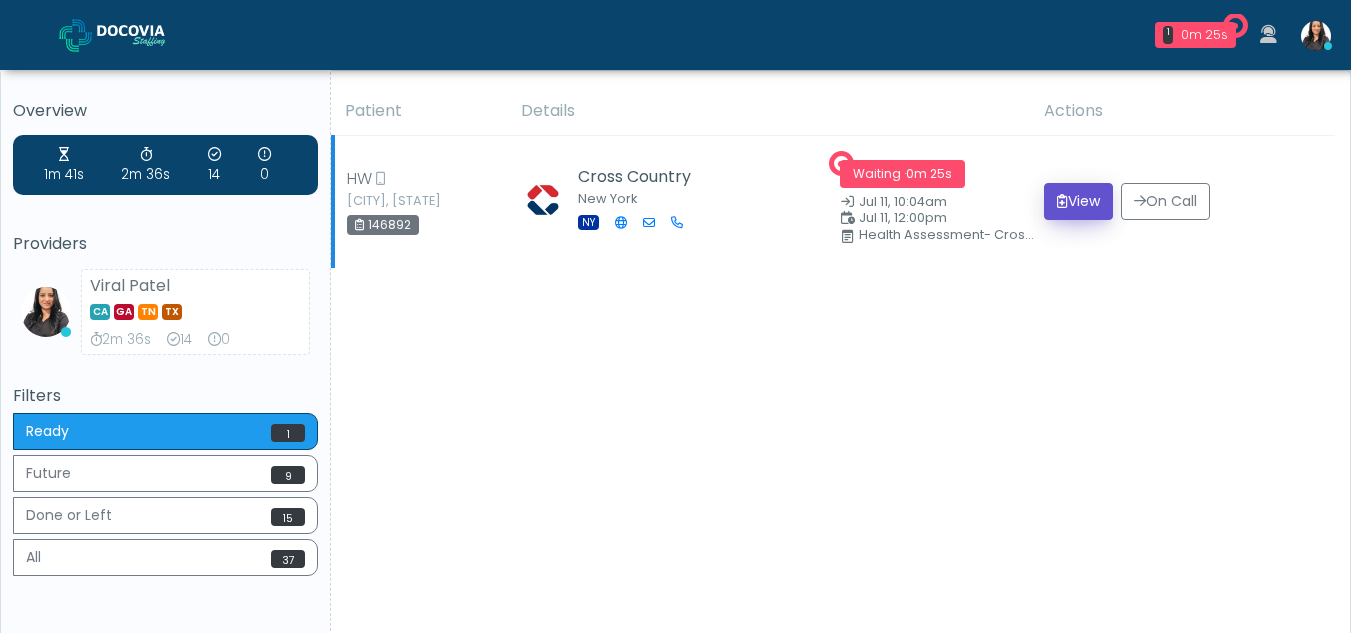 click on "View" at bounding box center [1078, 201] 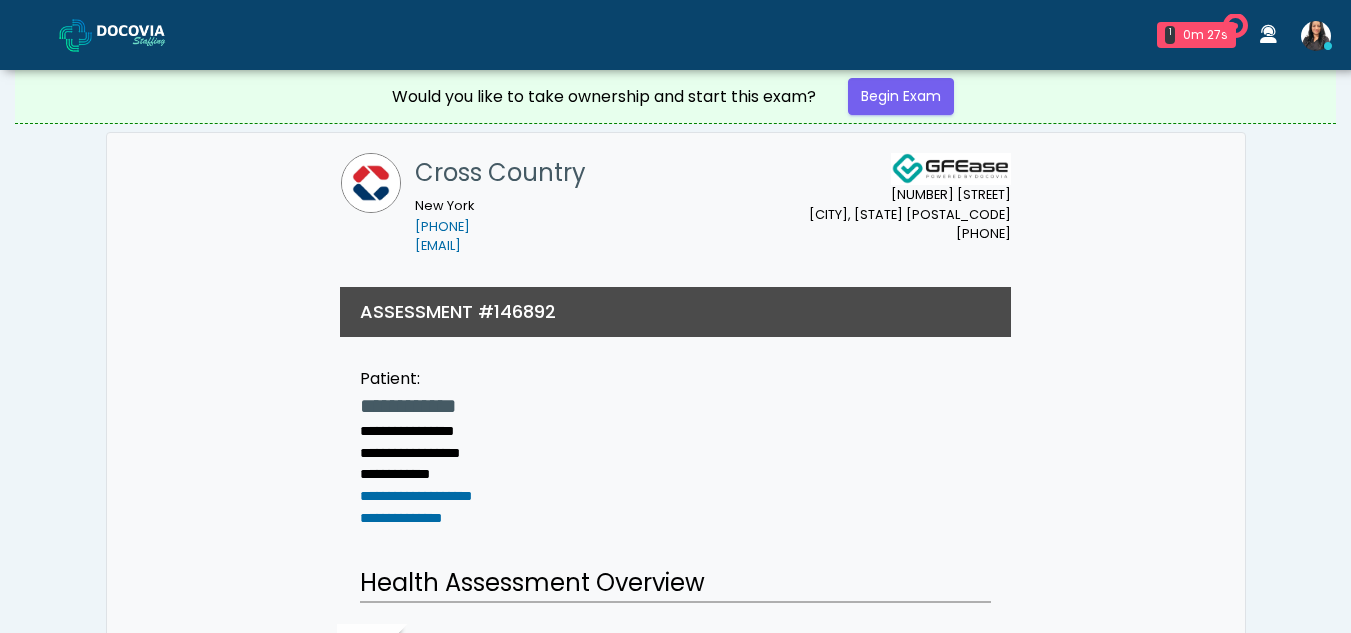 scroll, scrollTop: 0, scrollLeft: 0, axis: both 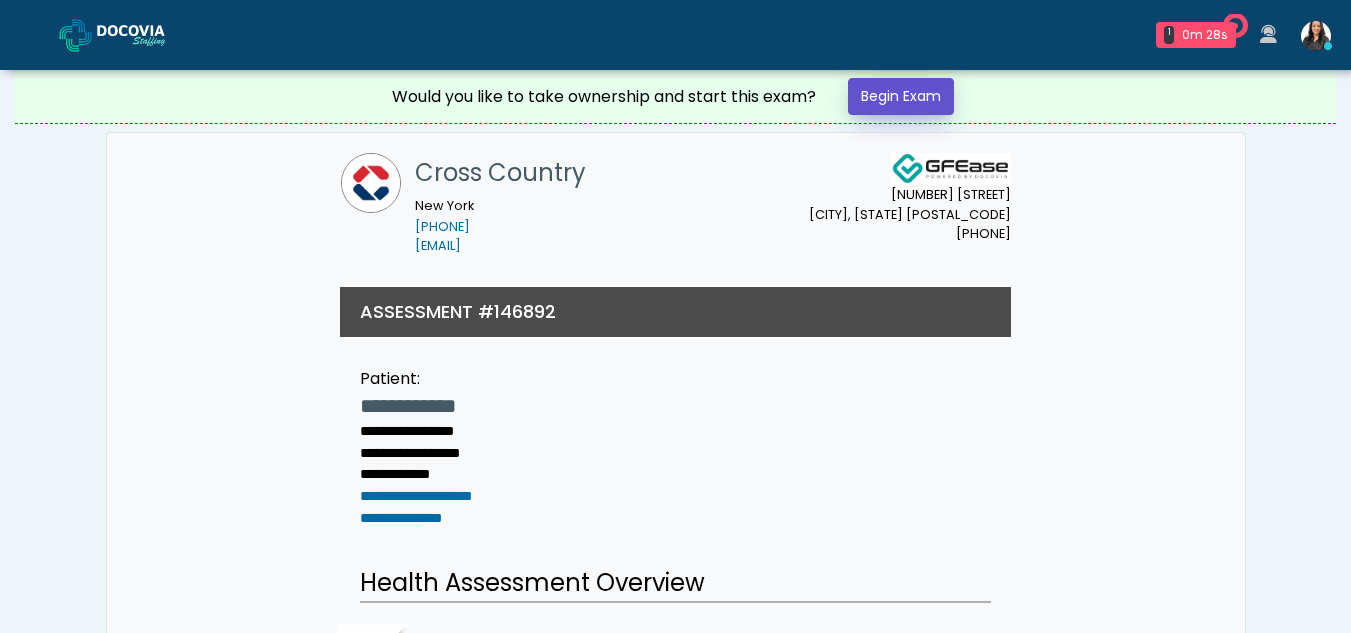click on "Begin Exam" at bounding box center [901, 96] 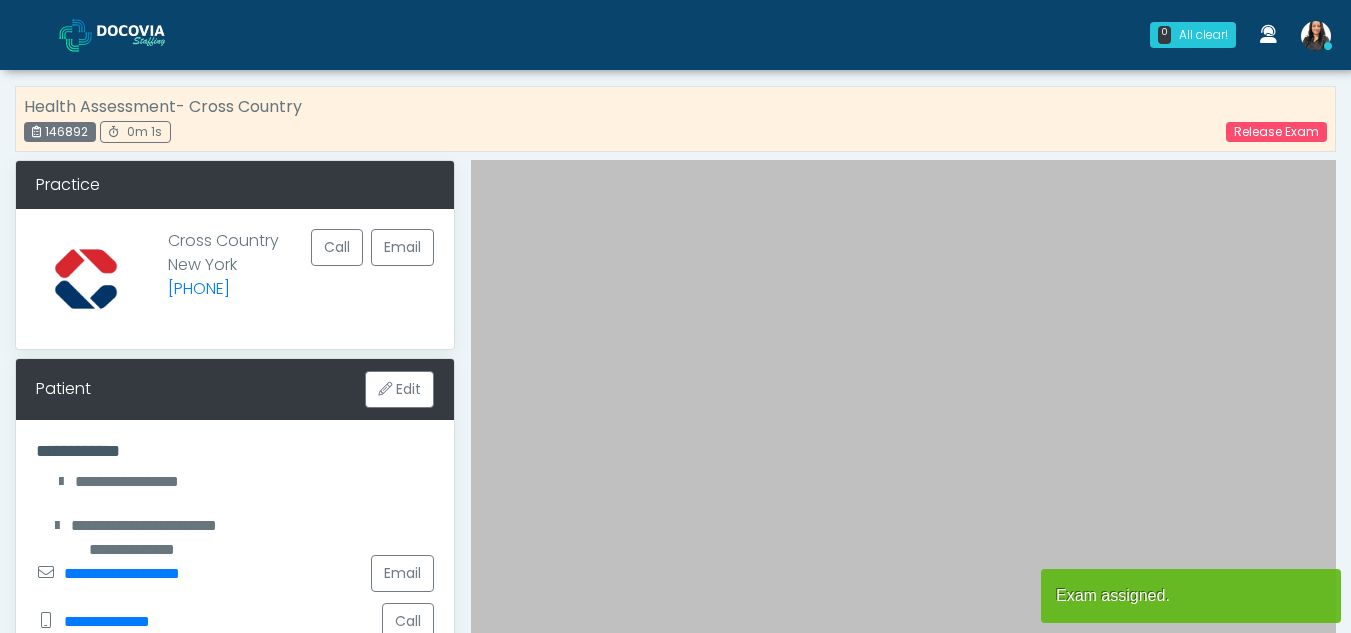 scroll, scrollTop: 0, scrollLeft: 0, axis: both 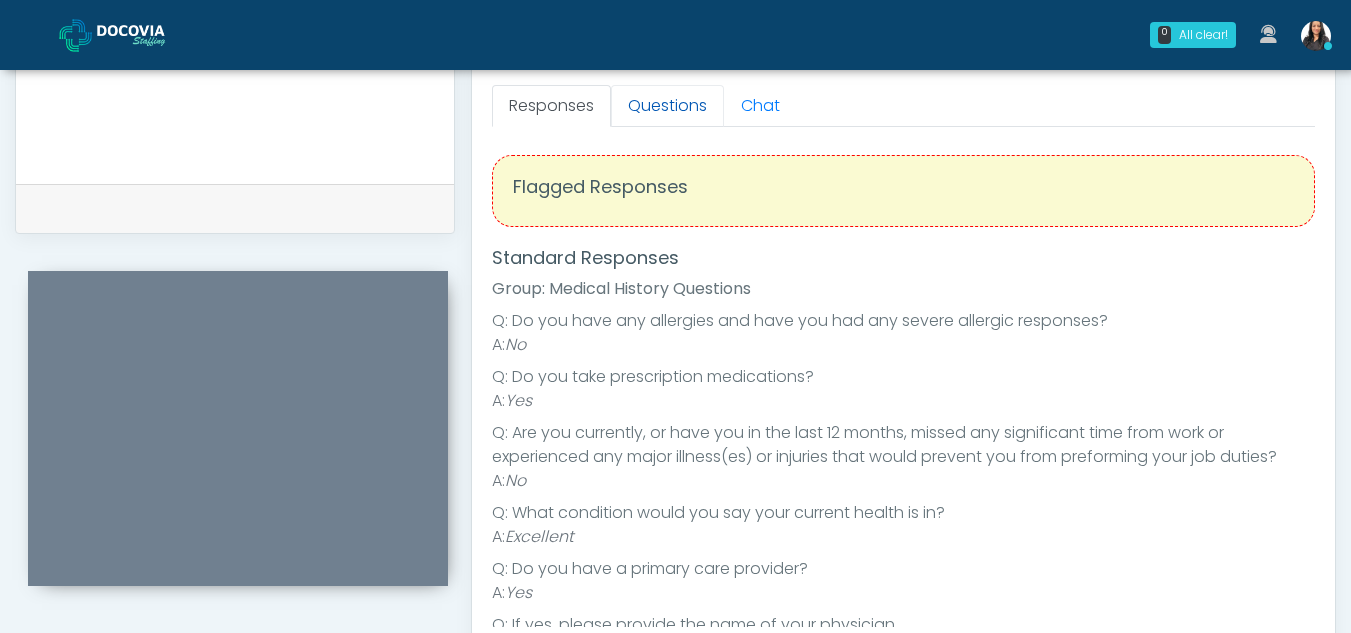 click on "Questions" at bounding box center [667, 106] 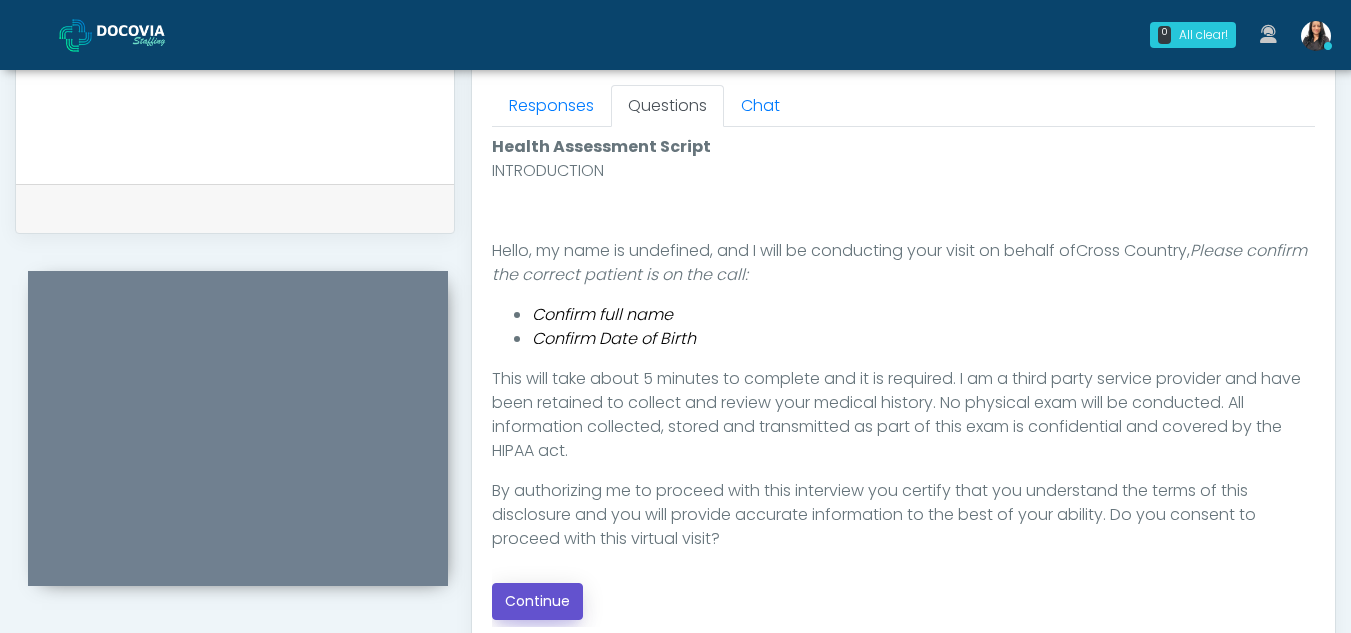 click on "Continue" at bounding box center (537, 601) 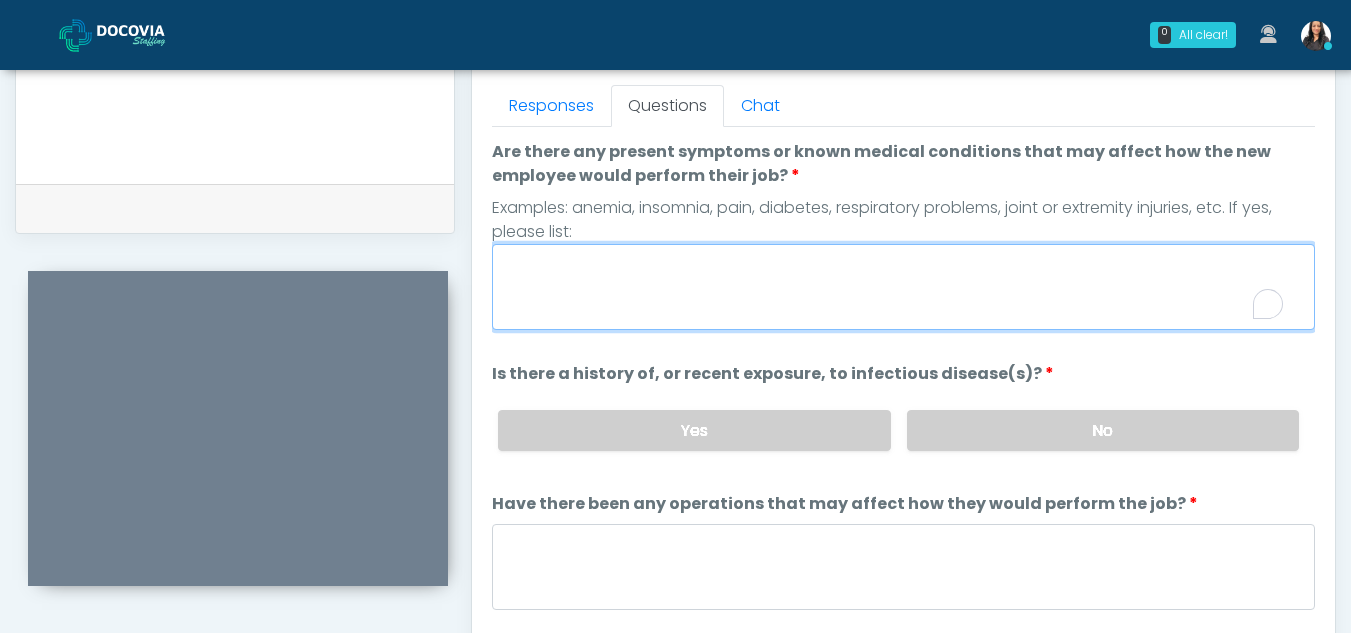 click on "Are there any present symptoms or known medical conditions that may affect how the new employee would perform their job?" at bounding box center (903, 287) 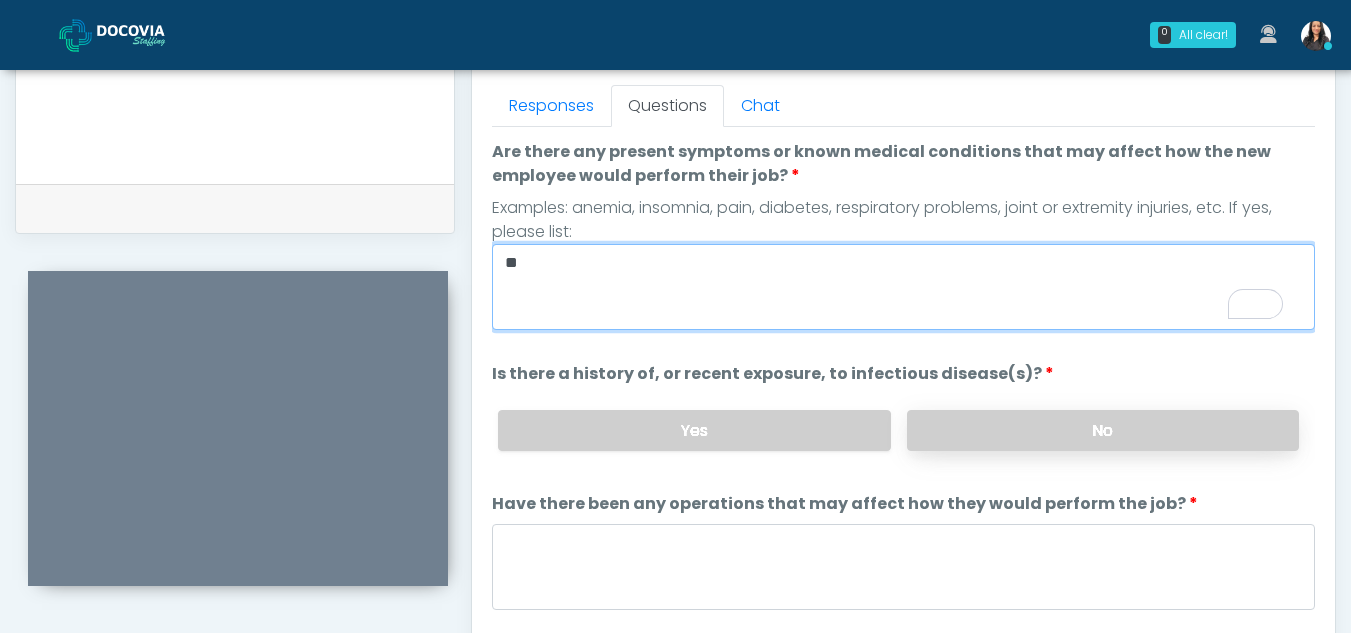 type on "**" 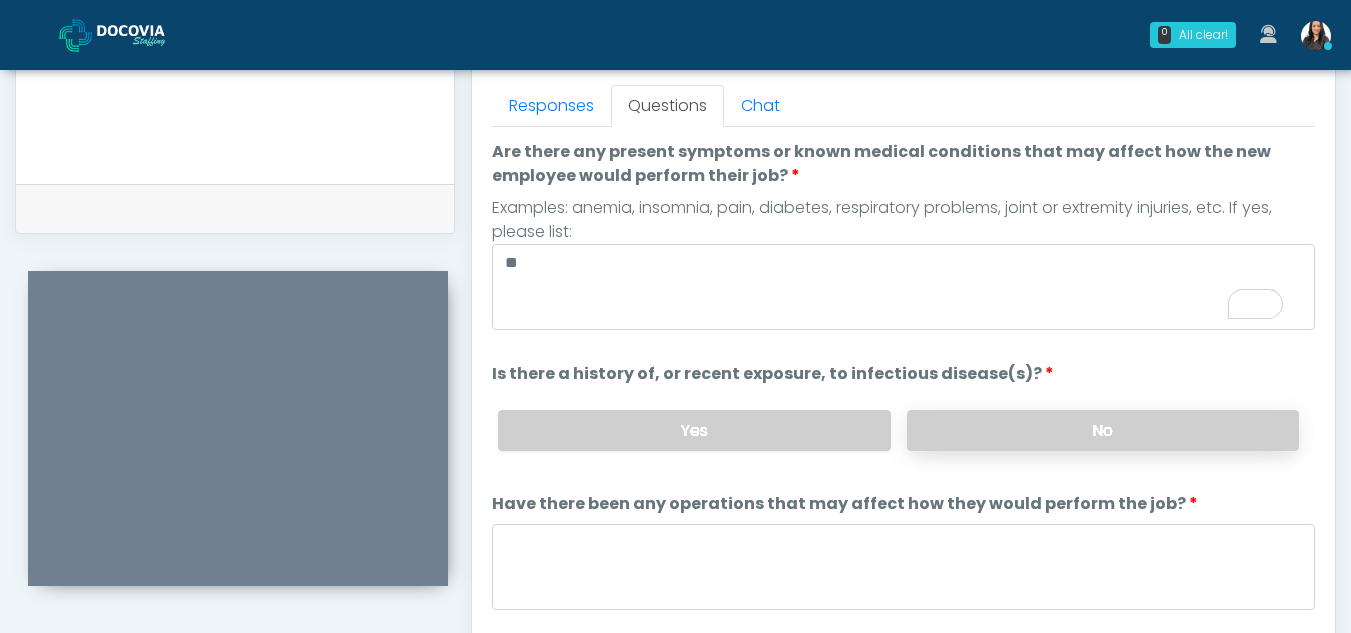 click on "No" at bounding box center [1103, 430] 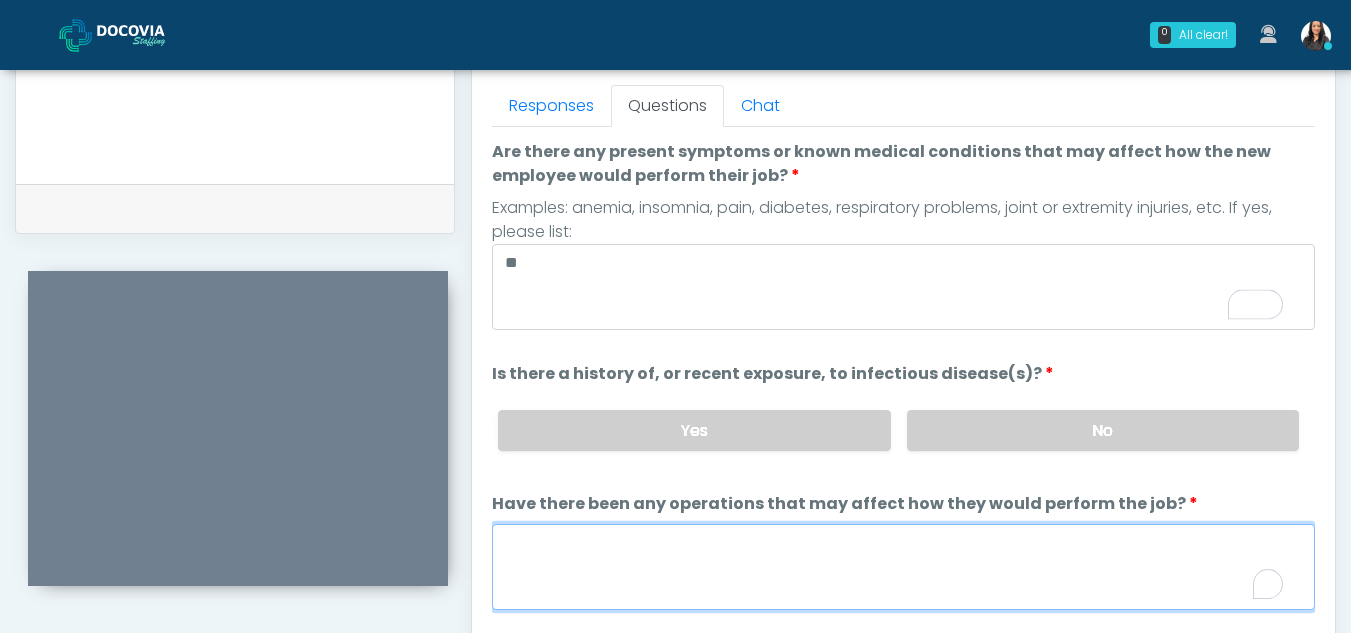 click on "Have there been any operations that may affect how they would perform the job?" at bounding box center [903, 567] 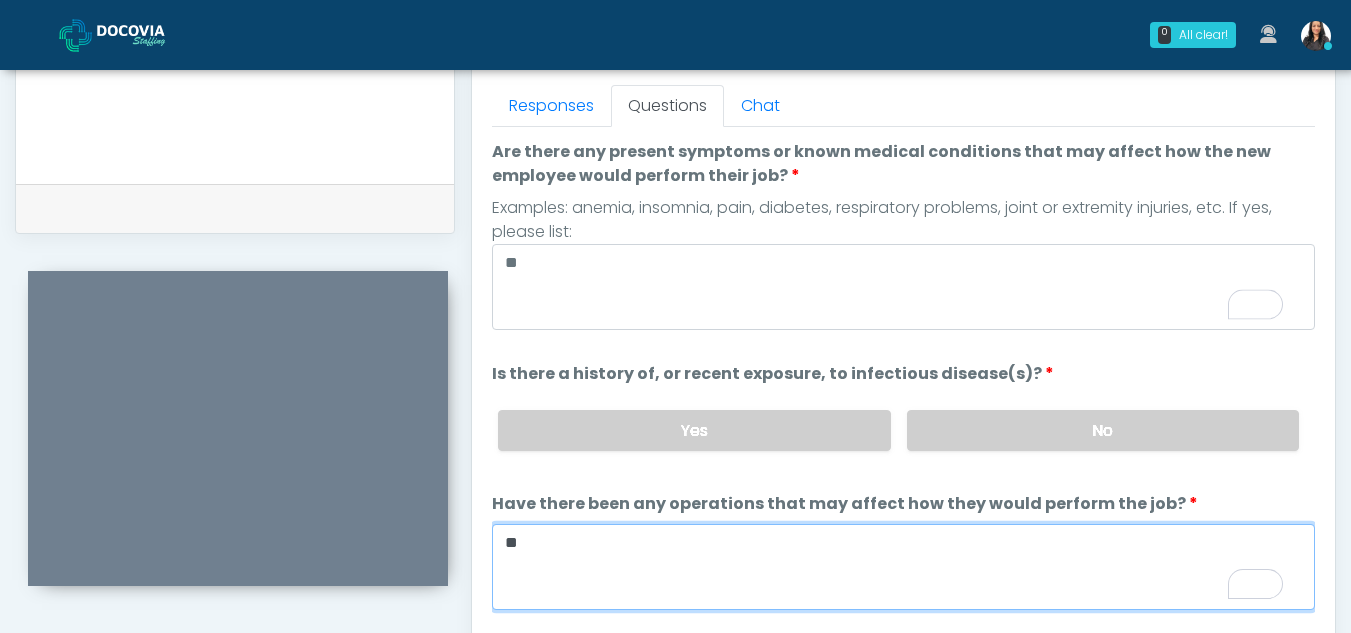 type on "**" 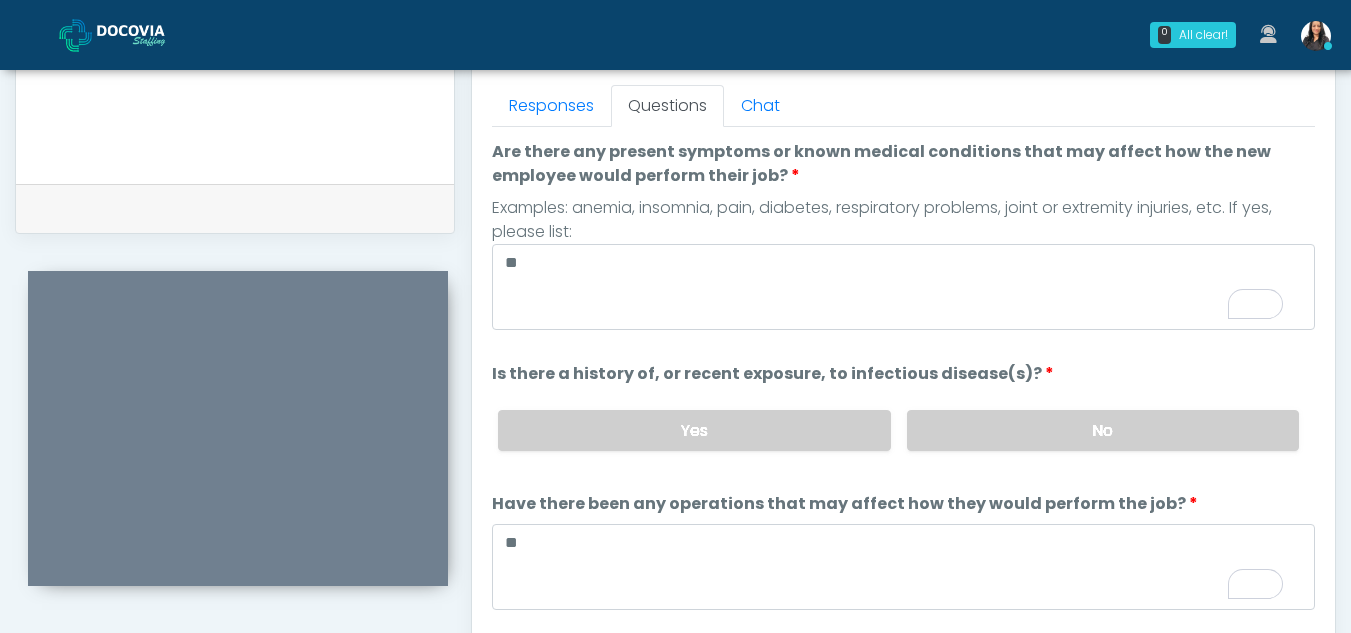 scroll, scrollTop: 171, scrollLeft: 0, axis: vertical 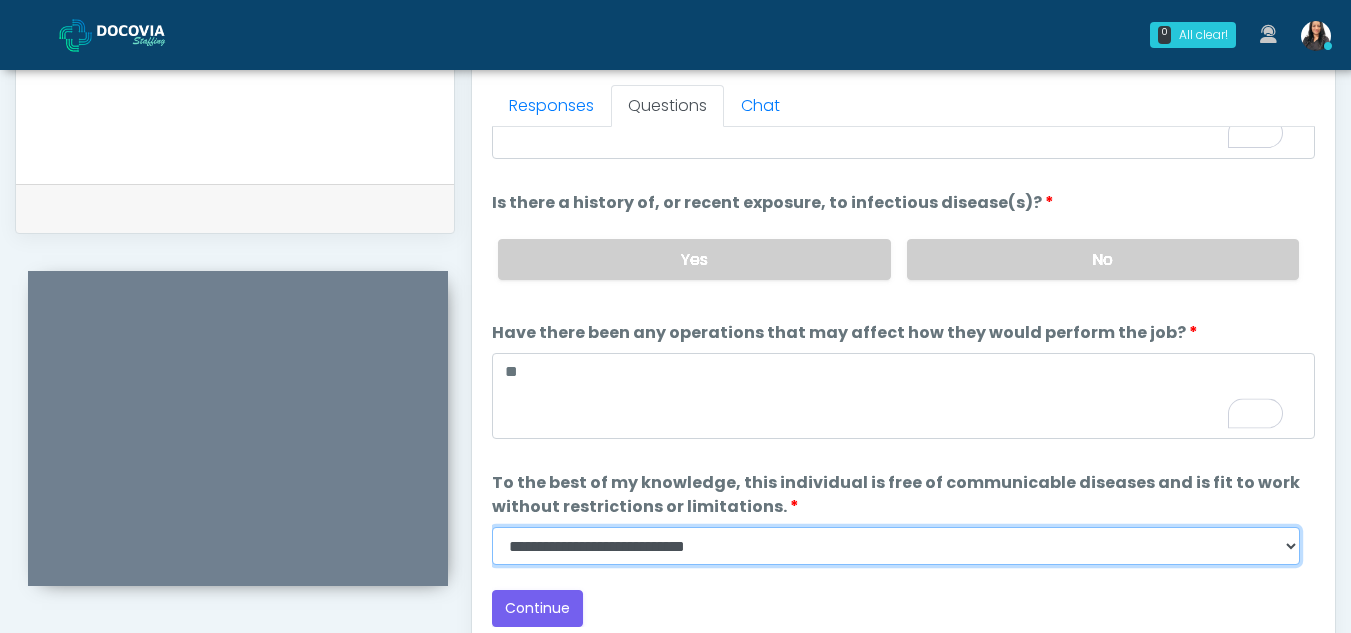 click on "**********" at bounding box center [896, 546] 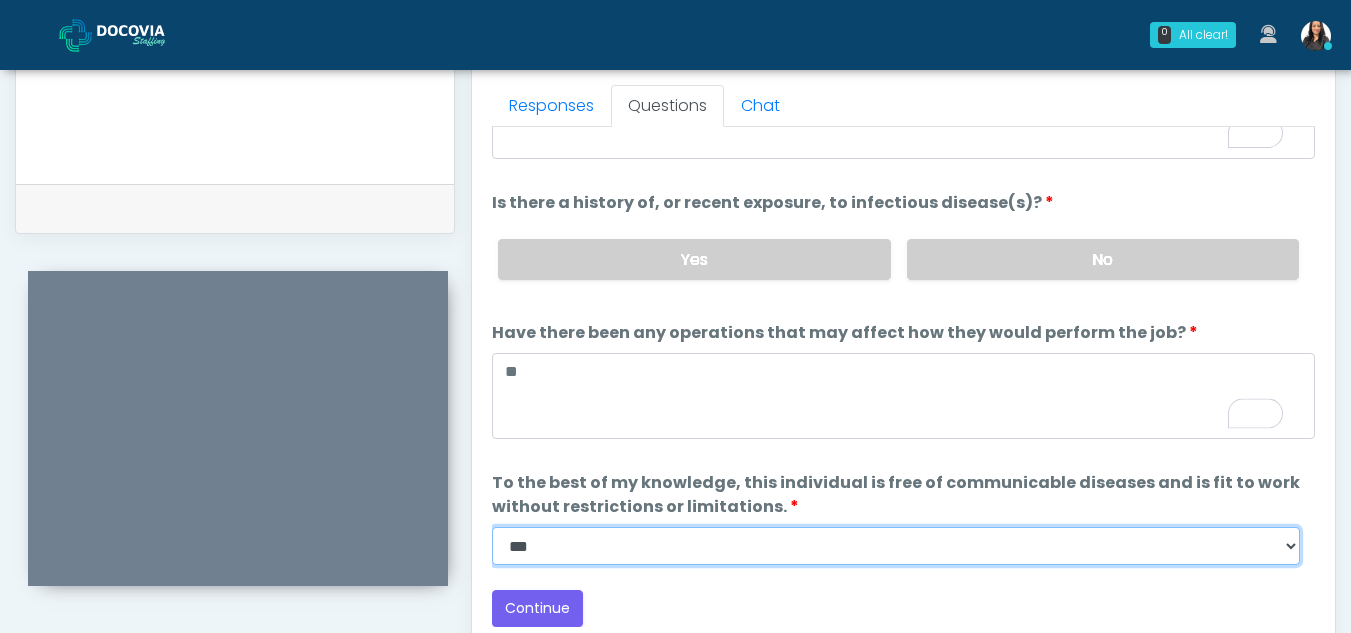 click on "**********" at bounding box center [896, 546] 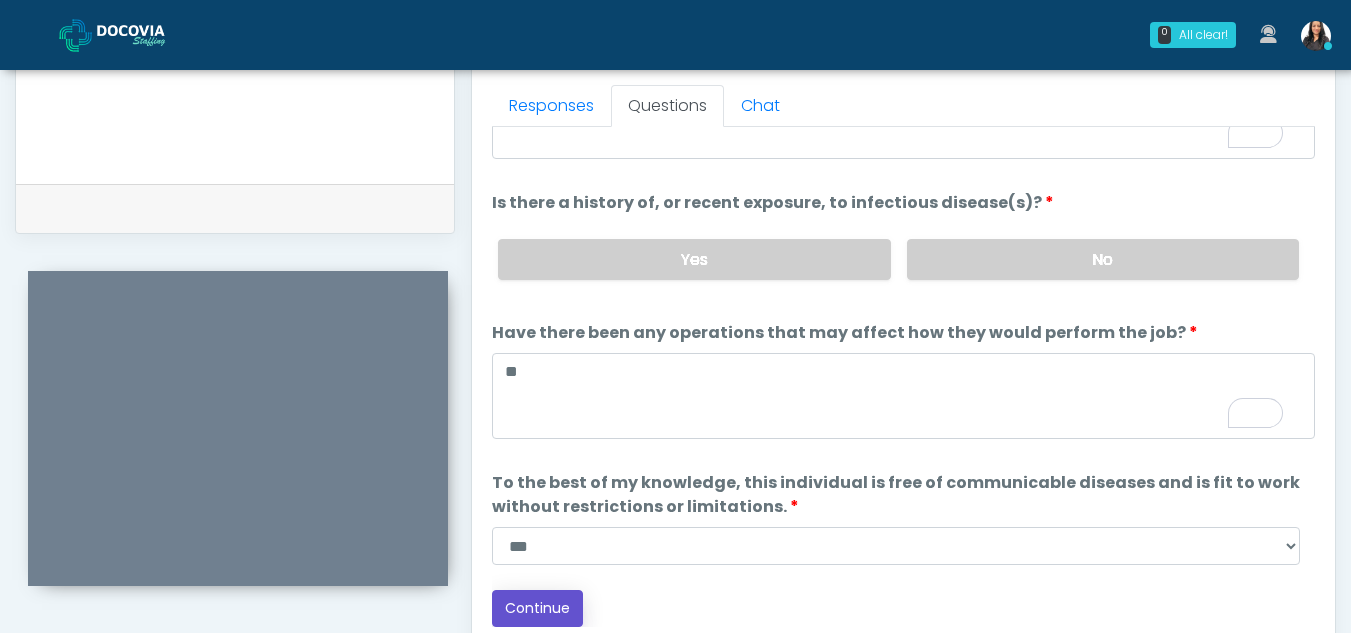 click on "Continue" at bounding box center [537, 608] 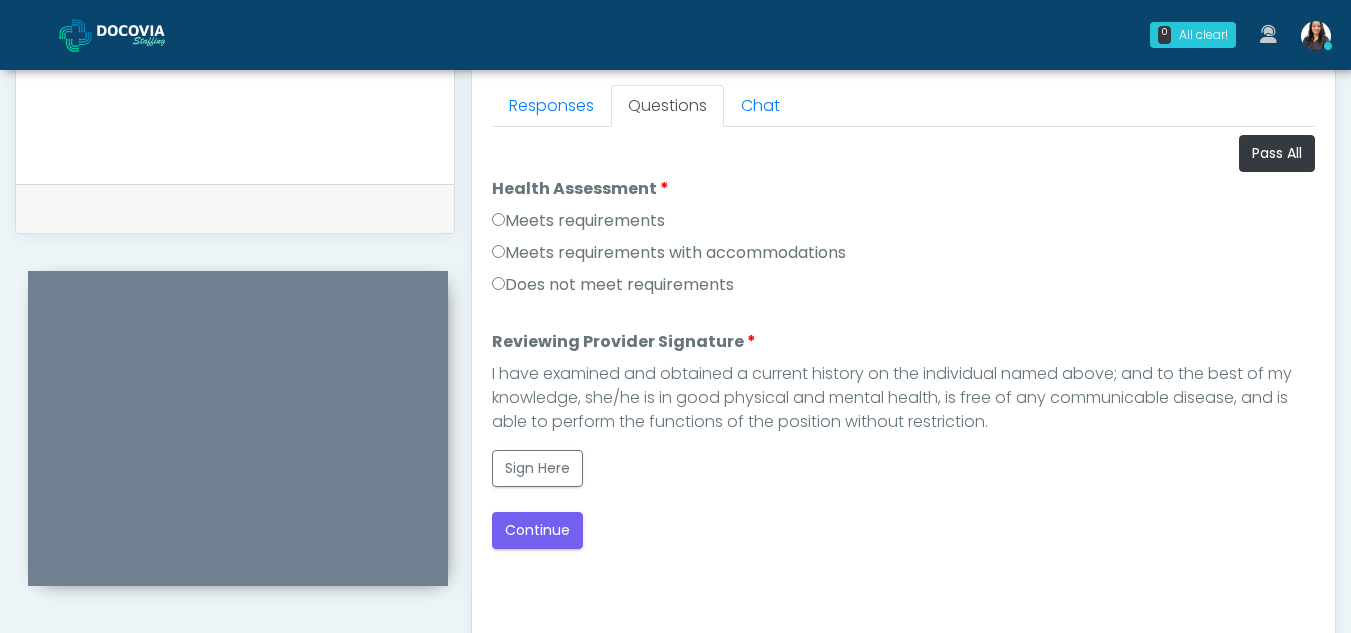 scroll, scrollTop: 0, scrollLeft: 0, axis: both 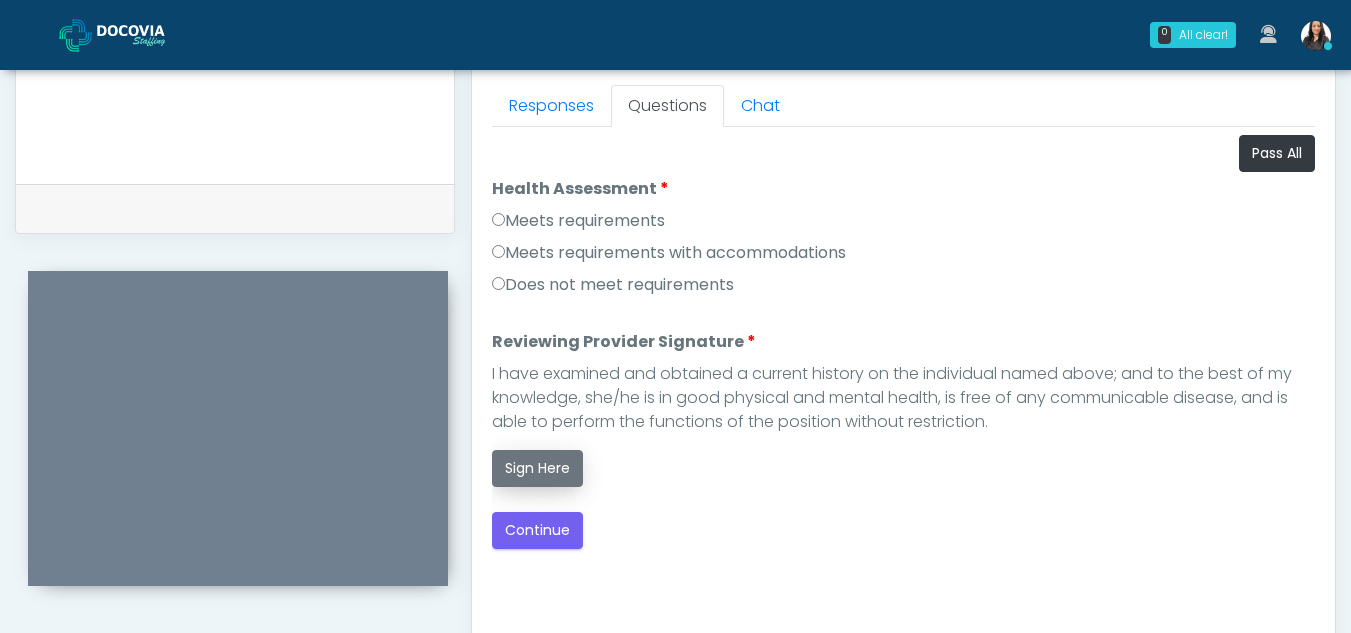 click on "Sign Here" at bounding box center (537, 468) 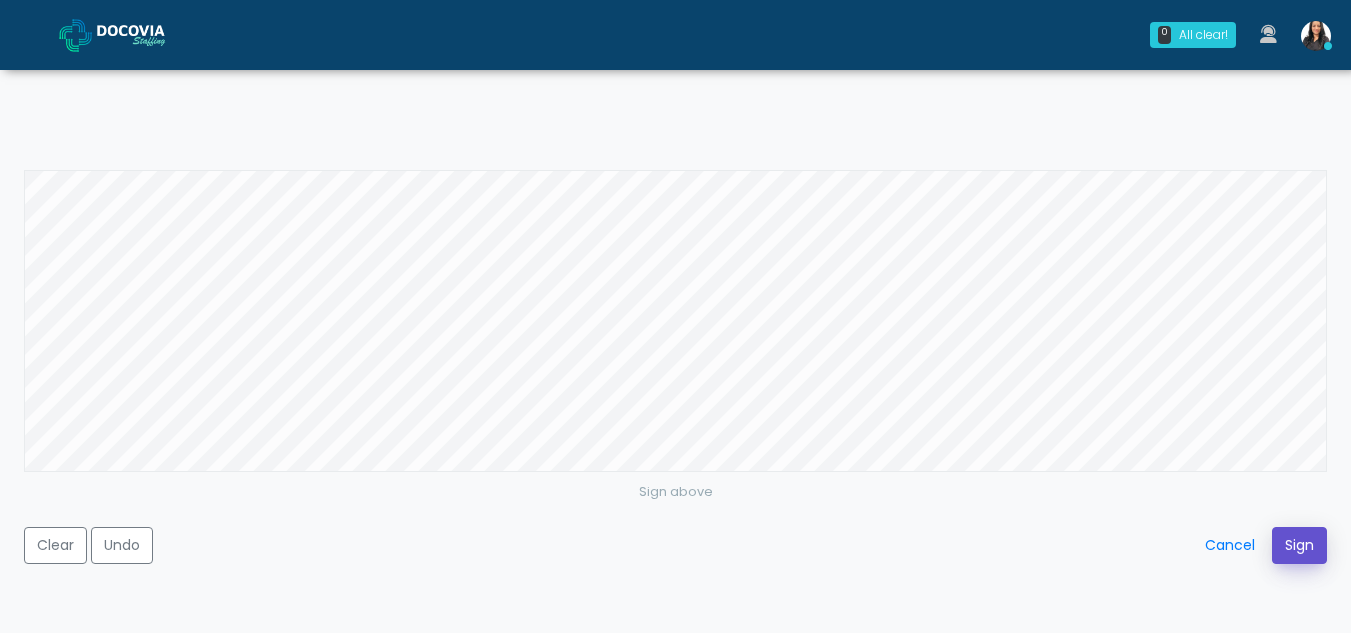 click on "Sign" at bounding box center (1299, 545) 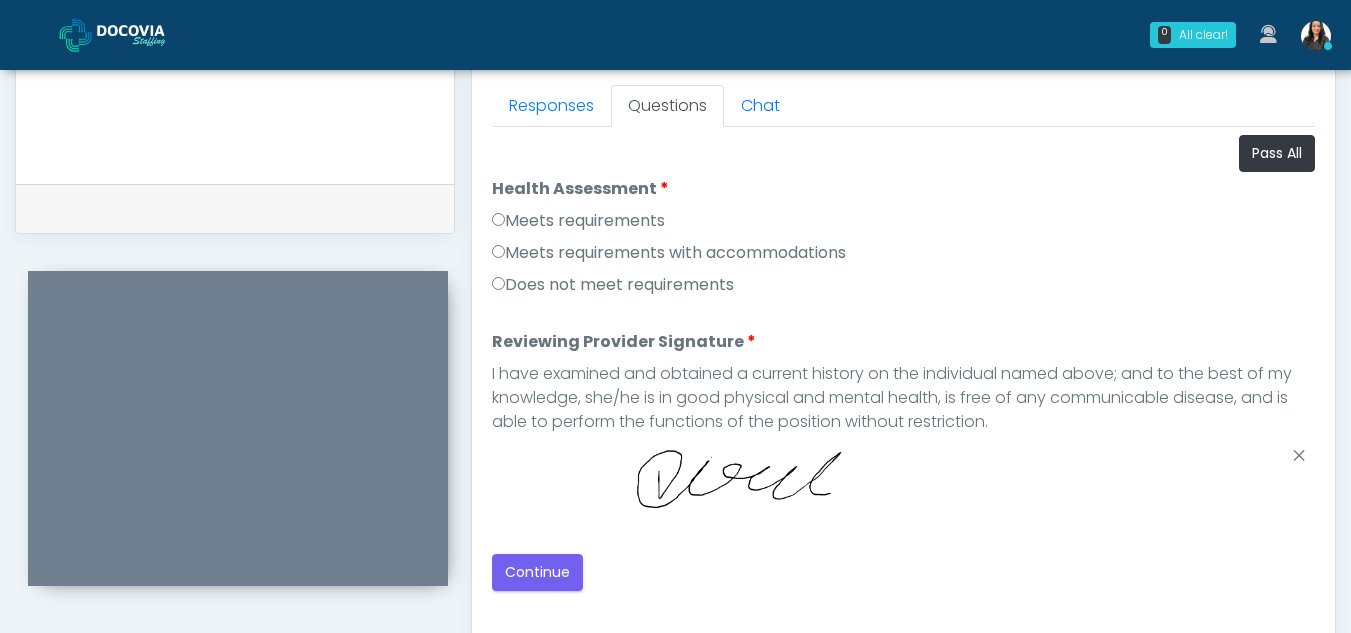scroll, scrollTop: 1048, scrollLeft: 0, axis: vertical 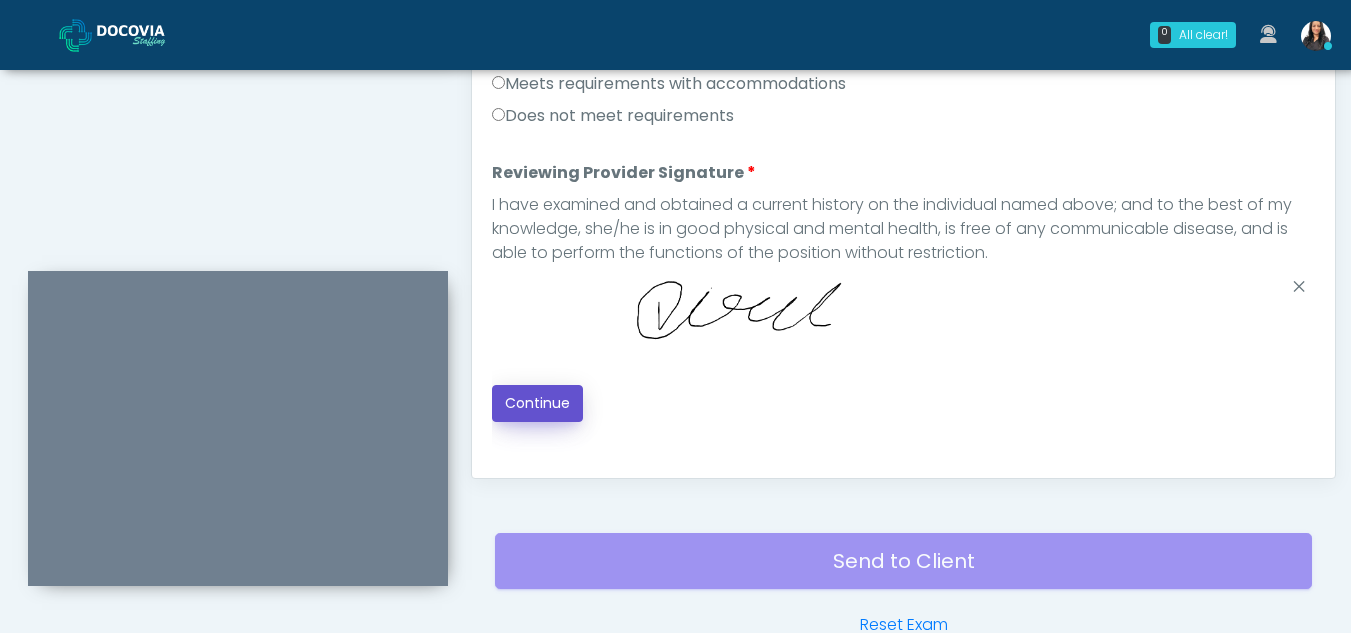 click on "Continue" at bounding box center (537, 403) 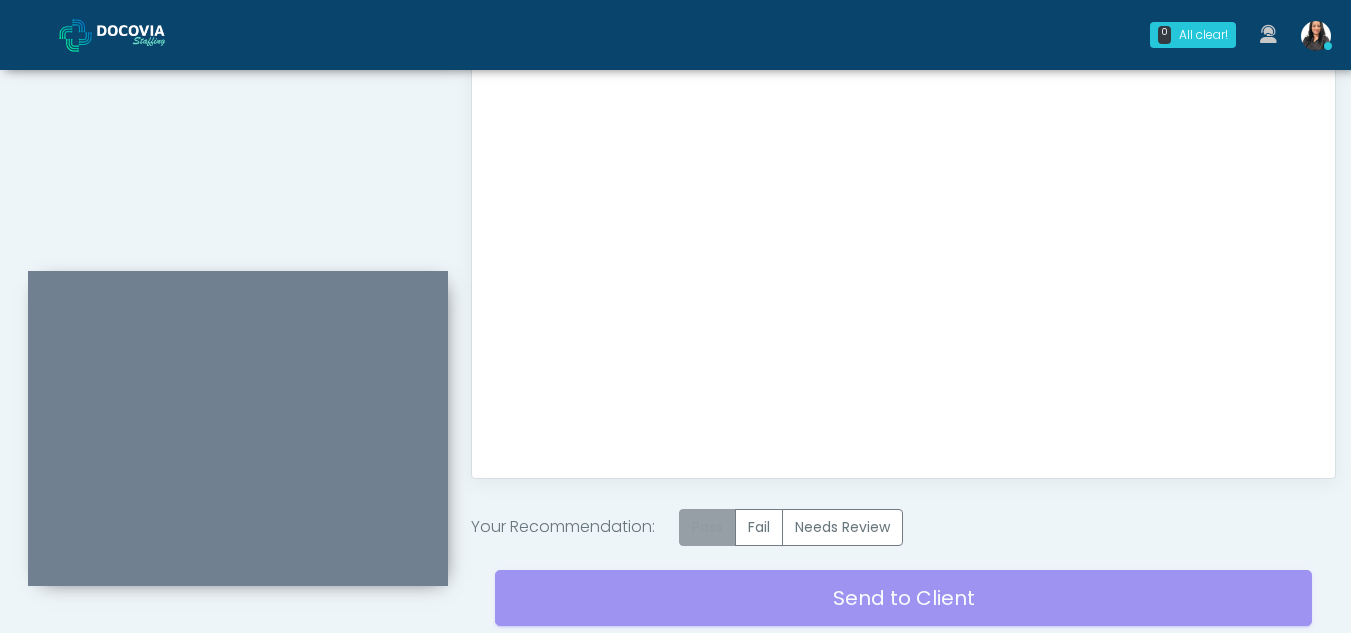 click on "Pass" at bounding box center (707, 527) 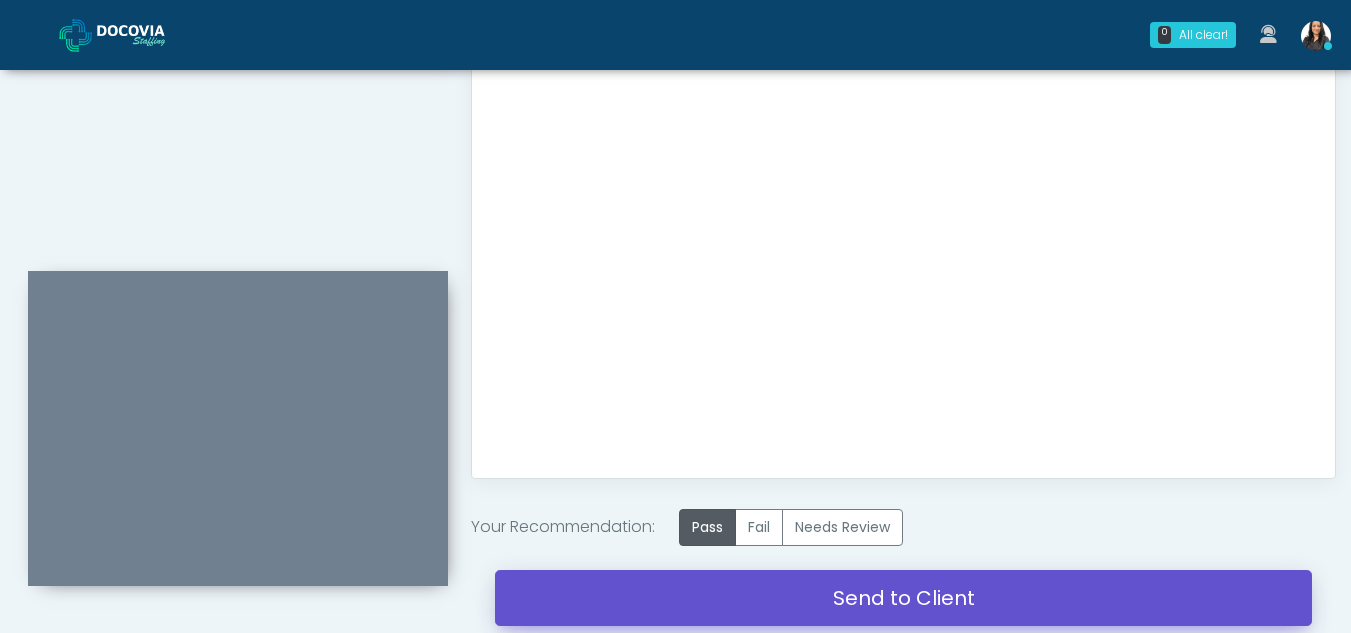 click on "Send to Client" at bounding box center (903, 598) 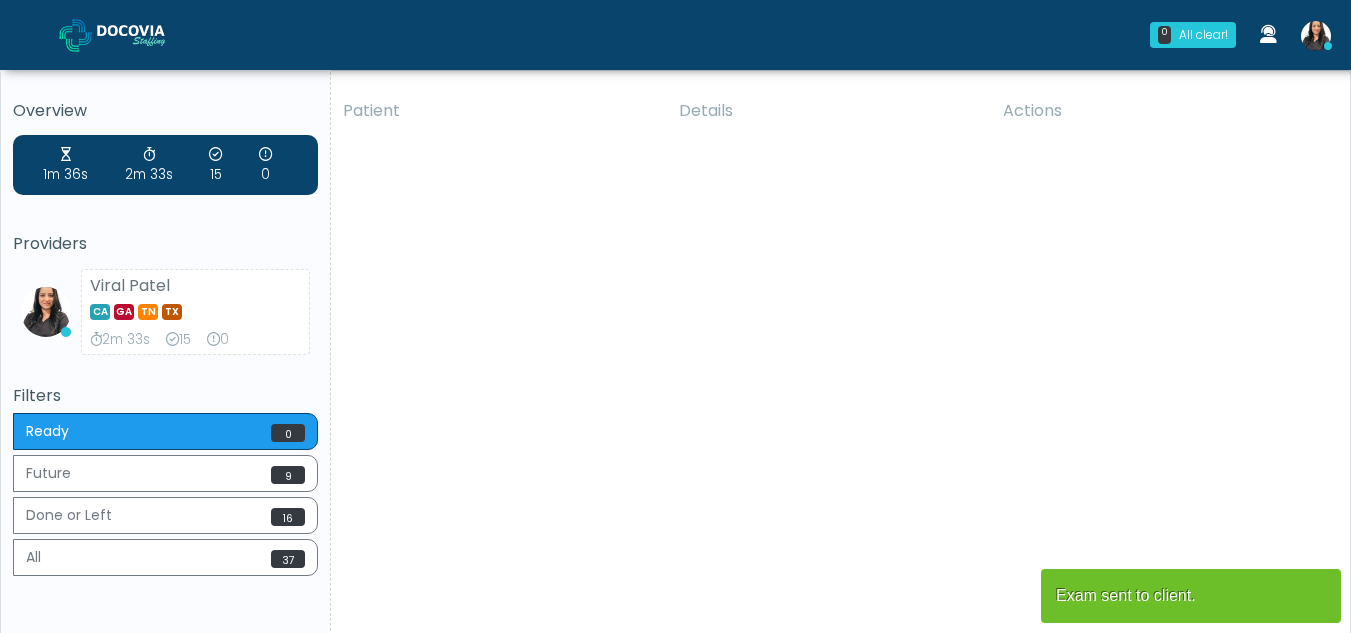 scroll, scrollTop: 0, scrollLeft: 0, axis: both 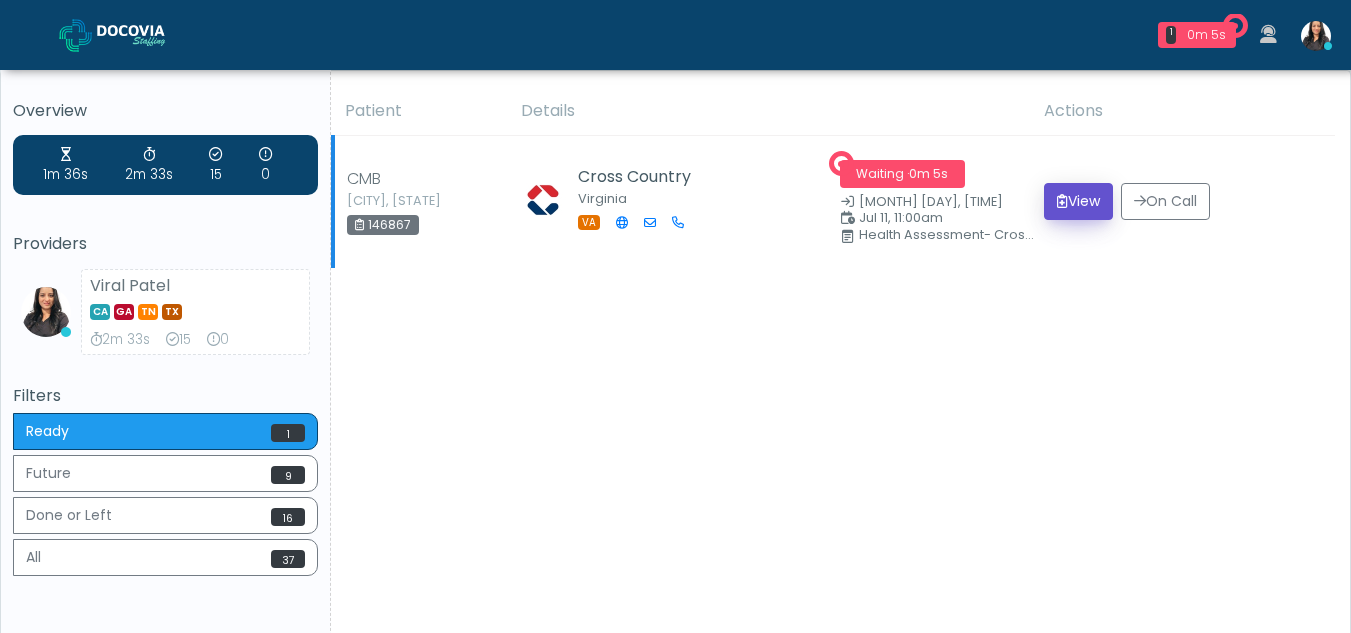 click on "View" at bounding box center [1078, 201] 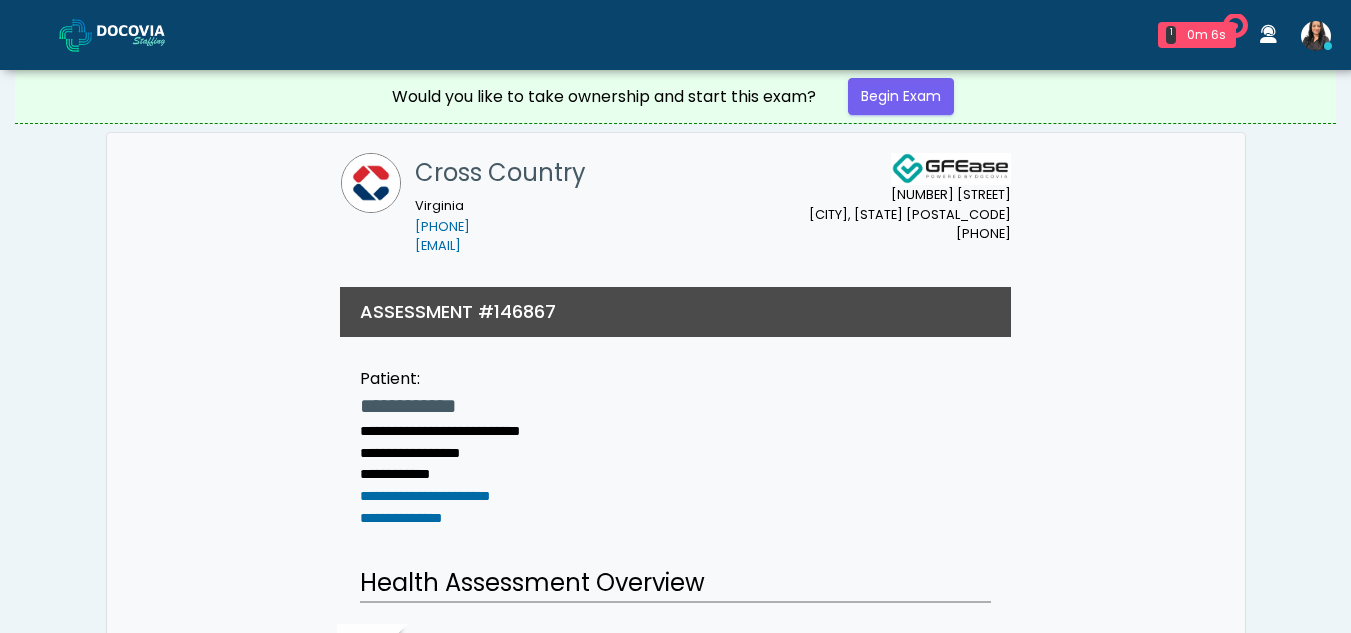 scroll, scrollTop: 0, scrollLeft: 0, axis: both 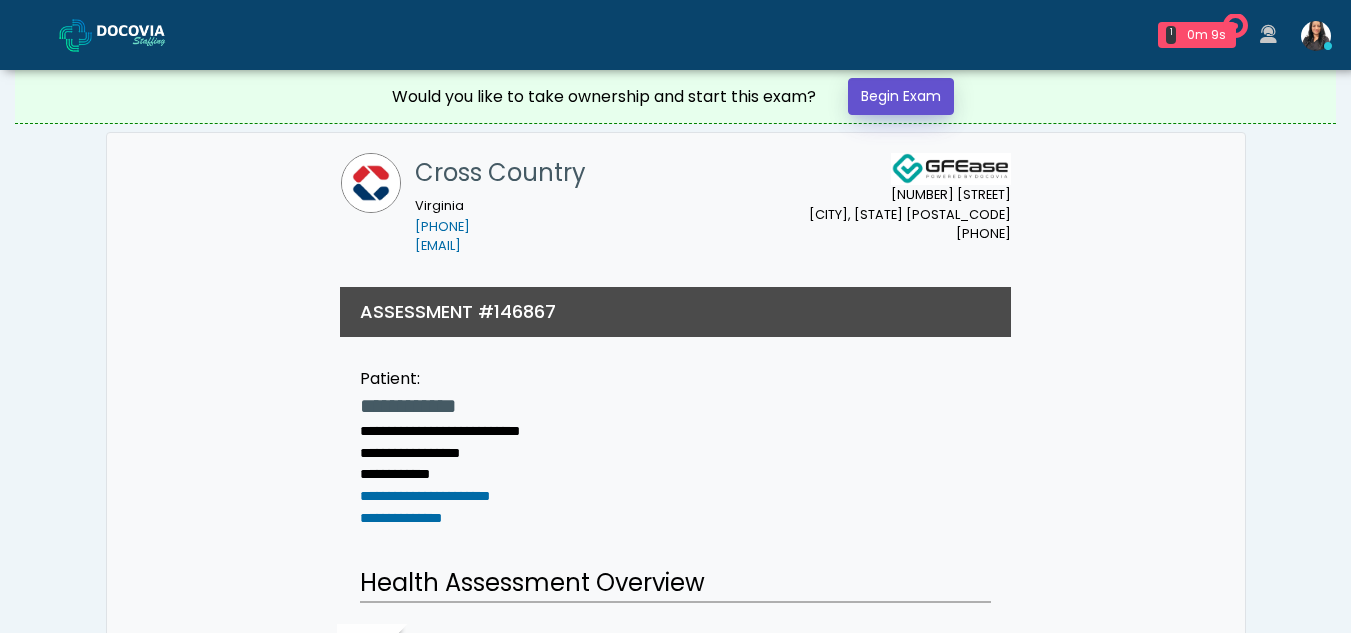 click on "Begin Exam" at bounding box center [901, 96] 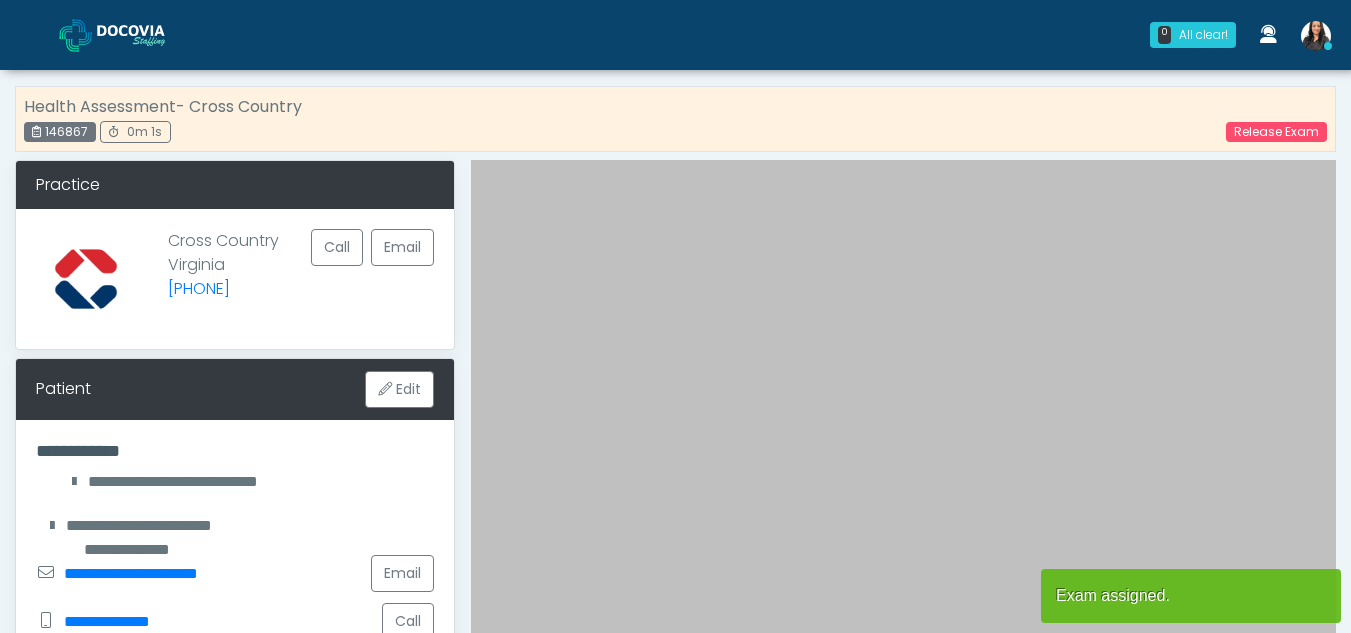 scroll, scrollTop: 0, scrollLeft: 0, axis: both 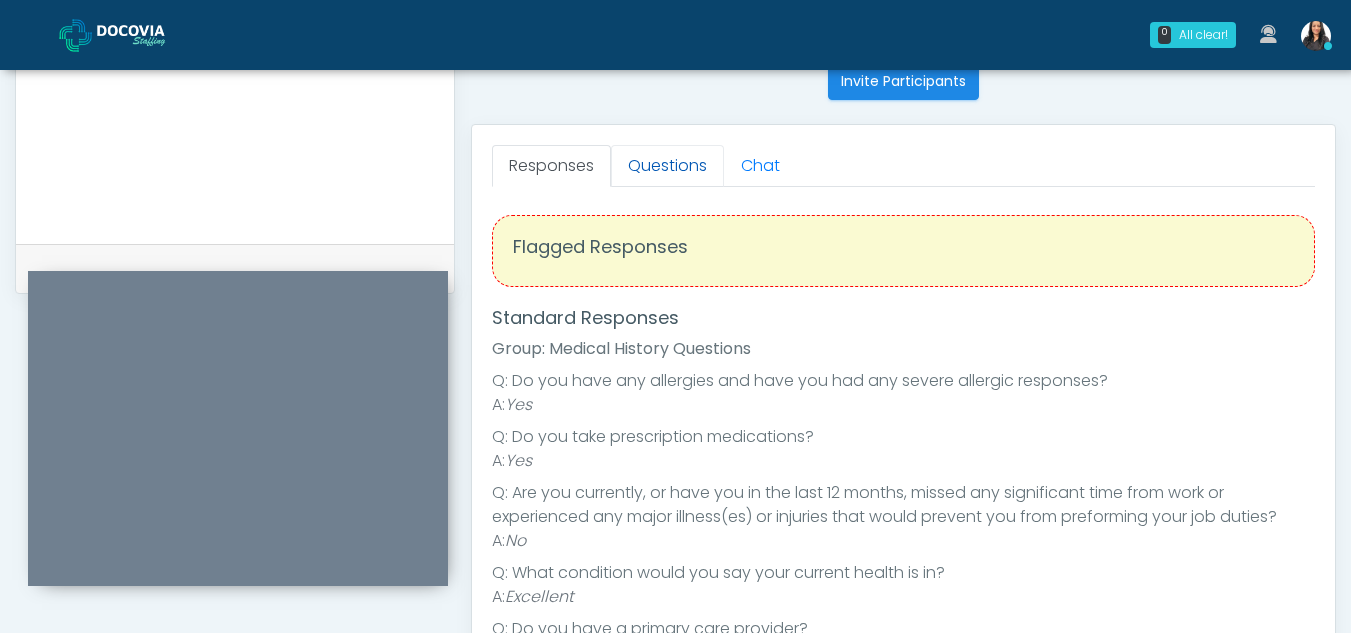 click on "Questions" at bounding box center (667, 166) 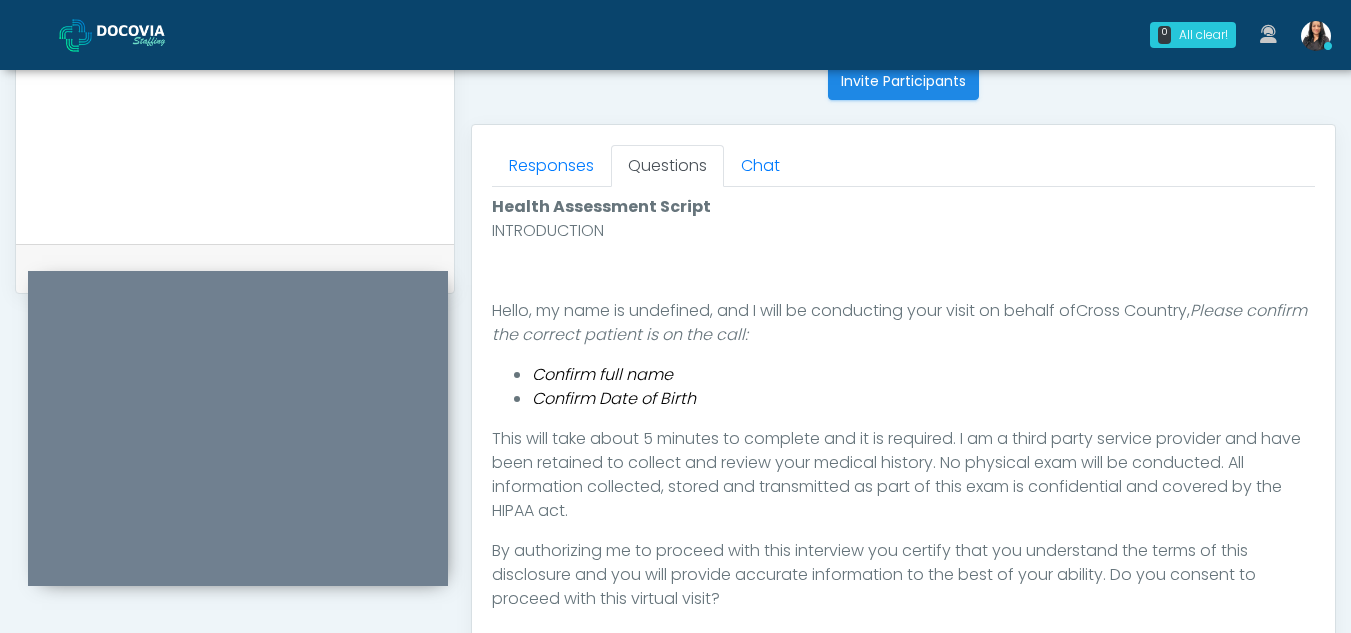 scroll, scrollTop: 1024, scrollLeft: 0, axis: vertical 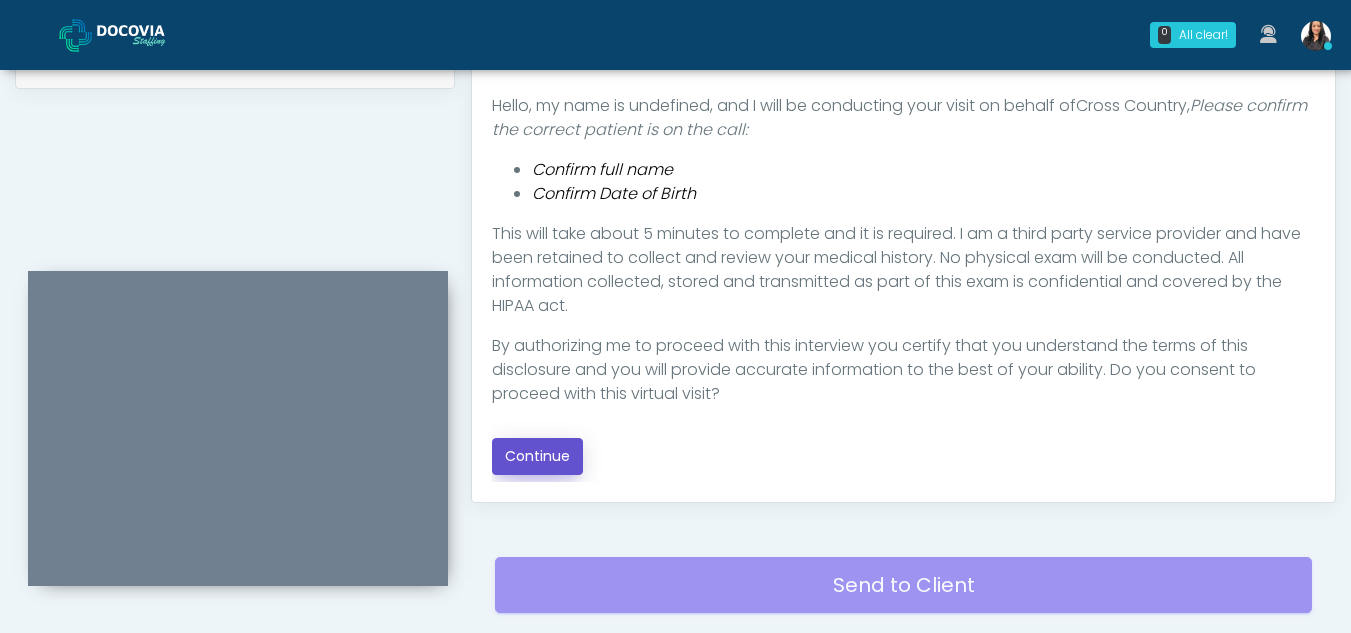 click on "Continue" at bounding box center [537, 456] 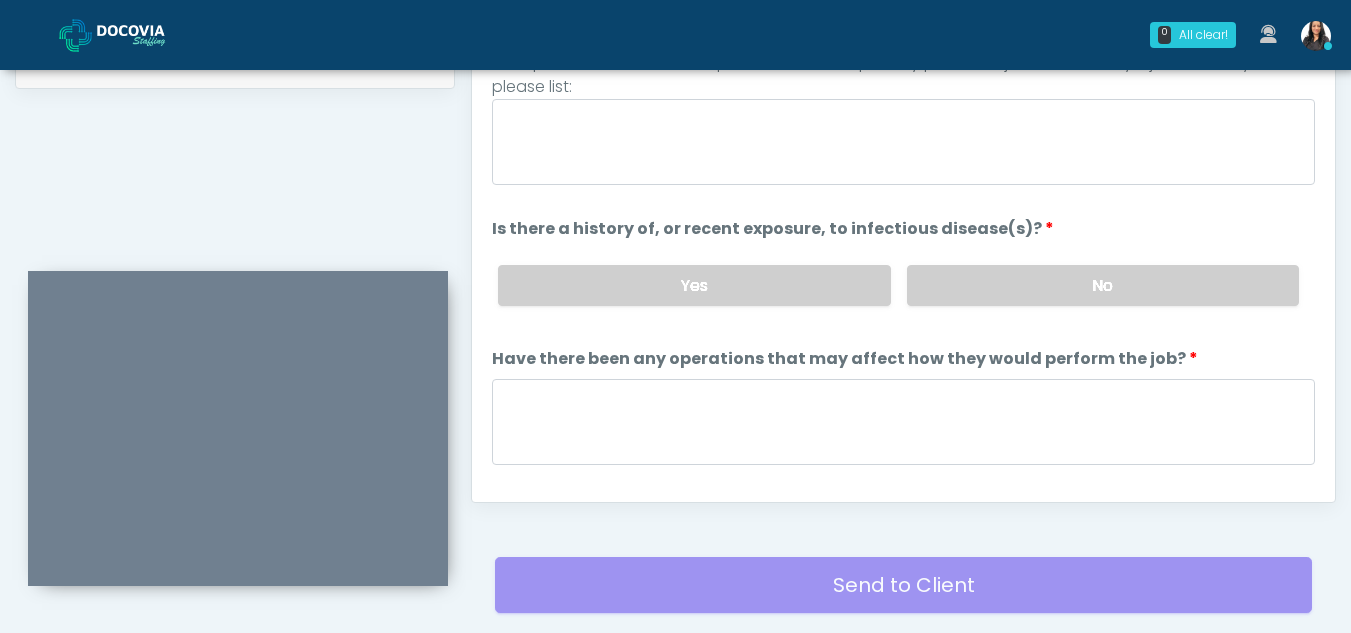 scroll, scrollTop: 783, scrollLeft: 0, axis: vertical 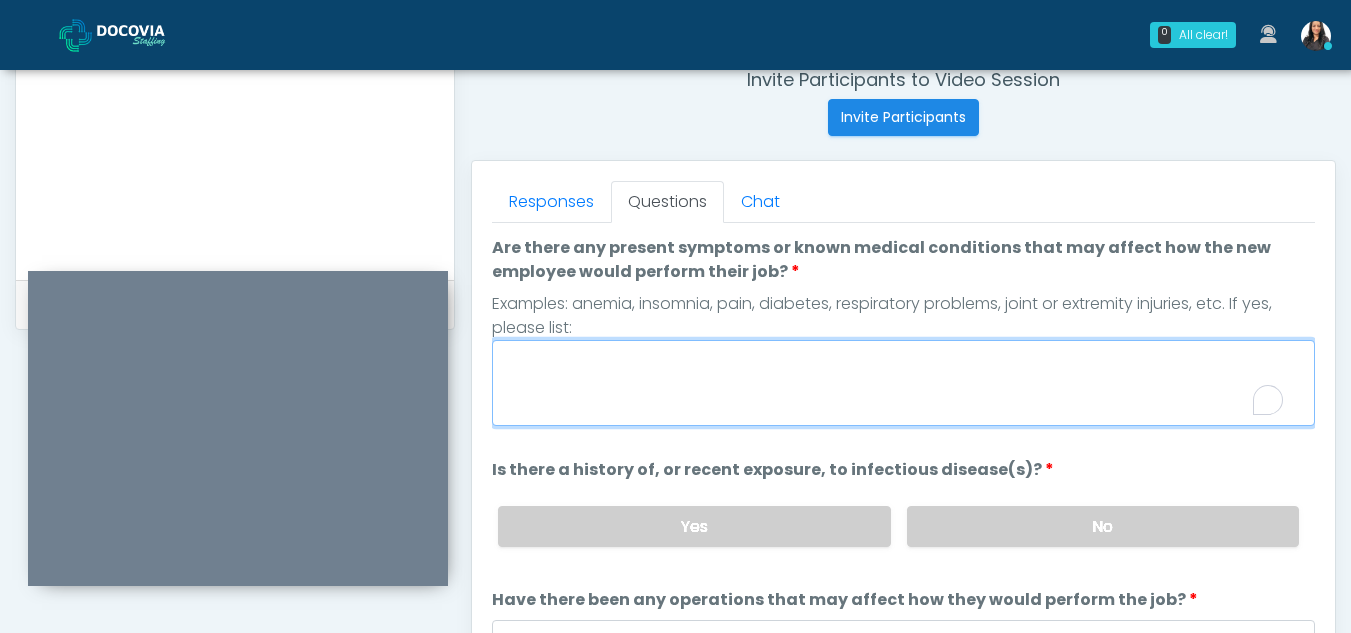 click on "Are there any present symptoms or known medical conditions that may affect how the new employee would perform their job?" at bounding box center (903, 383) 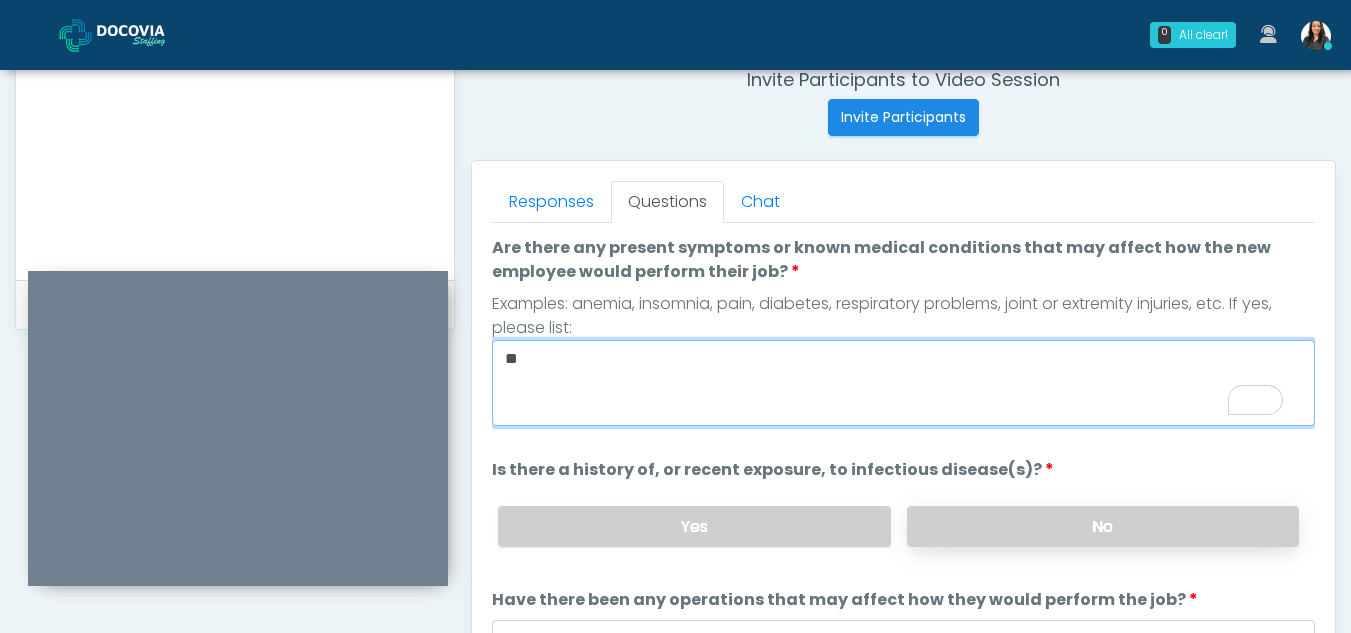 type on "**" 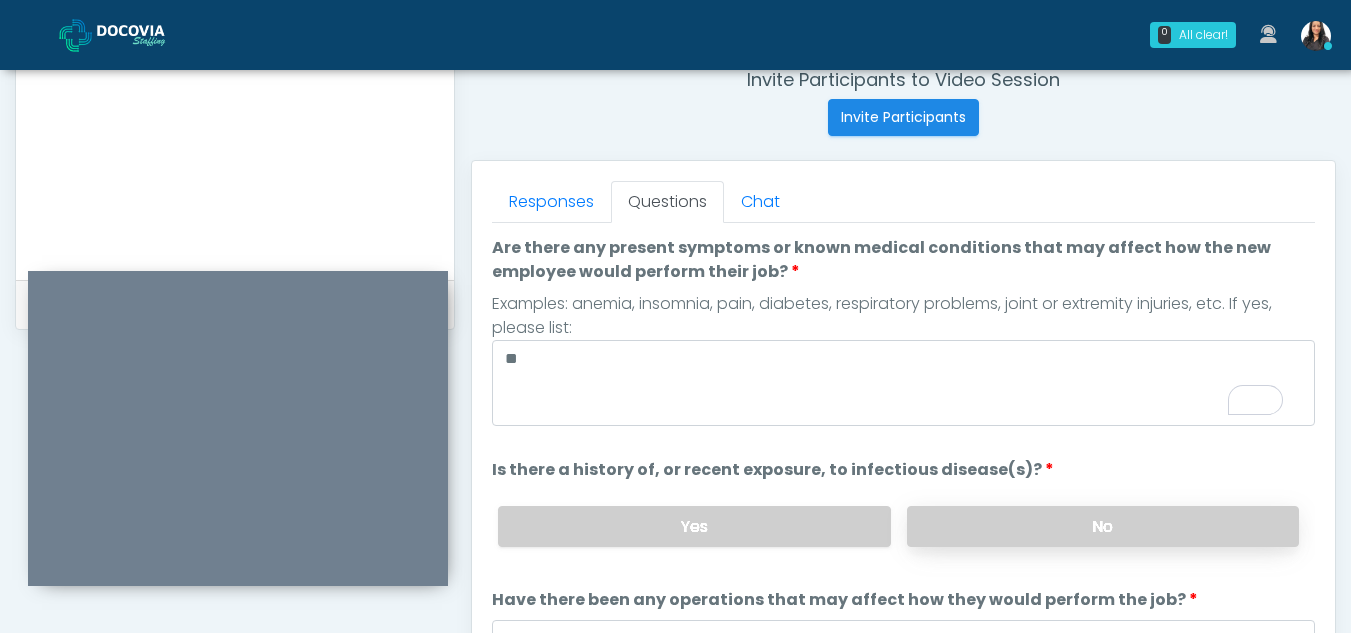 click on "No" at bounding box center [1103, 526] 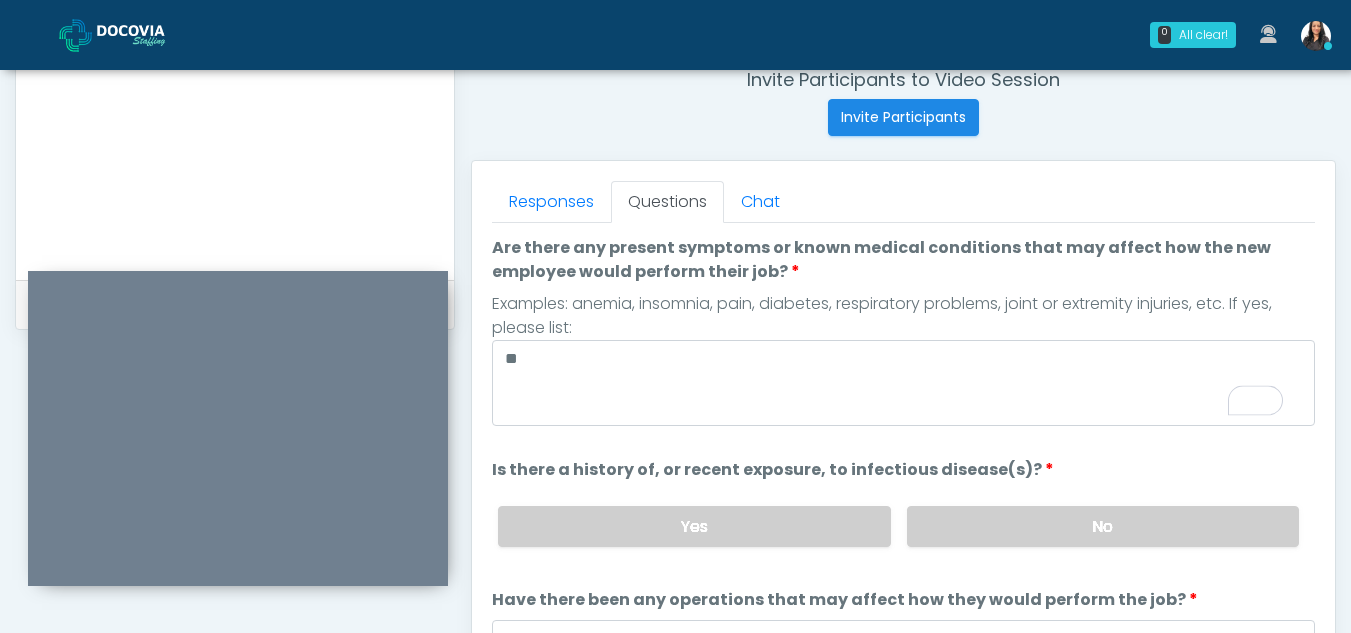 scroll, scrollTop: 39, scrollLeft: 0, axis: vertical 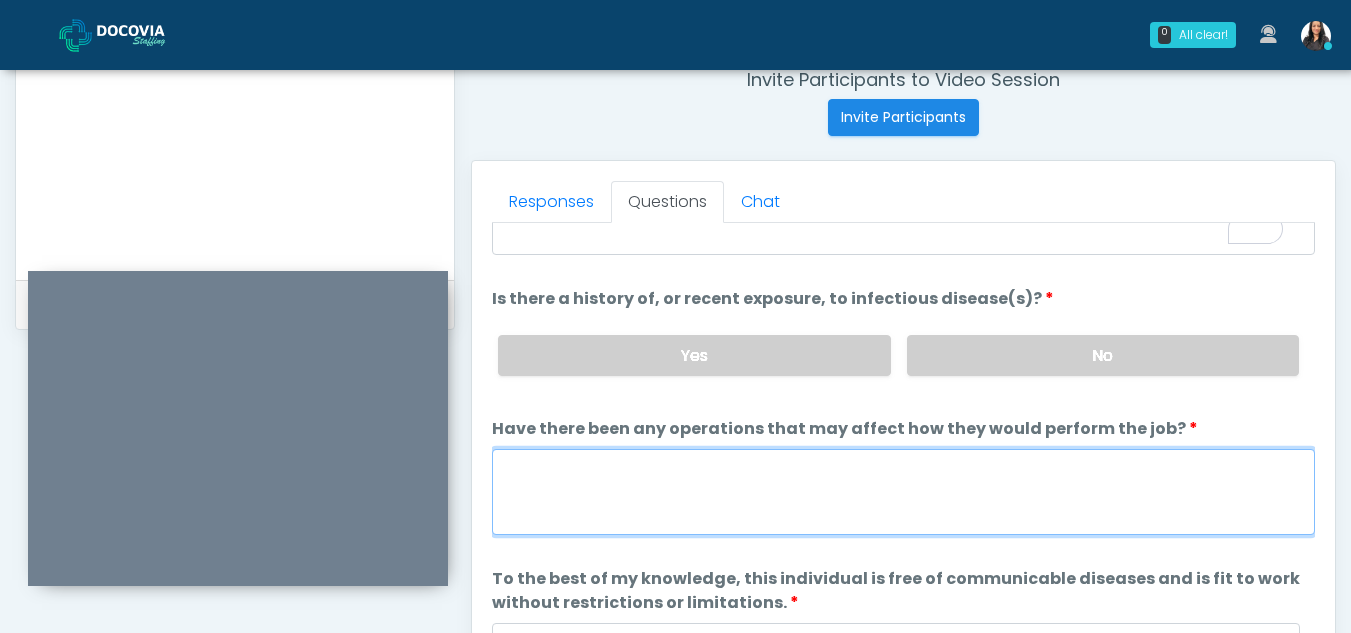 click on "Have there been any operations that may affect how they would perform the job?" at bounding box center (903, 492) 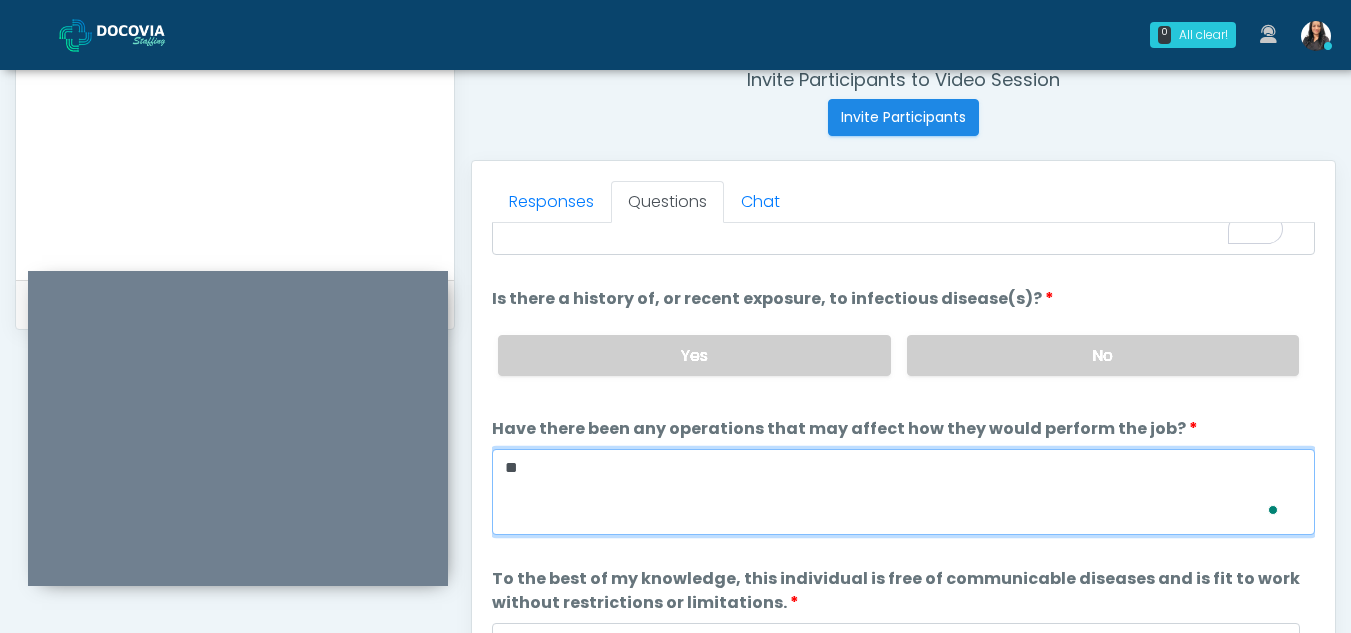 scroll, scrollTop: 171, scrollLeft: 0, axis: vertical 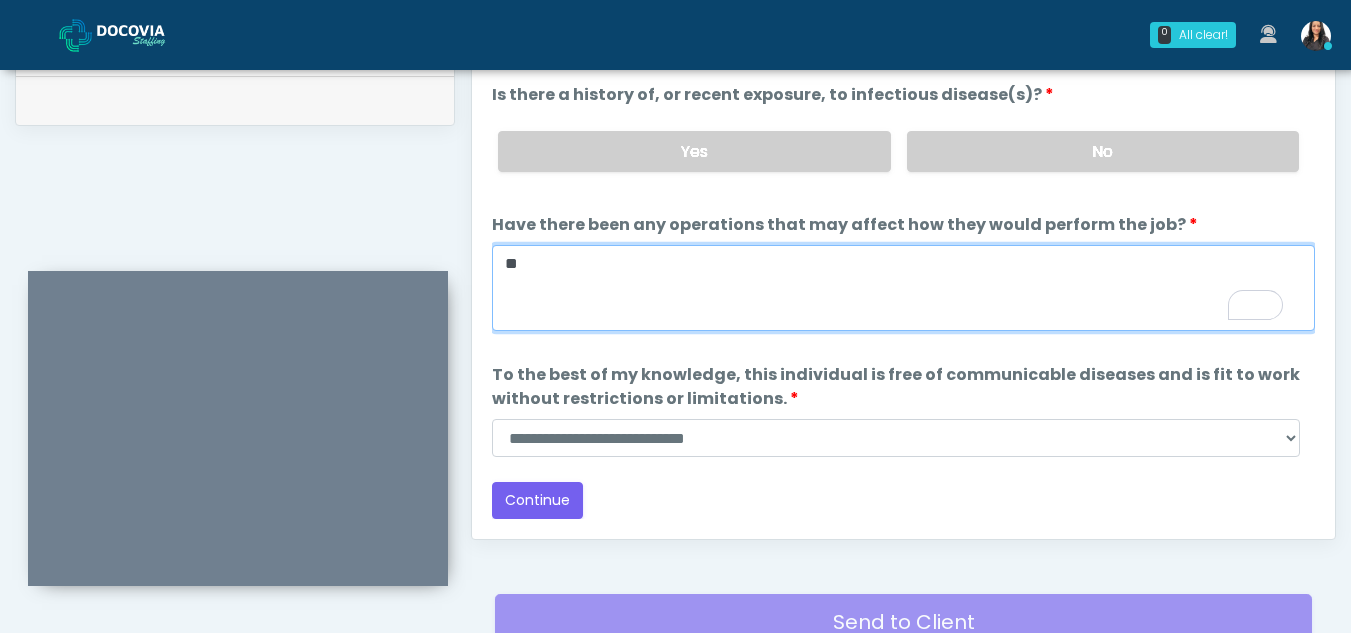 type on "**" 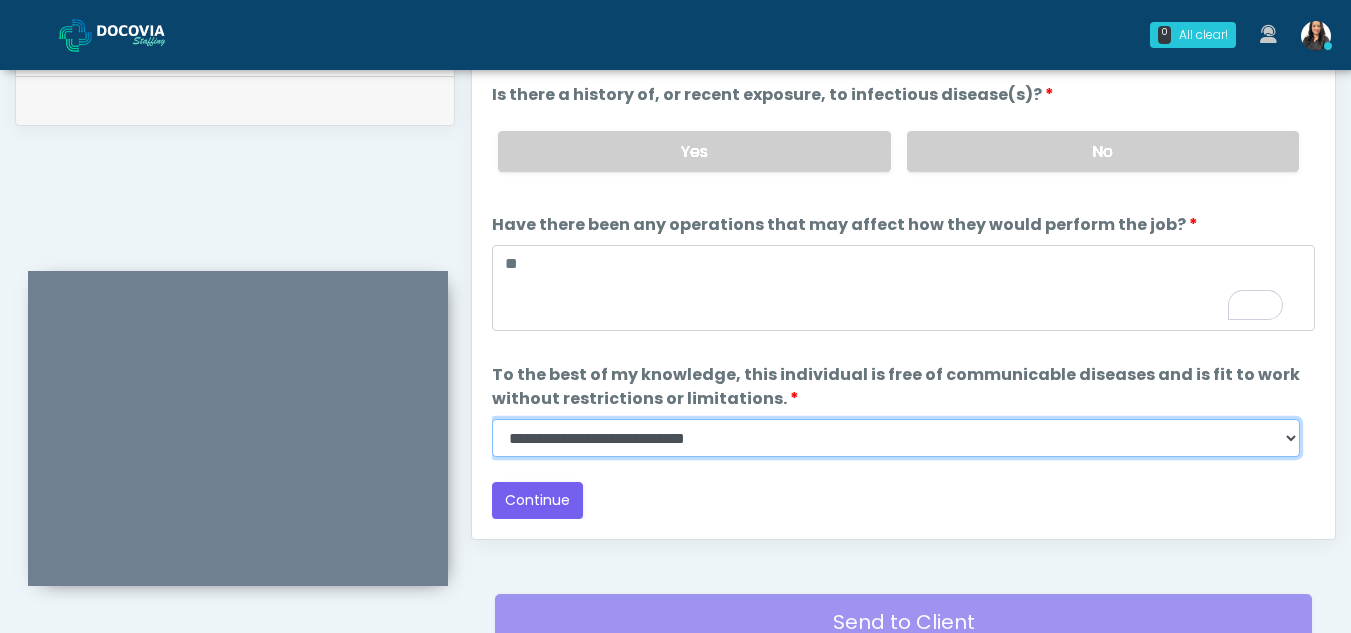 click on "**********" at bounding box center [896, 438] 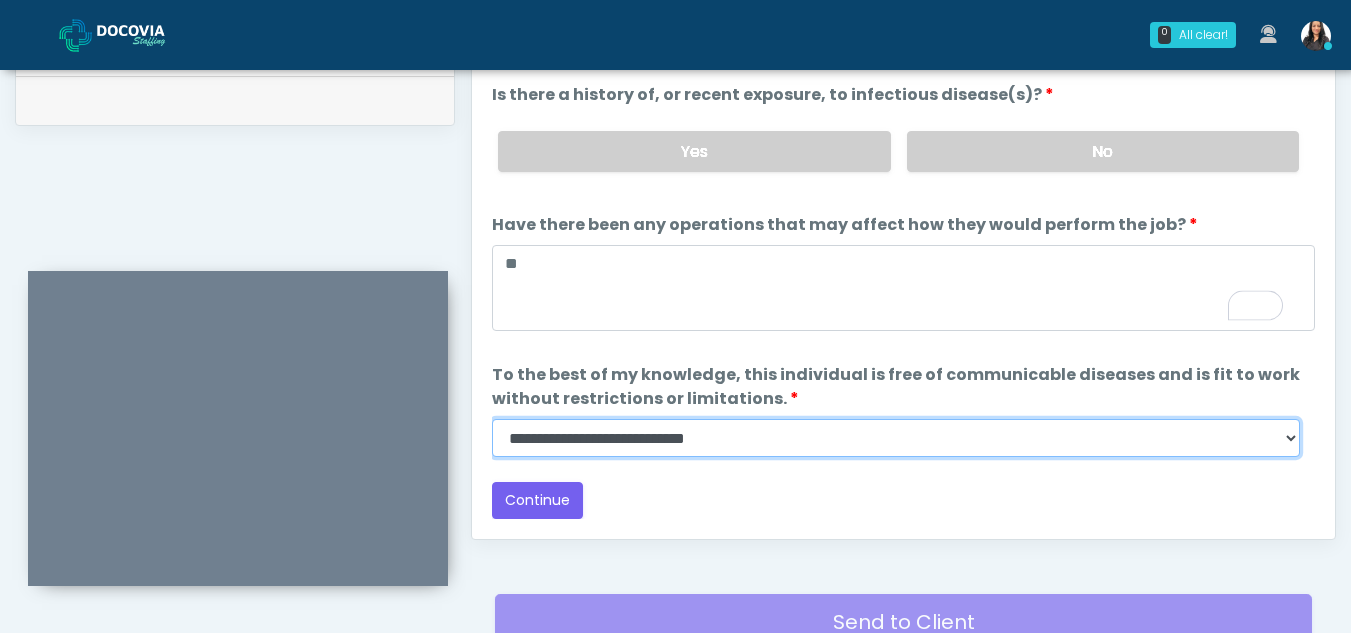 select on "******" 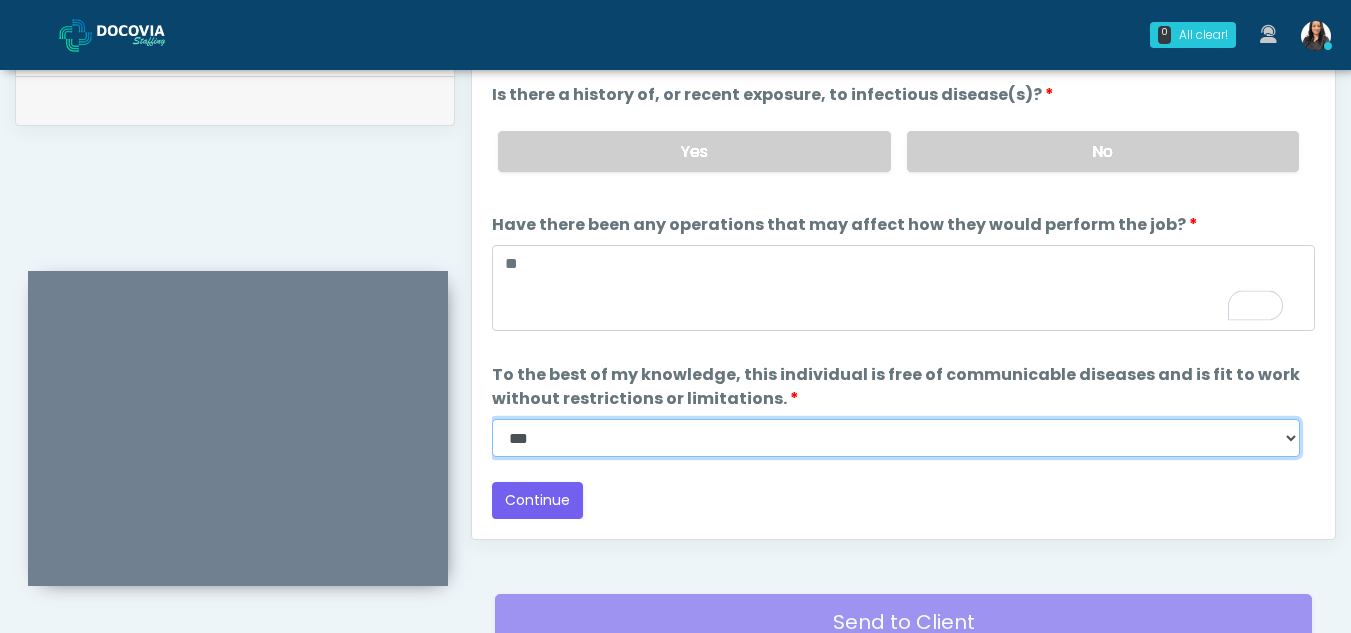 click on "**********" at bounding box center [896, 438] 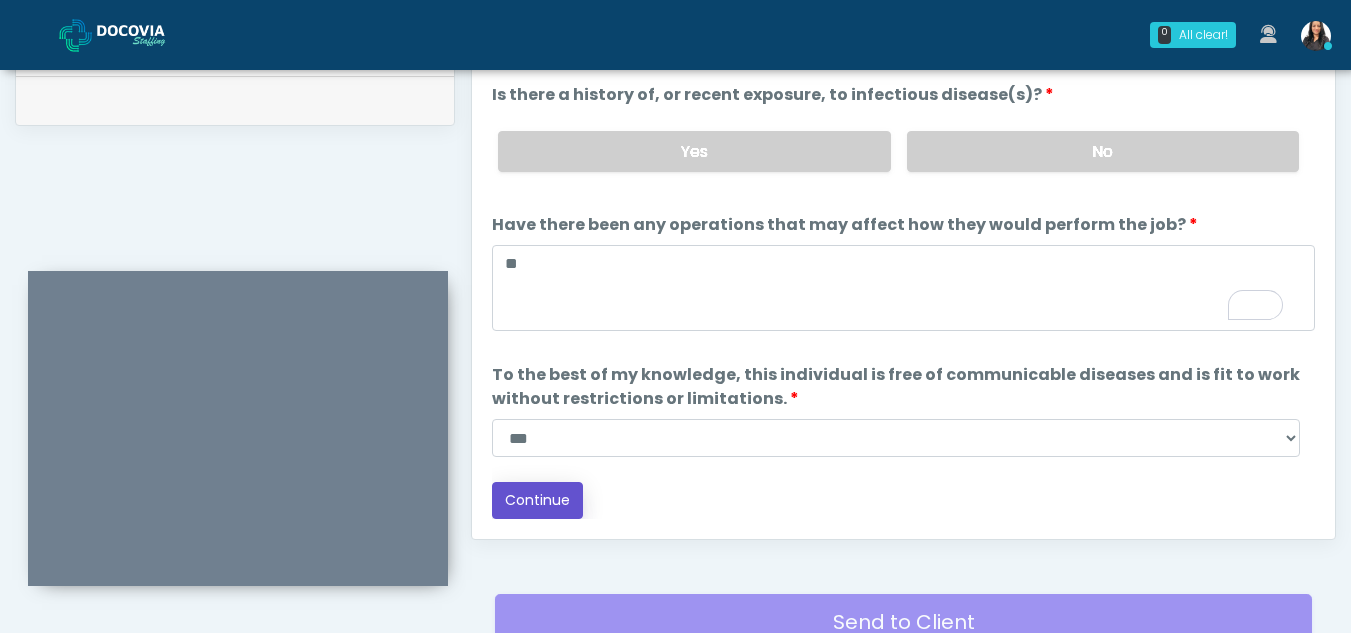 click on "Continue" at bounding box center [537, 500] 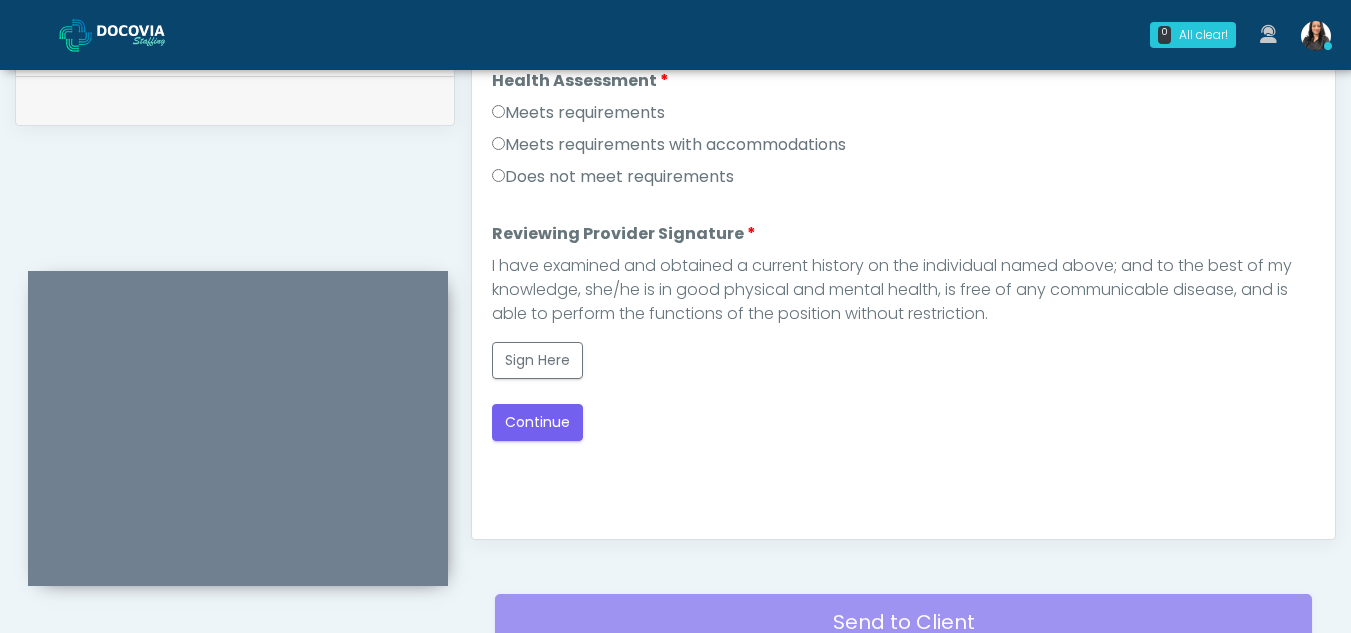 scroll, scrollTop: 0, scrollLeft: 0, axis: both 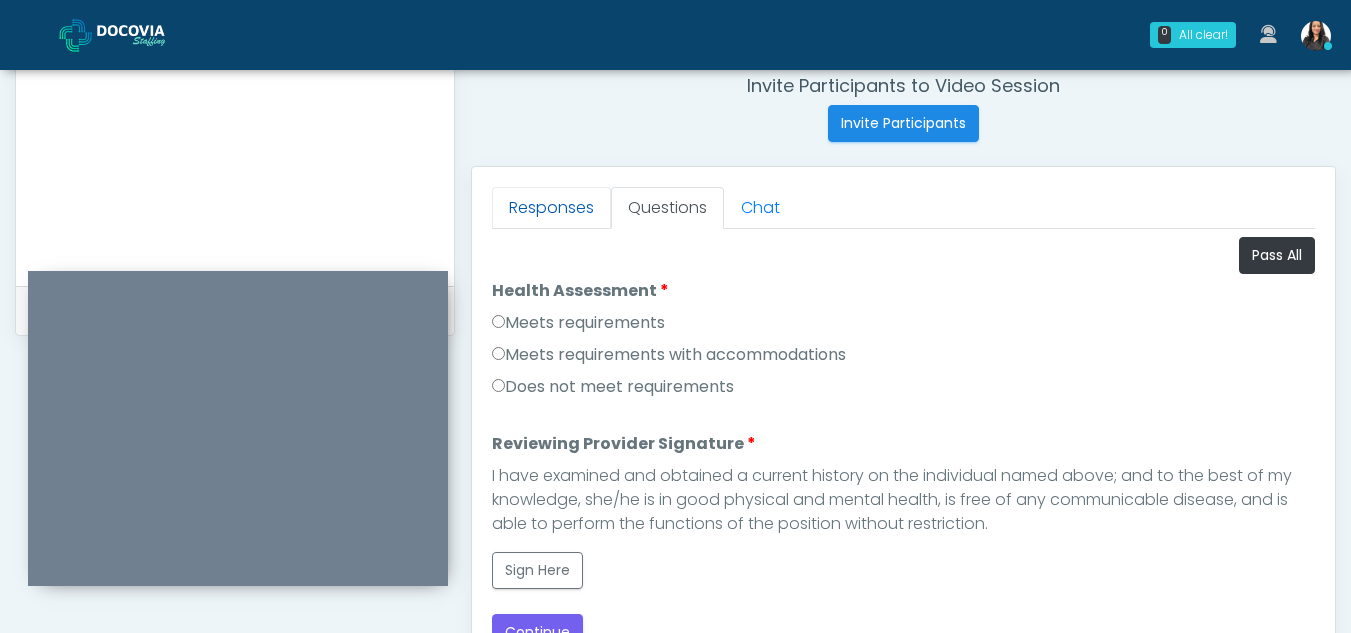 click on "Responses" at bounding box center [551, 208] 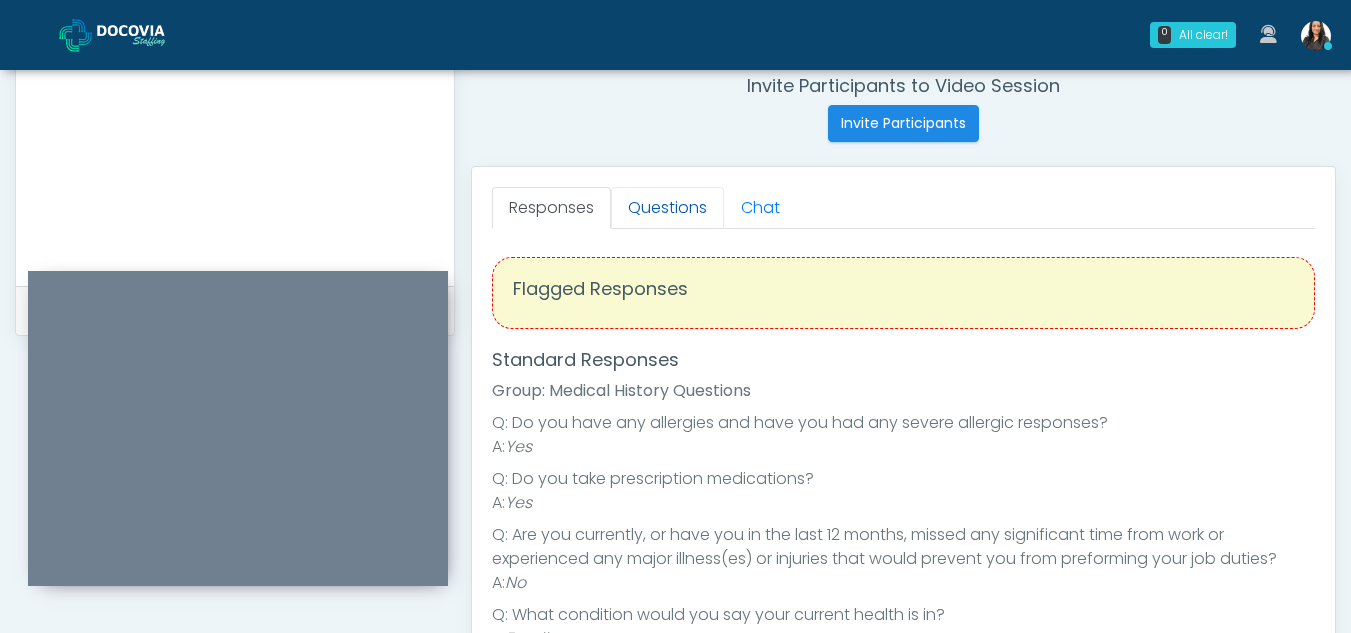 click on "Questions" at bounding box center [667, 208] 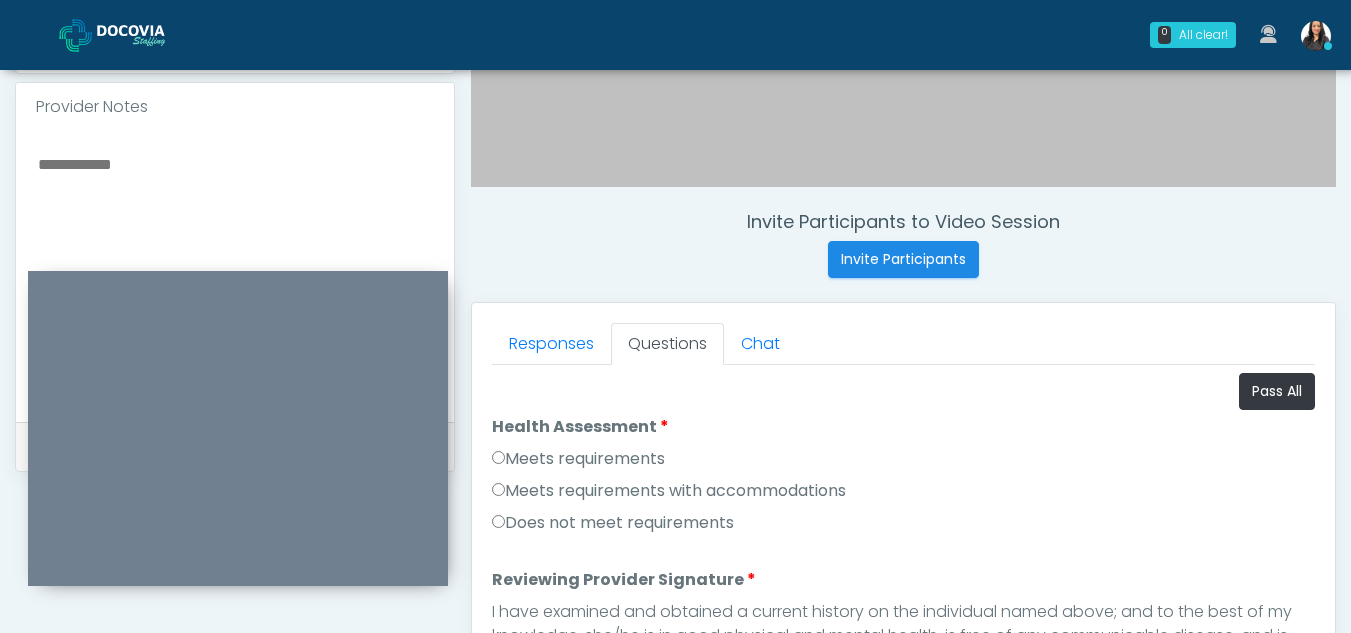 scroll, scrollTop: 623, scrollLeft: 0, axis: vertical 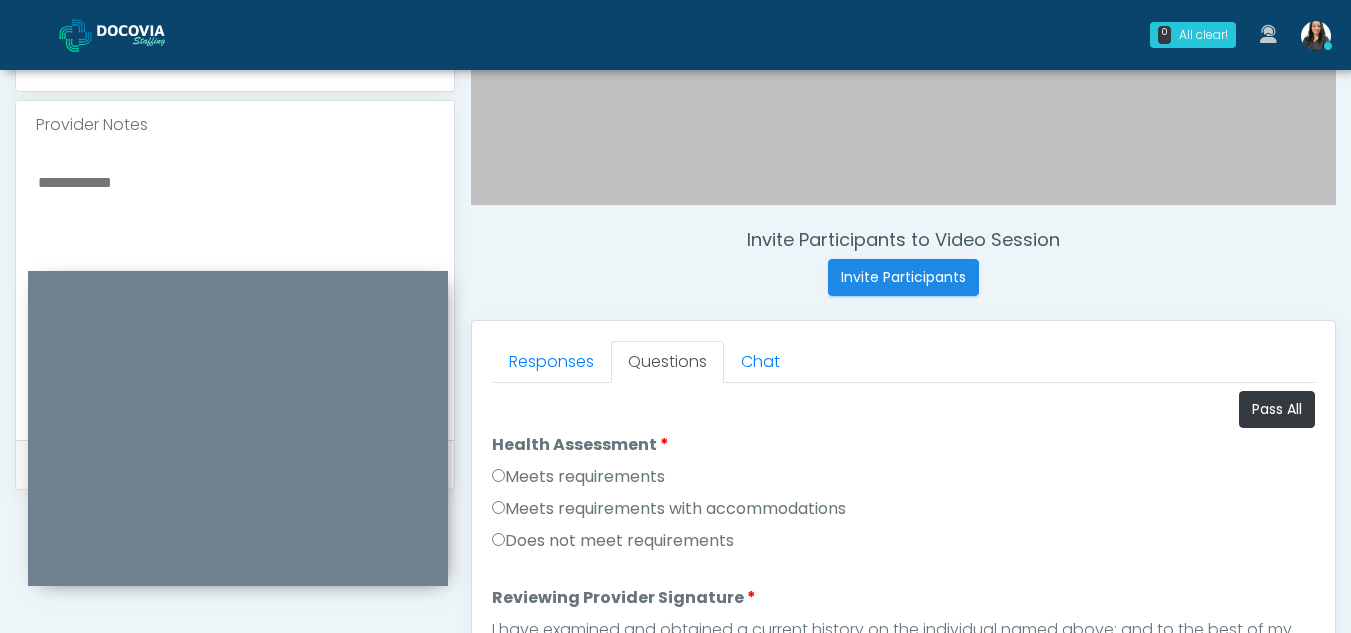 click at bounding box center (235, 291) 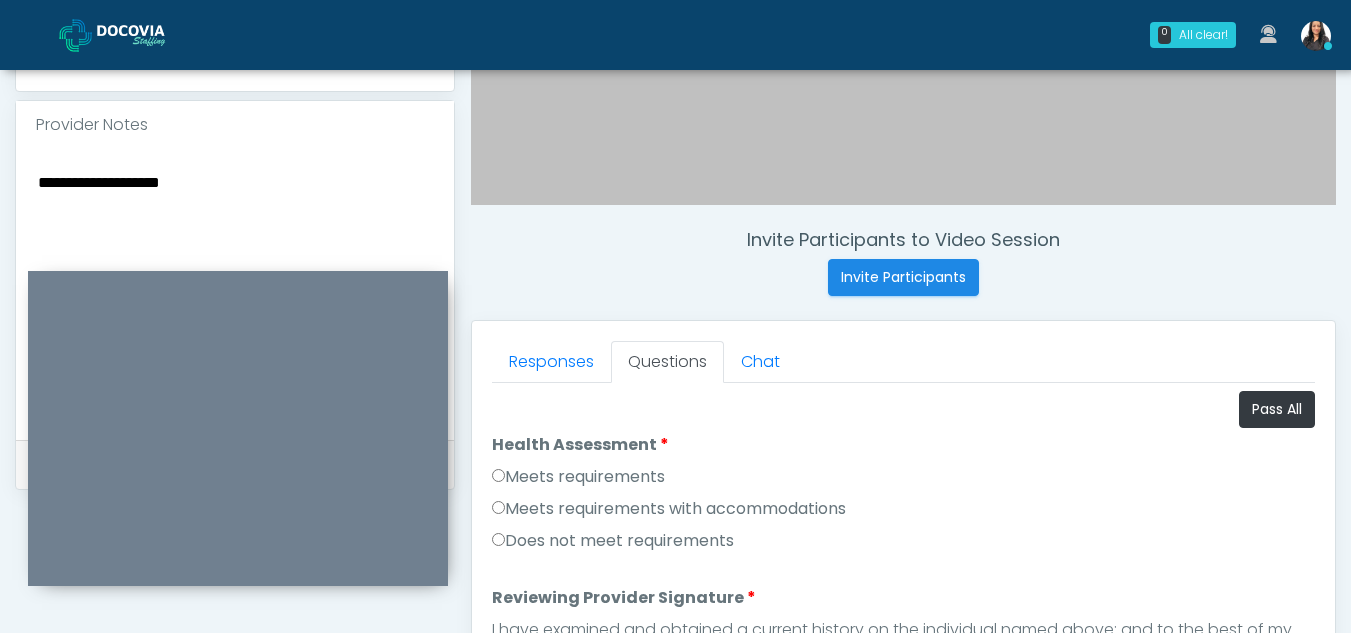 click on "**********" at bounding box center [235, 291] 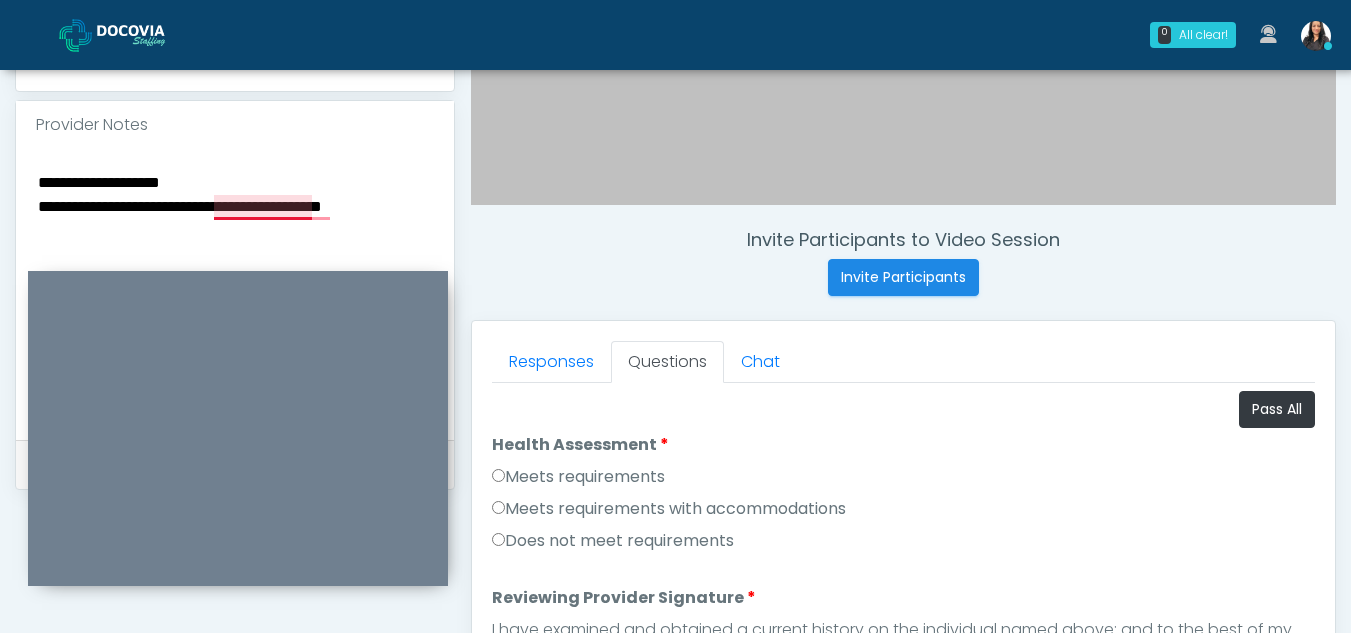 click on "**********" at bounding box center [235, 291] 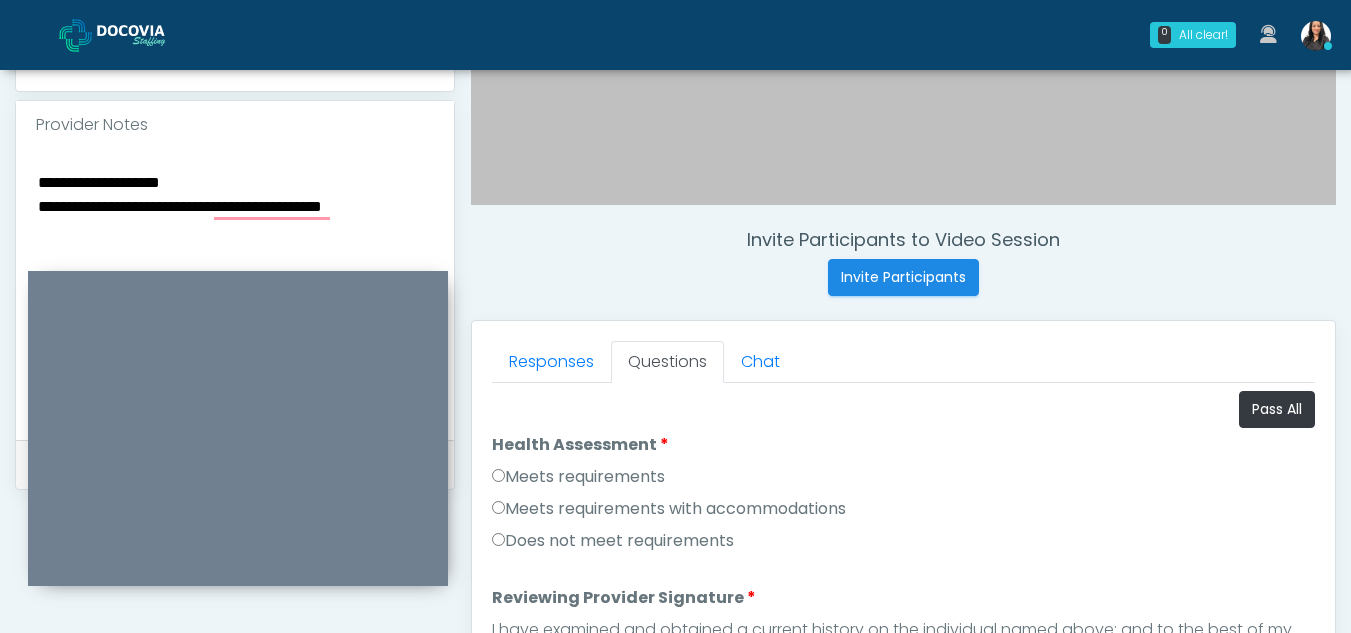 drag, startPoint x: 289, startPoint y: 206, endPoint x: 317, endPoint y: 136, distance: 75.39231 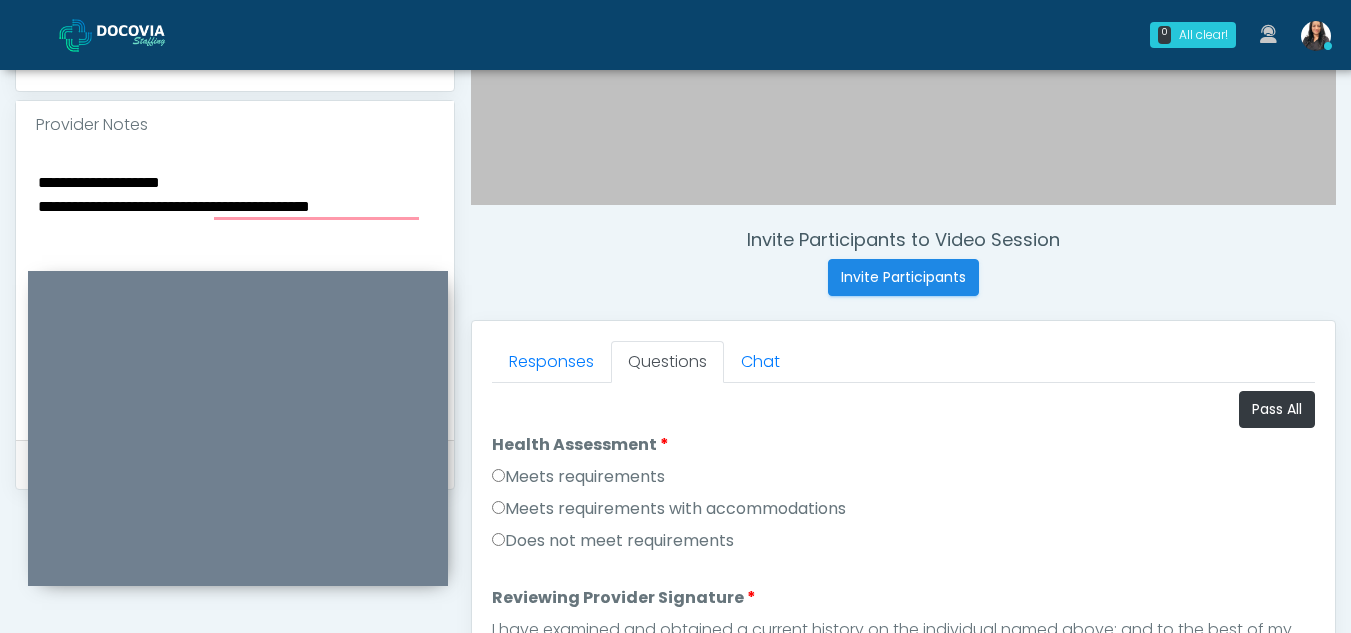 click on "**********" at bounding box center (235, 291) 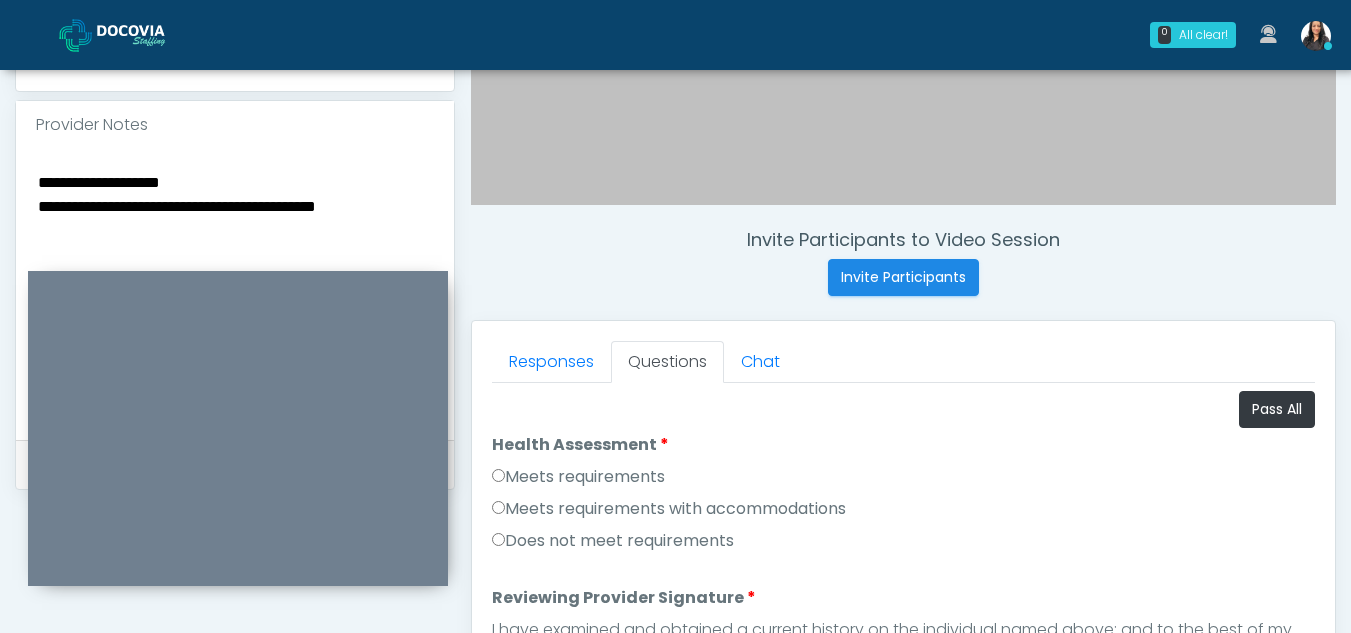 click on "**********" at bounding box center (235, 291) 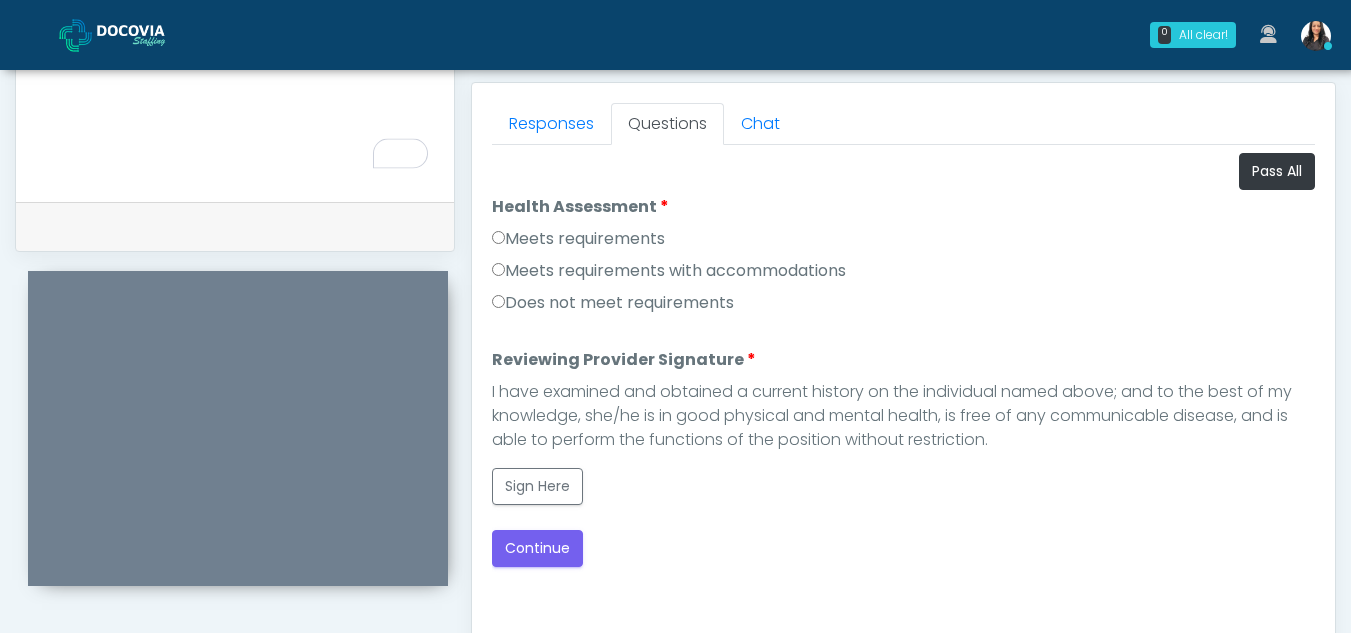 scroll, scrollTop: 987, scrollLeft: 0, axis: vertical 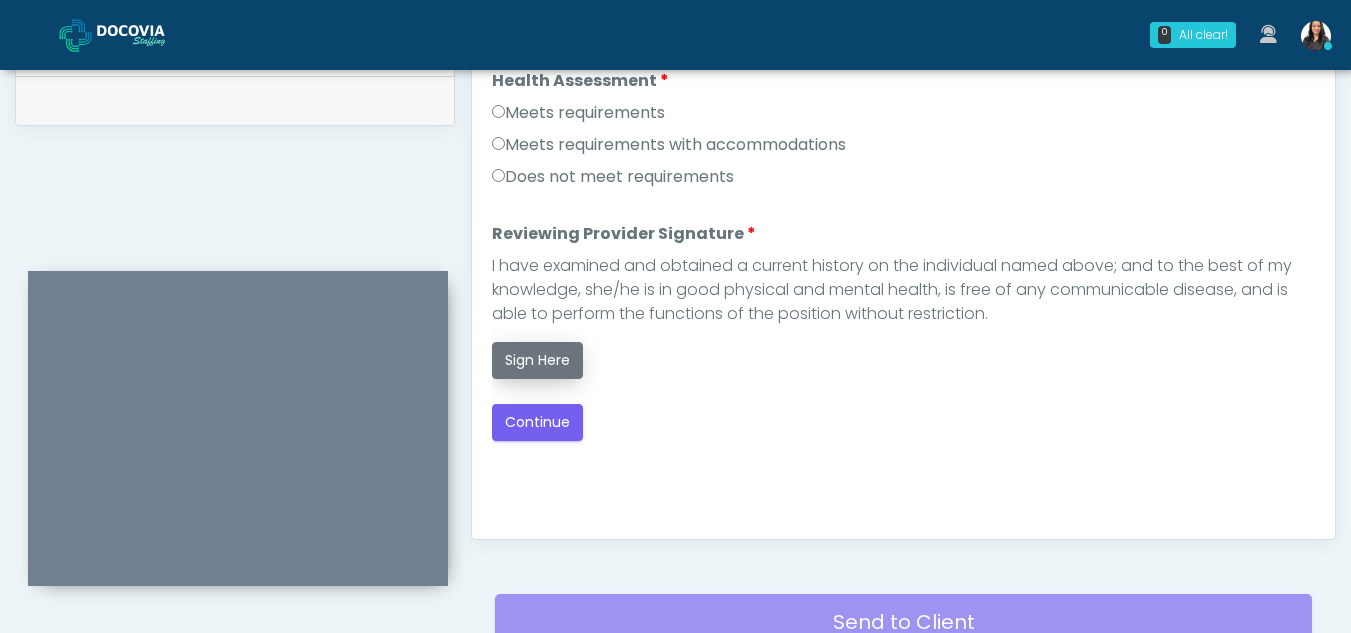 type on "**********" 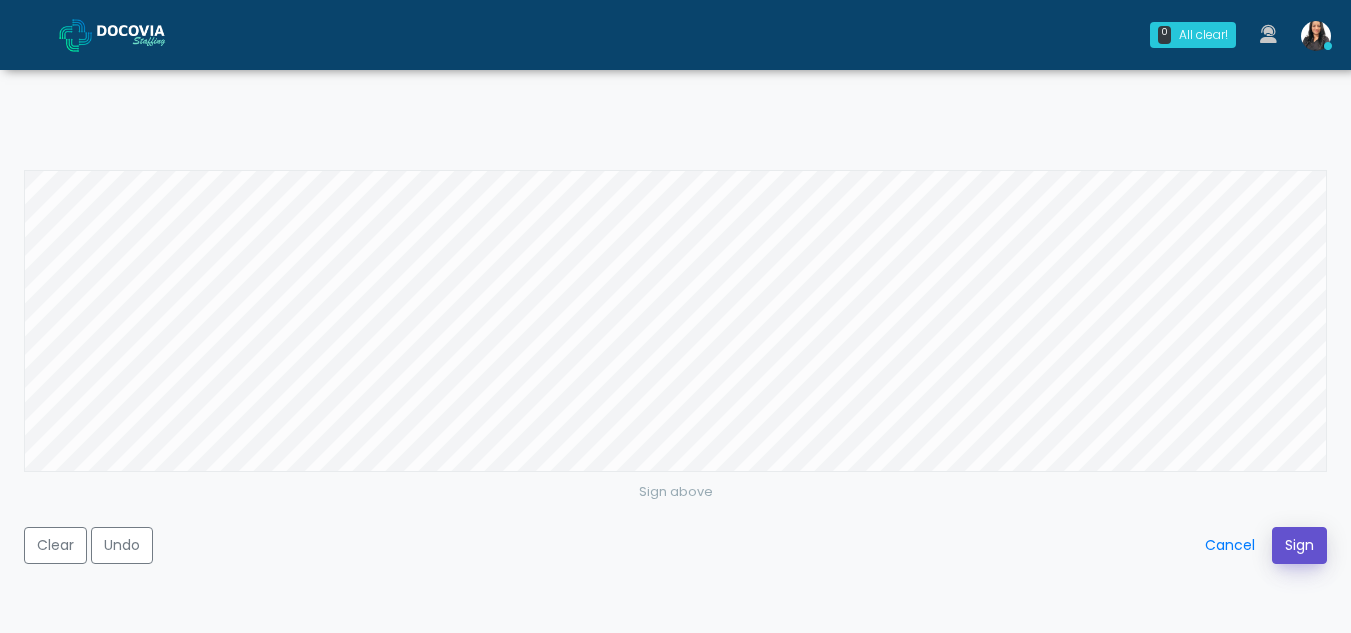 click on "Sign" at bounding box center [1299, 545] 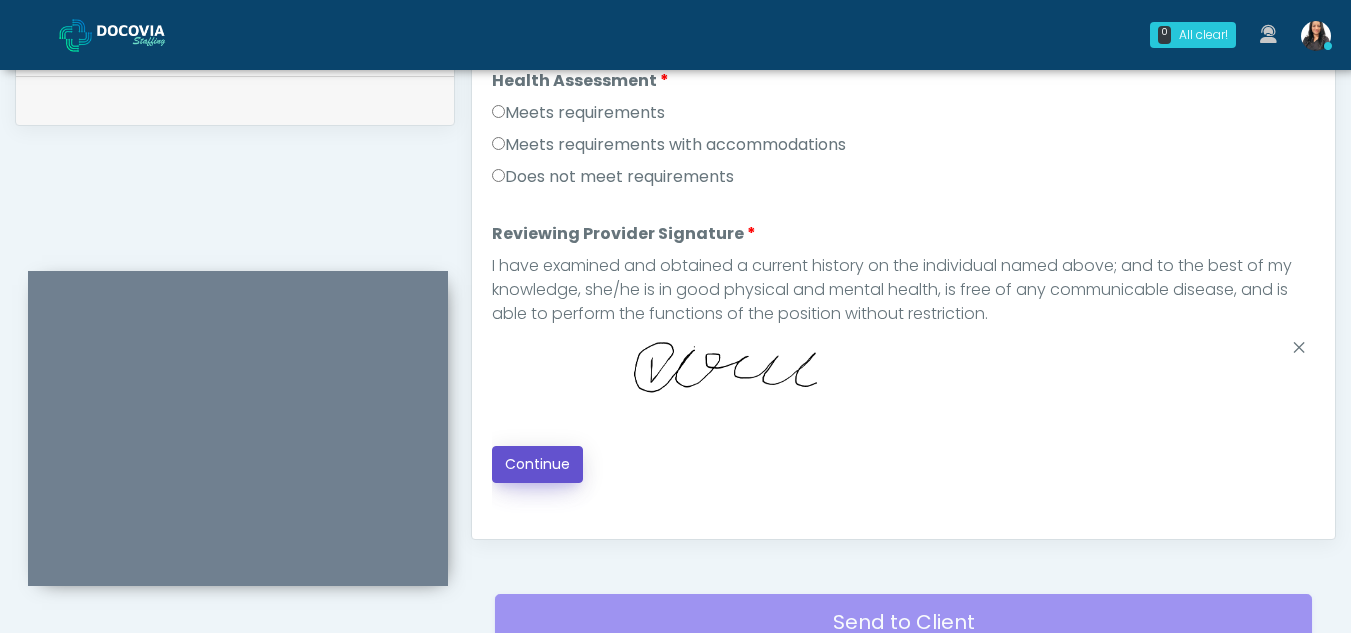 click on "Continue" at bounding box center [537, 464] 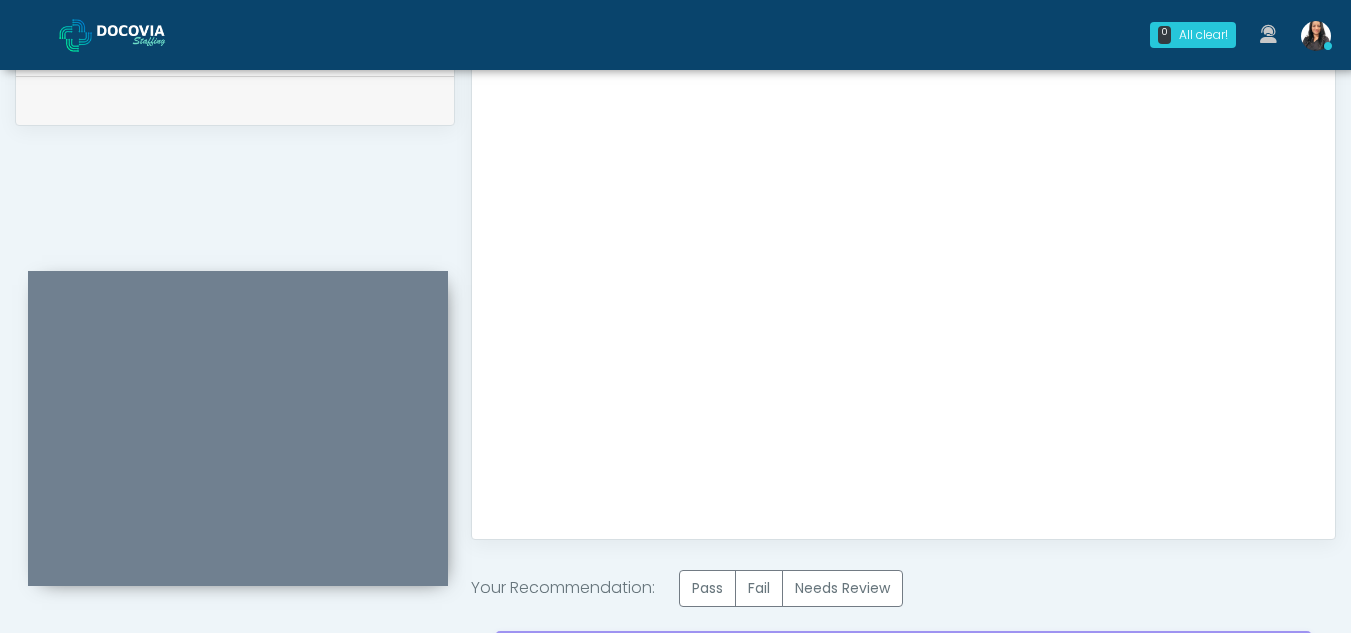 scroll, scrollTop: 1199, scrollLeft: 0, axis: vertical 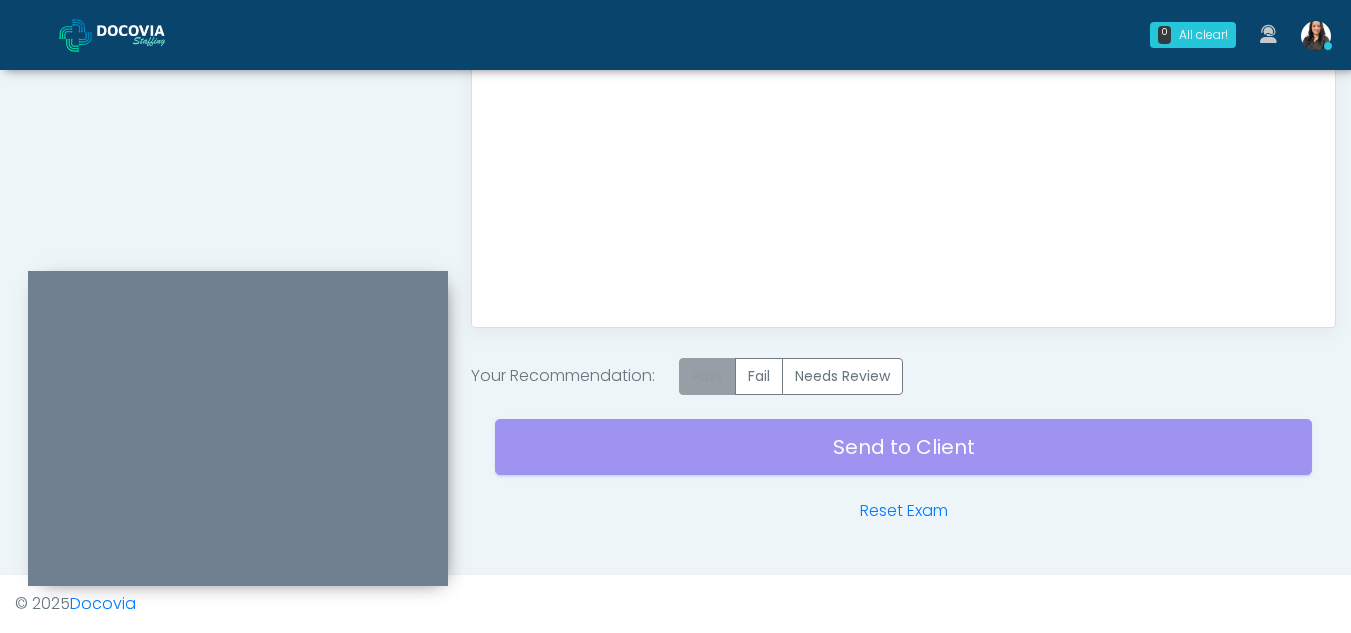 click on "Pass" at bounding box center (707, 376) 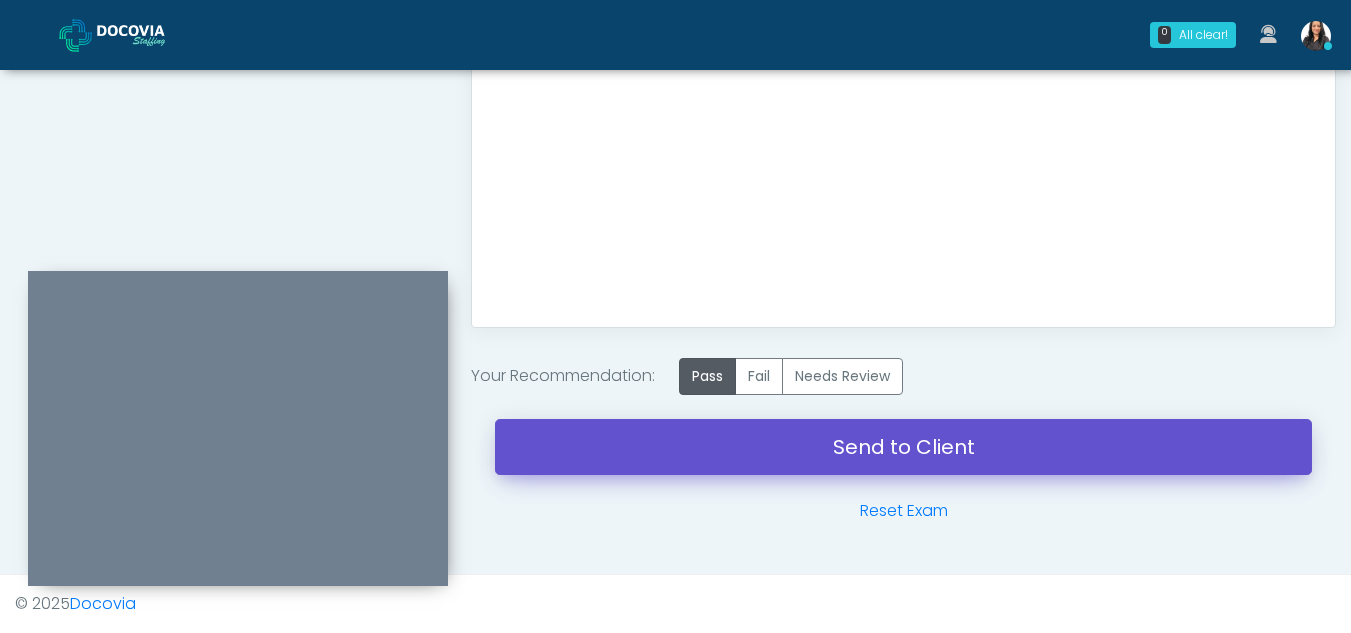 click on "Send to Client" at bounding box center [903, 447] 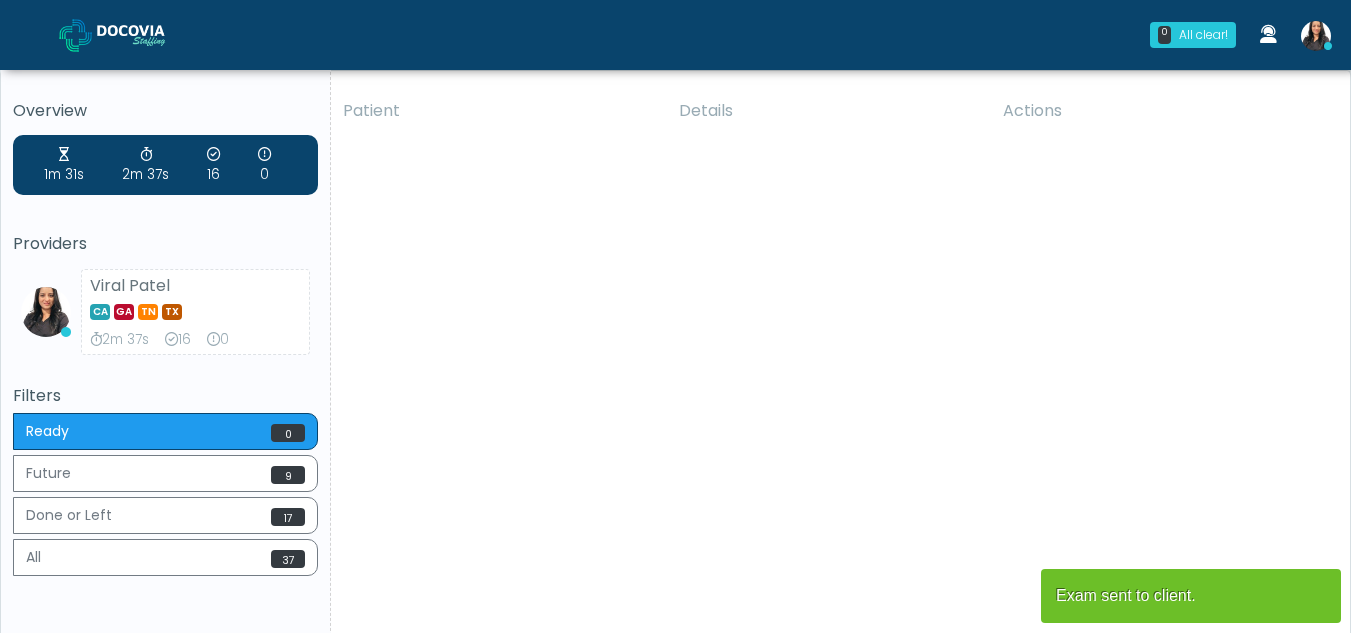 scroll, scrollTop: 0, scrollLeft: 0, axis: both 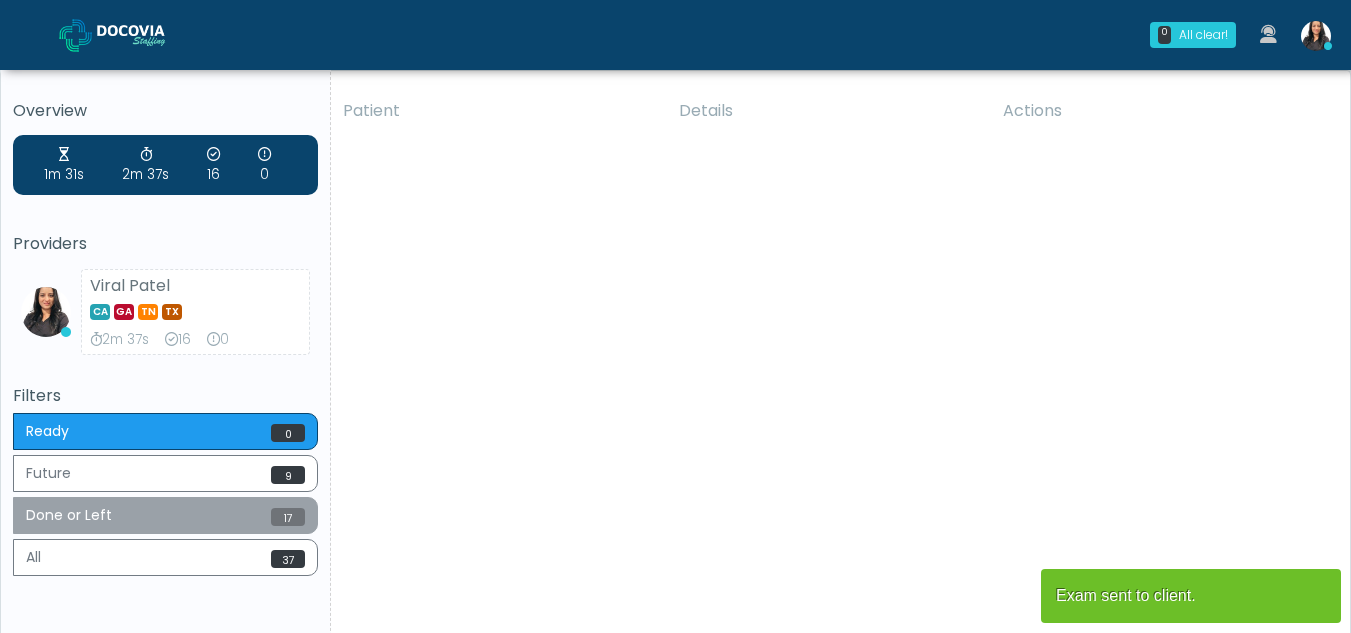 click on "Done or Left
17" at bounding box center (165, 515) 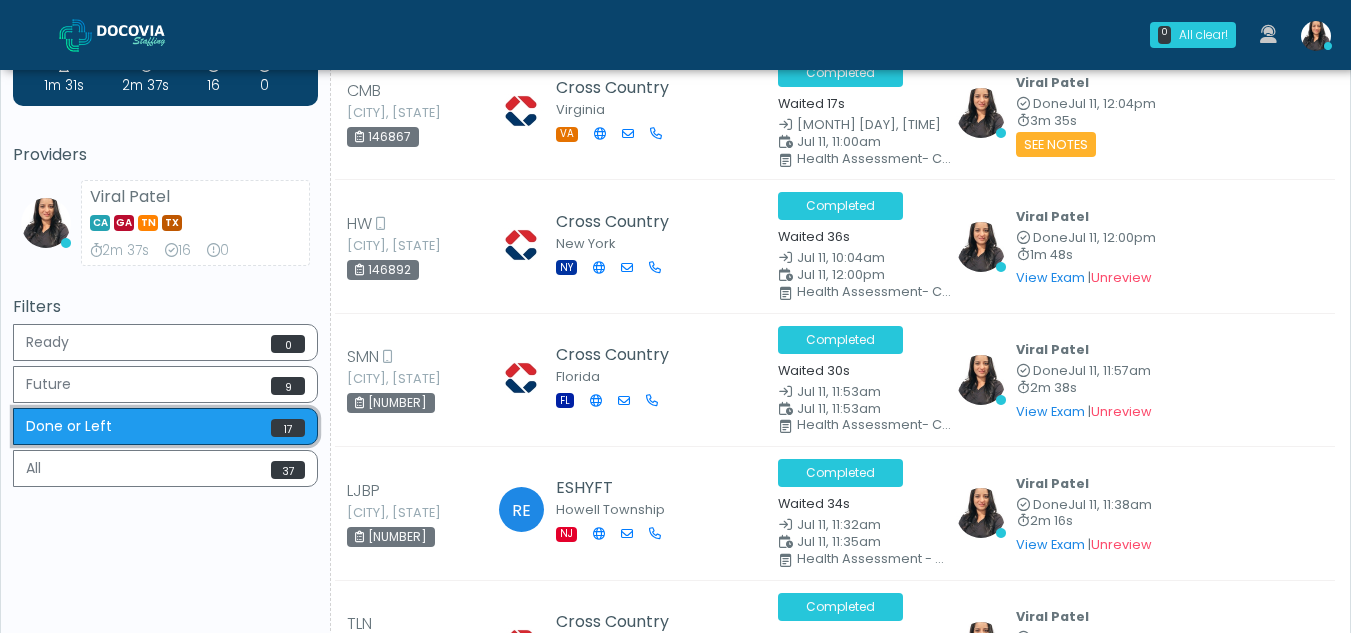 scroll, scrollTop: 0, scrollLeft: 0, axis: both 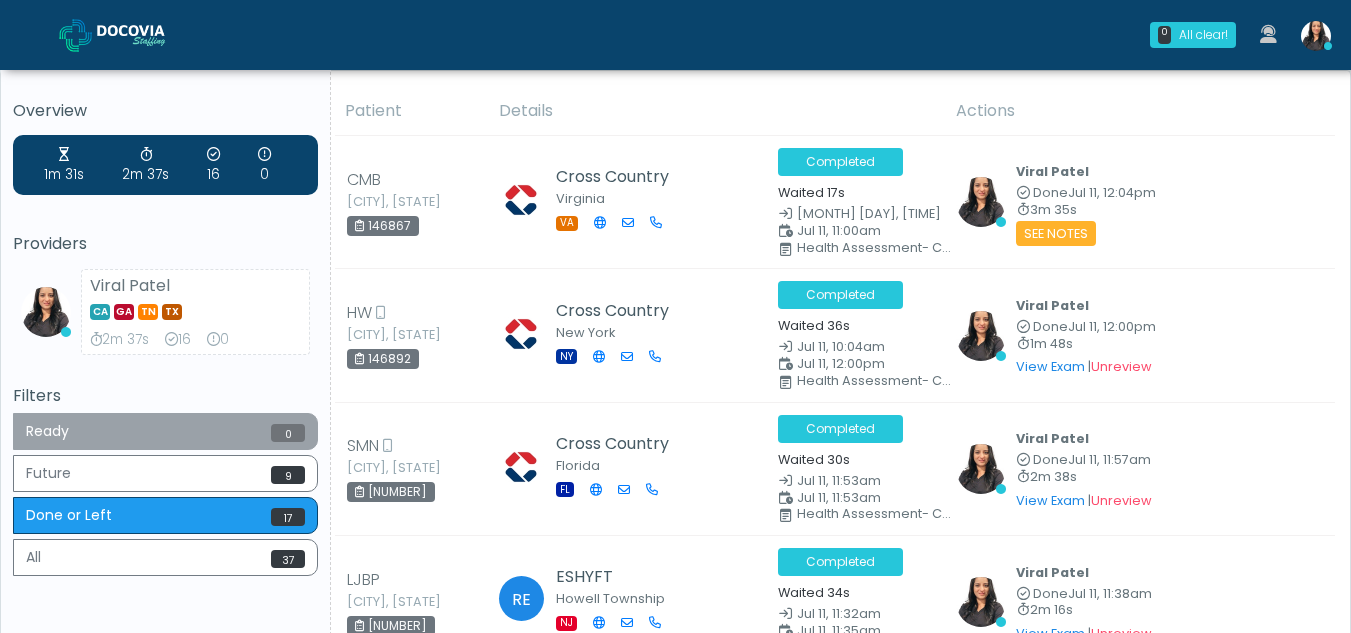 click on "Ready
0" at bounding box center [165, 431] 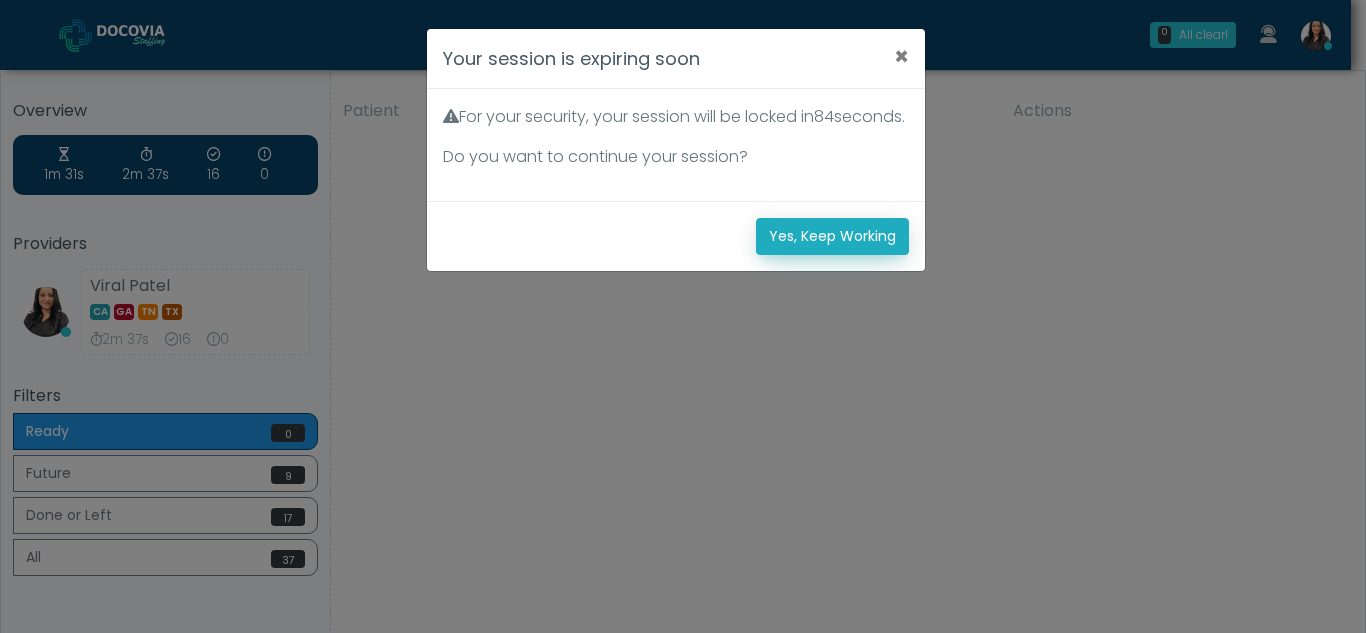 click on "Yes, Keep Working" at bounding box center (832, 236) 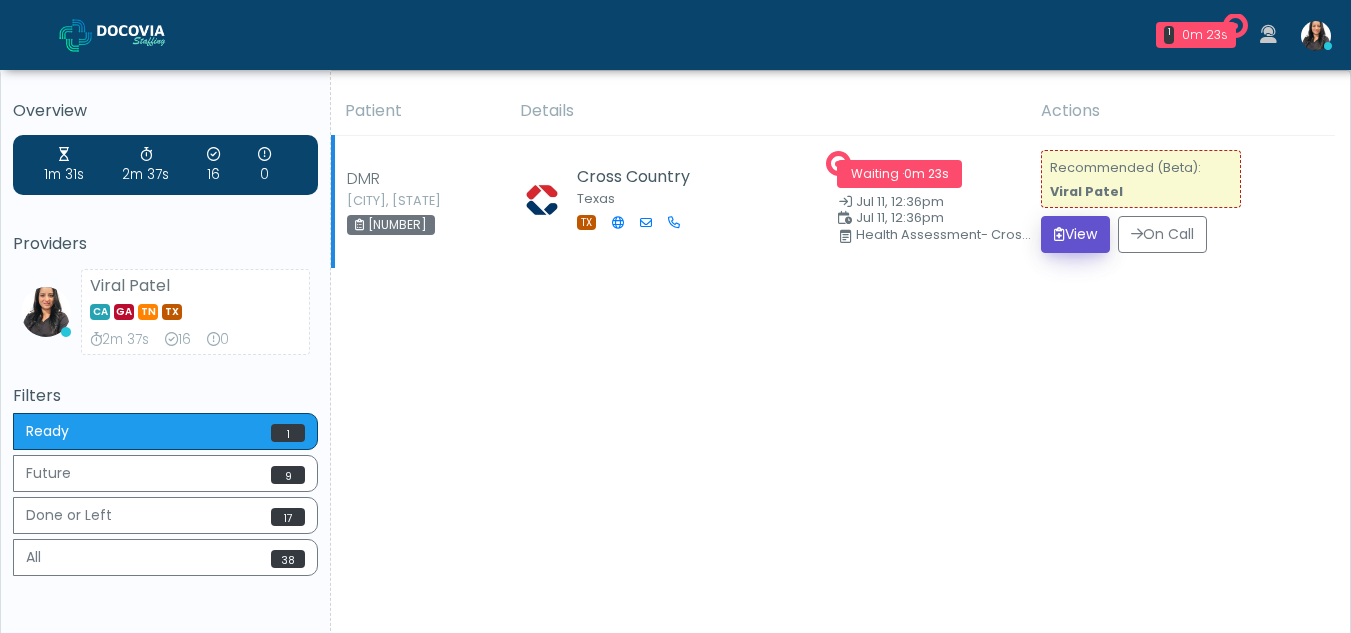 click on "View" at bounding box center [1075, 234] 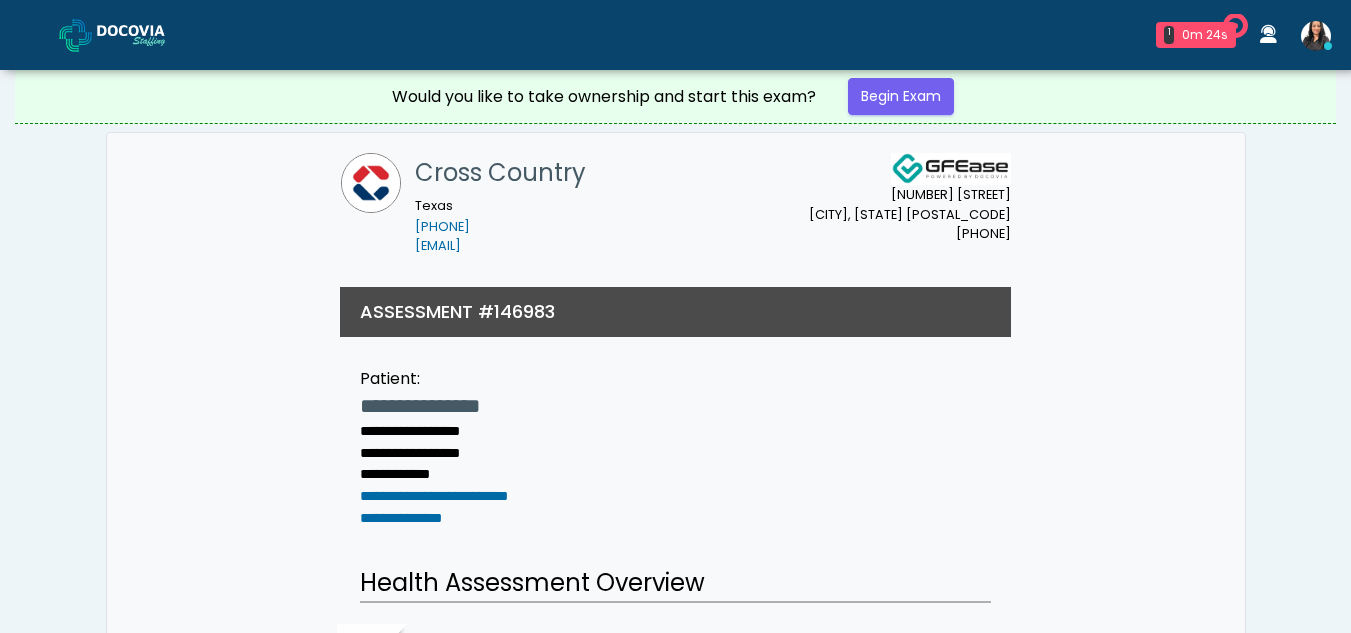 scroll, scrollTop: 0, scrollLeft: 0, axis: both 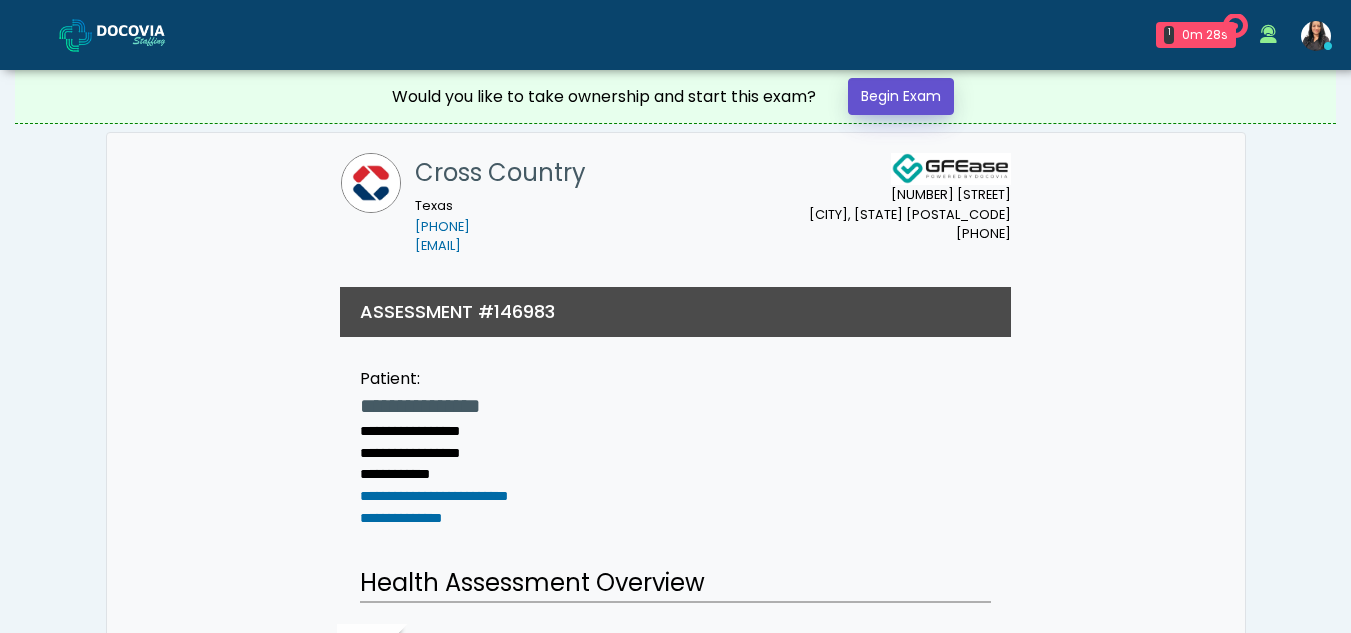 click on "Begin Exam" at bounding box center [901, 96] 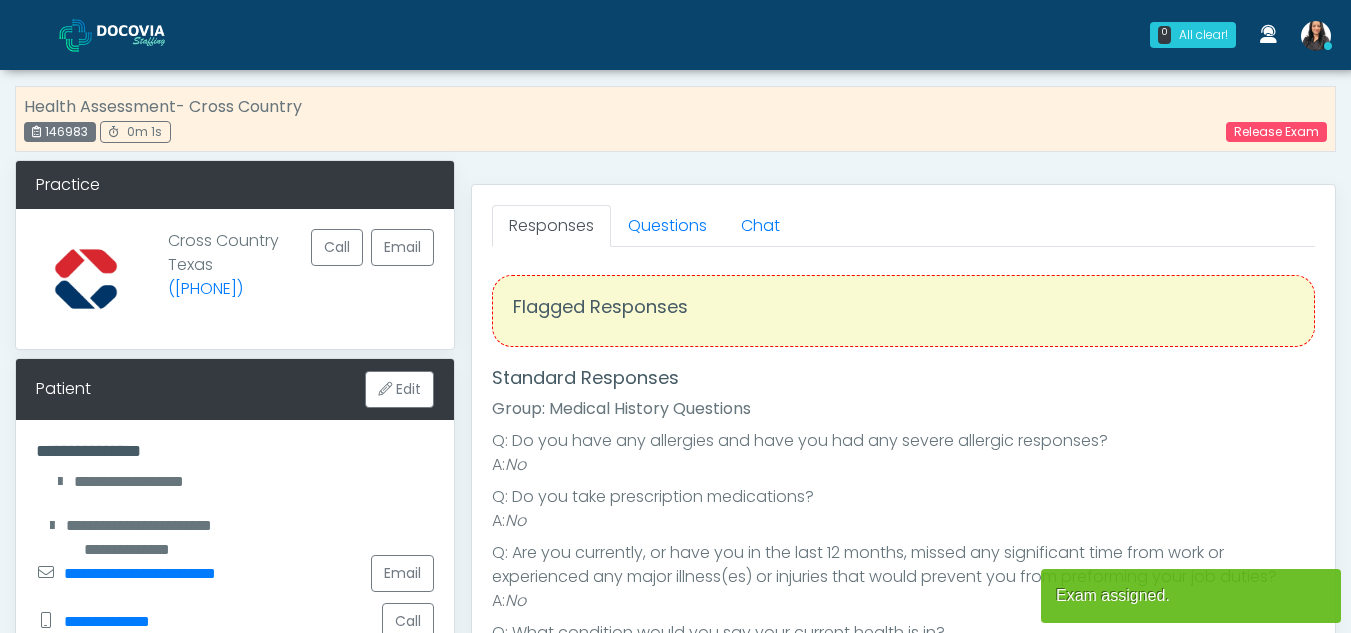 scroll, scrollTop: 0, scrollLeft: 0, axis: both 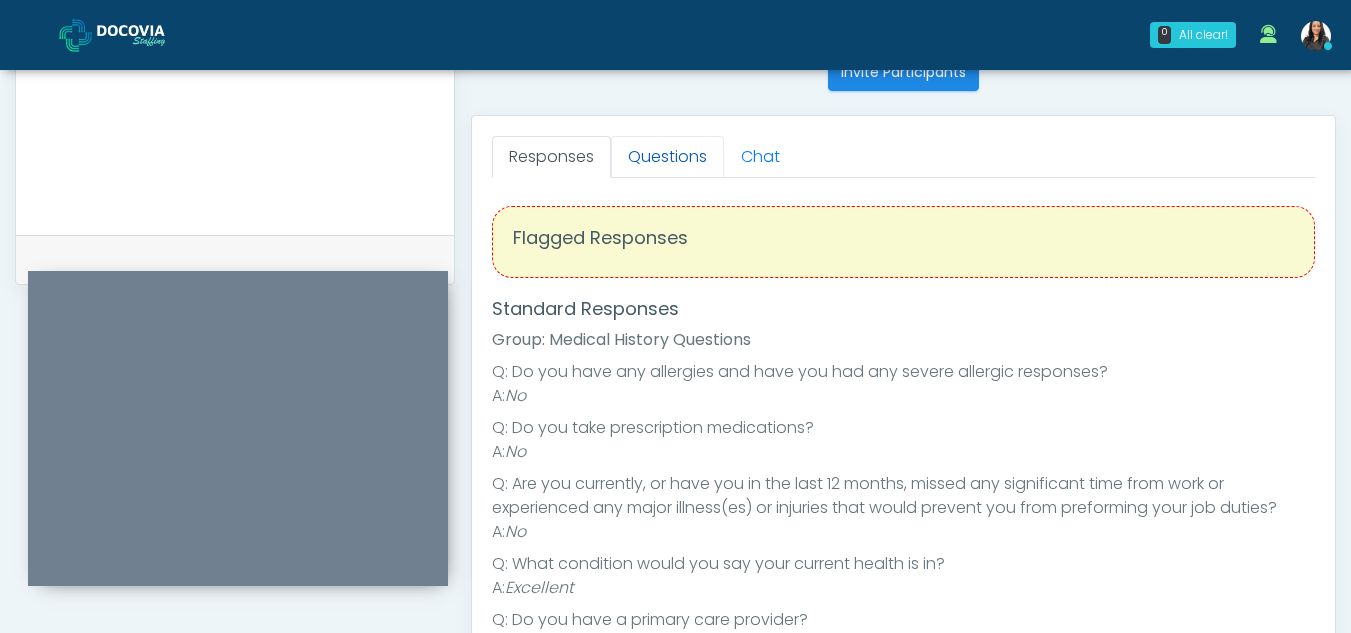 click on "Questions" at bounding box center (667, 157) 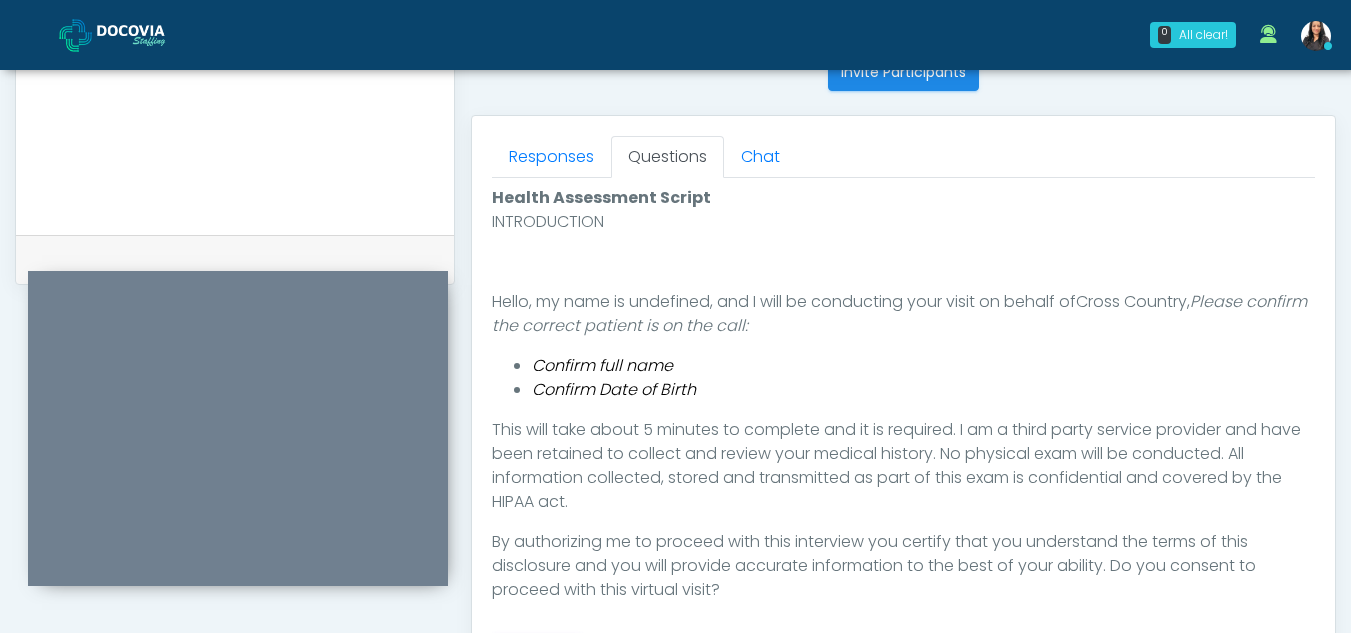 scroll, scrollTop: 951, scrollLeft: 0, axis: vertical 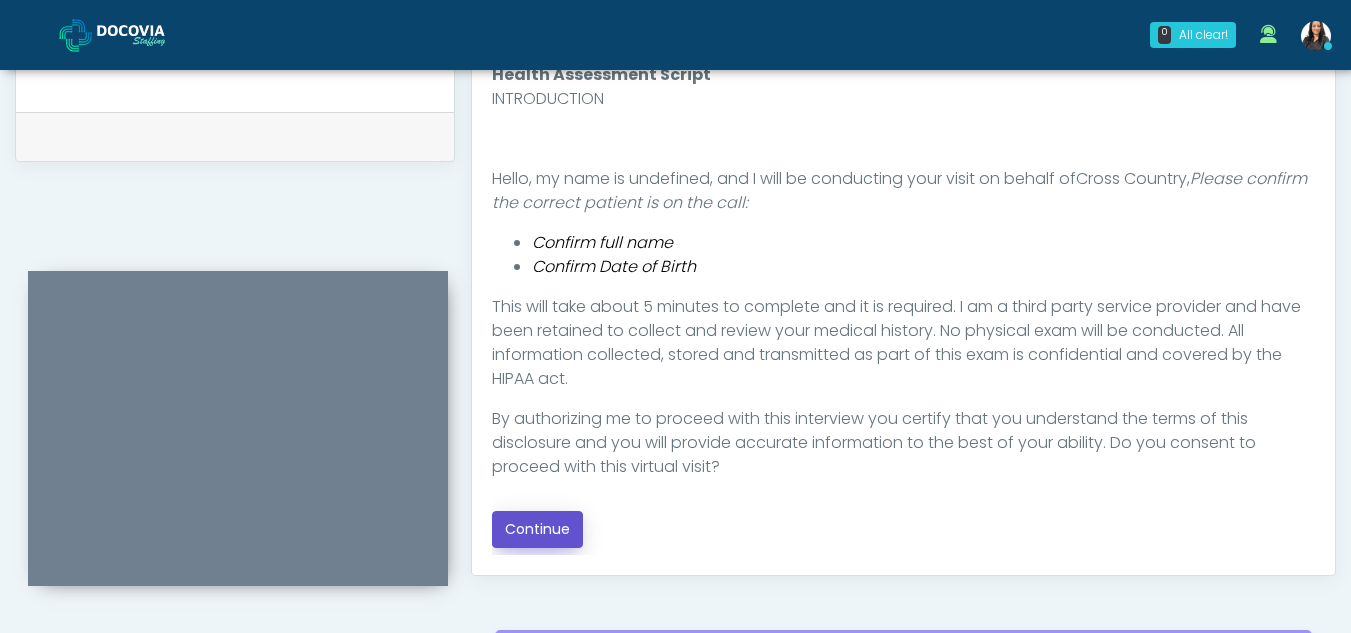 click on "Continue" at bounding box center (537, 529) 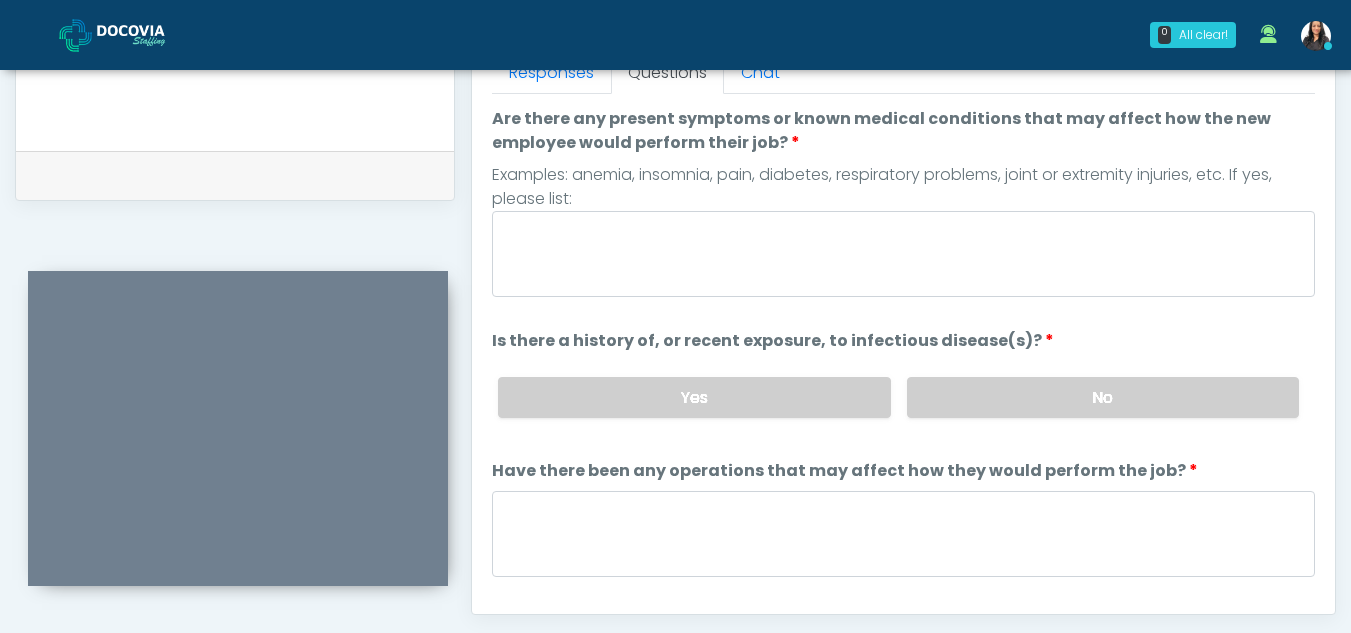 scroll, scrollTop: 861, scrollLeft: 0, axis: vertical 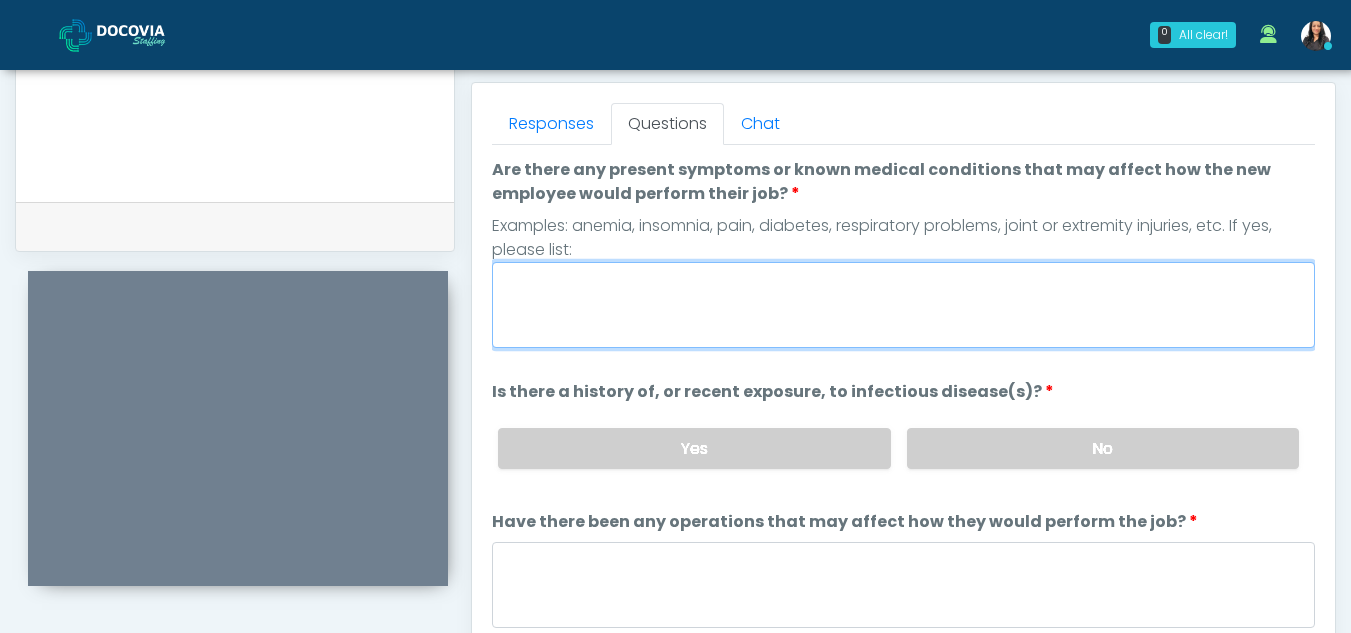 click on "Are there any present symptoms or known medical conditions that may affect how the new employee would perform their job?" at bounding box center [903, 305] 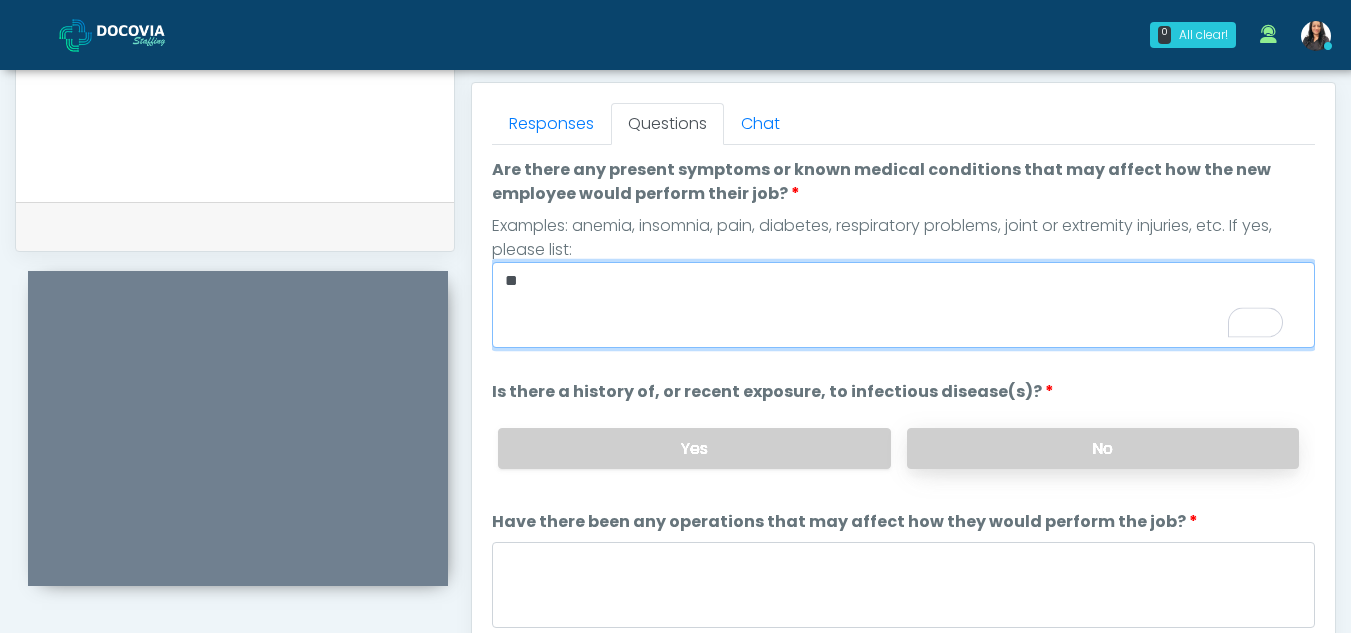 type on "**" 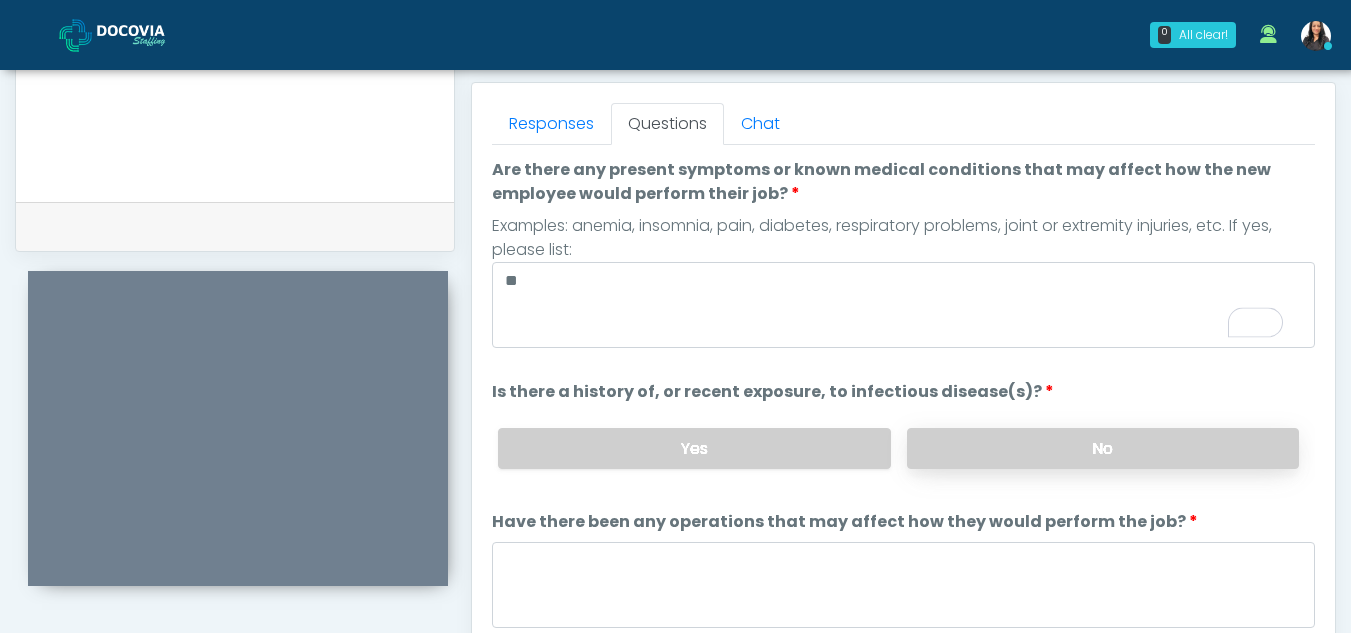 click on "No" at bounding box center (1103, 448) 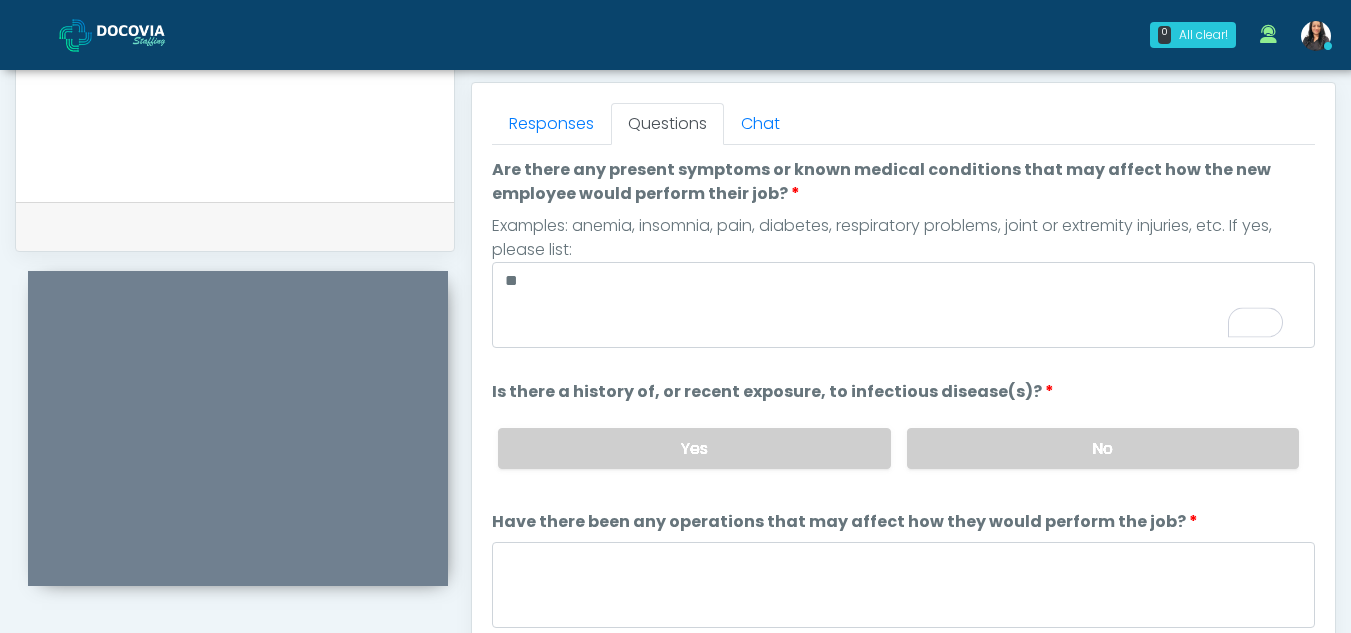scroll, scrollTop: 58, scrollLeft: 0, axis: vertical 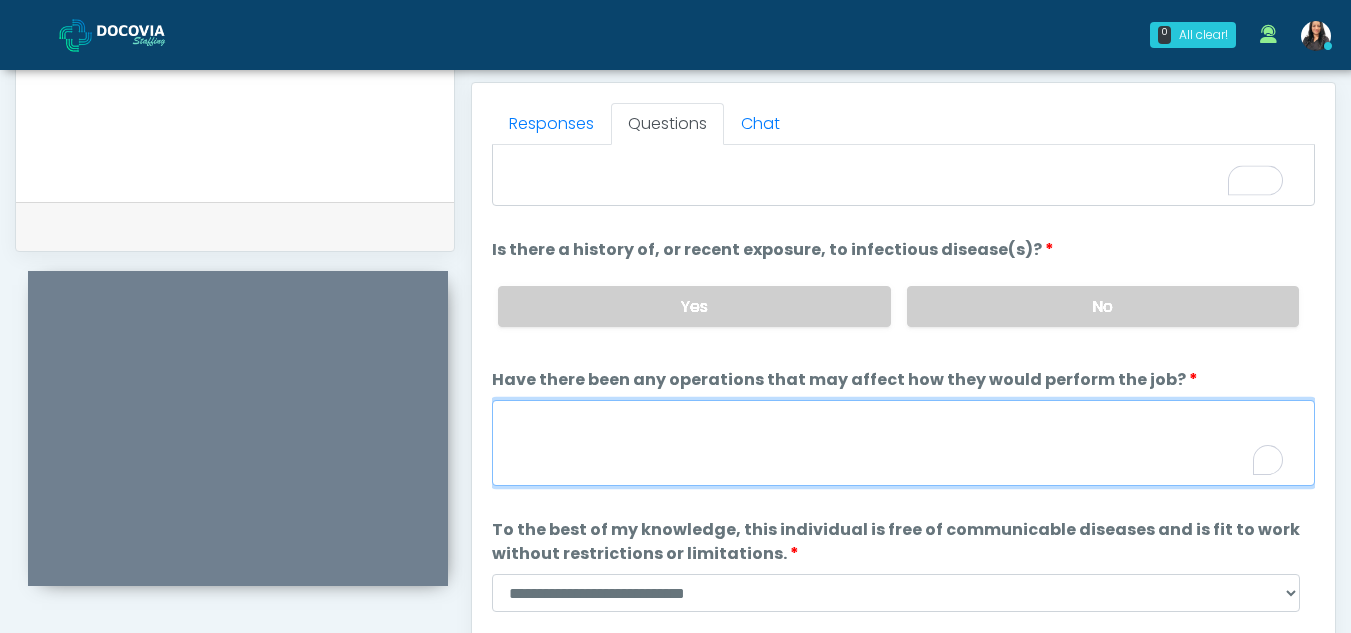 click on "Have there been any operations that may affect how they would perform the job?" at bounding box center (903, 443) 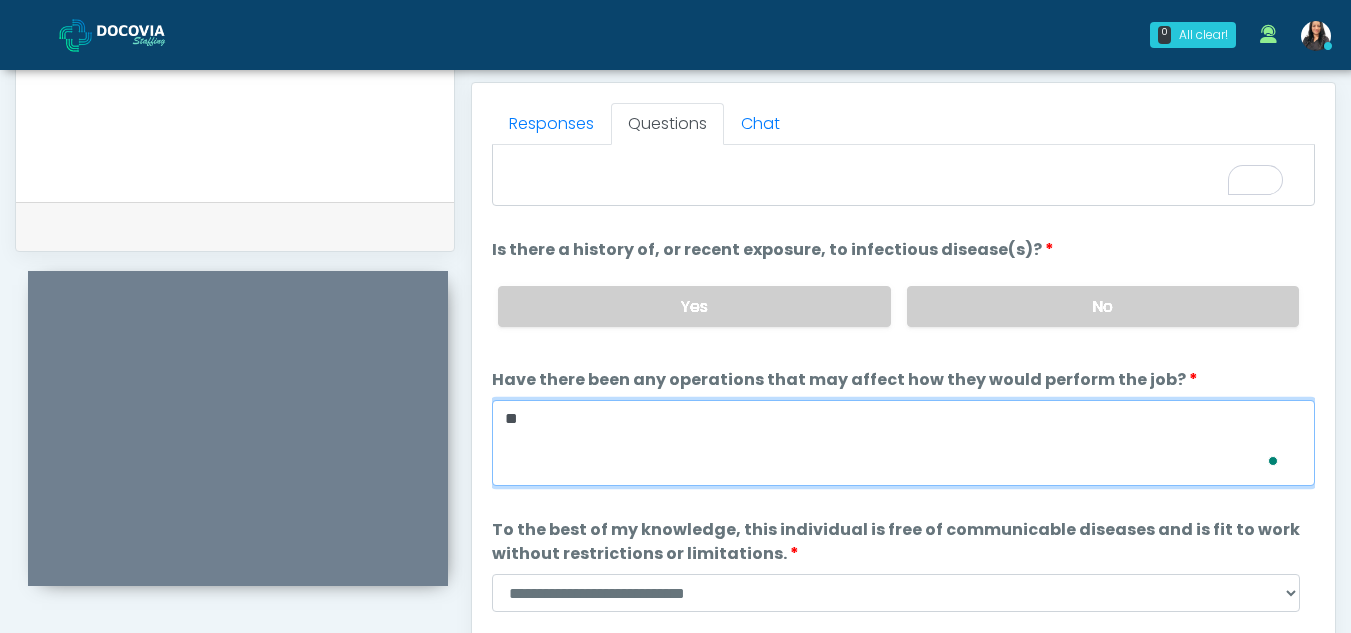 scroll, scrollTop: 142, scrollLeft: 0, axis: vertical 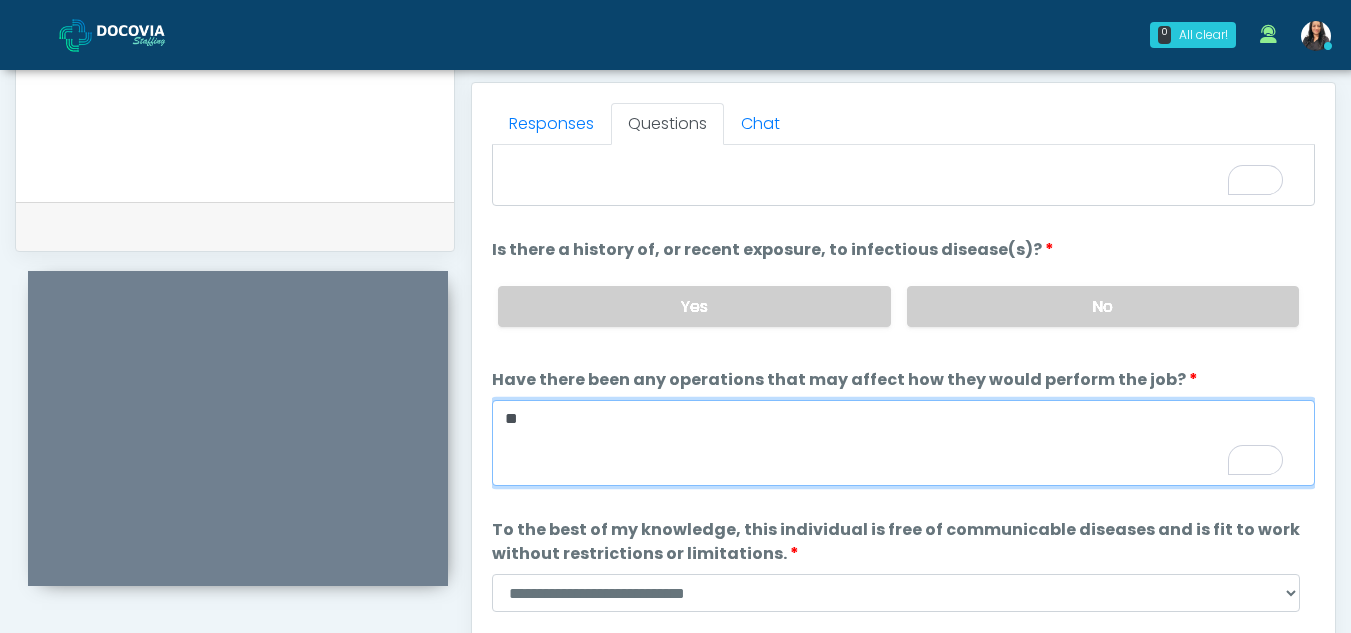 type on "**" 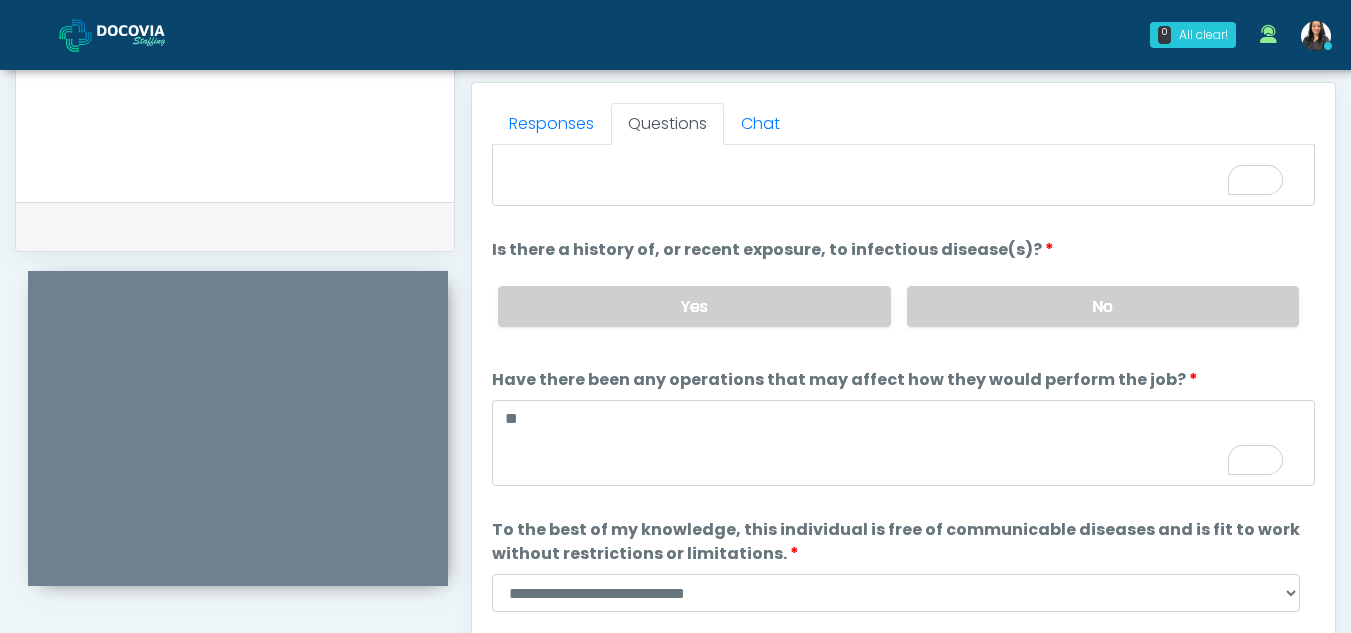 scroll, scrollTop: 171, scrollLeft: 0, axis: vertical 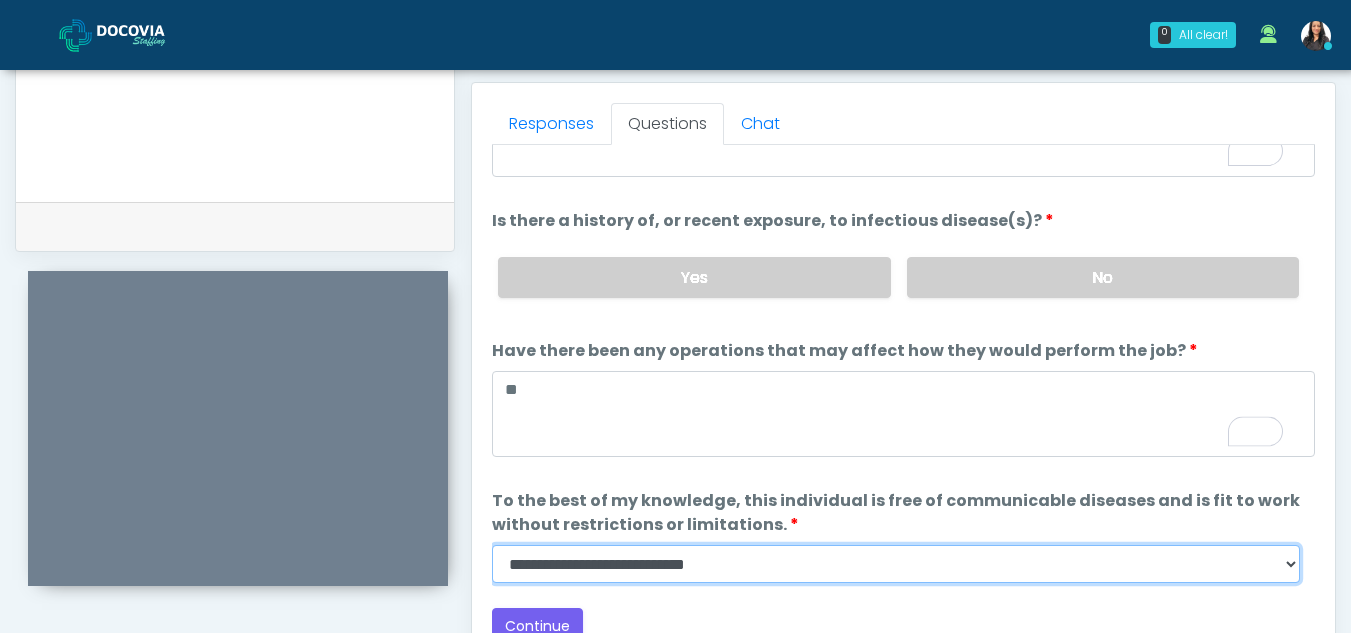 click on "**********" at bounding box center [896, 564] 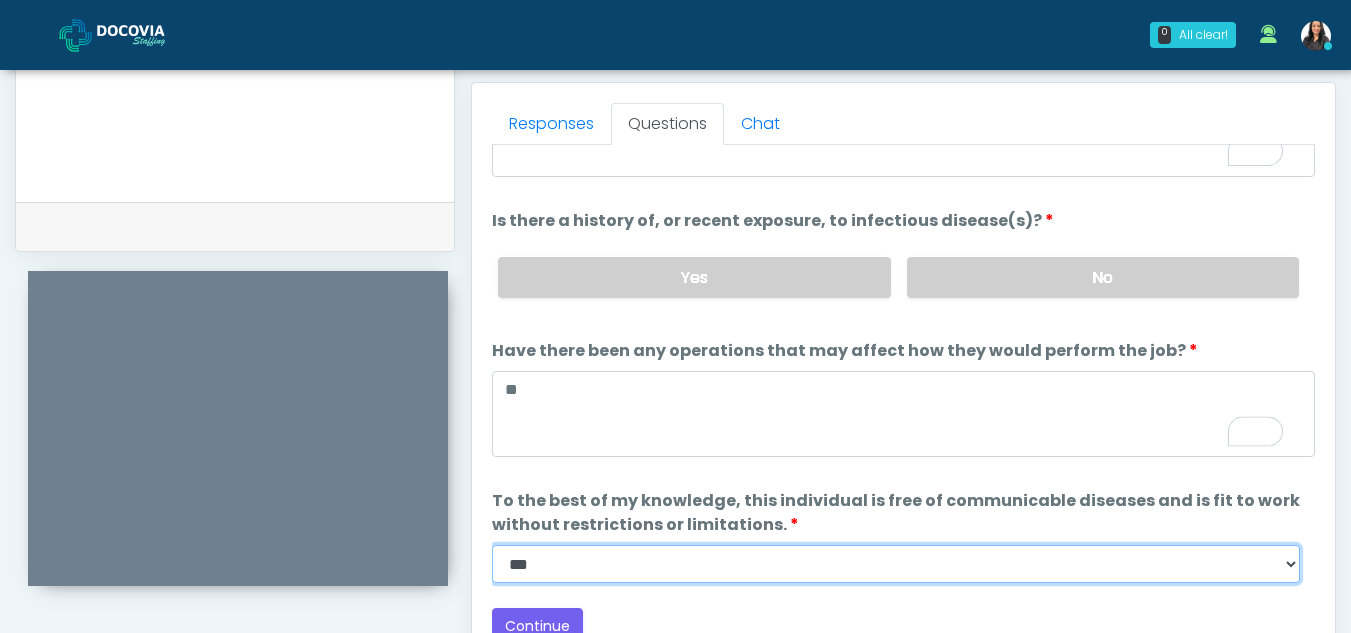 click on "**********" at bounding box center [896, 564] 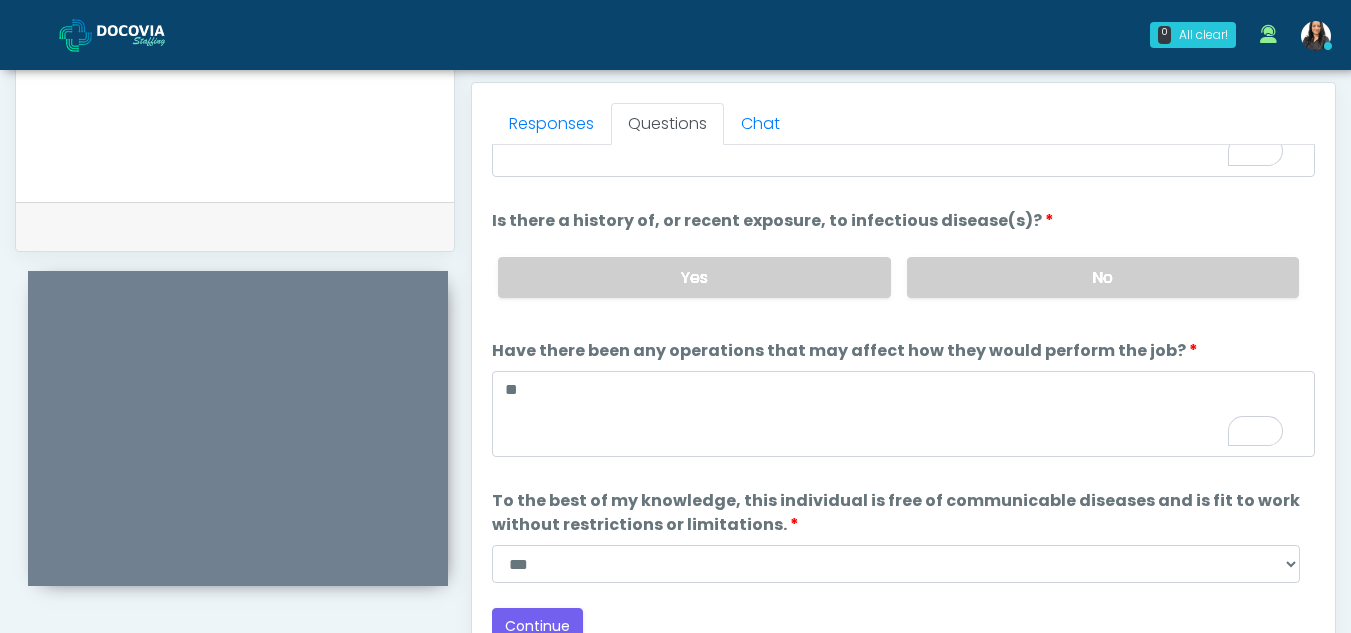 scroll, scrollTop: 0, scrollLeft: 0, axis: both 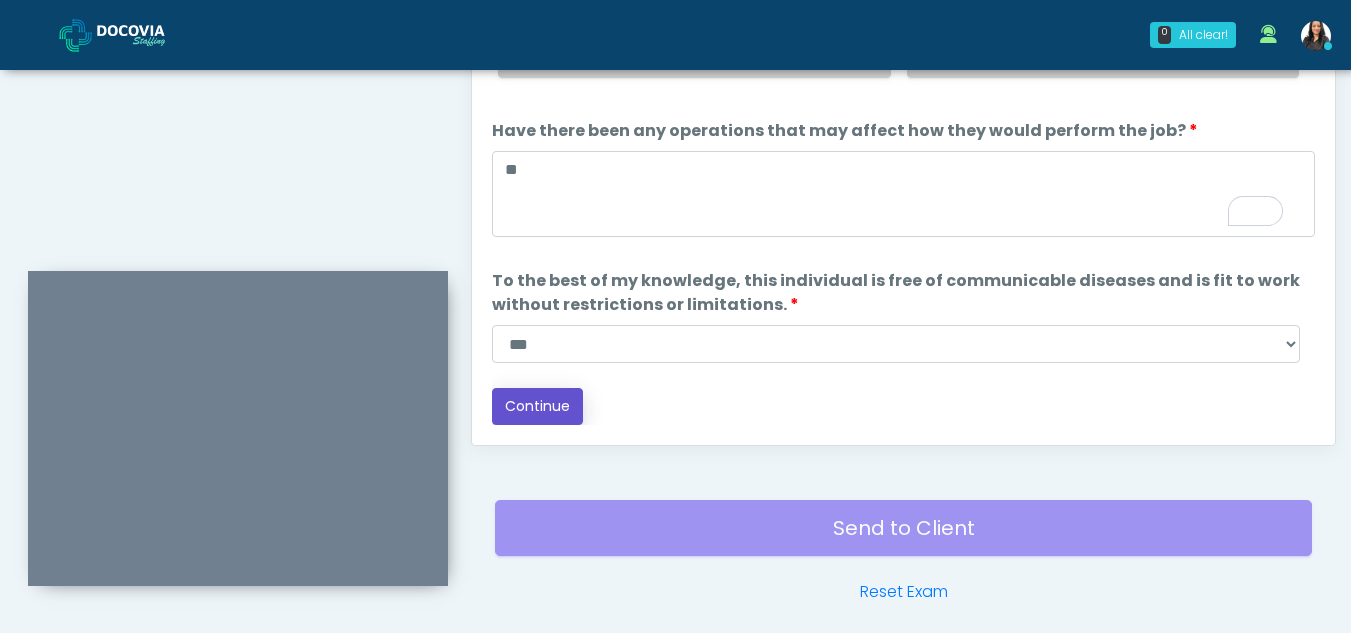 click on "Continue" at bounding box center [537, 406] 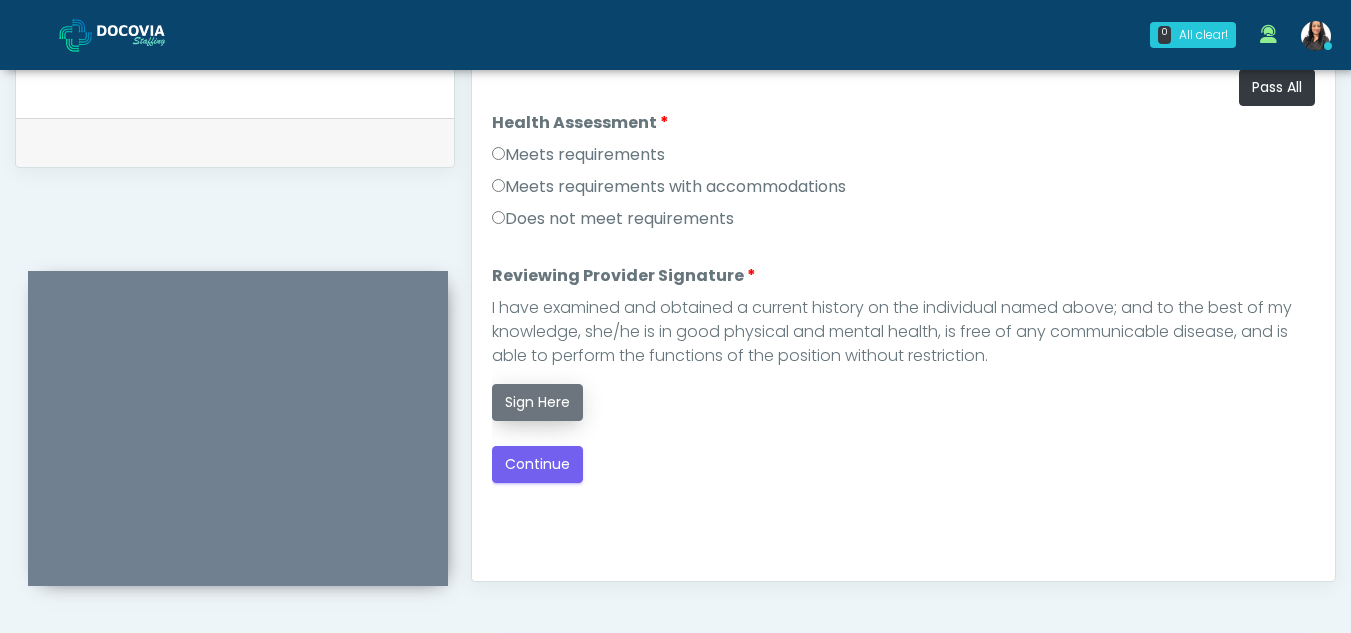 click on "Sign Here" at bounding box center (537, 402) 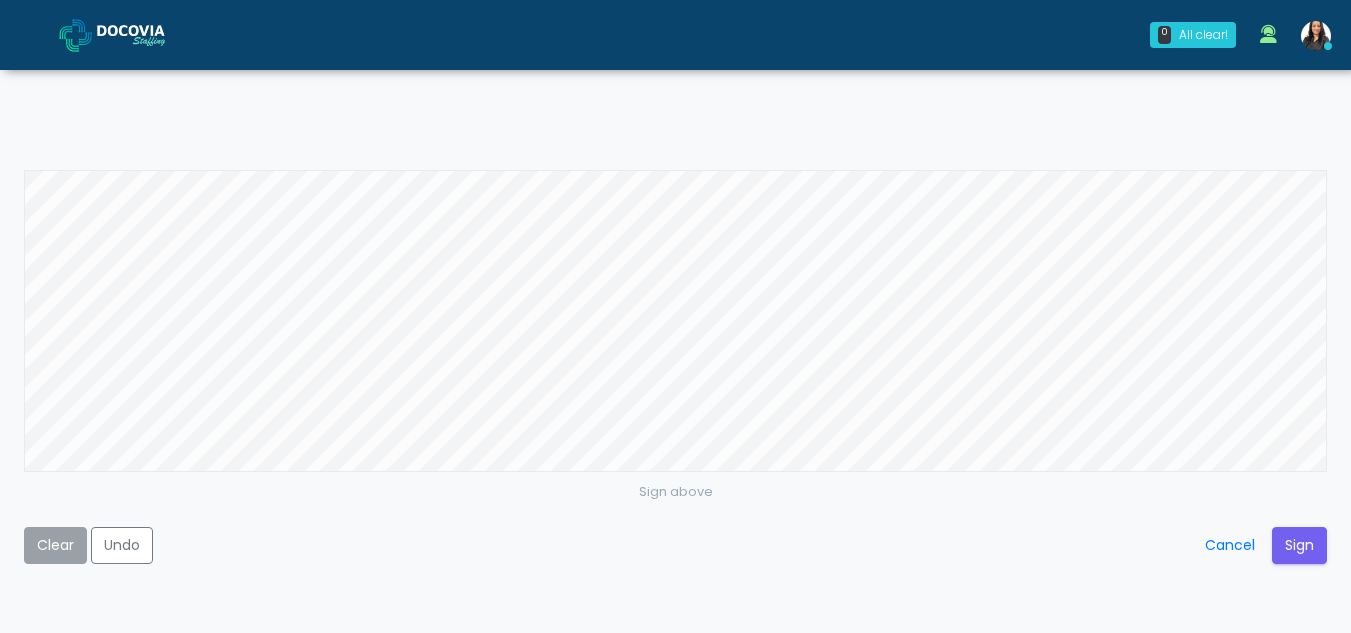 click on "Clear" at bounding box center (55, 545) 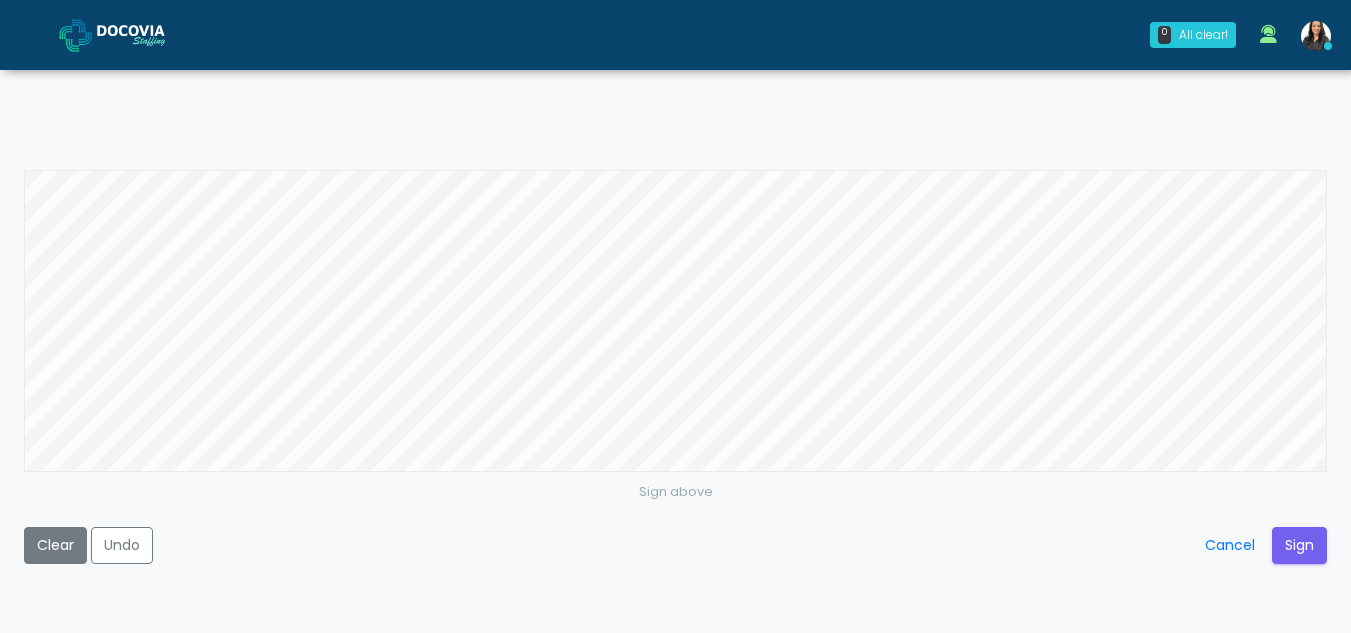 scroll, scrollTop: 989, scrollLeft: 0, axis: vertical 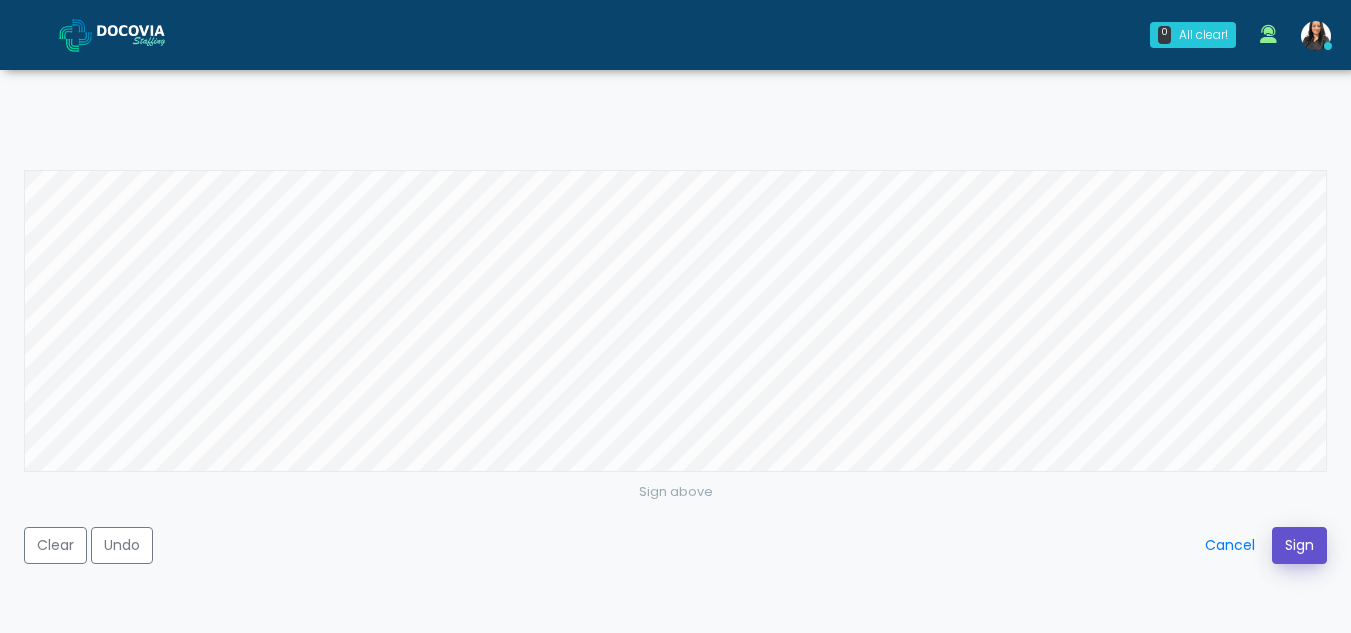 click on "Sign" at bounding box center (1299, 545) 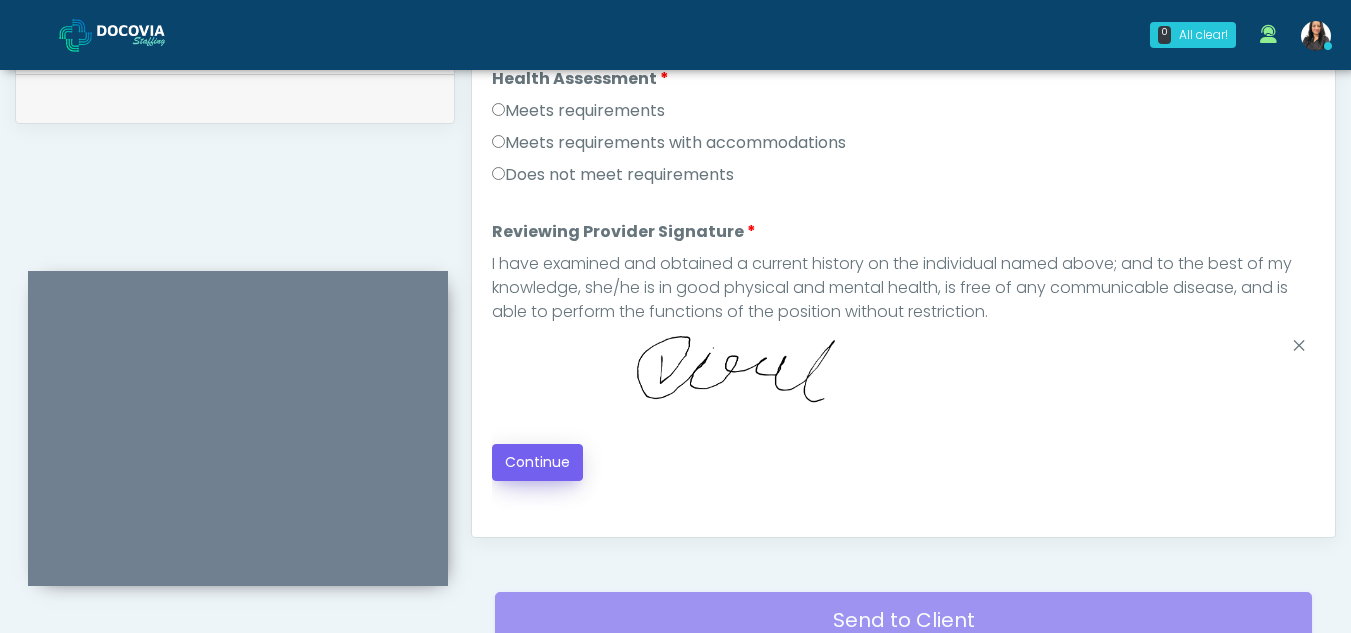 scroll, scrollTop: 945, scrollLeft: 0, axis: vertical 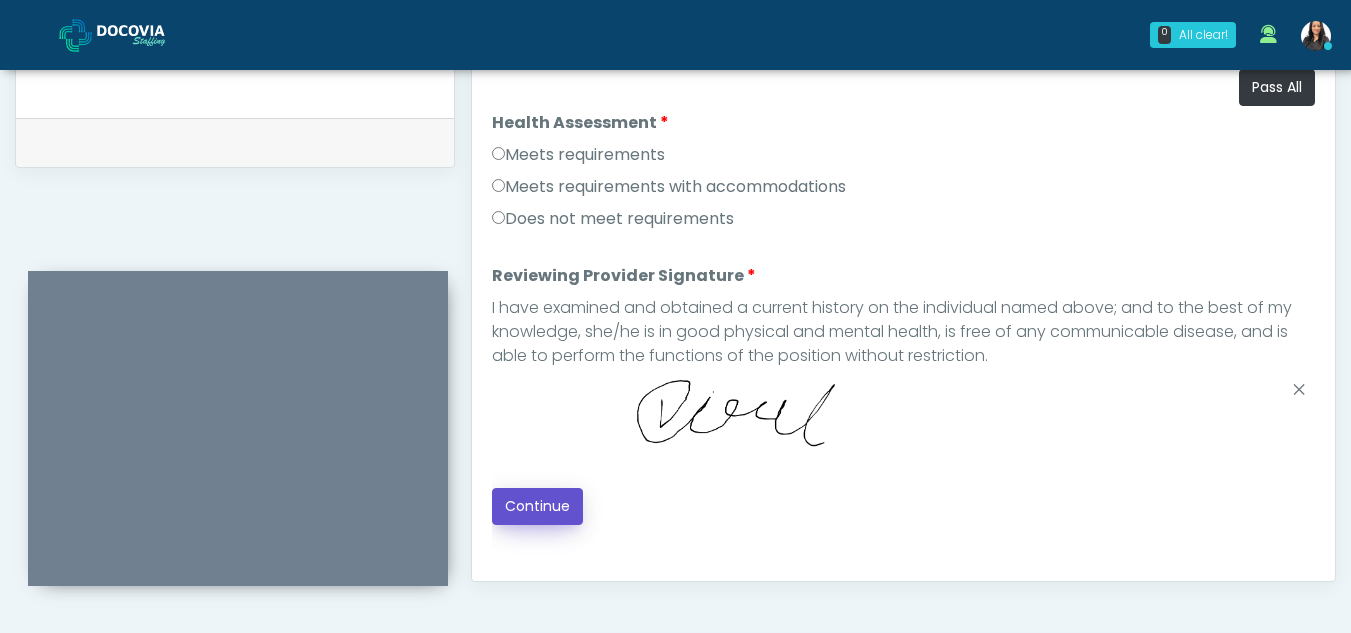 click on "Continue" at bounding box center (537, 506) 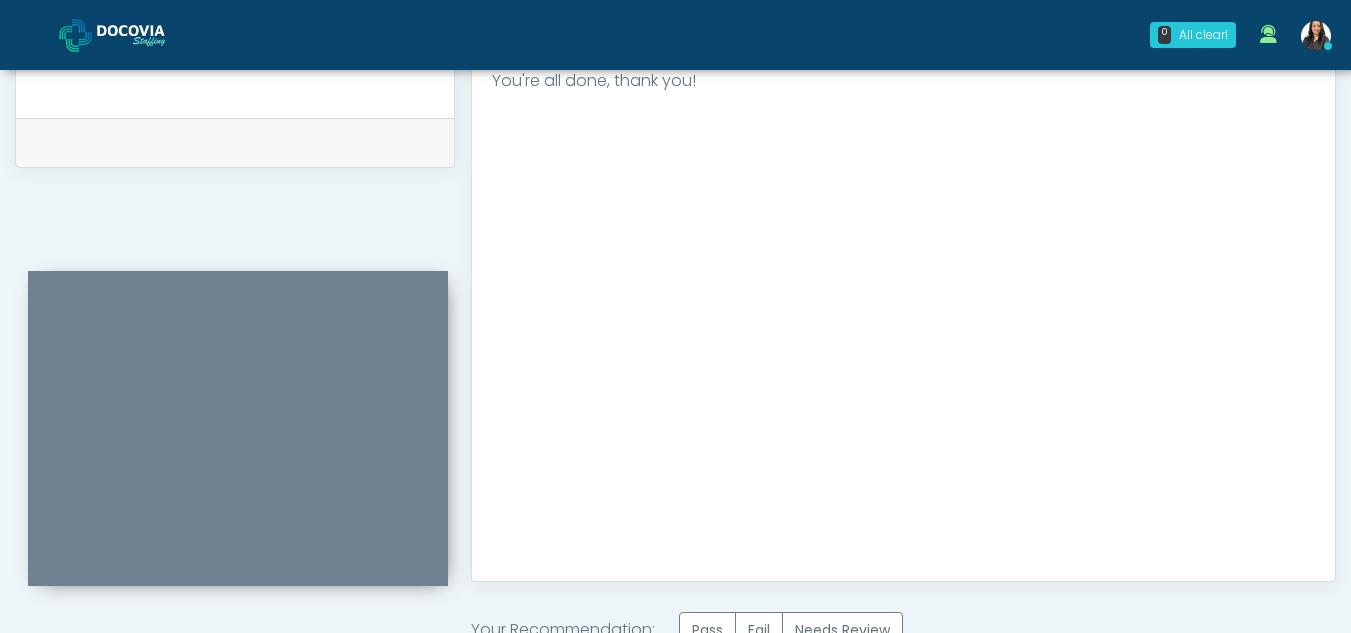 scroll, scrollTop: 1199, scrollLeft: 0, axis: vertical 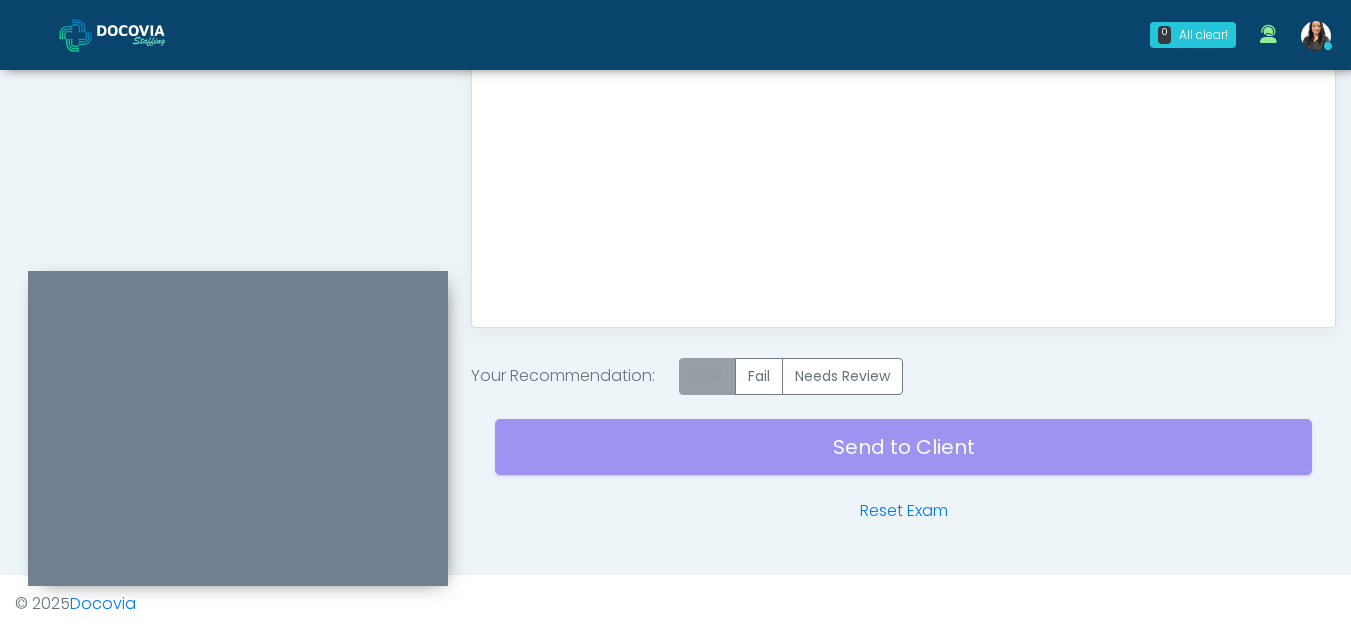click on "Pass" at bounding box center [707, 376] 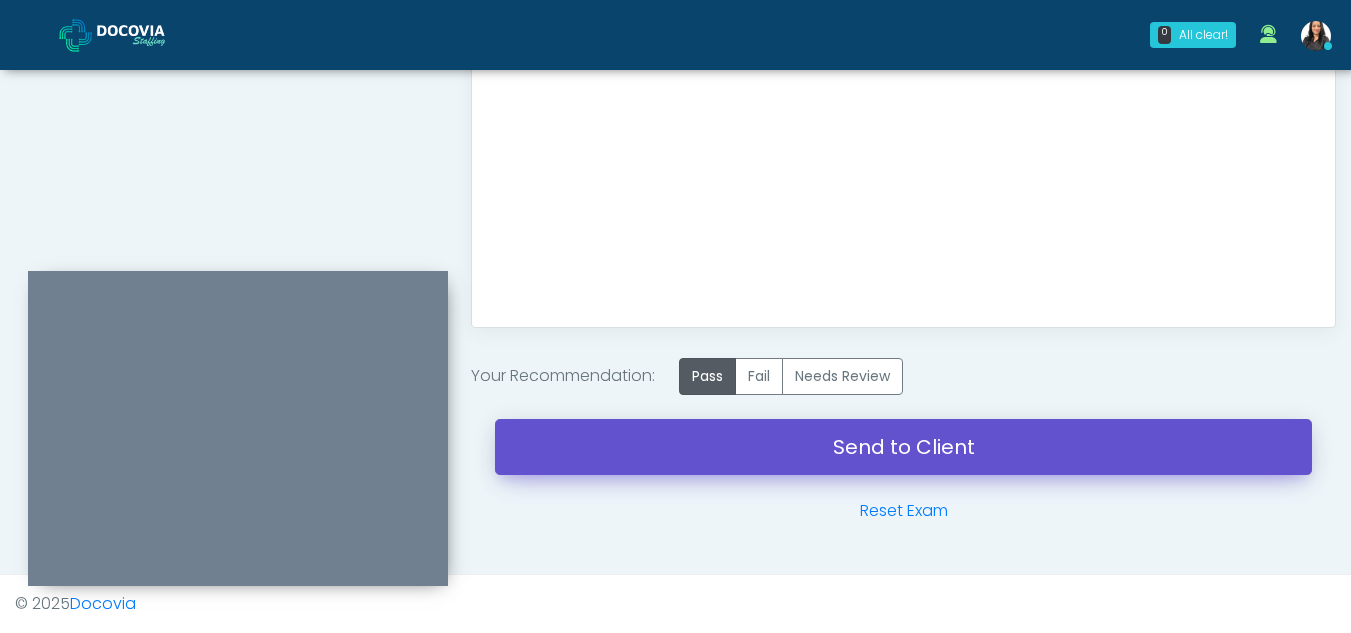 click on "Send to Client" at bounding box center [903, 447] 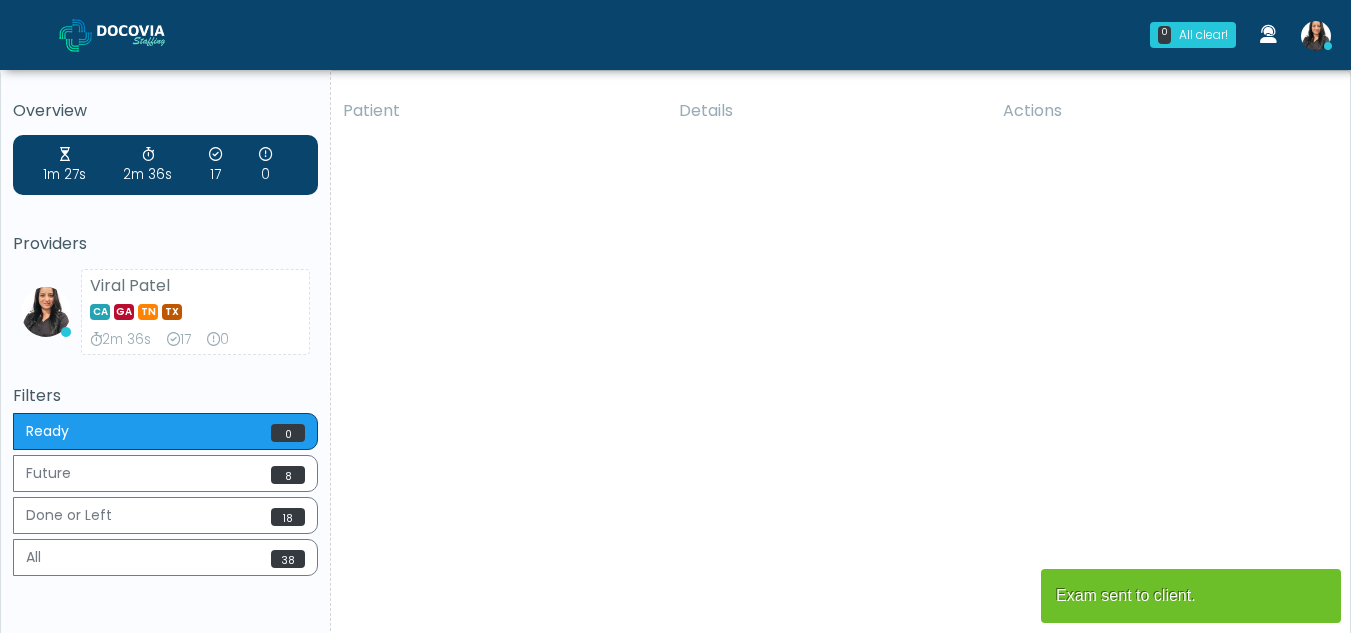 scroll, scrollTop: 0, scrollLeft: 0, axis: both 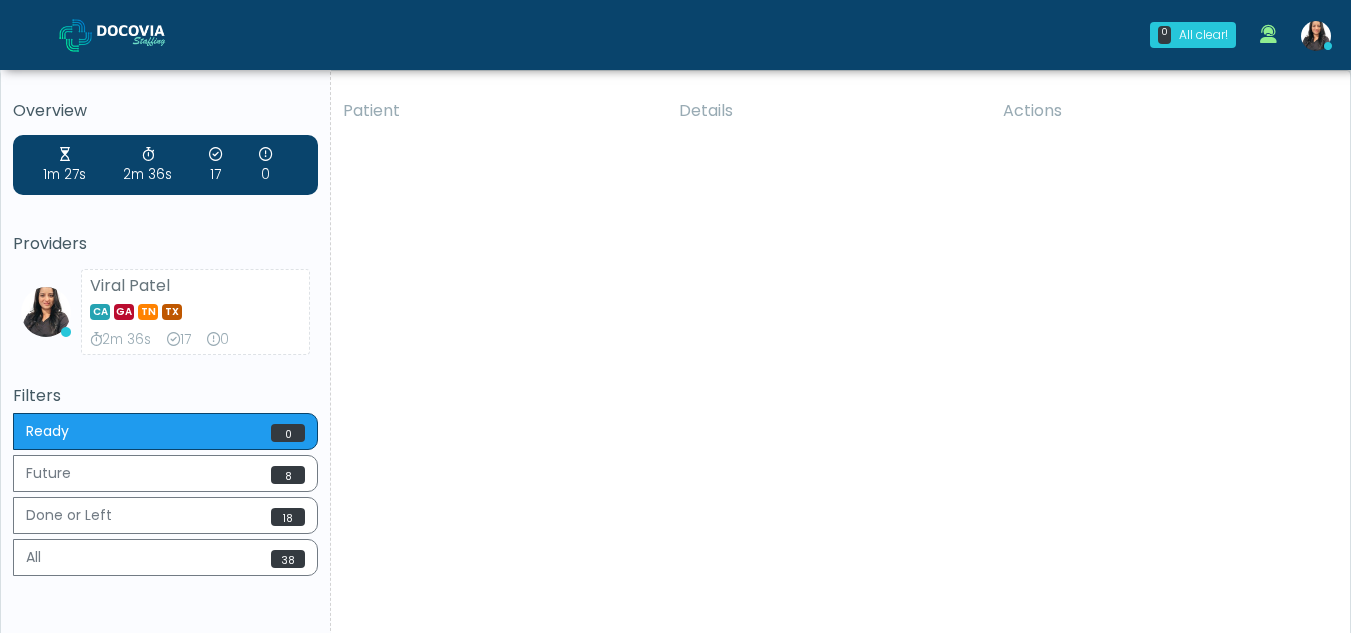 click on "Details" at bounding box center [829, 111] 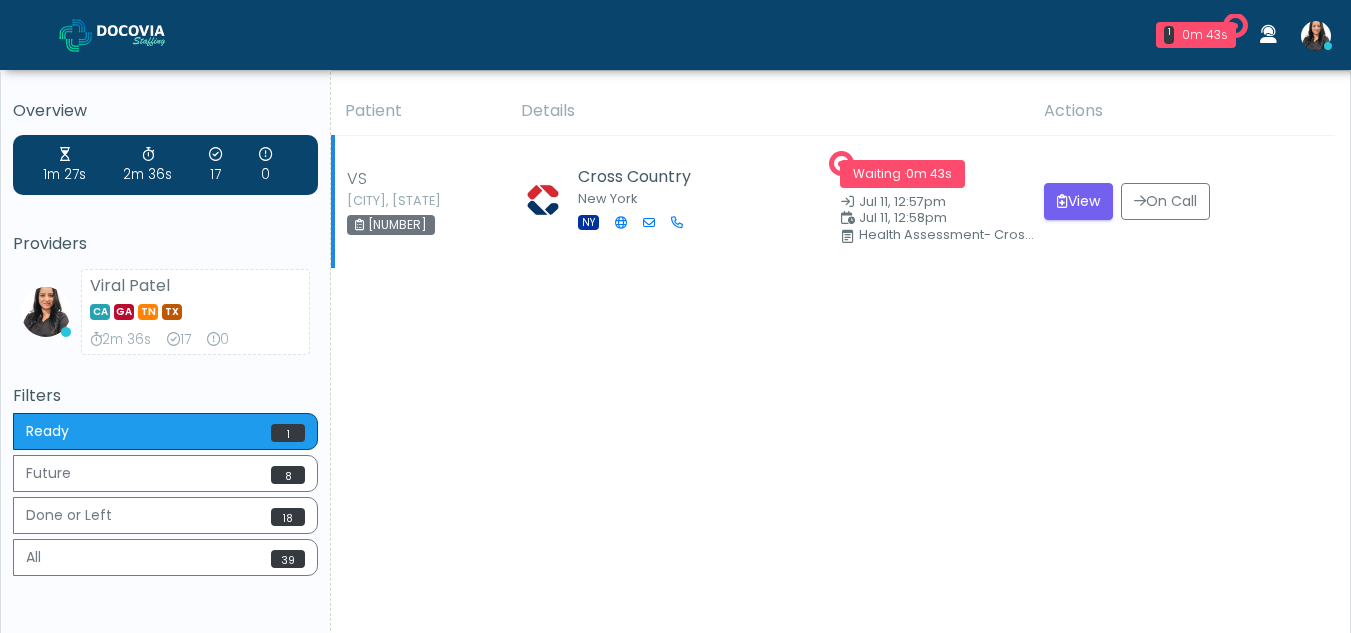 scroll, scrollTop: 0, scrollLeft: 0, axis: both 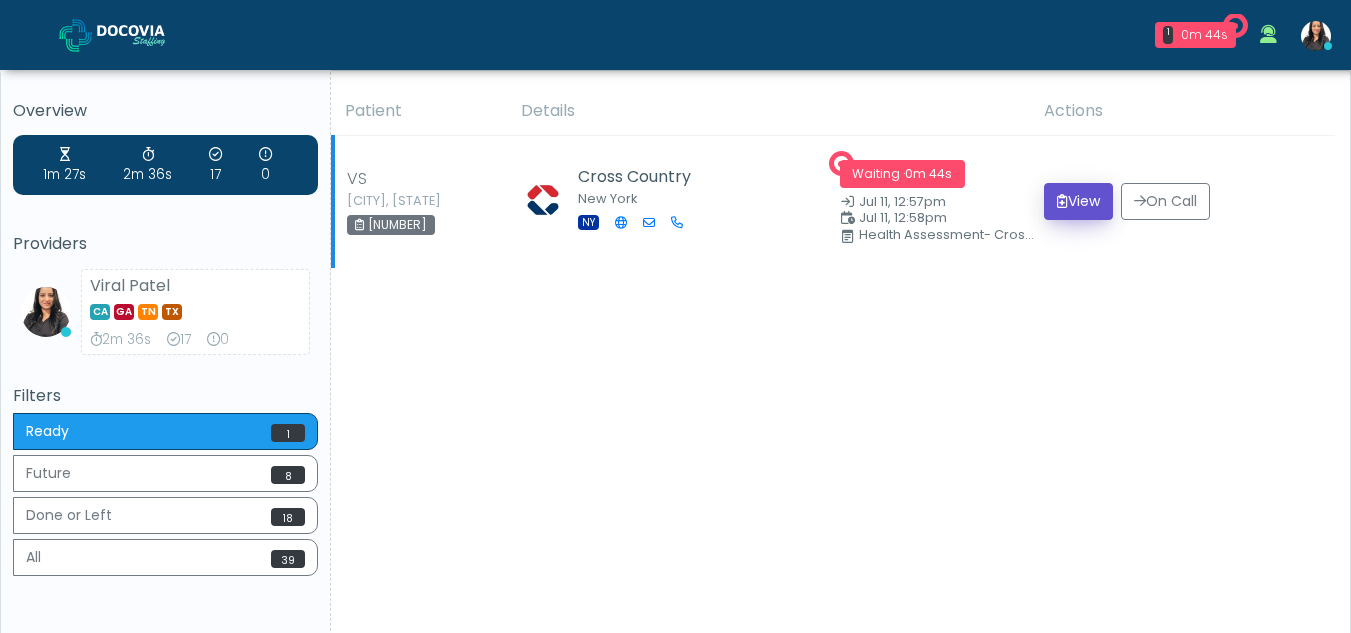 click on "View" at bounding box center [1078, 201] 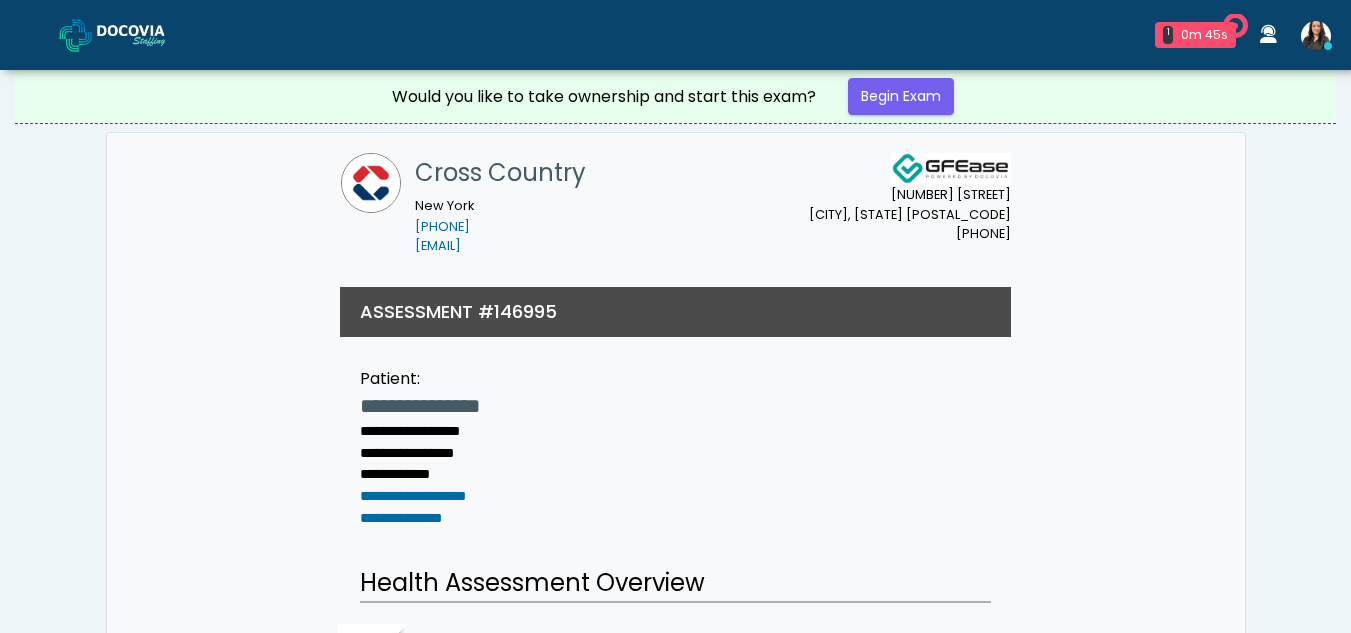 scroll, scrollTop: 0, scrollLeft: 0, axis: both 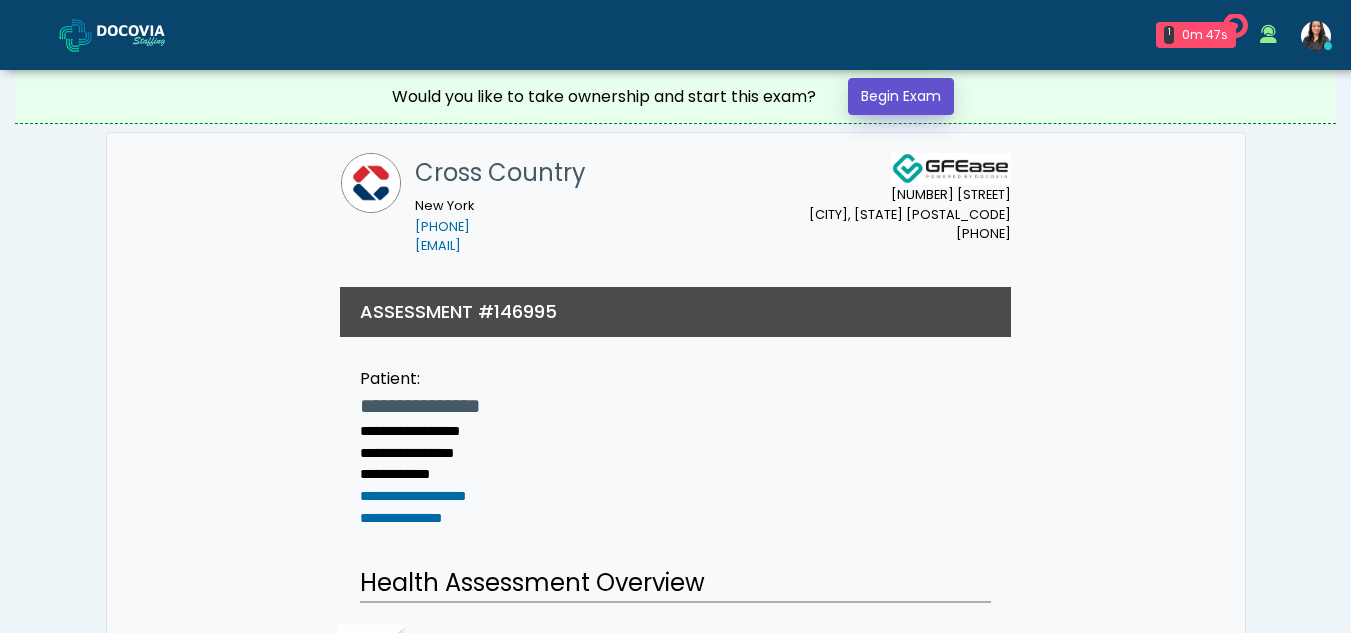 click on "Begin Exam" at bounding box center (901, 96) 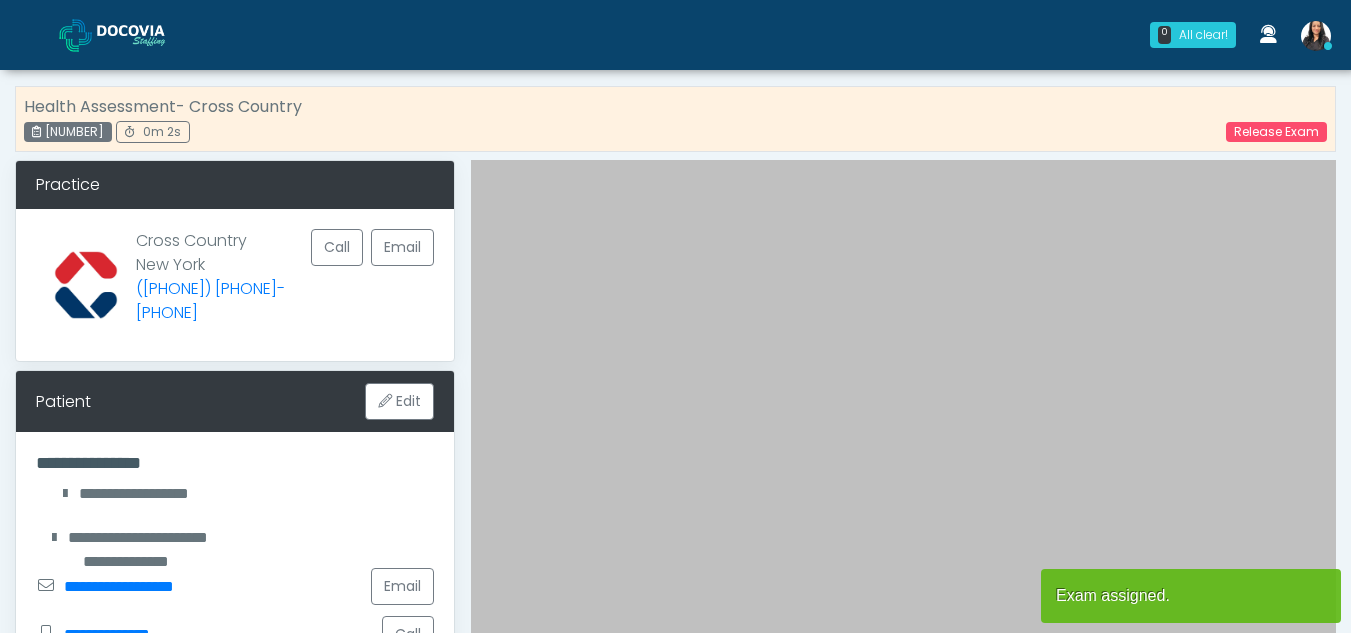 scroll, scrollTop: 0, scrollLeft: 0, axis: both 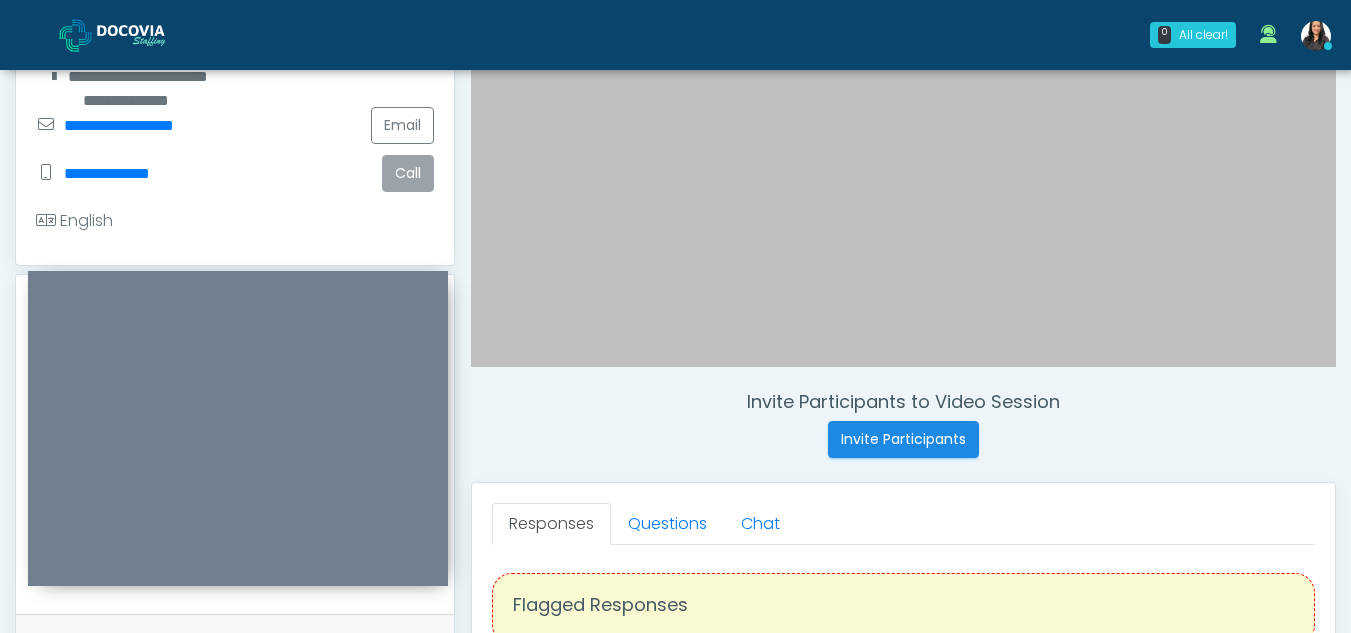 click on "Call" at bounding box center [408, 173] 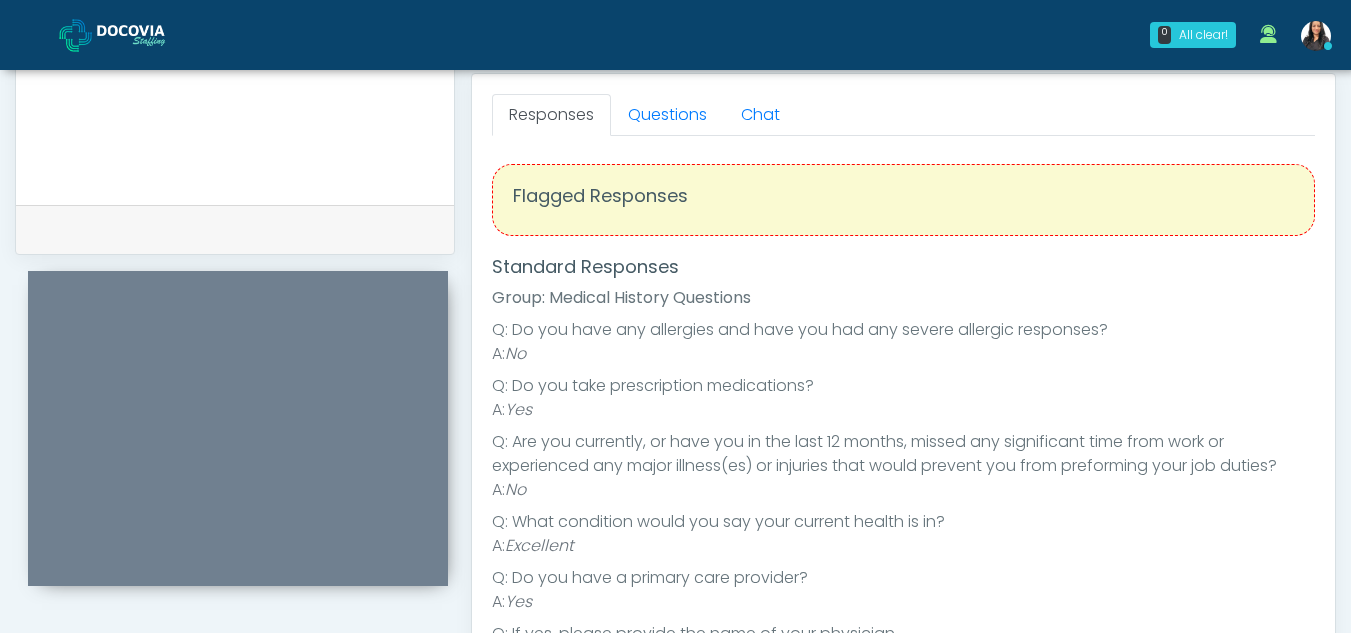 scroll, scrollTop: 876, scrollLeft: 0, axis: vertical 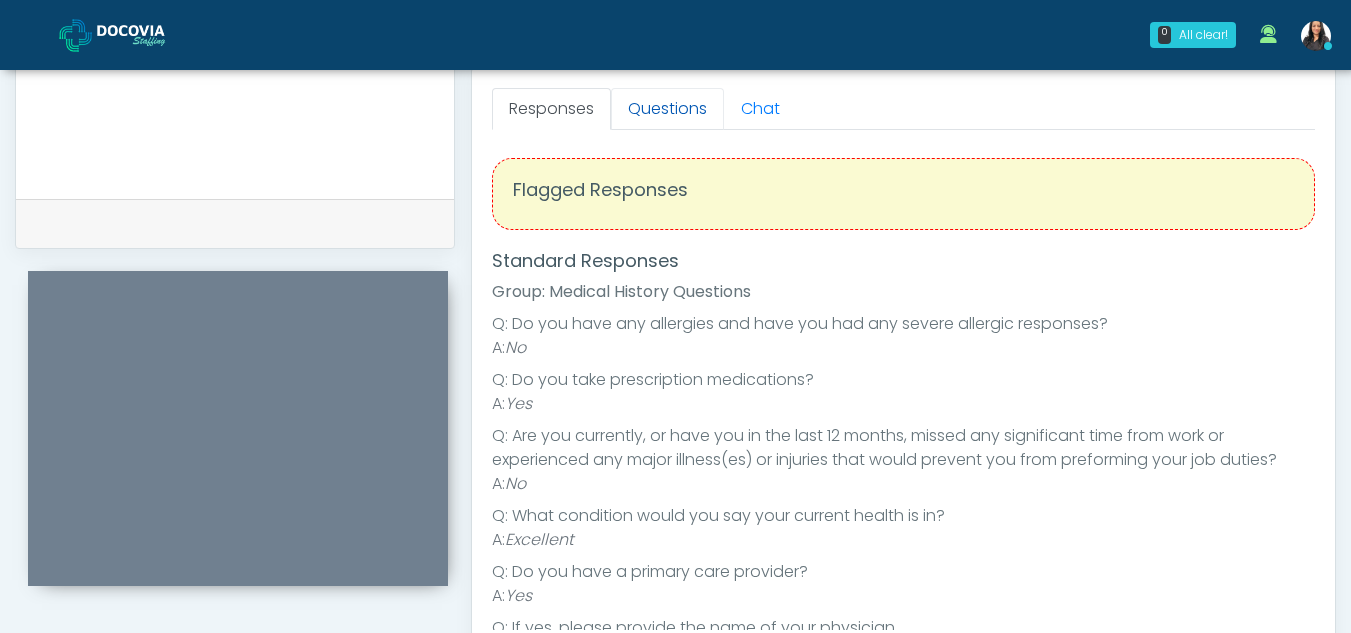click on "Questions" at bounding box center (667, 109) 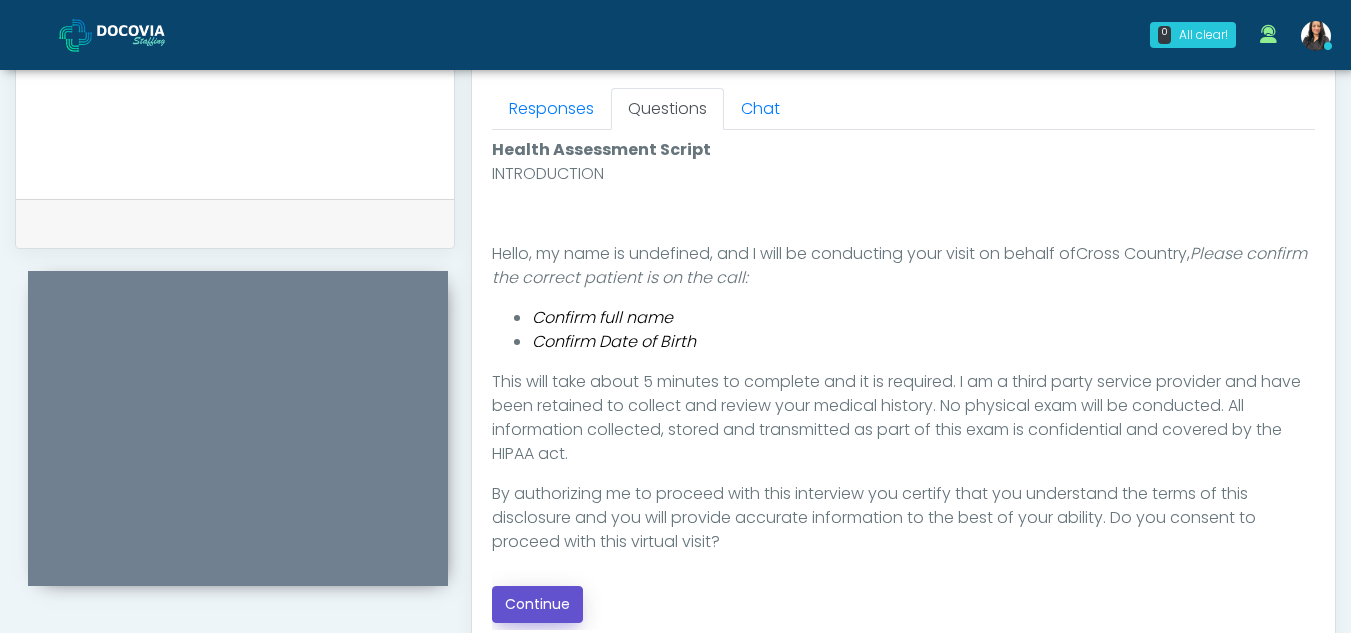 click on "Continue" at bounding box center (537, 604) 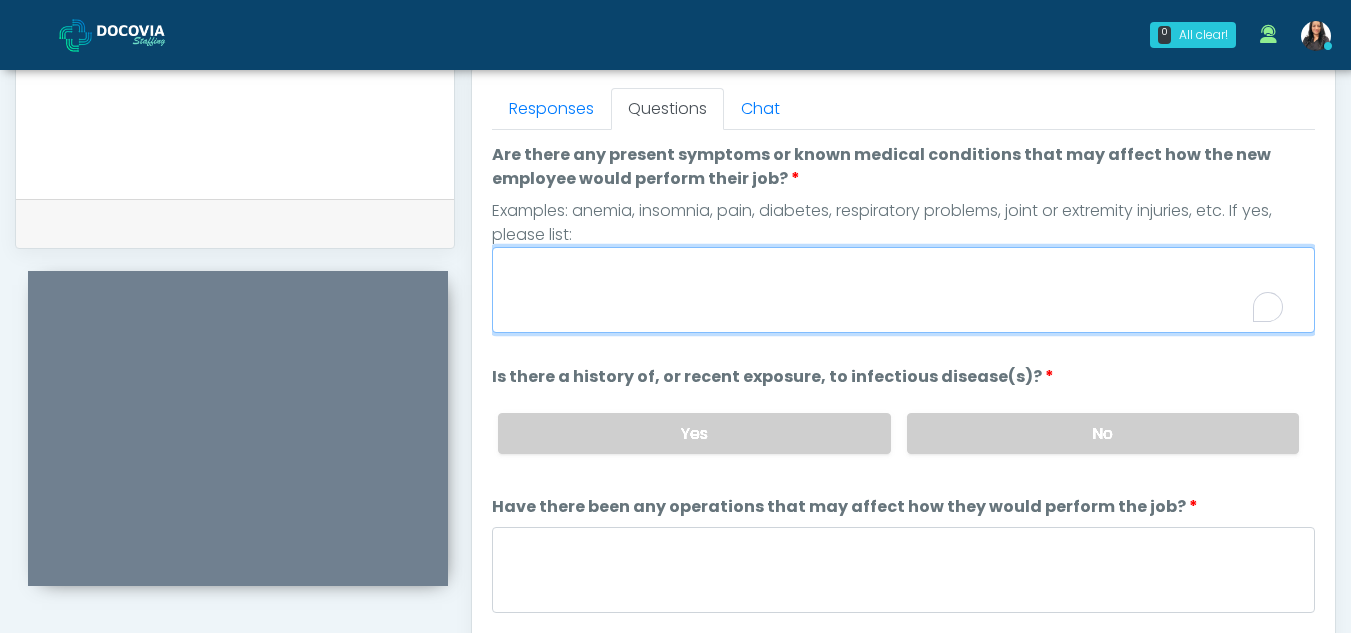 click on "Are there any present symptoms or known medical conditions that may affect how the new employee would perform their job?" at bounding box center (903, 290) 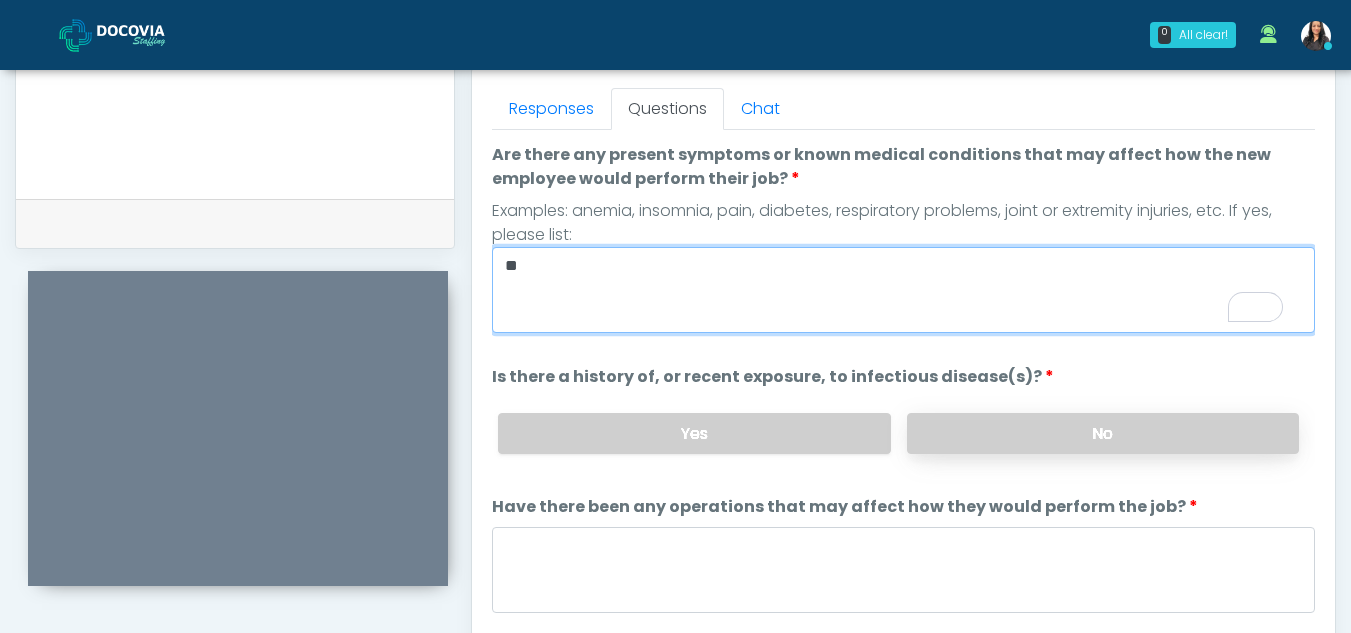 type on "**" 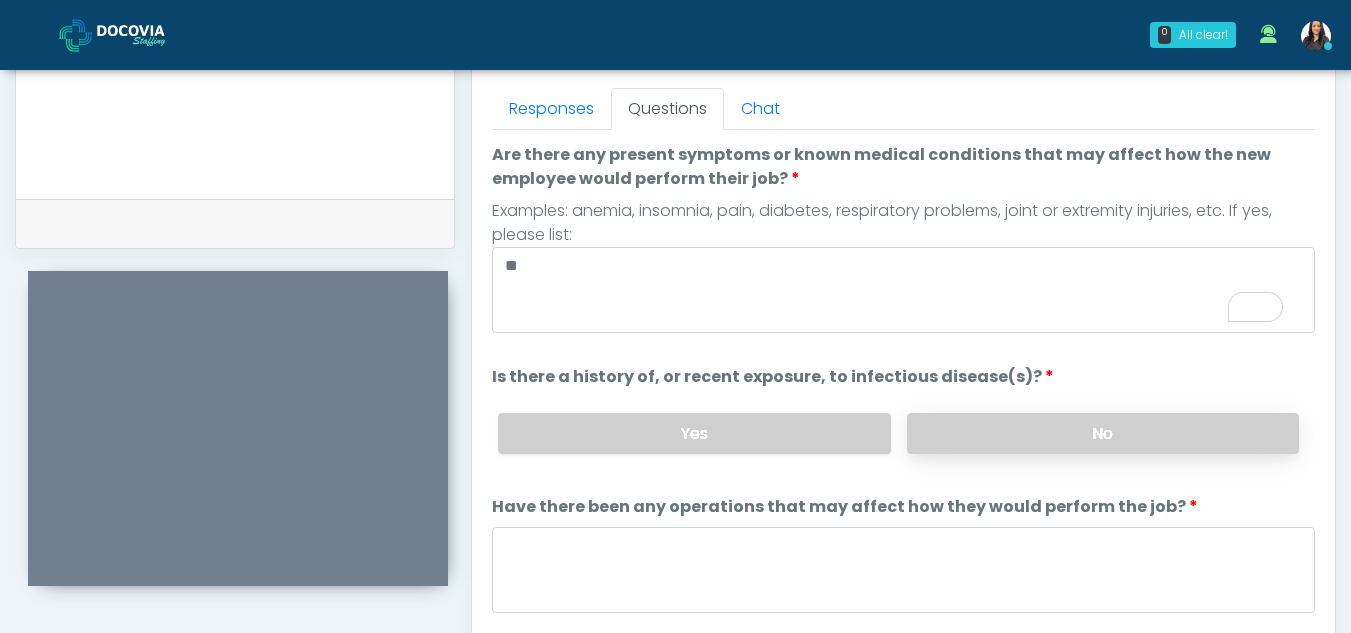 click on "No" at bounding box center [1103, 433] 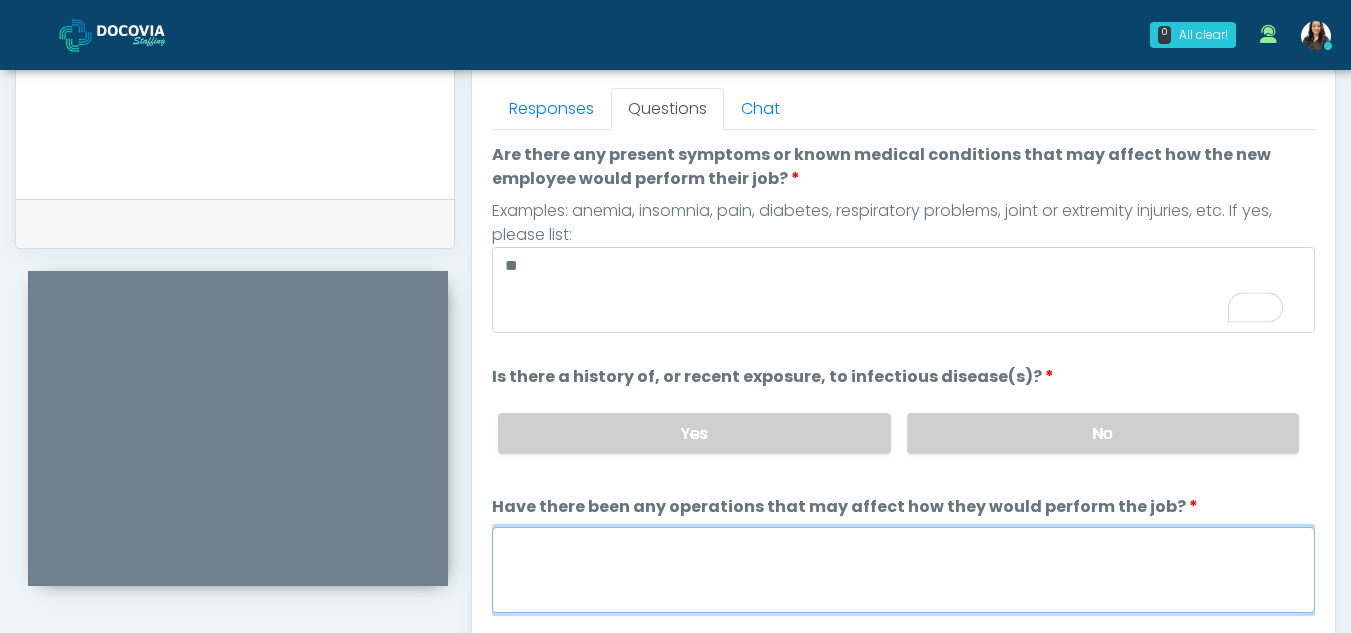 click on "Have there been any operations that may affect how they would perform the job?" at bounding box center [903, 570] 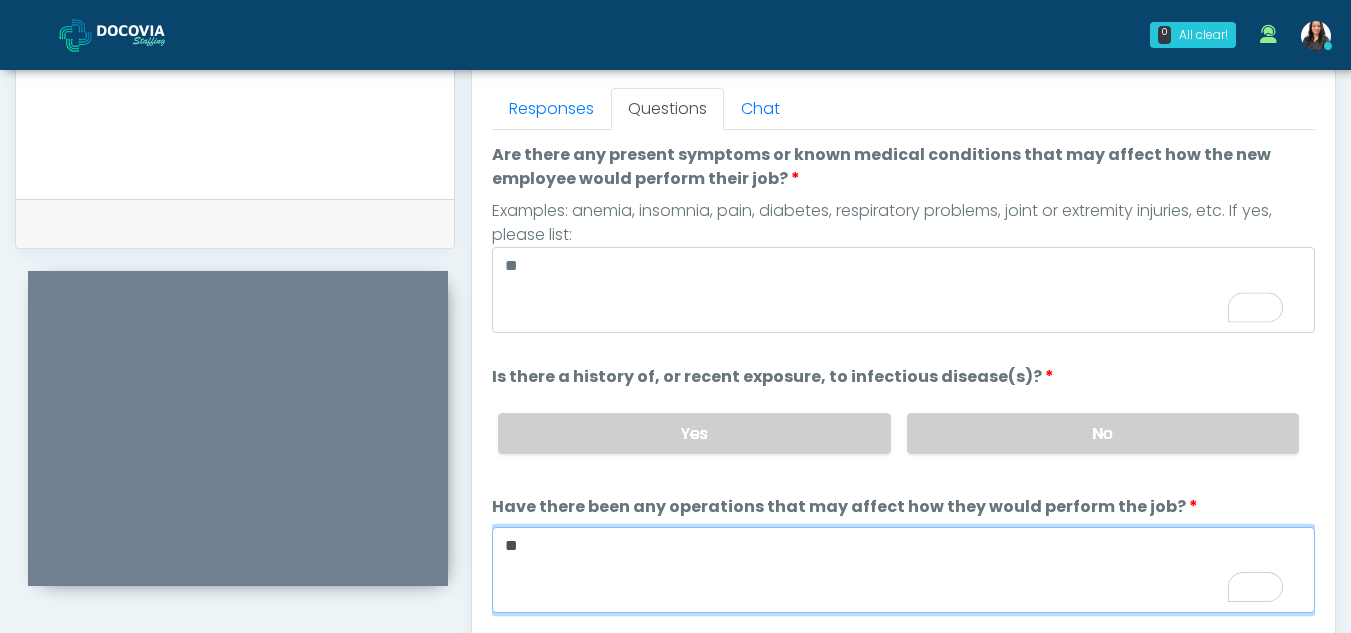 type on "**" 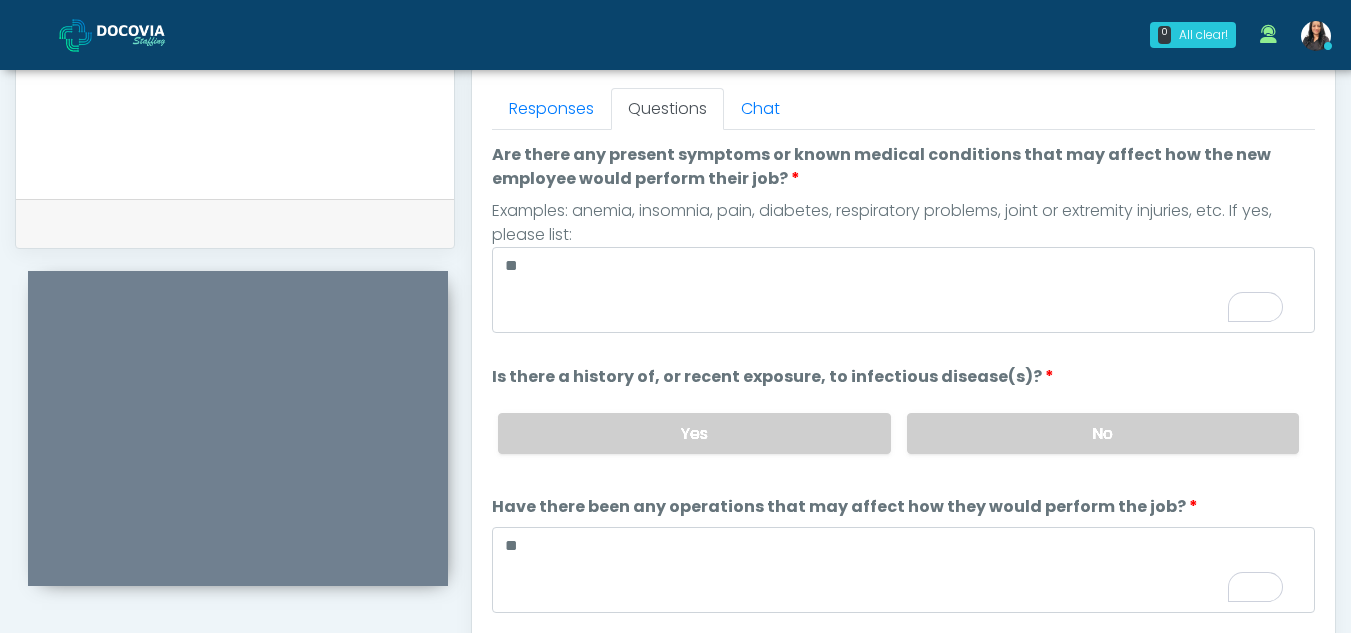 scroll, scrollTop: 171, scrollLeft: 0, axis: vertical 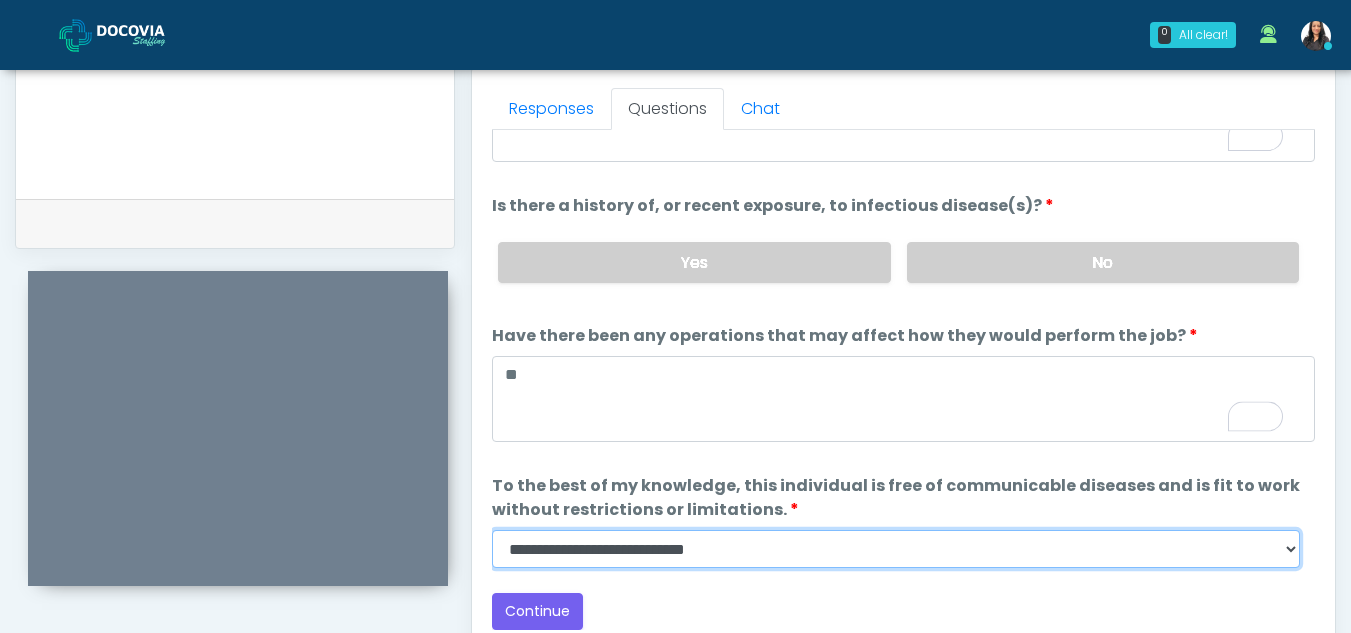 click on "**********" at bounding box center [896, 549] 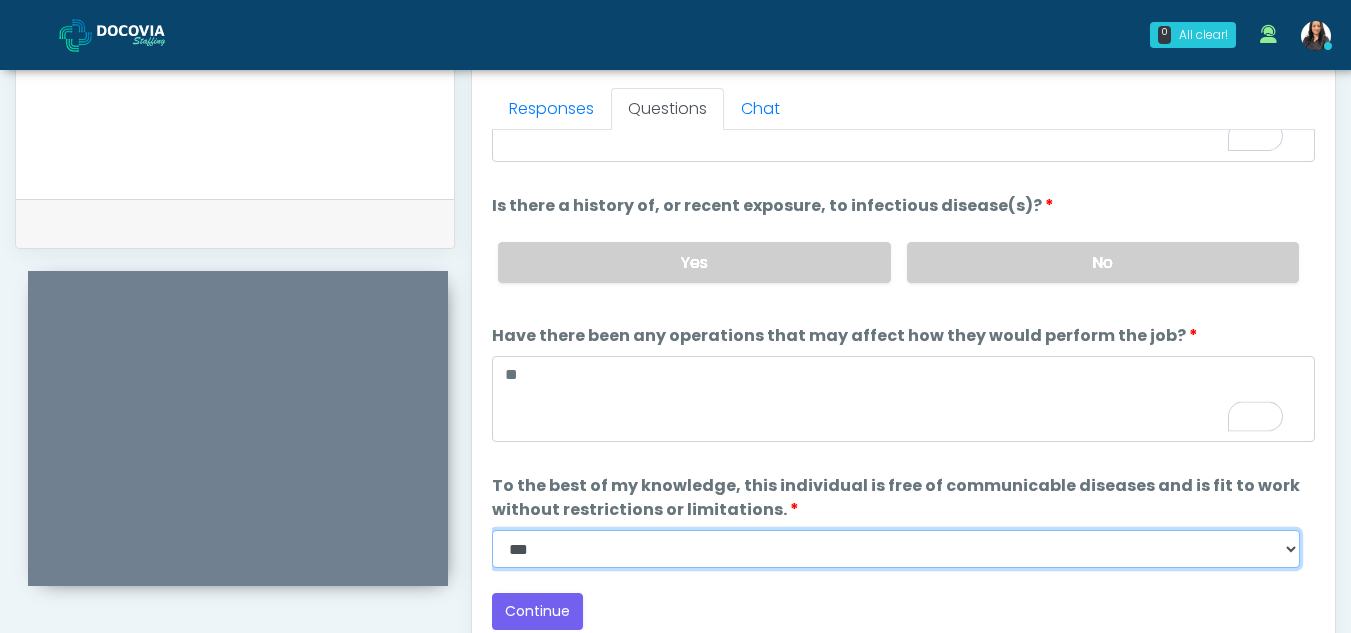 click on "**********" at bounding box center (896, 549) 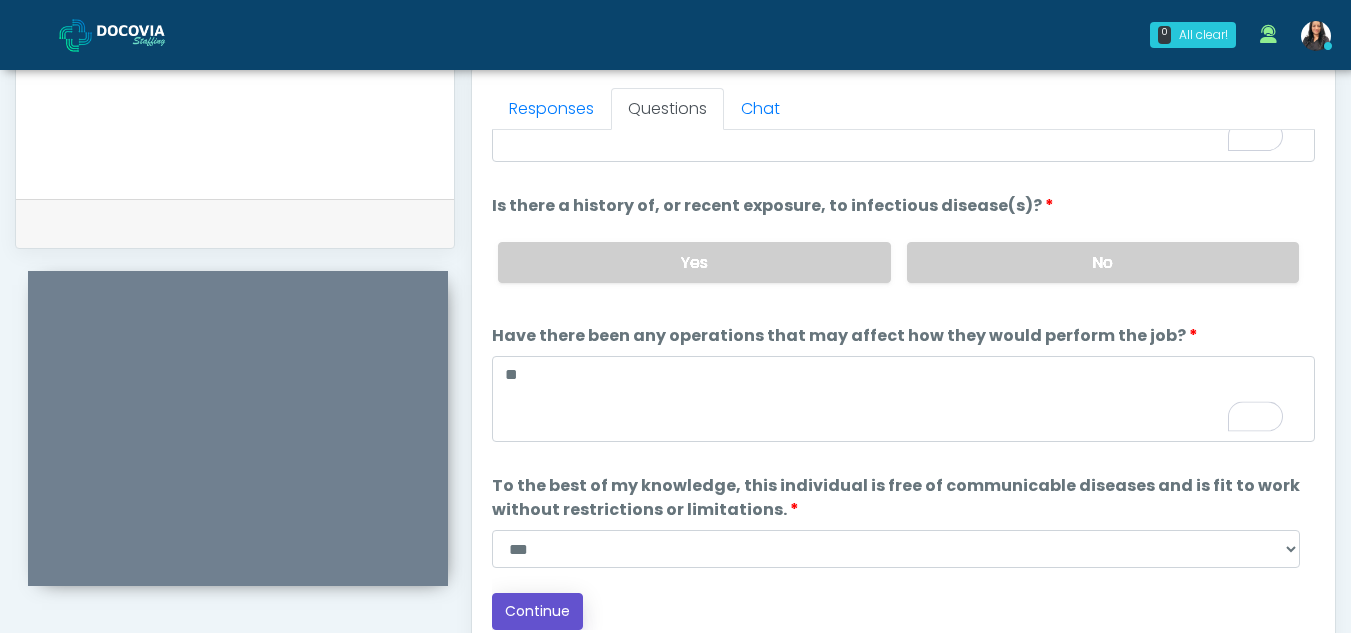 click on "Continue" at bounding box center (537, 611) 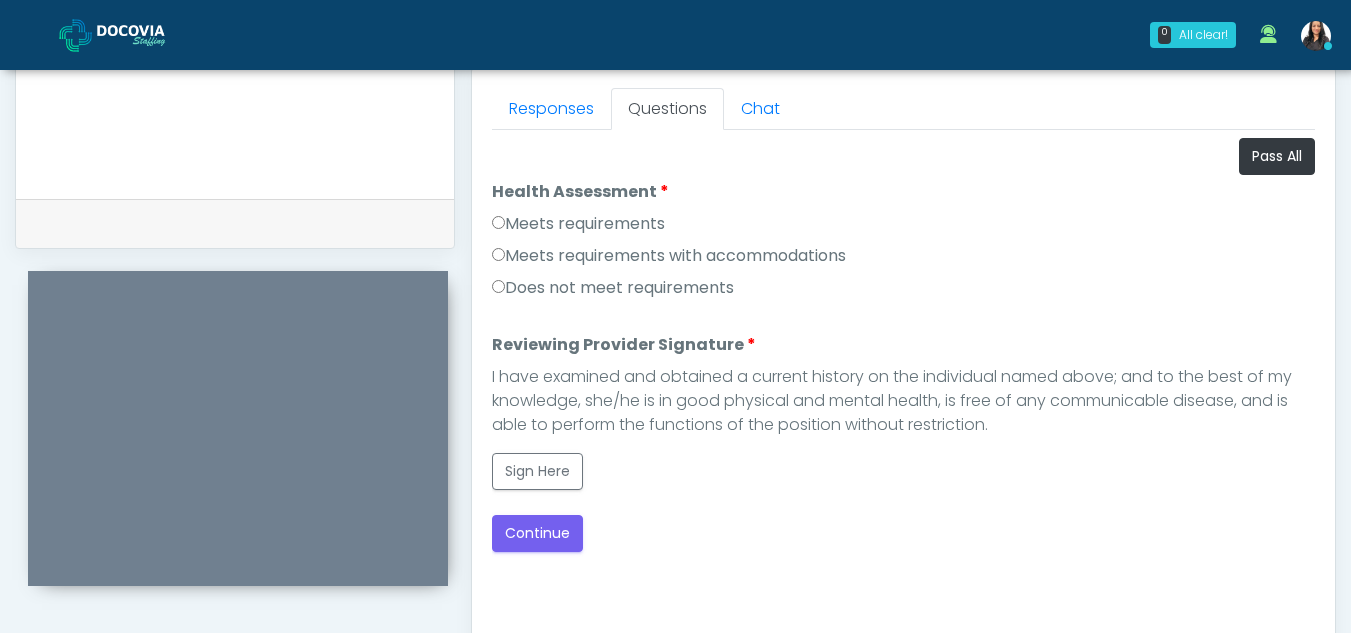 scroll, scrollTop: 0, scrollLeft: 0, axis: both 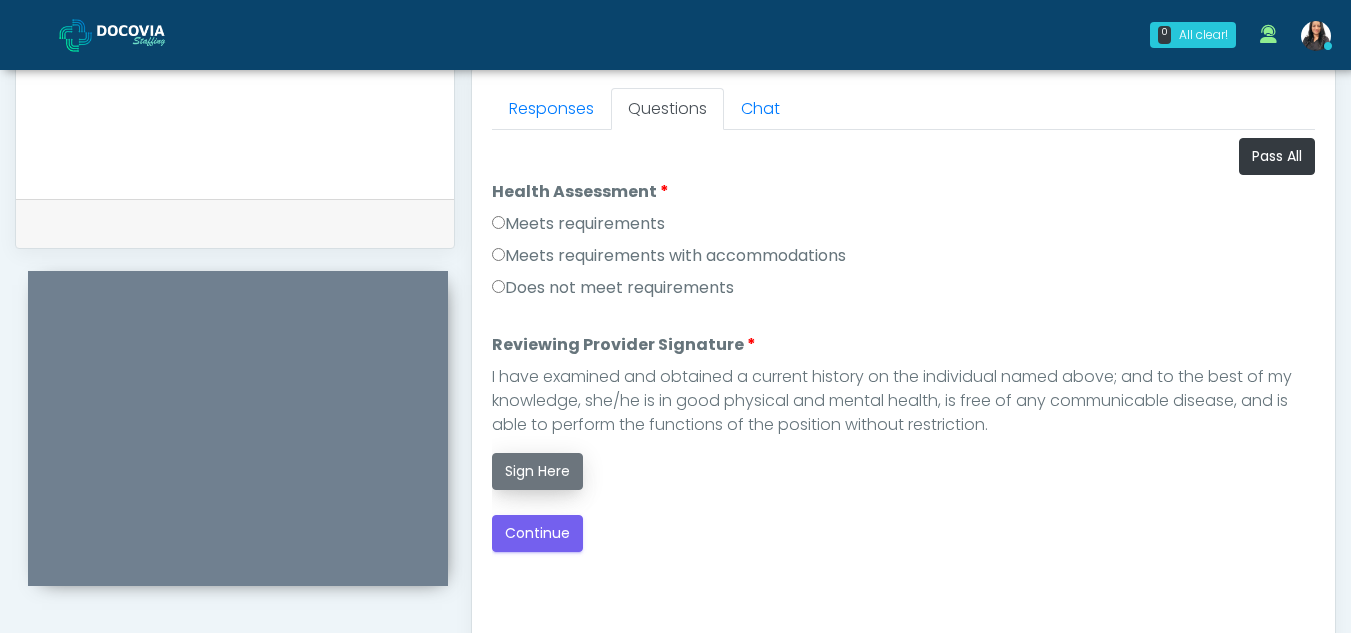 click on "Sign Here" at bounding box center [537, 471] 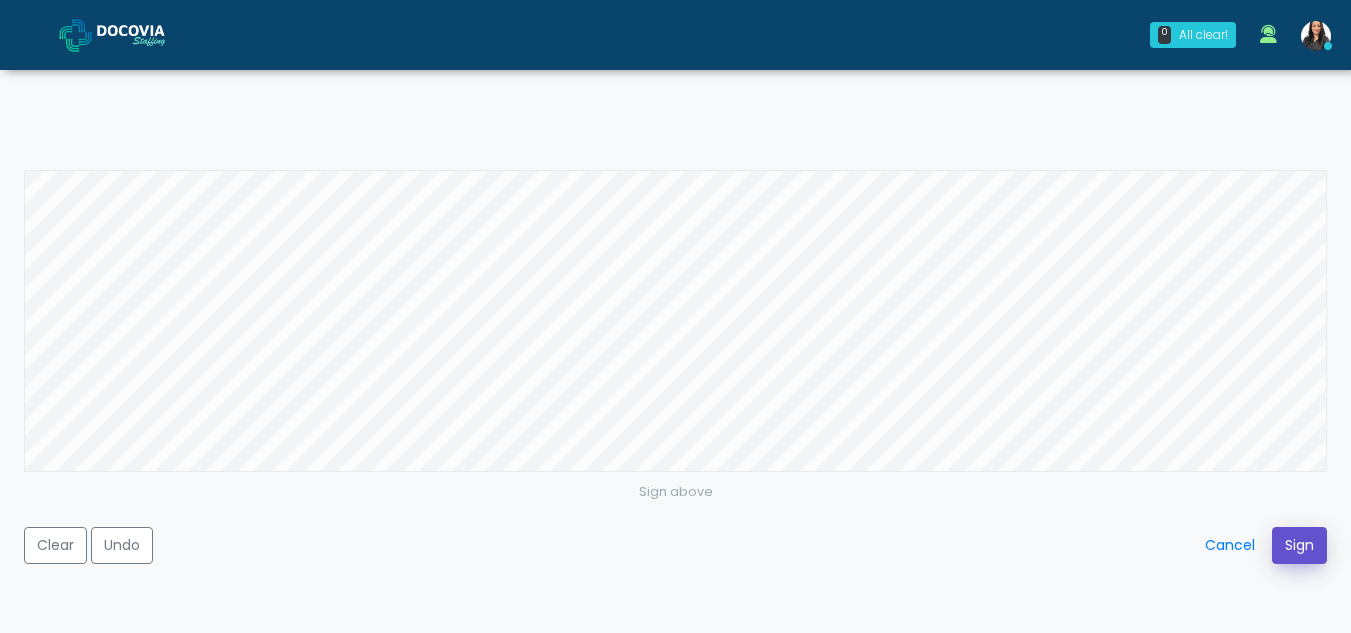click on "Sign" at bounding box center (1299, 545) 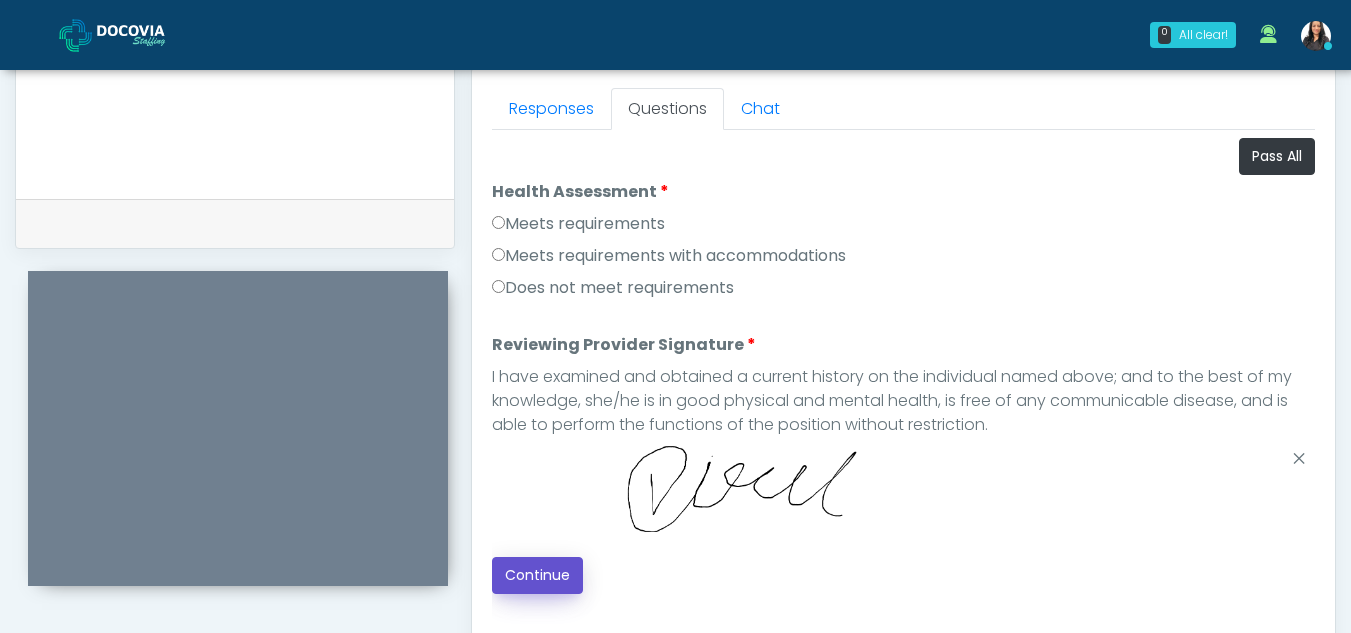 click on "Continue" at bounding box center (537, 575) 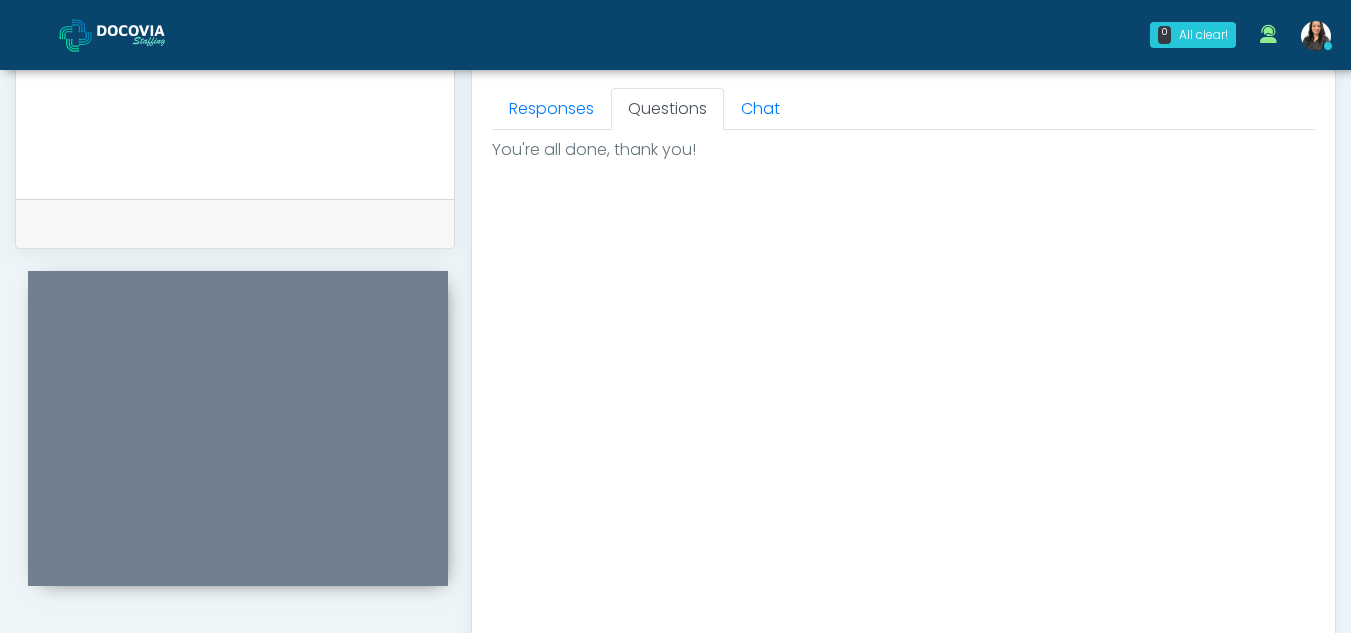 scroll, scrollTop: 1199, scrollLeft: 0, axis: vertical 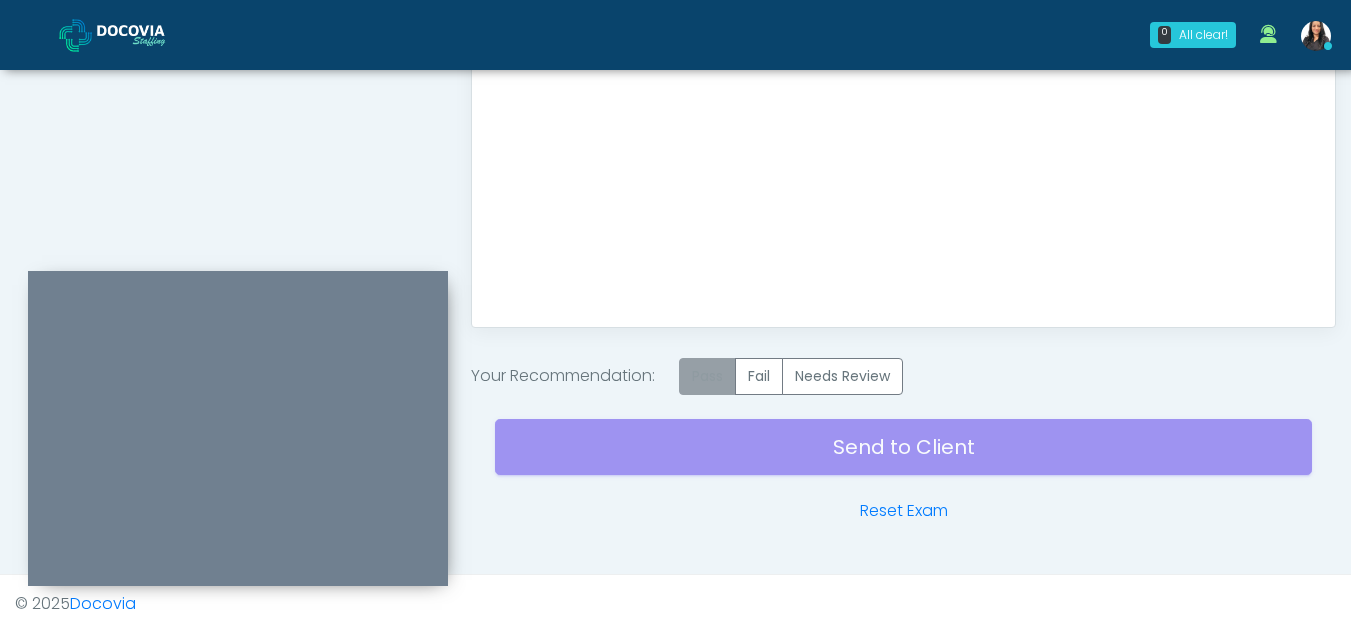 click on "Pass" at bounding box center (707, 376) 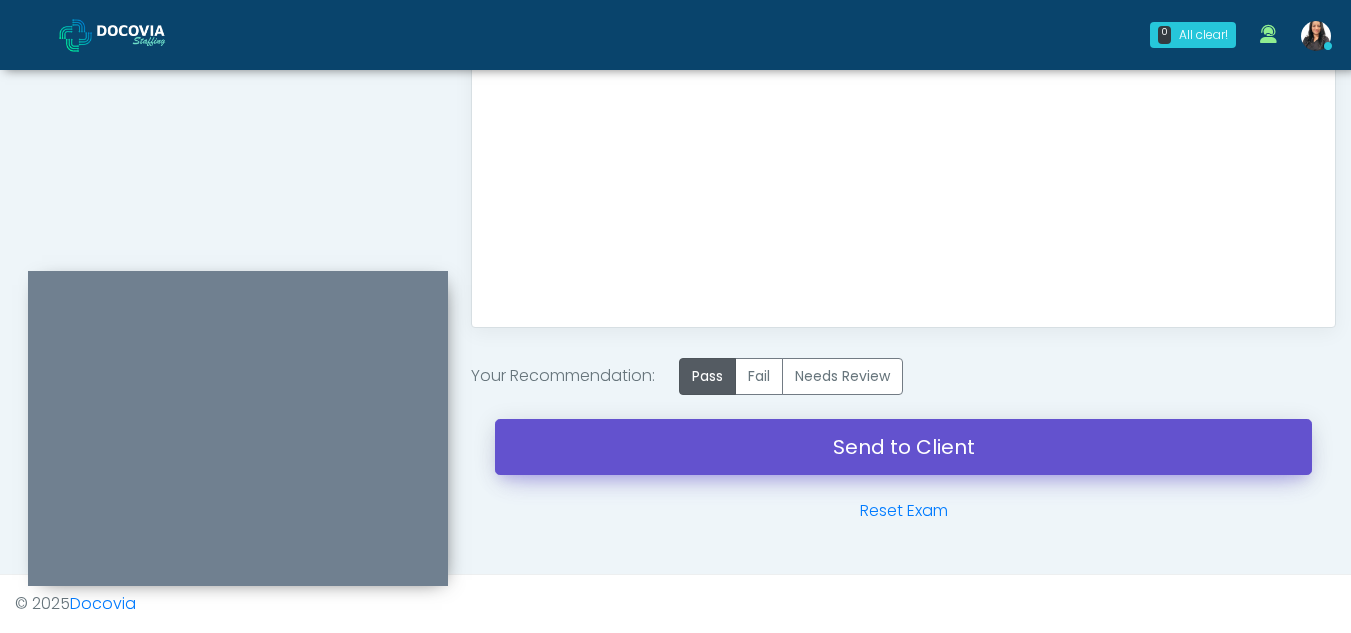 click on "Send to Client" at bounding box center (903, 447) 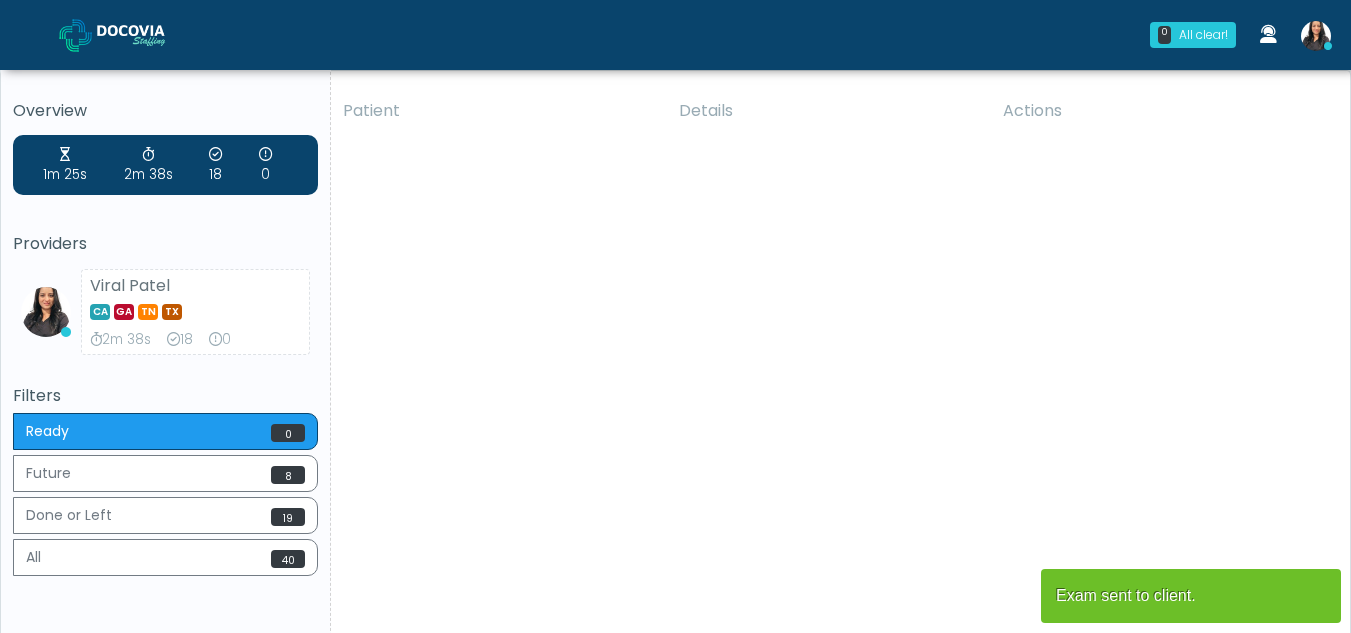 scroll, scrollTop: 0, scrollLeft: 0, axis: both 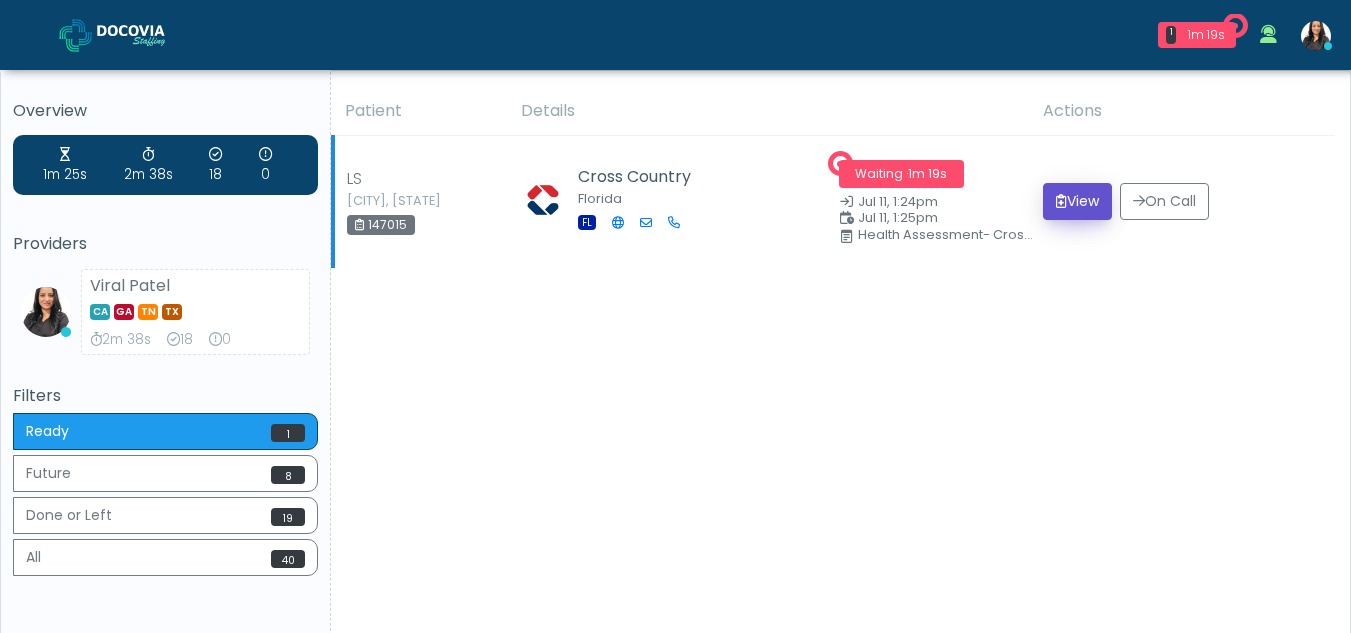 click on "View" at bounding box center [1077, 201] 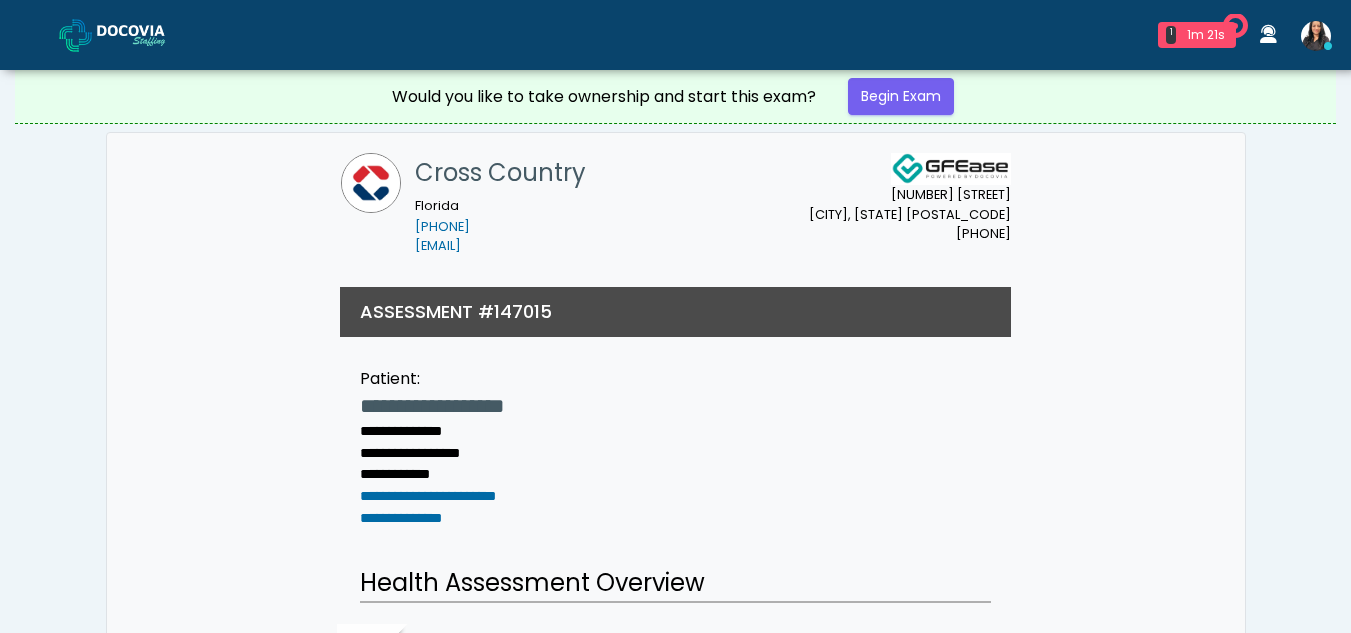 scroll, scrollTop: 0, scrollLeft: 0, axis: both 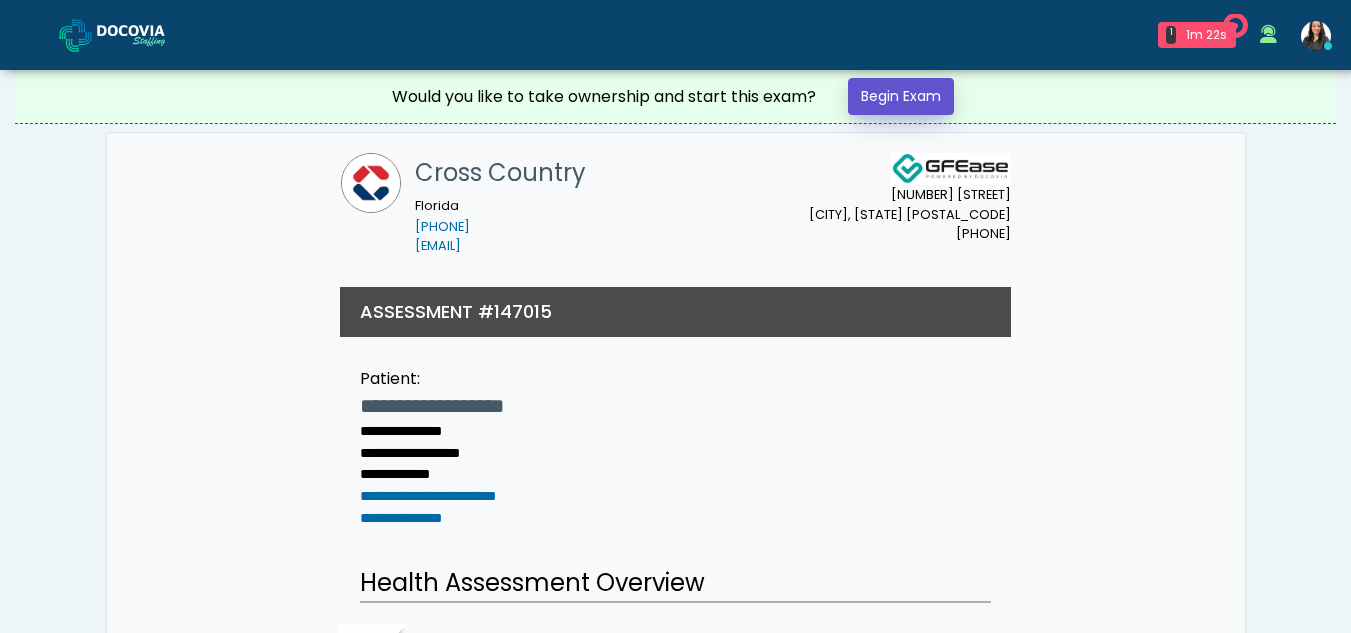 click on "Begin Exam" at bounding box center (901, 96) 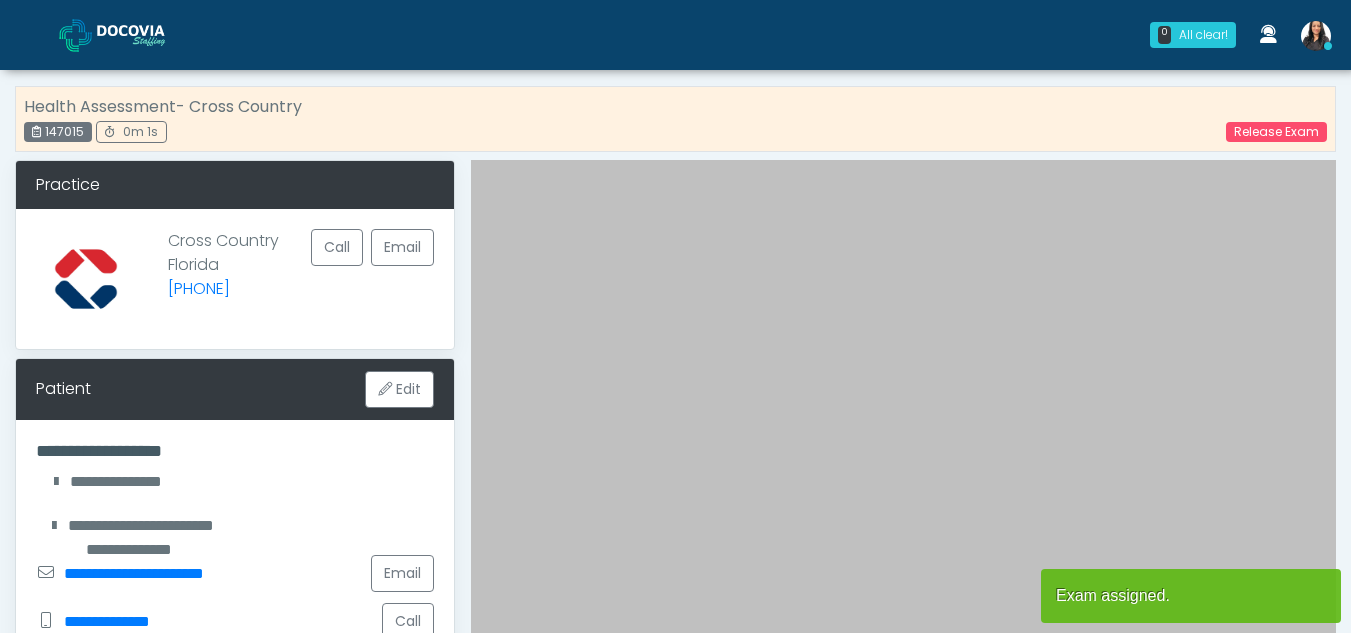 scroll, scrollTop: 0, scrollLeft: 0, axis: both 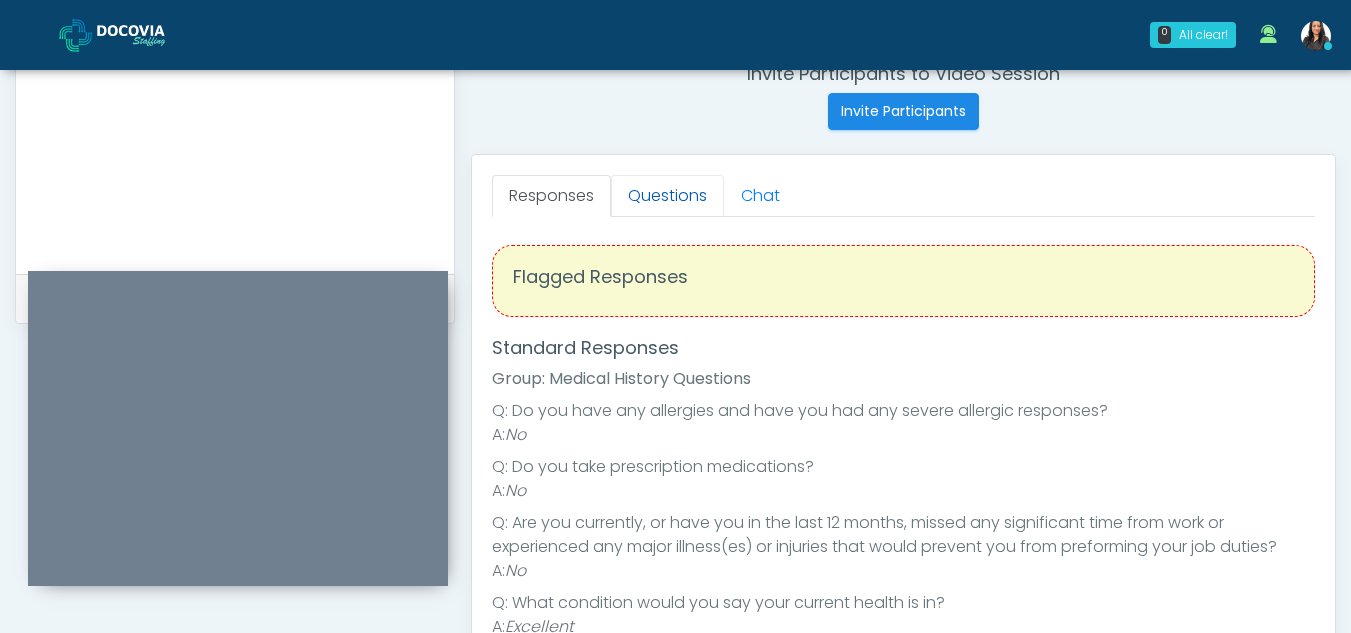 click on "Questions" at bounding box center [667, 196] 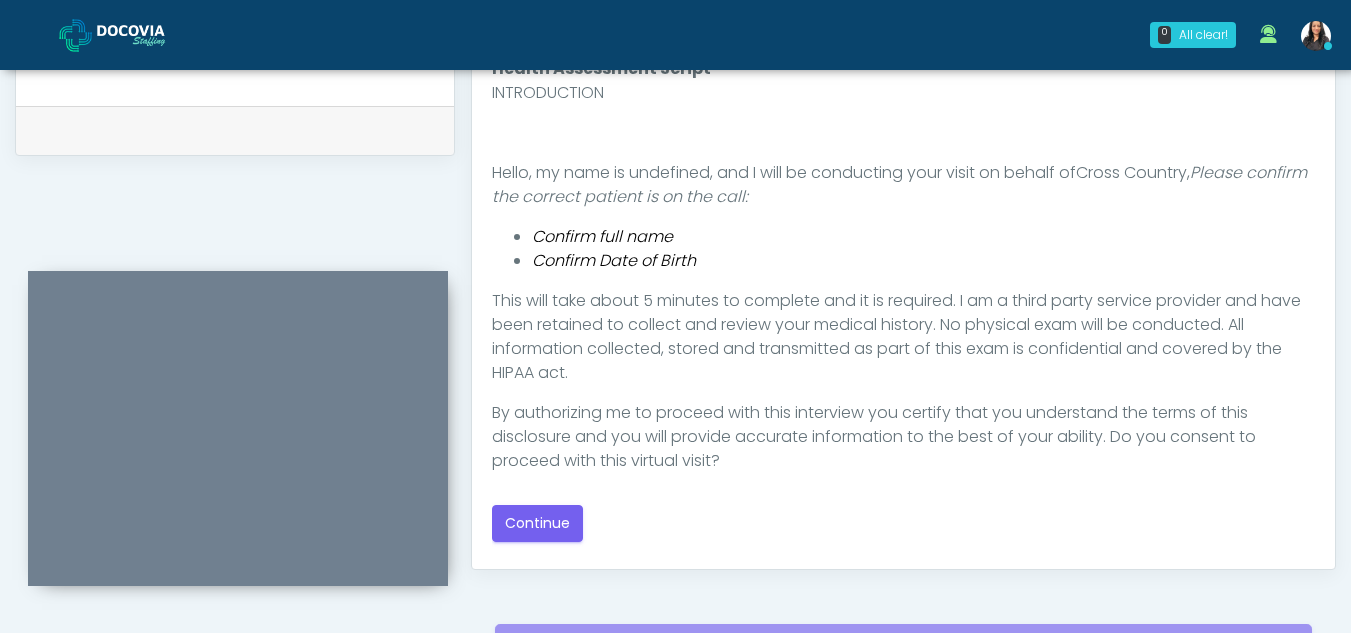 scroll, scrollTop: 969, scrollLeft: 0, axis: vertical 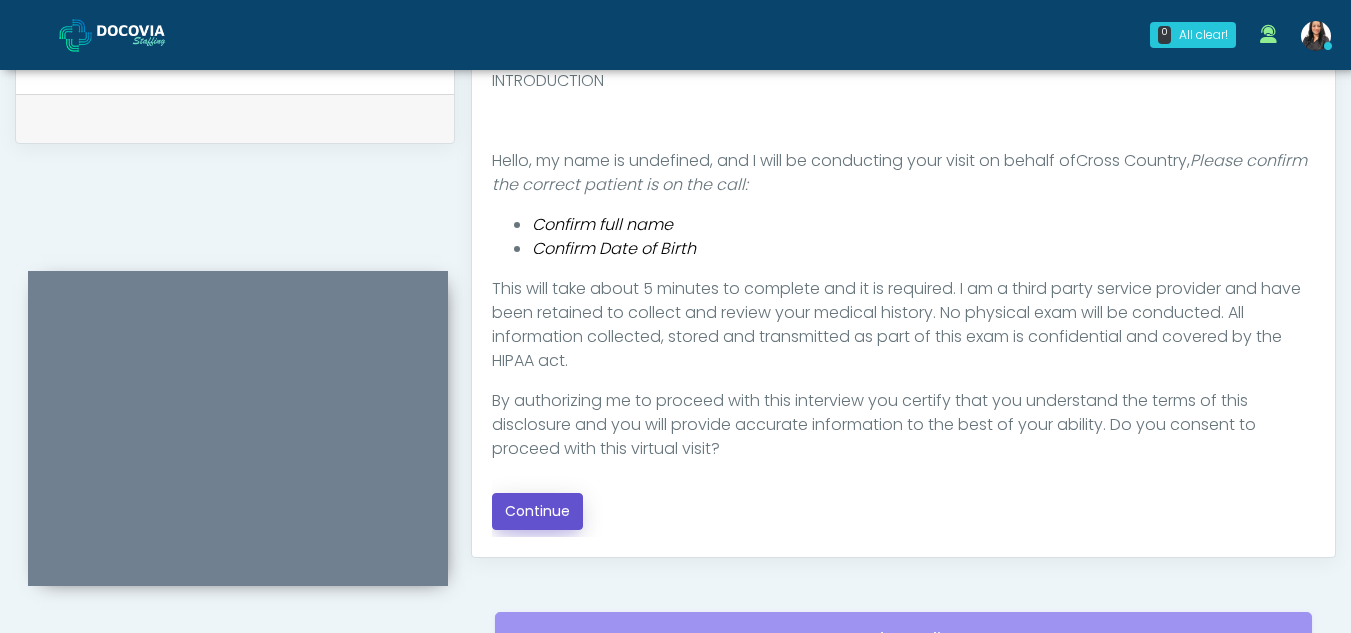 click on "Continue" at bounding box center (537, 511) 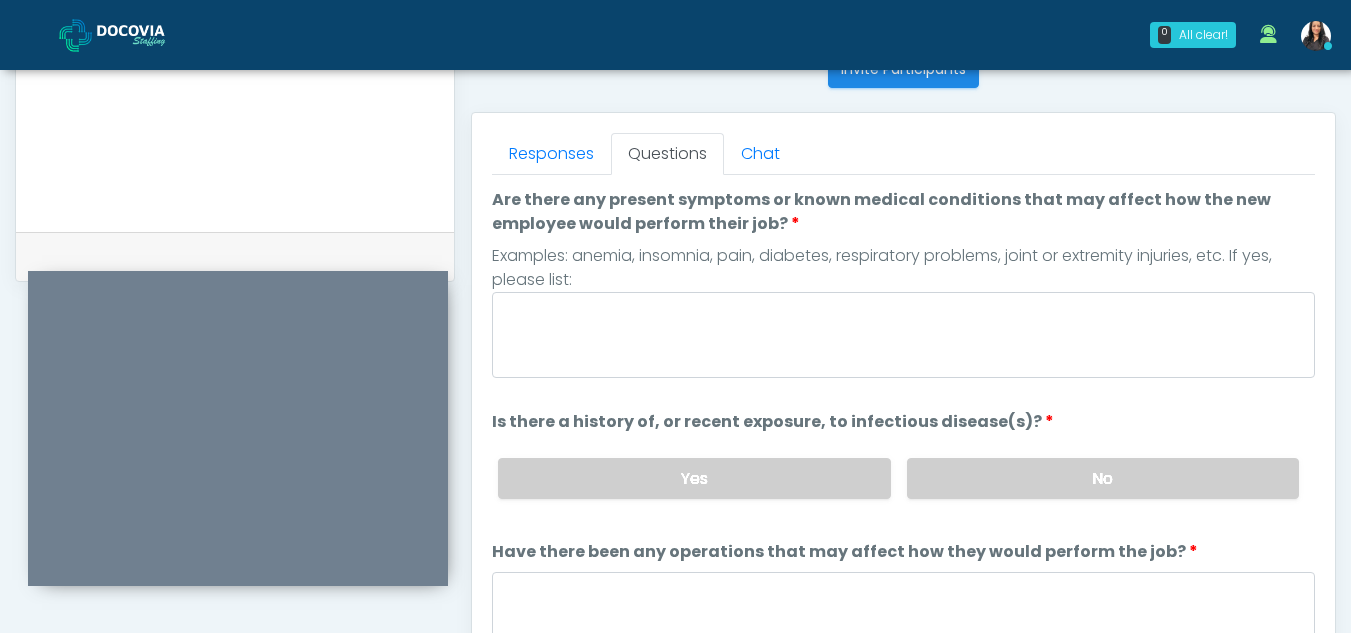 scroll, scrollTop: 780, scrollLeft: 0, axis: vertical 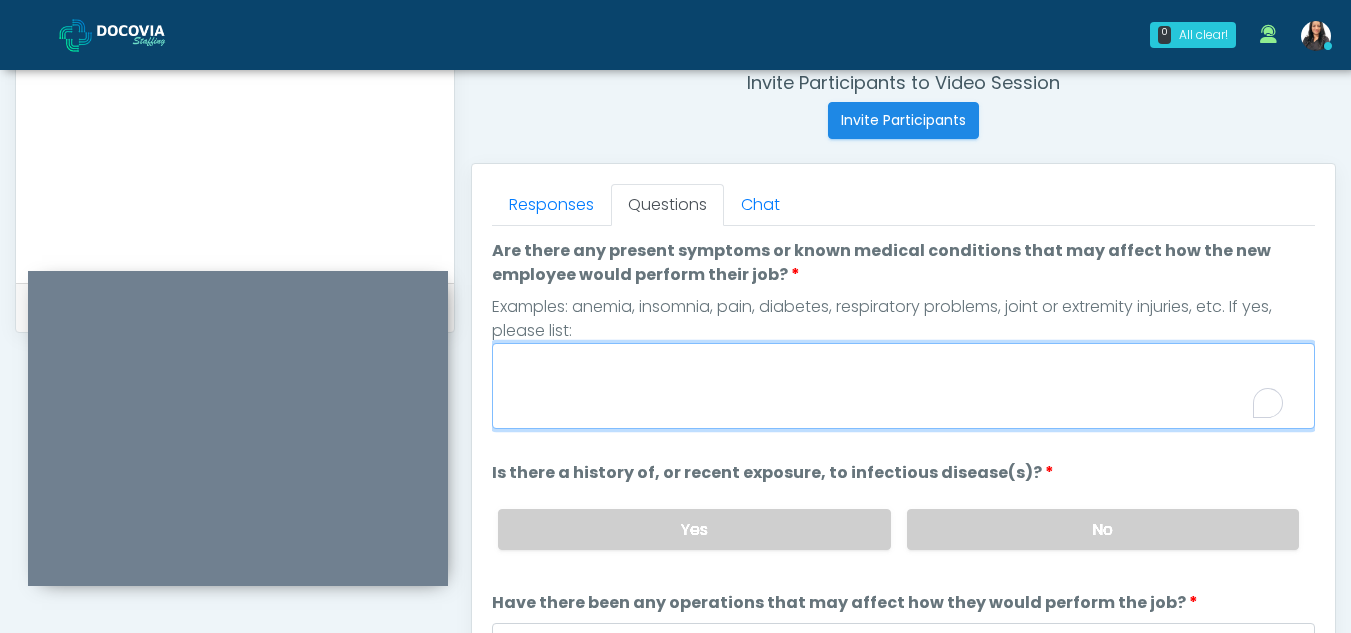 click on "Are there any present symptoms or known medical conditions that may affect how the new employee would perform their job?" at bounding box center (903, 386) 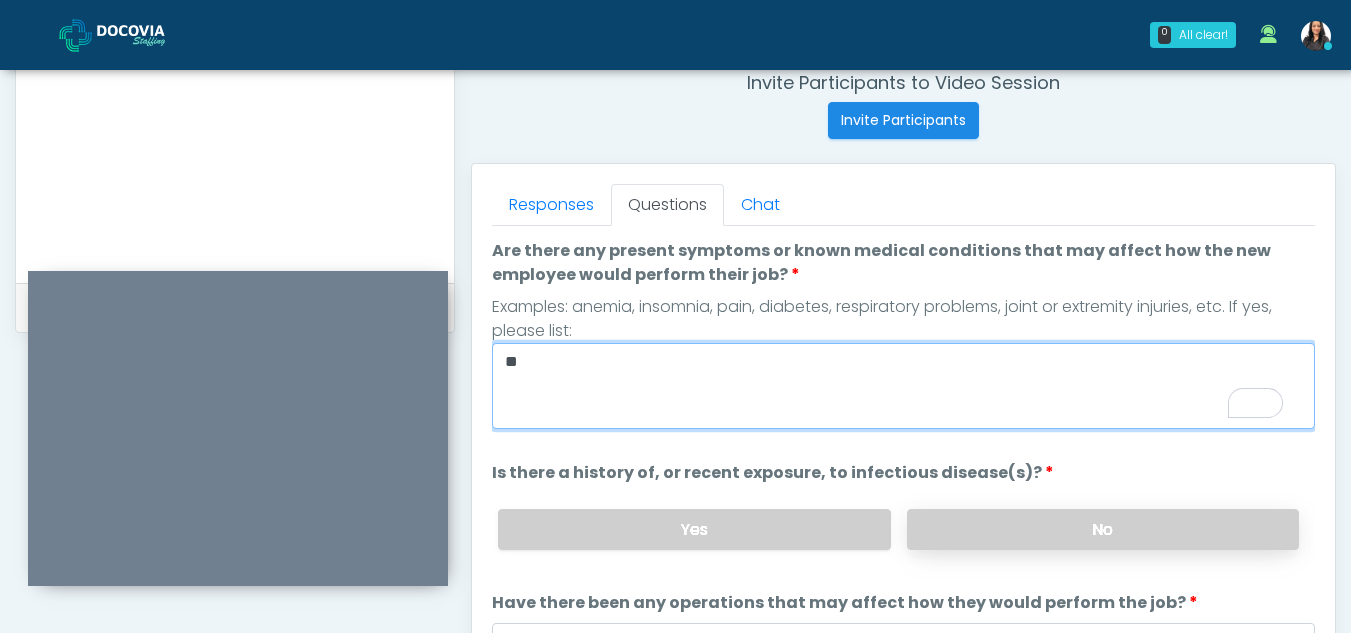 type on "**" 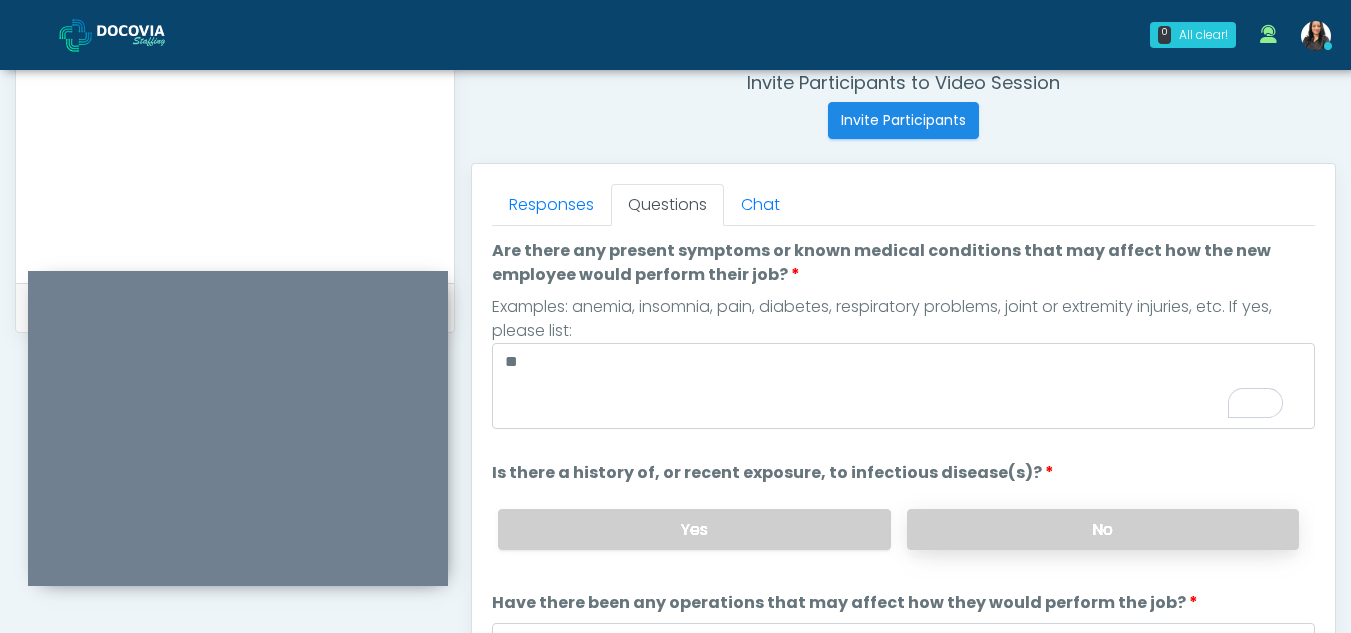 click on "No" at bounding box center (1103, 529) 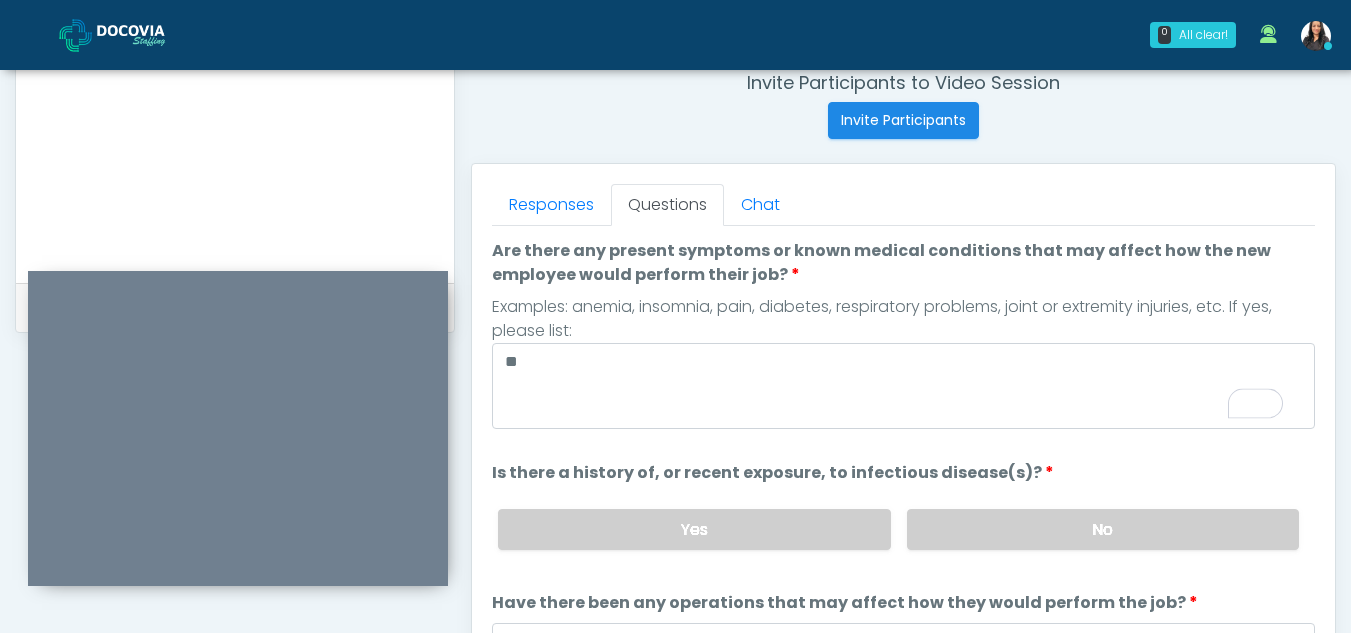 scroll, scrollTop: 93, scrollLeft: 0, axis: vertical 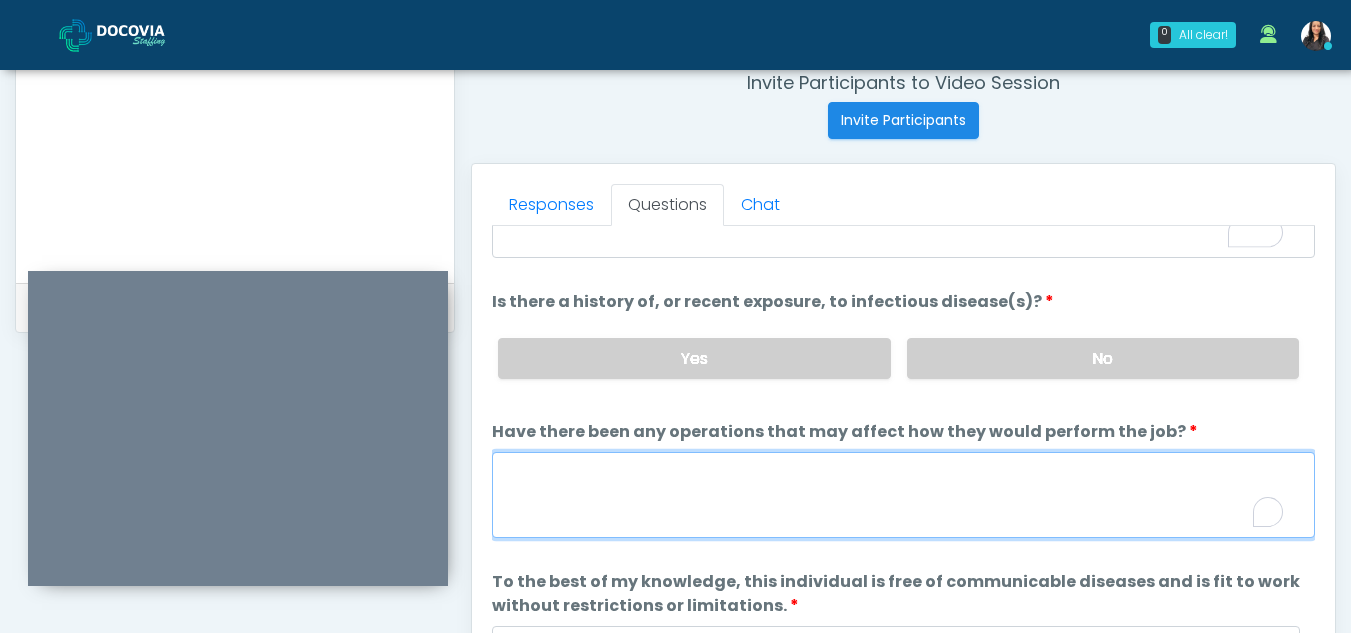 click on "Have there been any operations that may affect how they would perform the job?" at bounding box center [903, 495] 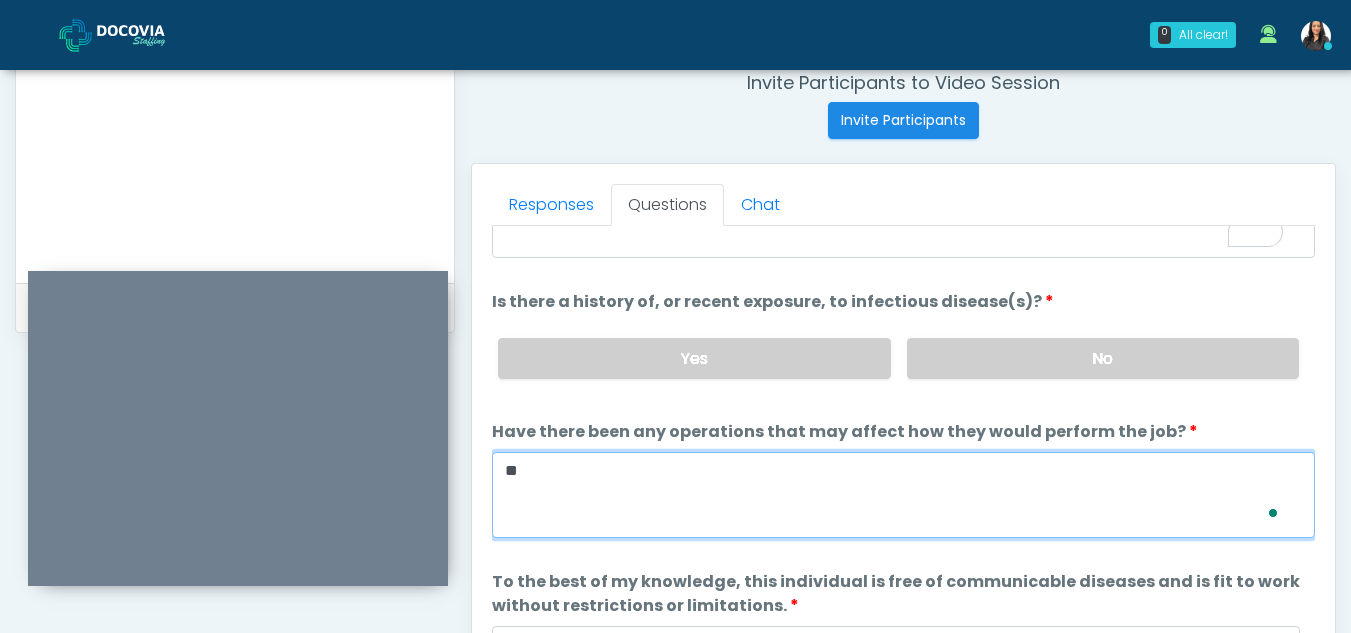 scroll, scrollTop: 171, scrollLeft: 0, axis: vertical 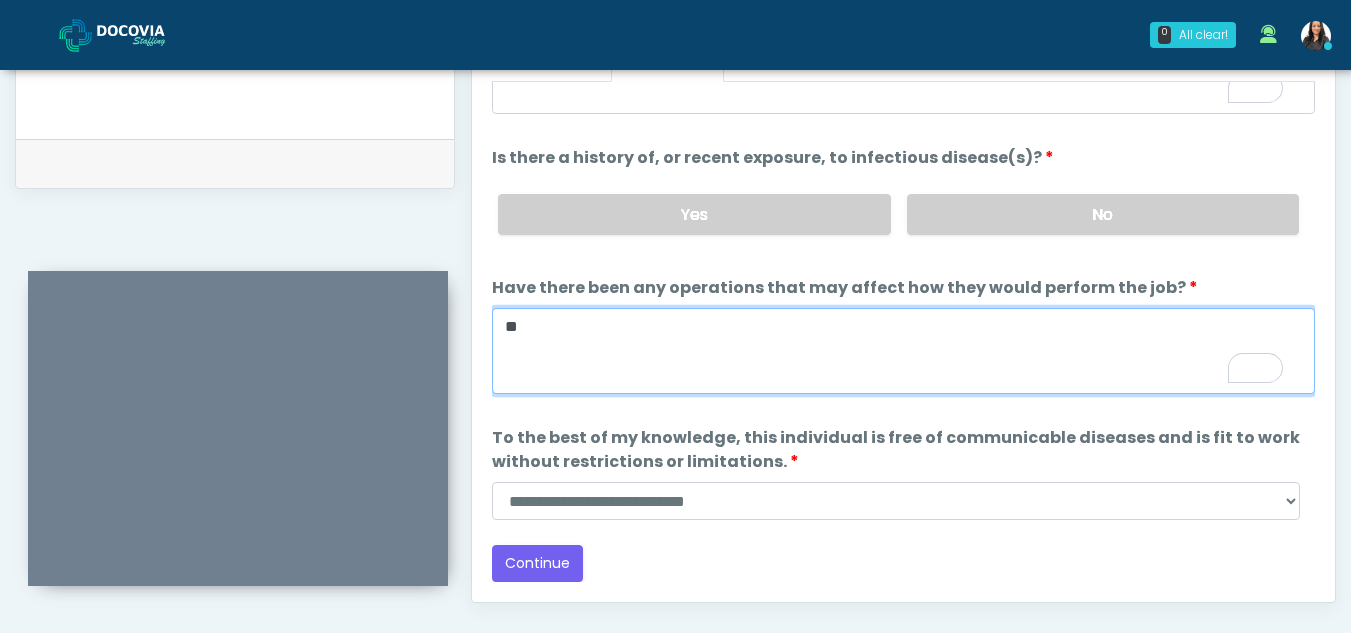 type on "**" 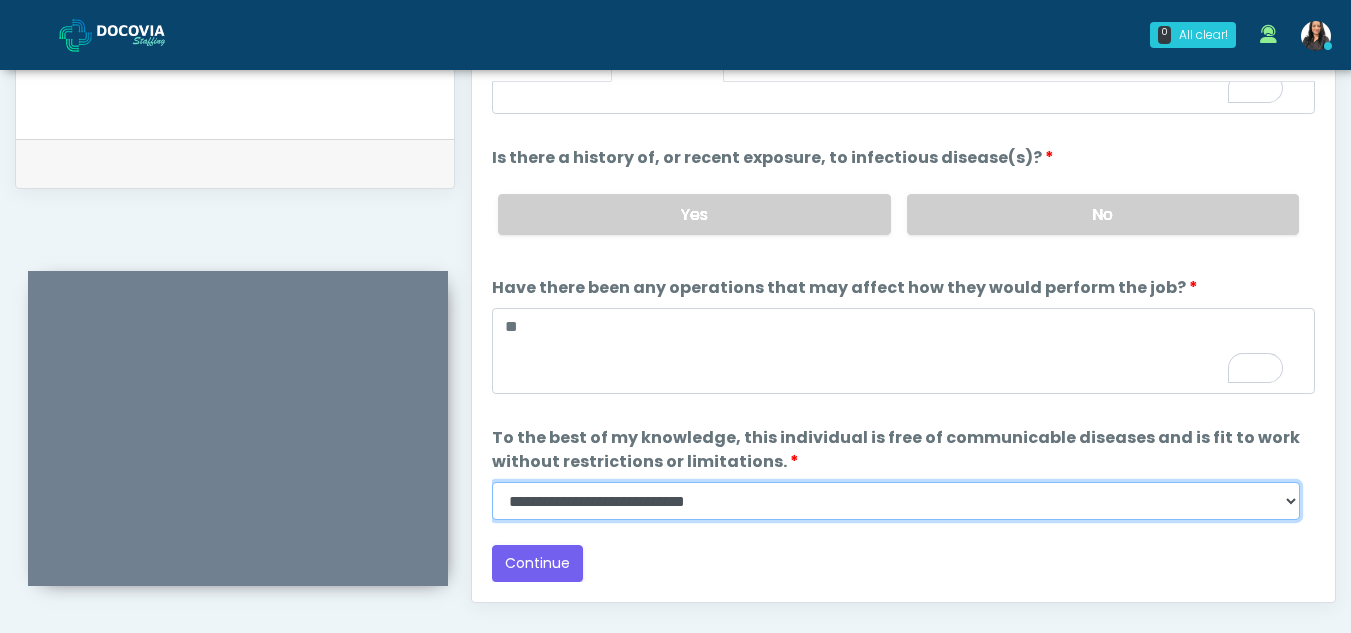 click on "**********" at bounding box center (896, 501) 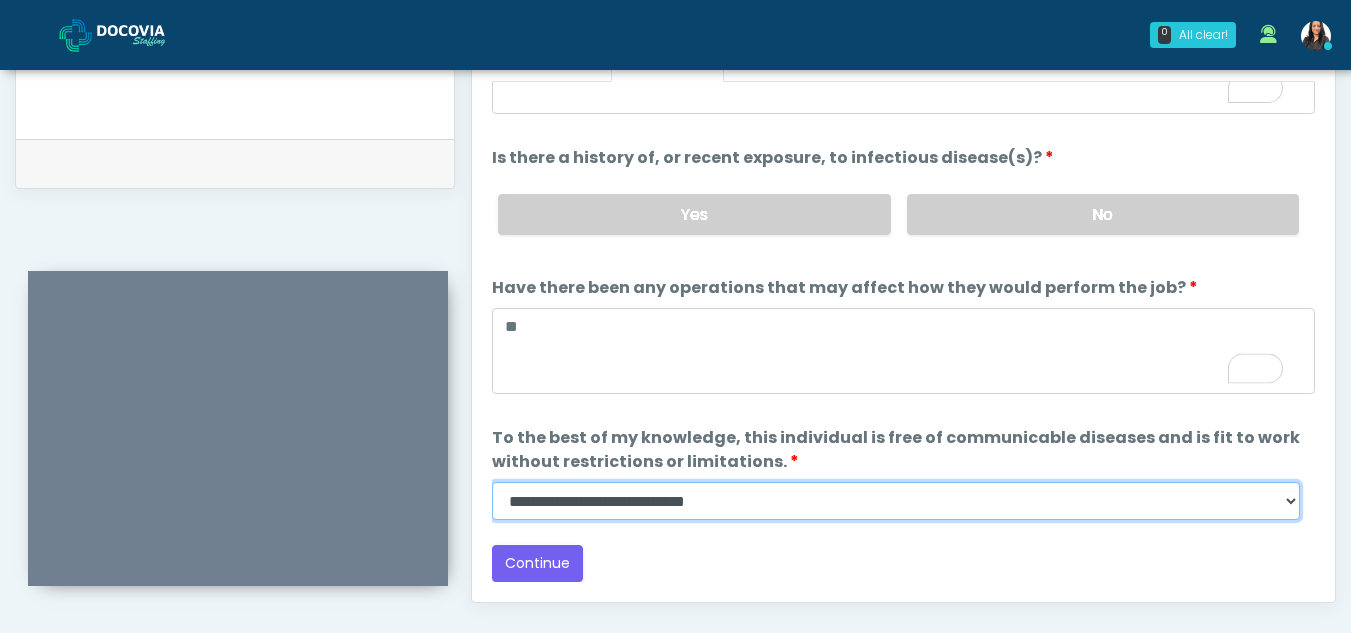 select on "******" 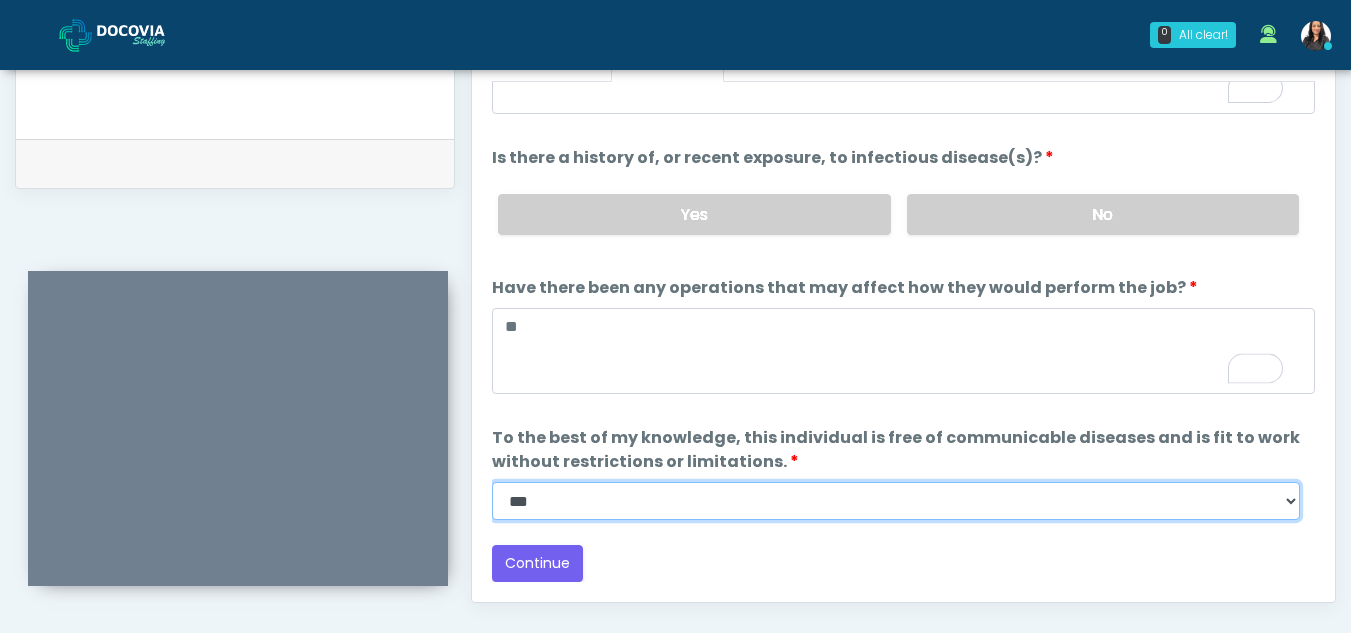 click on "**********" at bounding box center (896, 501) 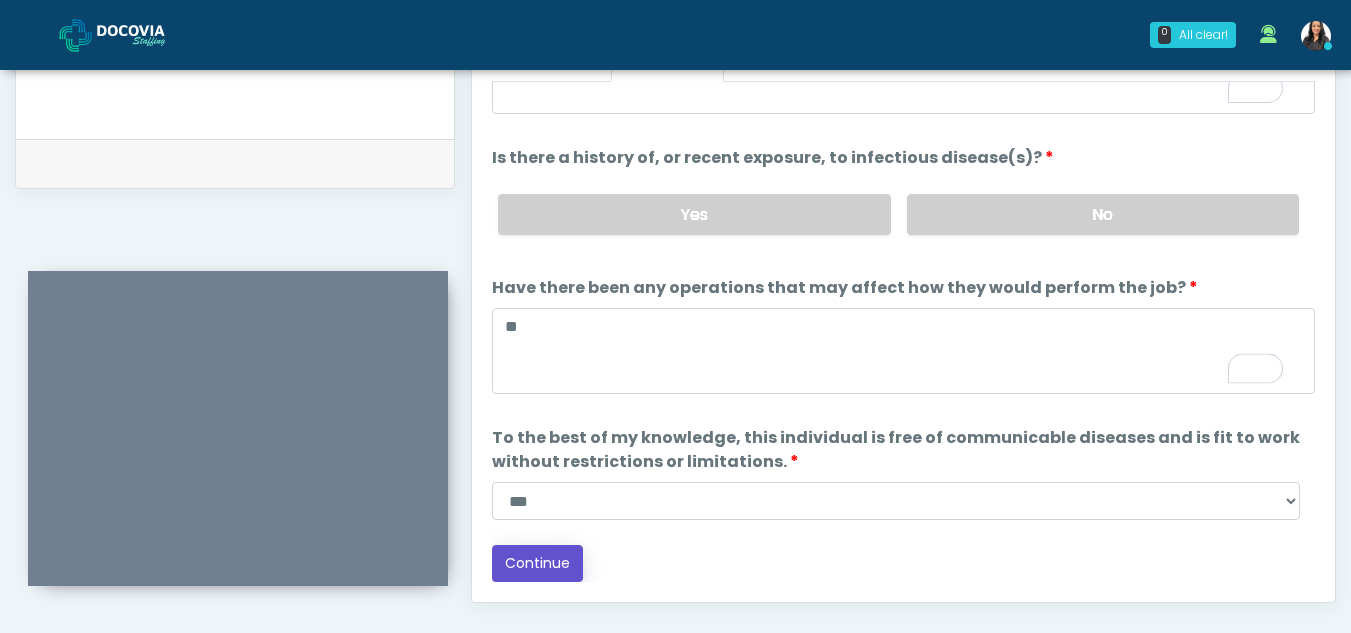 click on "Continue" at bounding box center (537, 563) 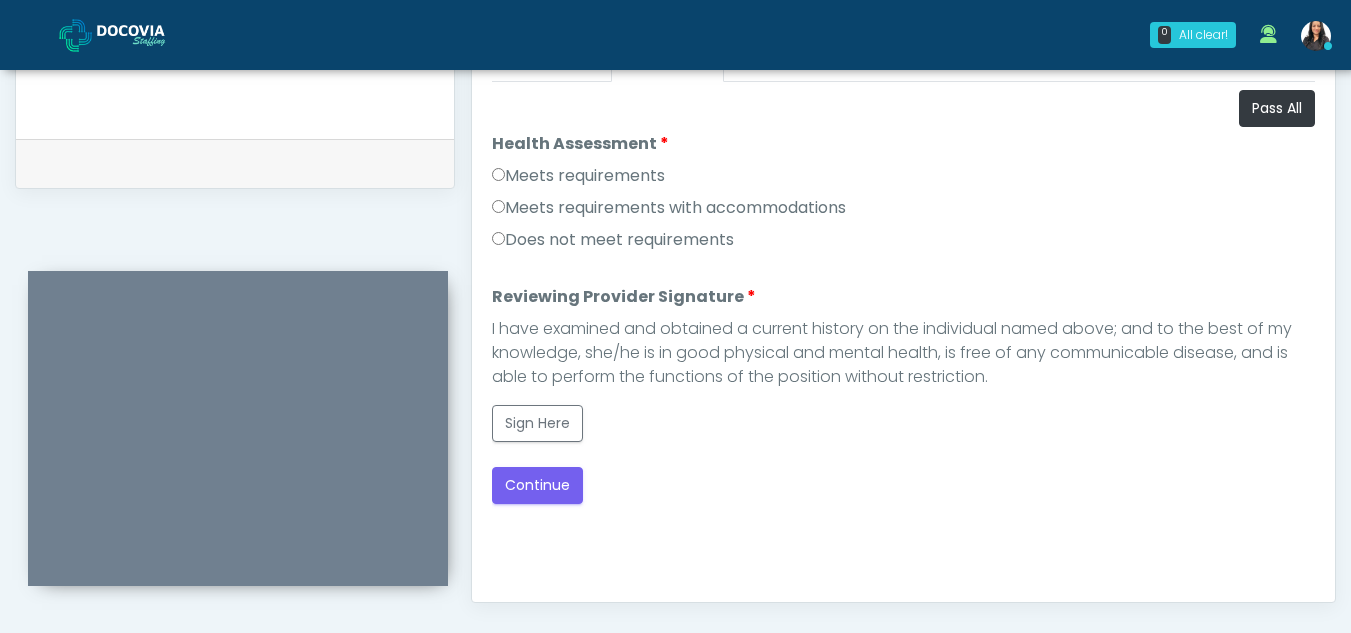 scroll, scrollTop: 0, scrollLeft: 0, axis: both 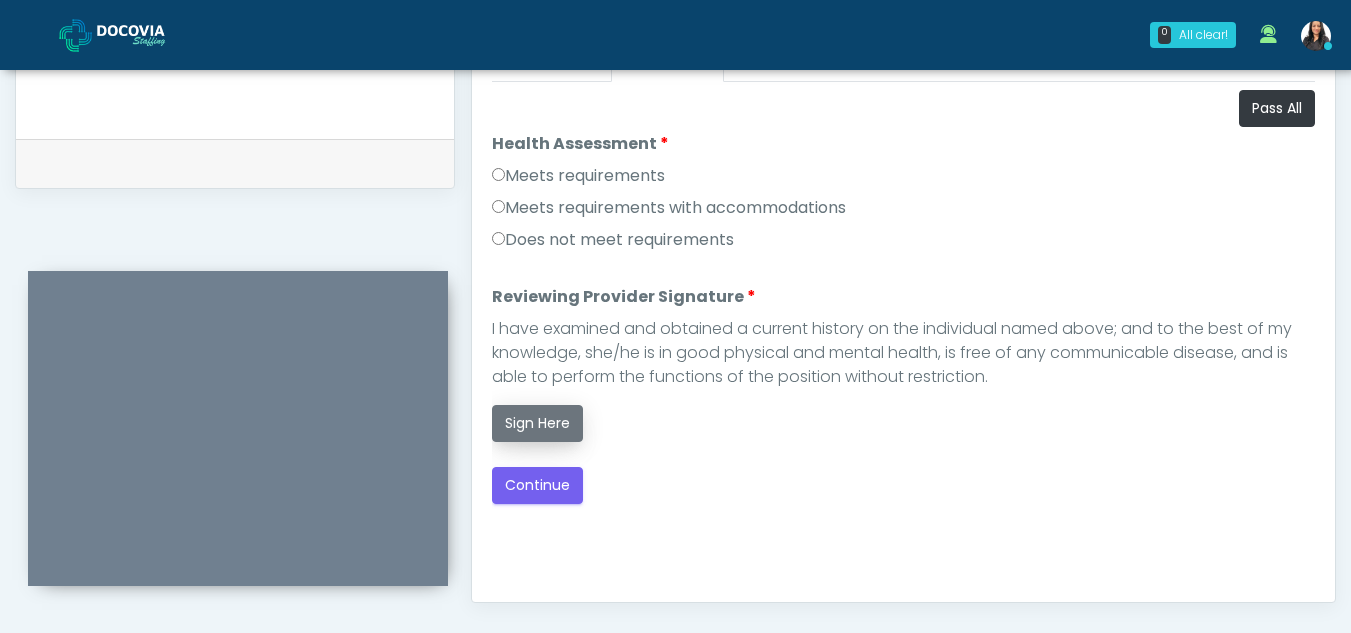 click on "Sign Here" at bounding box center (537, 423) 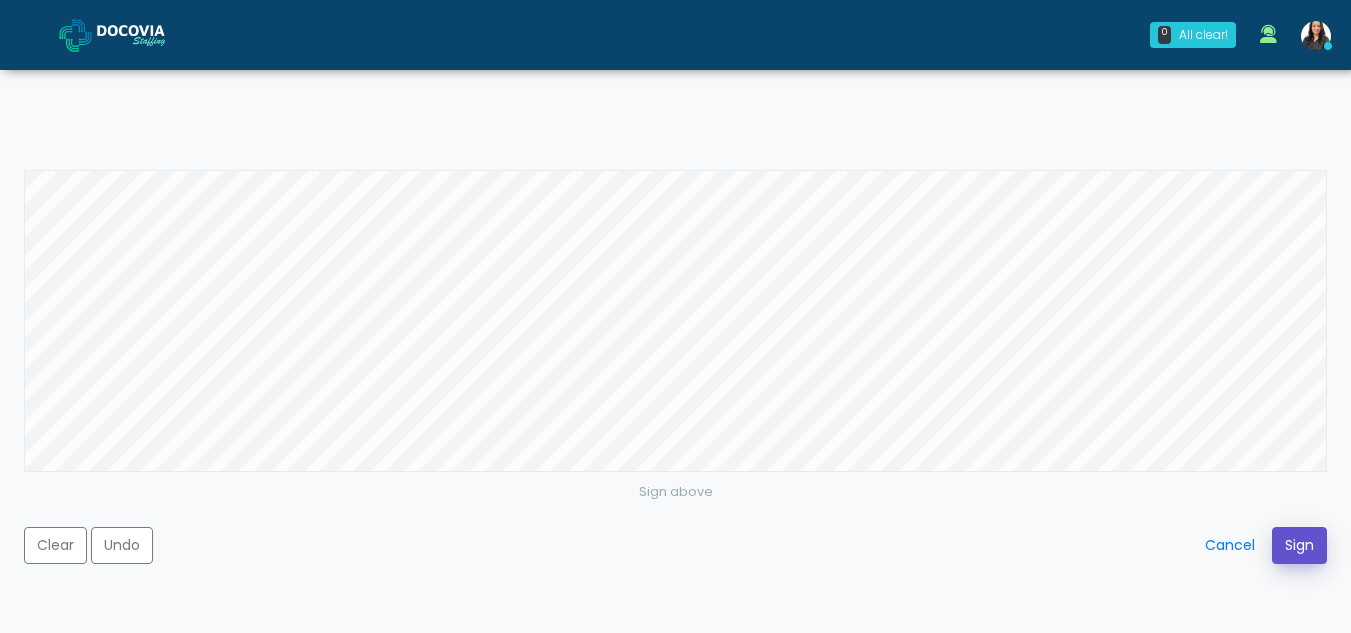 click on "Sign" at bounding box center (1299, 545) 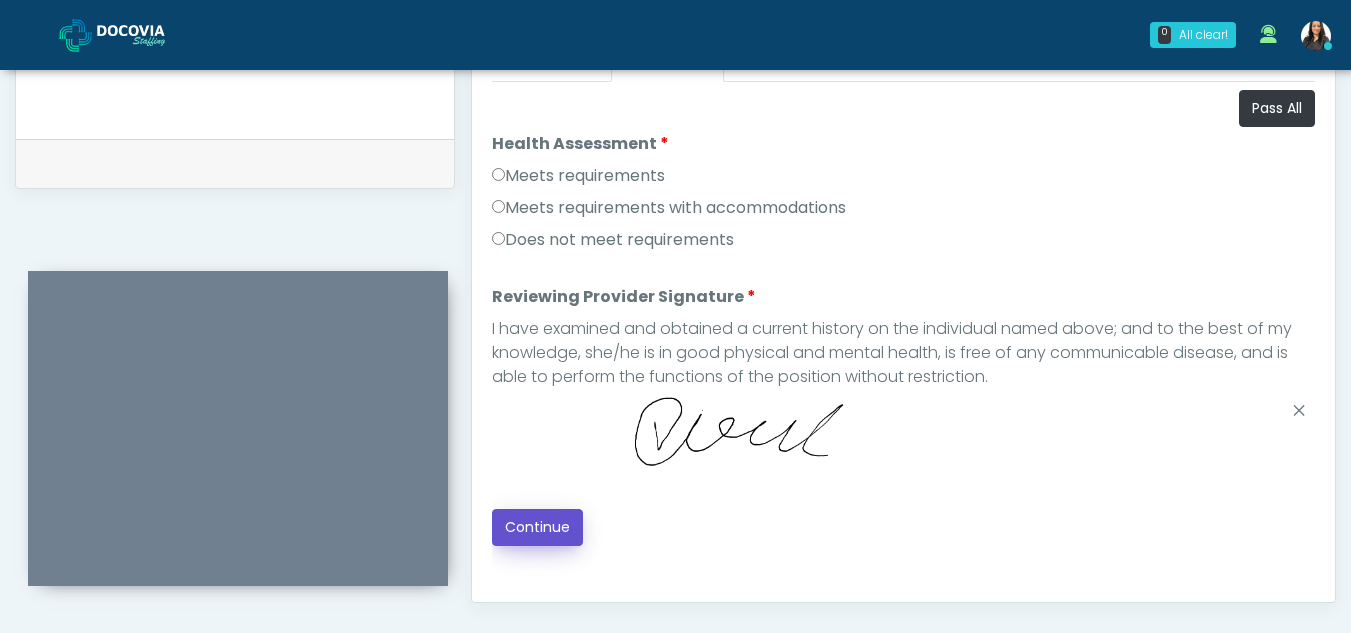 click on "Continue" at bounding box center [537, 527] 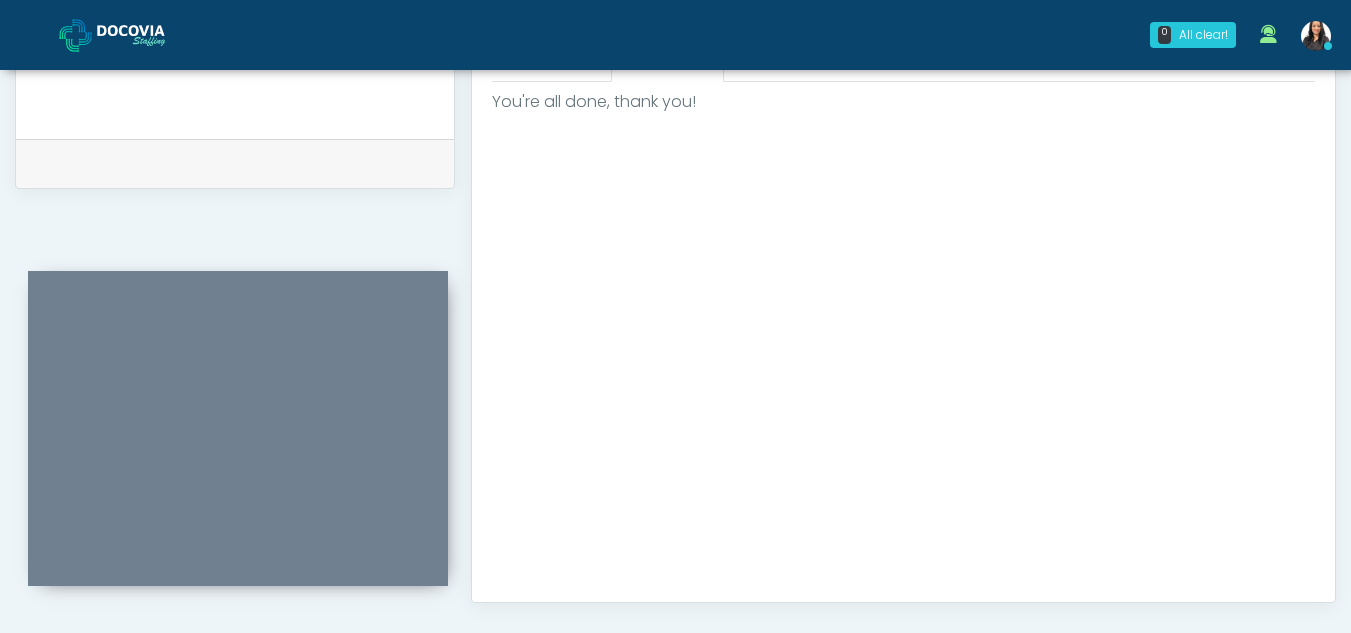 scroll, scrollTop: 1199, scrollLeft: 0, axis: vertical 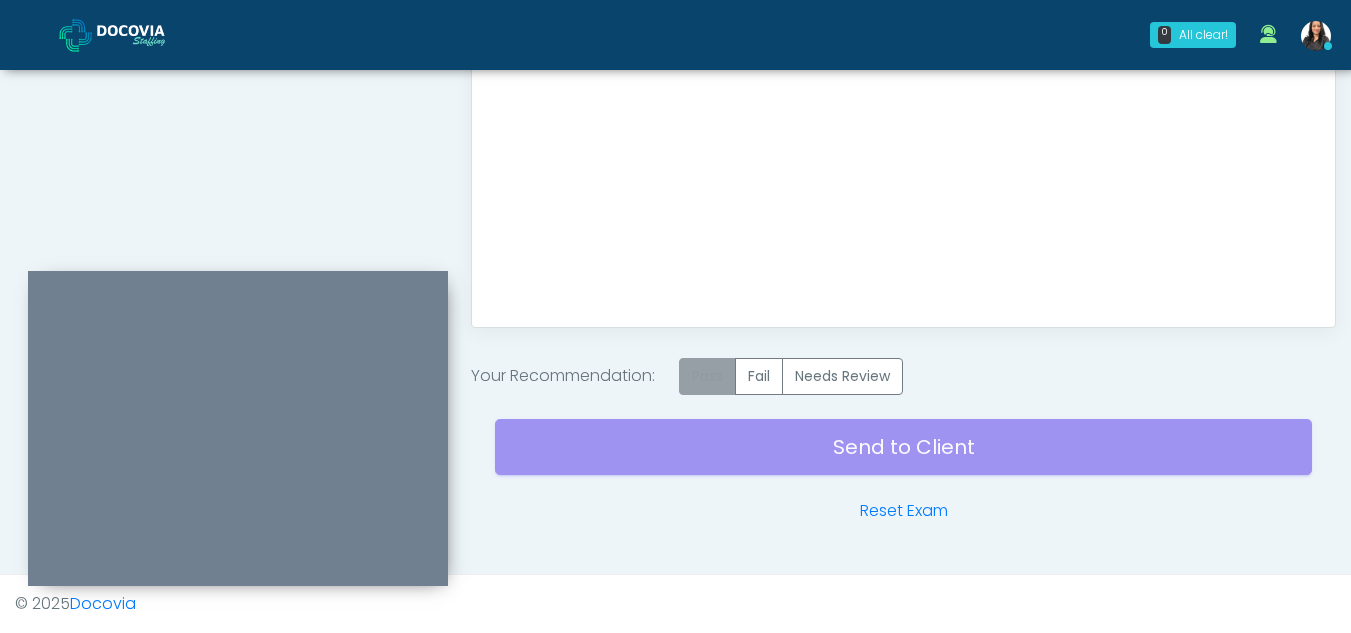 click on "Pass" at bounding box center [707, 376] 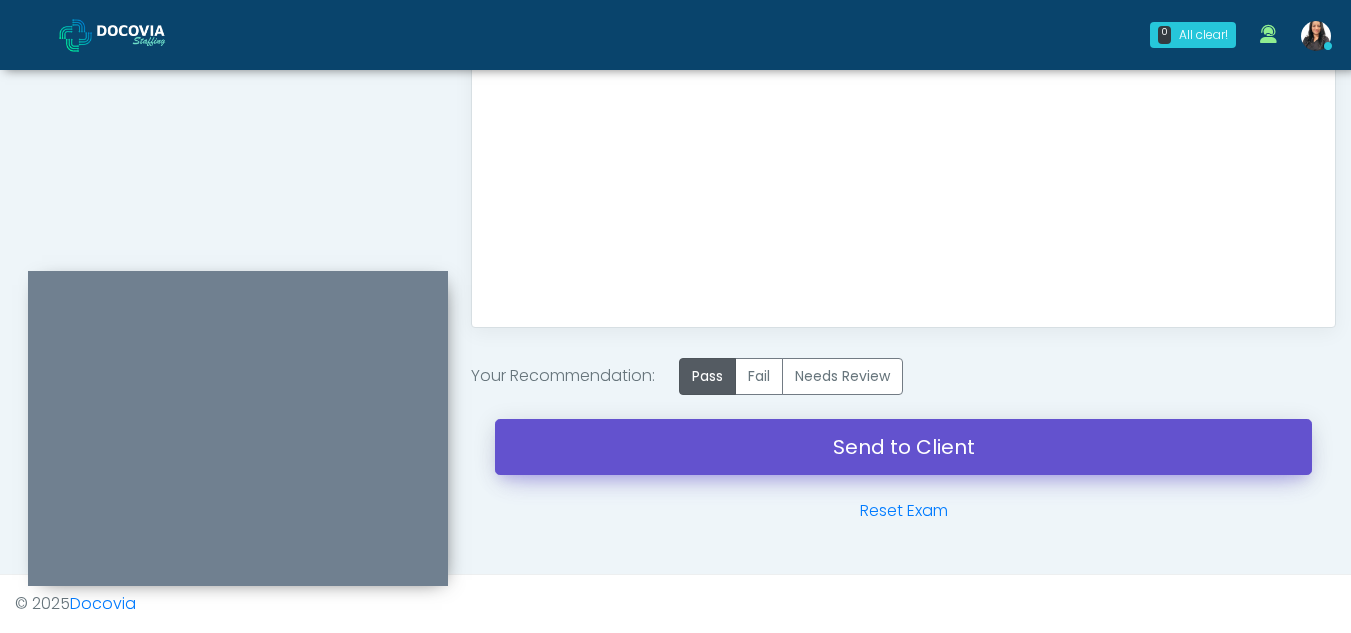 click on "Send to Client" at bounding box center [903, 447] 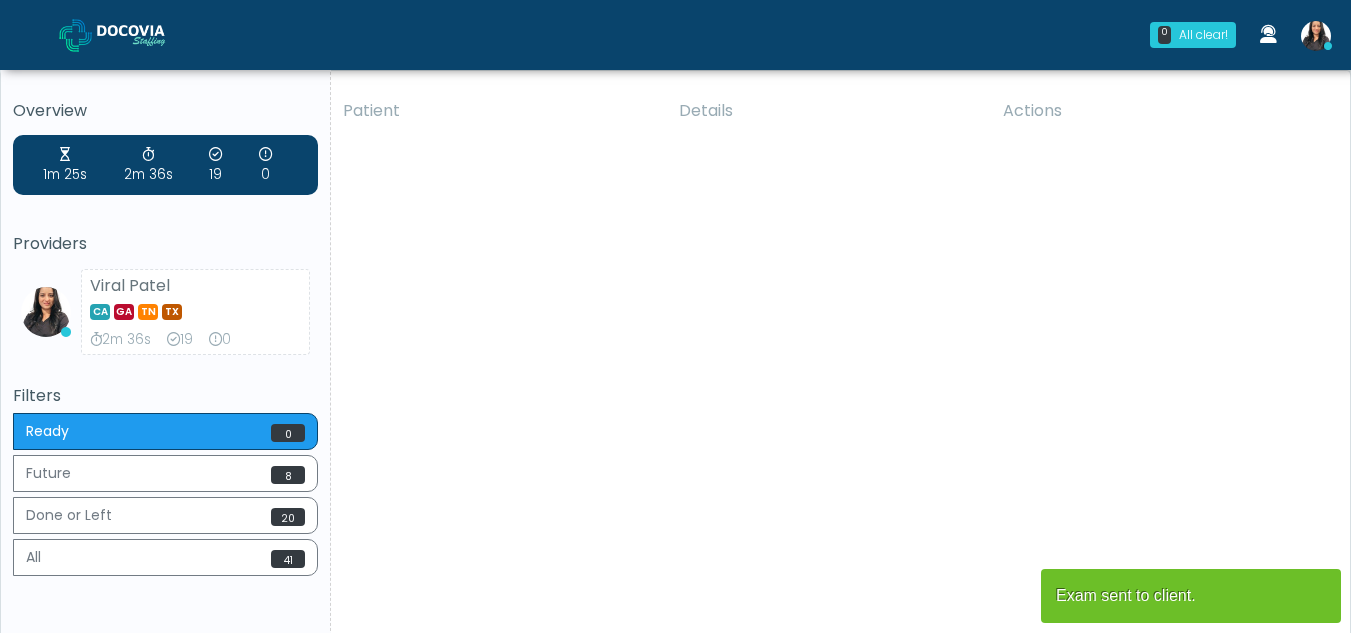 scroll, scrollTop: 0, scrollLeft: 0, axis: both 